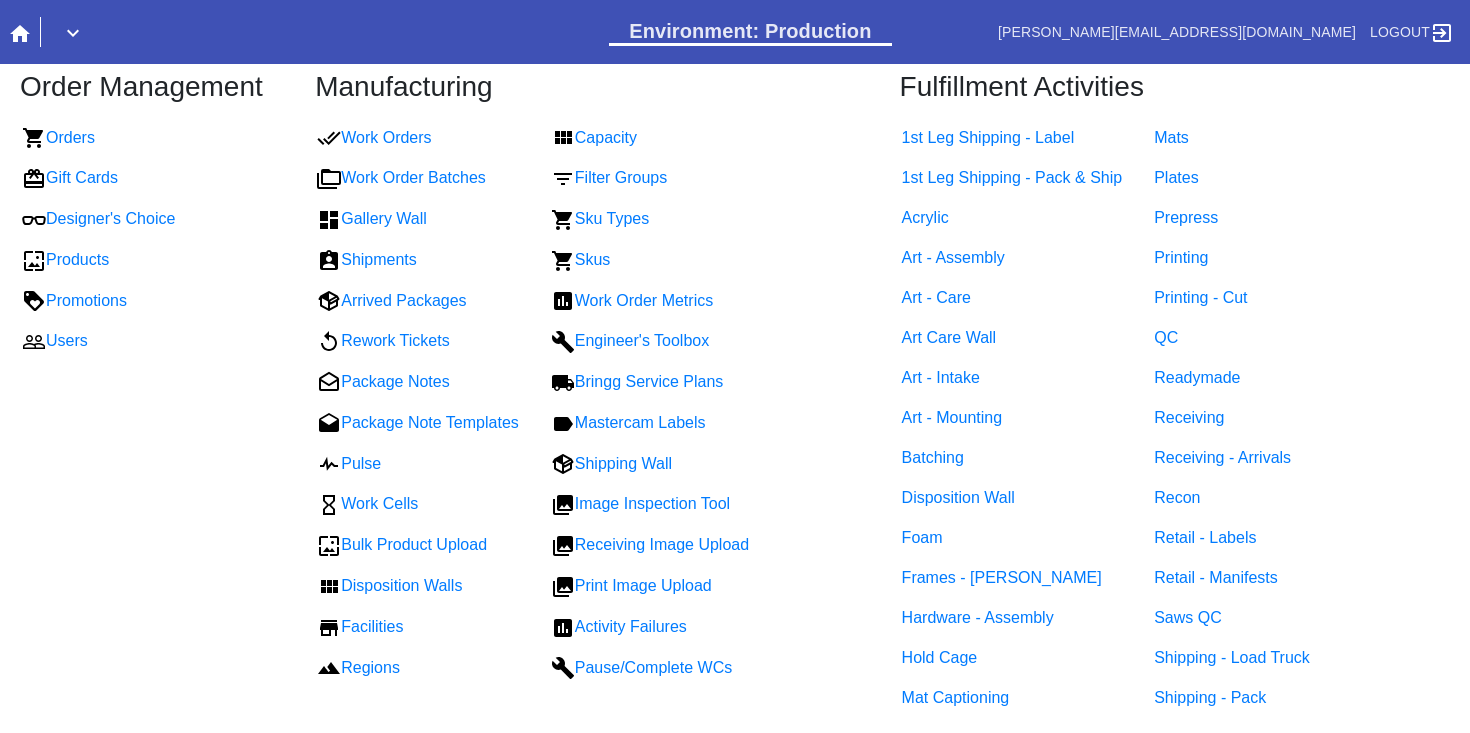 scroll, scrollTop: 0, scrollLeft: 0, axis: both 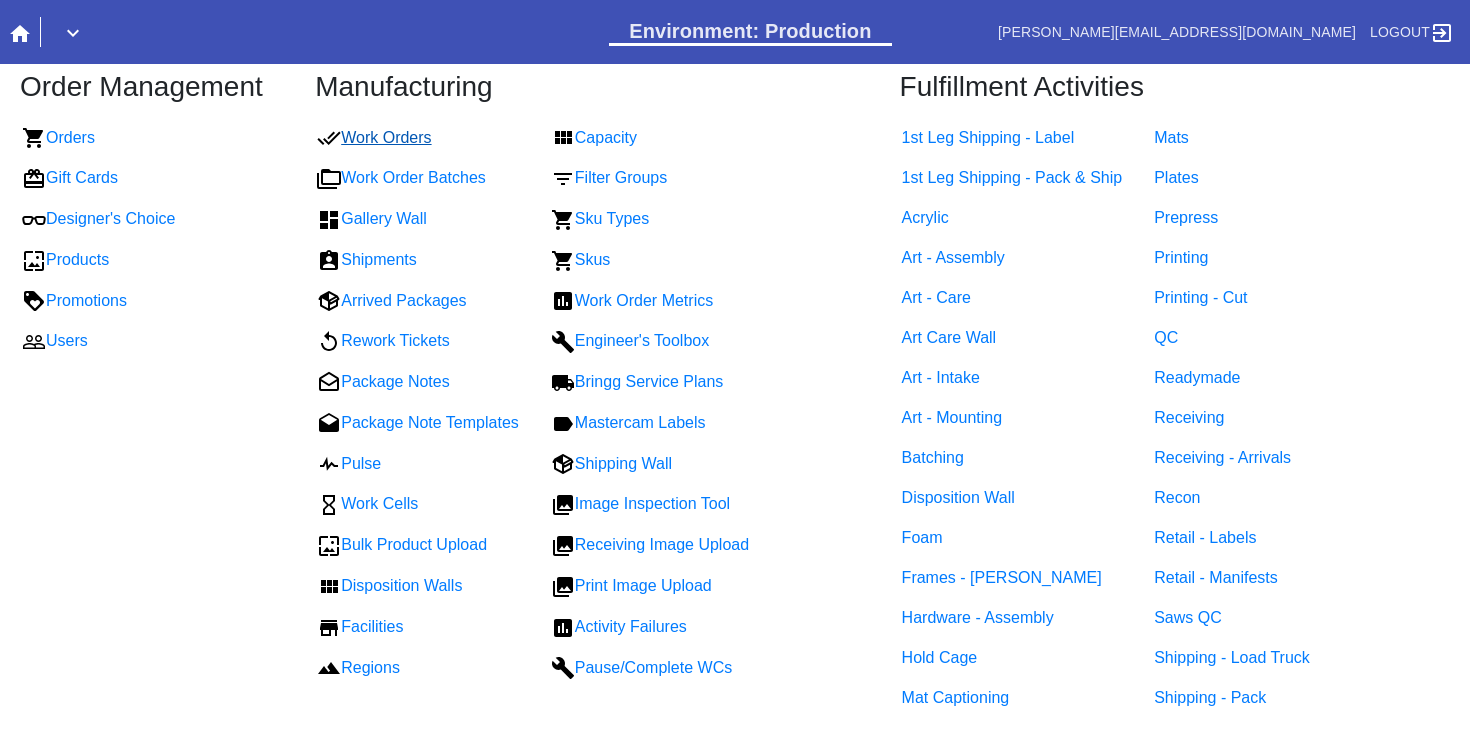 click on "Work Orders" at bounding box center (374, 137) 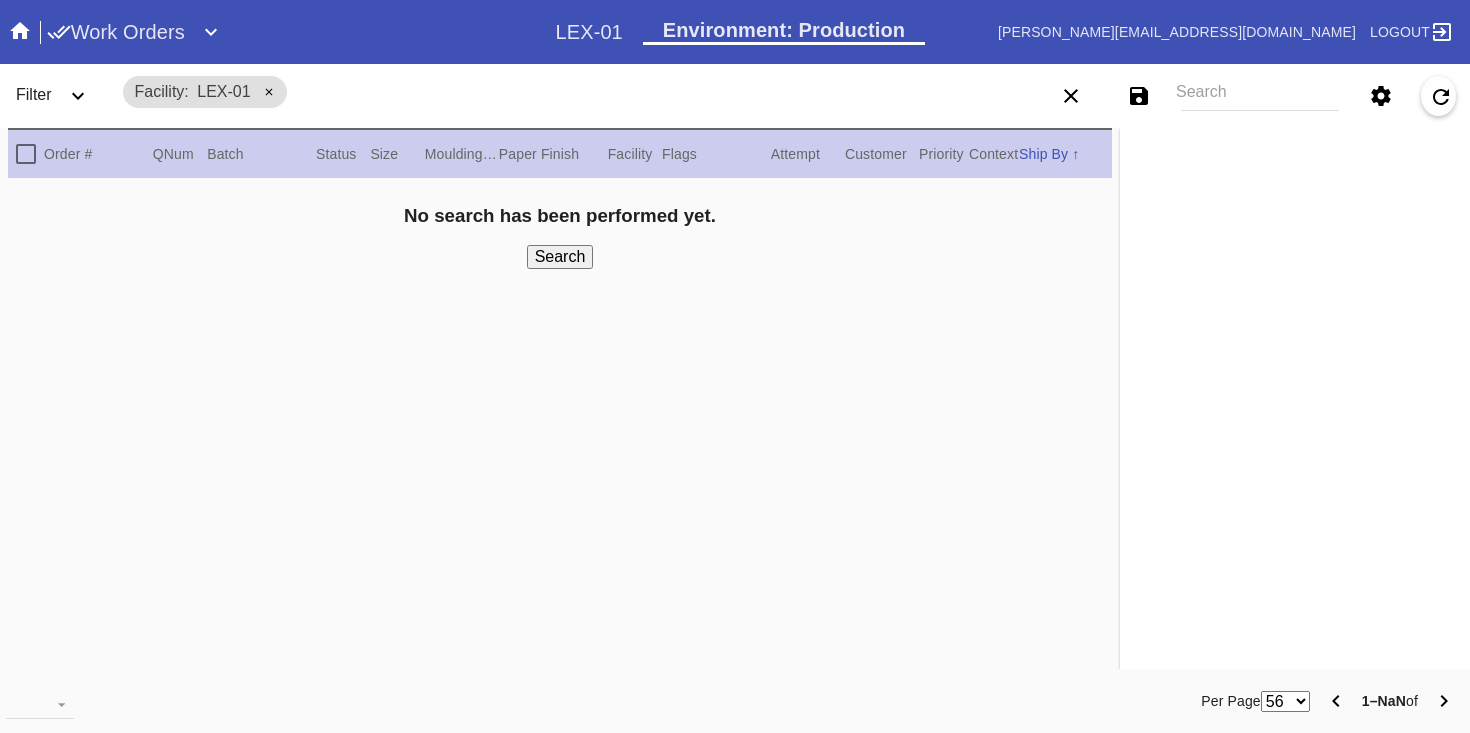 scroll, scrollTop: 0, scrollLeft: 0, axis: both 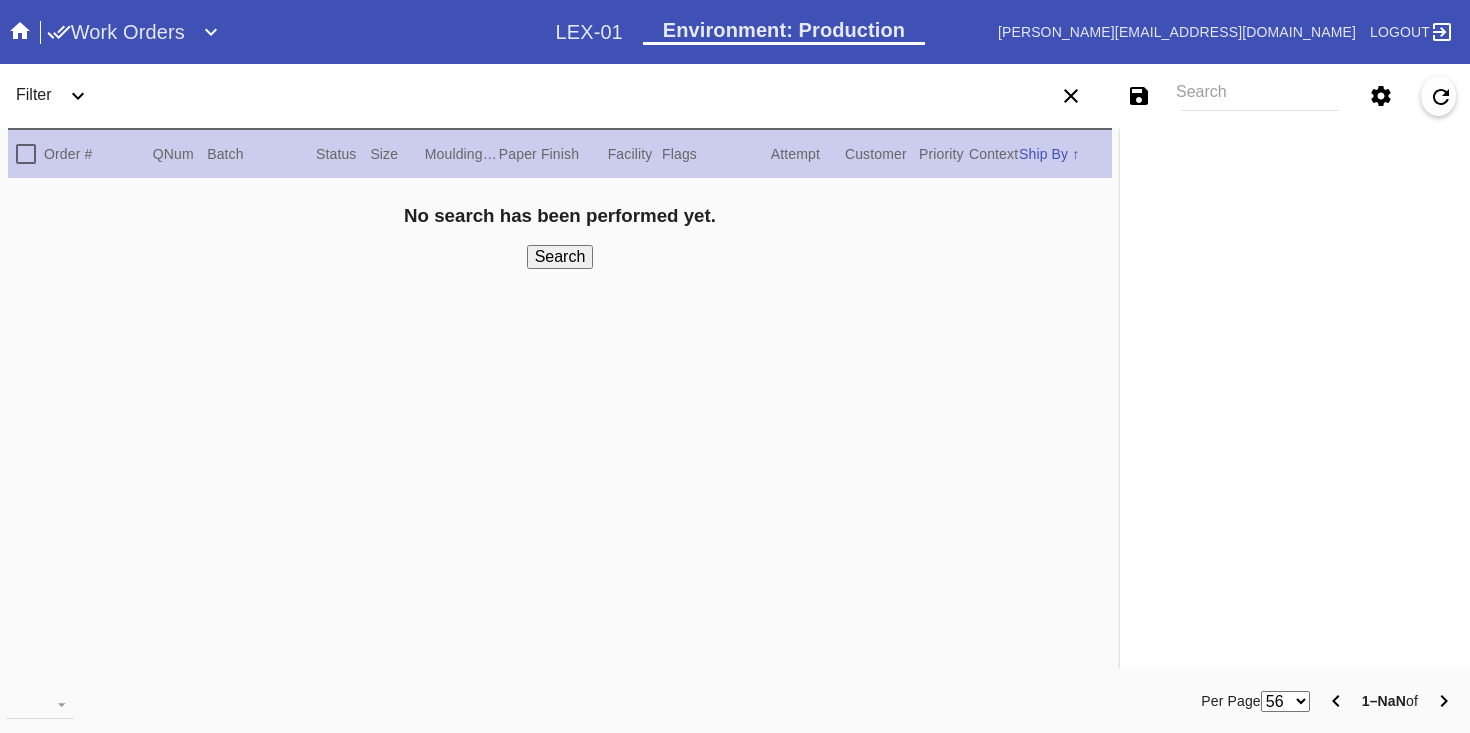 click on "Search" at bounding box center [1260, 96] 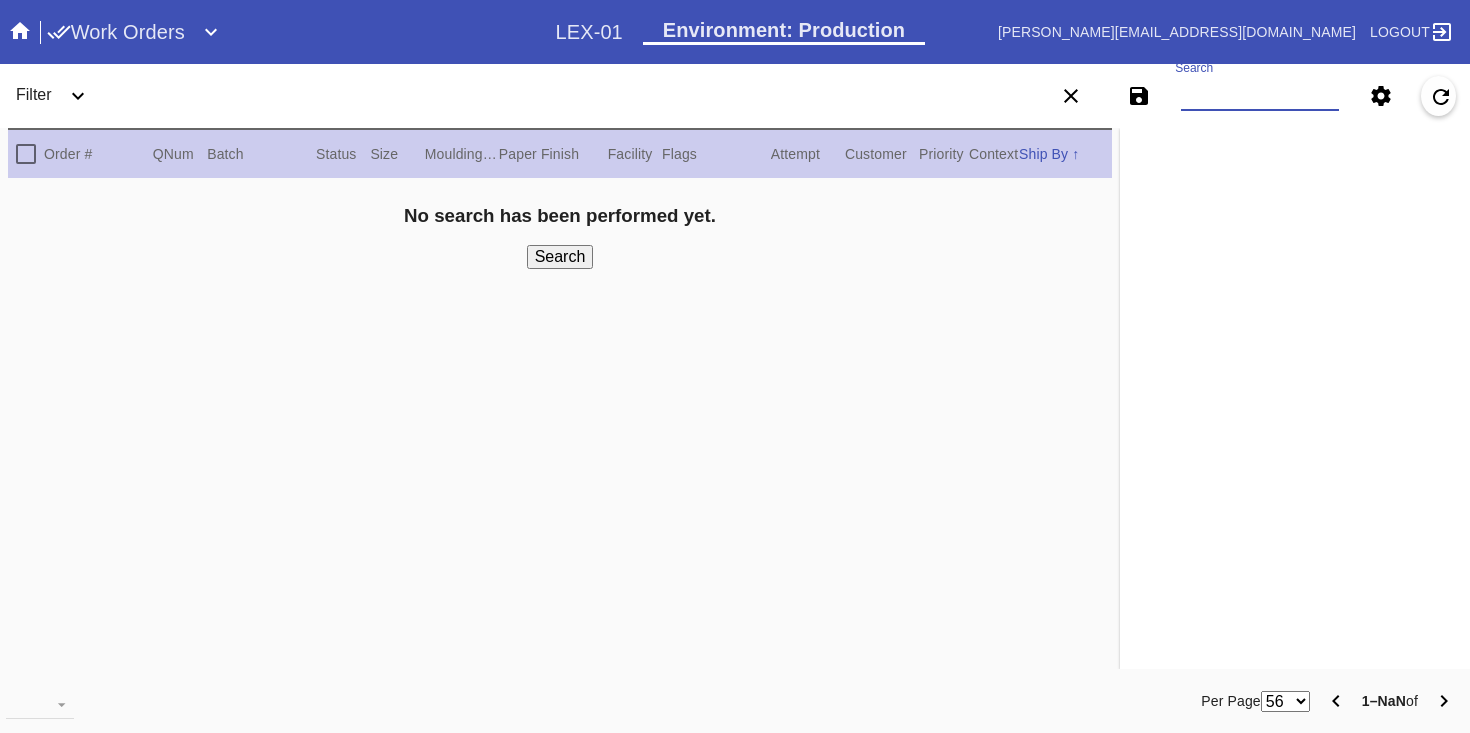 paste on "W667199695168590" 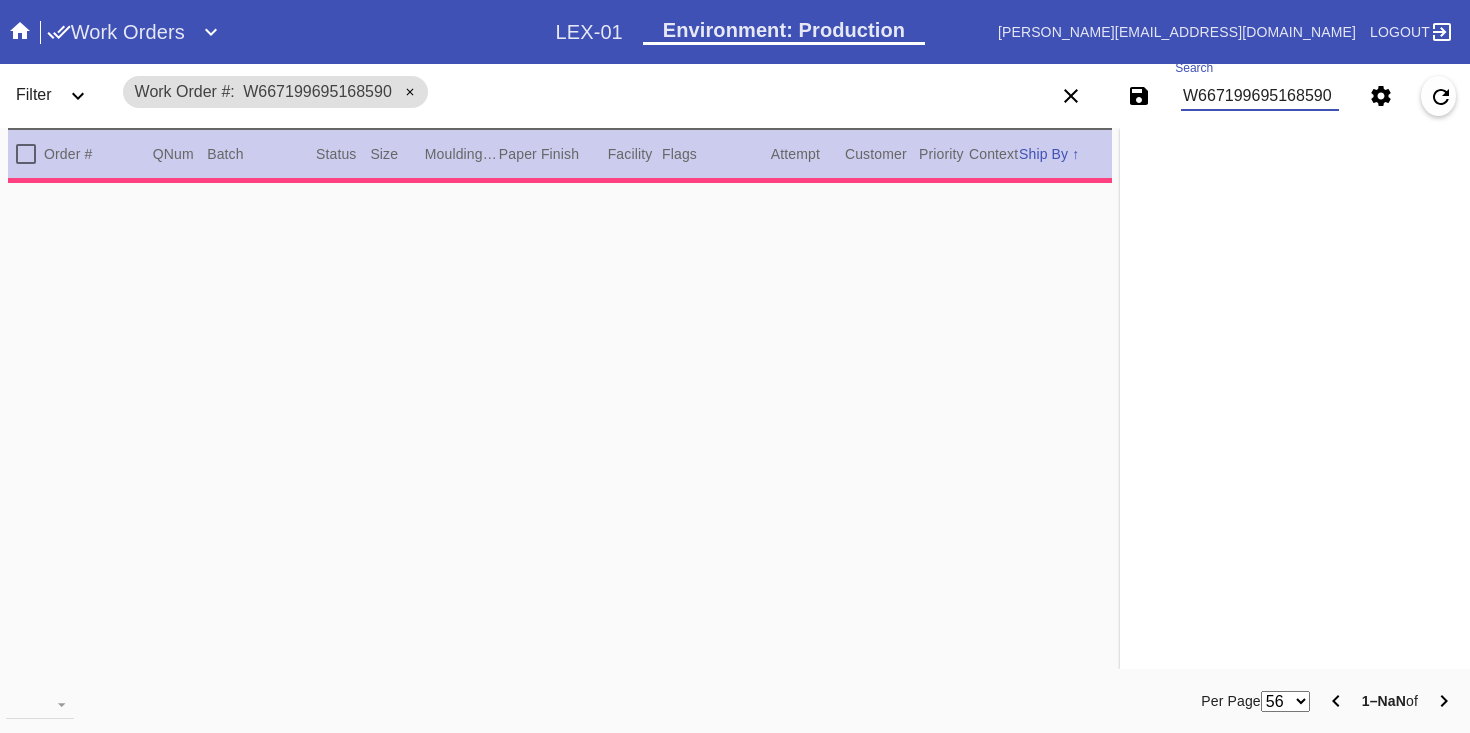 type on "1.5" 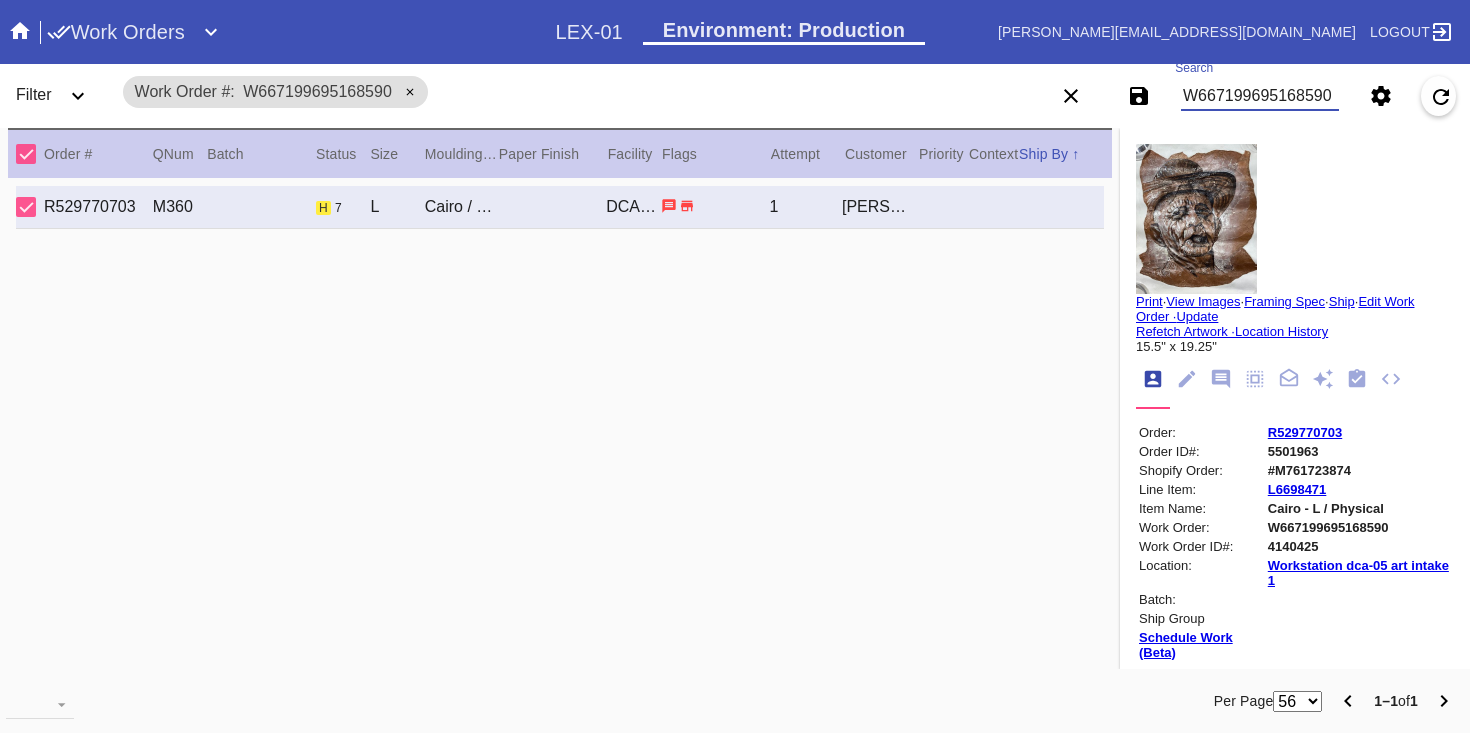 click on "Print" at bounding box center (1149, 301) 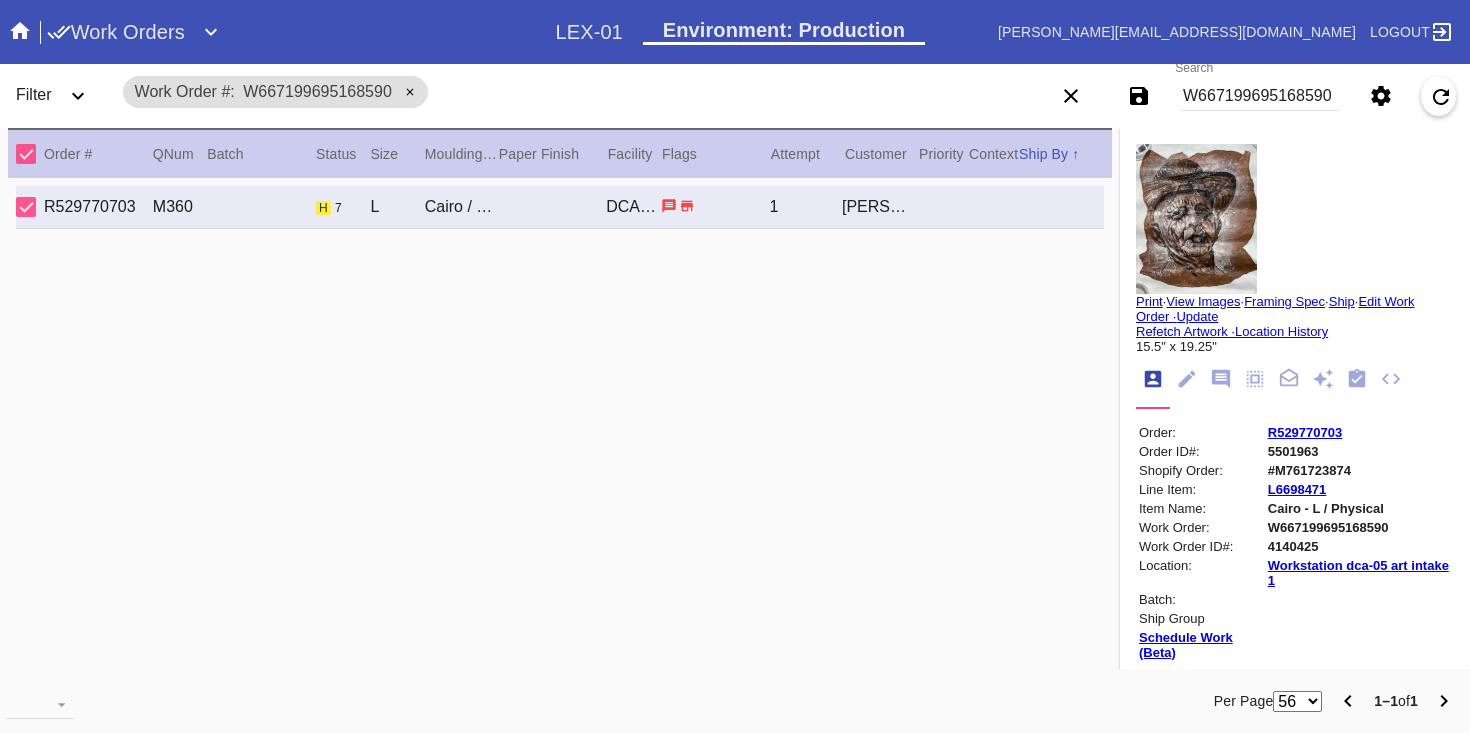 click on "View Images" at bounding box center [1203, 301] 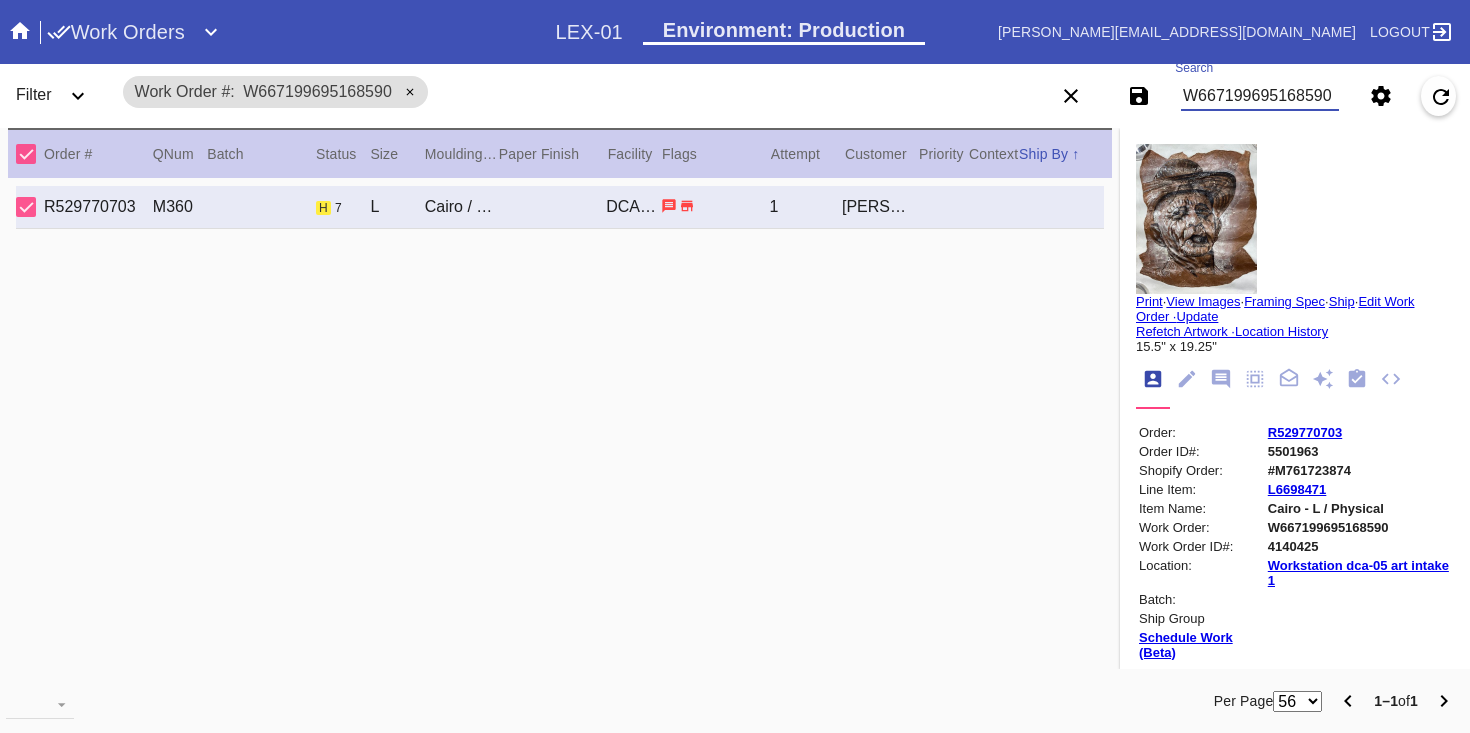 click on "W667199695168590" at bounding box center (1260, 96) 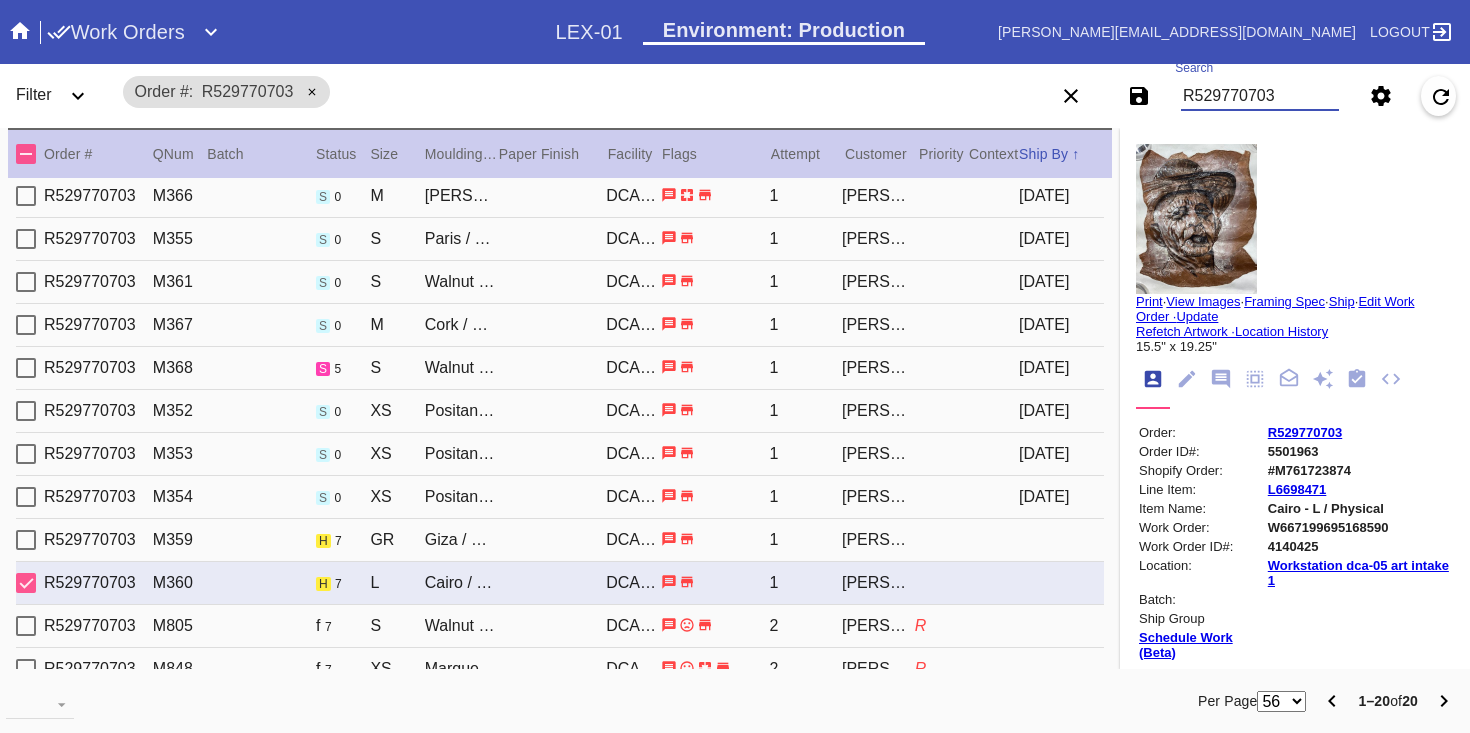 scroll, scrollTop: 393, scrollLeft: 0, axis: vertical 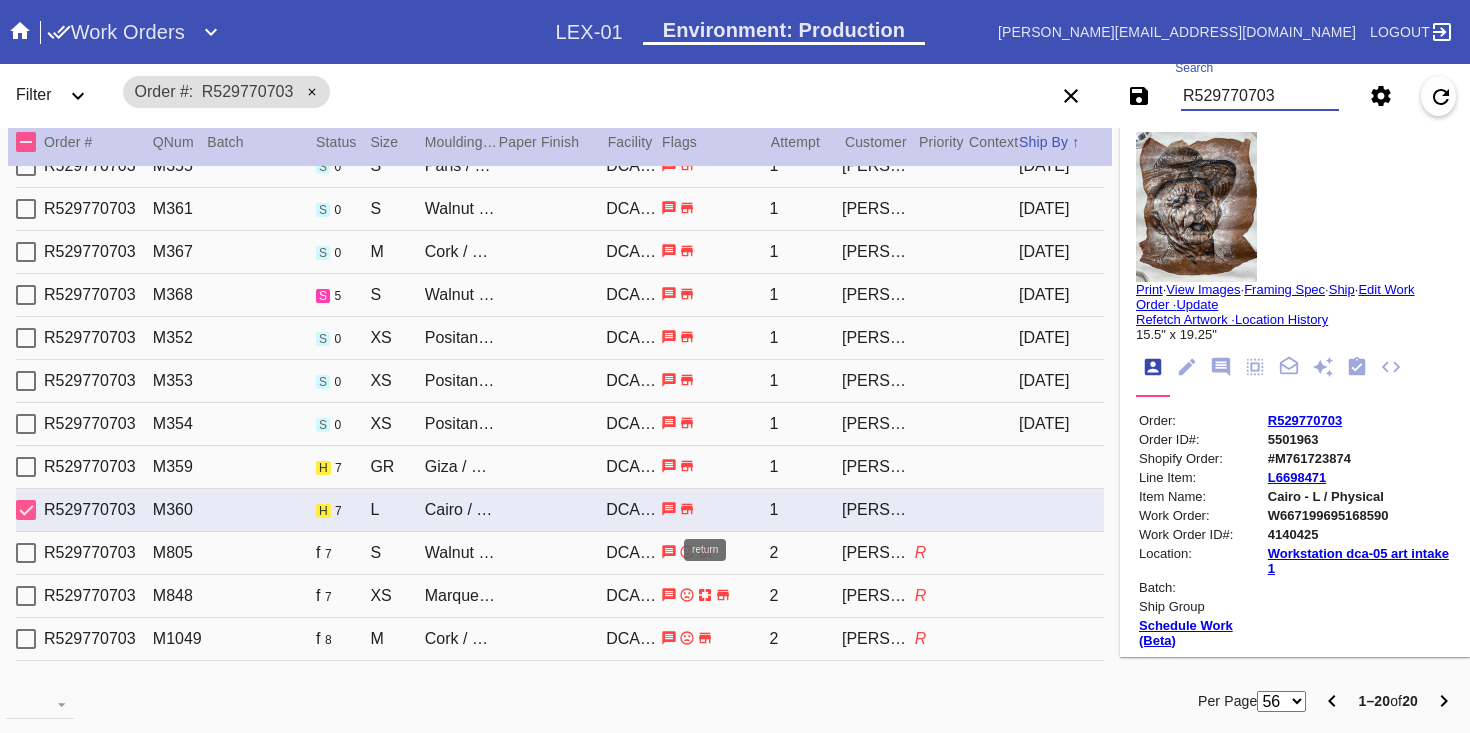 type on "R529770703" 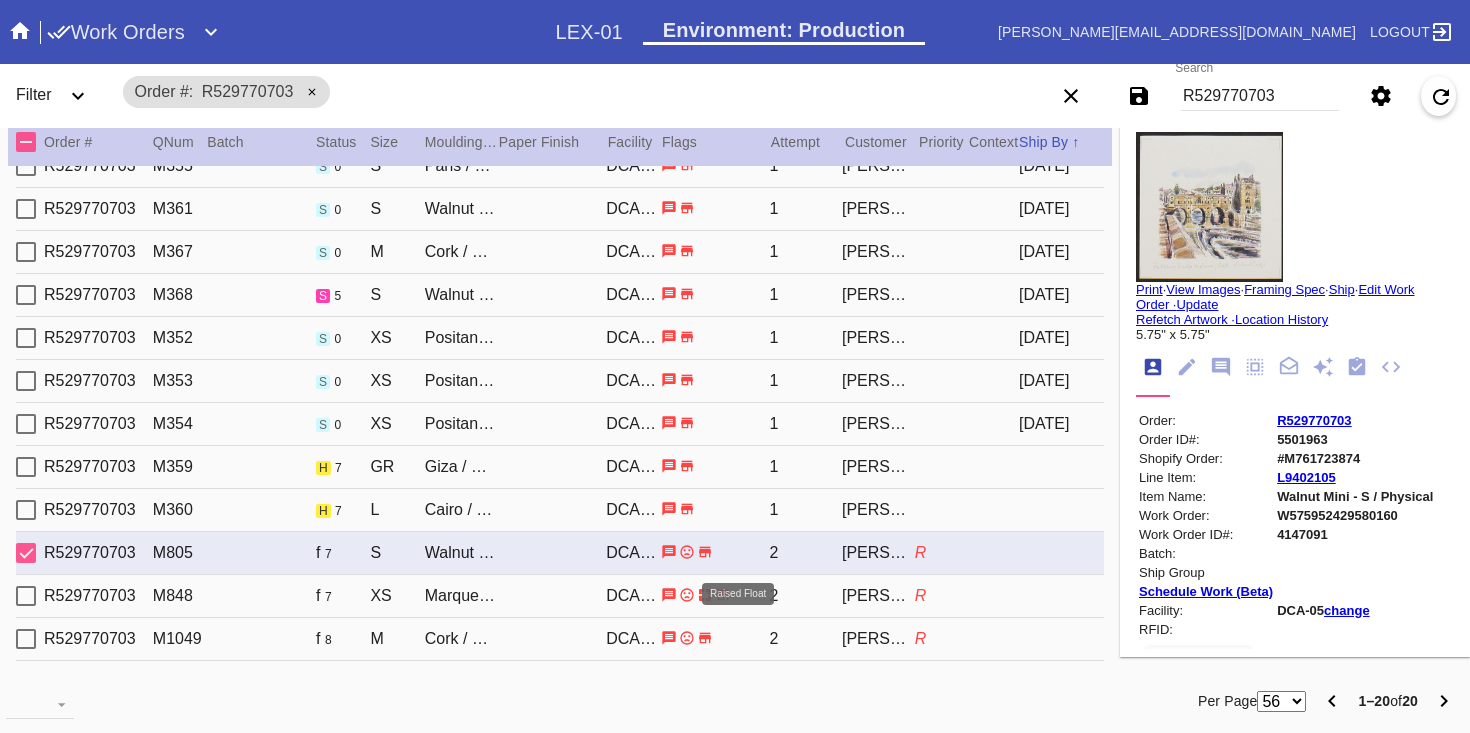click 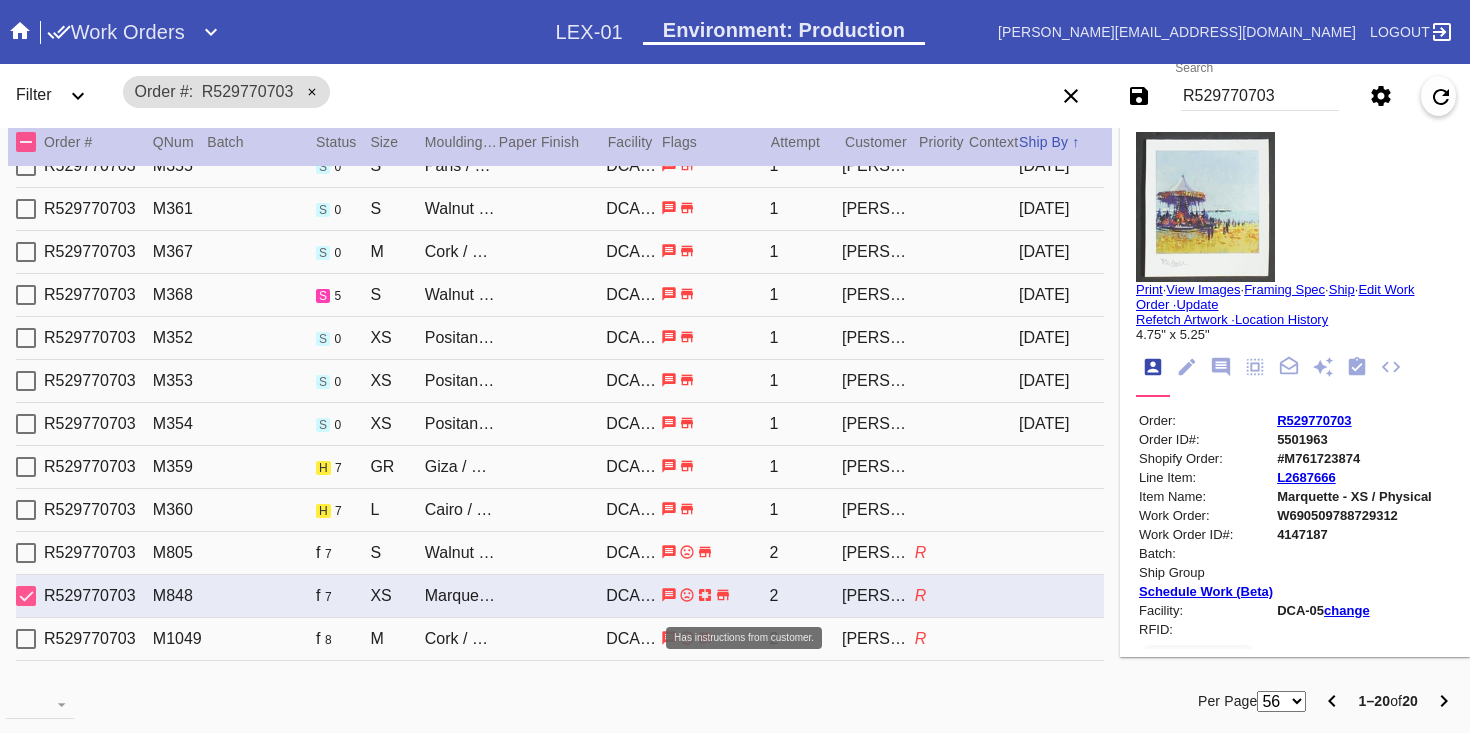 click 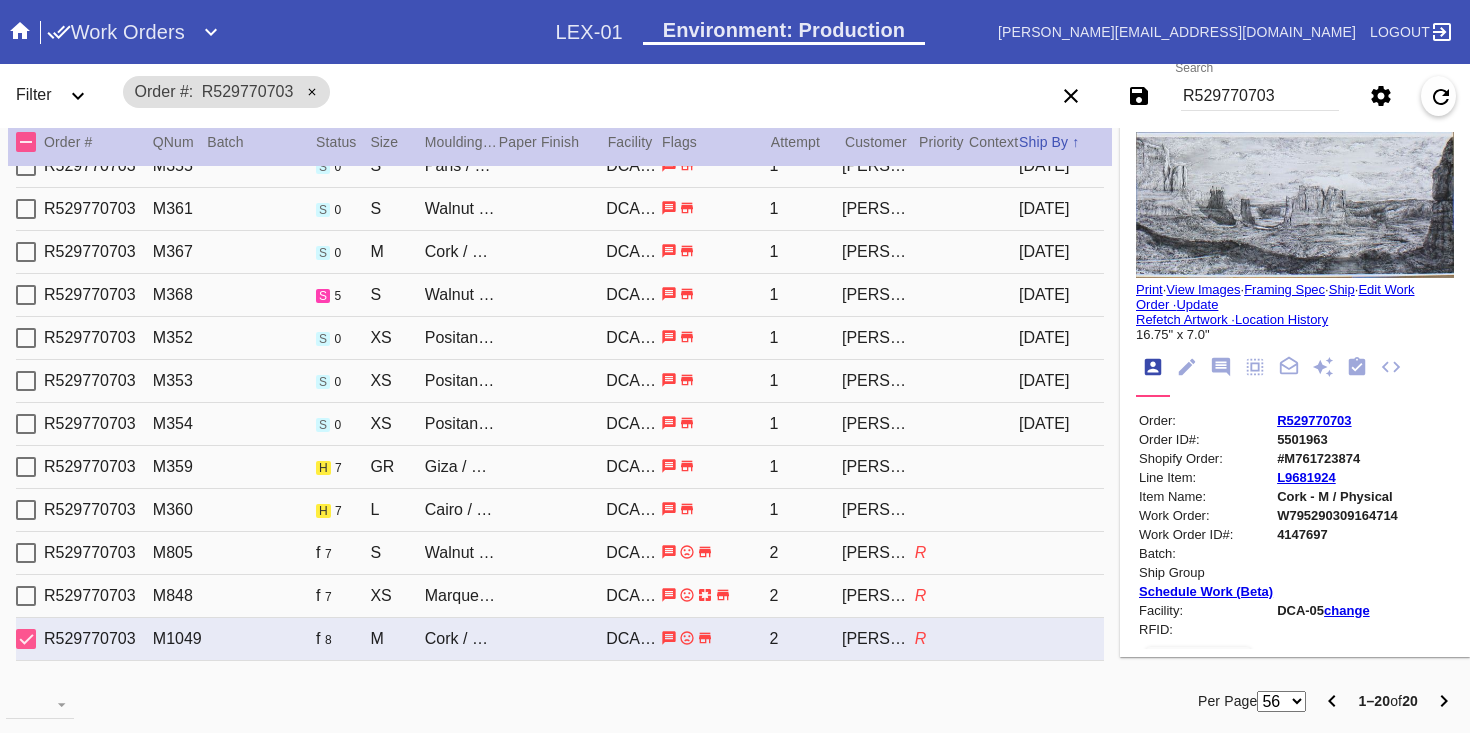 click on "DCA-05" at bounding box center [633, 467] 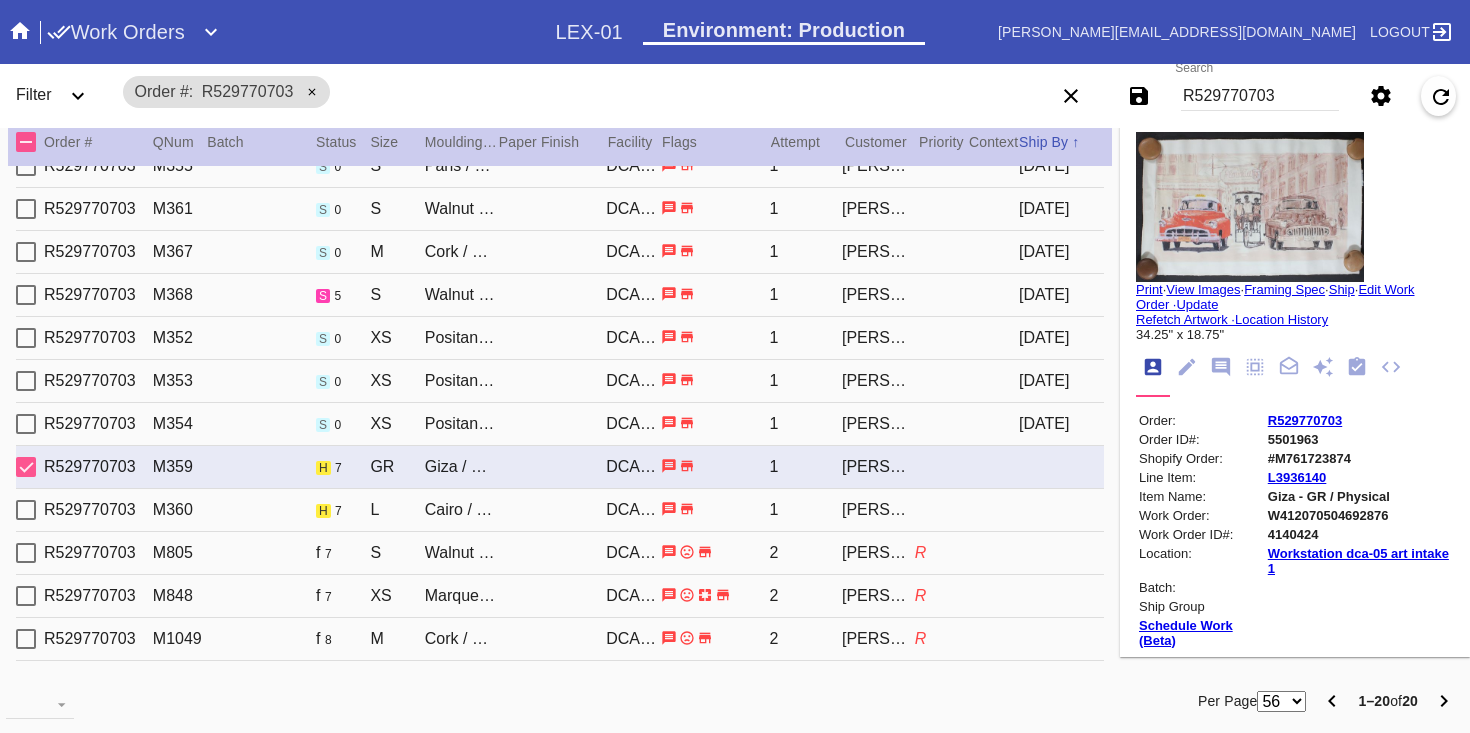 click on "R529770703 M360 h   7 L Cairo / Blush DCA-05 1 Ashley Chase" at bounding box center (560, 510) 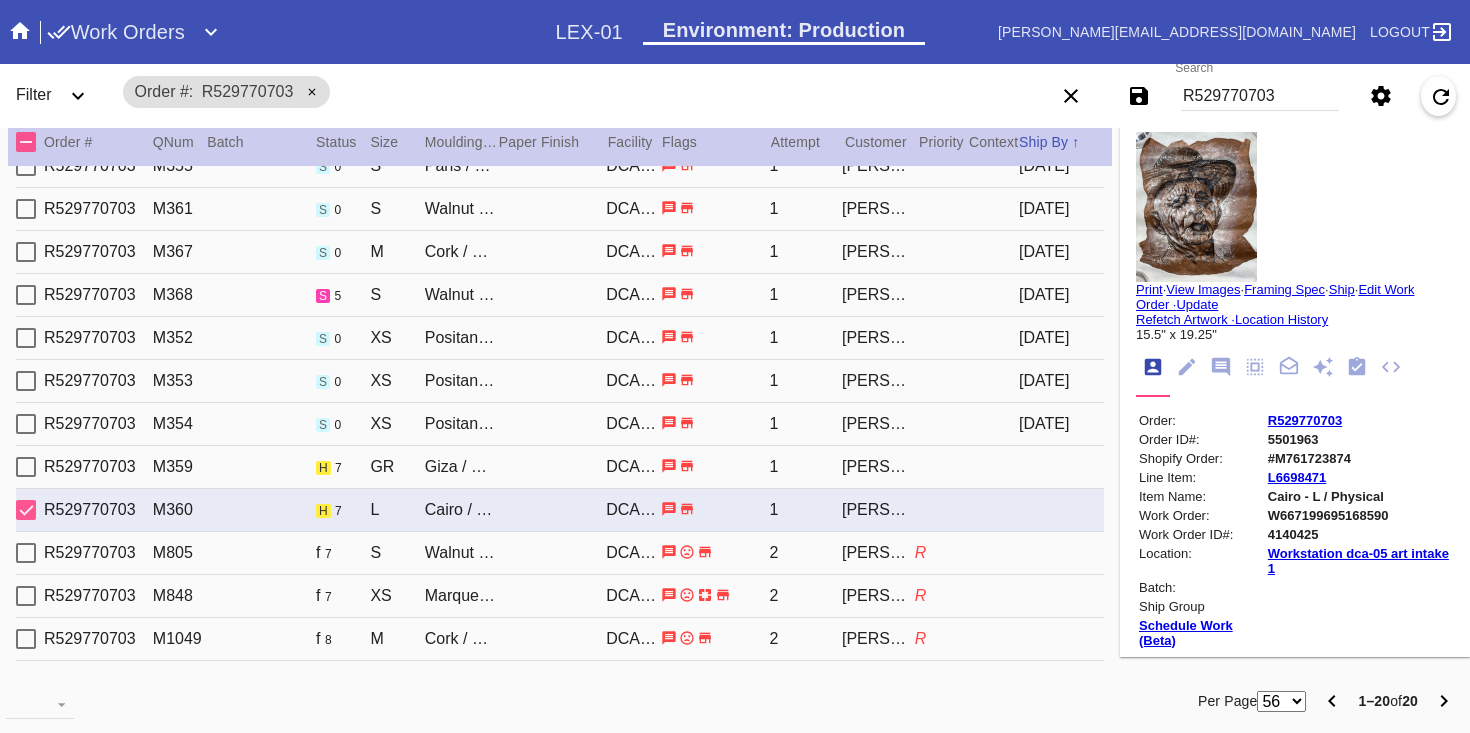 click on "R529770703 M368 s   5 S Walnut Canvas / Canvas DCA-05 1 Ashley Chase
2025-07-05" at bounding box center [560, 295] 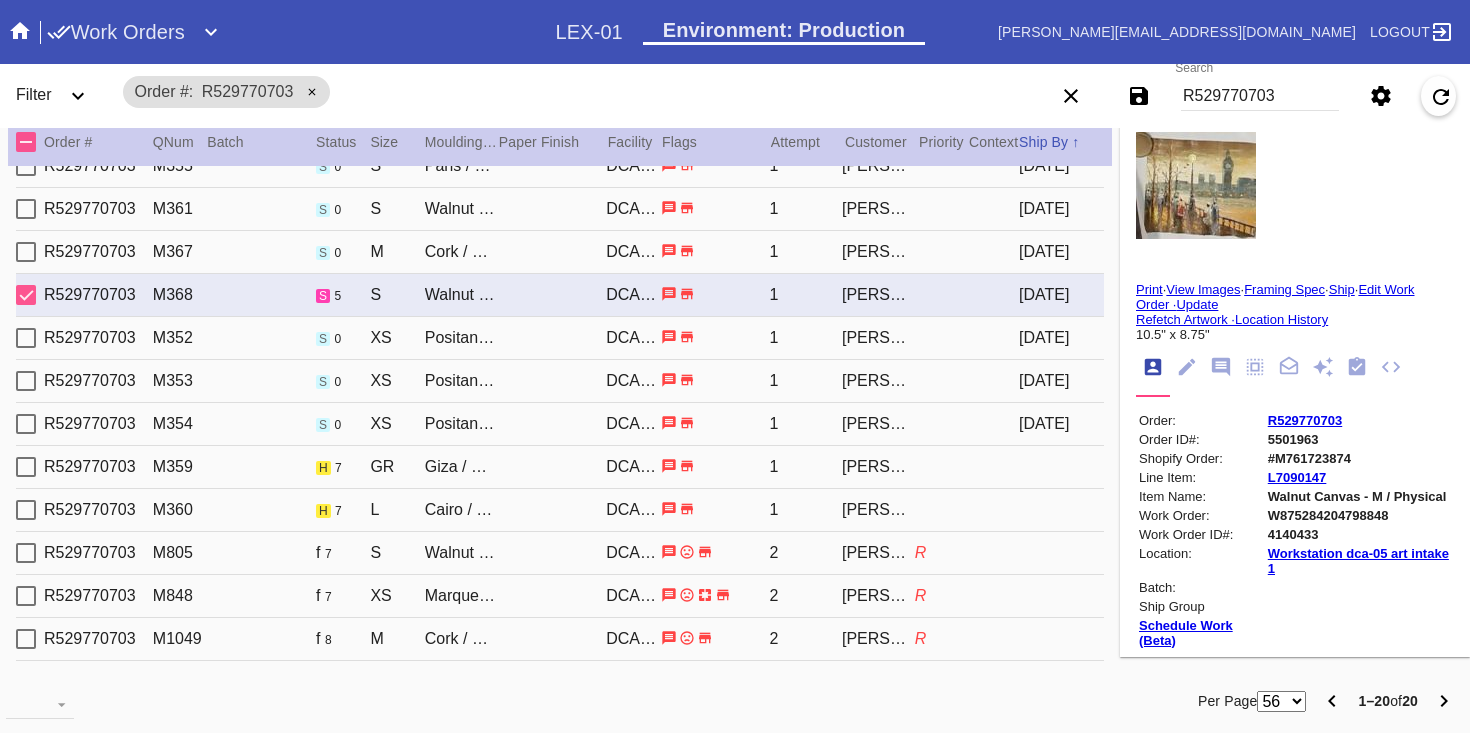click at bounding box center [715, 466] 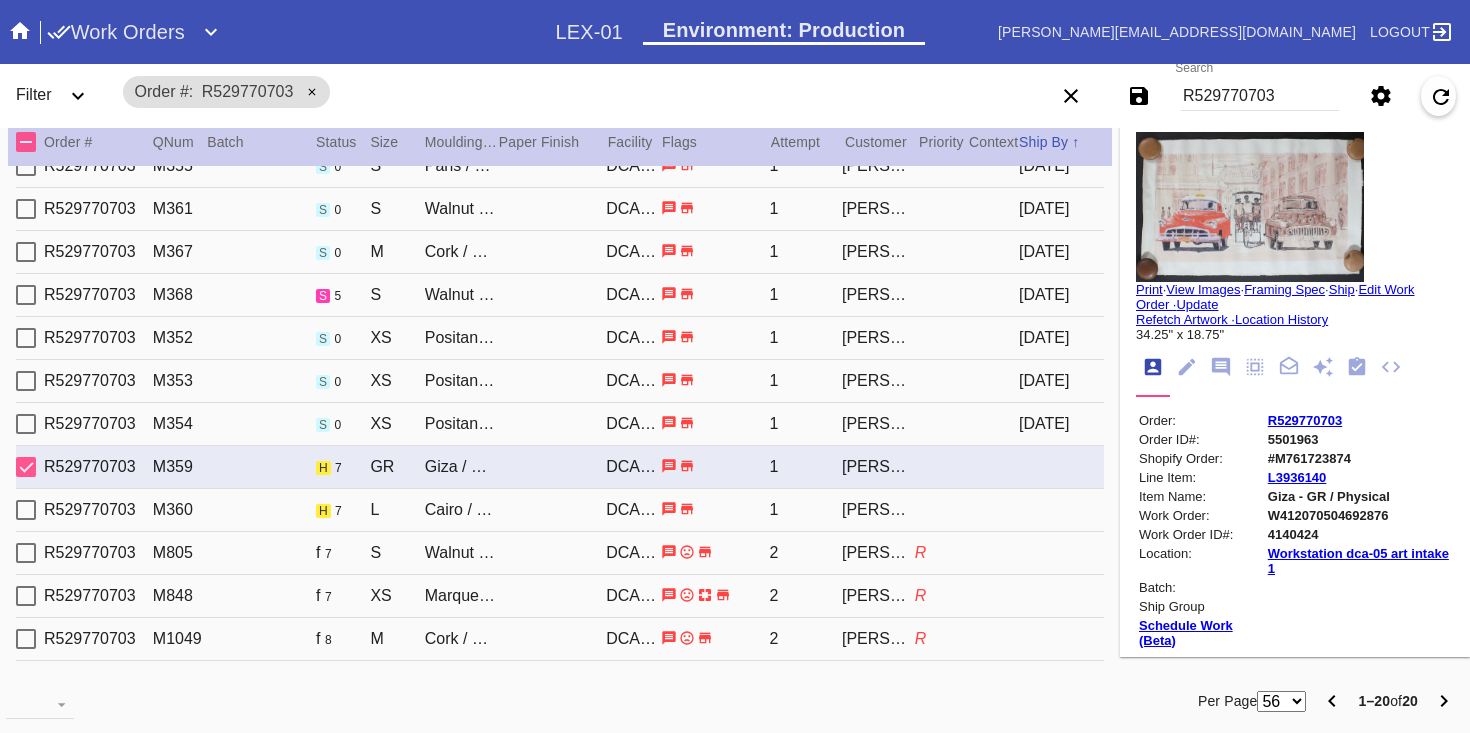 click at bounding box center [715, 509] 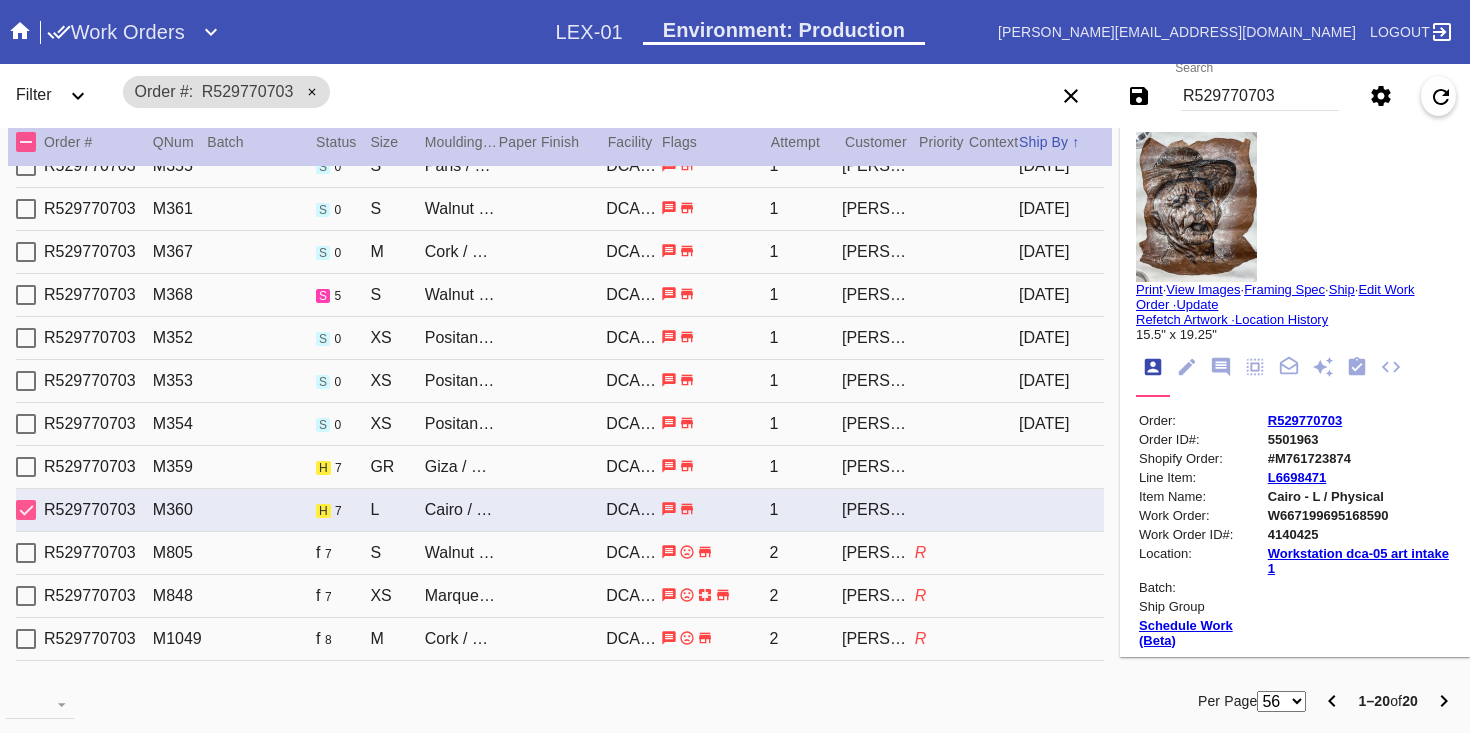 click on "R529770703 M359 h   7 GR Giza / Blush DCA-05 1 Ashley Chase" at bounding box center (560, 467) 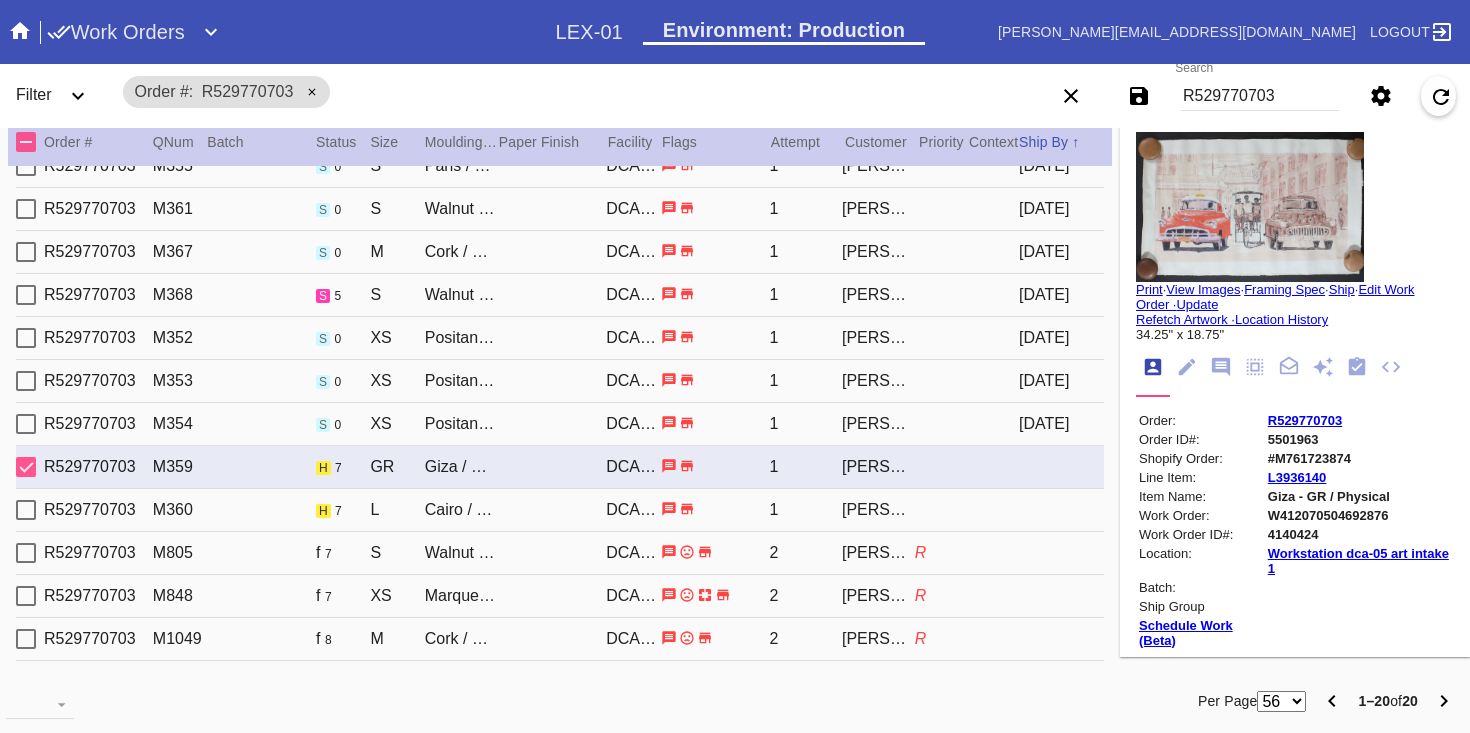click at bounding box center [715, 509] 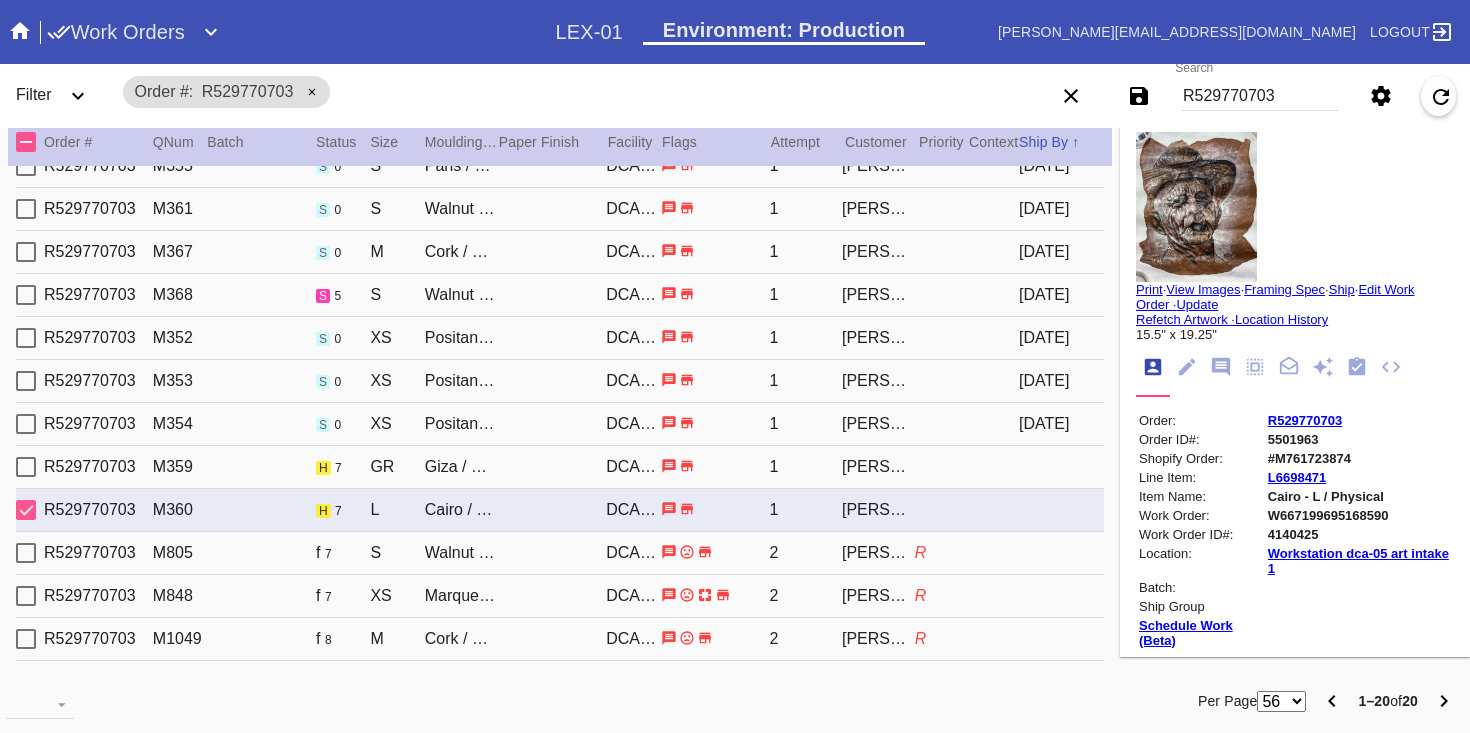 click at bounding box center [715, 466] 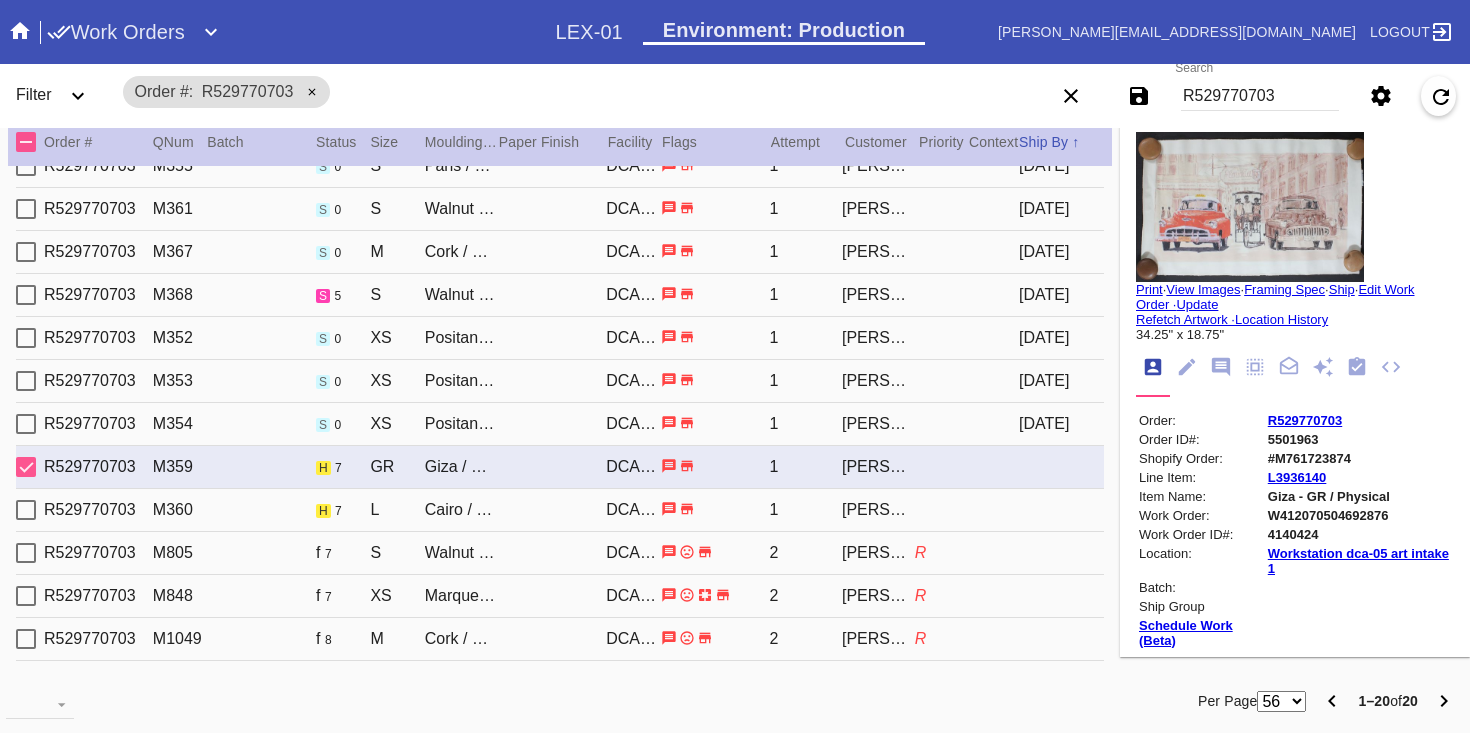 click on "R529770703 M360 h   7 L Cairo / Blush DCA-05 1 Ashley Chase" at bounding box center [560, 510] 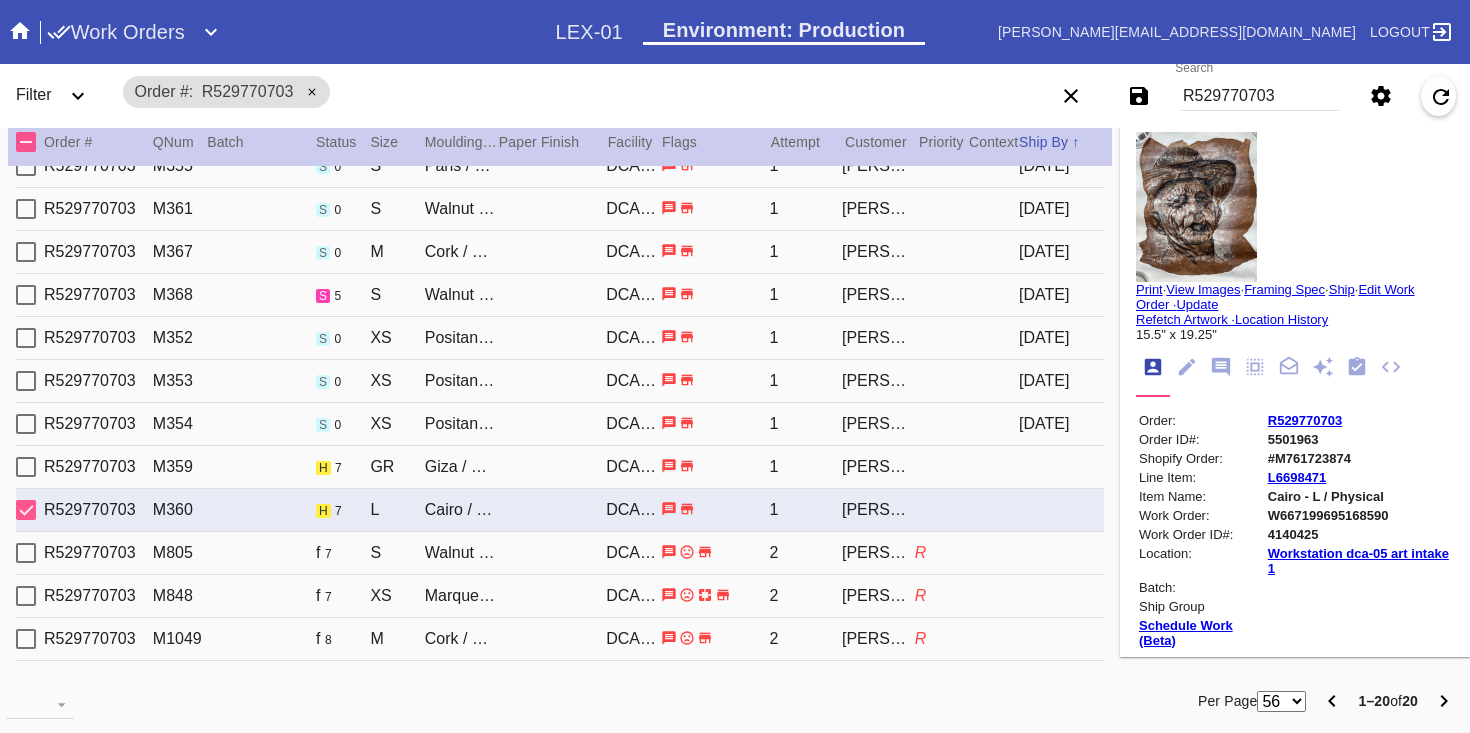 click on "R529770703 M359 h   7 GR Giza / Blush DCA-05 1 Ashley Chase" at bounding box center [560, 467] 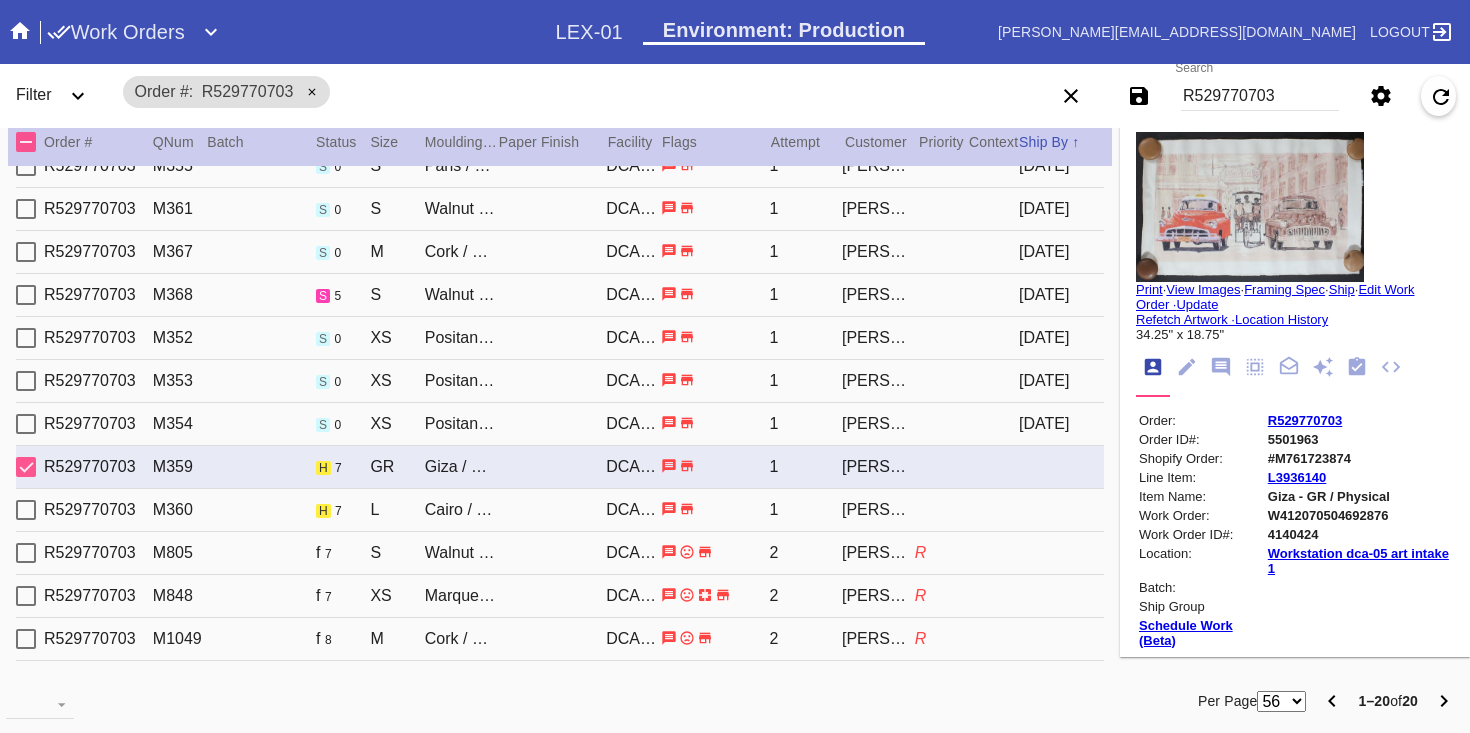 click on "R529770703" at bounding box center [1305, 420] 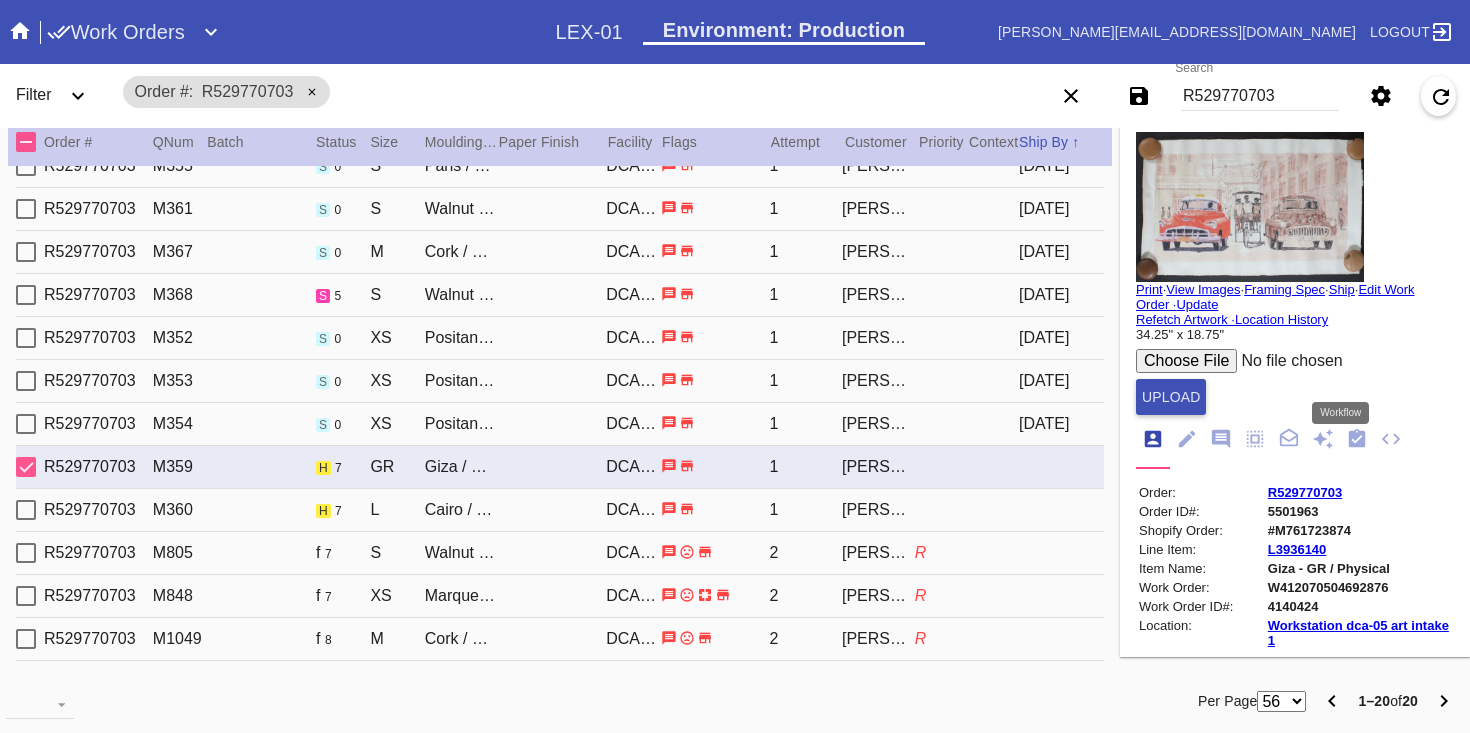 click 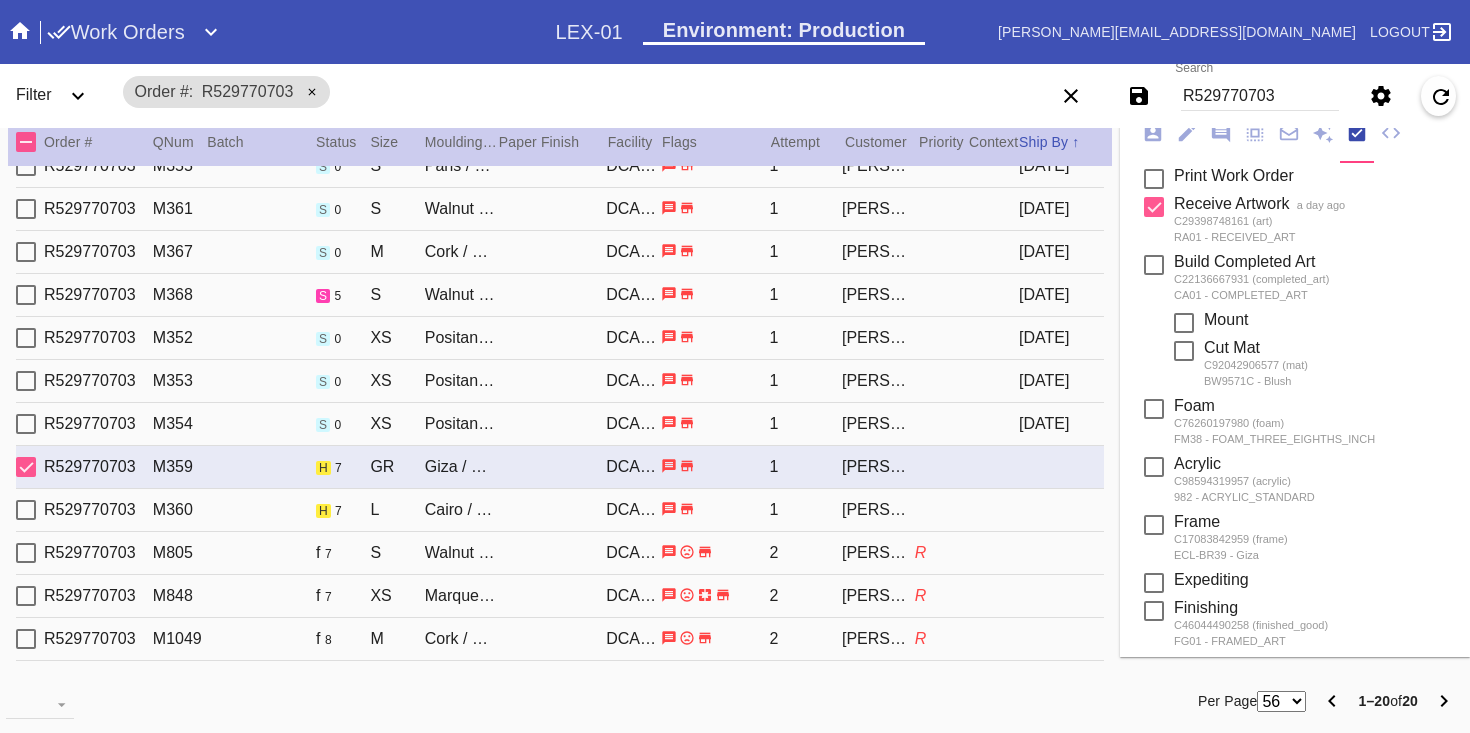 scroll, scrollTop: 415, scrollLeft: 0, axis: vertical 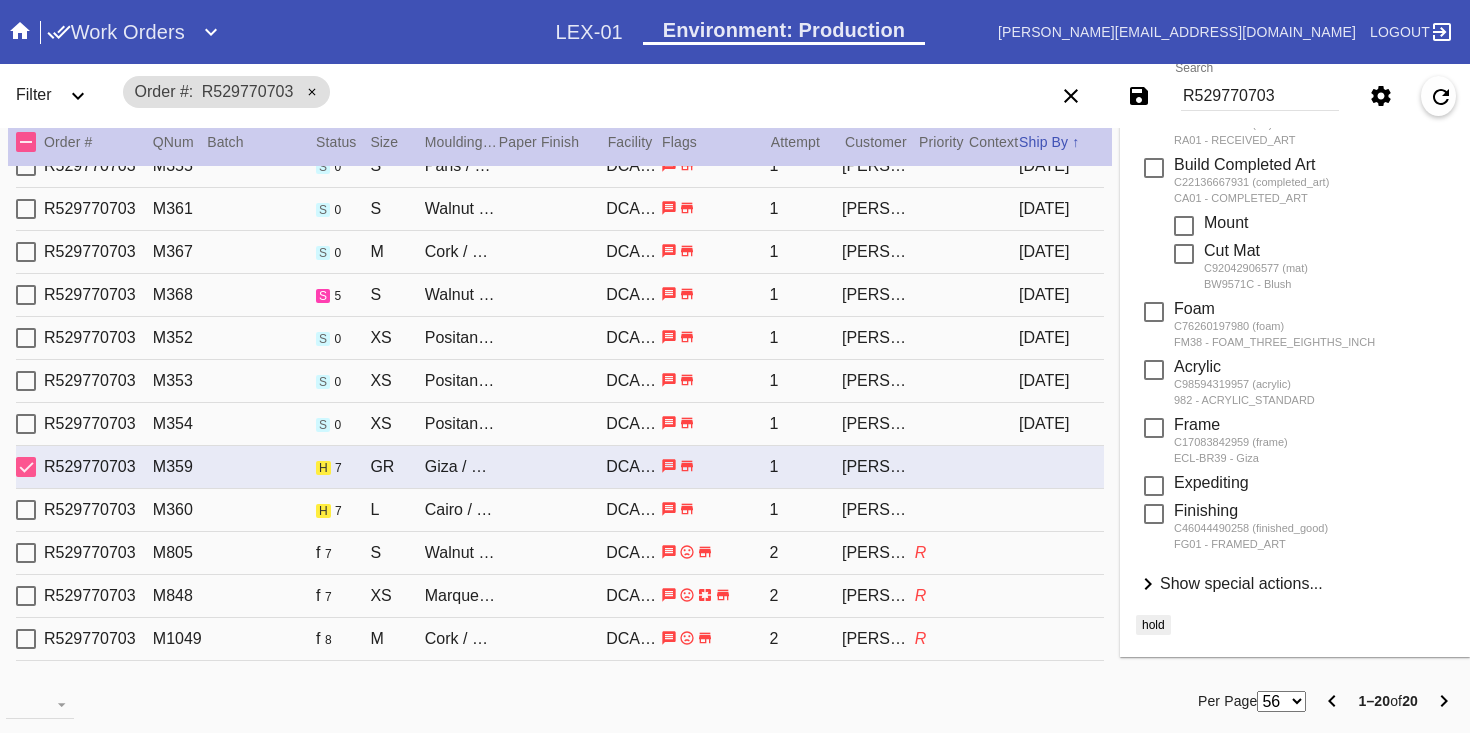 click on "Show special actions..." at bounding box center [1241, 583] 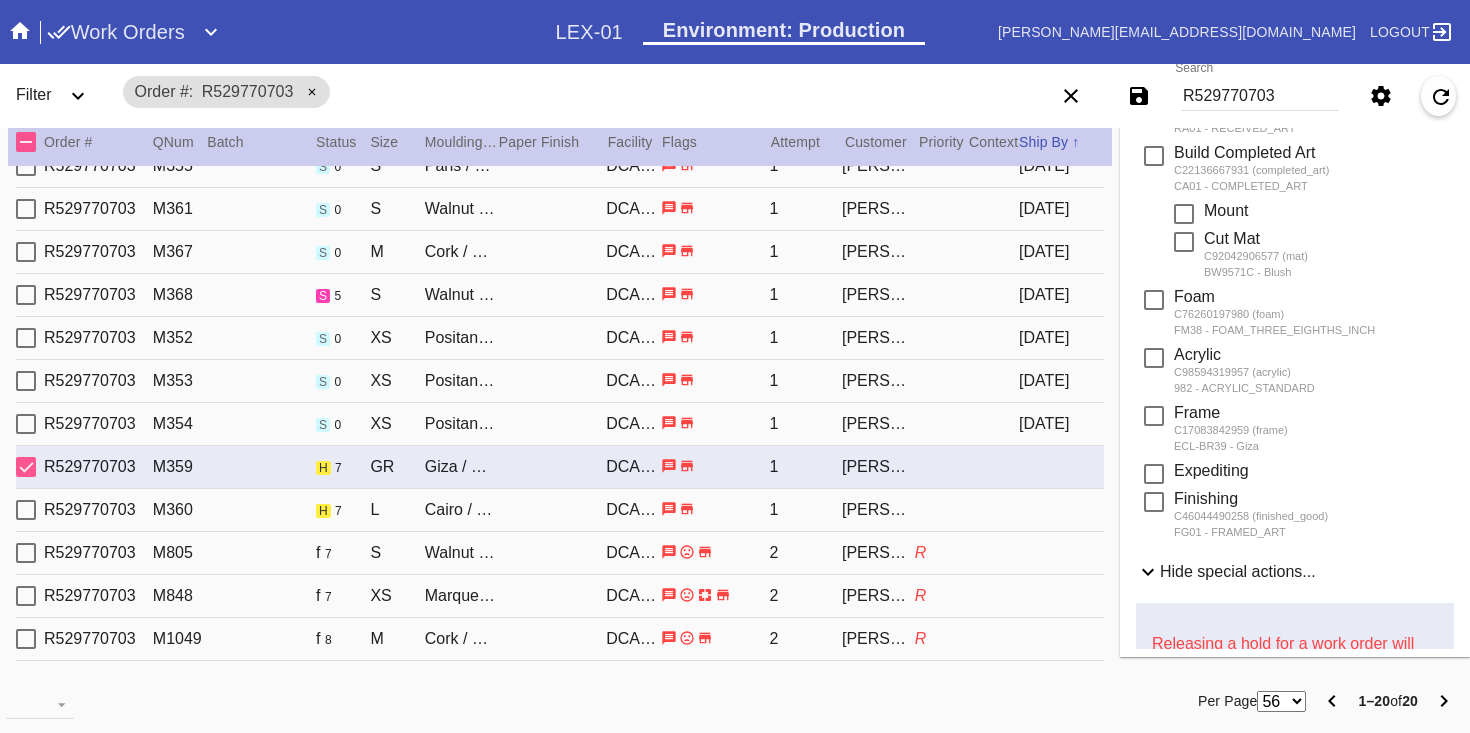scroll, scrollTop: 873, scrollLeft: 0, axis: vertical 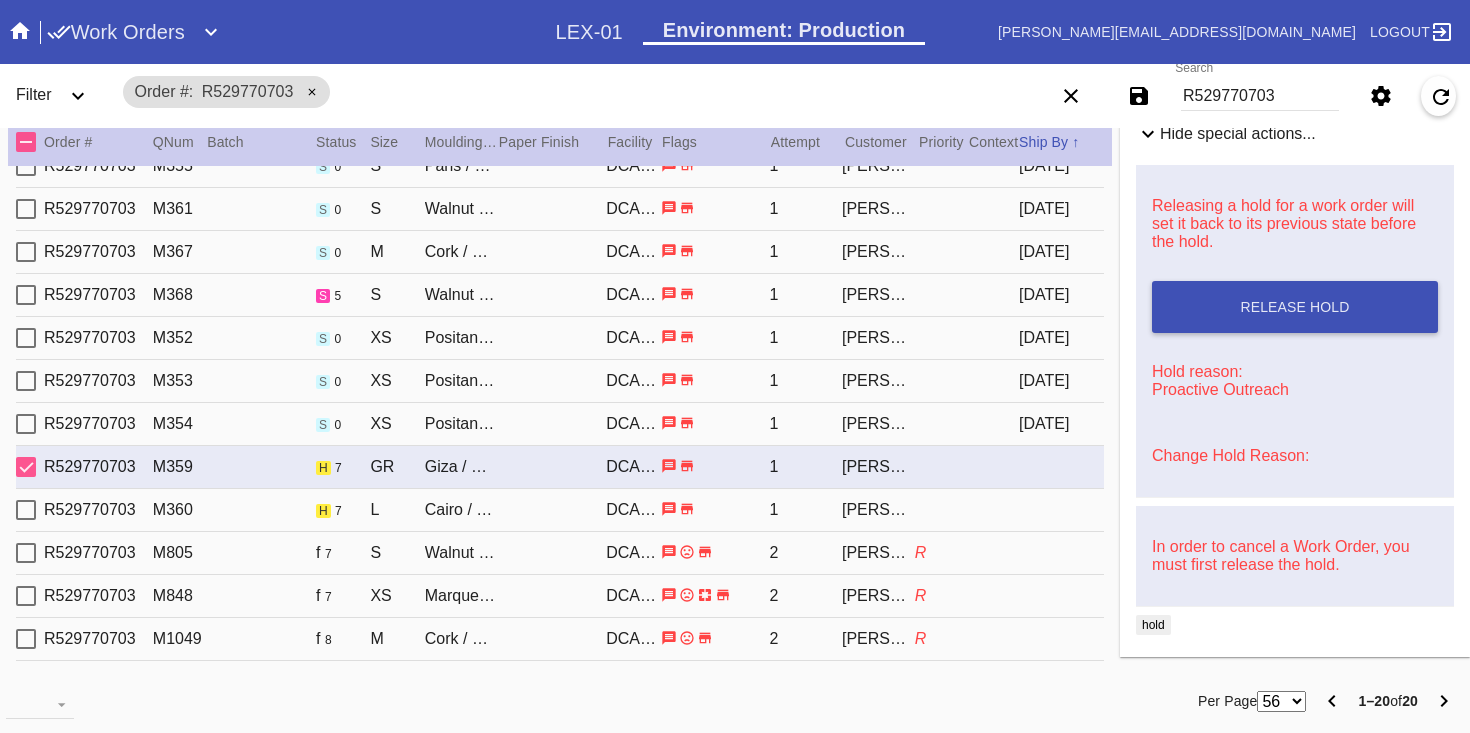 click on "Change Hold Reason:" at bounding box center (1230, 455) 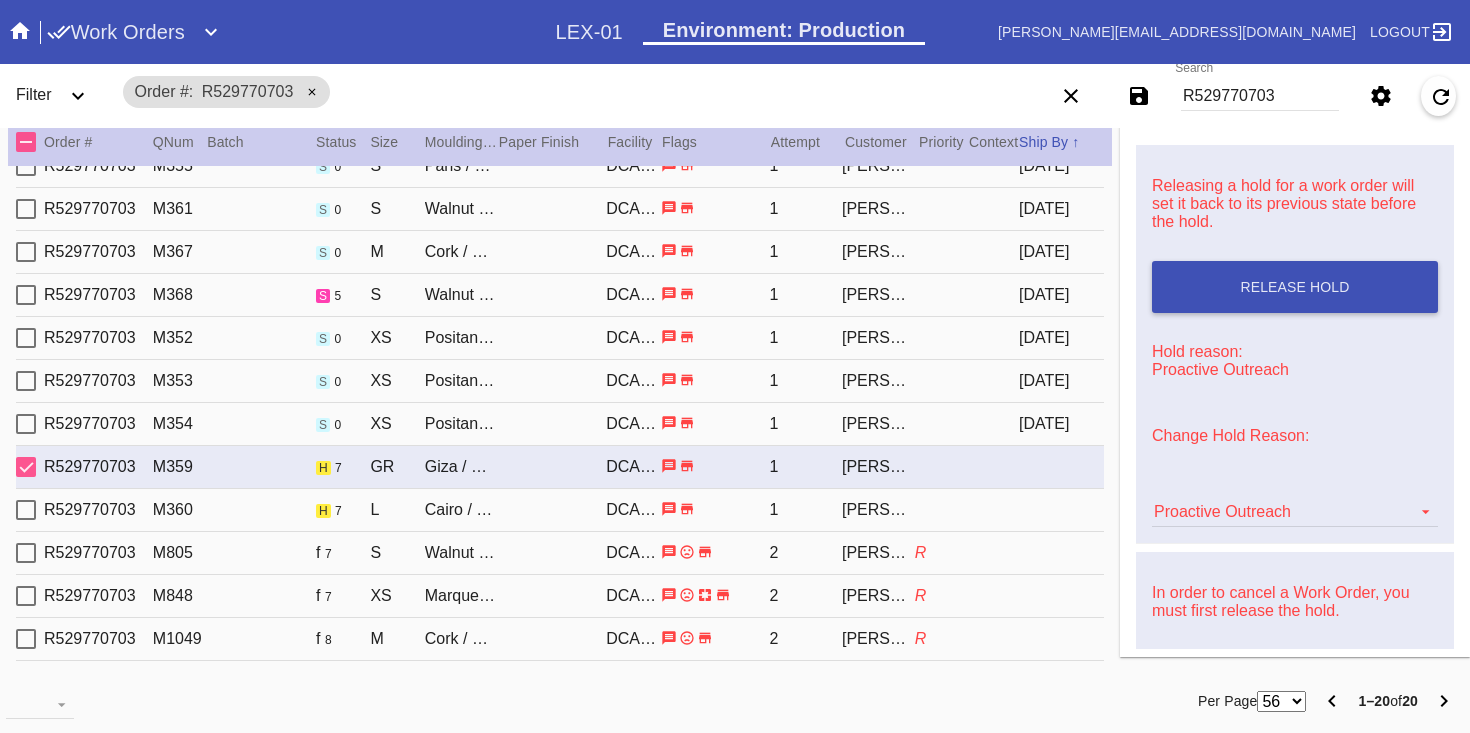 click on "Proactive Outreach Art Care Review Artwork Damaged F4B/Partnership Facility Out of Stock HPO Hold to Ship Investigation Lost in Studio Multi-Mat Details Not Received Order Change Request Out of Stock Proactive Outreach Pull for Production QA/Customer Approval Question Submitted Ready for Action Ready for Production Repair Replacement Ordered Retail GW Rework Sample Search and Rescue Transit to LEX01 Transit to PHL01 Update Work Order" at bounding box center (1295, 502) 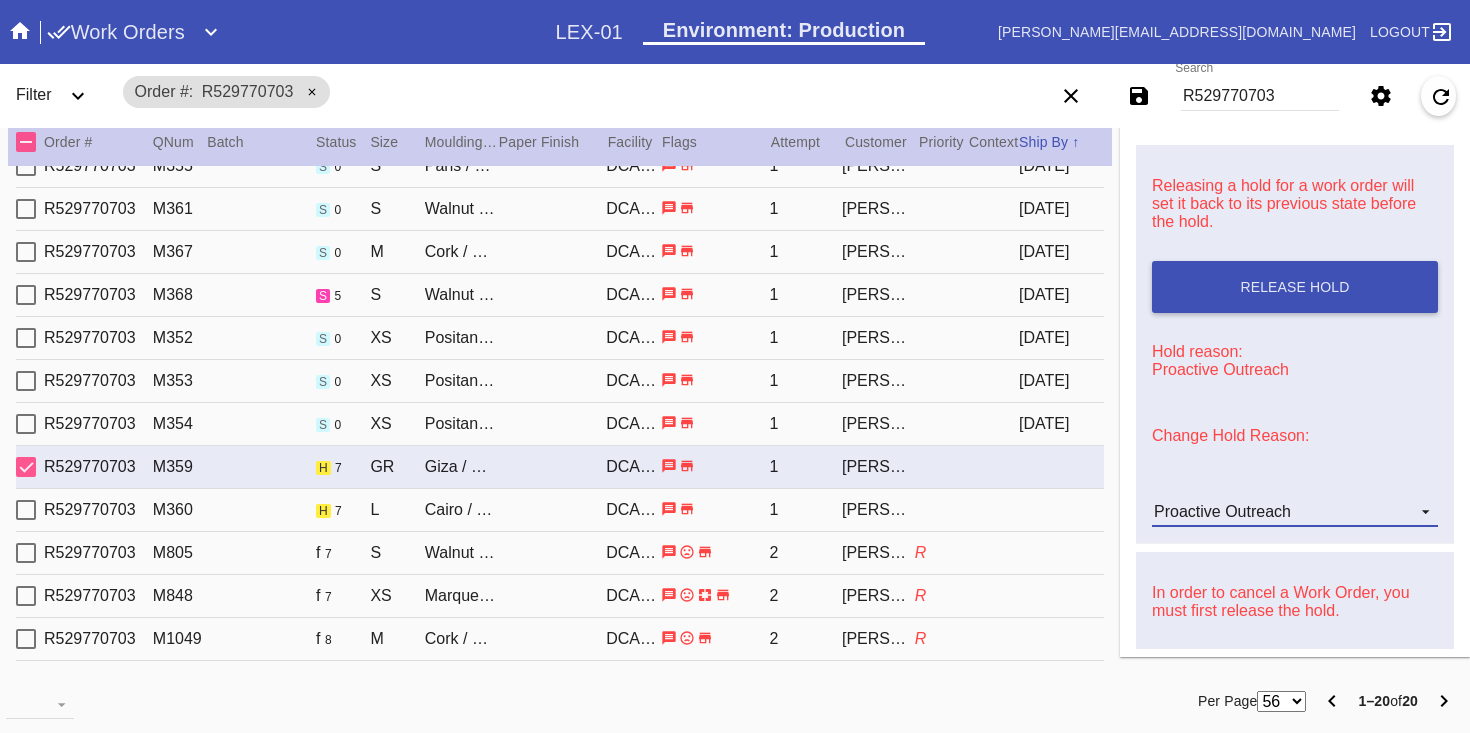 click on "Proactive Outreach" at bounding box center (1222, 511) 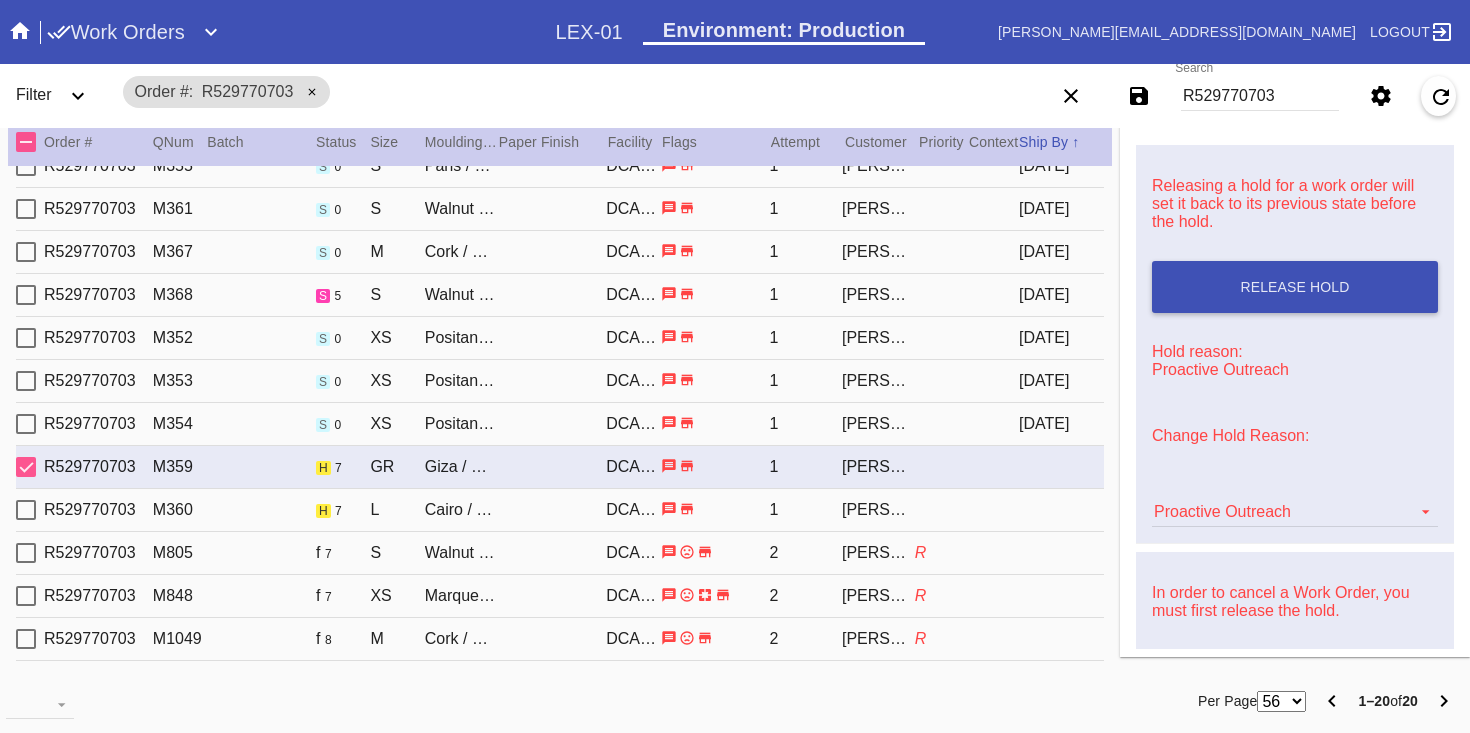 scroll, scrollTop: 472, scrollLeft: 0, axis: vertical 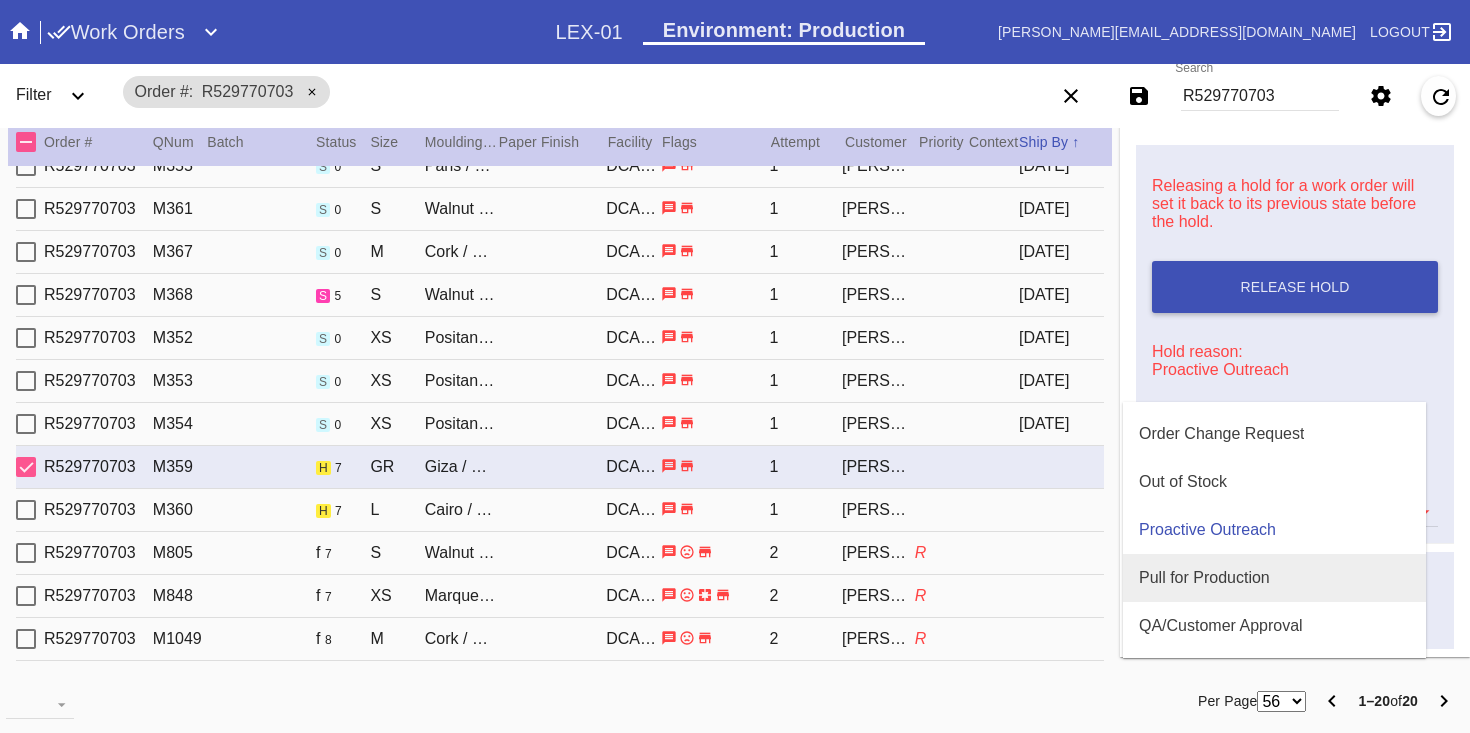 click on "Pull for Production" at bounding box center [1274, 578] 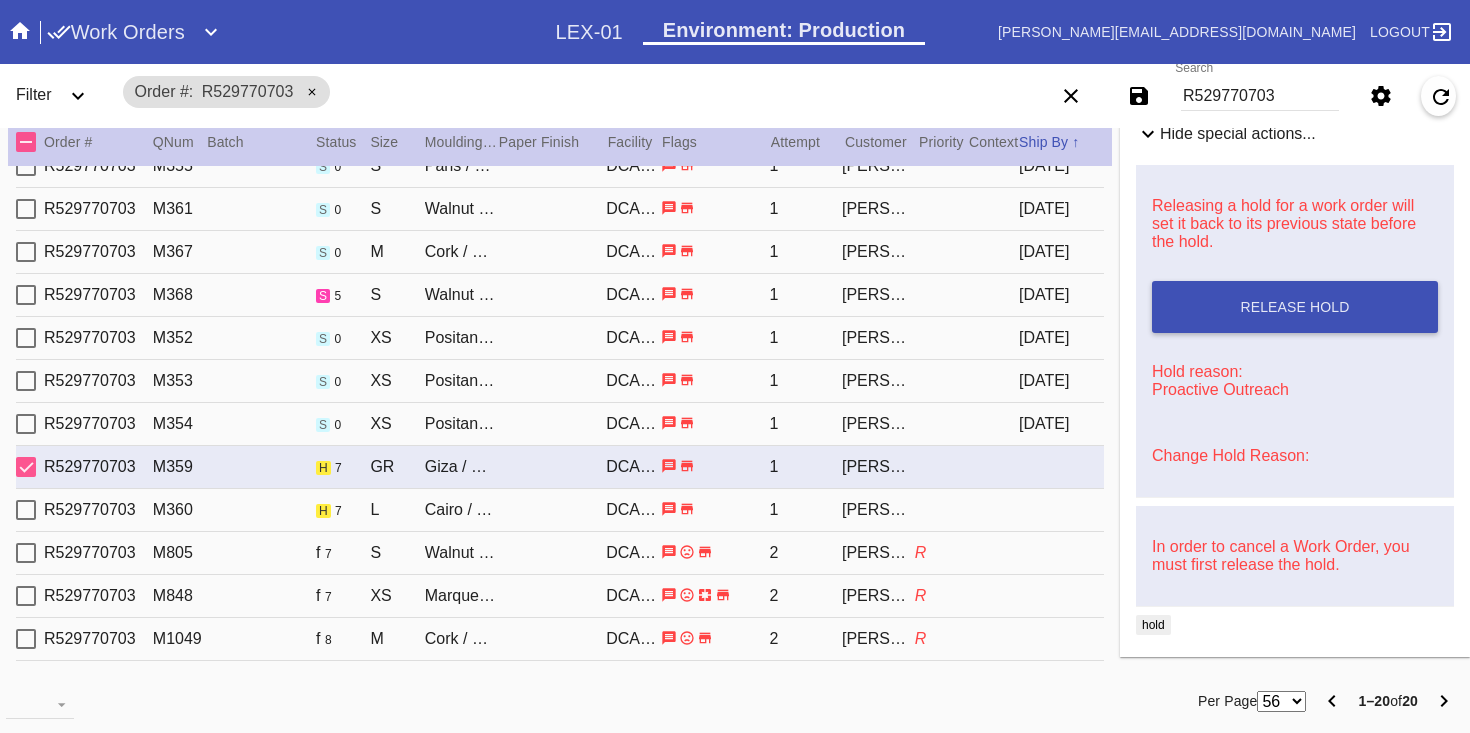 click on "R529770703 M360 h   7 L Cairo / Blush DCA-05 1 Ashley Chase" at bounding box center (560, 510) 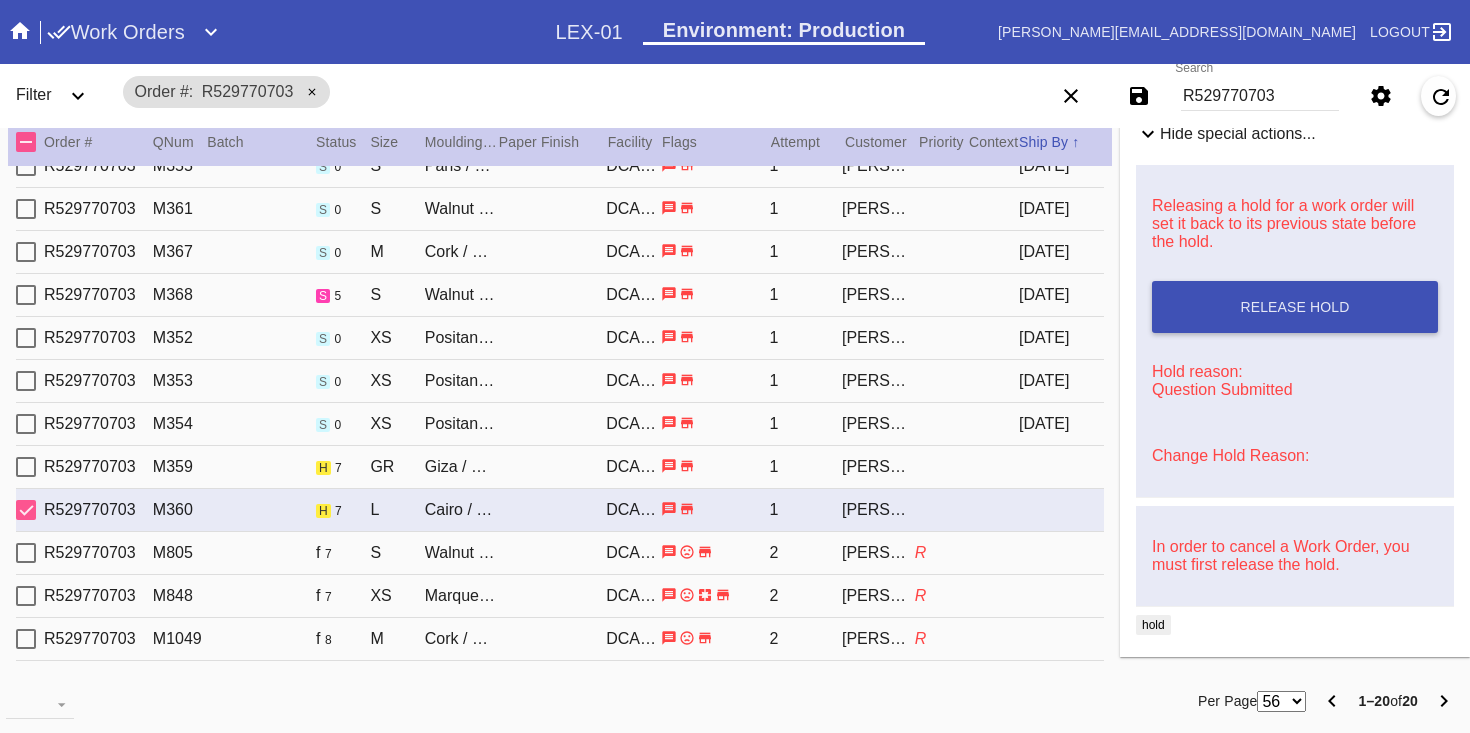 click on "R529770703 M359 h   7 GR Giza / Blush DCA-05 1 Ashley Chase" at bounding box center (560, 467) 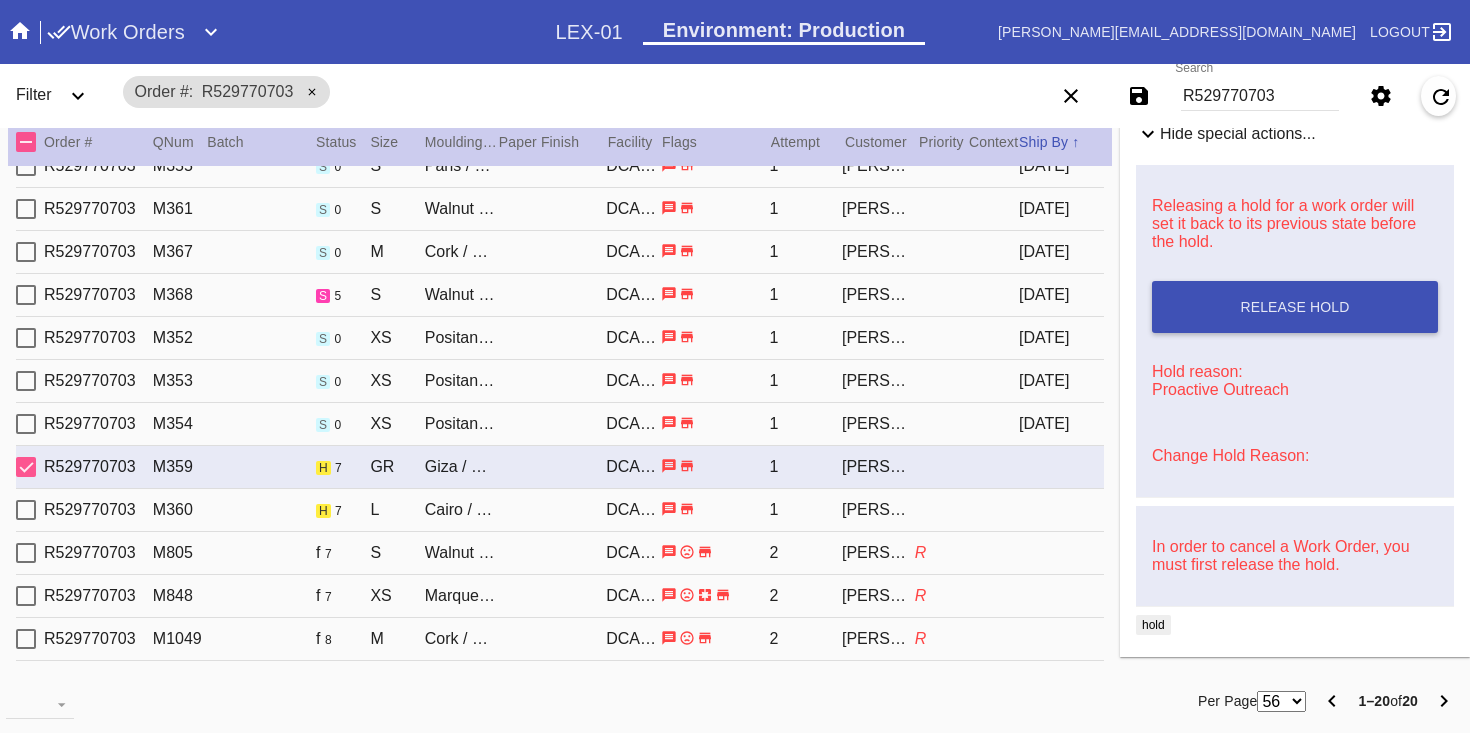 click on "R529770703 M360 h   7 L Cairo / Blush DCA-05 1 Ashley Chase" at bounding box center (560, 510) 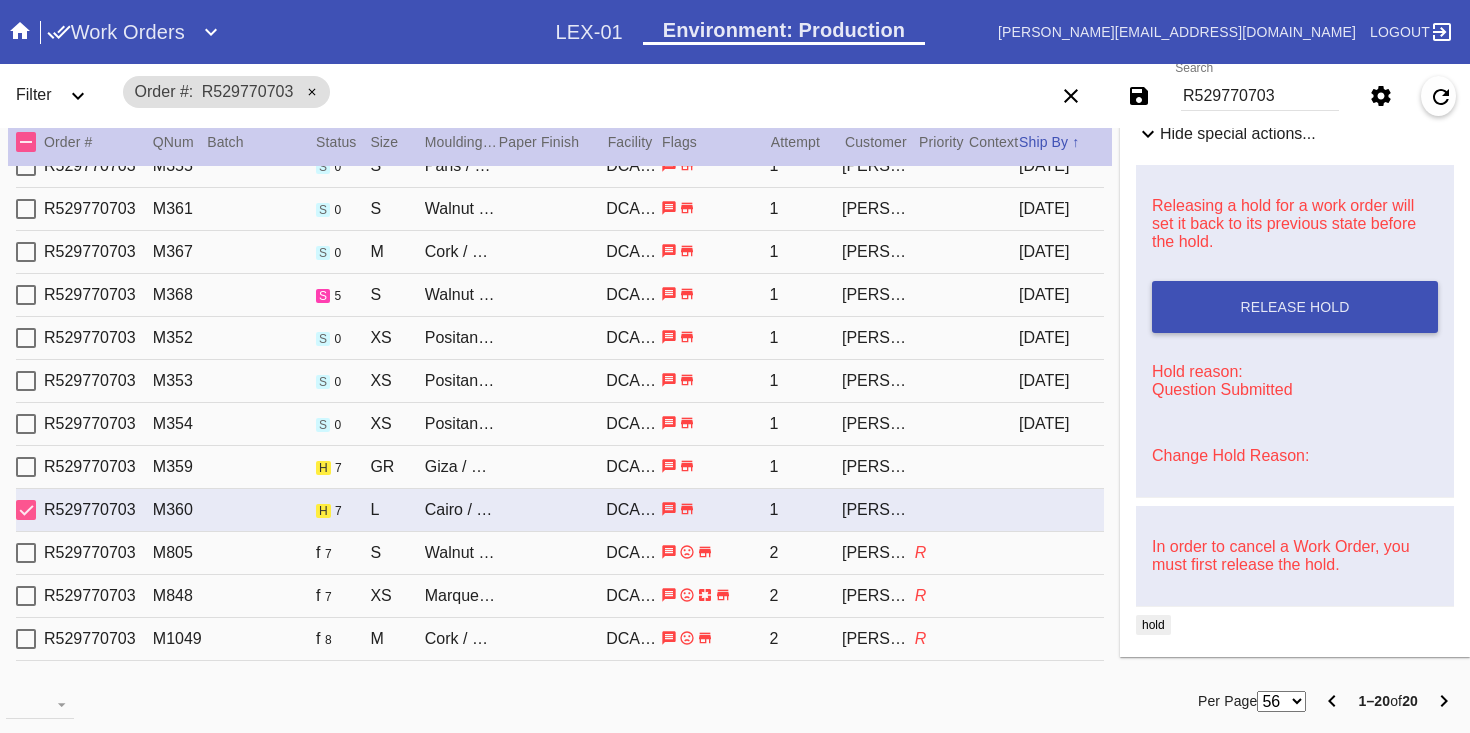 click on "R529770703 M359 h   7 GR Giza / Blush DCA-05 1 Ashley Chase" at bounding box center (560, 467) 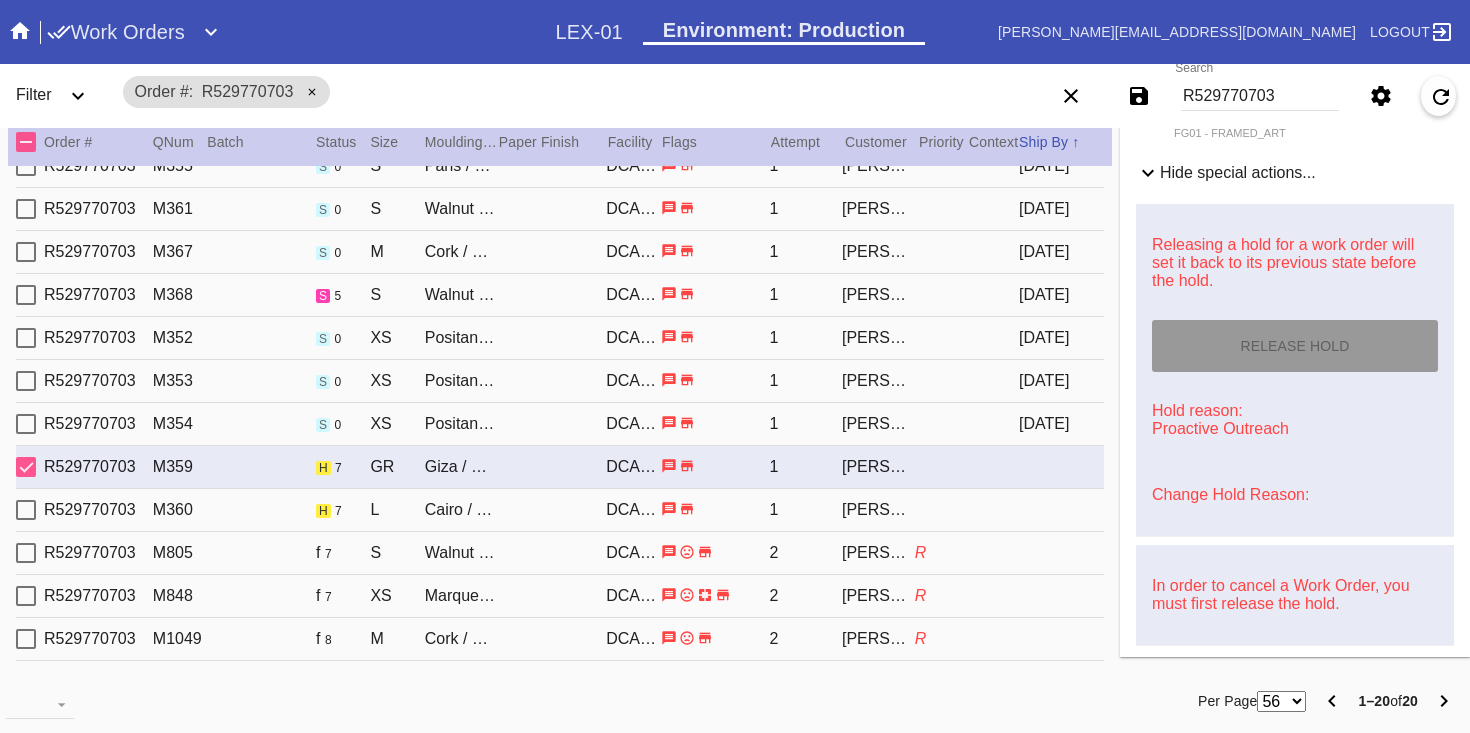 scroll, scrollTop: 873, scrollLeft: 0, axis: vertical 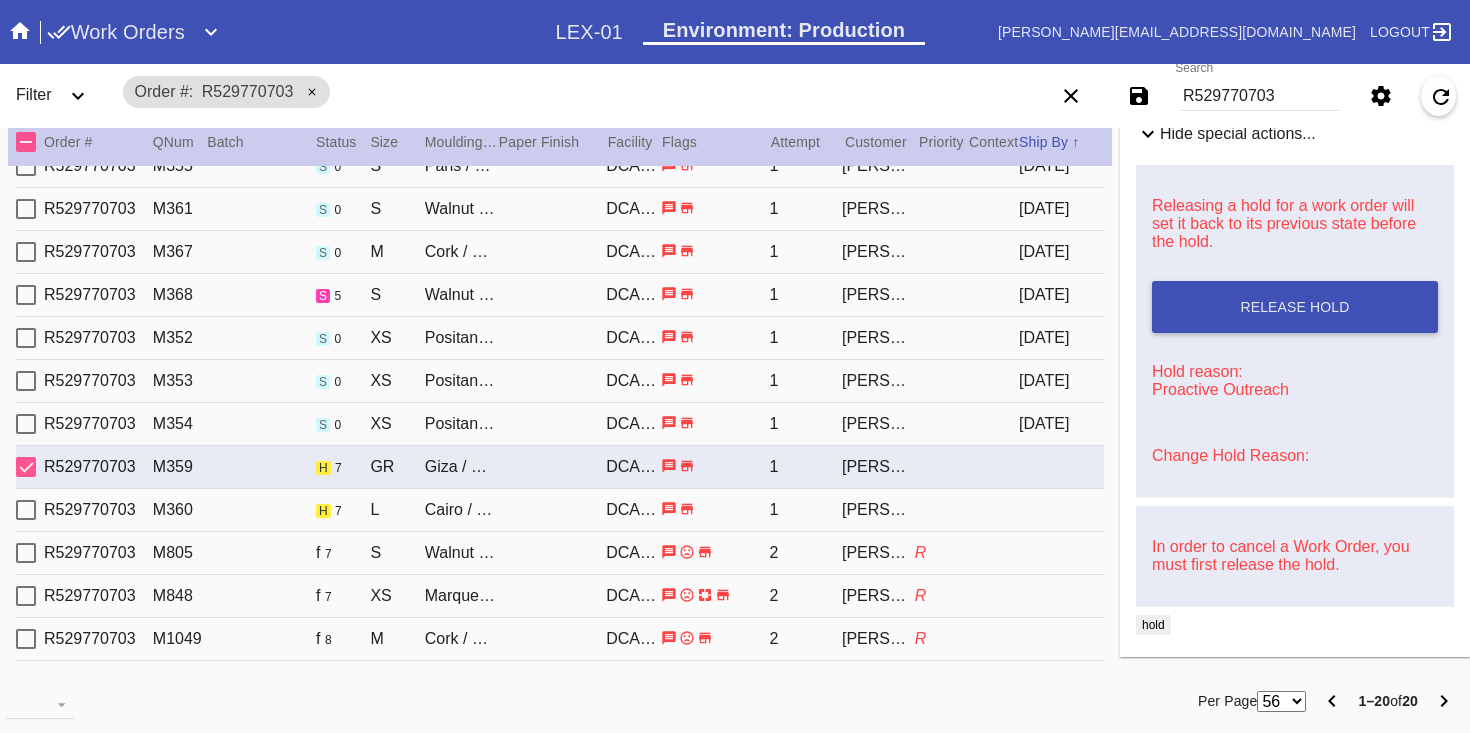 click on "Change Hold Reason:" at bounding box center [1230, 455] 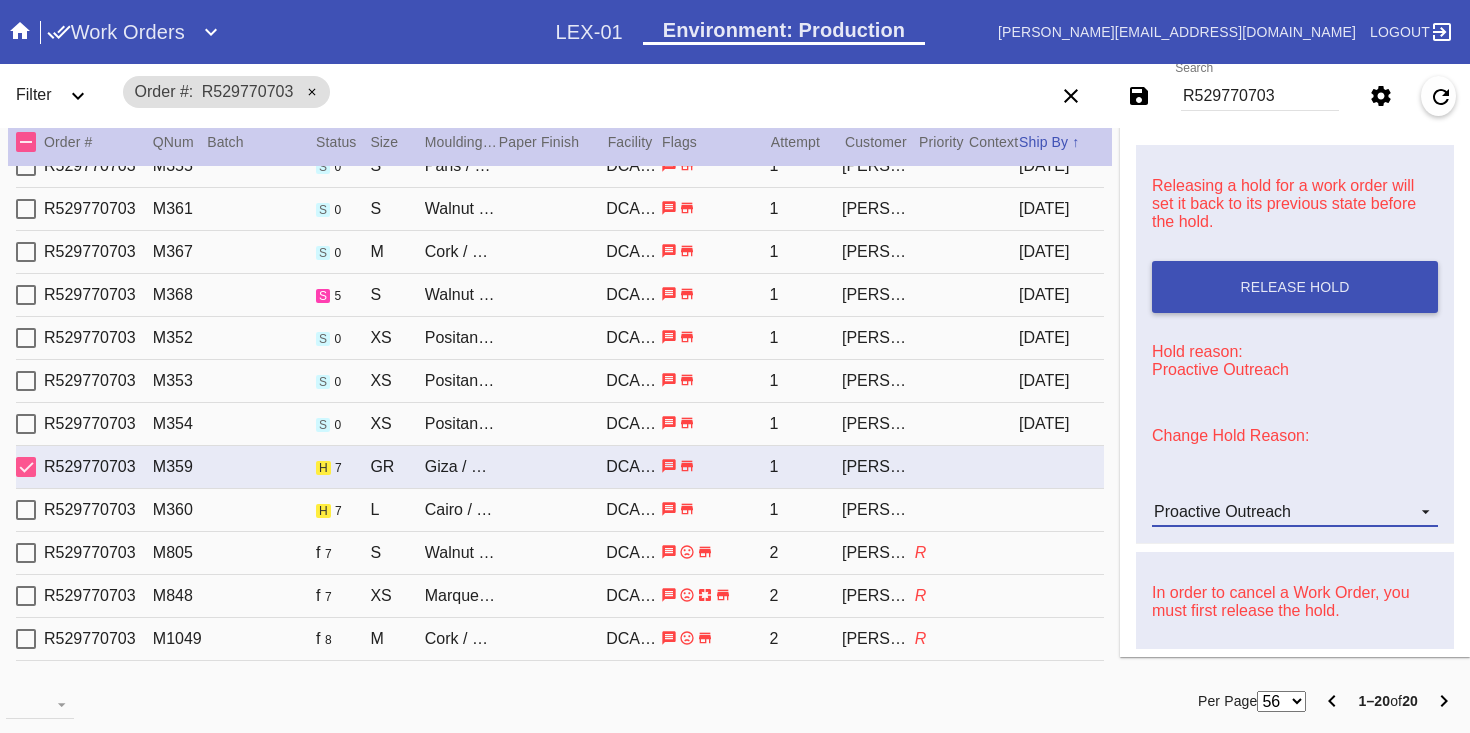 click on "Proactive Outreach" at bounding box center [1222, 511] 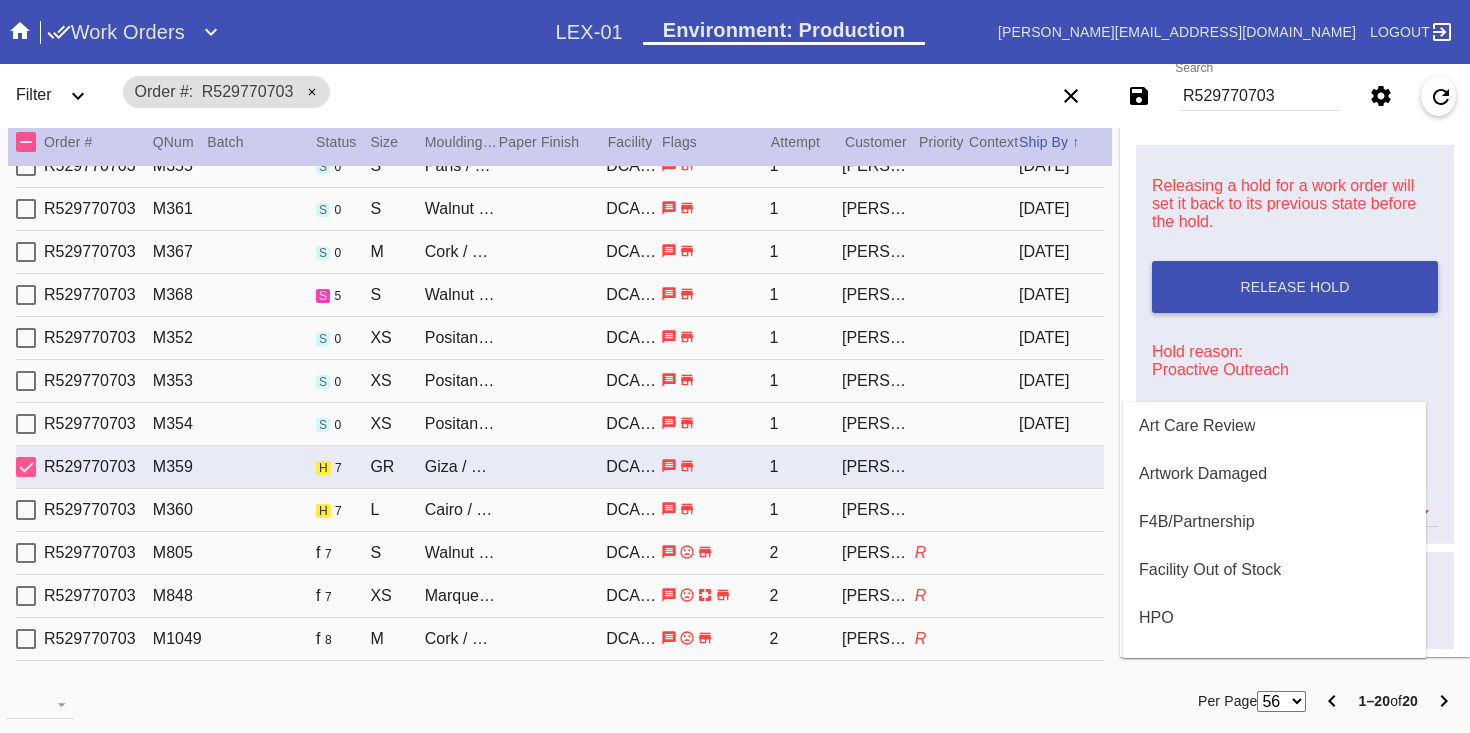 scroll, scrollTop: 472, scrollLeft: 0, axis: vertical 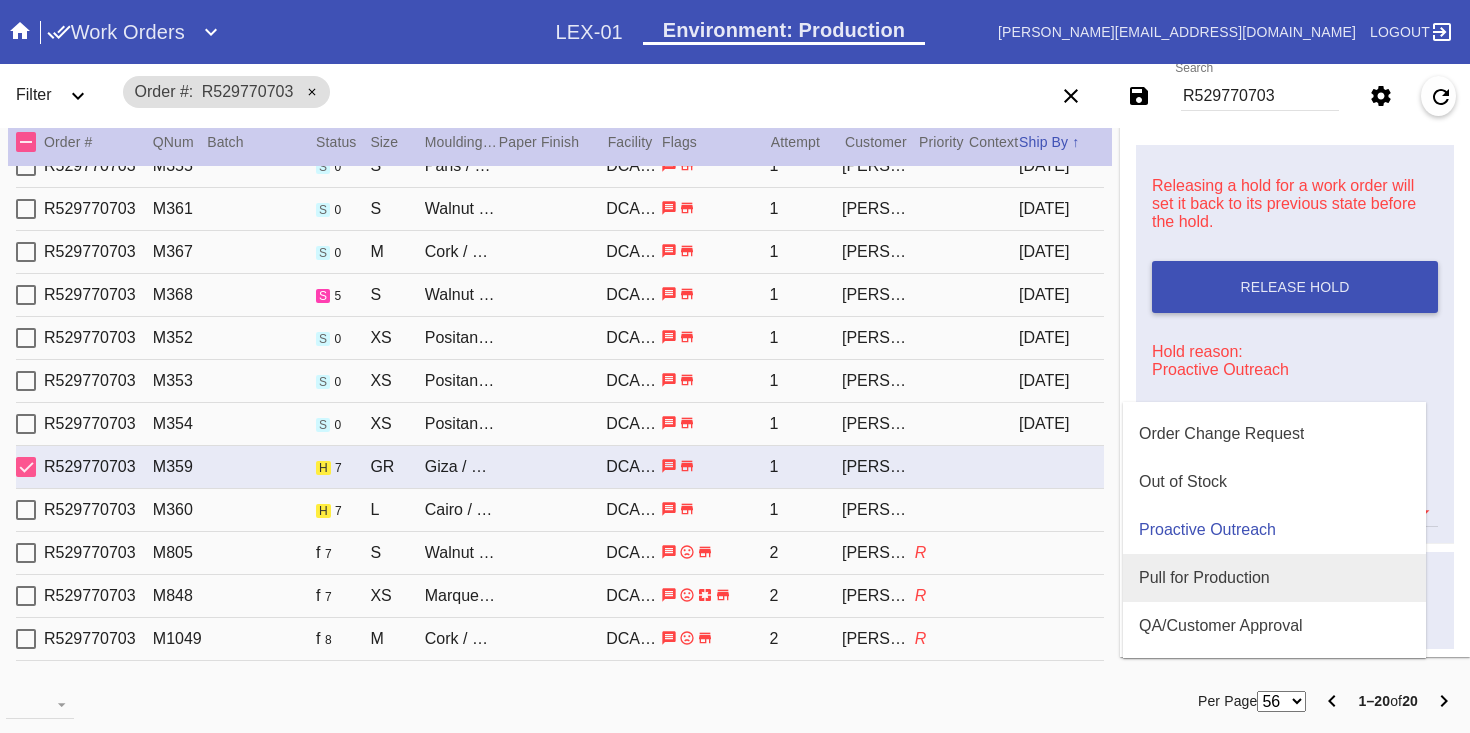 click on "Pull for Production" at bounding box center (1274, 578) 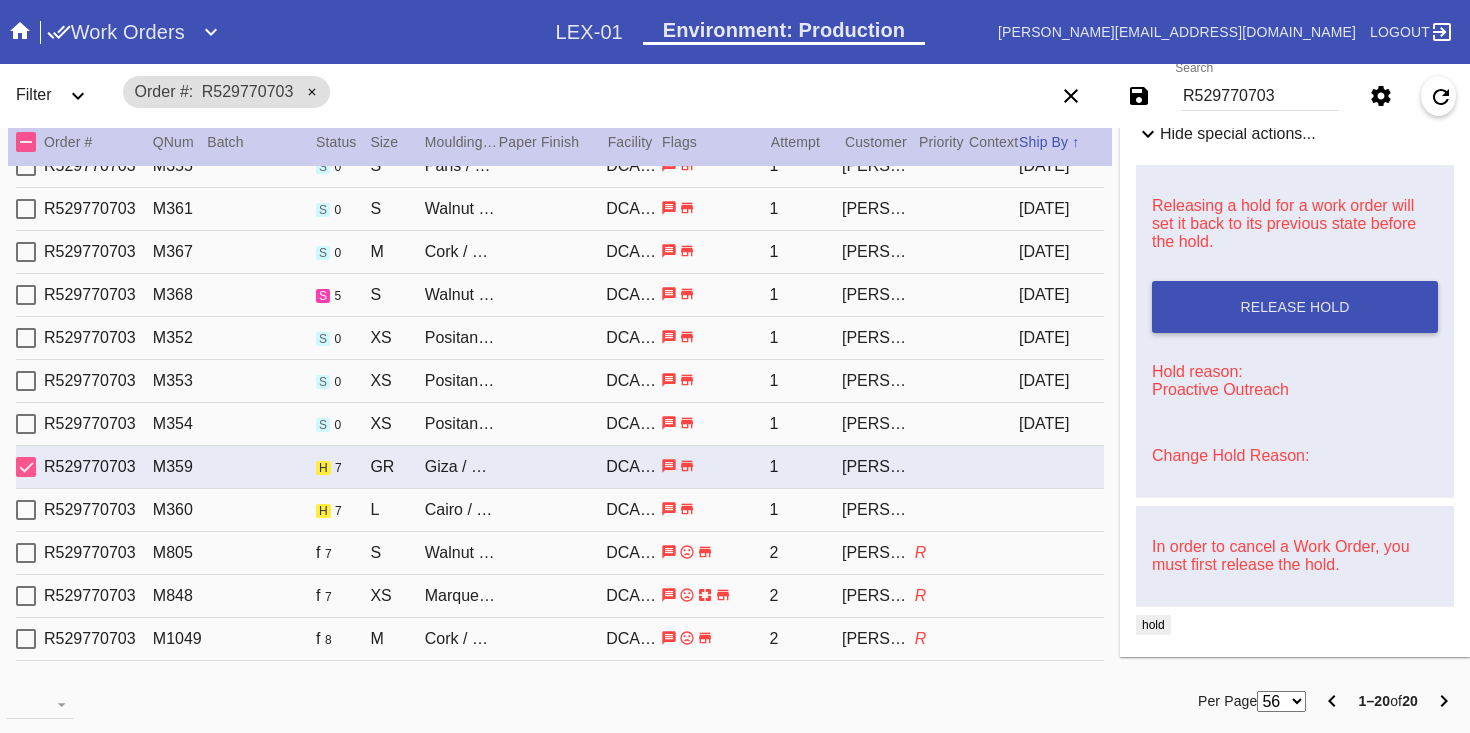 click on "Change Hold Reason:" at bounding box center [1230, 455] 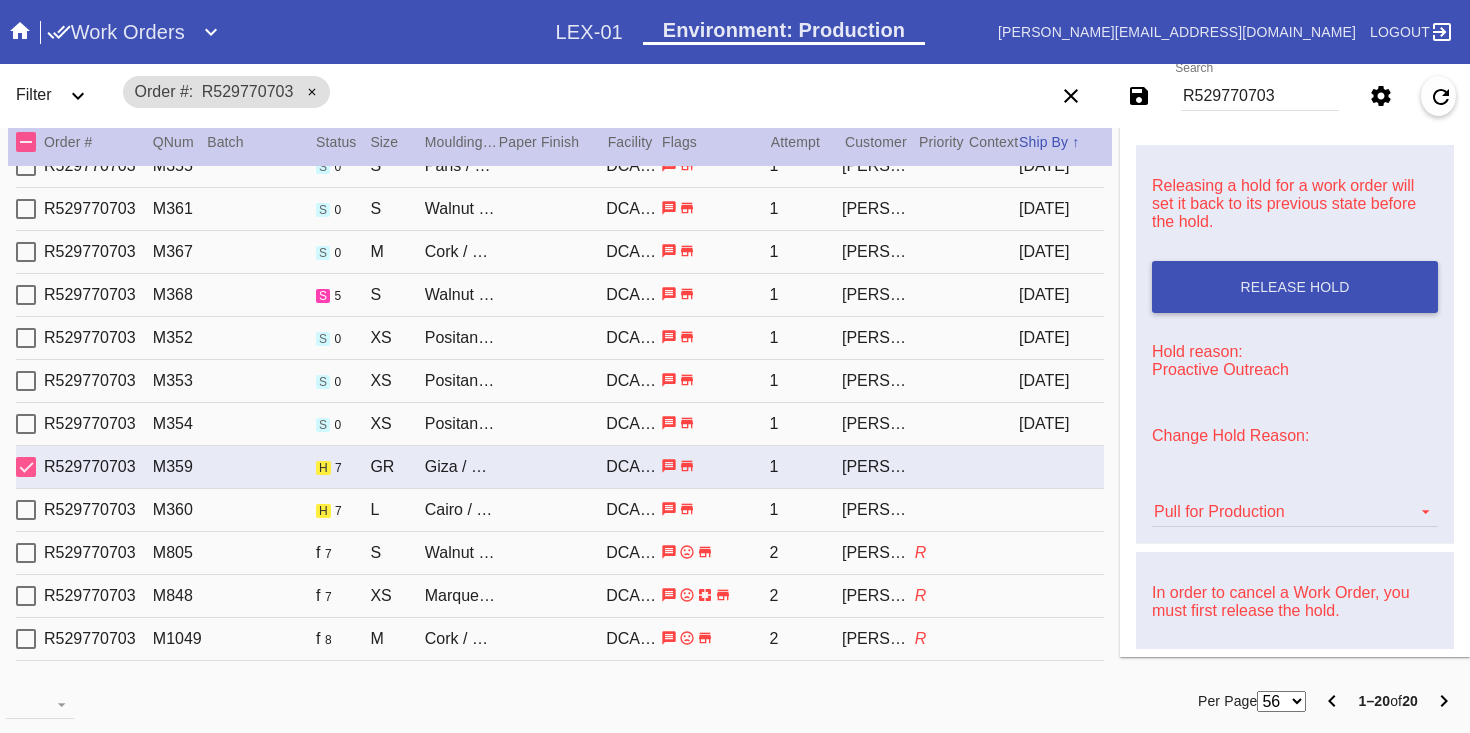 click on "Change Hold Reason:" at bounding box center [1295, 436] 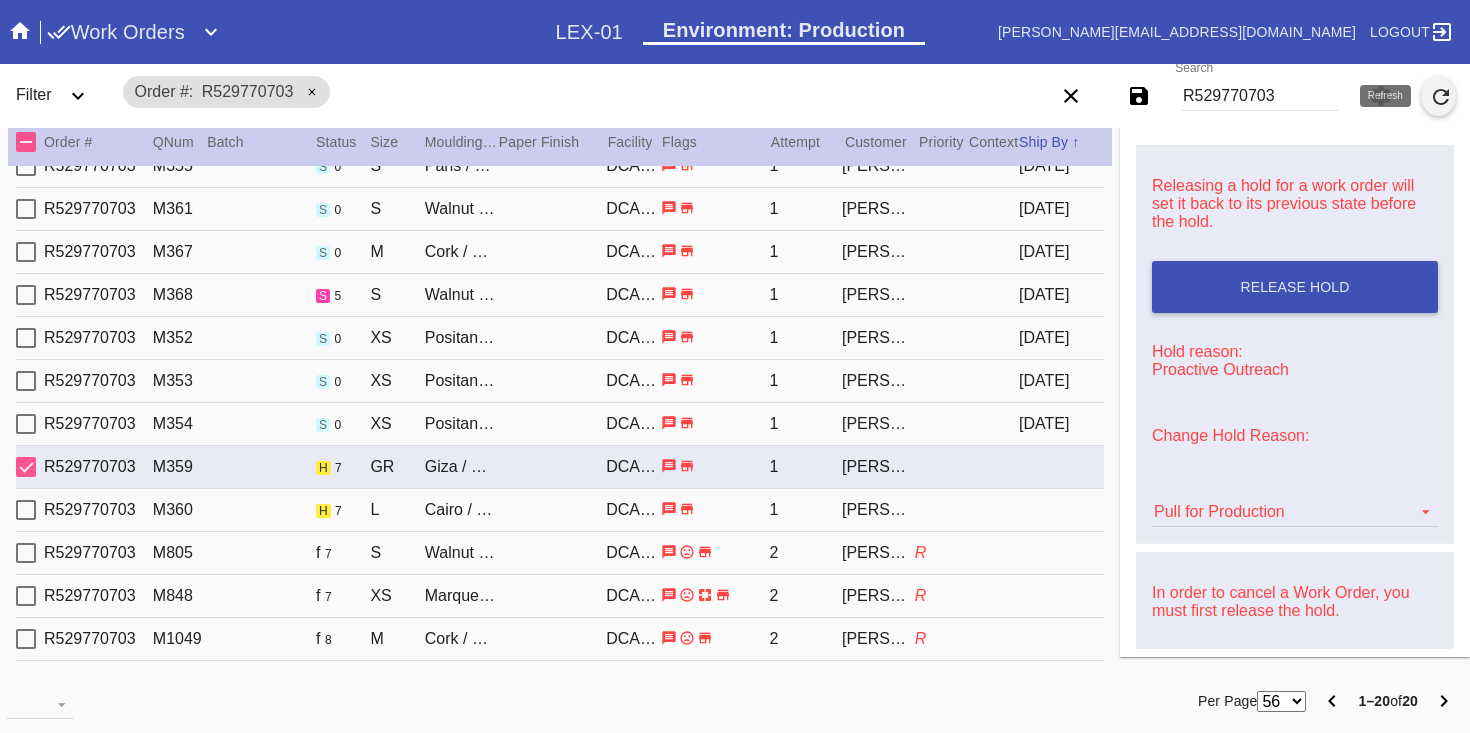 click 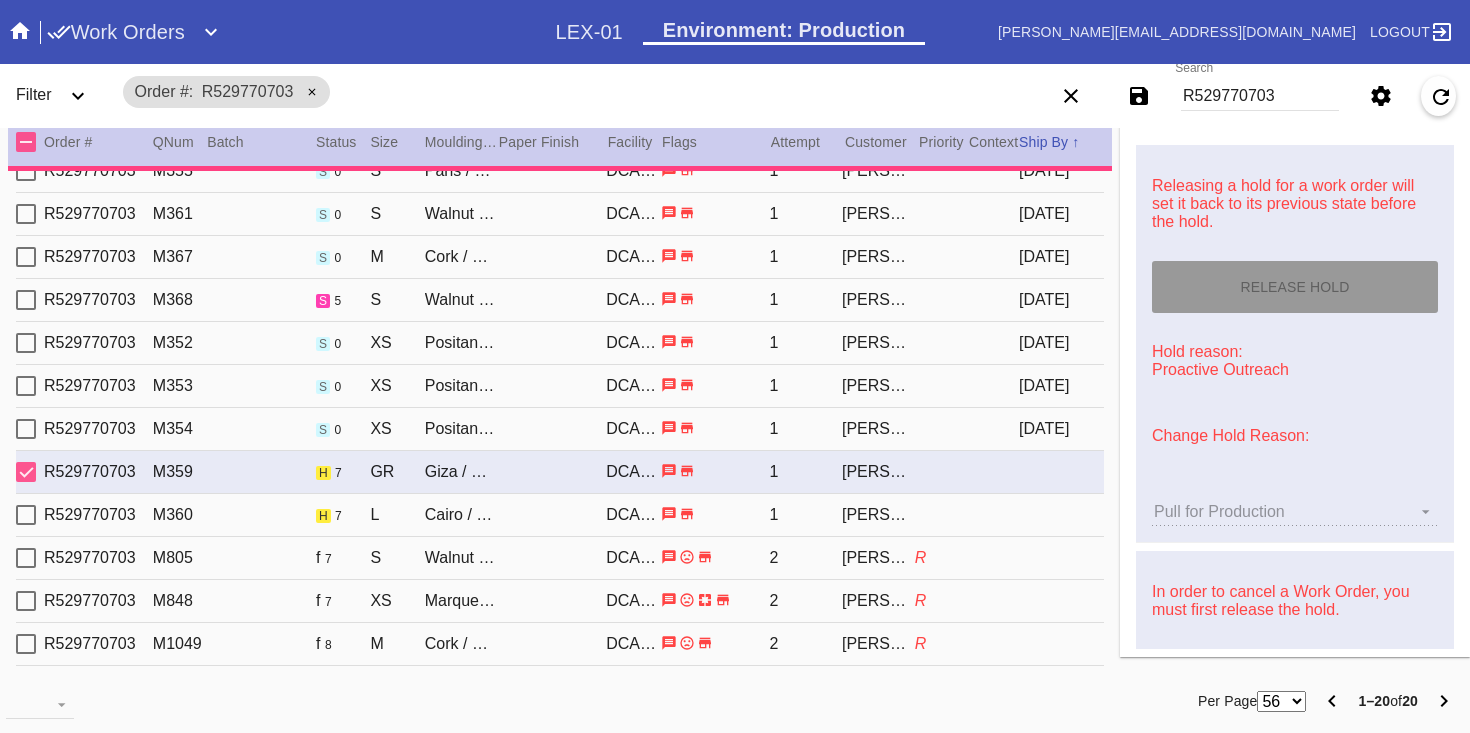 type on "[DATE]" 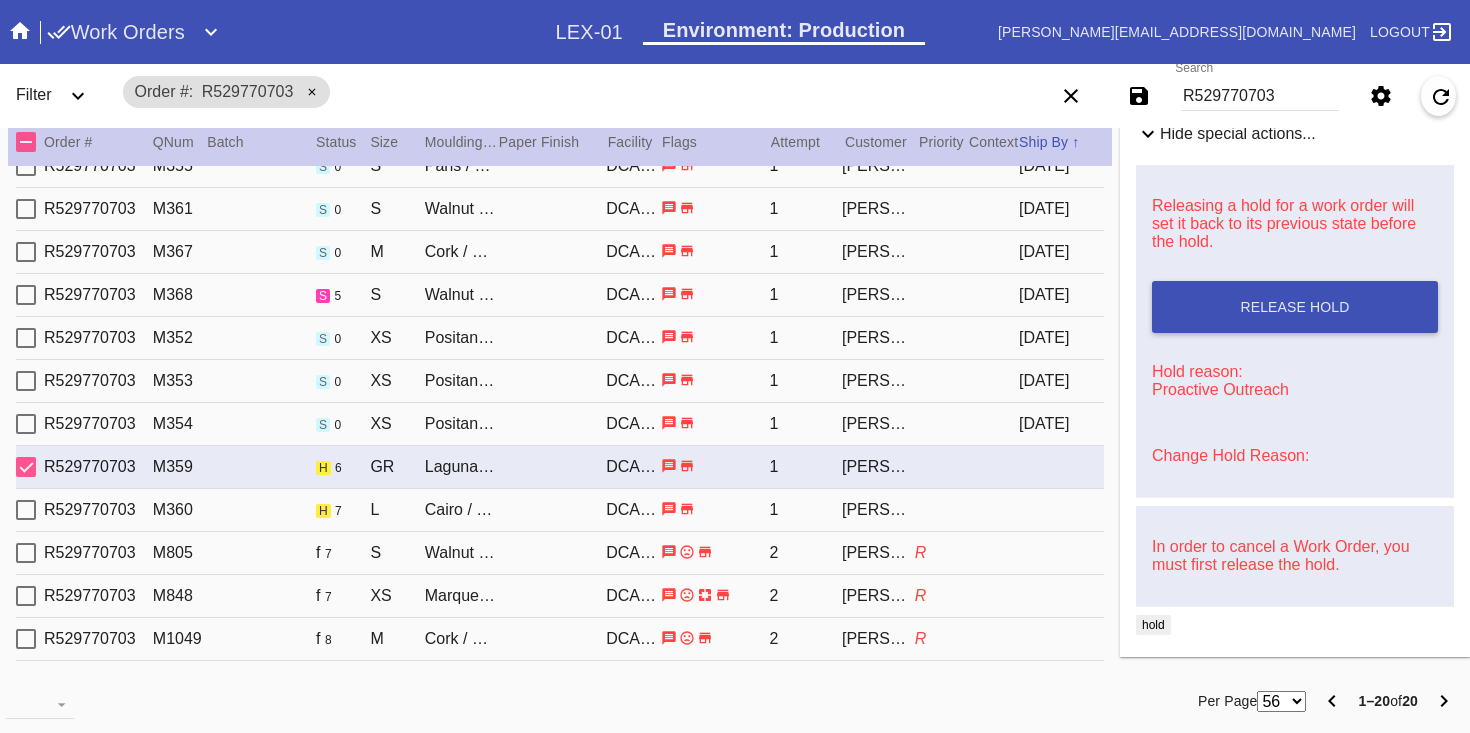 scroll, scrollTop: 1168, scrollLeft: 0, axis: vertical 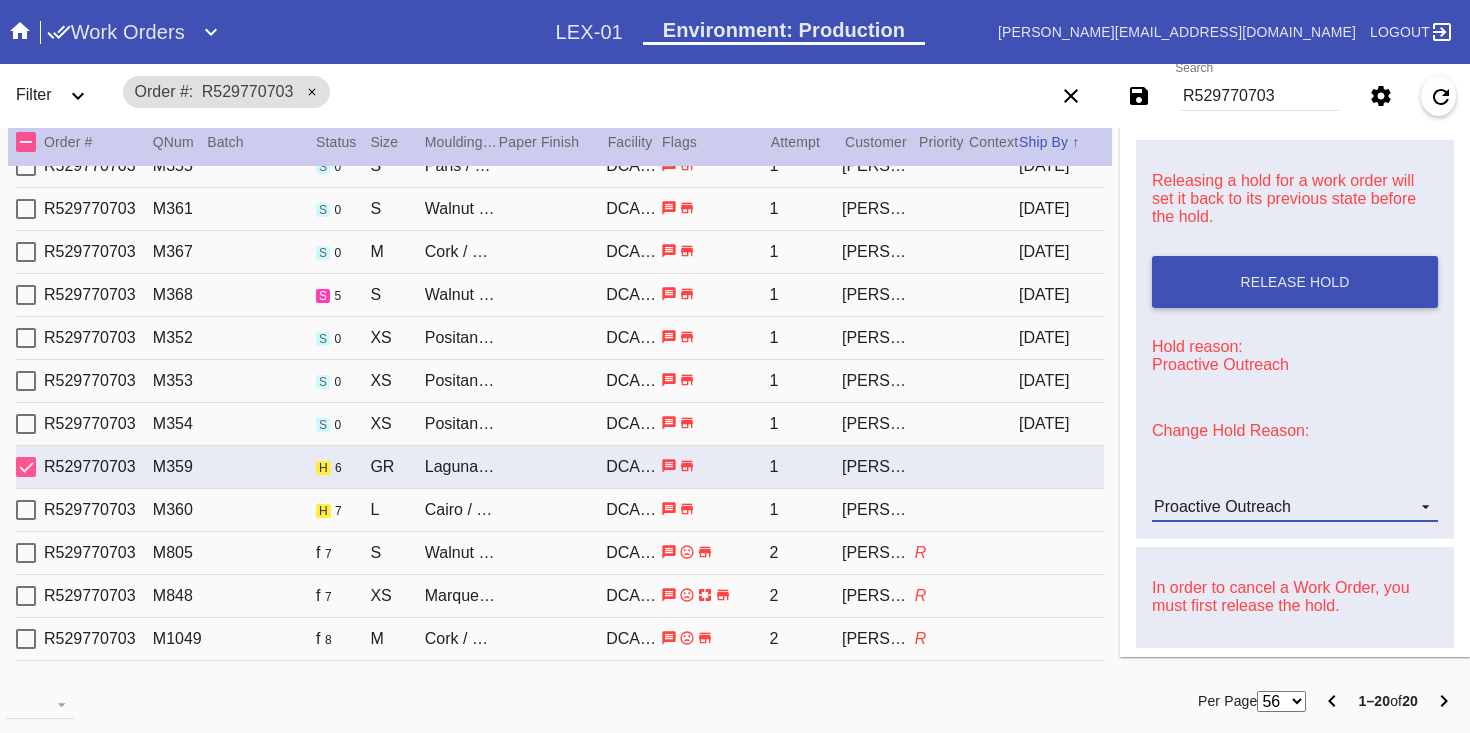 click on "Proactive Outreach" at bounding box center (1222, 506) 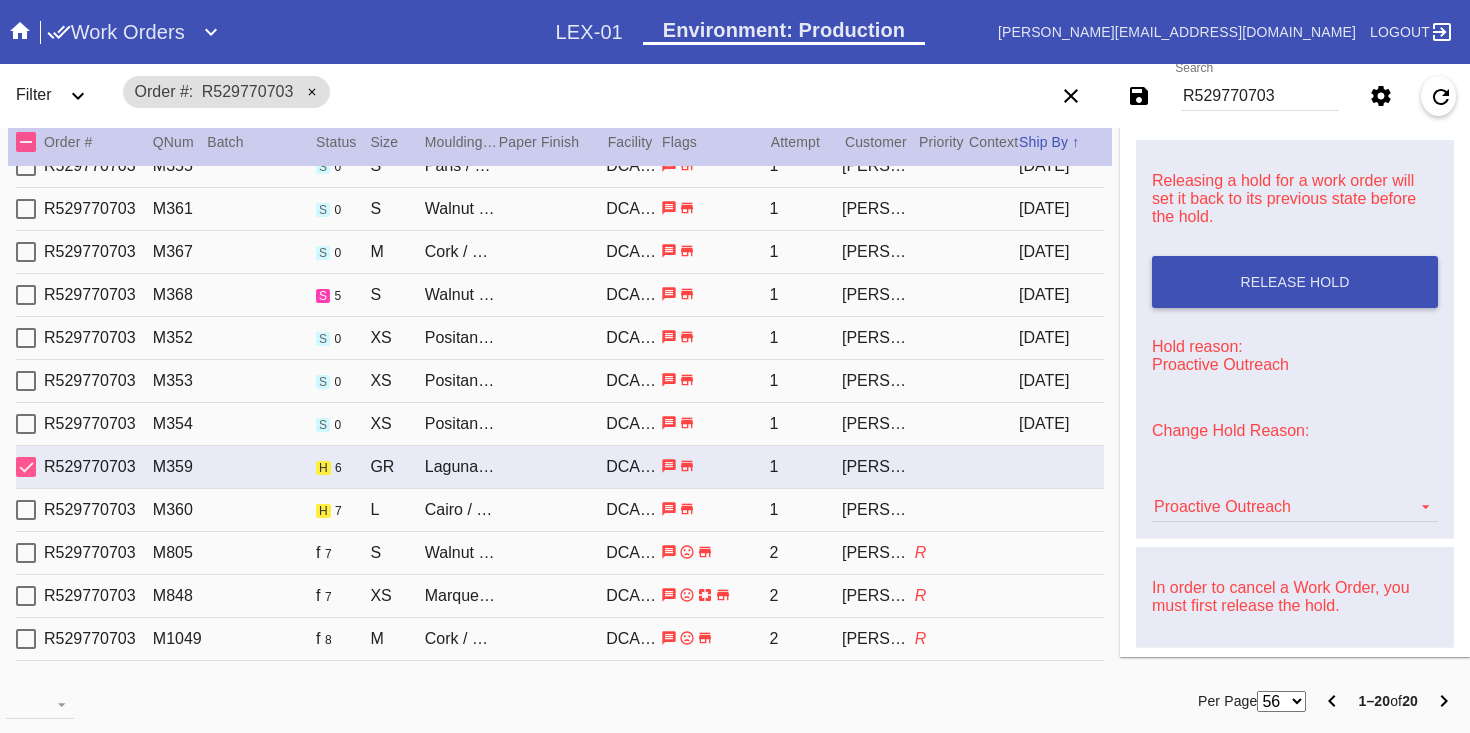scroll, scrollTop: 472, scrollLeft: 0, axis: vertical 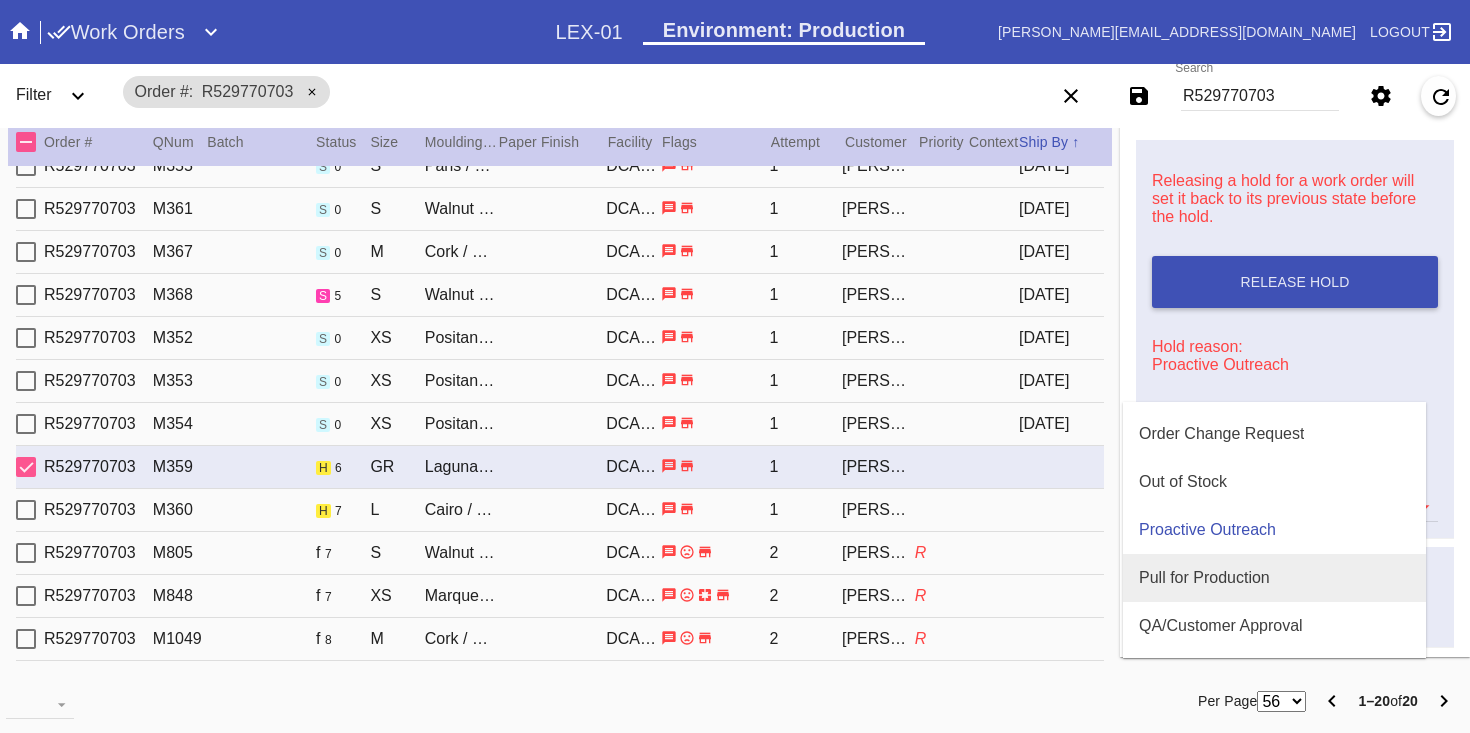 click on "Pull for Production" at bounding box center (1204, 578) 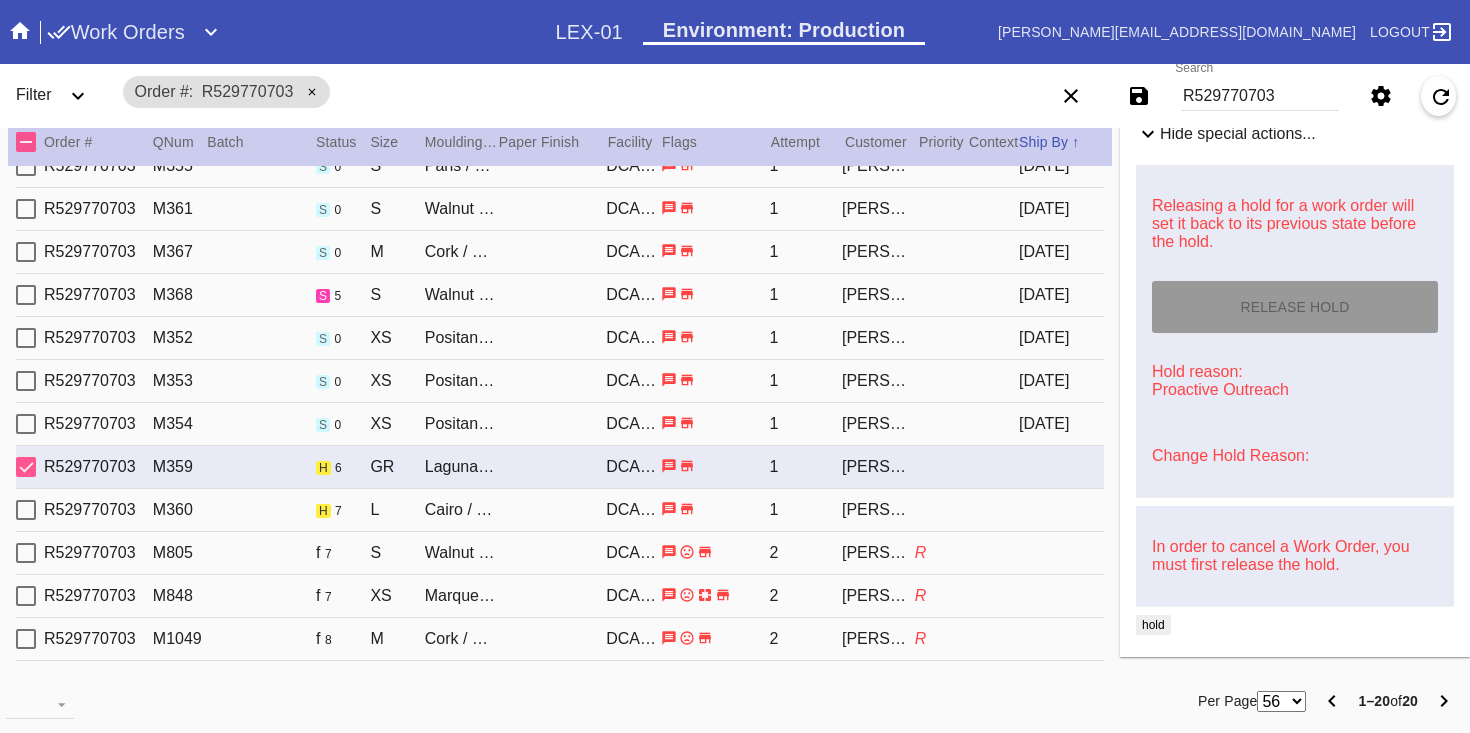 type on "[DATE]" 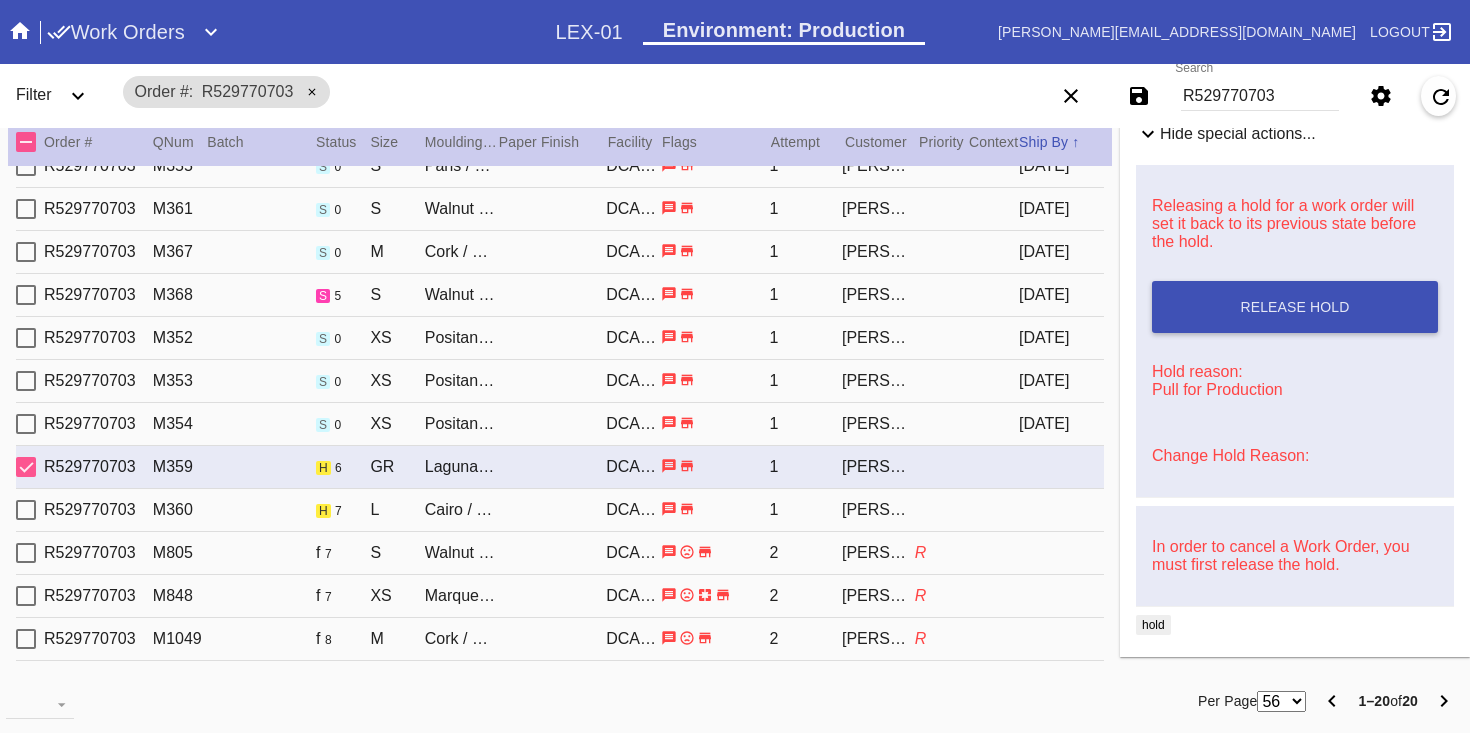 click on "R529770703 M360 h   7 L Cairo / Blush DCA-05 1 Ashley Chase" at bounding box center [560, 510] 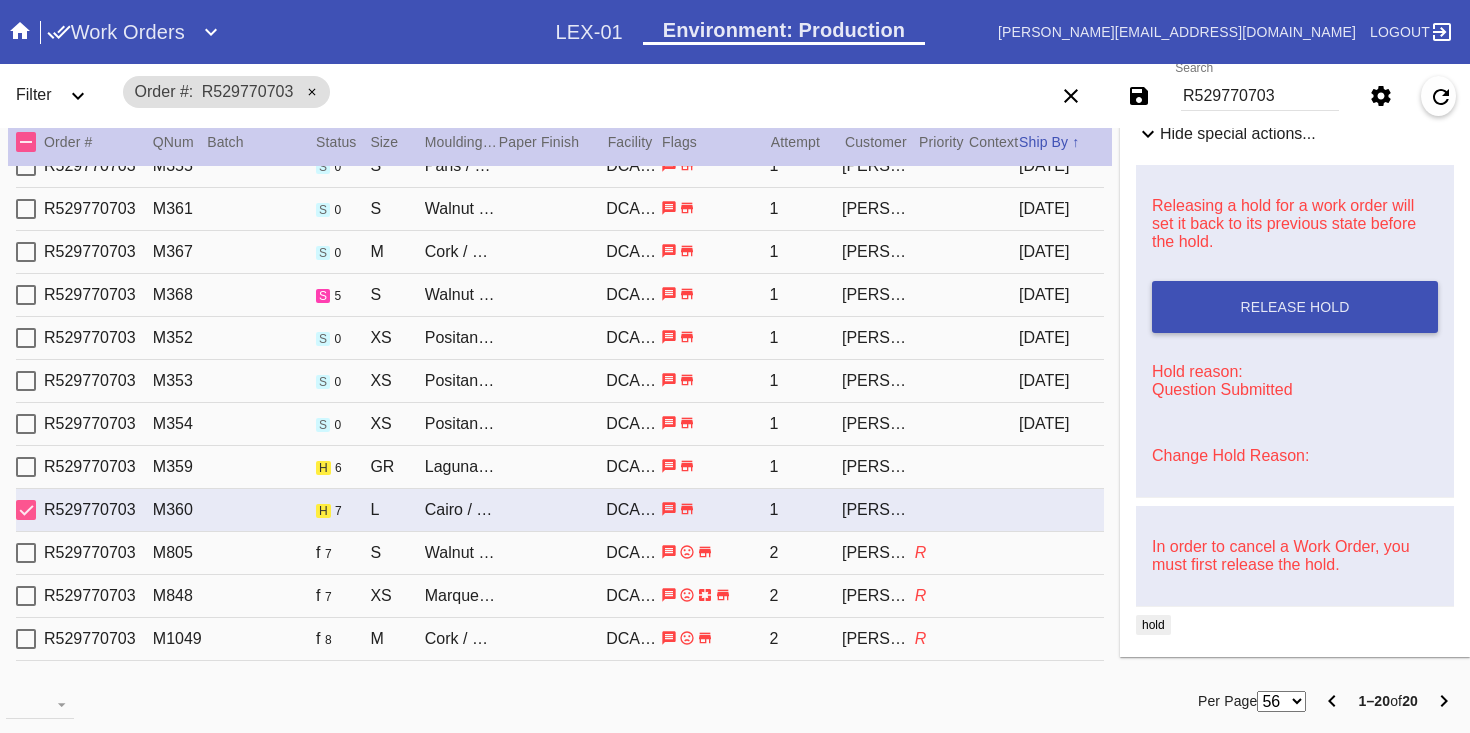 click on "Change Hold Reason:" at bounding box center [1230, 455] 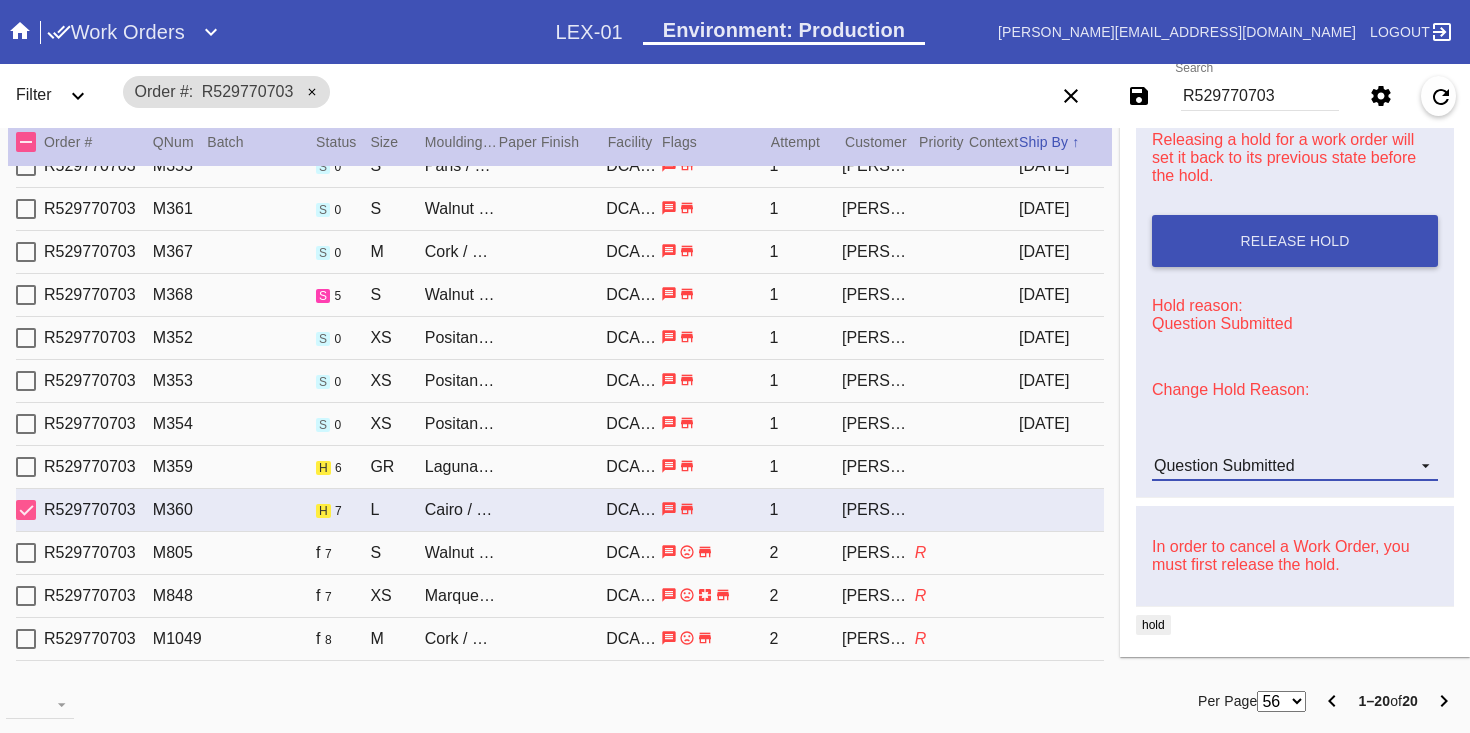 click on "Question Submitted" at bounding box center [1224, 465] 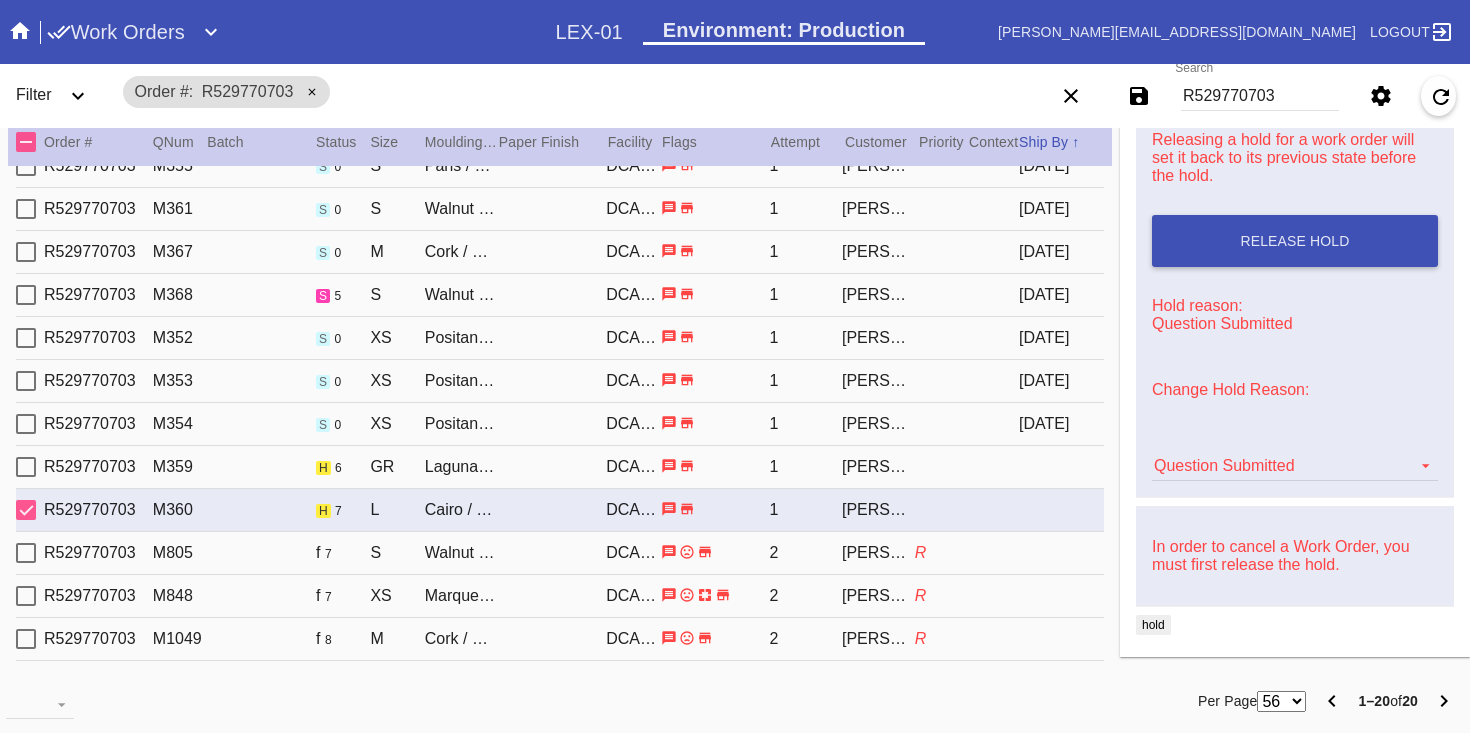 scroll, scrollTop: 616, scrollLeft: 0, axis: vertical 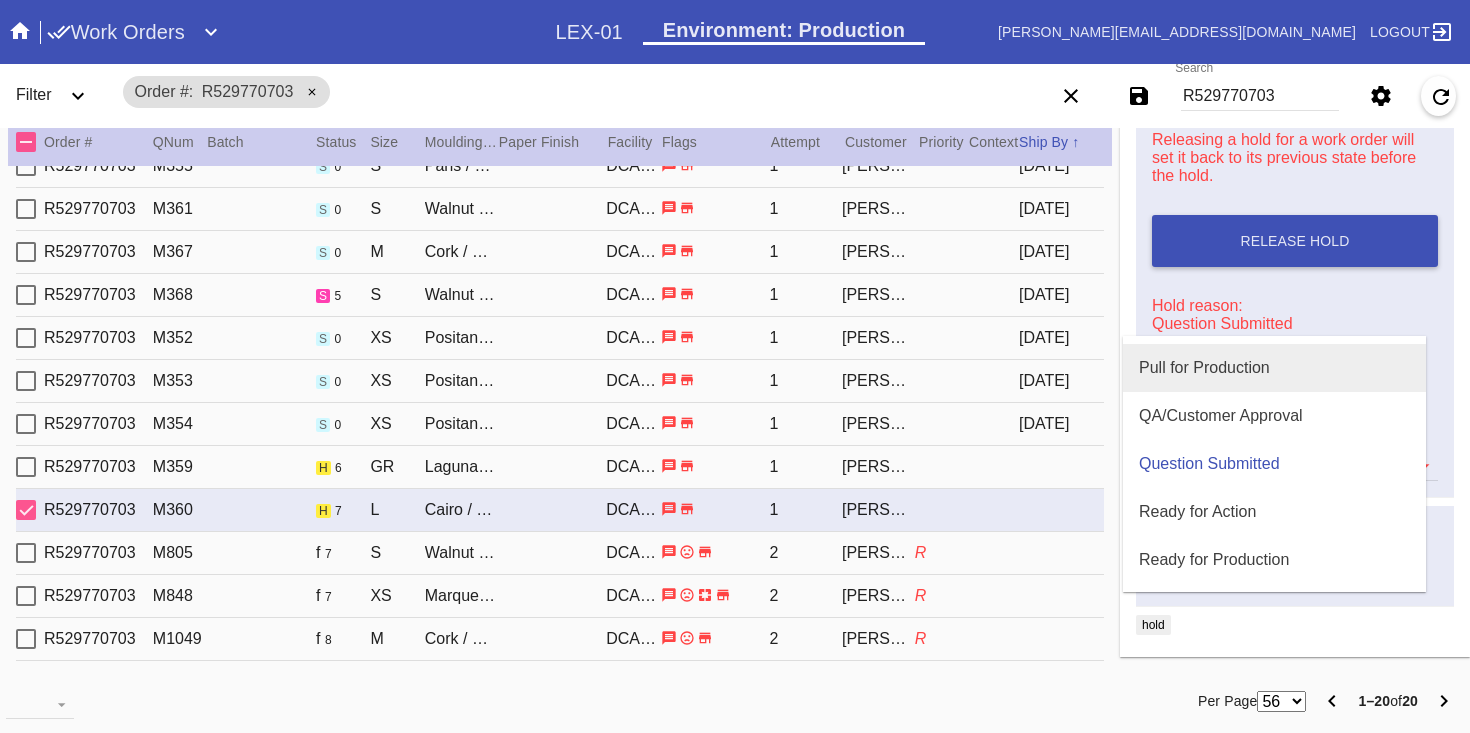 click on "Pull for Production" at bounding box center [1204, 368] 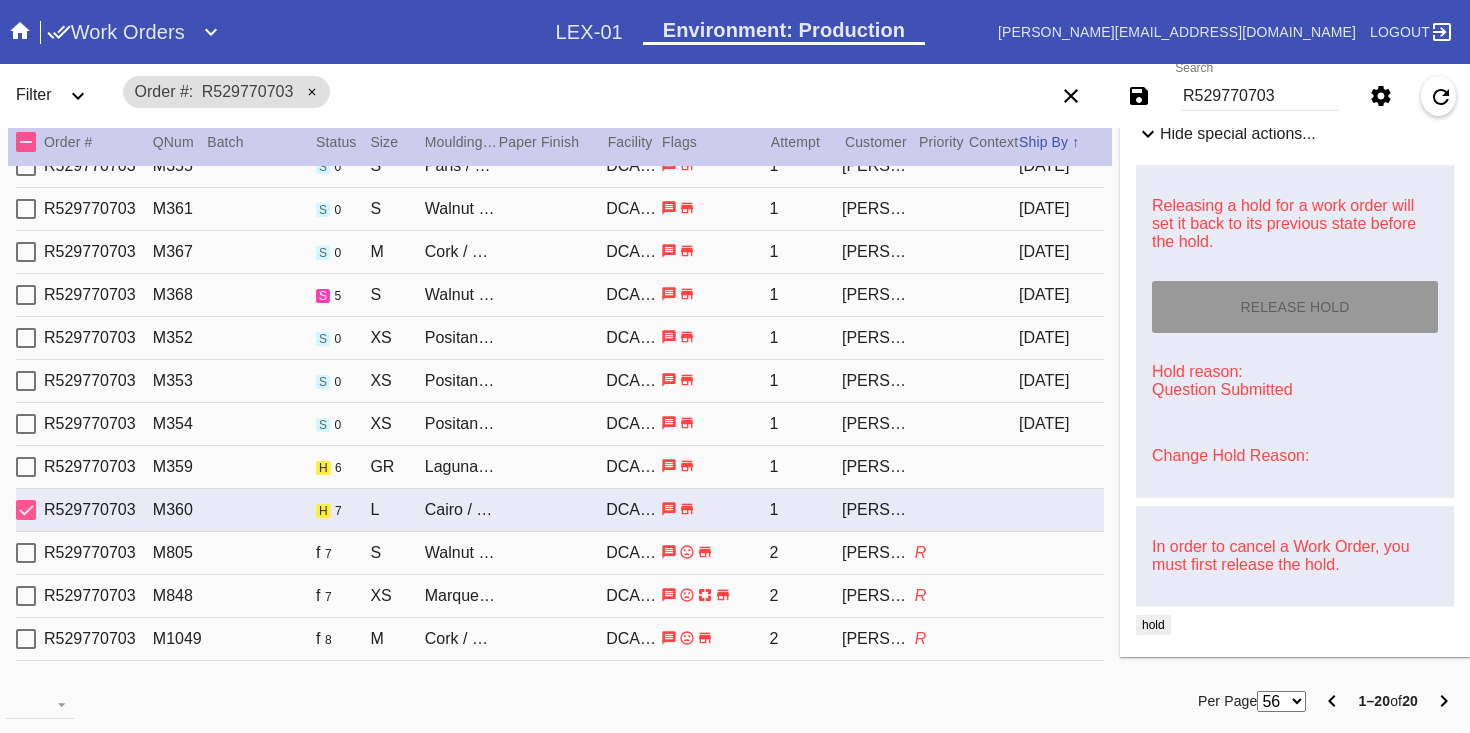 type on "[DATE]" 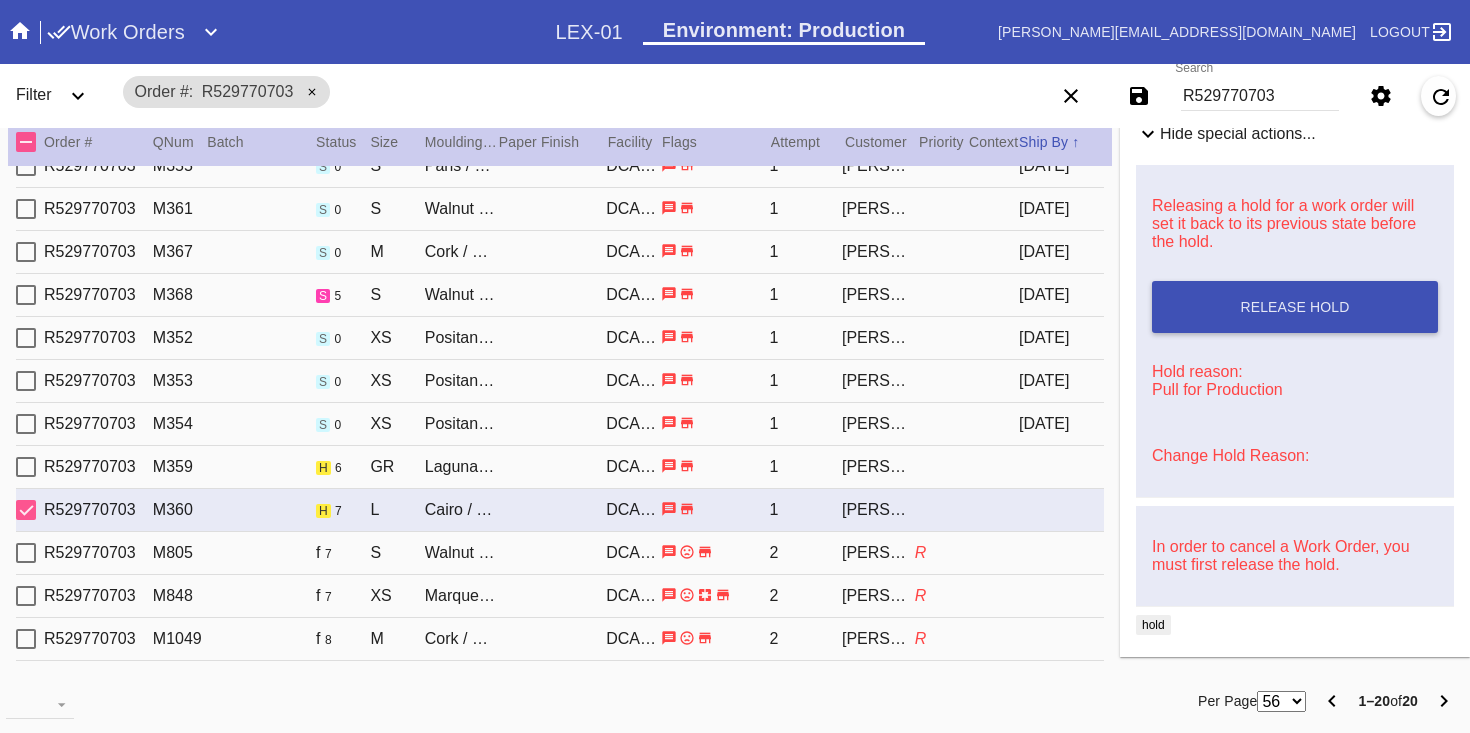 click on "R529770703 M359 h   6 GR Laguna Deep / Canvas DCA-05 1 Ashley Chase" at bounding box center (560, 467) 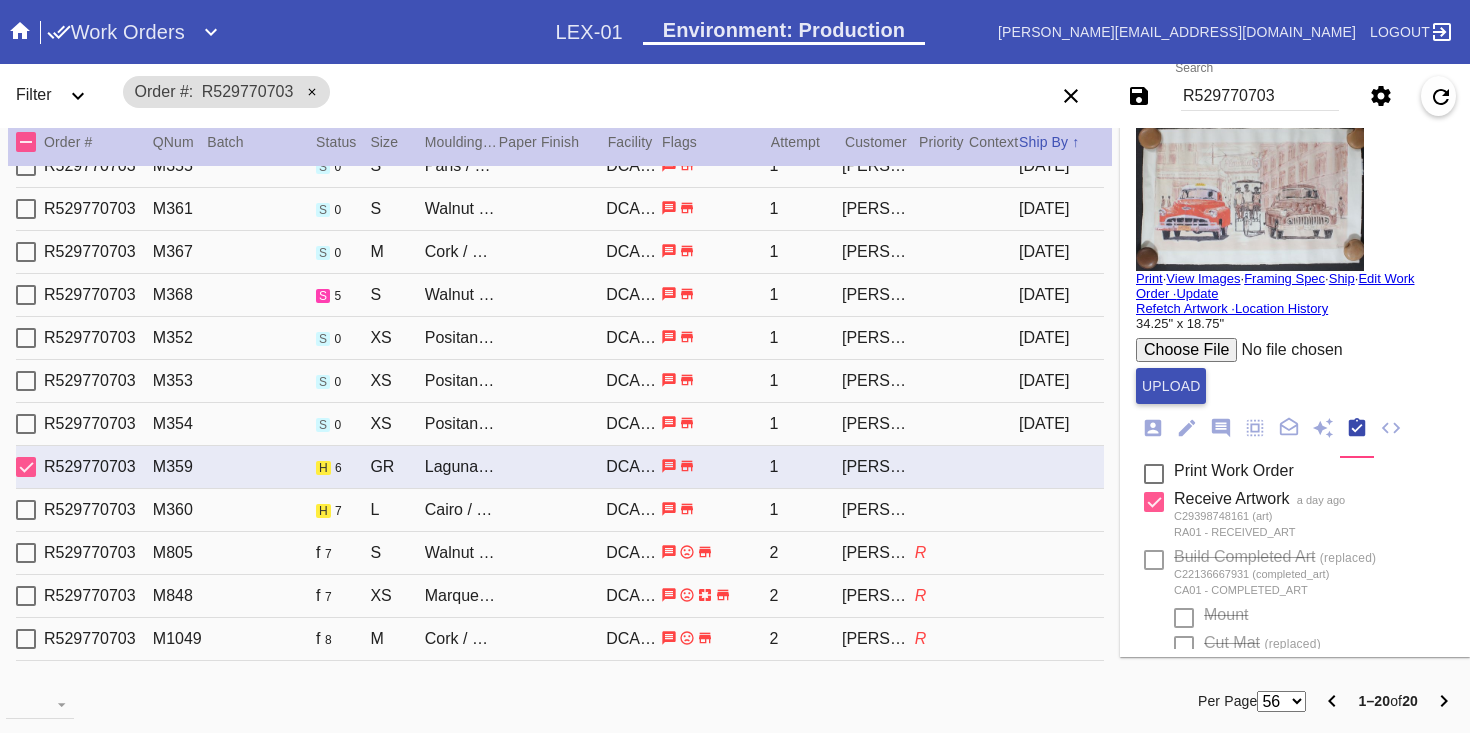 scroll, scrollTop: 0, scrollLeft: 0, axis: both 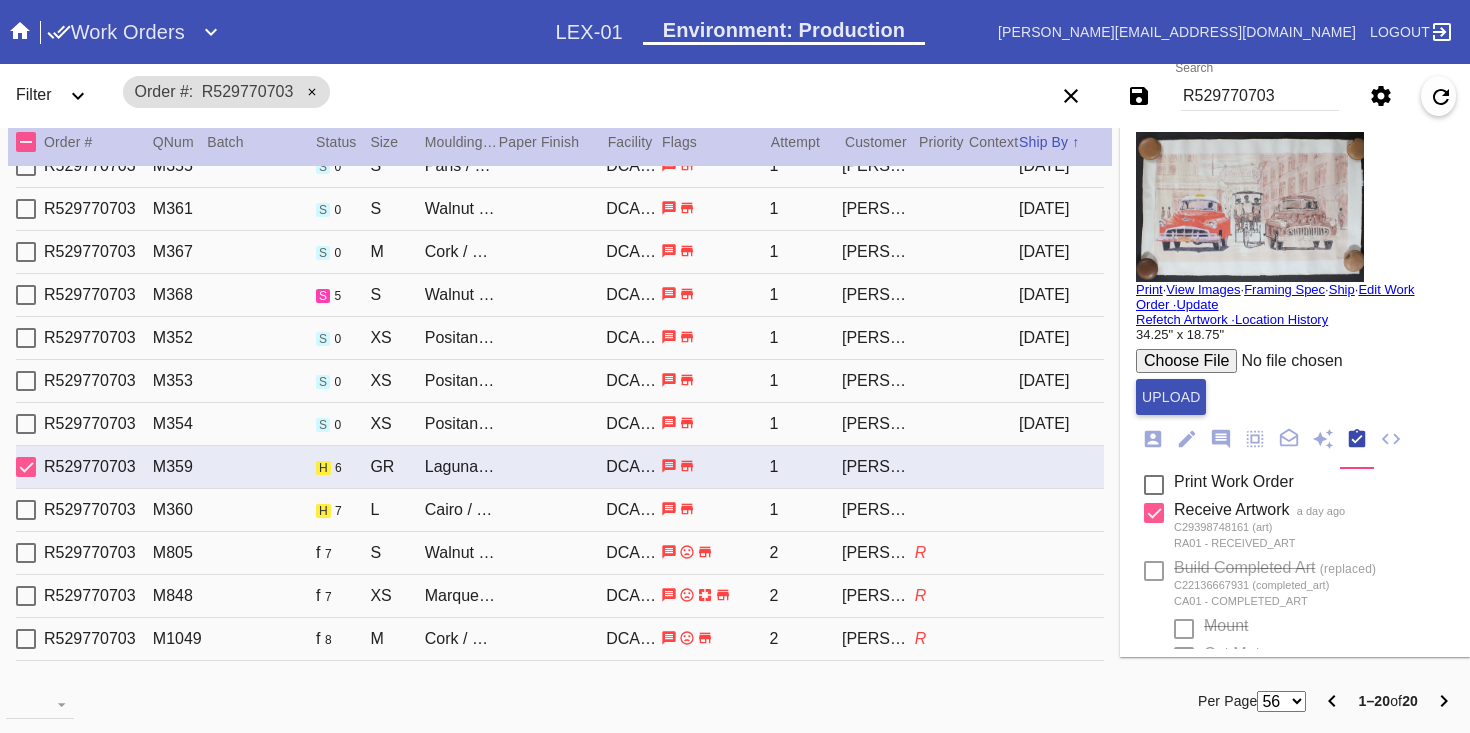 click on "R529770703 M360 h   7 L Cairo / Blush DCA-05 1 Ashley Chase" at bounding box center (560, 510) 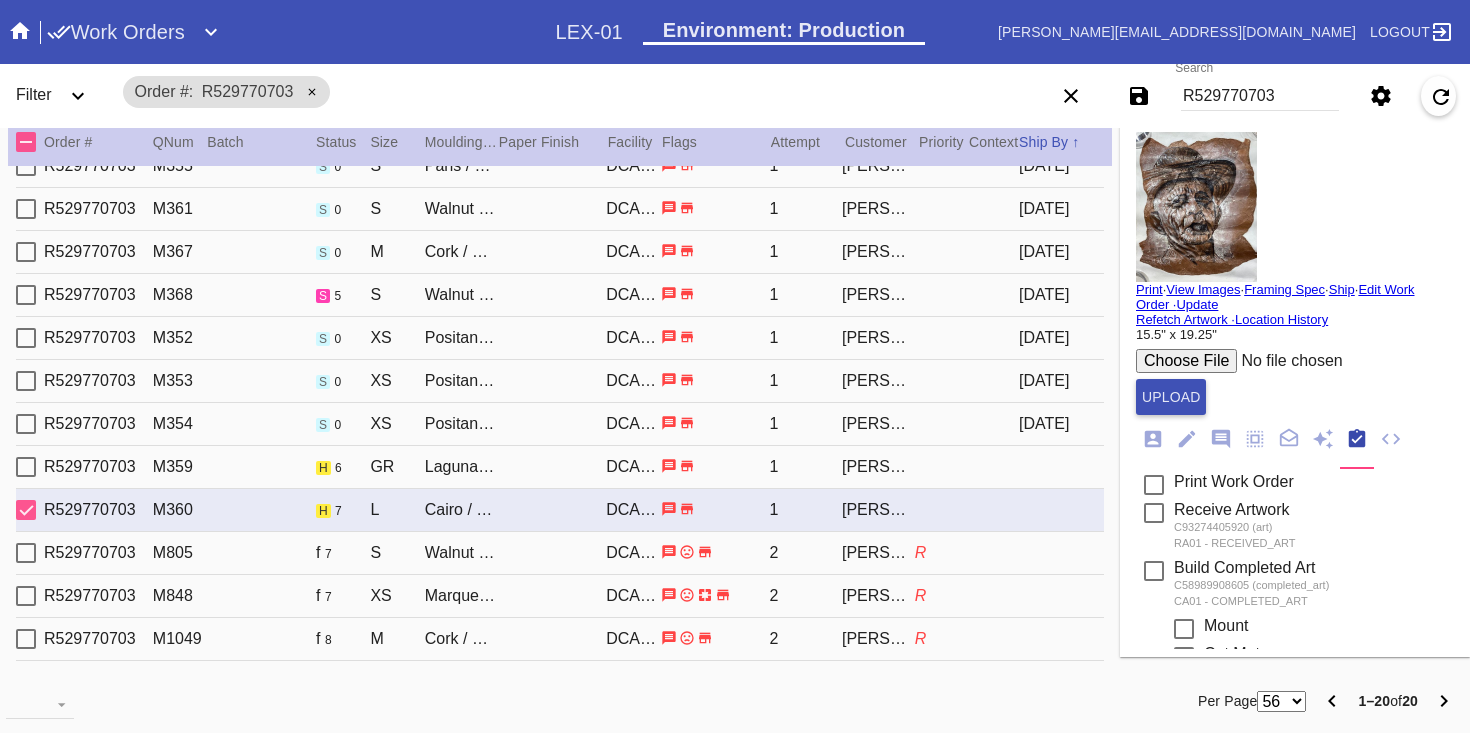 click on "Print" at bounding box center [1149, 289] 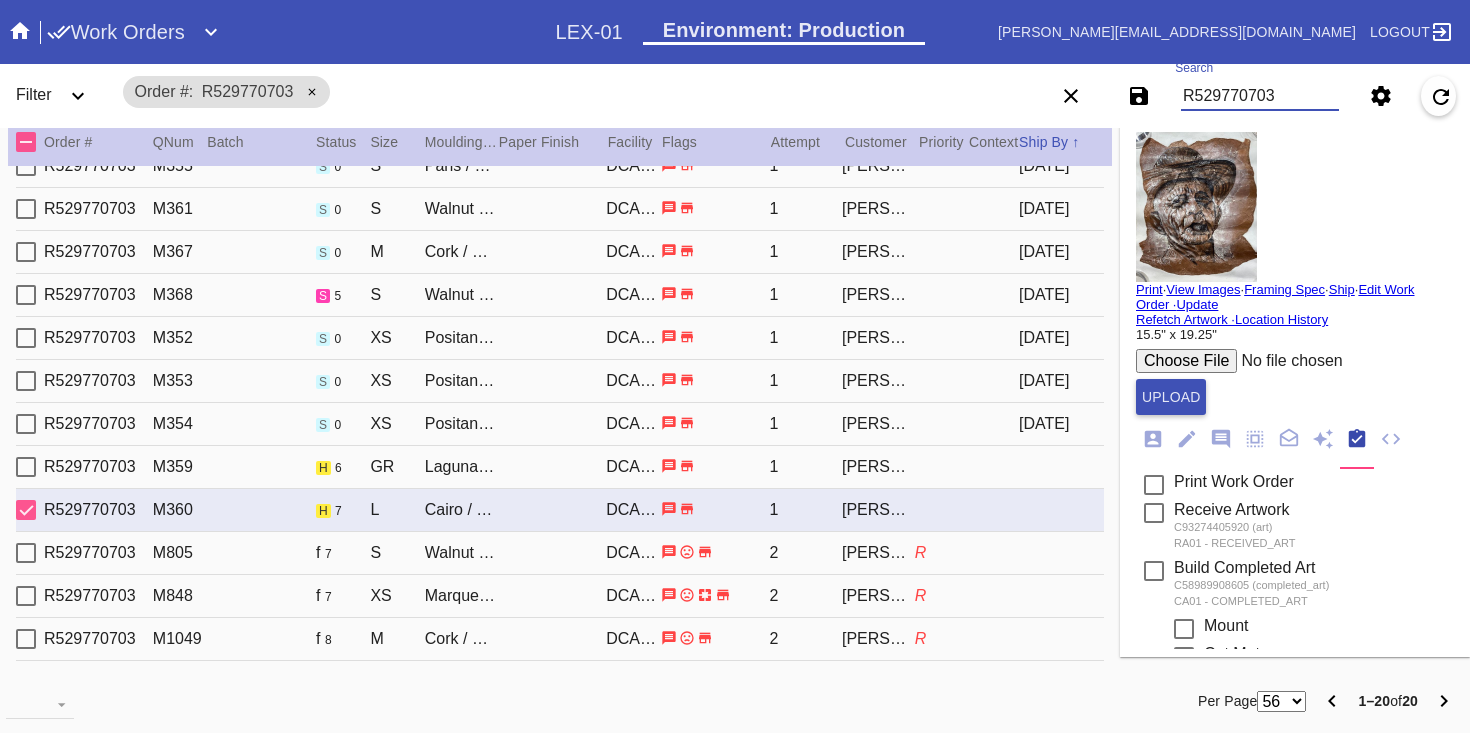 paste on "w272111048713575" 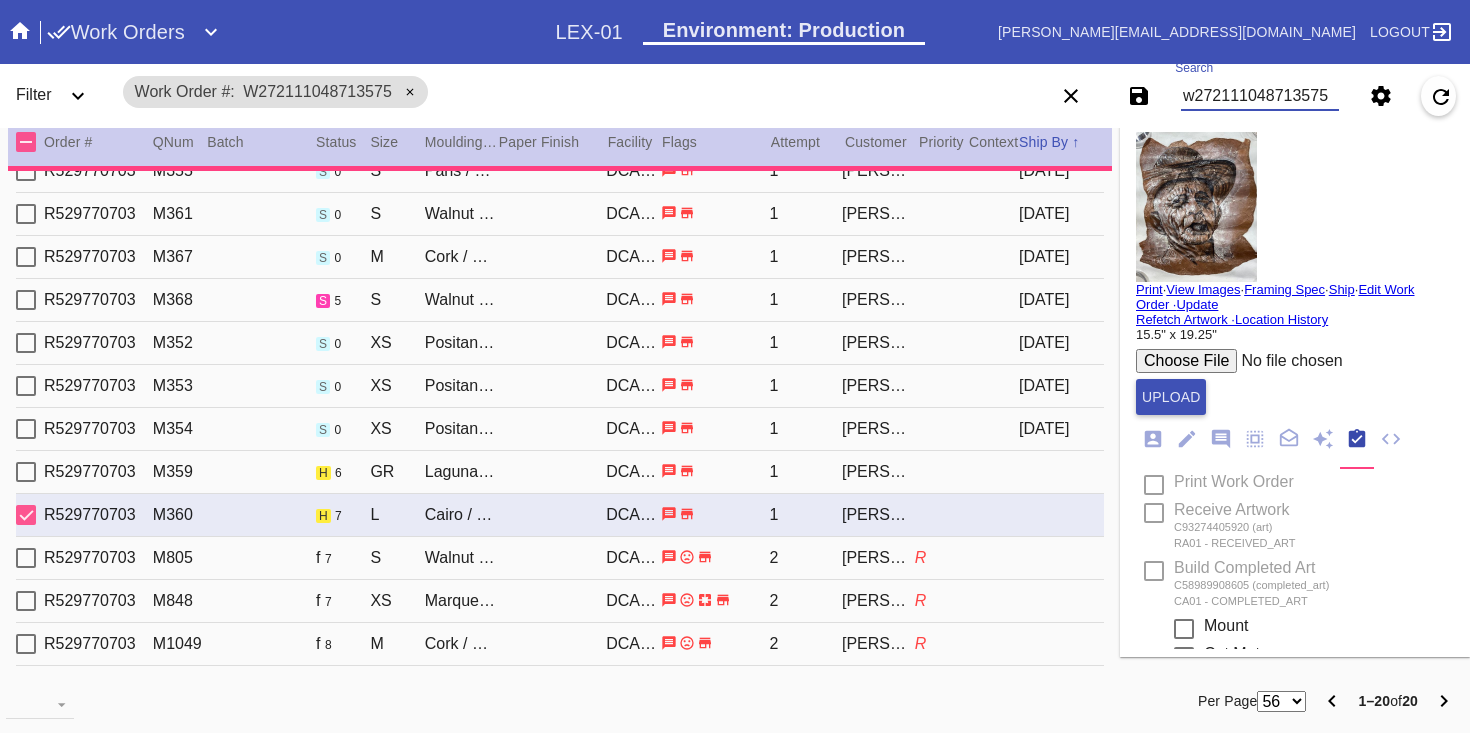 type on "48.0" 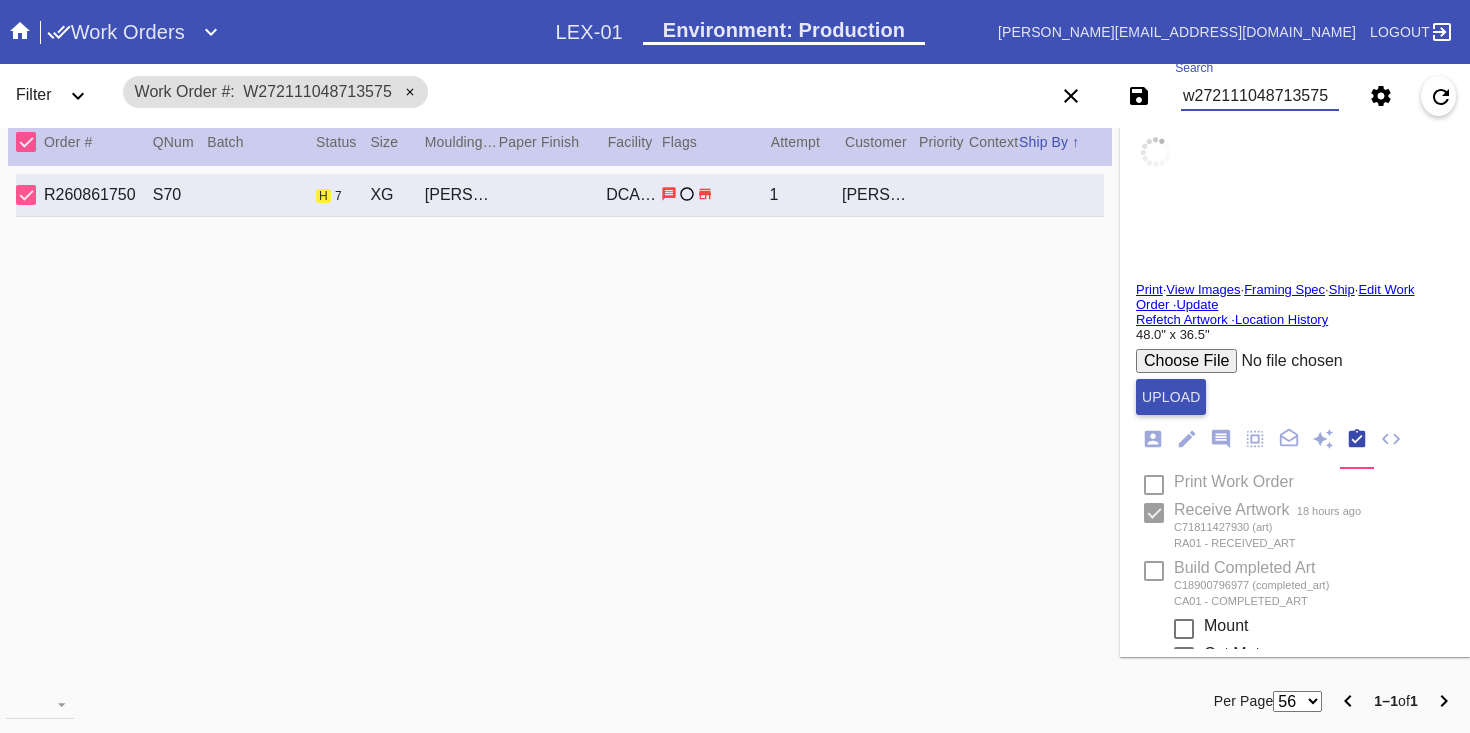 scroll, scrollTop: 0, scrollLeft: 0, axis: both 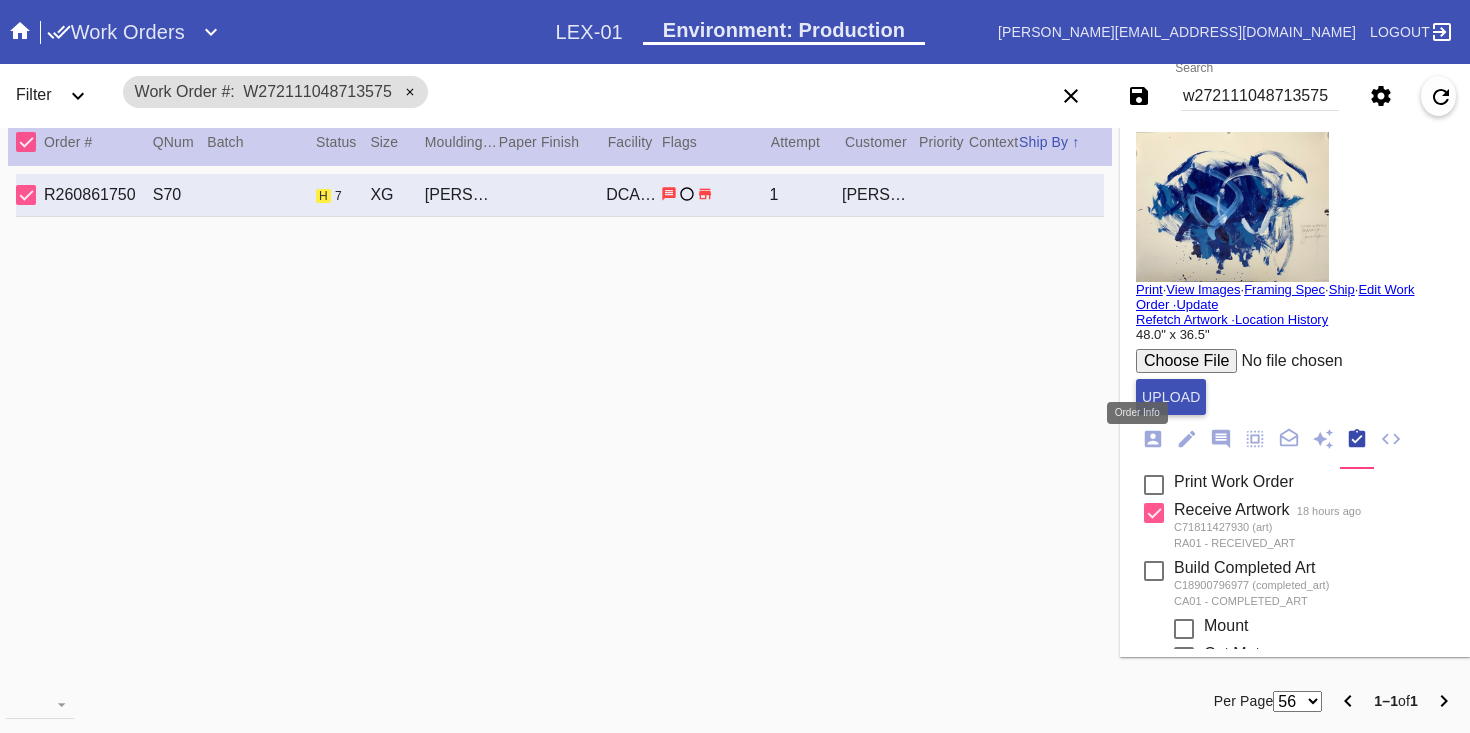 click 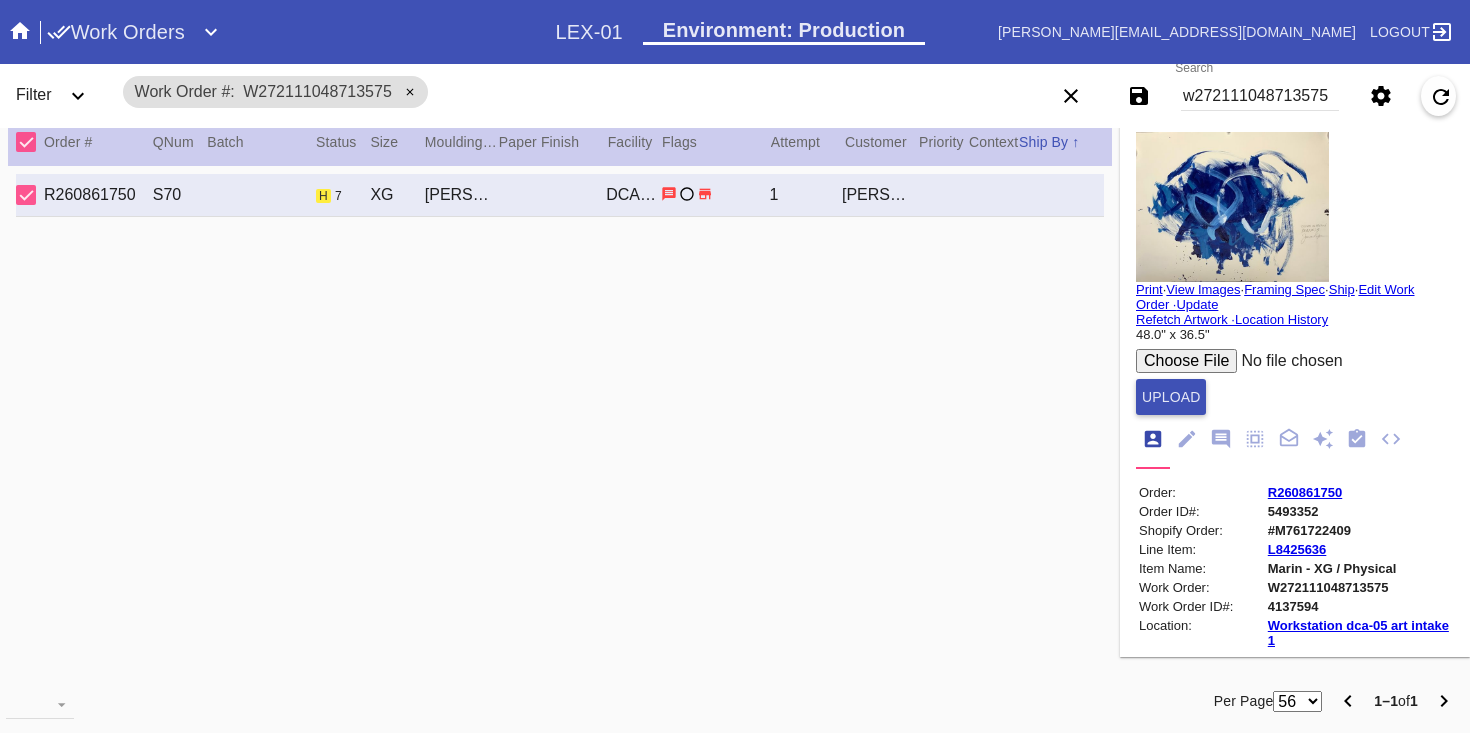 click on "Print" at bounding box center [1149, 289] 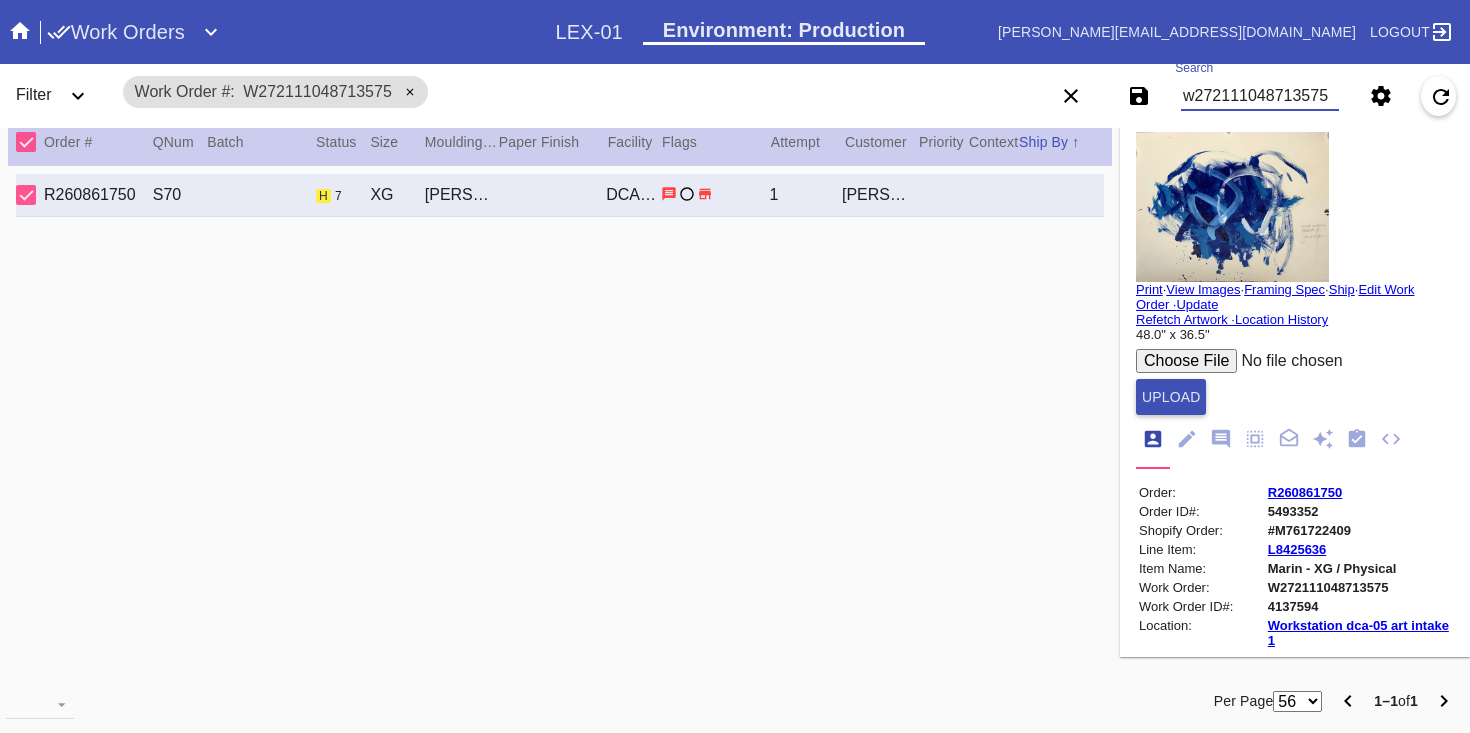 click on "w272111048713575" at bounding box center [1260, 96] 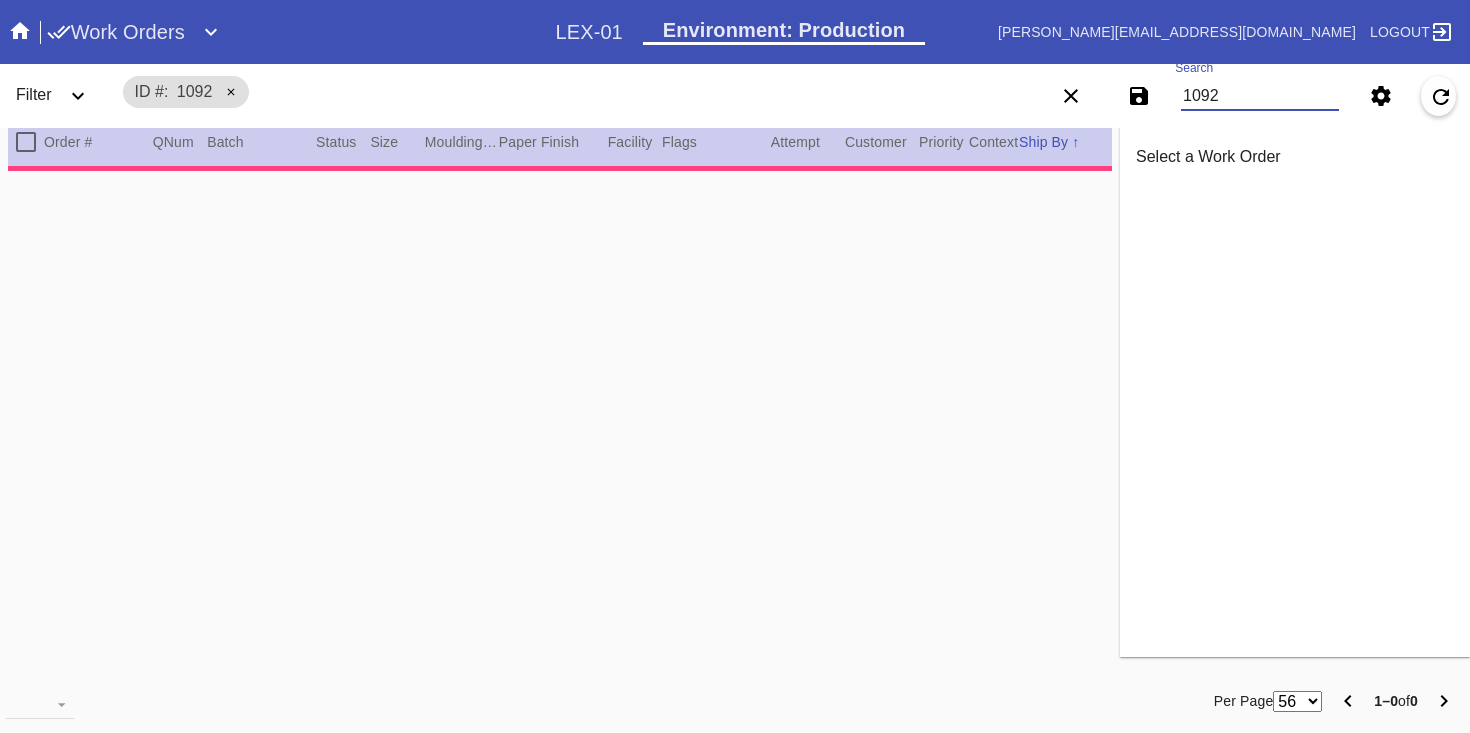 click on "1092" at bounding box center (1260, 96) 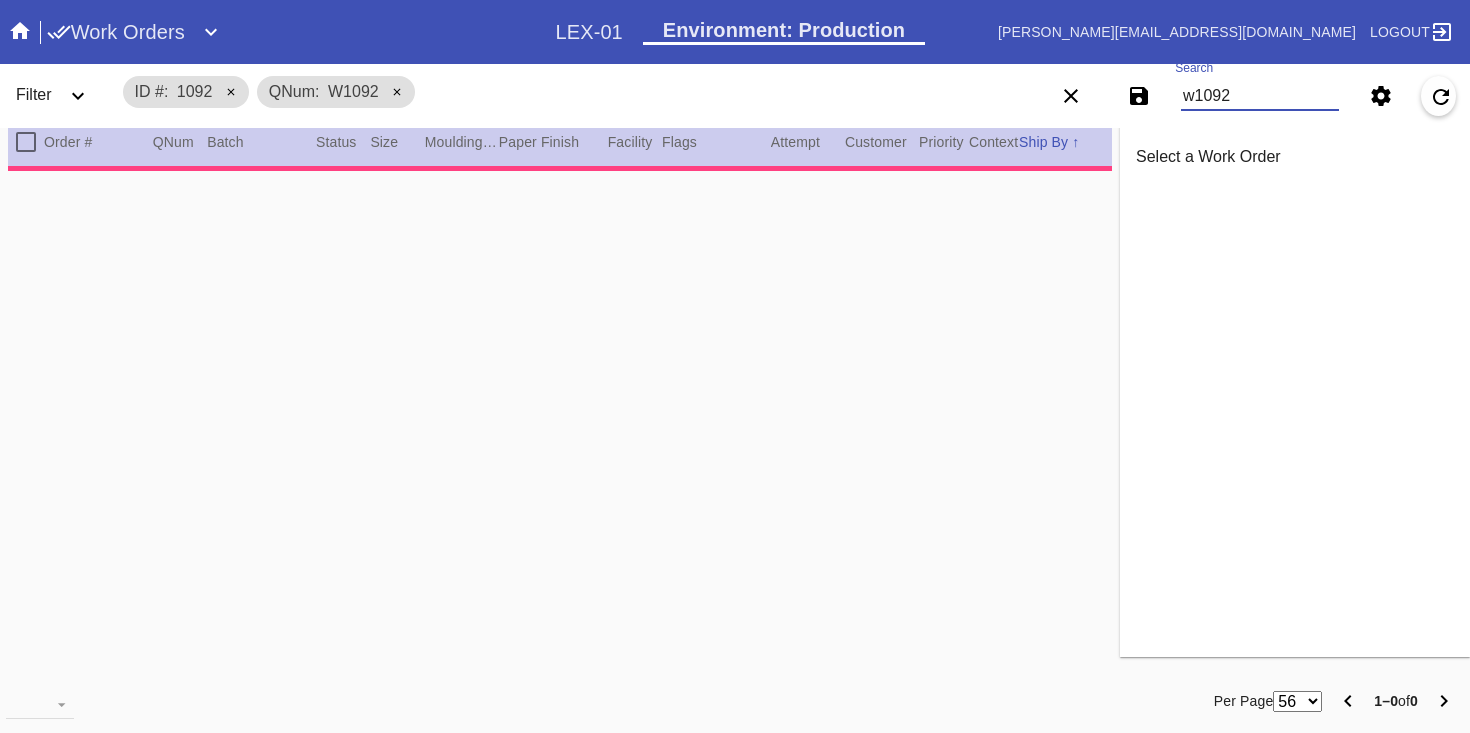 type on "SPECIAL FINISHING" 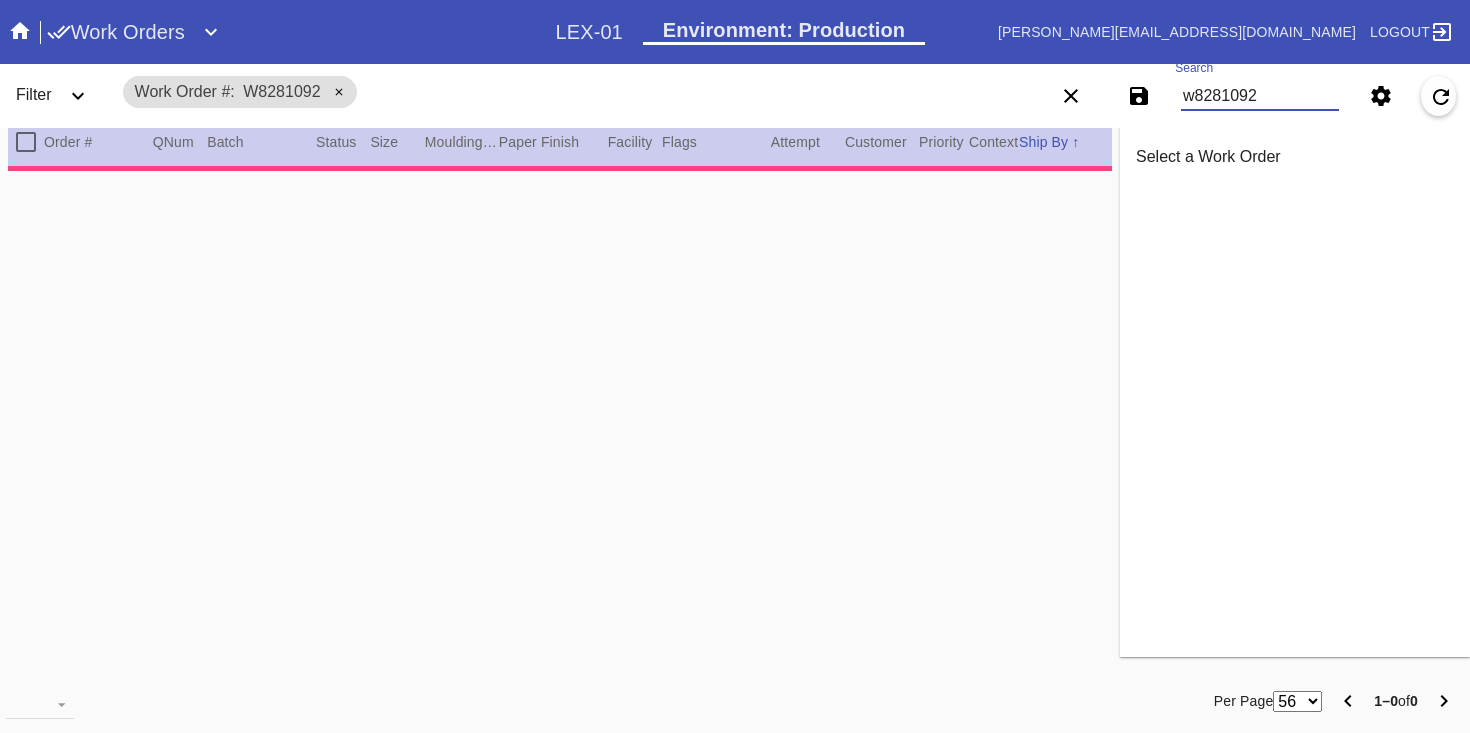type on "w82821092" 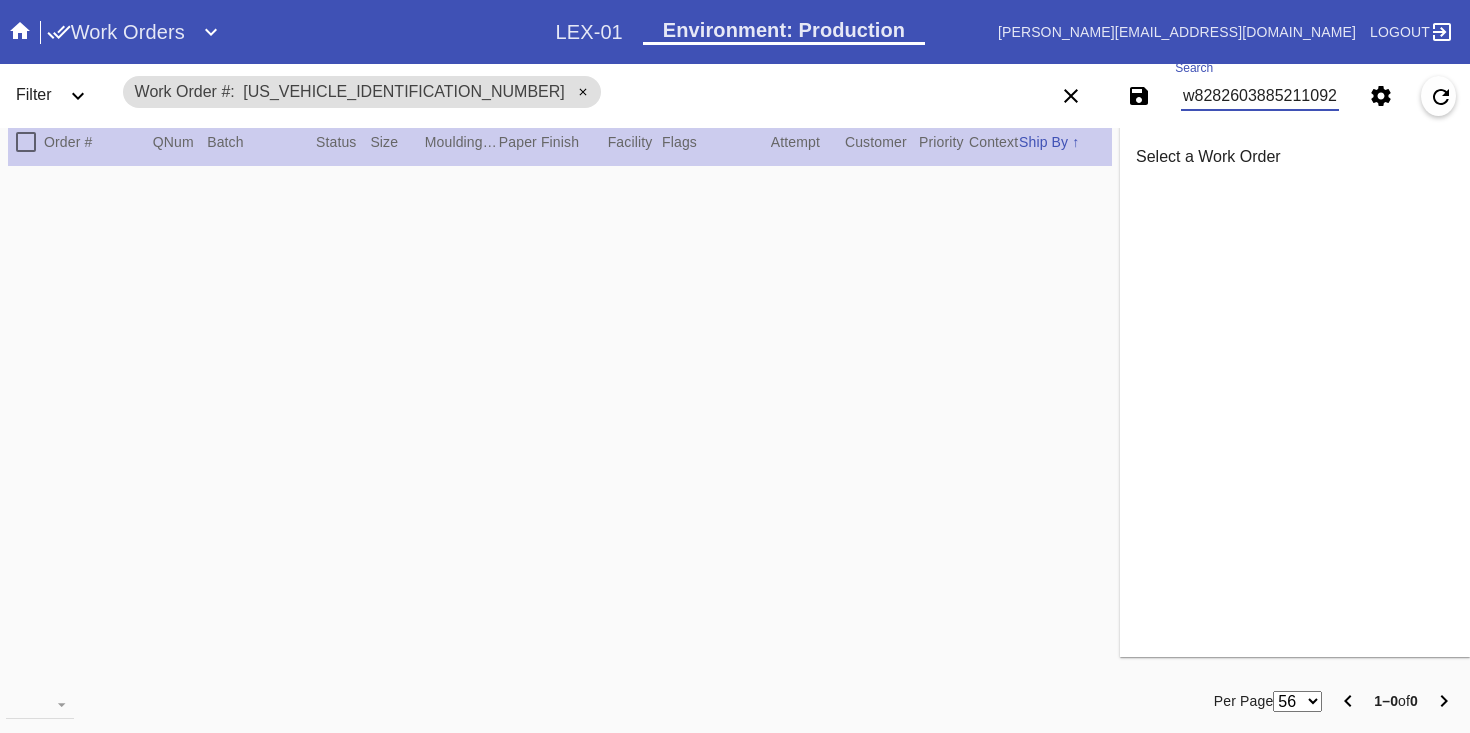 type on "w828260388521092" 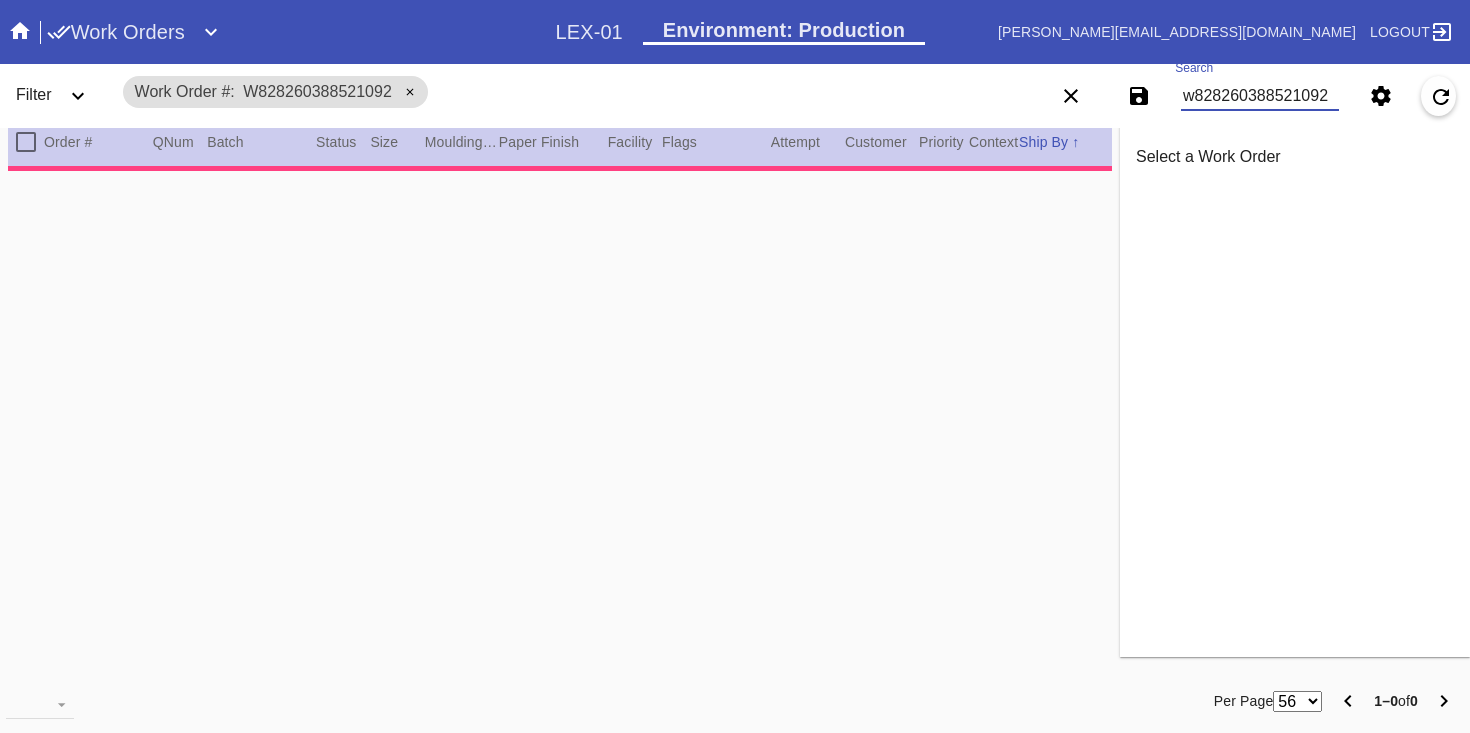 type on "***HPO - DEADLINE 7/11 - Must be approved by CA team to ship. ***" 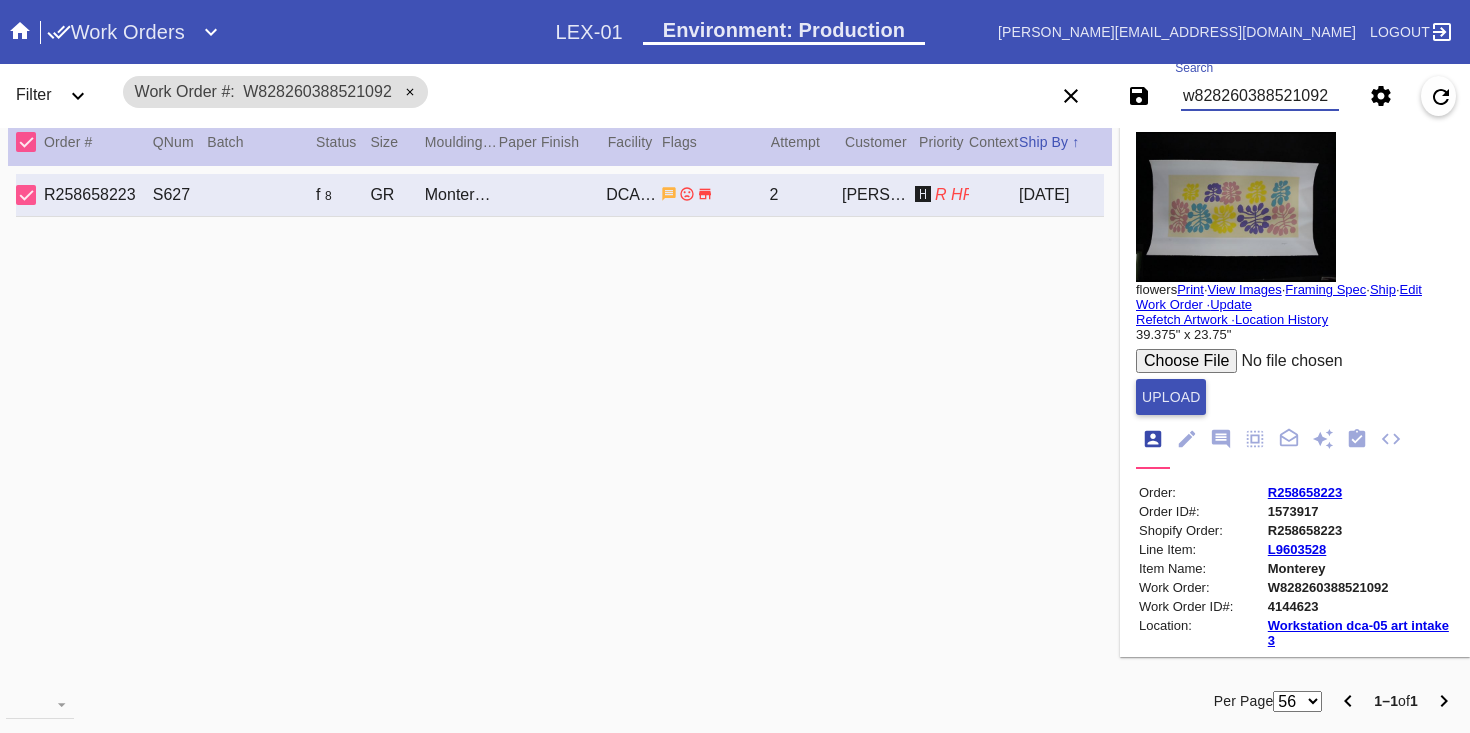 click at bounding box center [1236, 207] 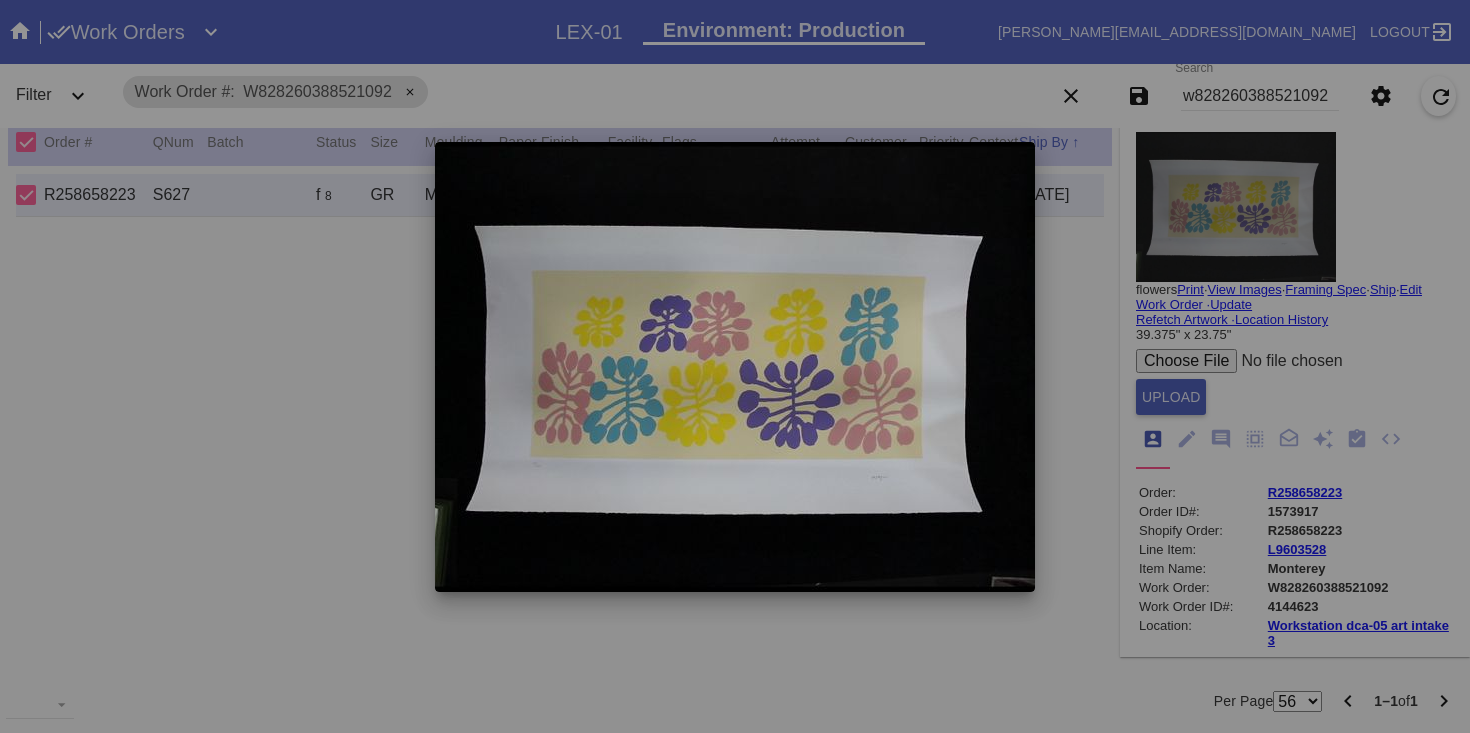 click at bounding box center [735, 366] 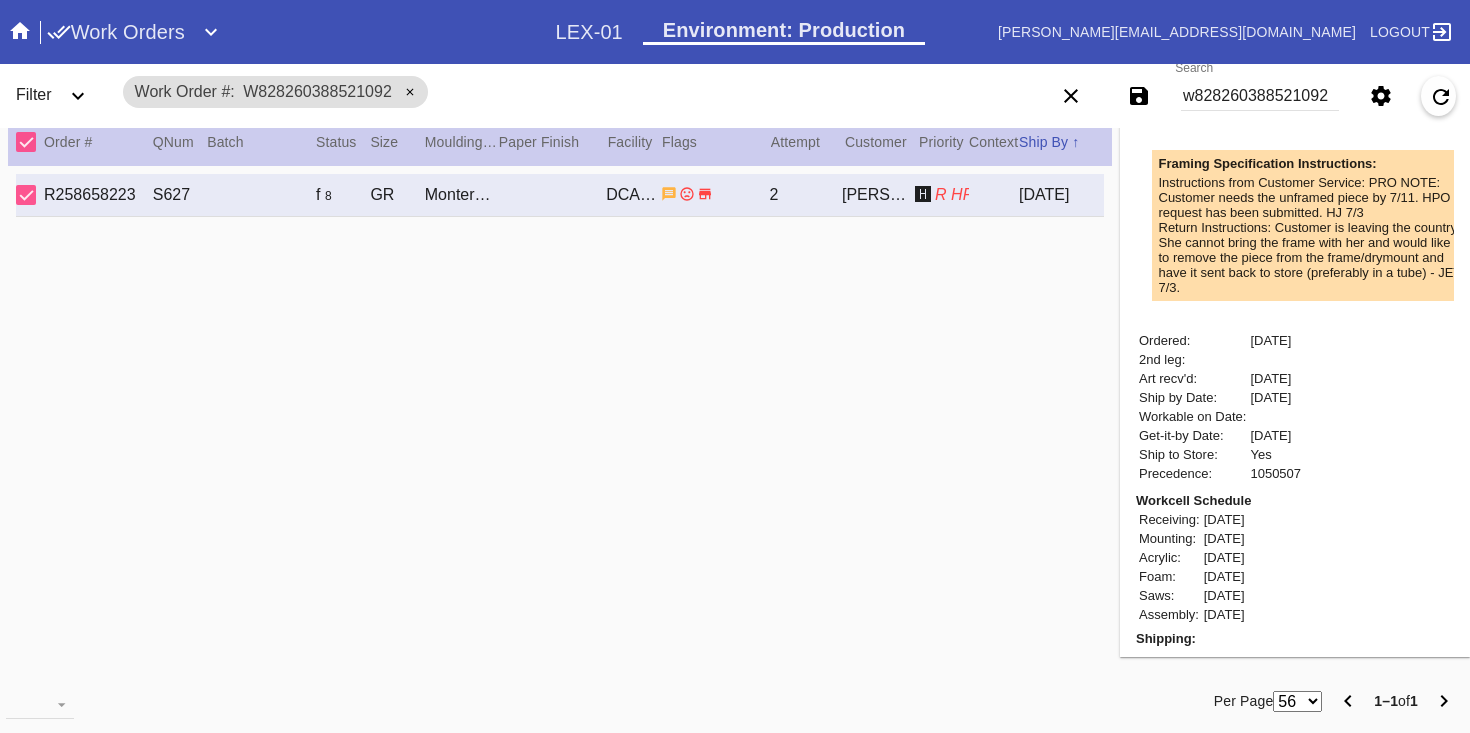 scroll, scrollTop: 1087, scrollLeft: 0, axis: vertical 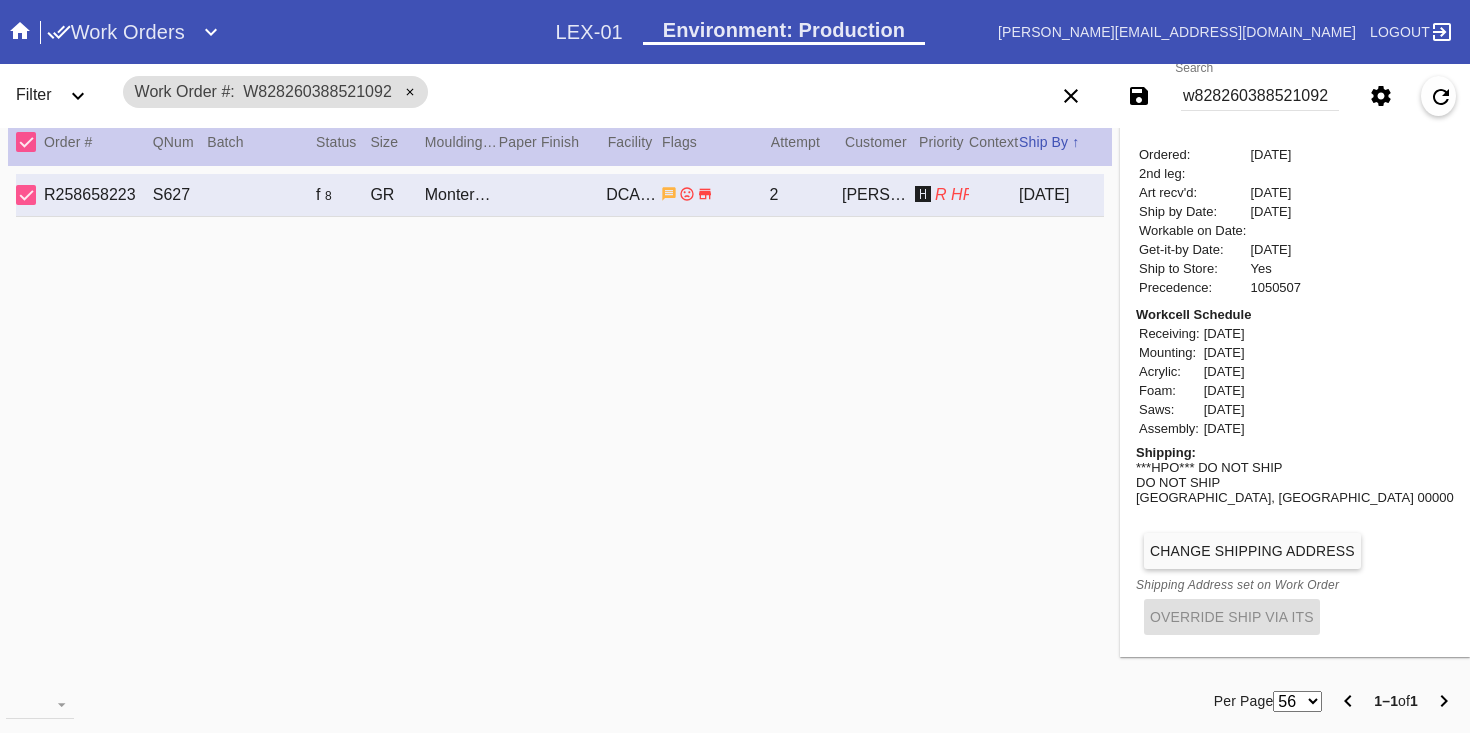 drag, startPoint x: 1412, startPoint y: 518, endPoint x: 1263, endPoint y: 495, distance: 150.76472 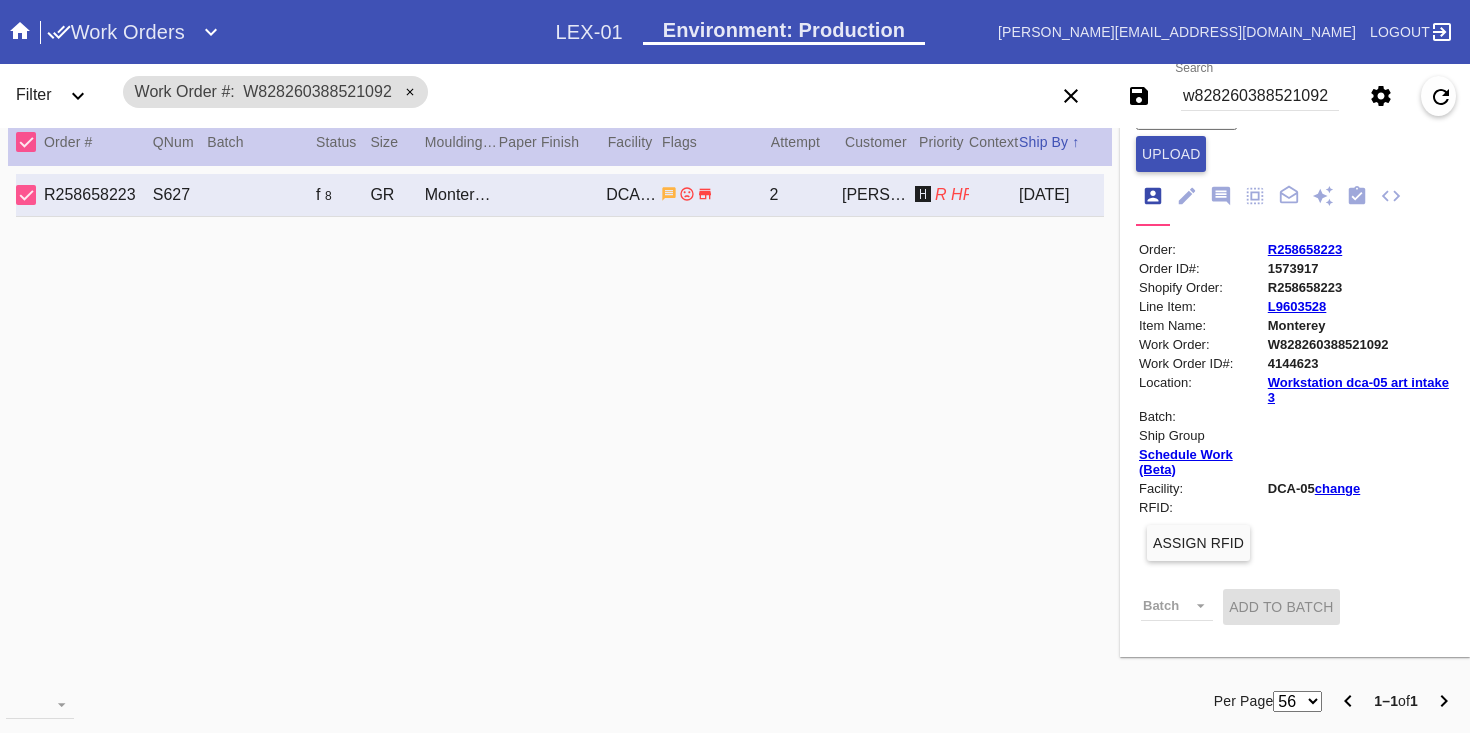 scroll, scrollTop: 0, scrollLeft: 0, axis: both 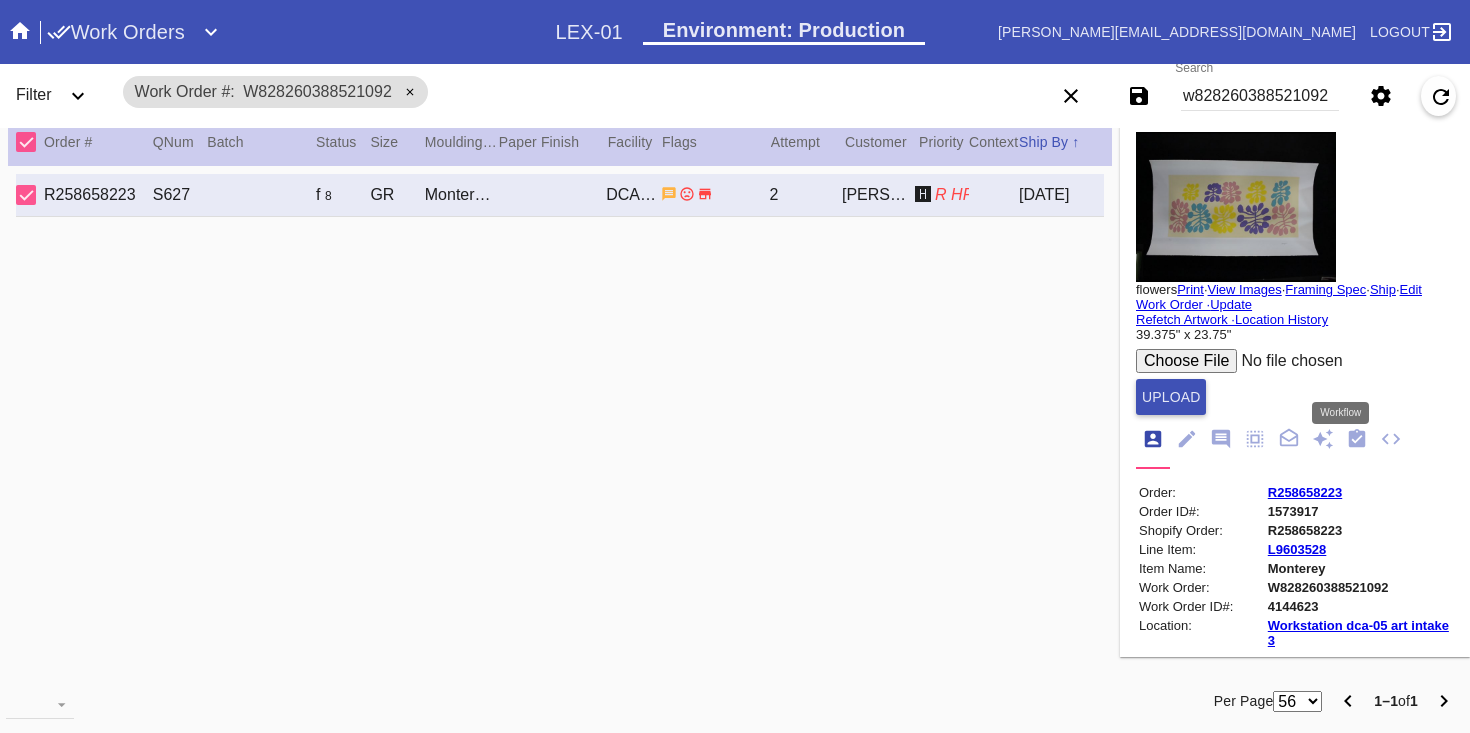 click 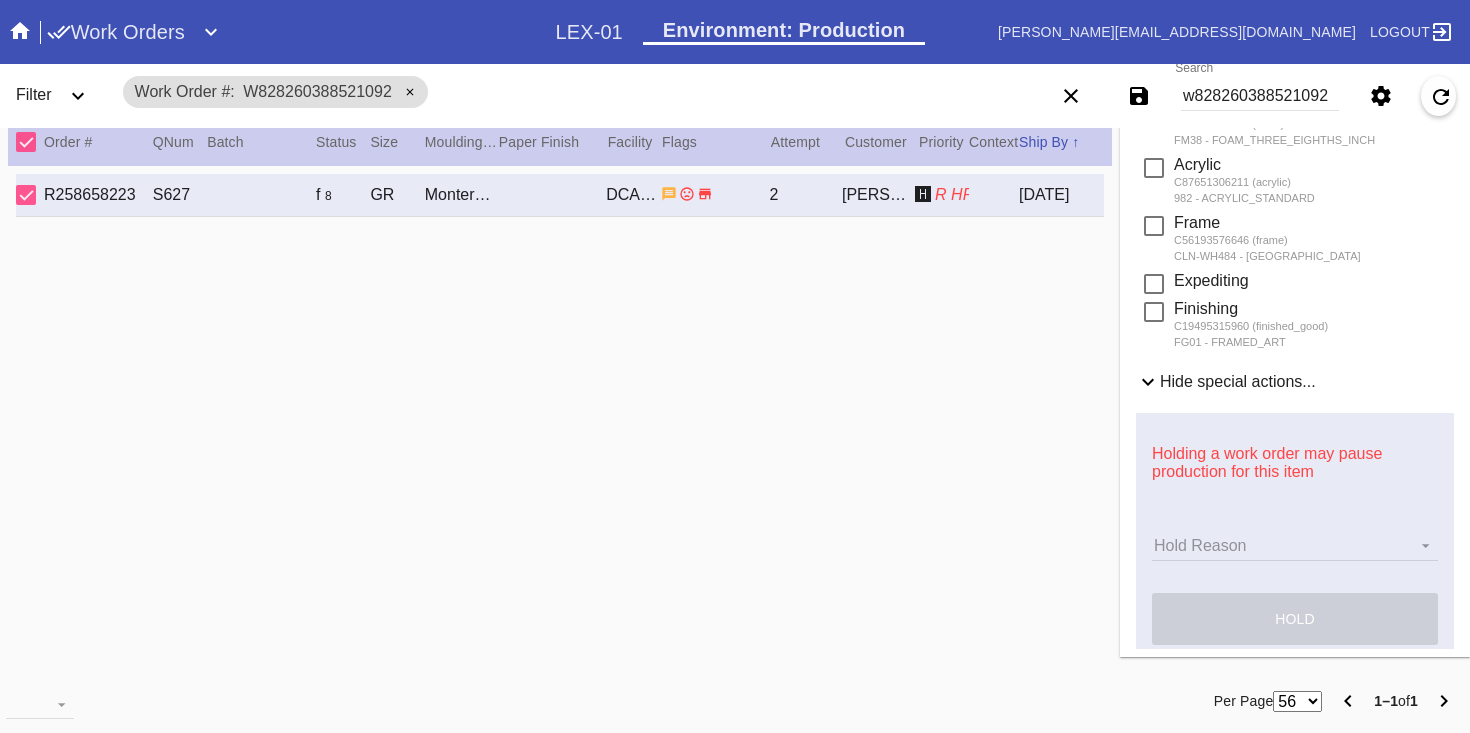 scroll, scrollTop: 870, scrollLeft: 0, axis: vertical 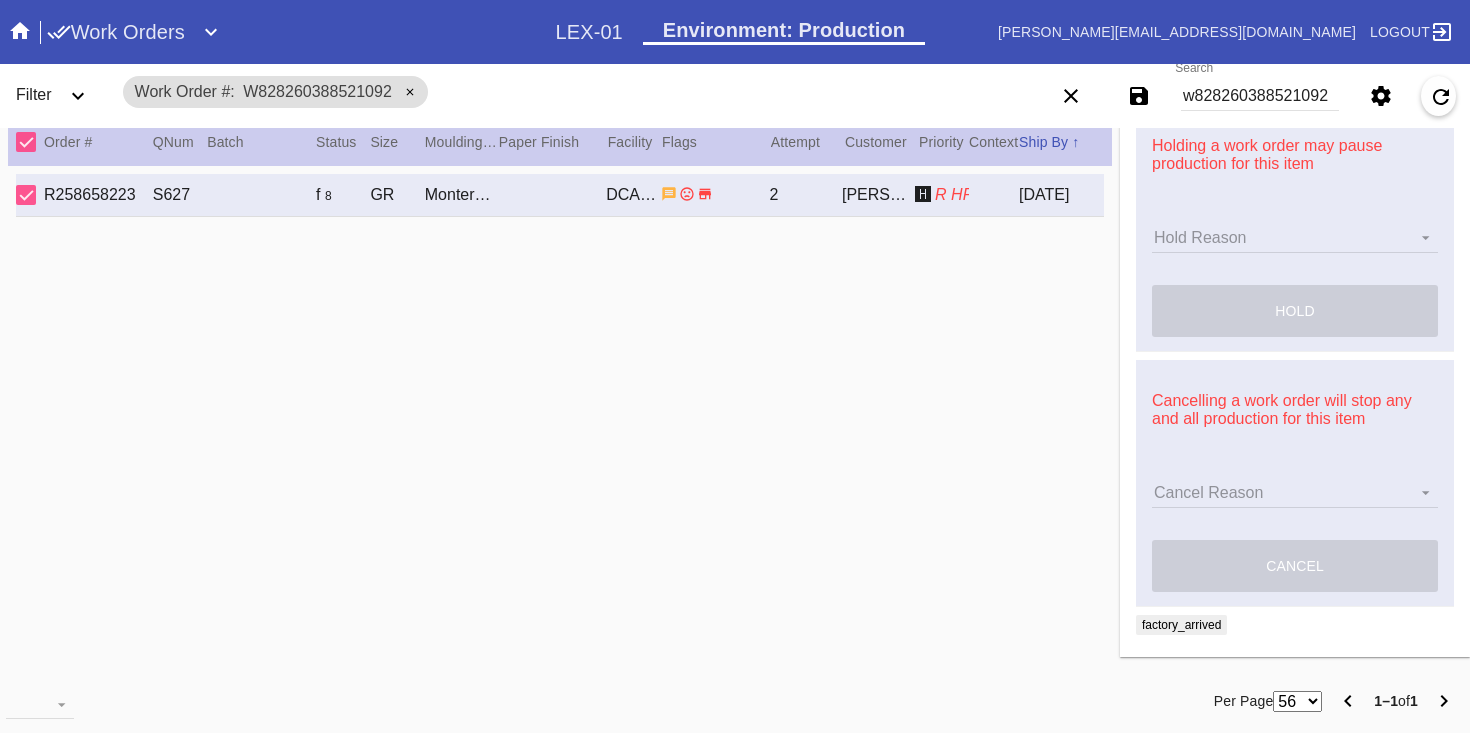 click on "Cancel Reason Cancel Reason Customer mid-stream change: Accent mat addition Customer mid-stream change: Add frame stand Customer mid-stream change: Conveyance type change Customer mid-stream change: Designer's choice change Customer mid-stream change: Image change Customer mid-stream change: Mat width change Customer mid-stream change: Mounting type change Customer mid-stream change: Overnight shipping speed Customer mid-stream change: Personalized mat change Customer mid-stream change: Size change Framebridge Cancel: Frame kit not offered Framebridge Cancel: Material too delicate Framebridge Cancel: Material too heavy Framebridge Cancel: Mounting type not offered Framebridge Cancel: Not necessary Framebridge Cancel: Oversize piece Framebridge Cancel: Piece too thick (shadowbox) Framebridge Cancel: Print quality Framebridge Cancel: Turn buttons not offered Other: Customer changed mind Other: Lost/Damaged art - no replacement available Other: Lost/Damaged art - no replacement desired" at bounding box center [1295, 493] 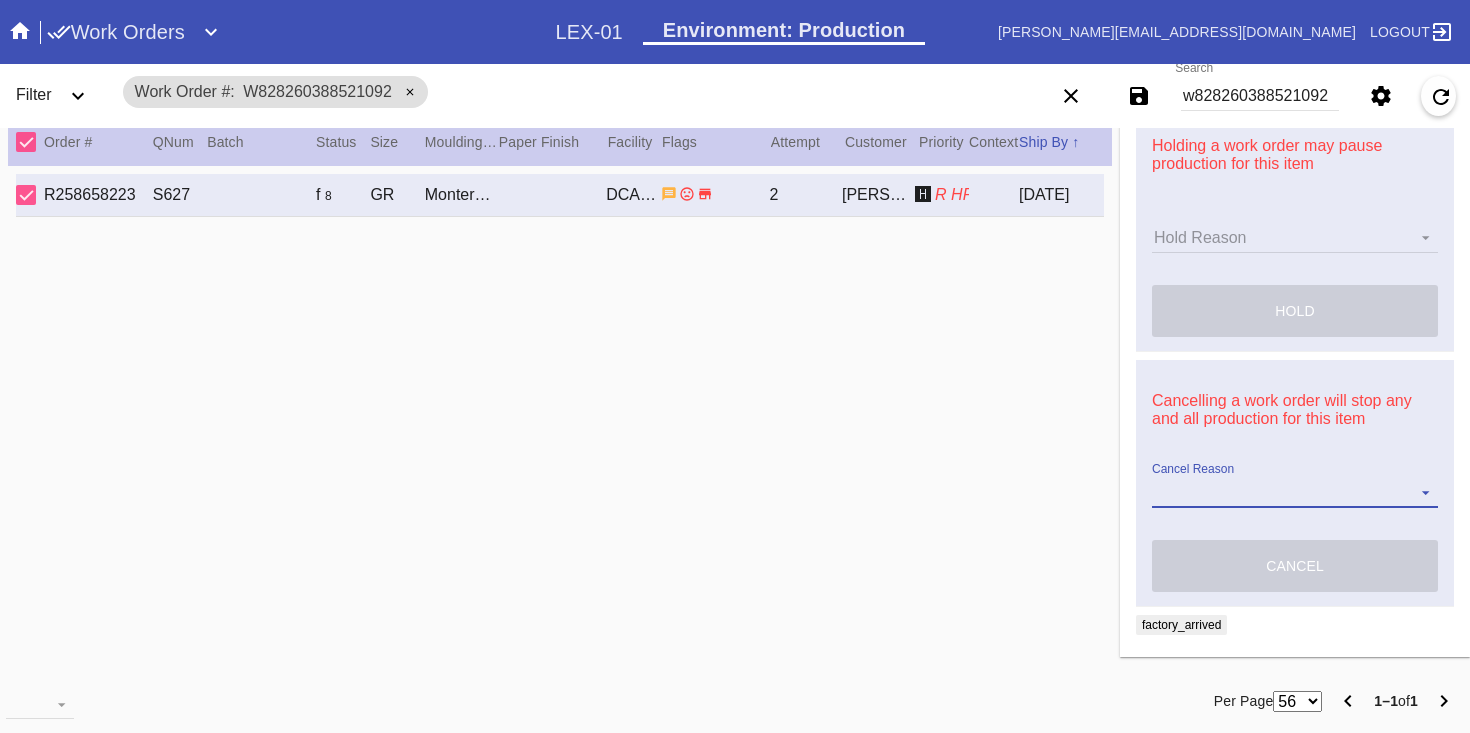 click on "Cancel Reason Customer mid-stream change: Accent mat addition Customer mid-stream change: Add frame stand Customer mid-stream change: Conveyance type change Customer mid-stream change: Designer's choice change Customer mid-stream change: Image change Customer mid-stream change: Mat width change Customer mid-stream change: Mounting type change Customer mid-stream change: Overnight shipping speed Customer mid-stream change: Personalized mat change Customer mid-stream change: Size change Framebridge Cancel: Frame kit not offered Framebridge Cancel: Material too delicate Framebridge Cancel: Material too heavy Framebridge Cancel: Mounting type not offered Framebridge Cancel: Not necessary Framebridge Cancel: Oversize piece Framebridge Cancel: Piece too thick (shadowbox) Framebridge Cancel: Print quality Framebridge Cancel: Turn buttons not offered Other: Customer changed mind Other: Lost/Damaged art - no replacement available Other: Lost/Damaged art - no replacement desired" at bounding box center (1295, 493) 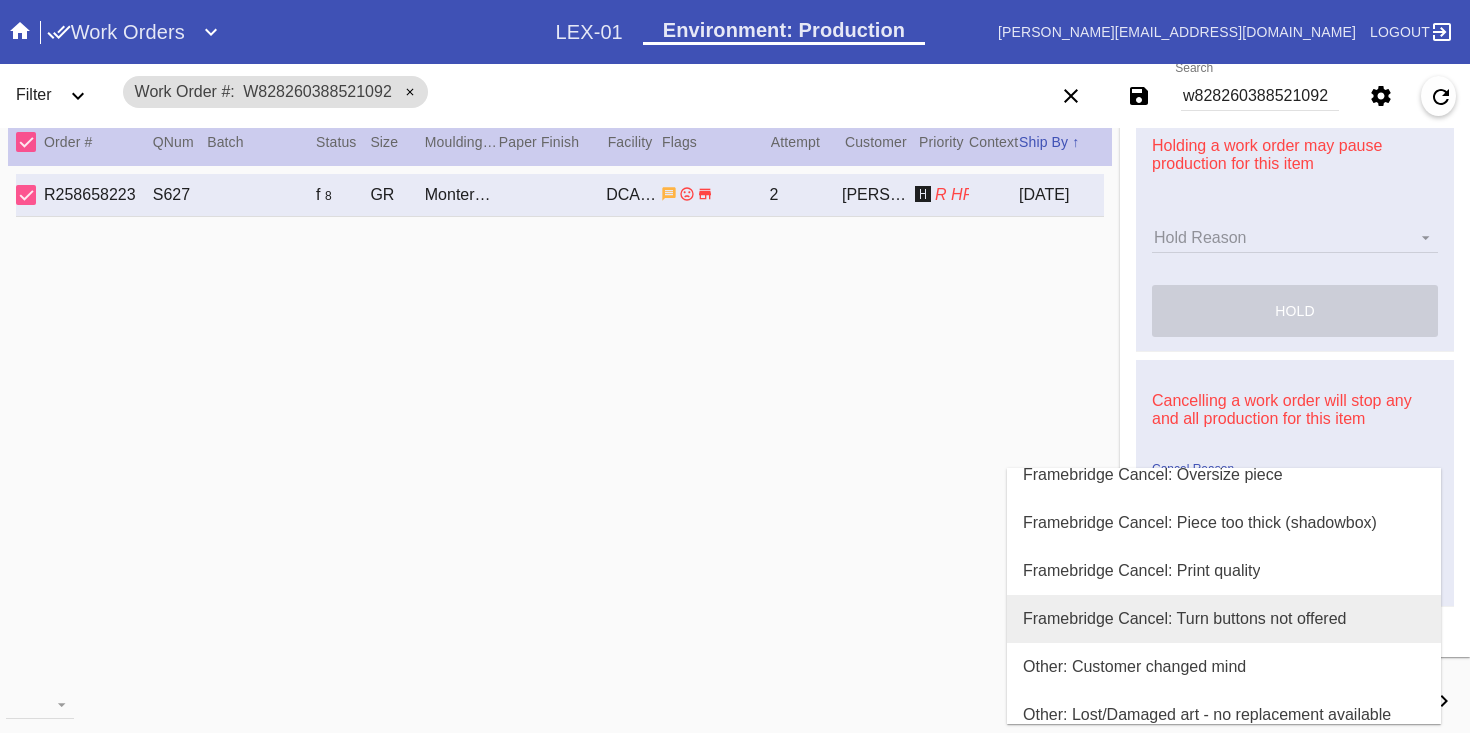 scroll, scrollTop: 800, scrollLeft: 0, axis: vertical 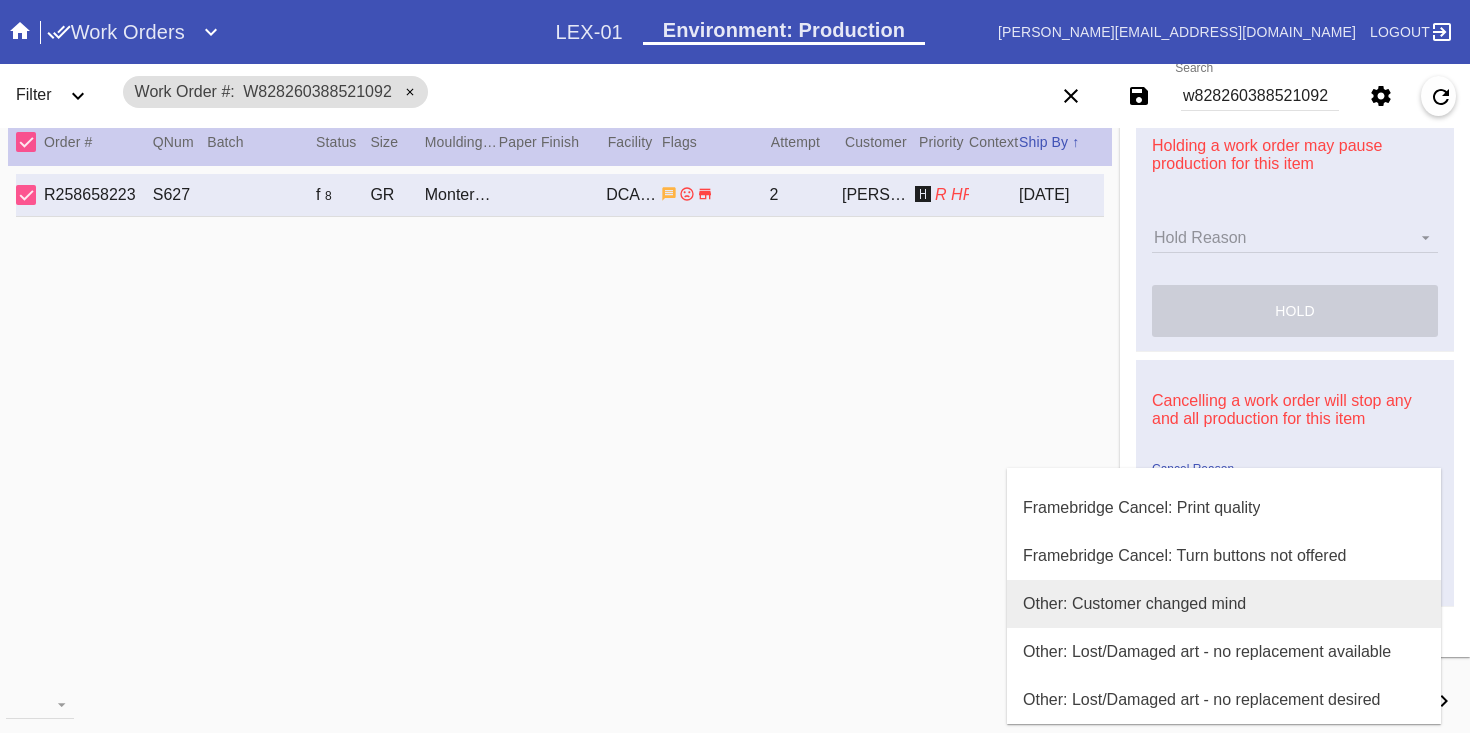 click on "Other: Customer changed mind" at bounding box center (1224, 604) 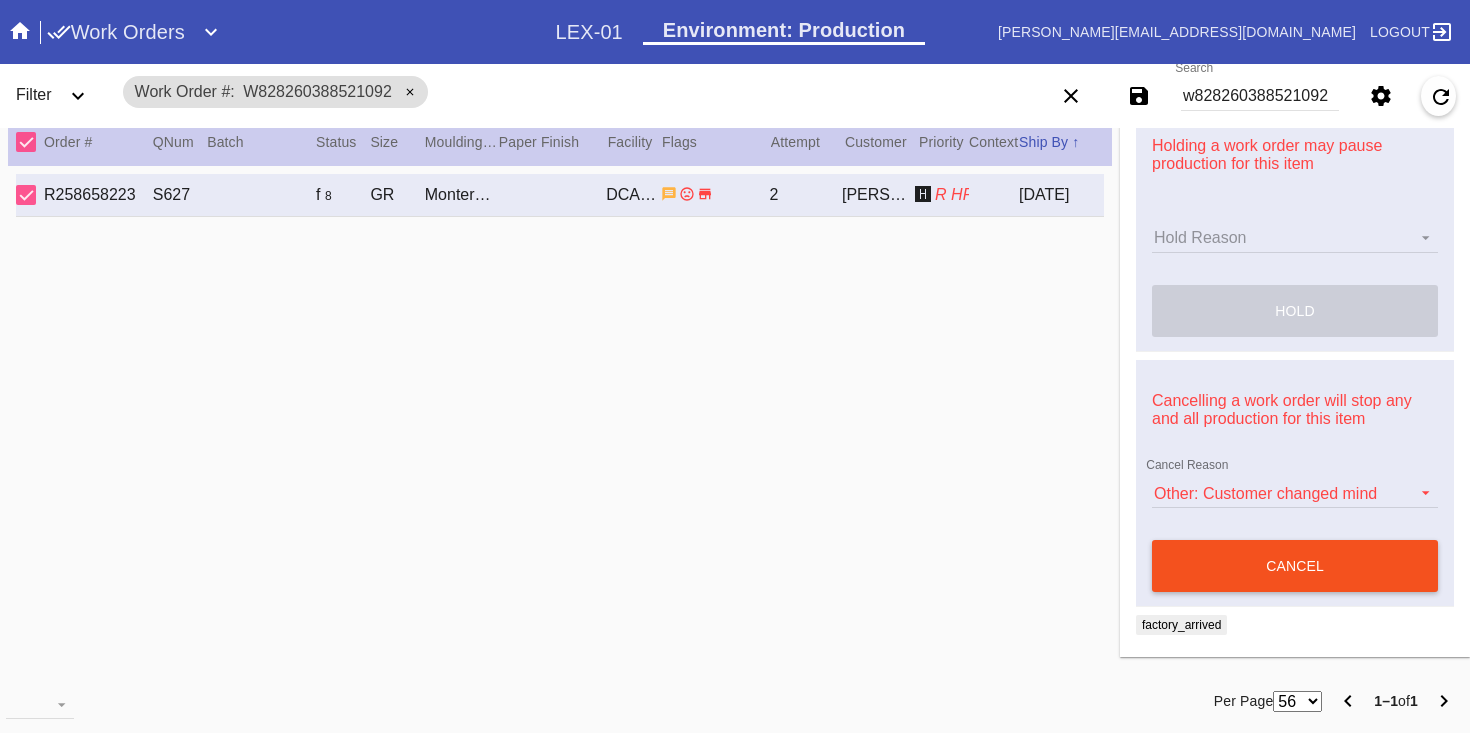 click on "cancel" at bounding box center (1295, 566) 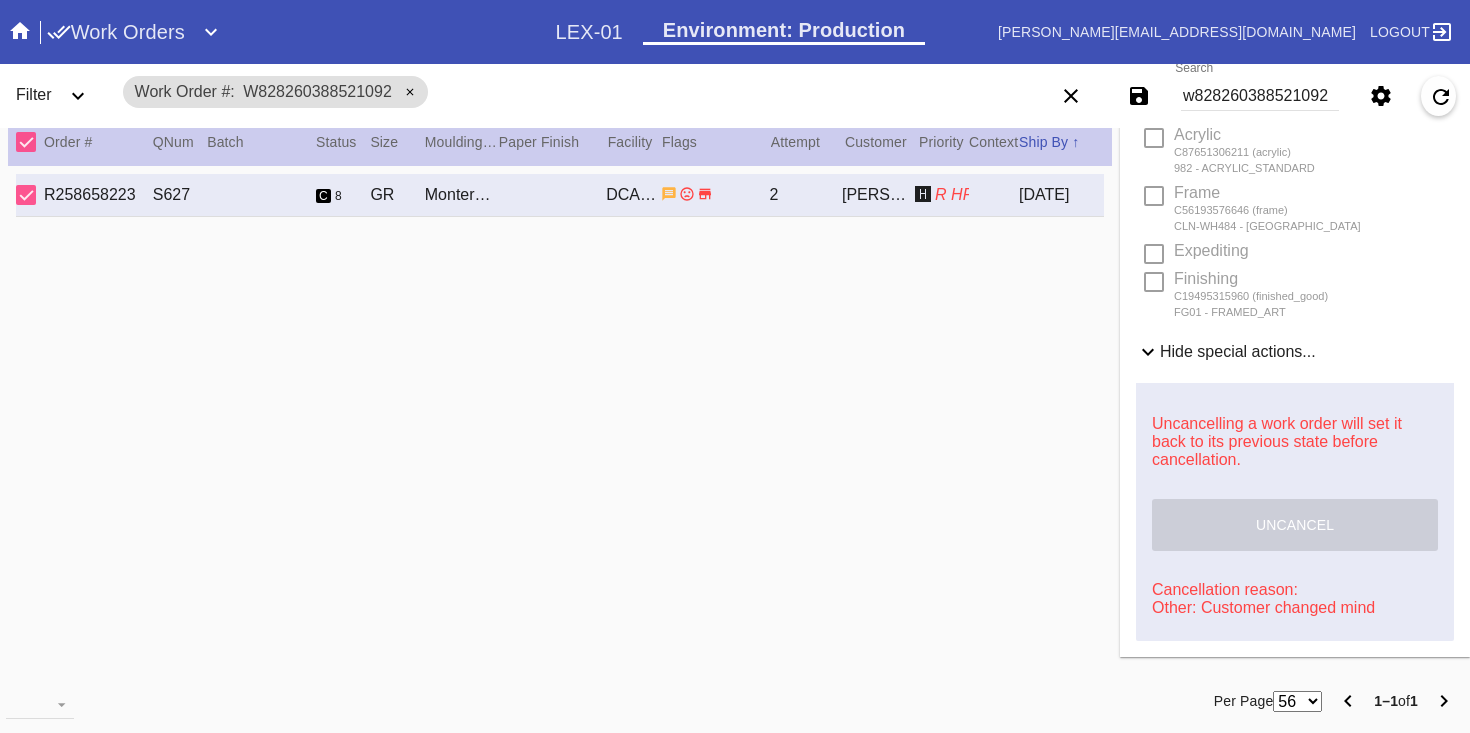scroll, scrollTop: 592, scrollLeft: 0, axis: vertical 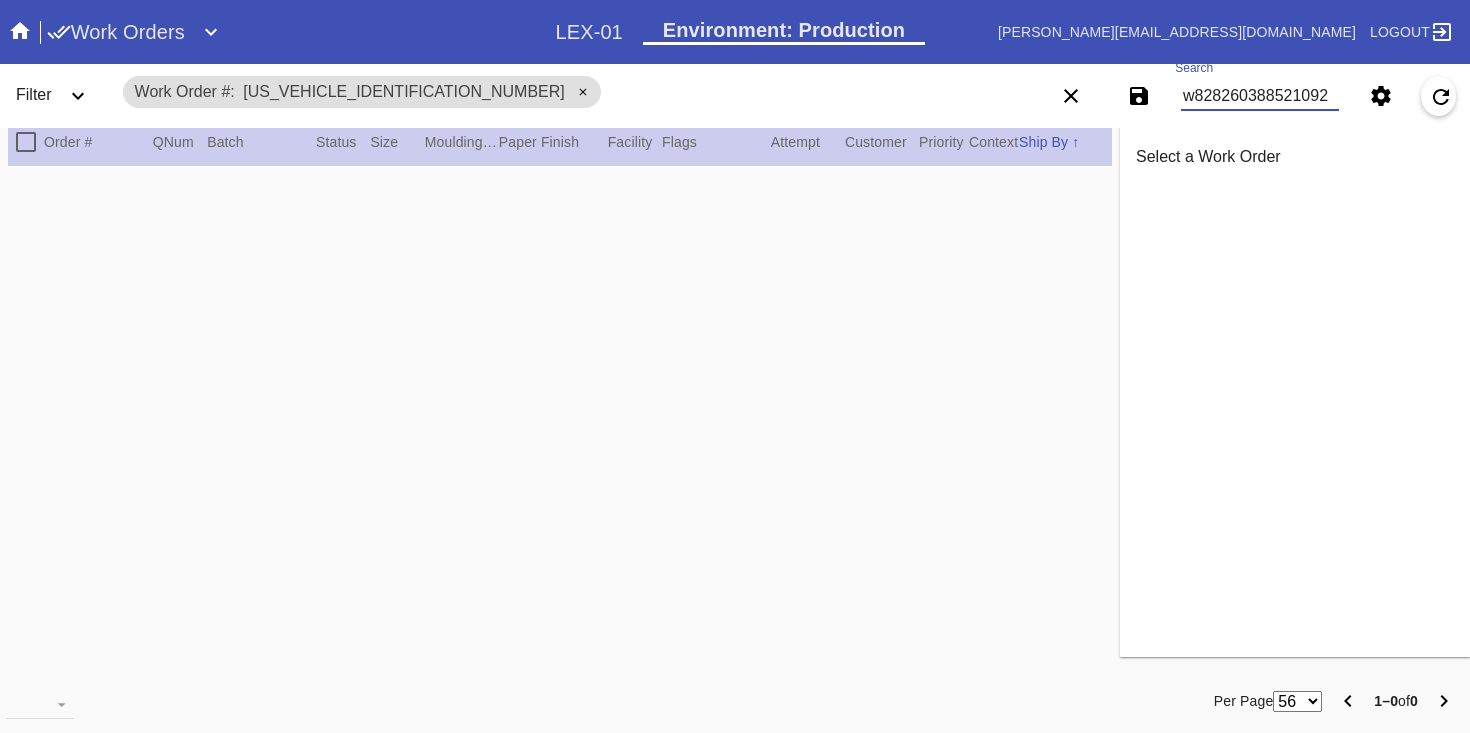click on "w828260388521092" at bounding box center (1260, 96) 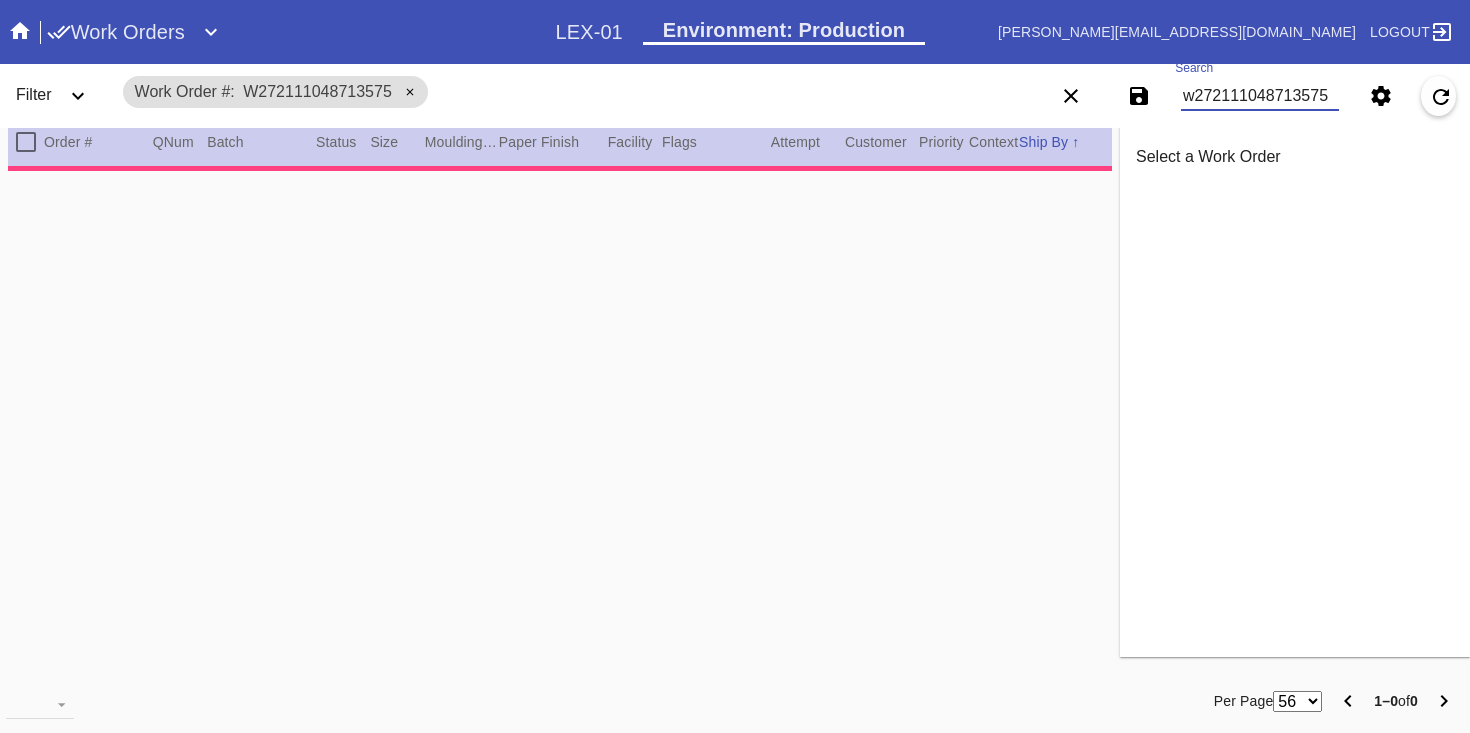type on "48.0" 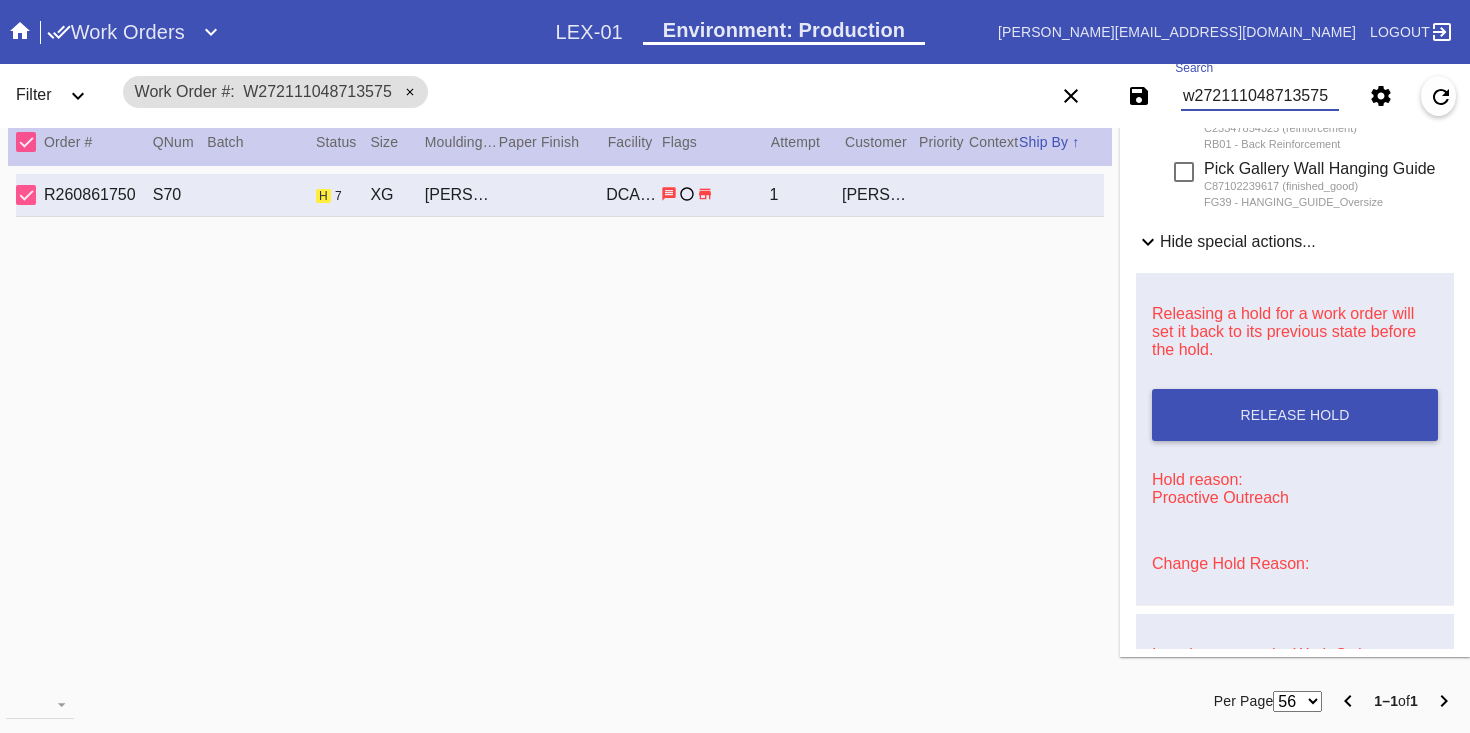 scroll, scrollTop: 1050, scrollLeft: 0, axis: vertical 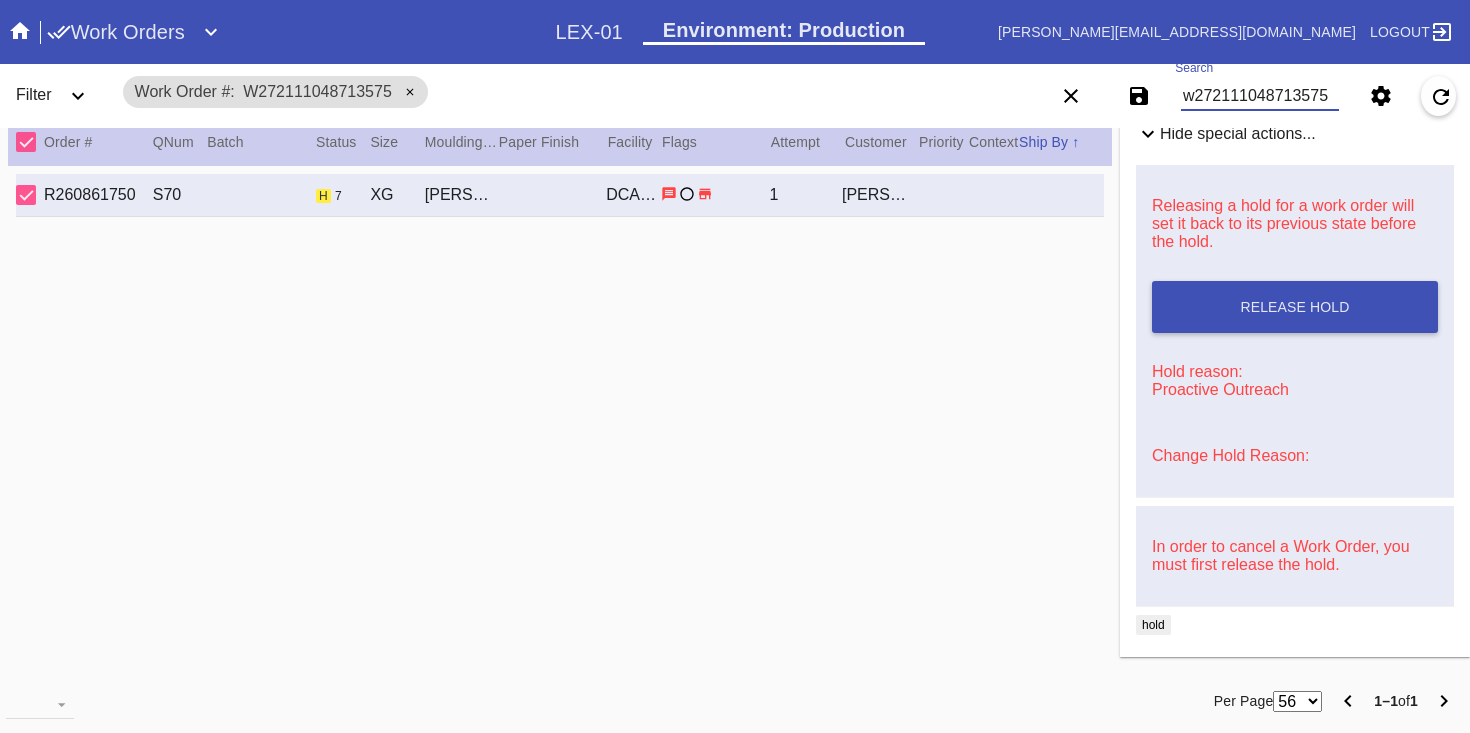 type on "w272111048713575" 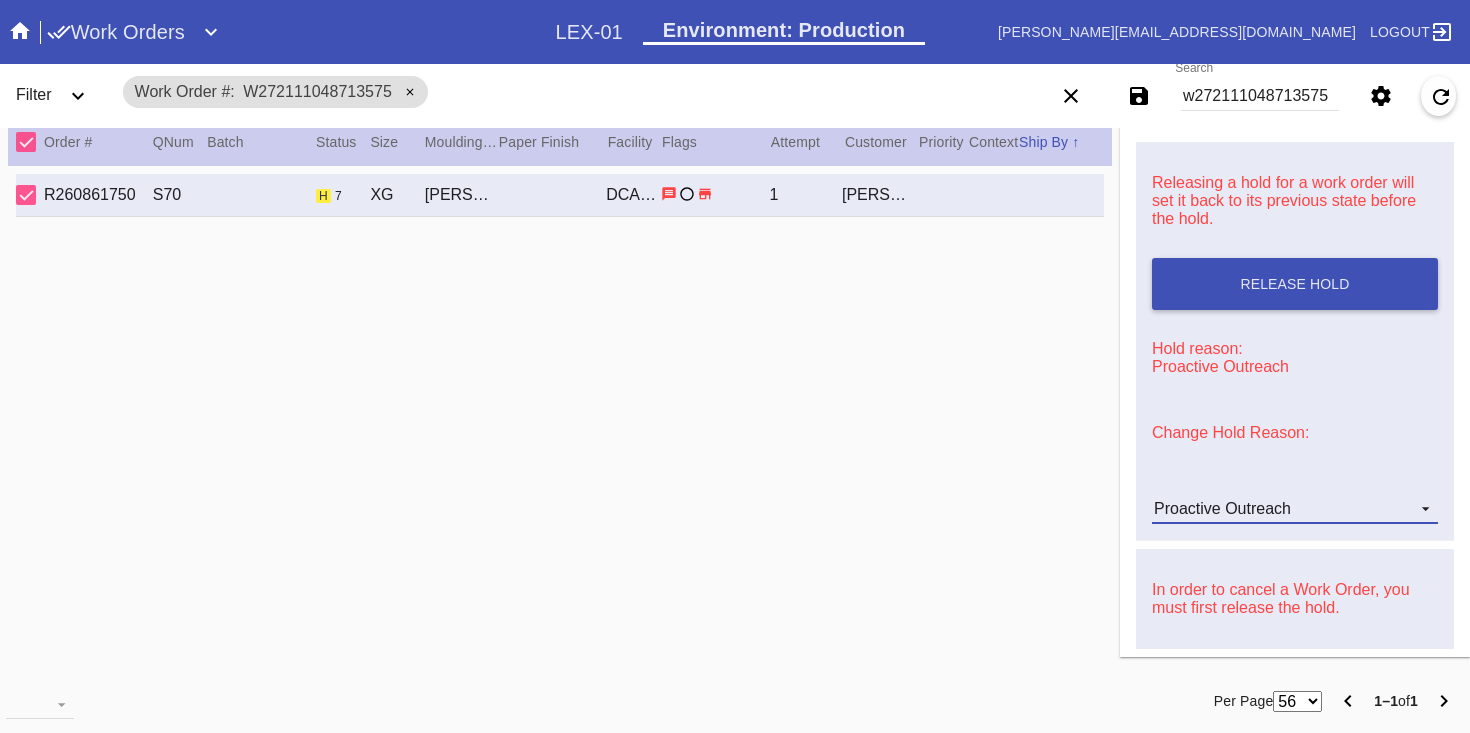 click on "Proactive Outreach" at bounding box center (1222, 508) 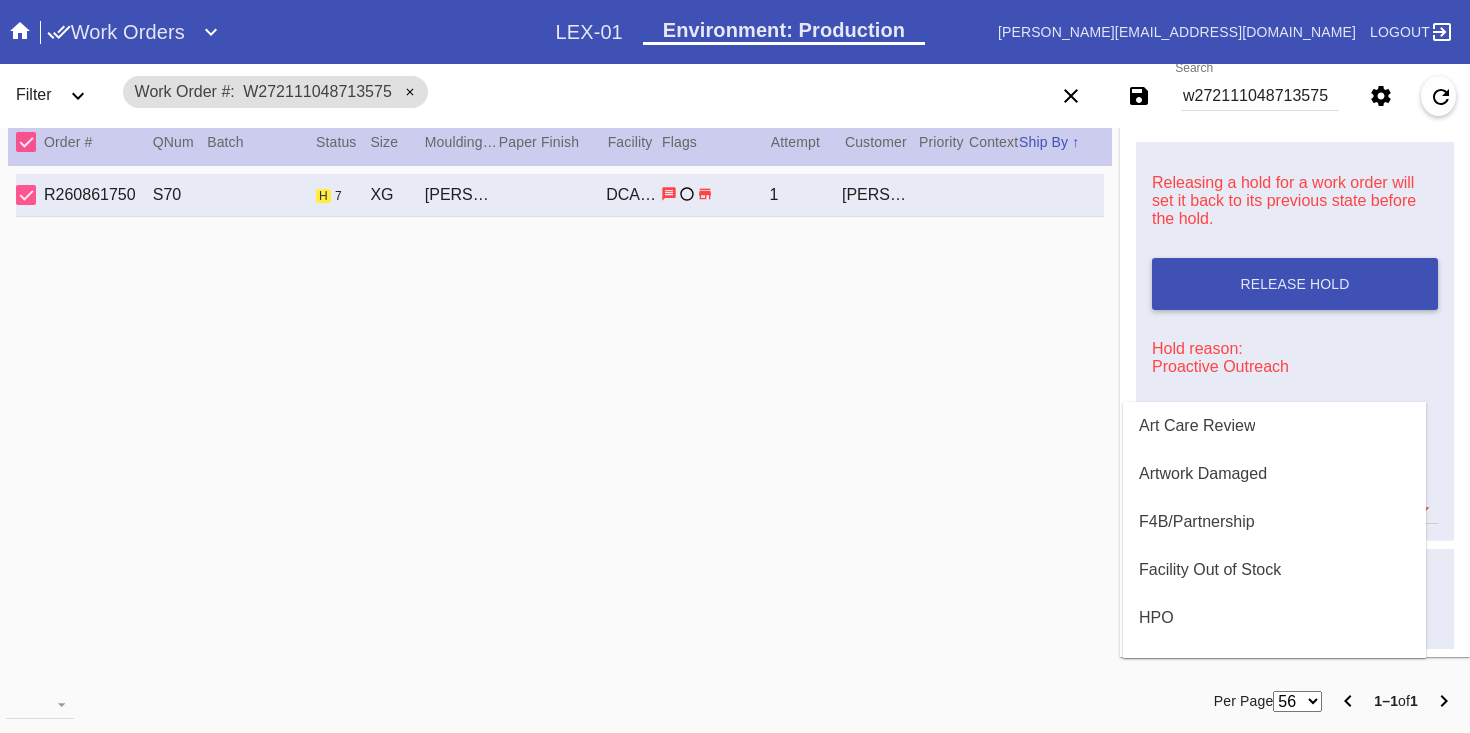 scroll, scrollTop: 472, scrollLeft: 0, axis: vertical 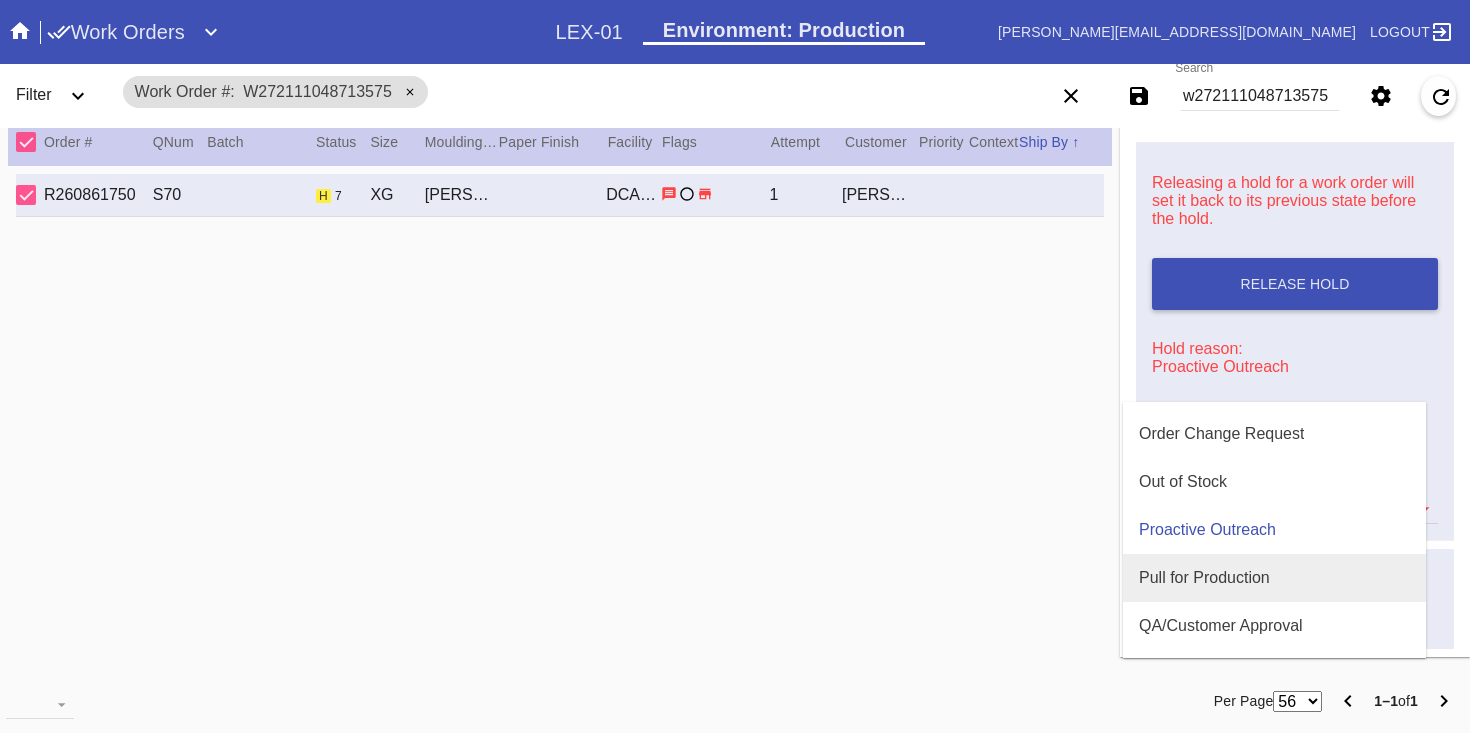 click on "Pull for Production" at bounding box center (1204, 578) 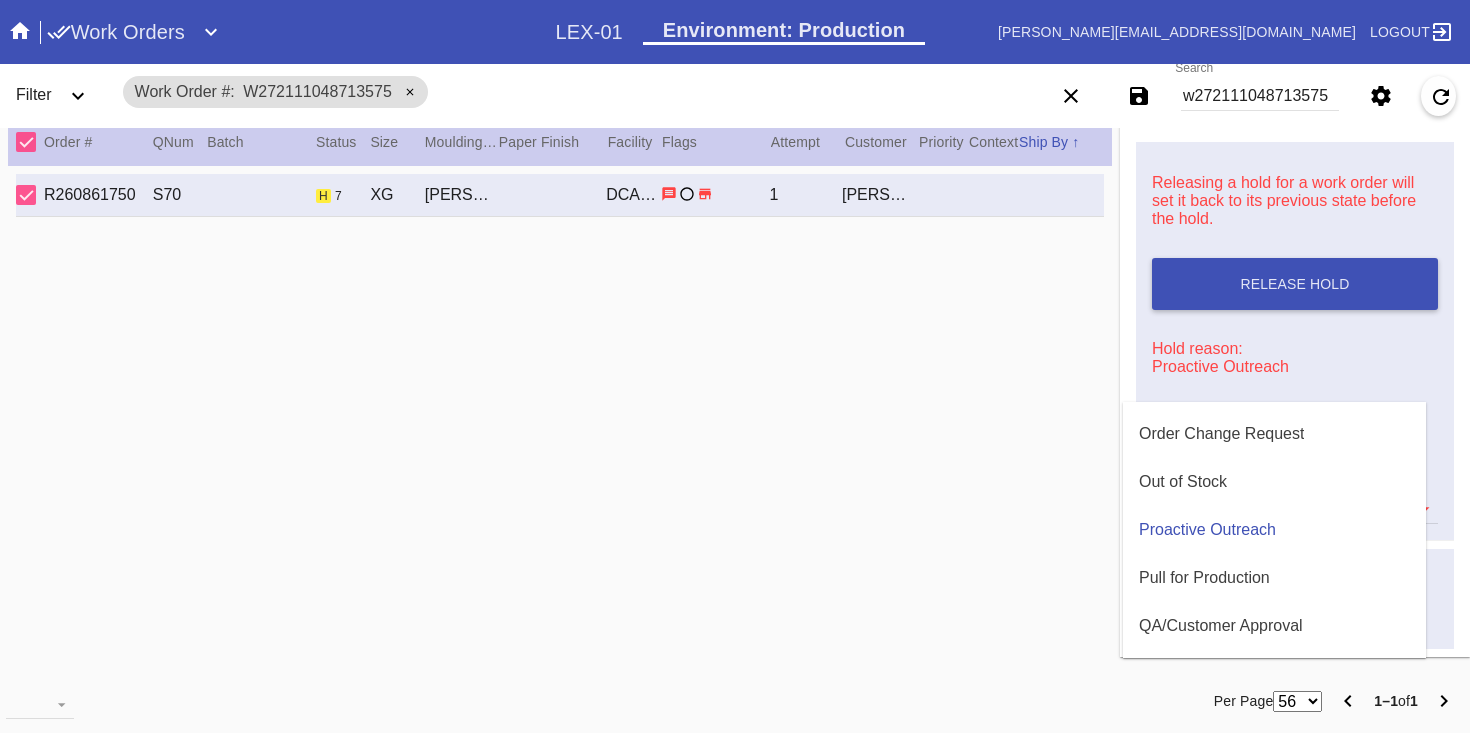 type 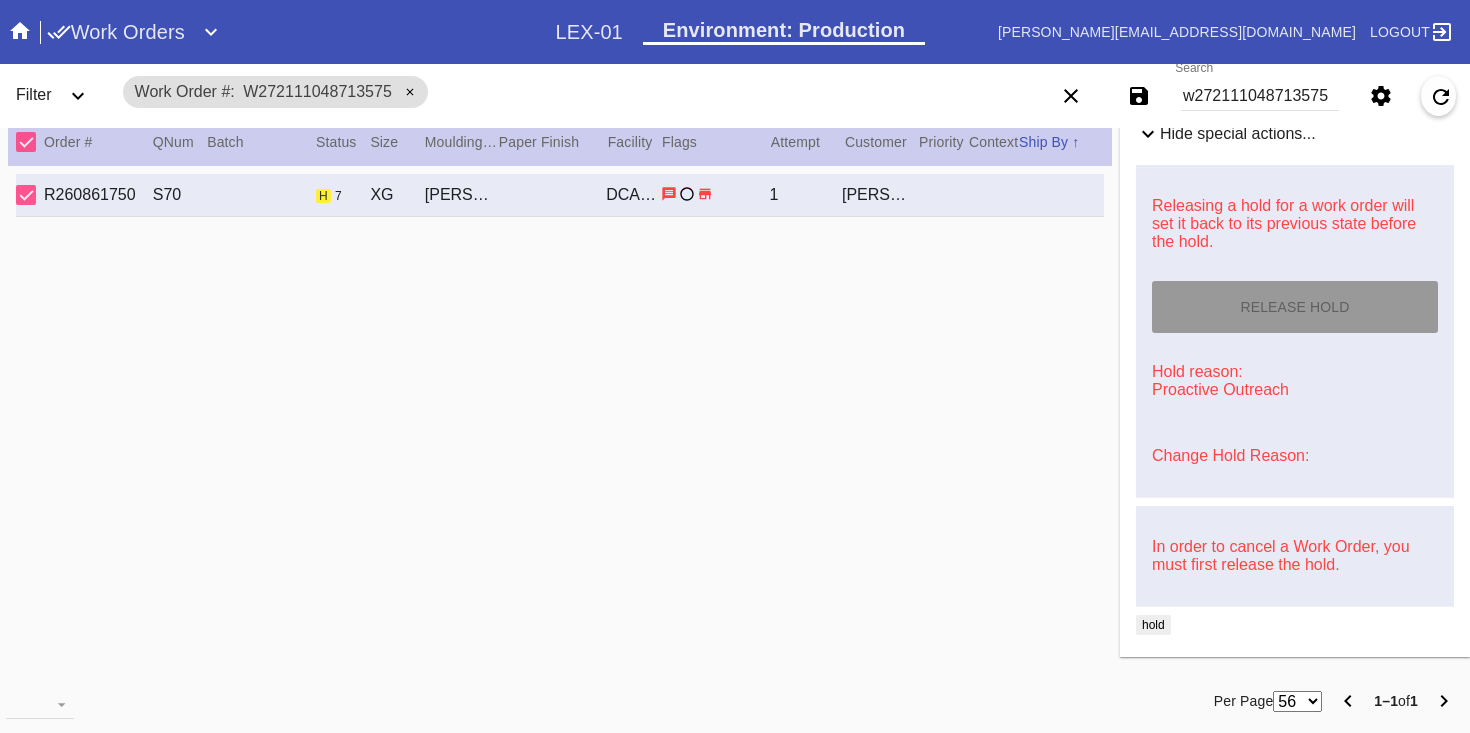 type on "[DATE]" 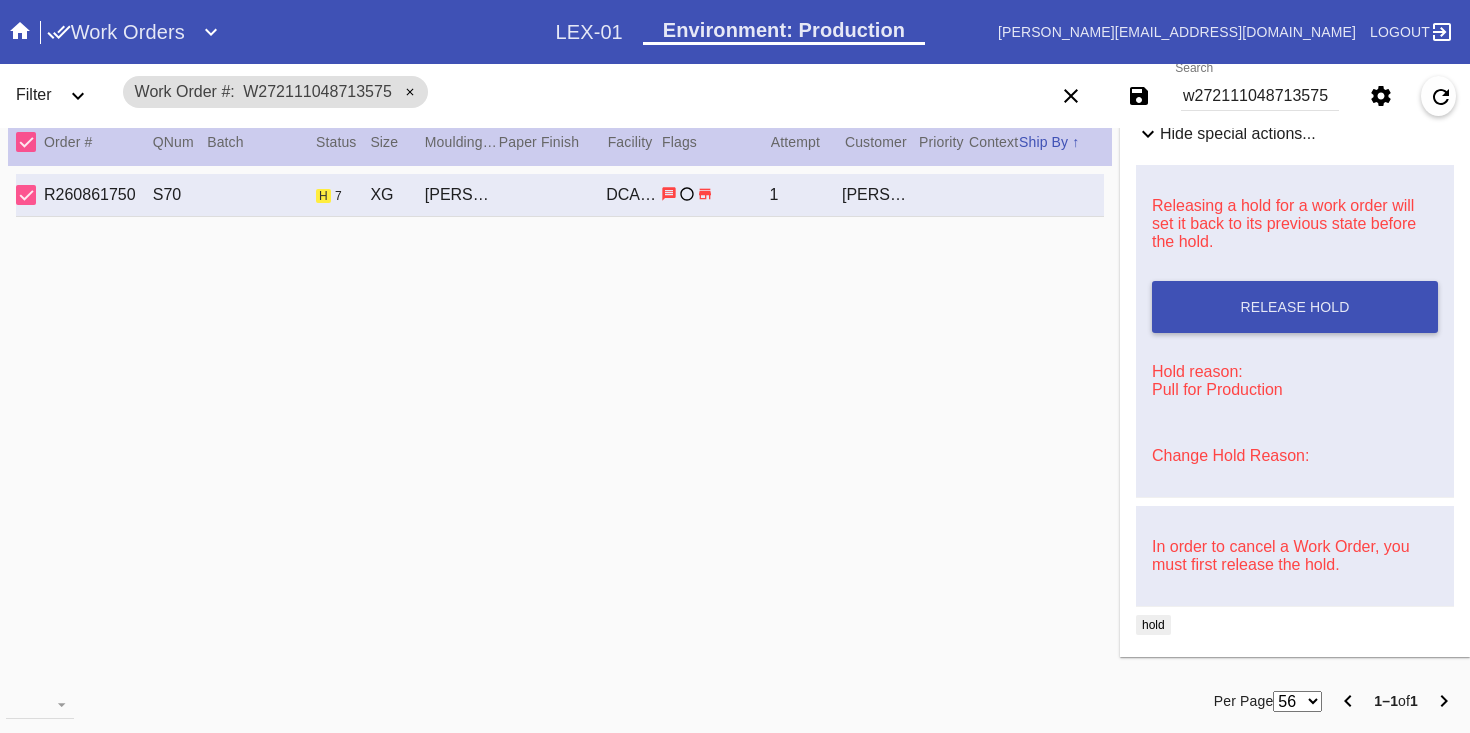 click on "w272111048713575" at bounding box center (1260, 96) 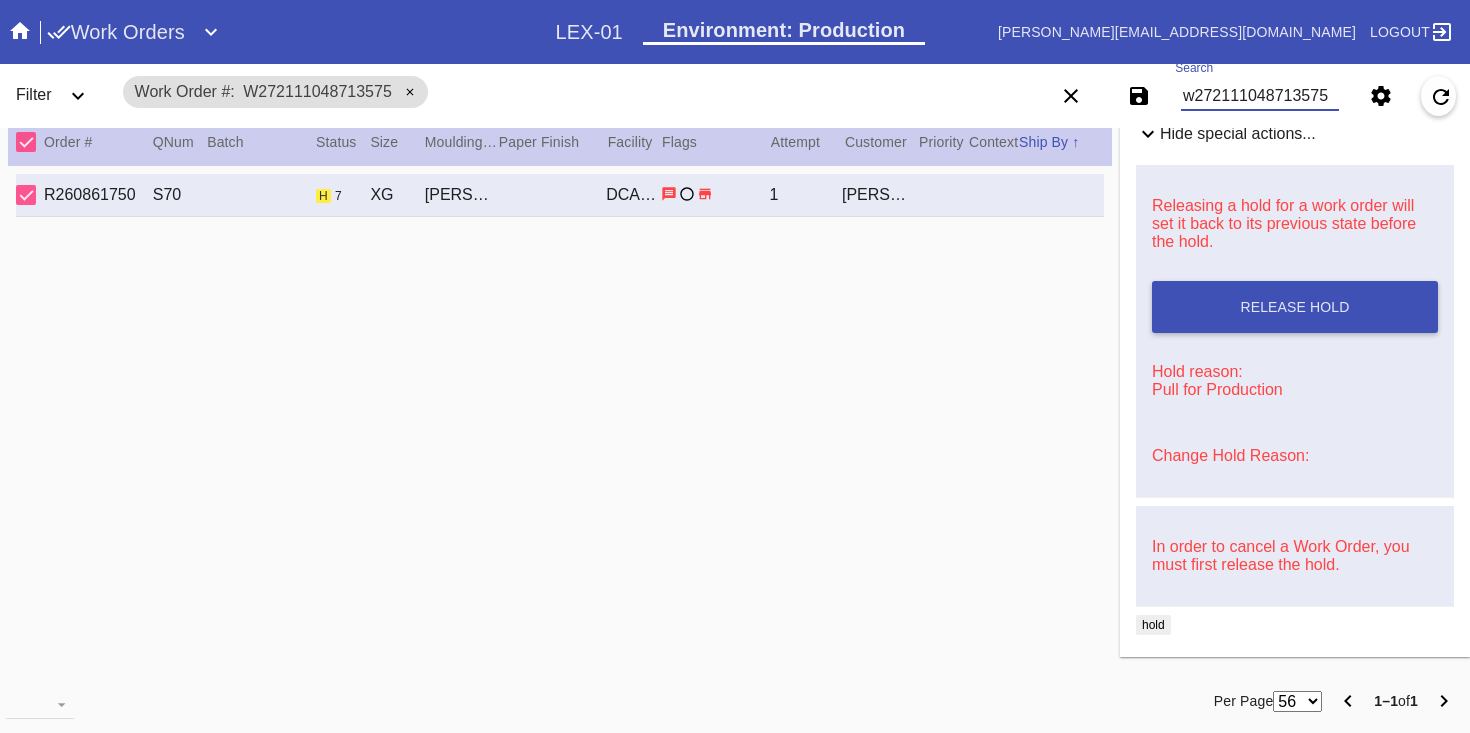 click on "w272111048713575" at bounding box center (1260, 96) 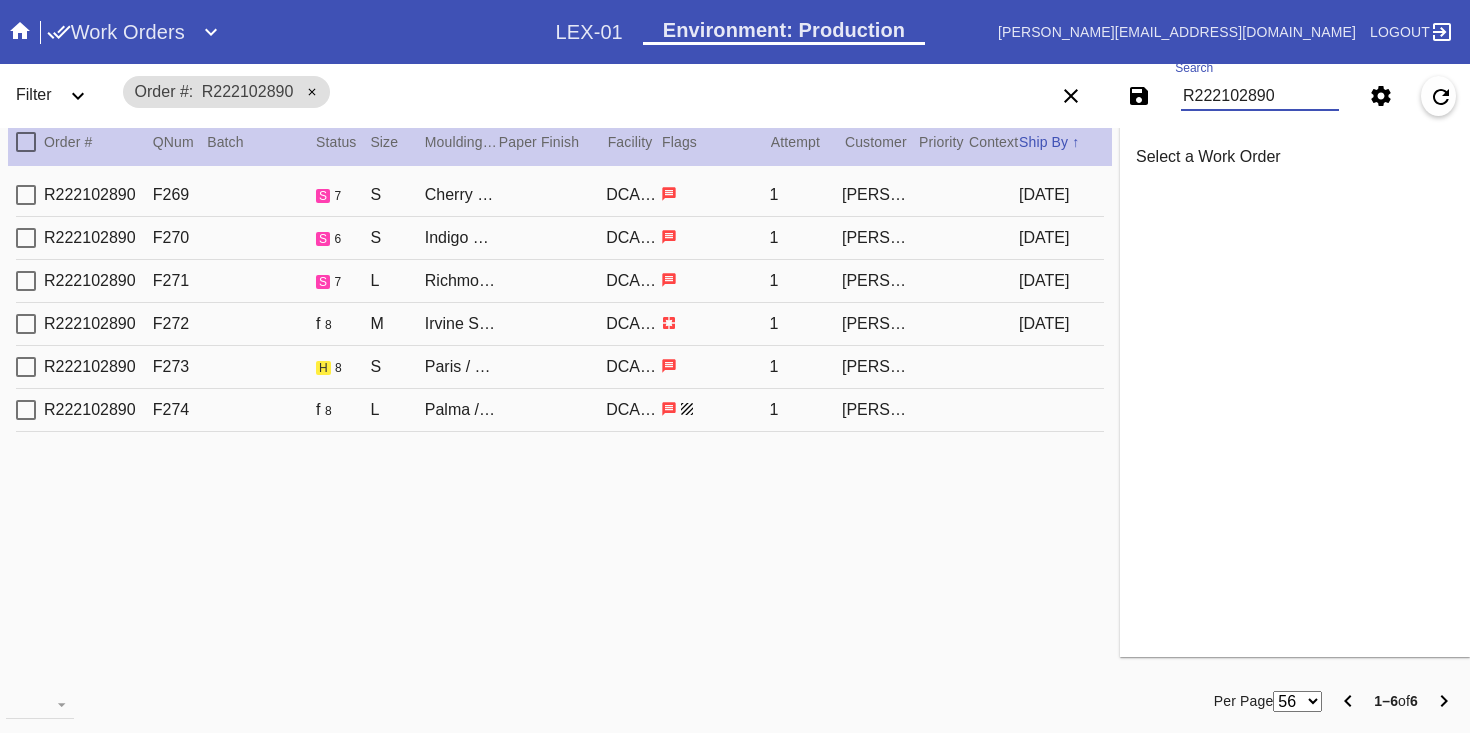 scroll, scrollTop: 0, scrollLeft: 0, axis: both 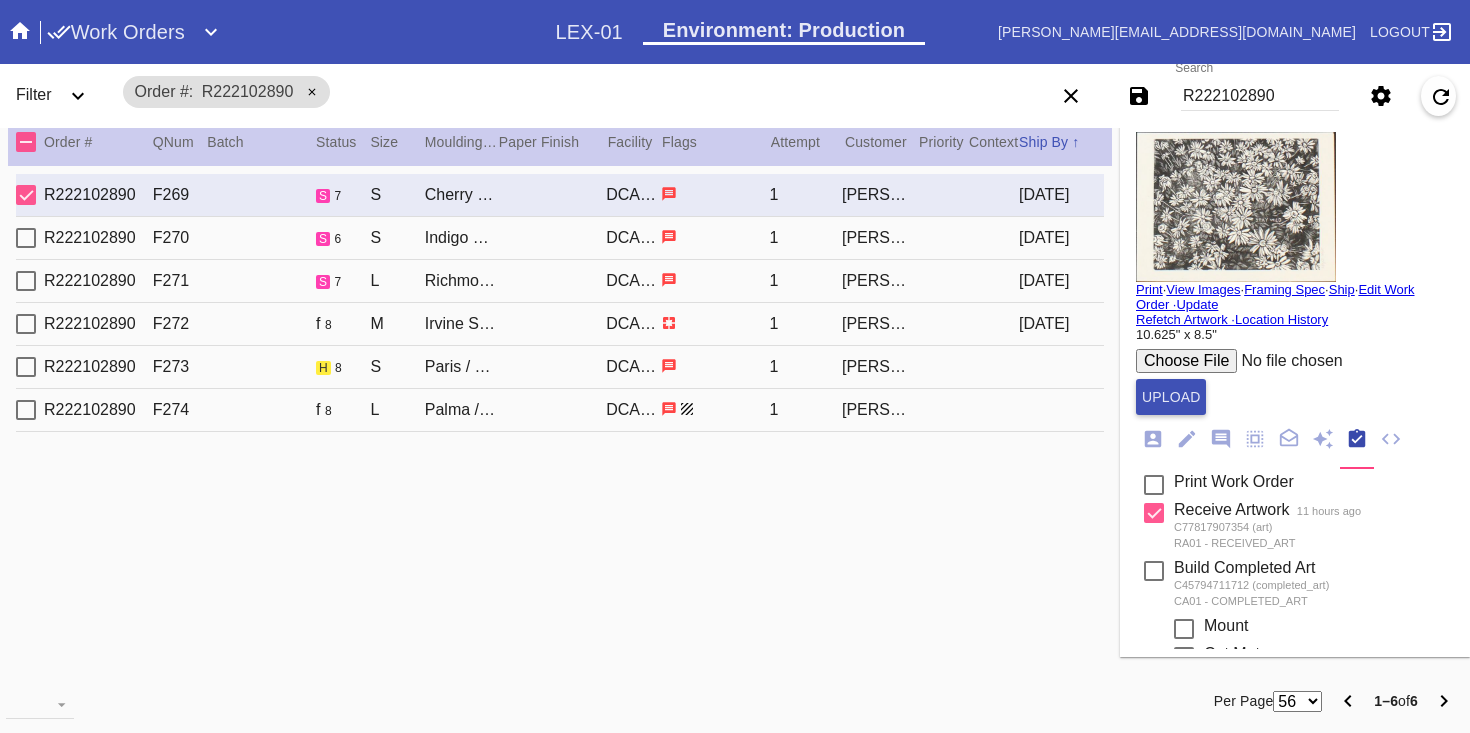 click on "R222102890 F273 h   8 S Paris / Off-White - 8 Ply DCA-05 1 [PERSON_NAME]" at bounding box center [560, 367] 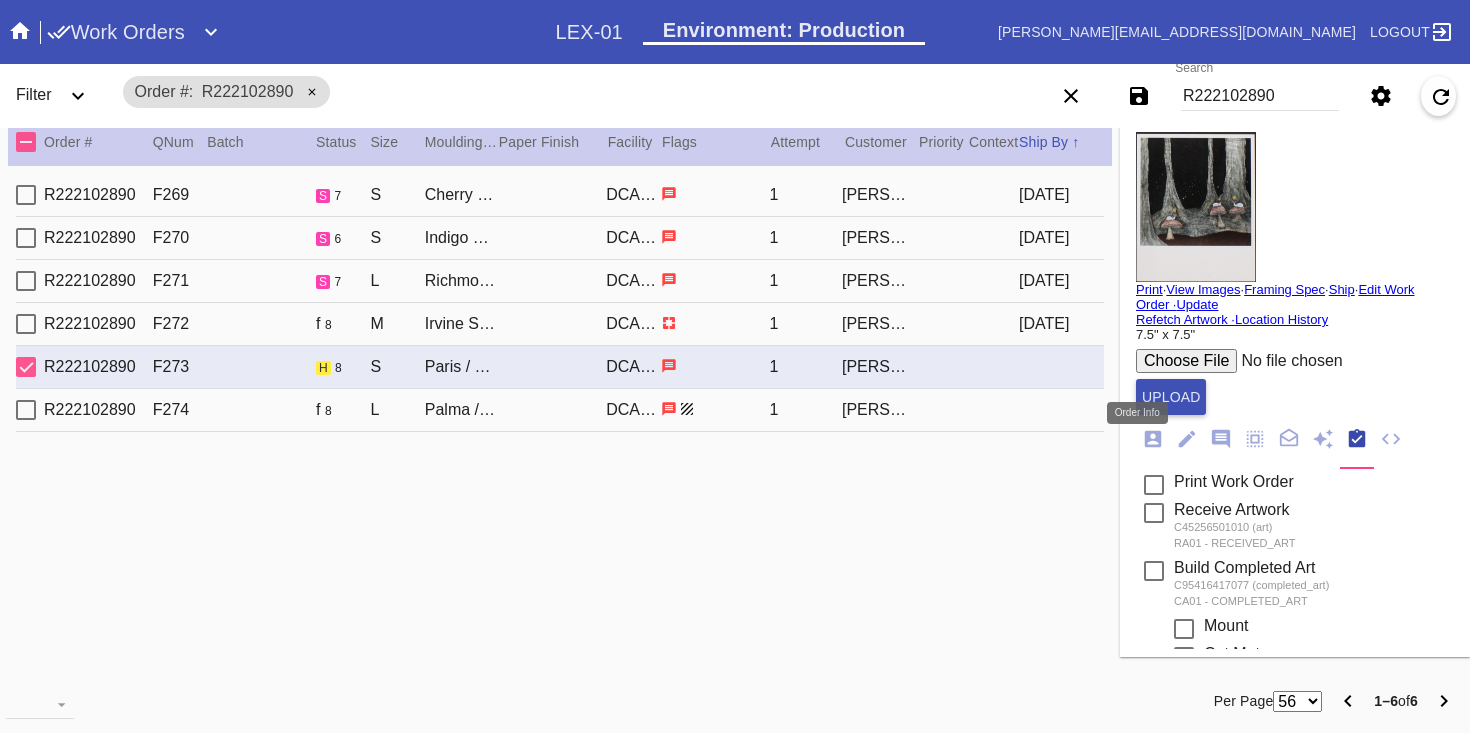 click 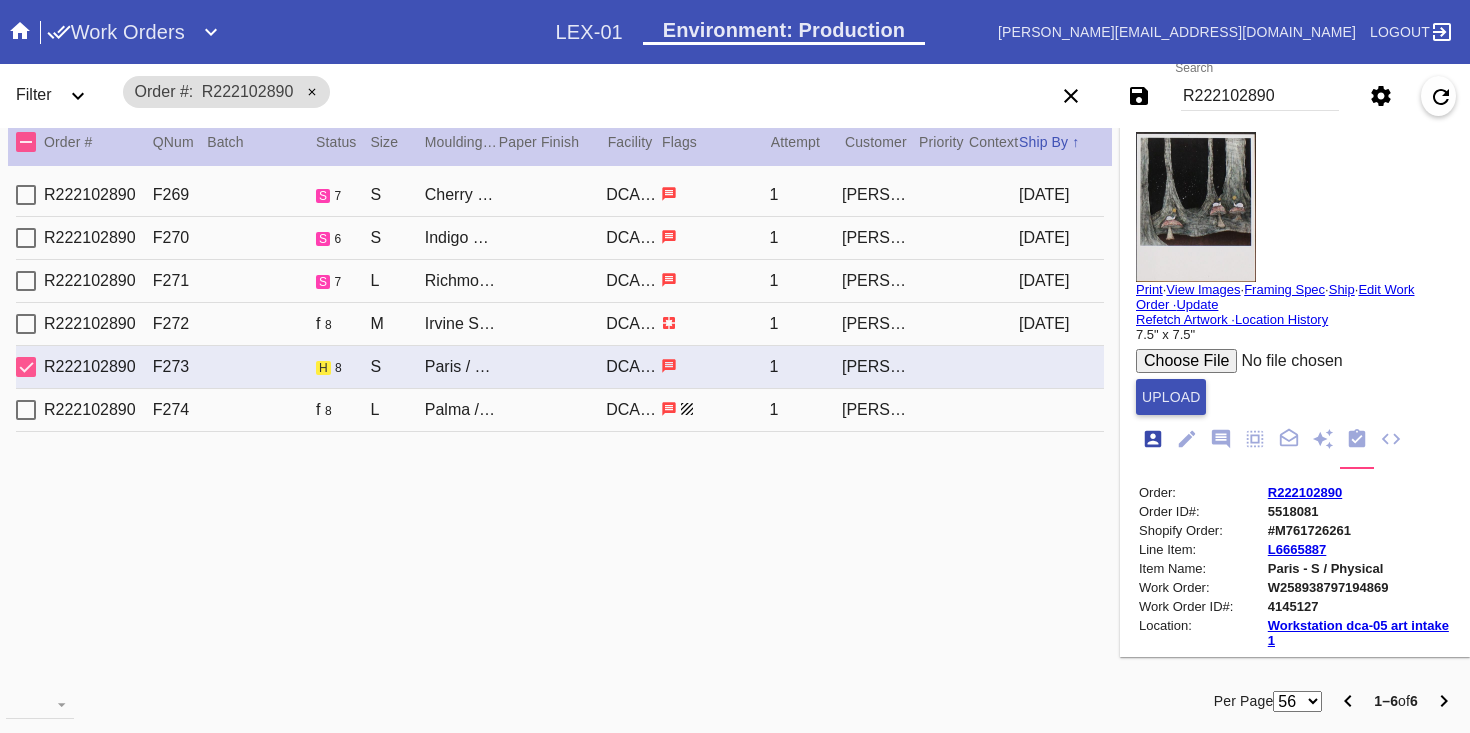 scroll, scrollTop: 24, scrollLeft: 0, axis: vertical 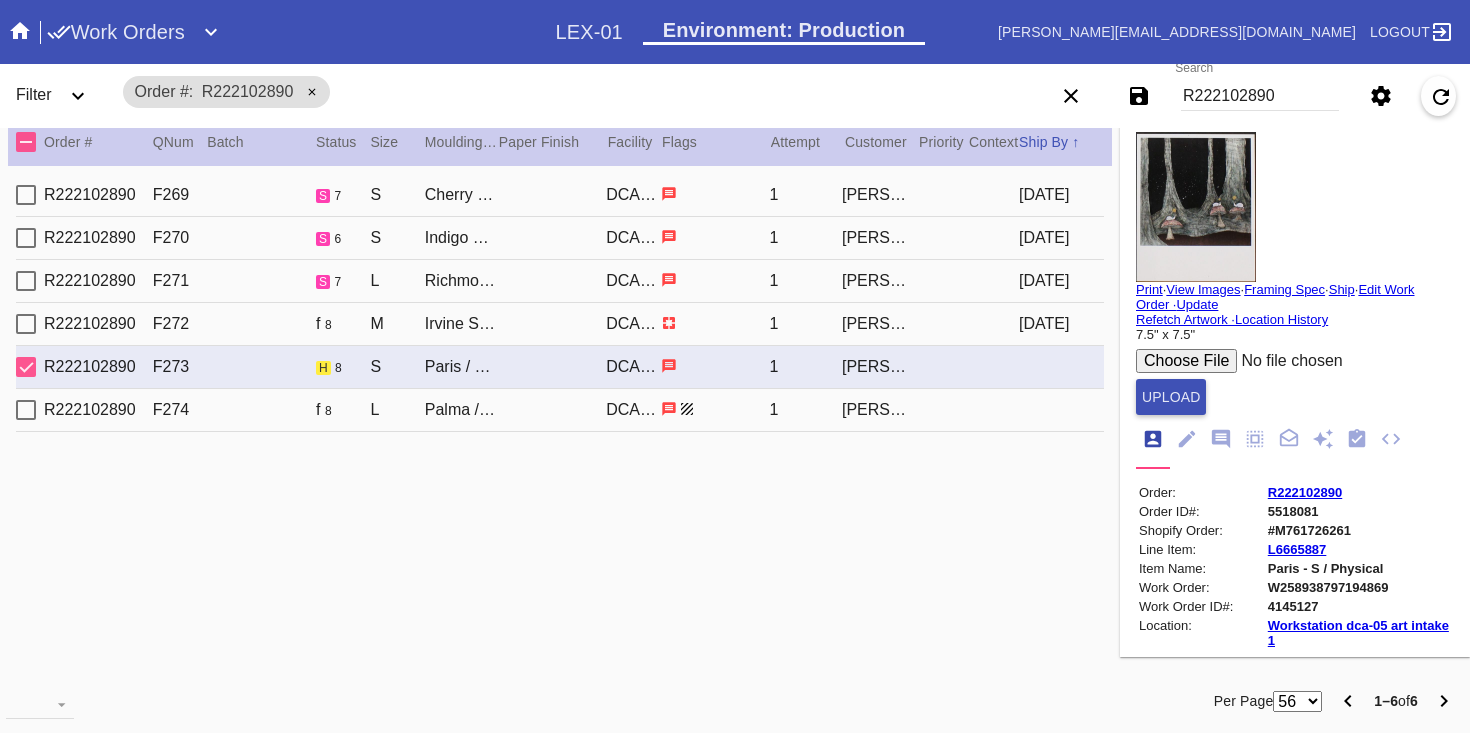 click on "Print" at bounding box center [1149, 289] 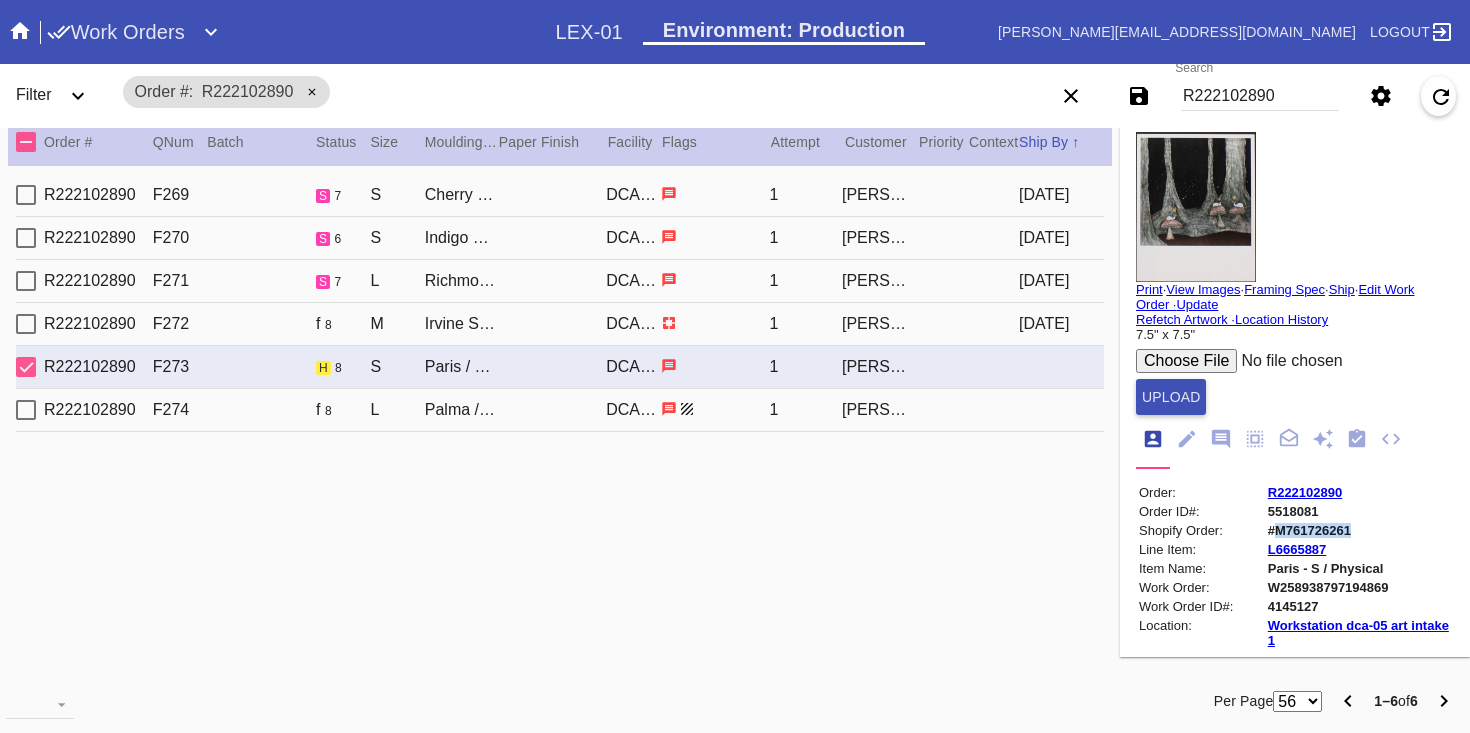 click on "#M761726261" at bounding box center [1359, 530] 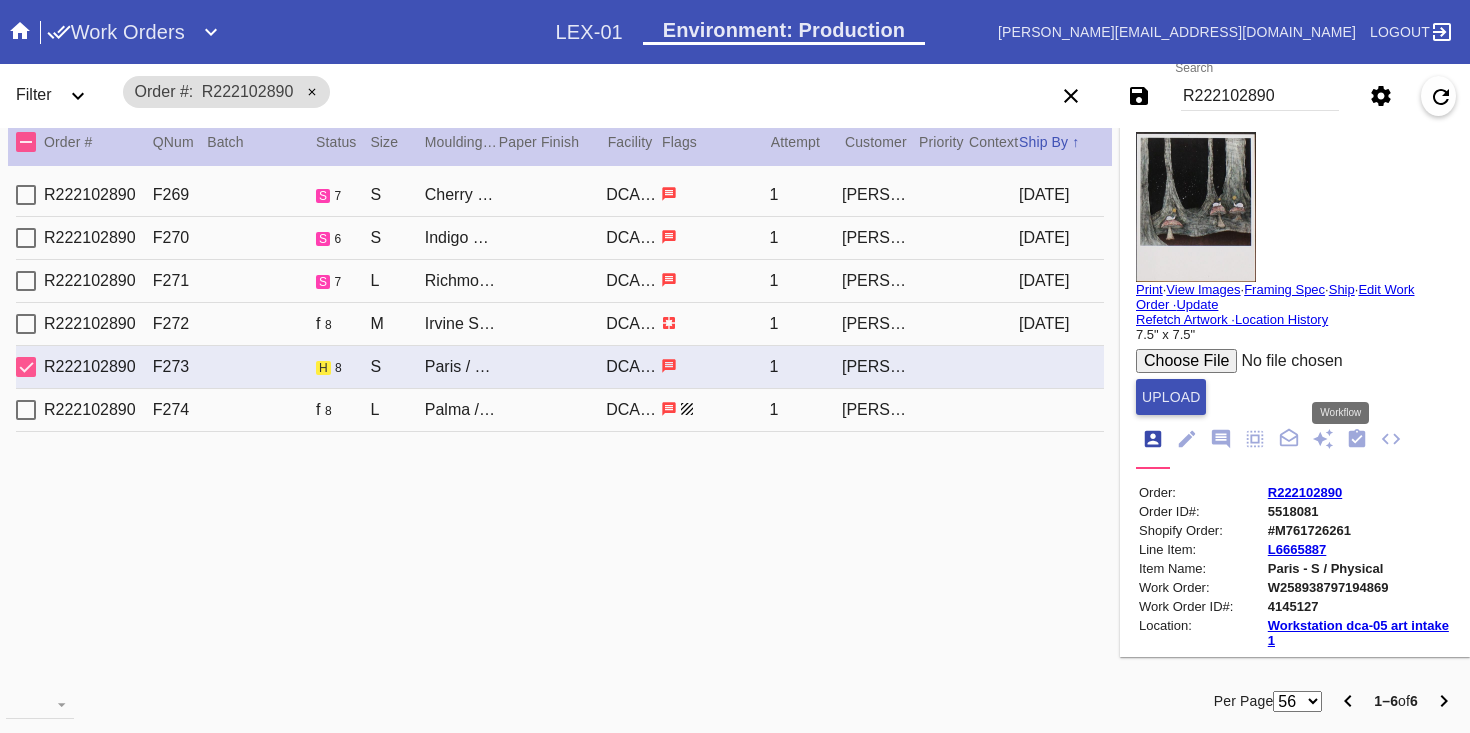 click 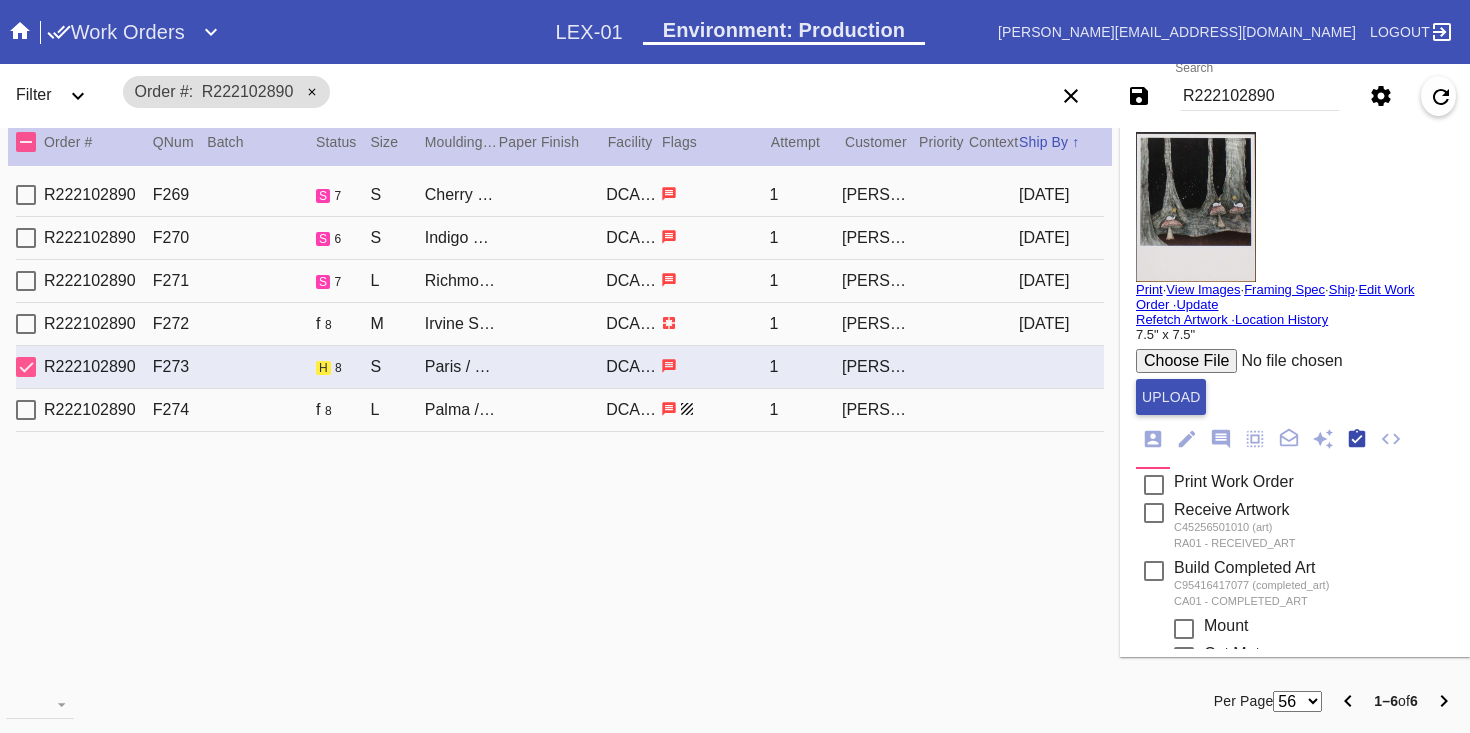 scroll, scrollTop: 320, scrollLeft: 0, axis: vertical 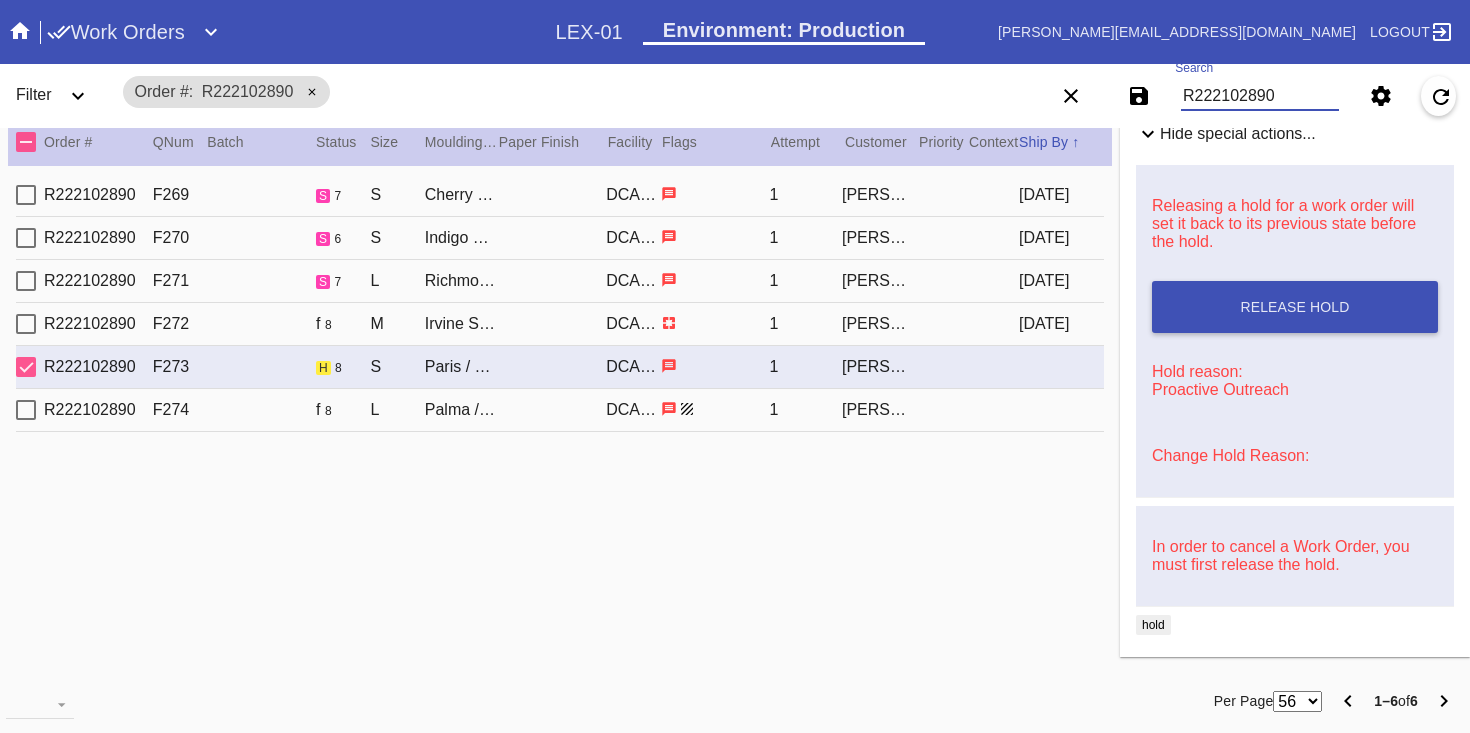 click on "R222102890" at bounding box center (1260, 96) 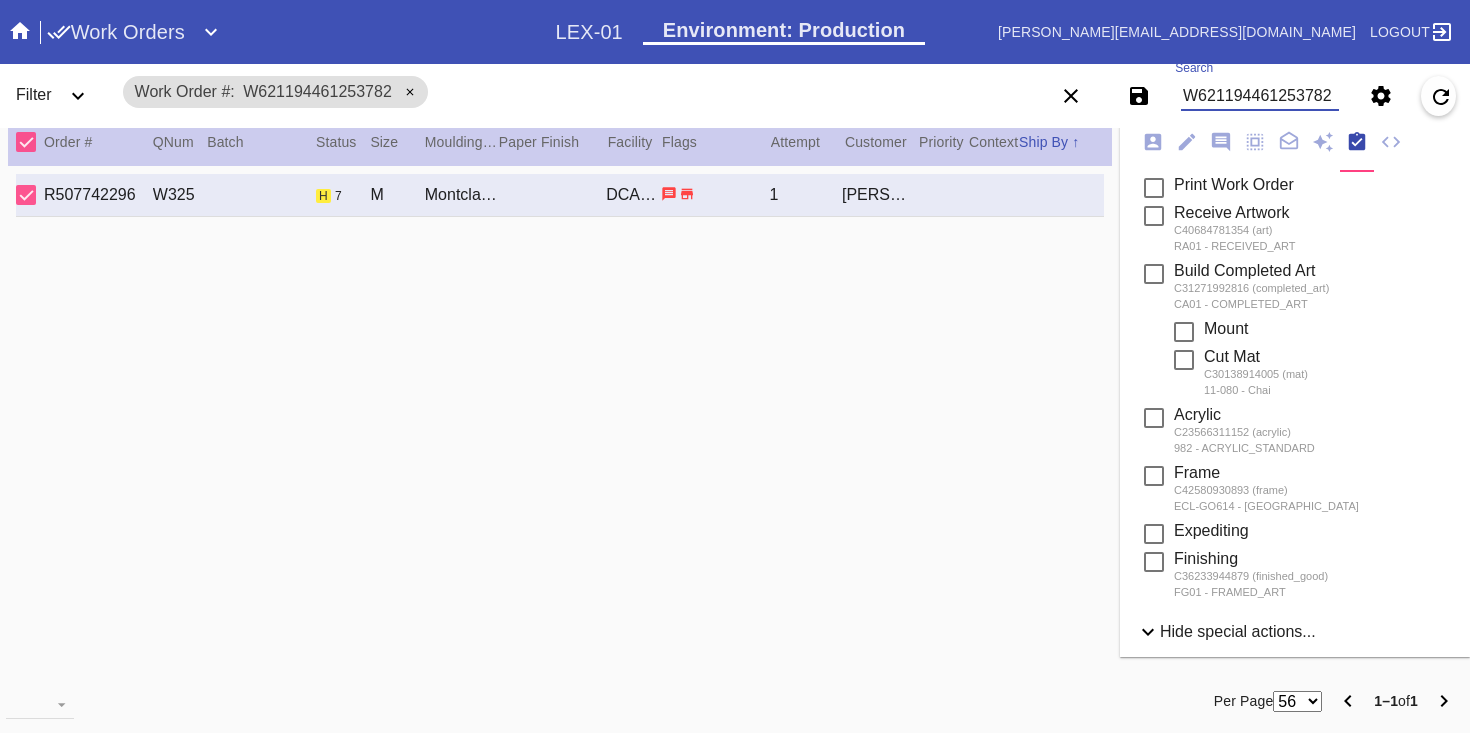 scroll, scrollTop: 0, scrollLeft: 0, axis: both 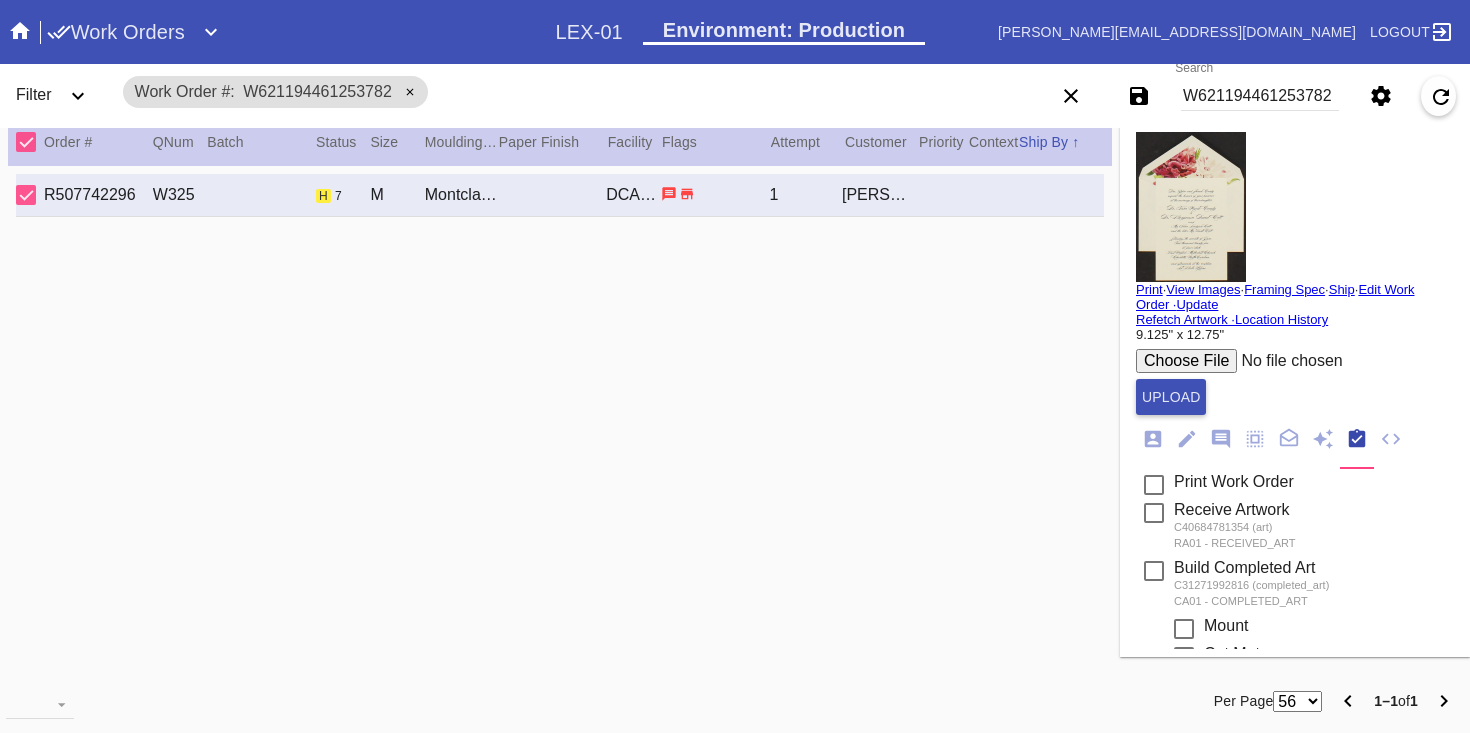 click on "Print" at bounding box center (1149, 289) 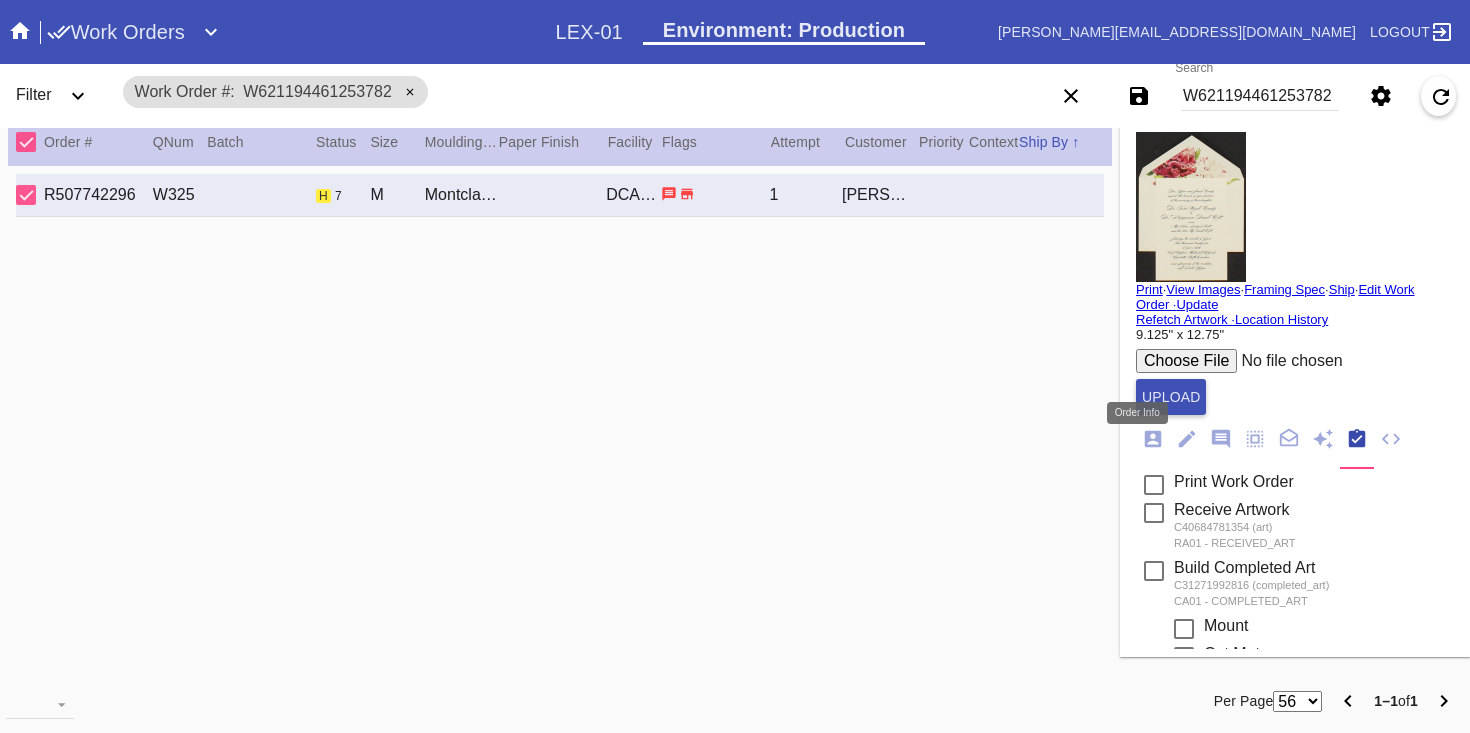 click 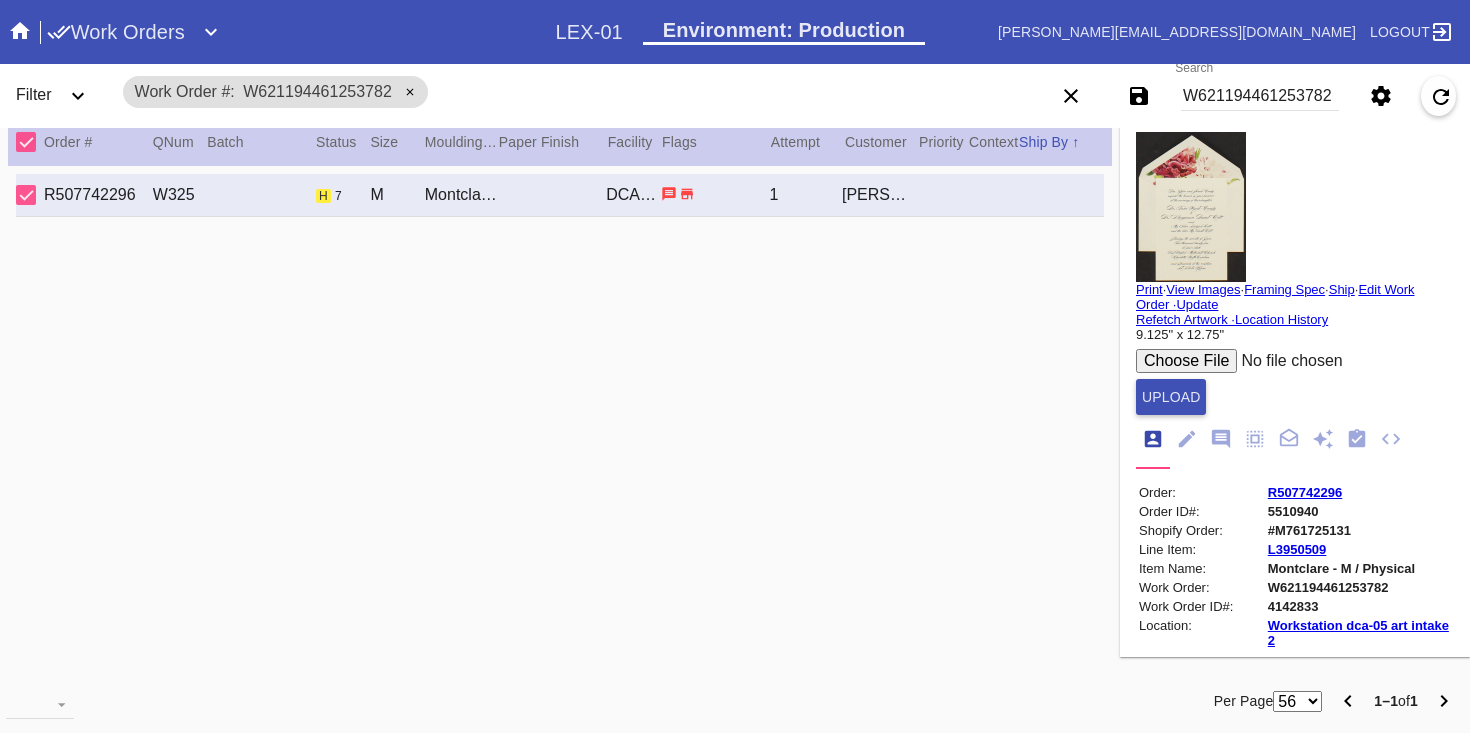 click on "R507742296" at bounding box center [1305, 492] 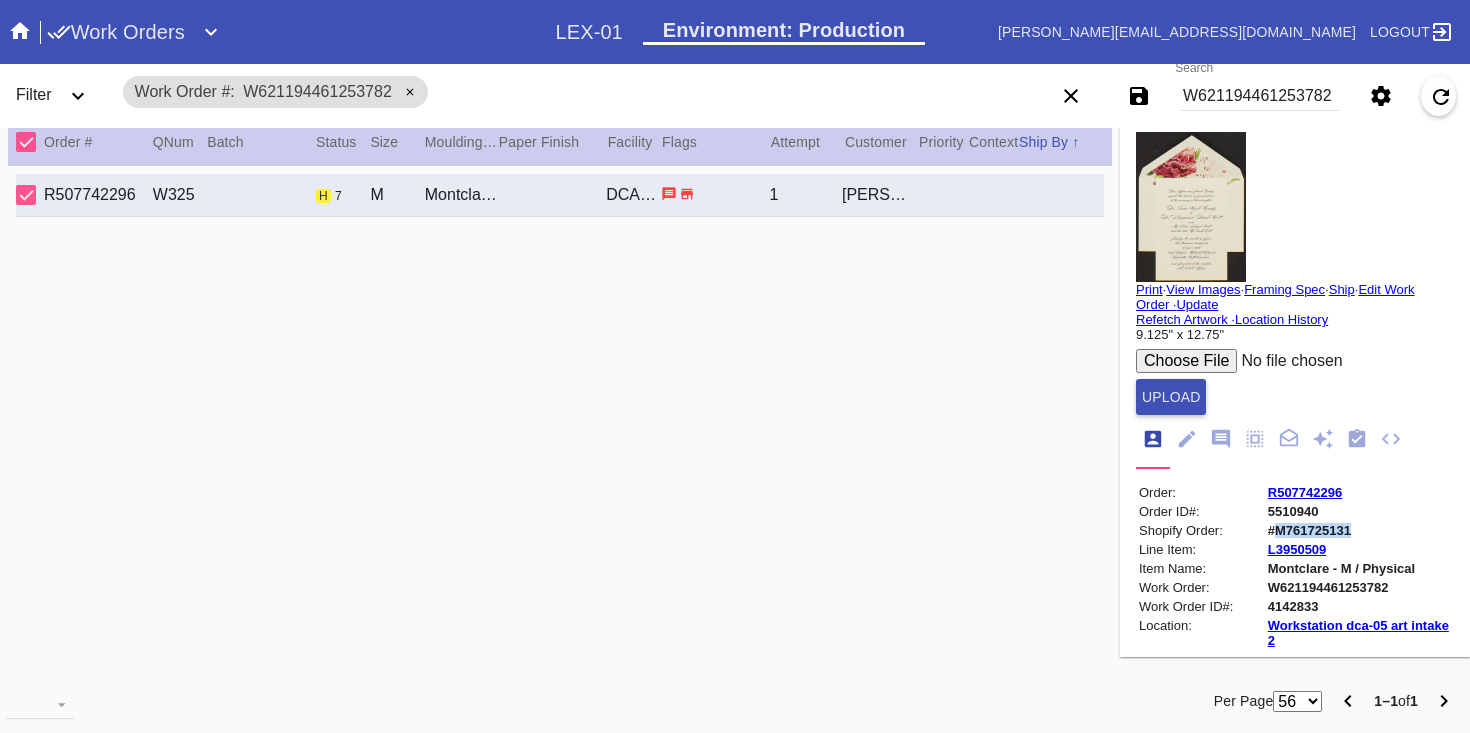 click on "#M761725131" at bounding box center [1359, 530] 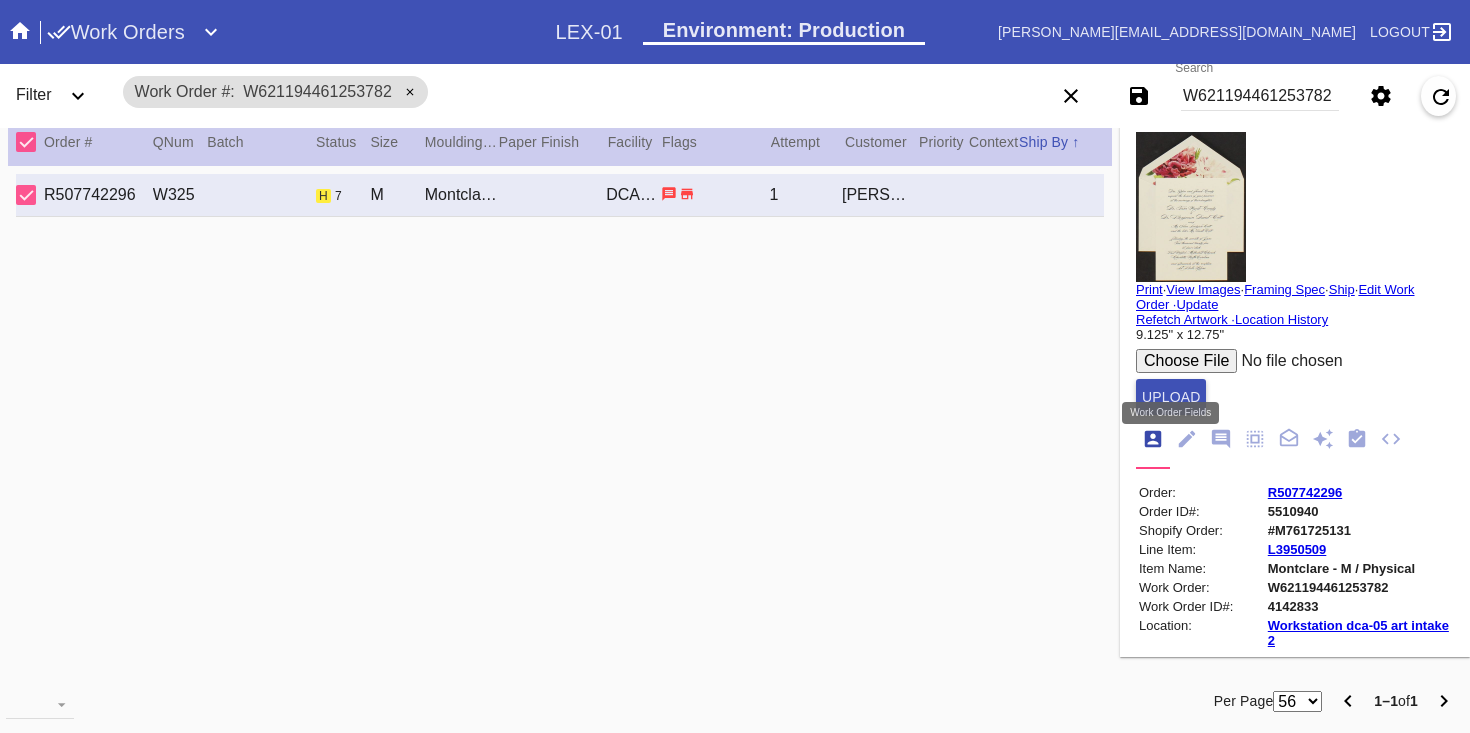 click 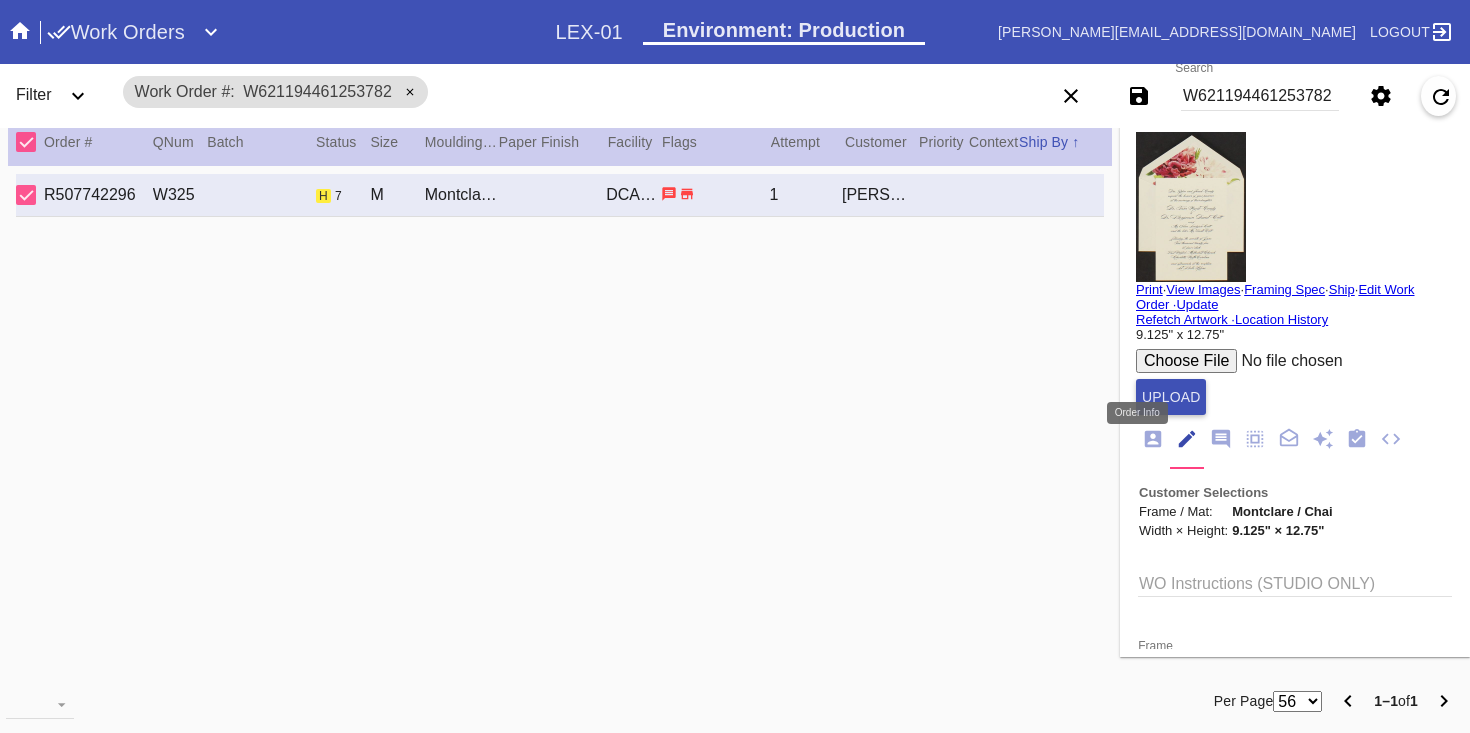 click 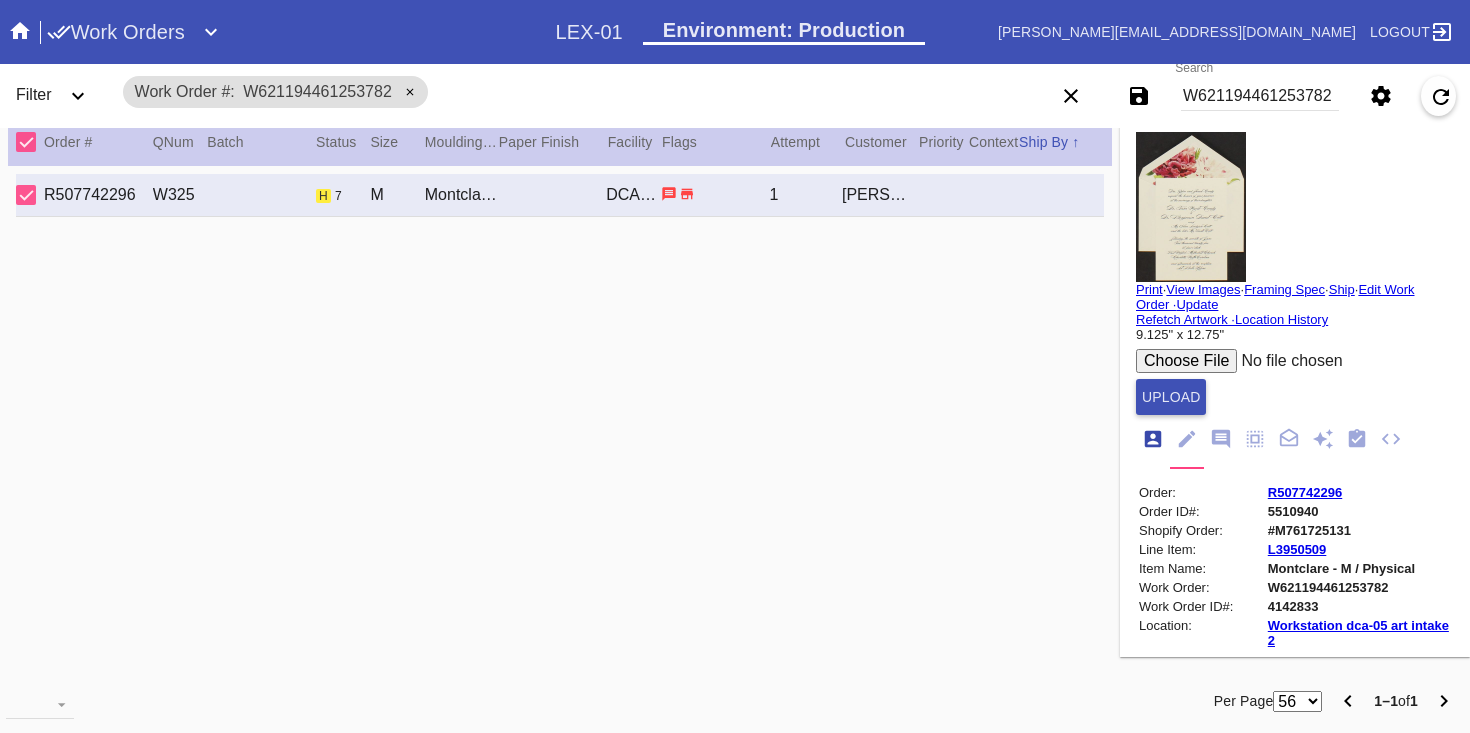 scroll, scrollTop: 24, scrollLeft: 0, axis: vertical 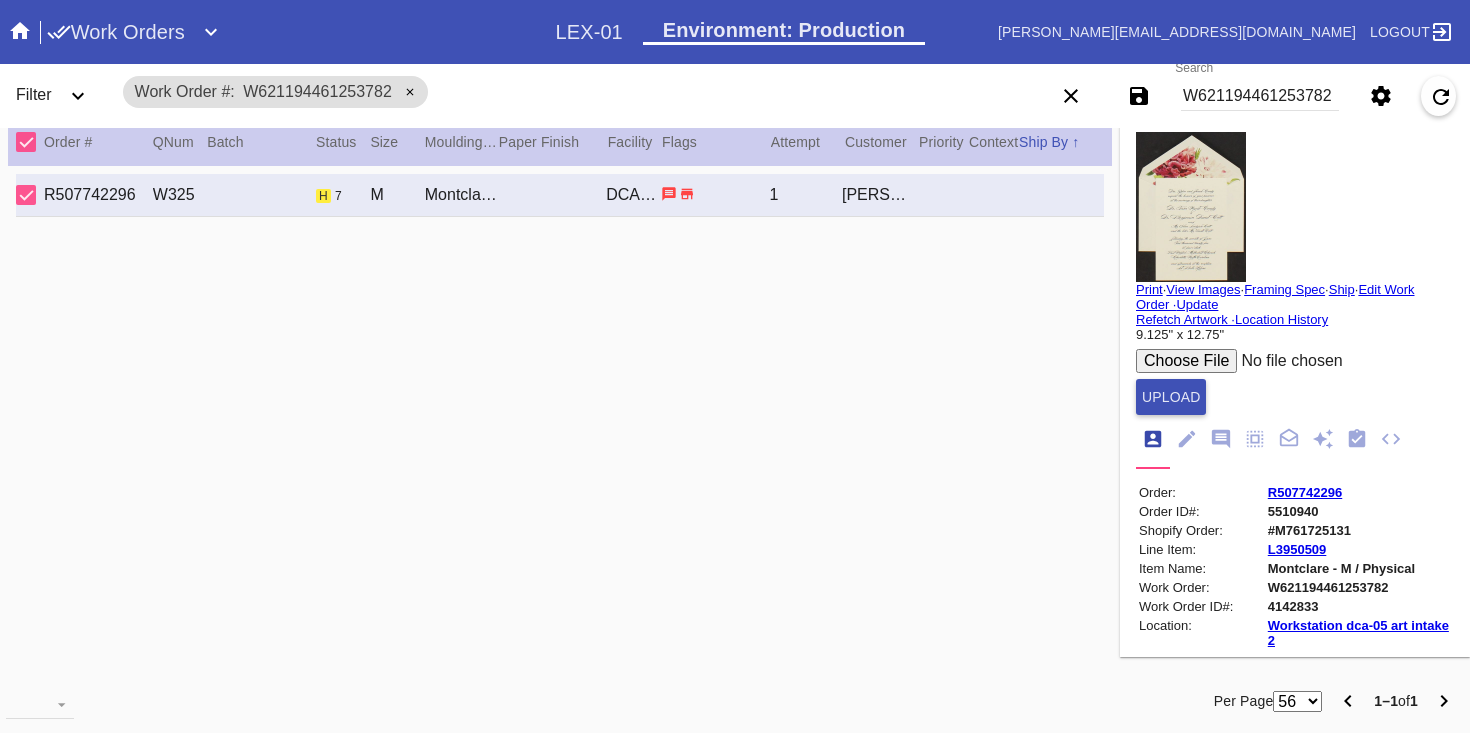click on "R507742296" at bounding box center (1305, 492) 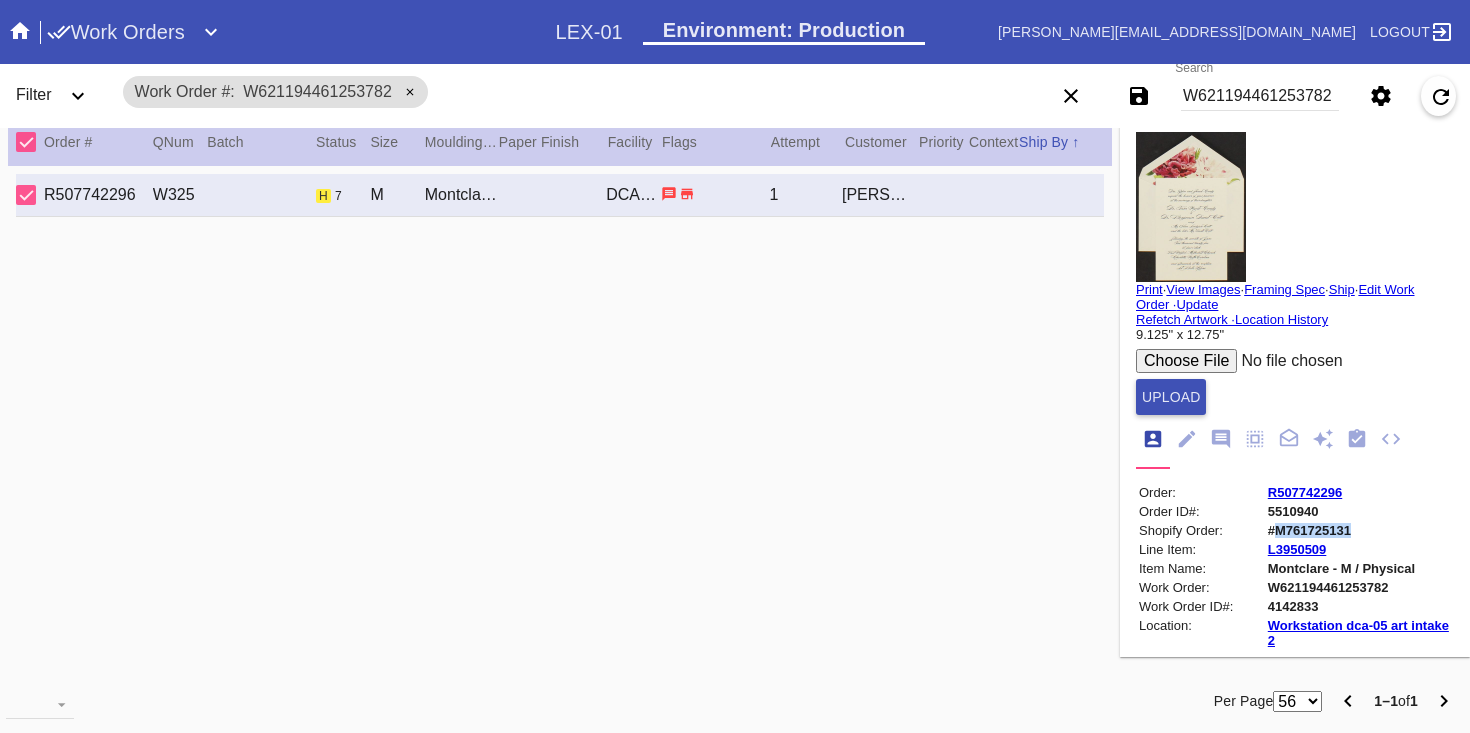 click on "#M761725131" at bounding box center [1359, 530] 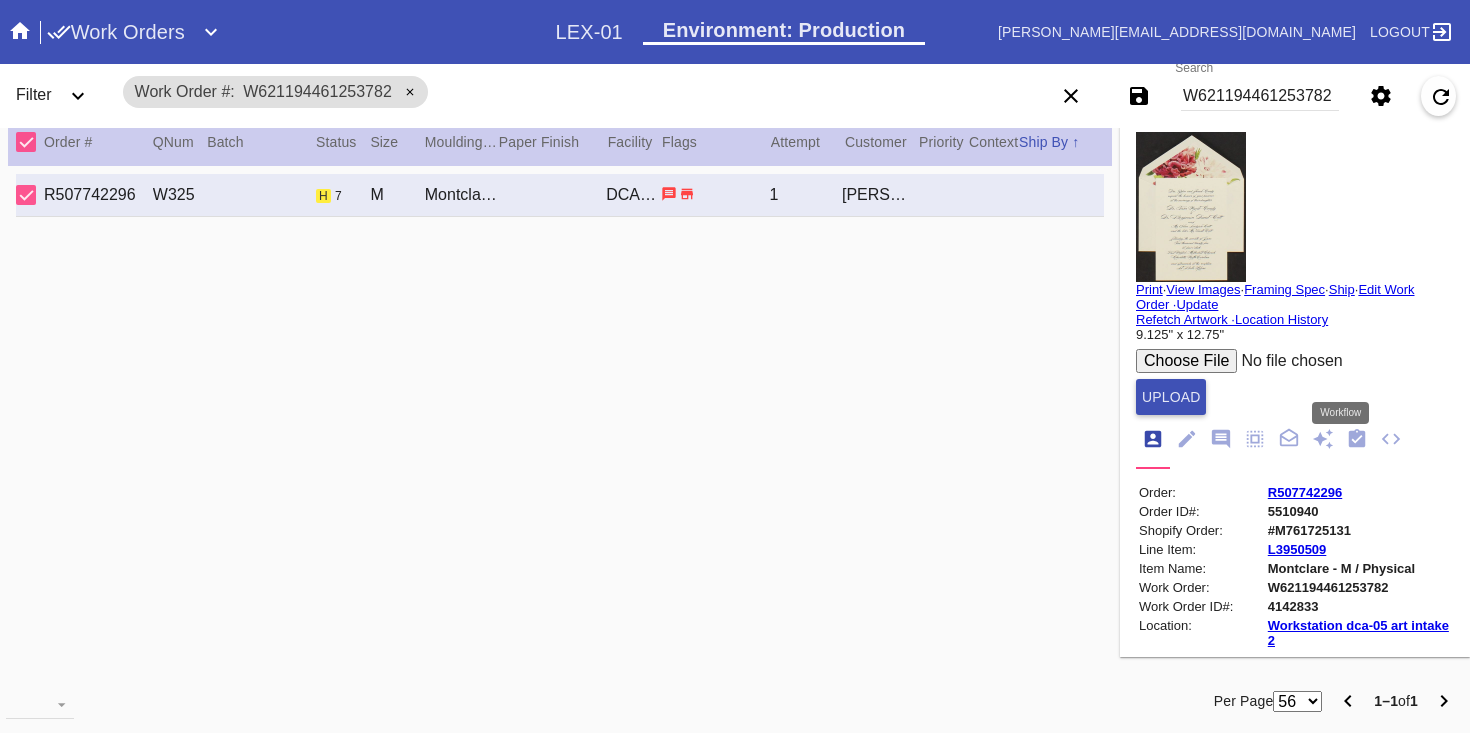 click 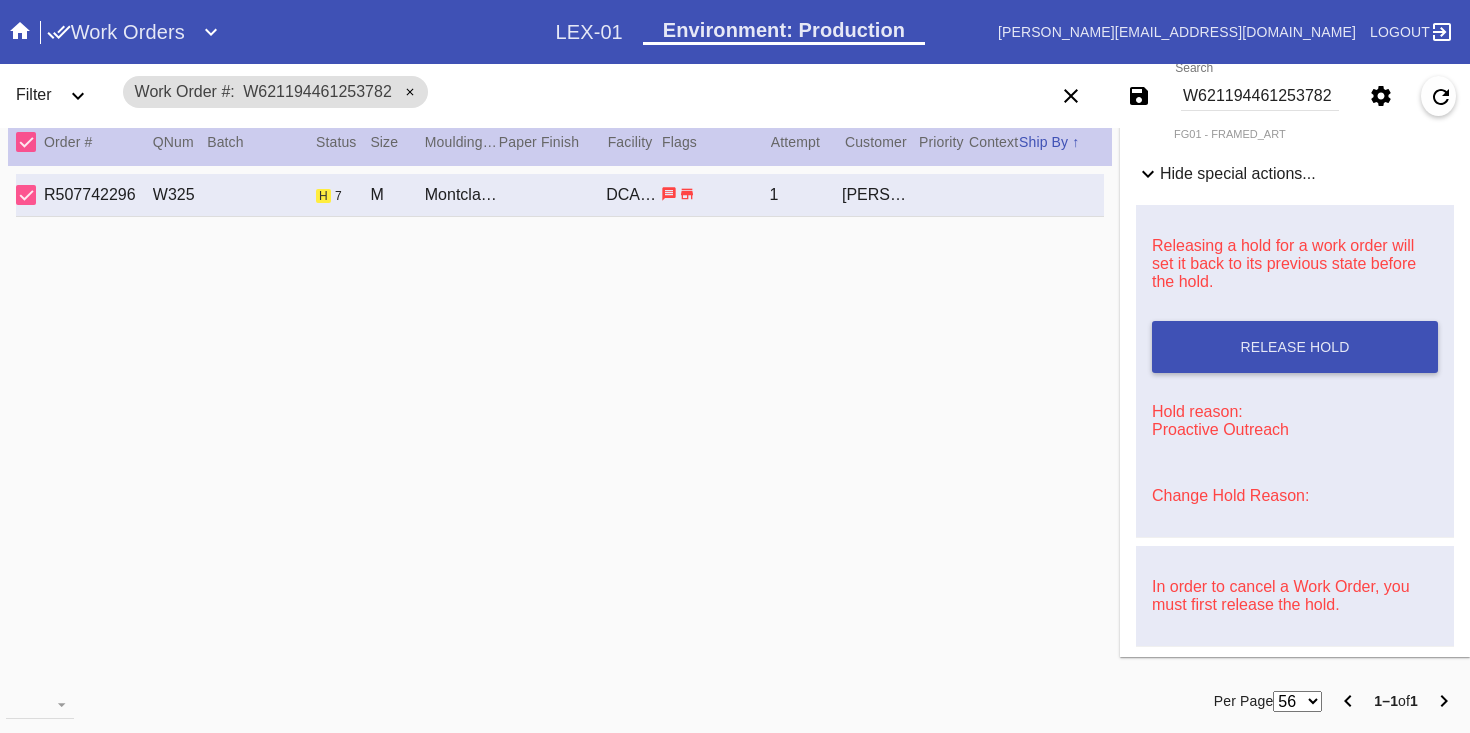 scroll, scrollTop: 814, scrollLeft: 0, axis: vertical 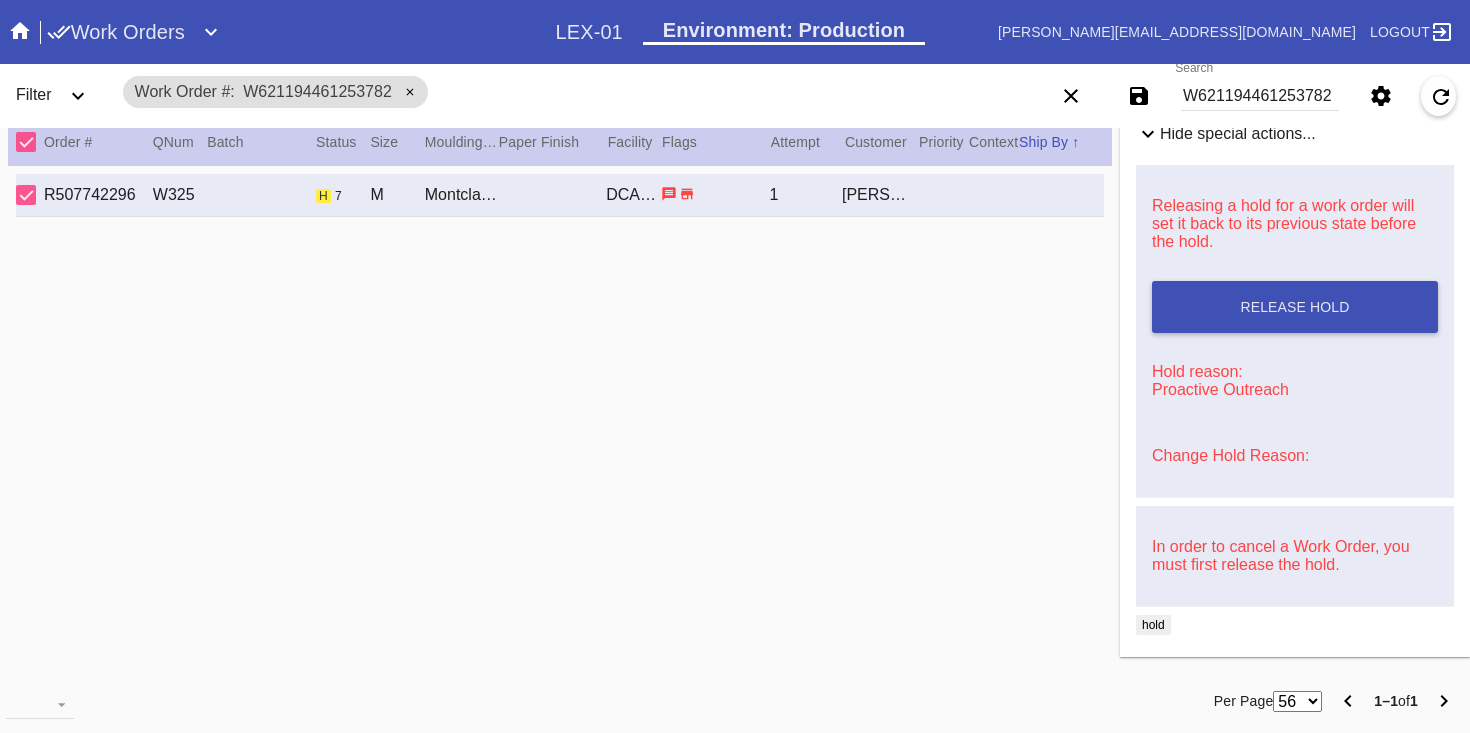 click on "W621194461253782" at bounding box center (1260, 96) 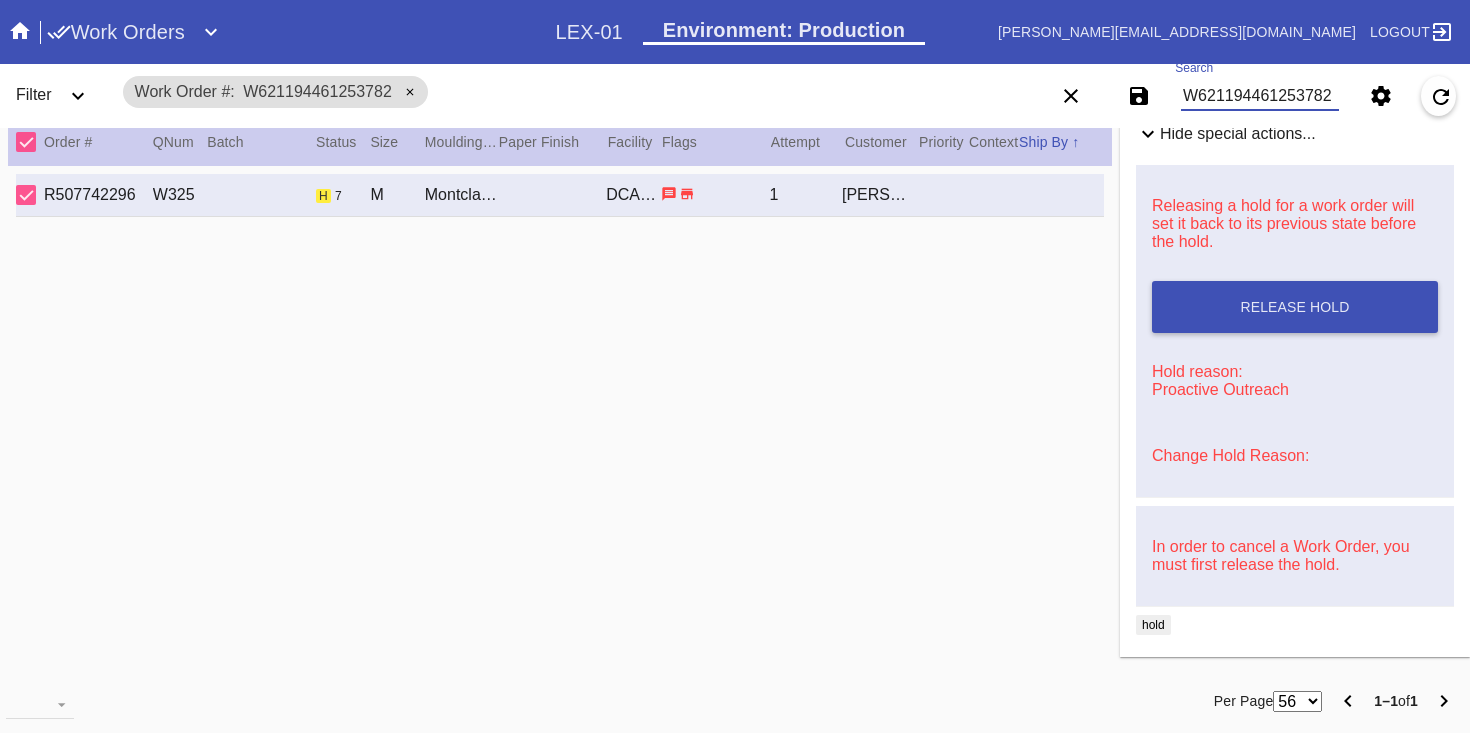 click on "W621194461253782" at bounding box center [1260, 96] 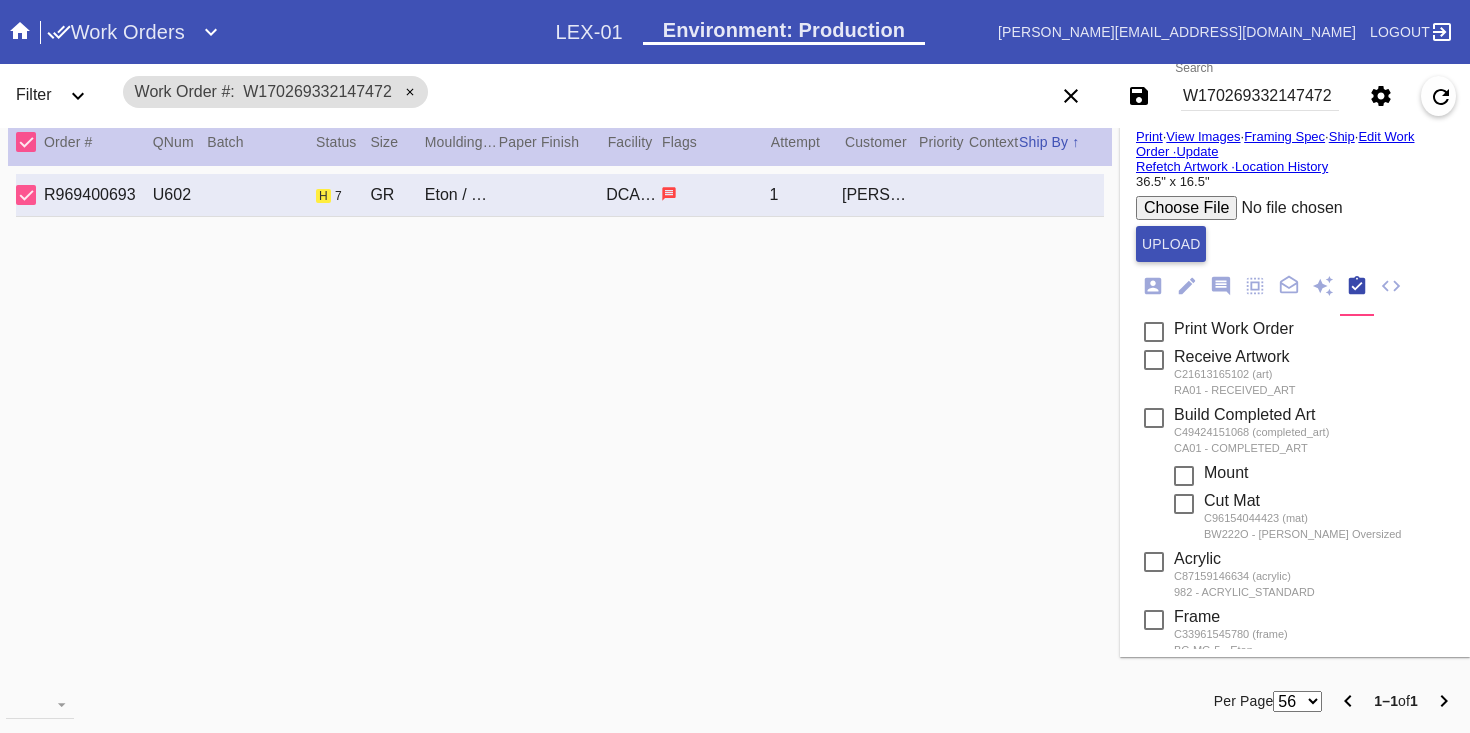 scroll, scrollTop: 0, scrollLeft: 0, axis: both 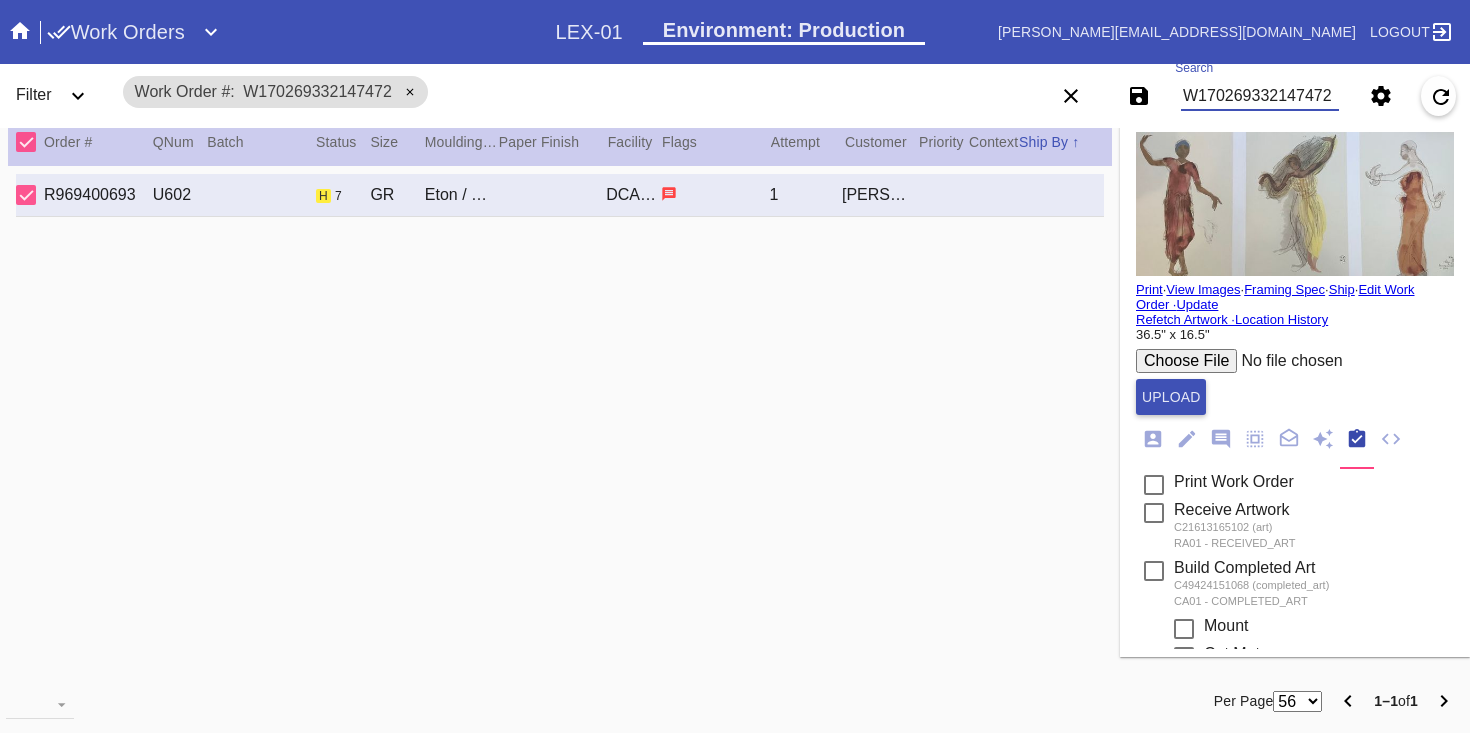 click on "Print" at bounding box center [1149, 289] 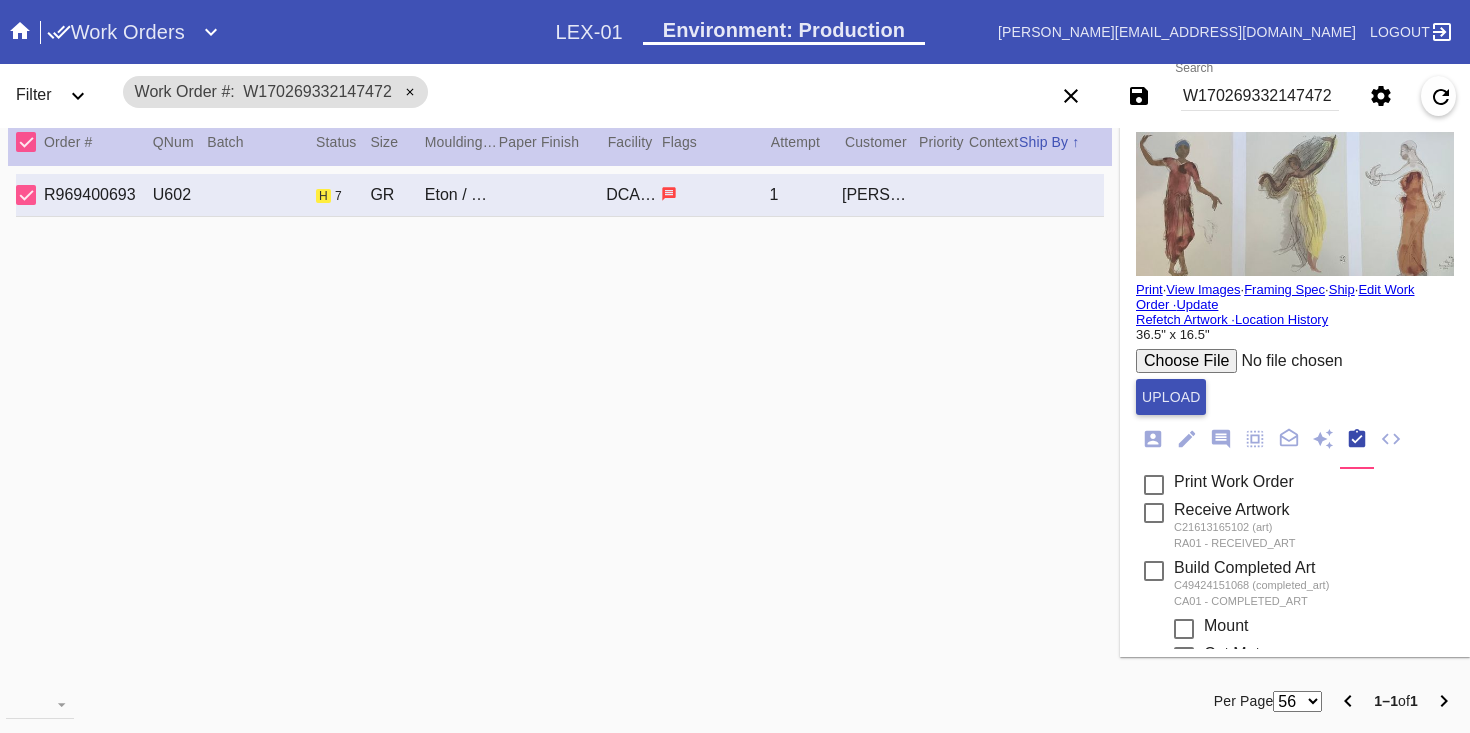 click on "View Images" at bounding box center [1203, 289] 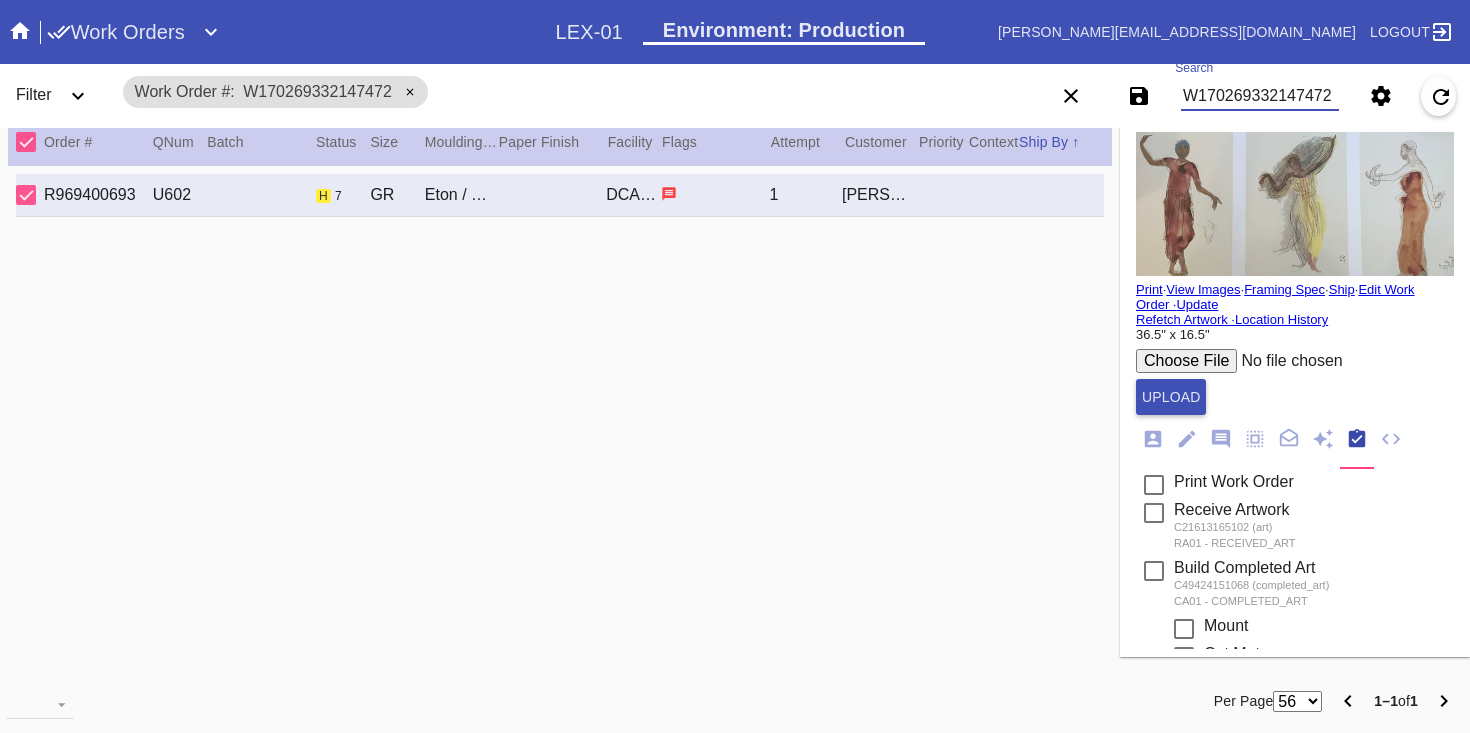 click on "W170269332147472" at bounding box center (1260, 96) 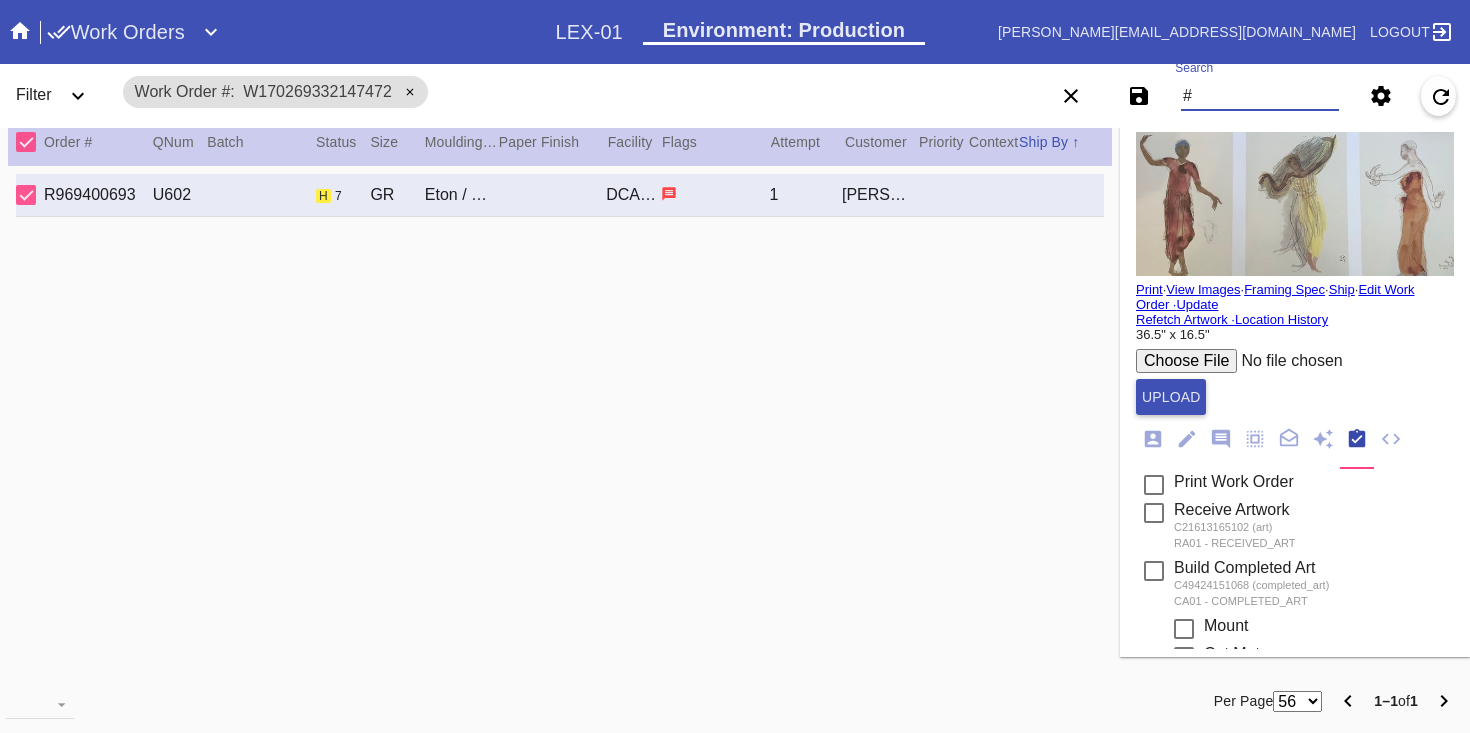 paste on "M761726261" 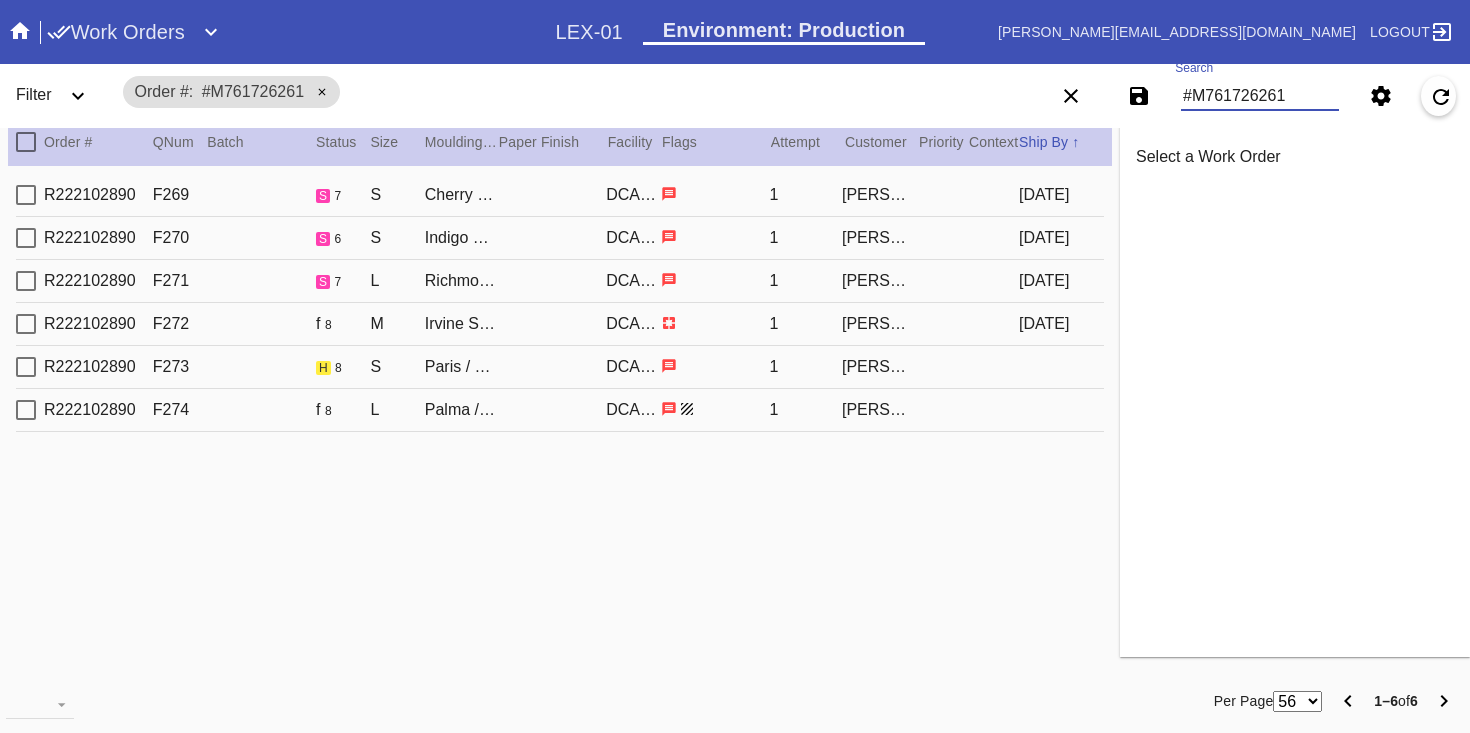 click on "R222102890 F273 h   8 S Paris / Off-White - 8 Ply DCA-05 1 [PERSON_NAME]" at bounding box center [560, 367] 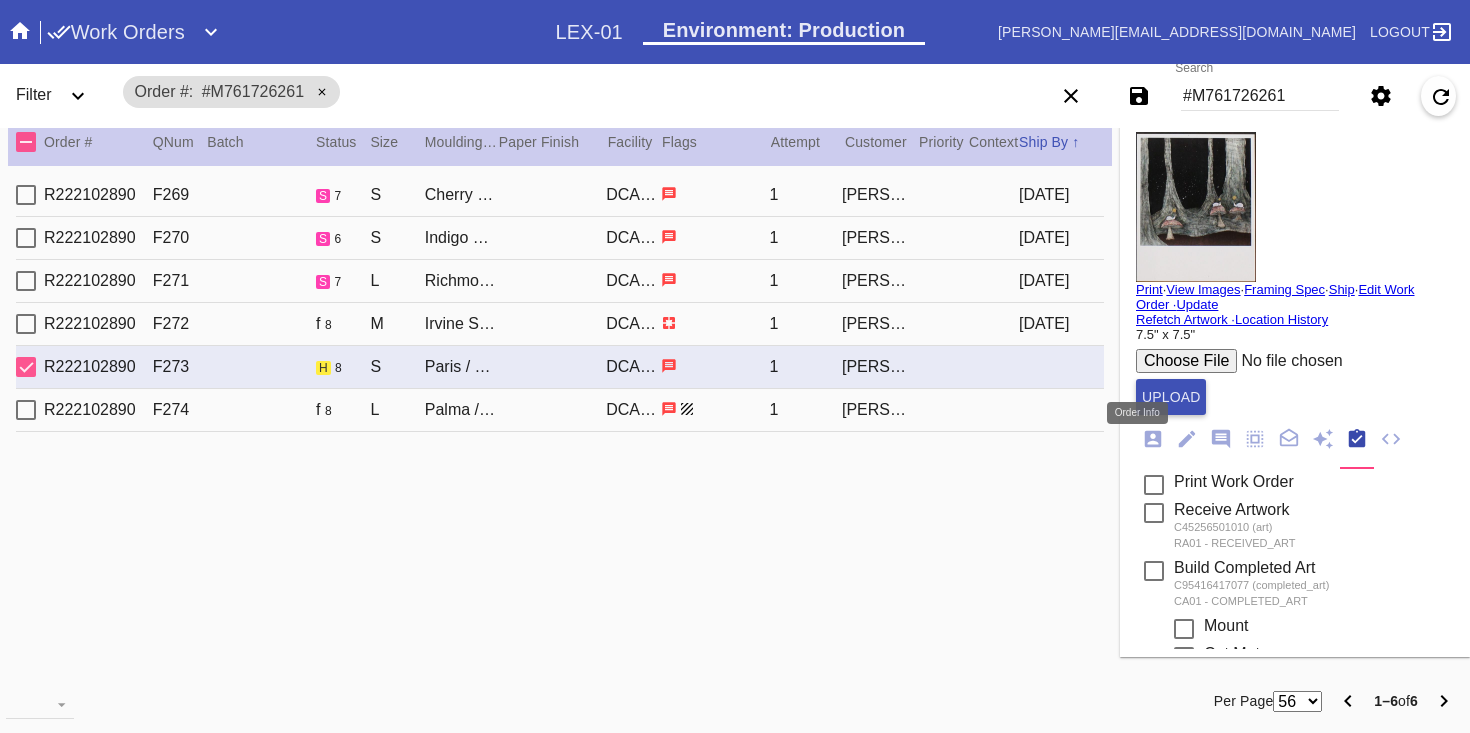 click 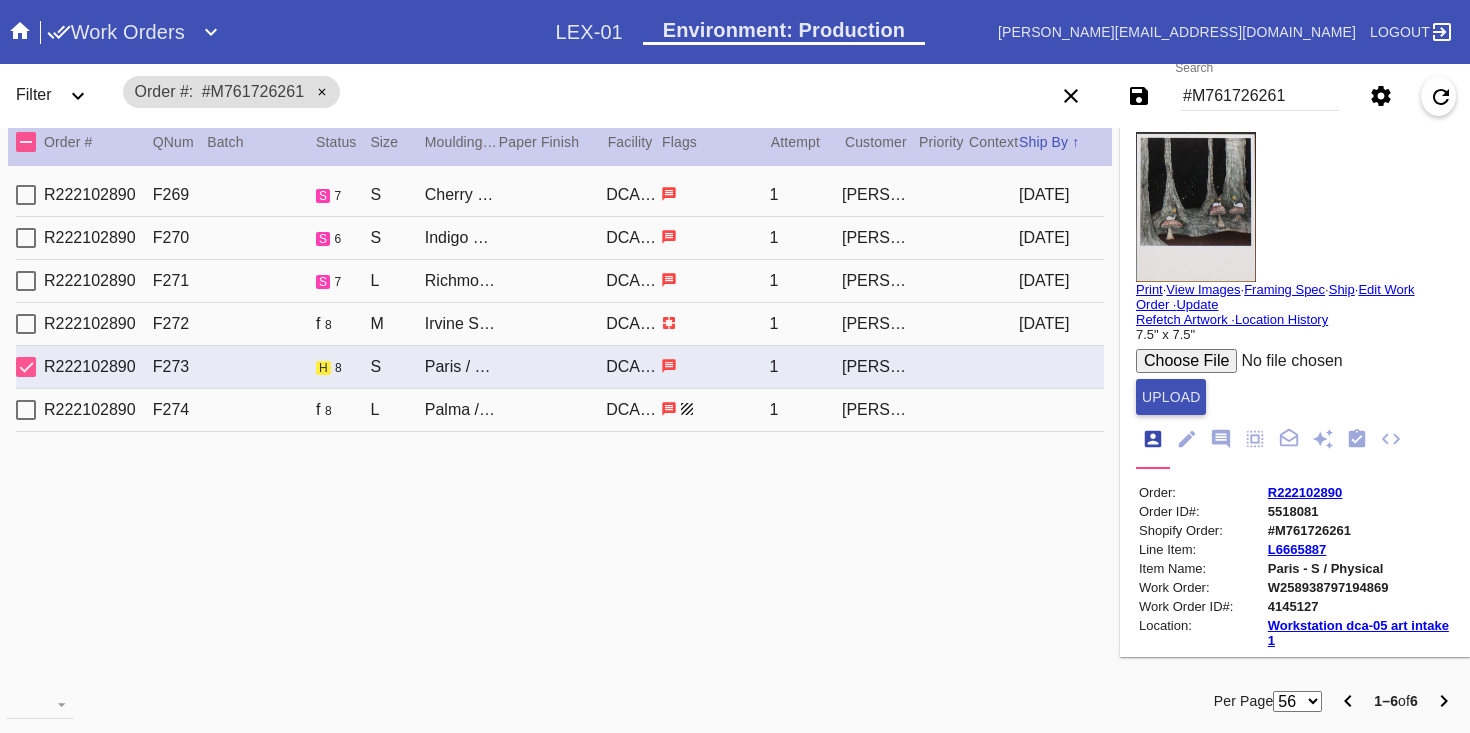click on "R222102890" at bounding box center (1305, 492) 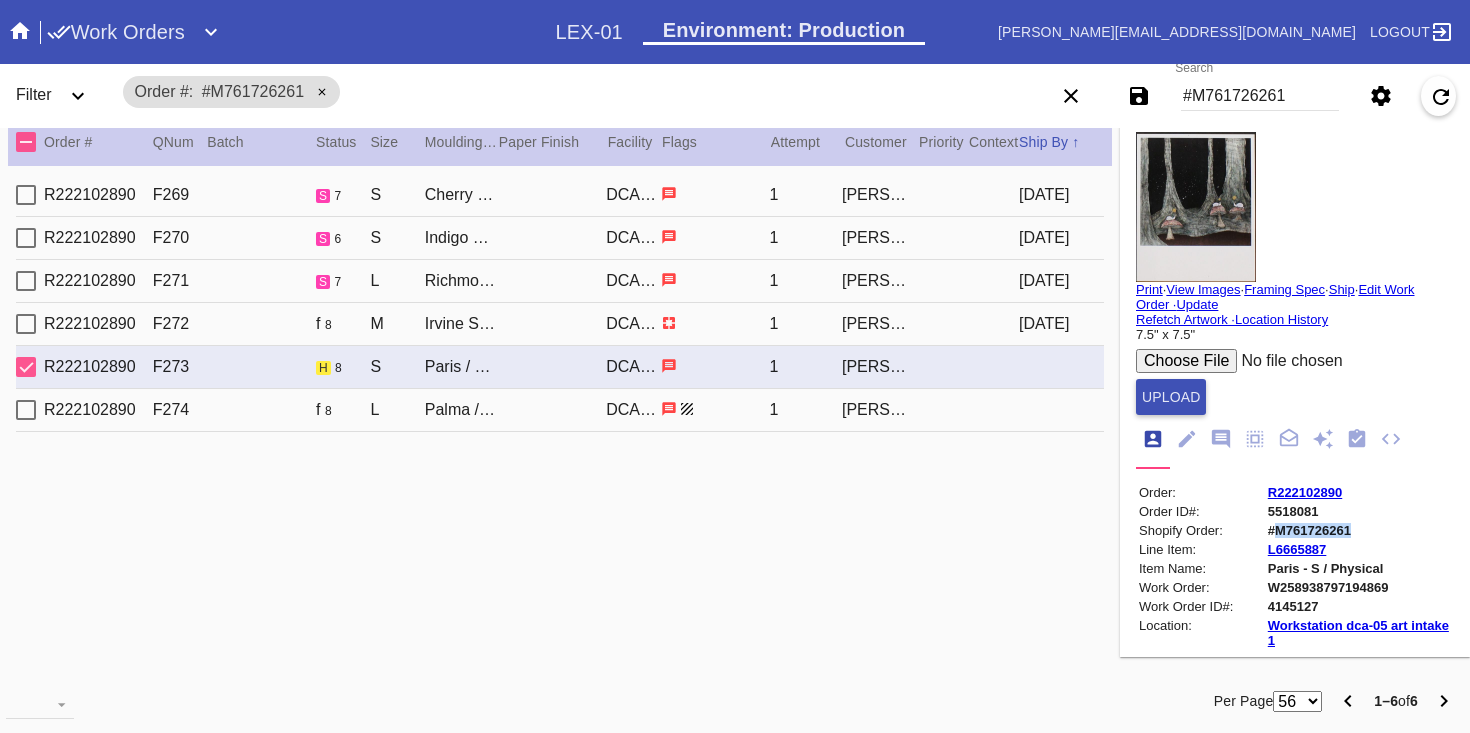 click on "#M761726261" at bounding box center [1359, 530] 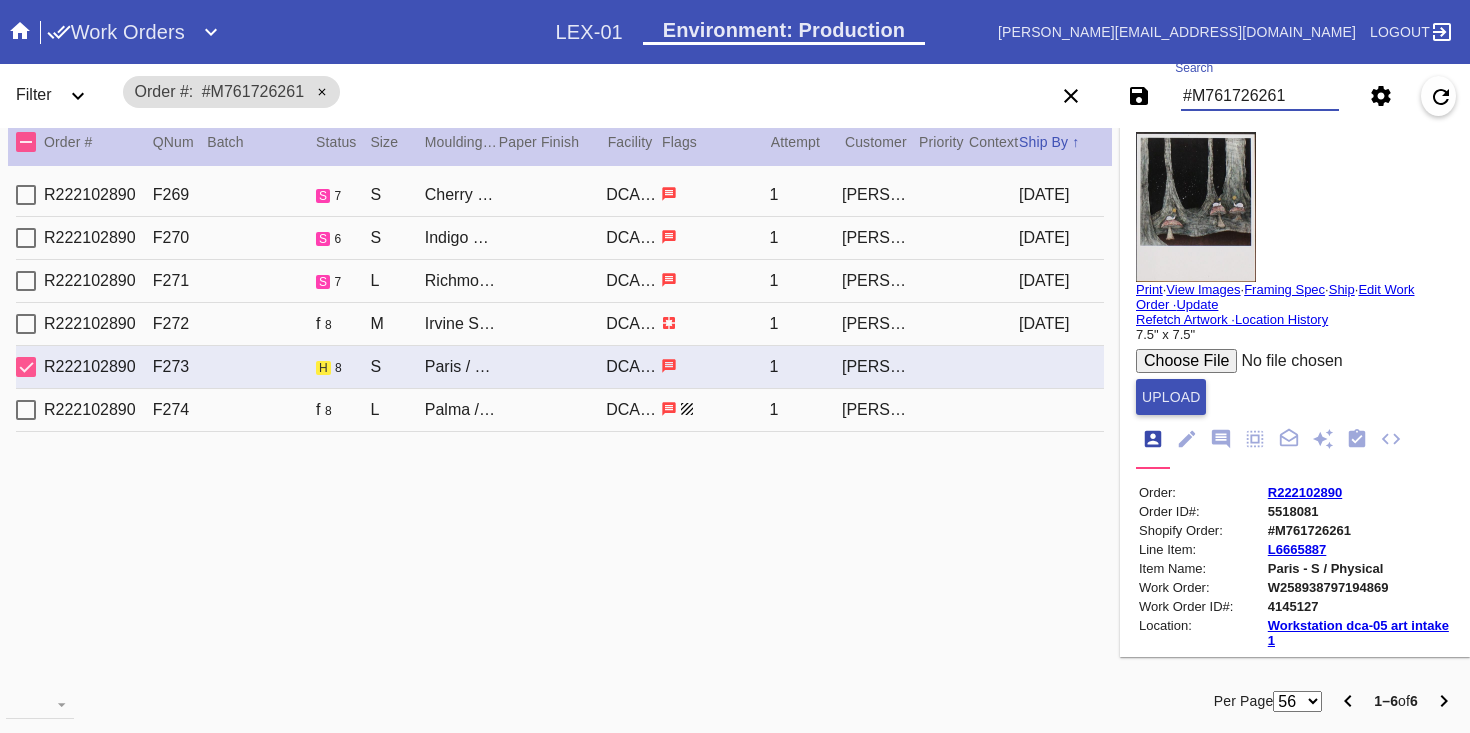 click on "#M761726261" at bounding box center [1260, 96] 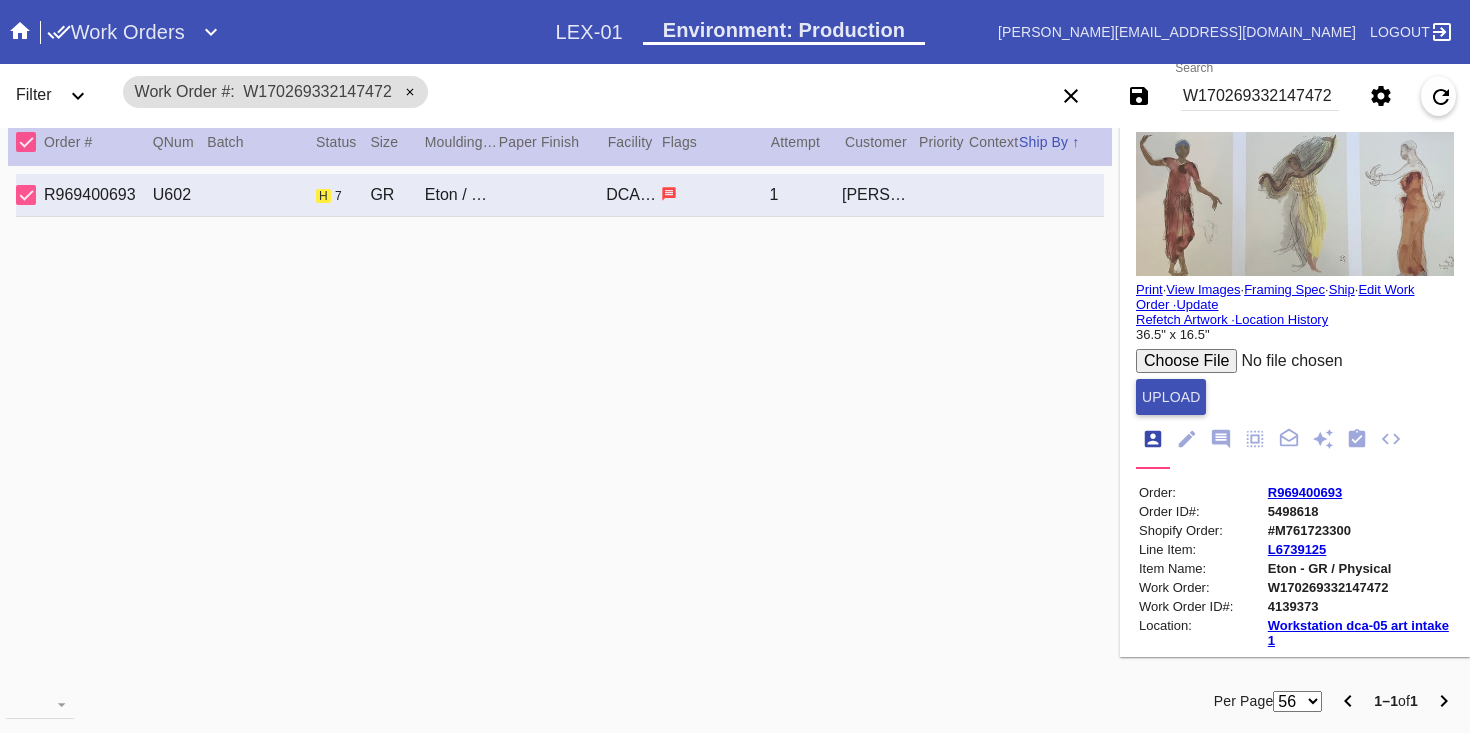 click at bounding box center (1295, 204) 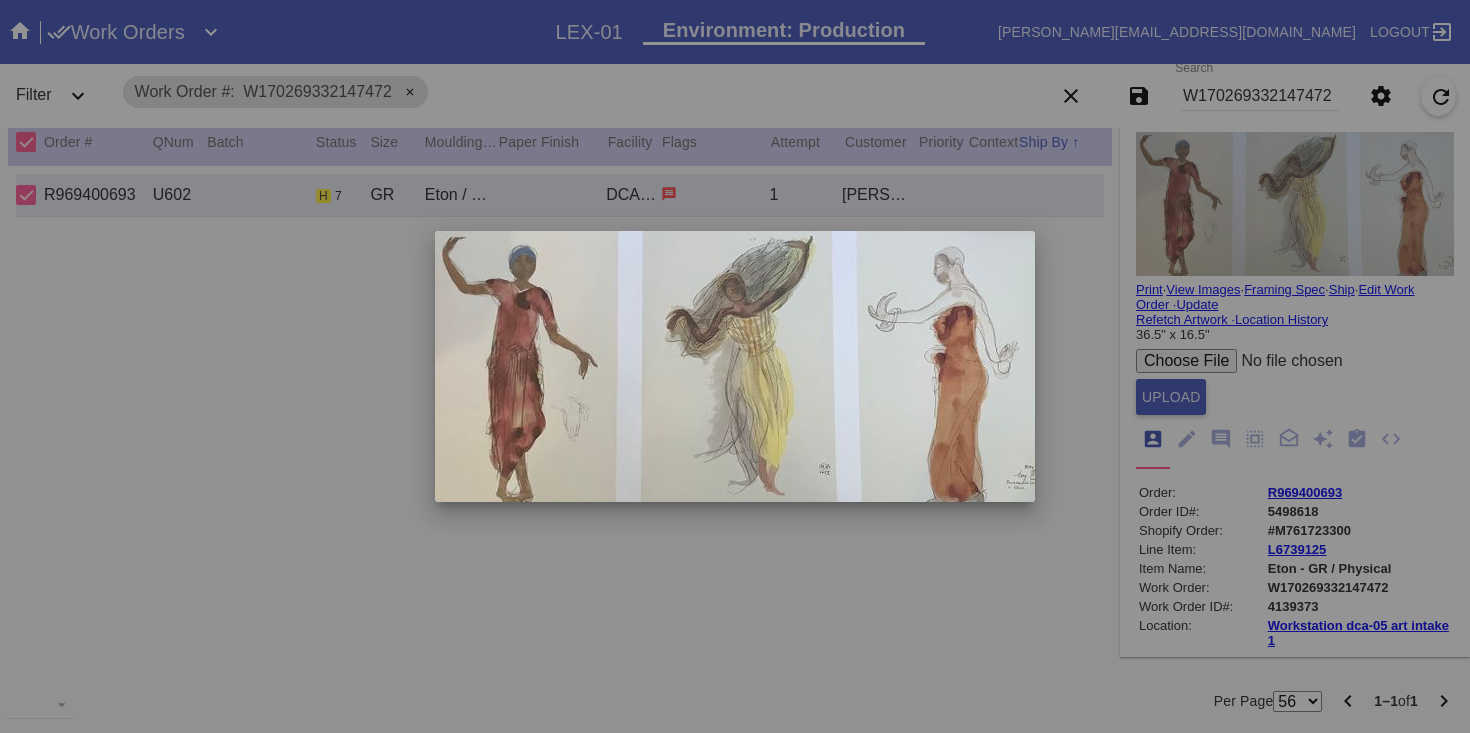 click at bounding box center (735, 366) 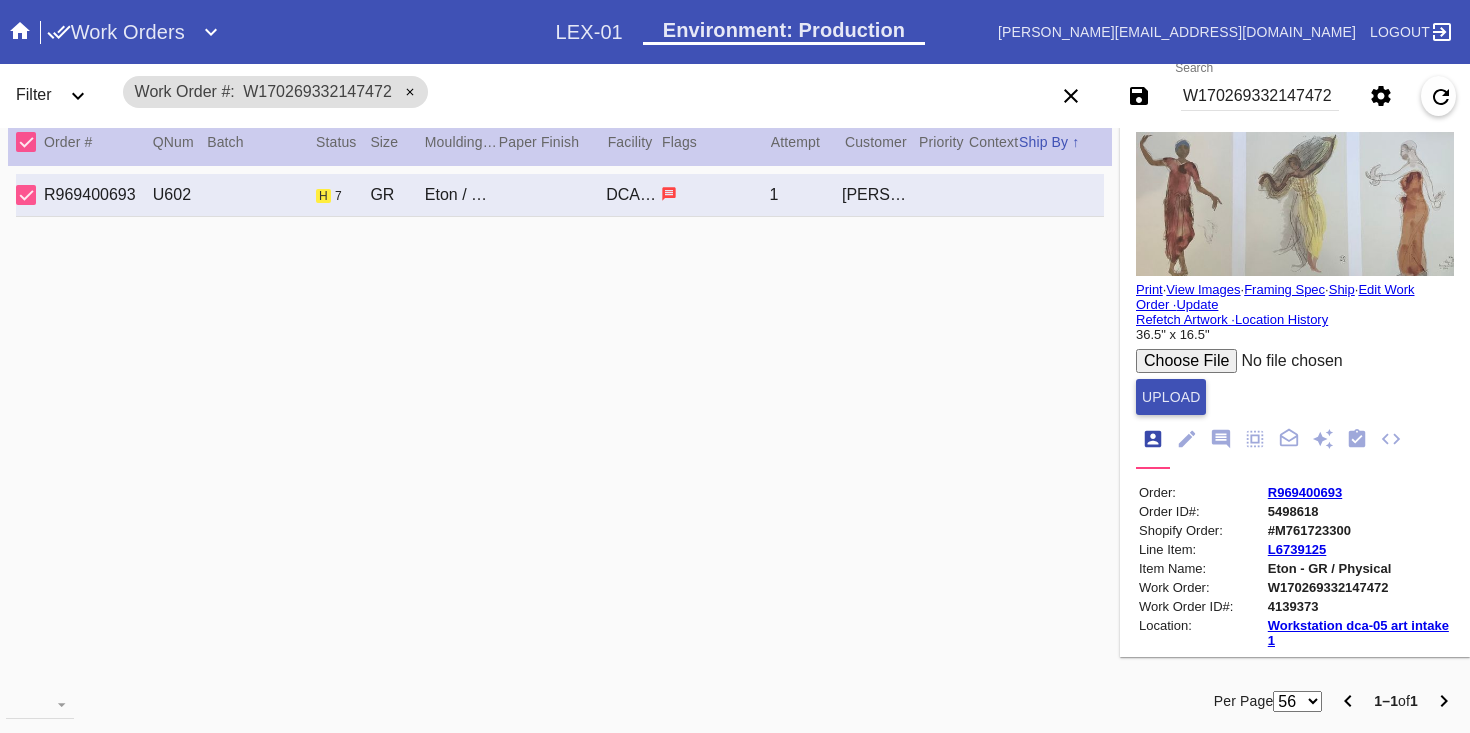 click at bounding box center (1295, 204) 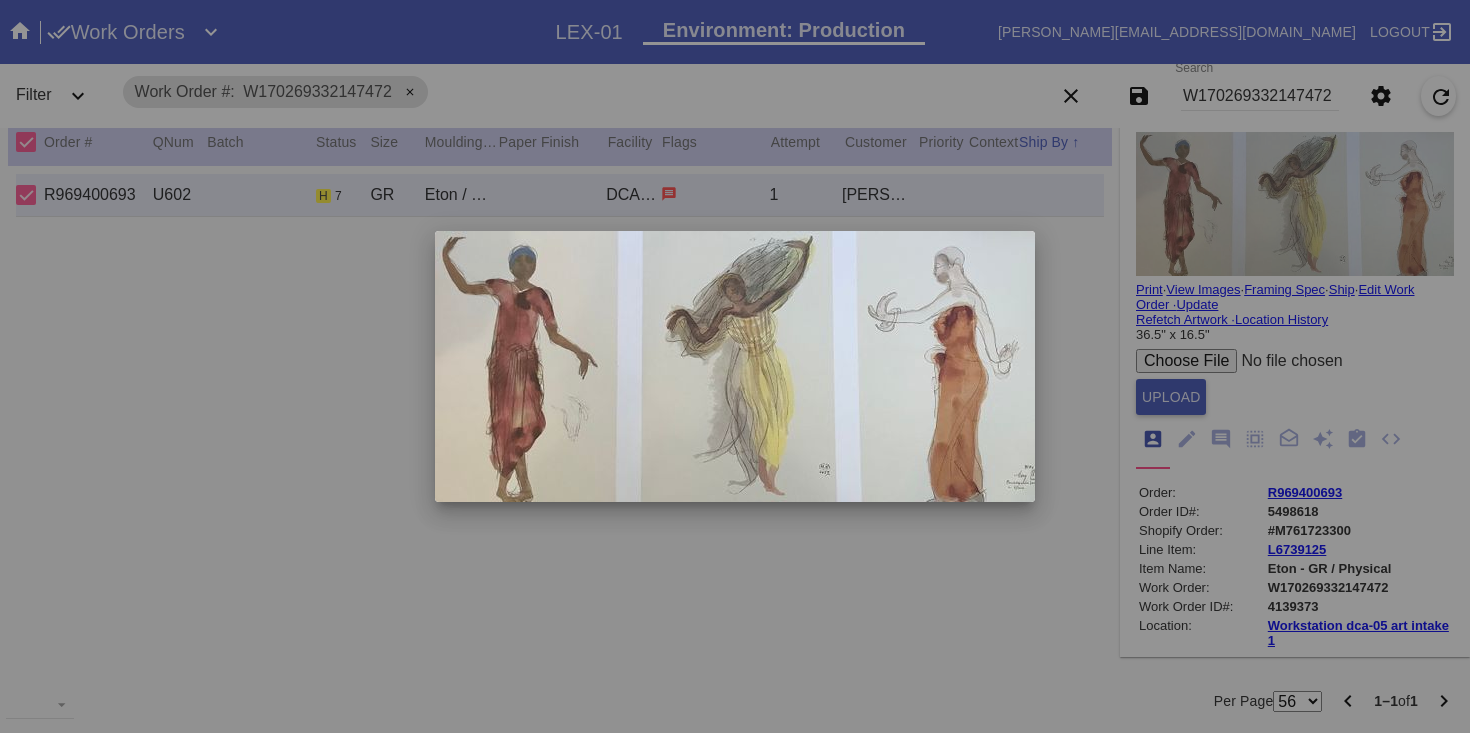 click at bounding box center (735, 366) 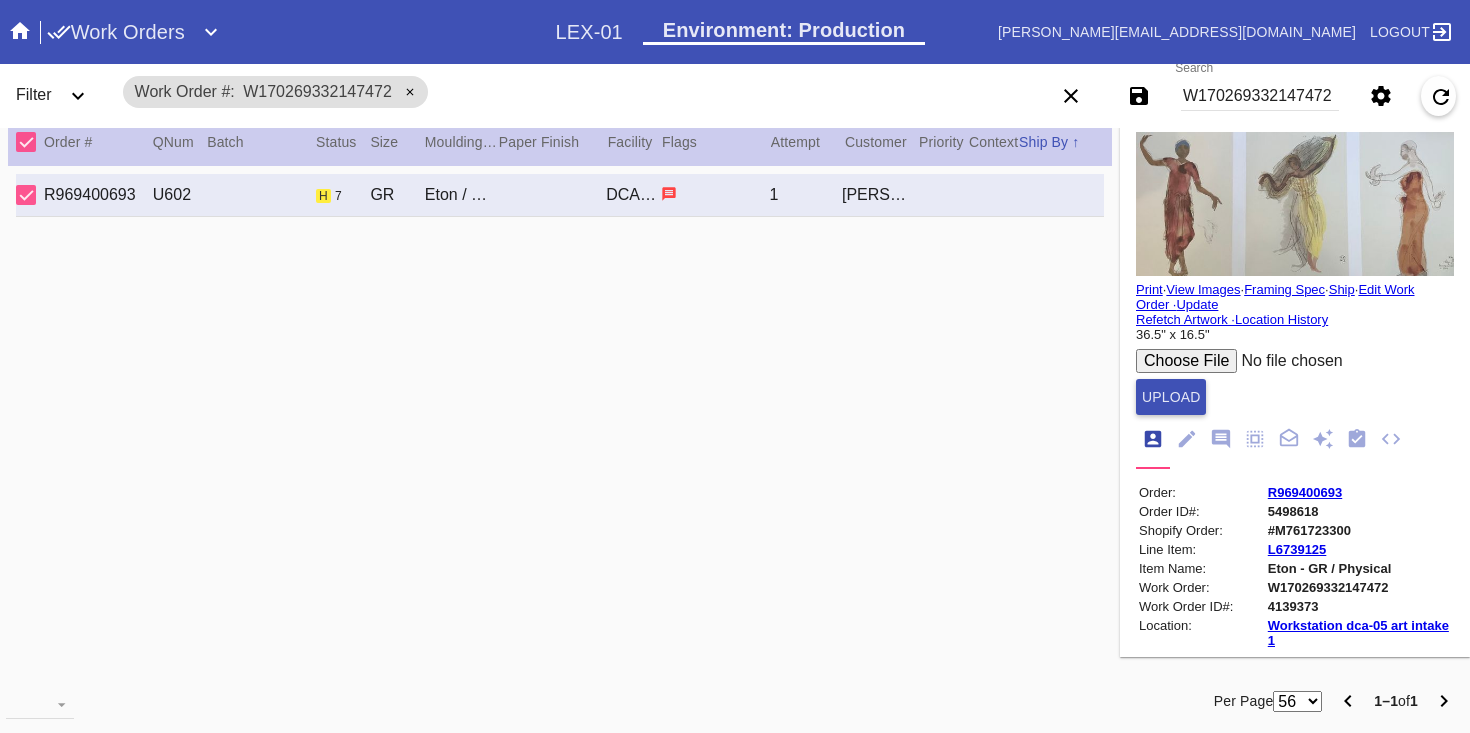 click at bounding box center [1295, 204] 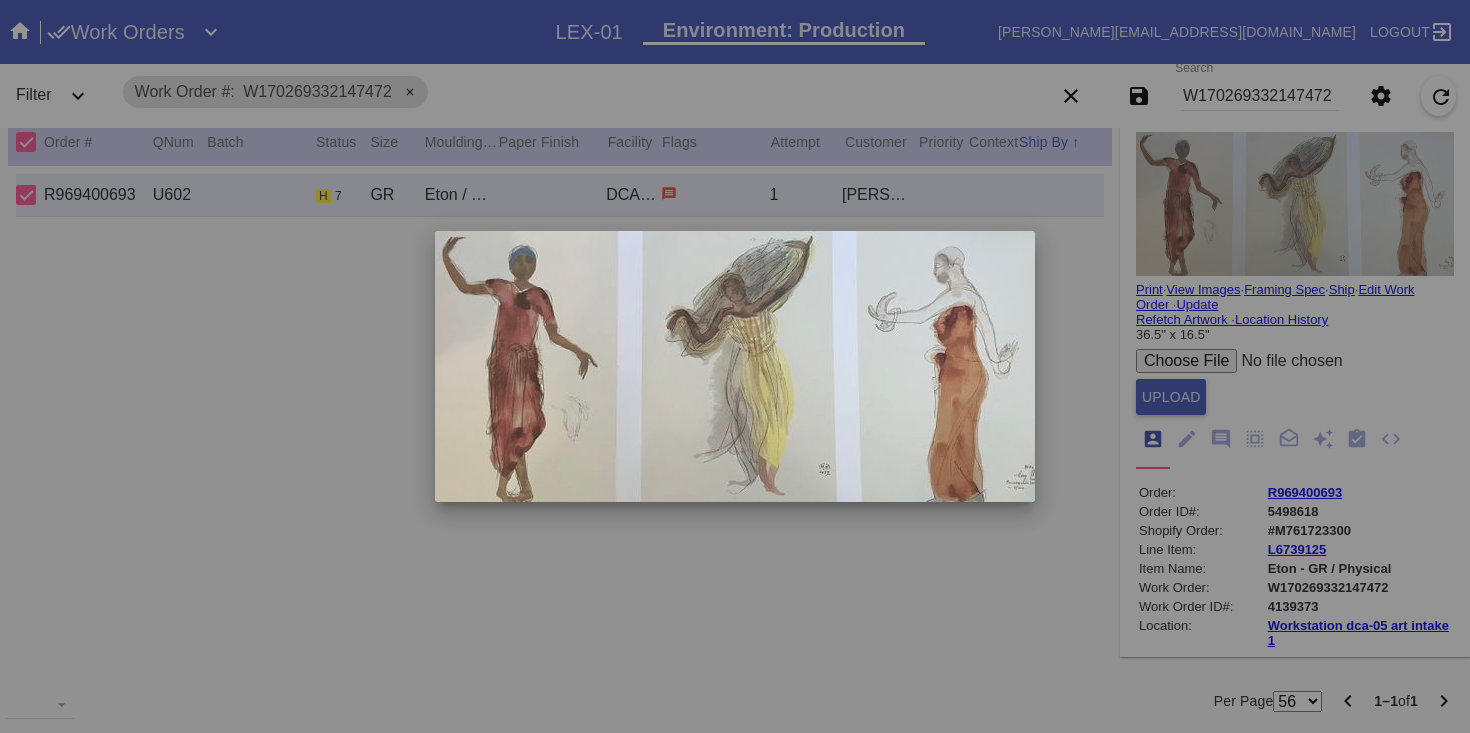 click at bounding box center (735, 366) 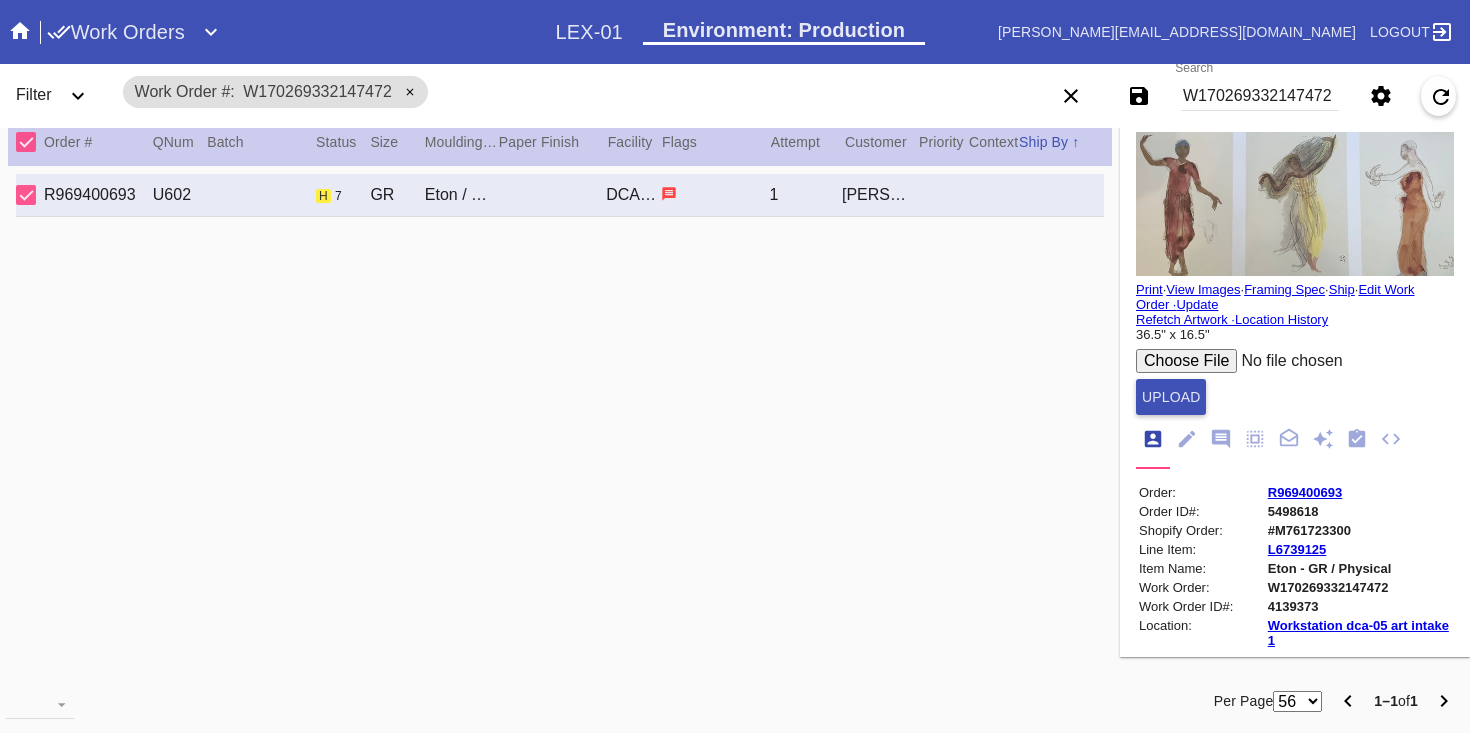 click on "W170269332147472" at bounding box center [1260, 96] 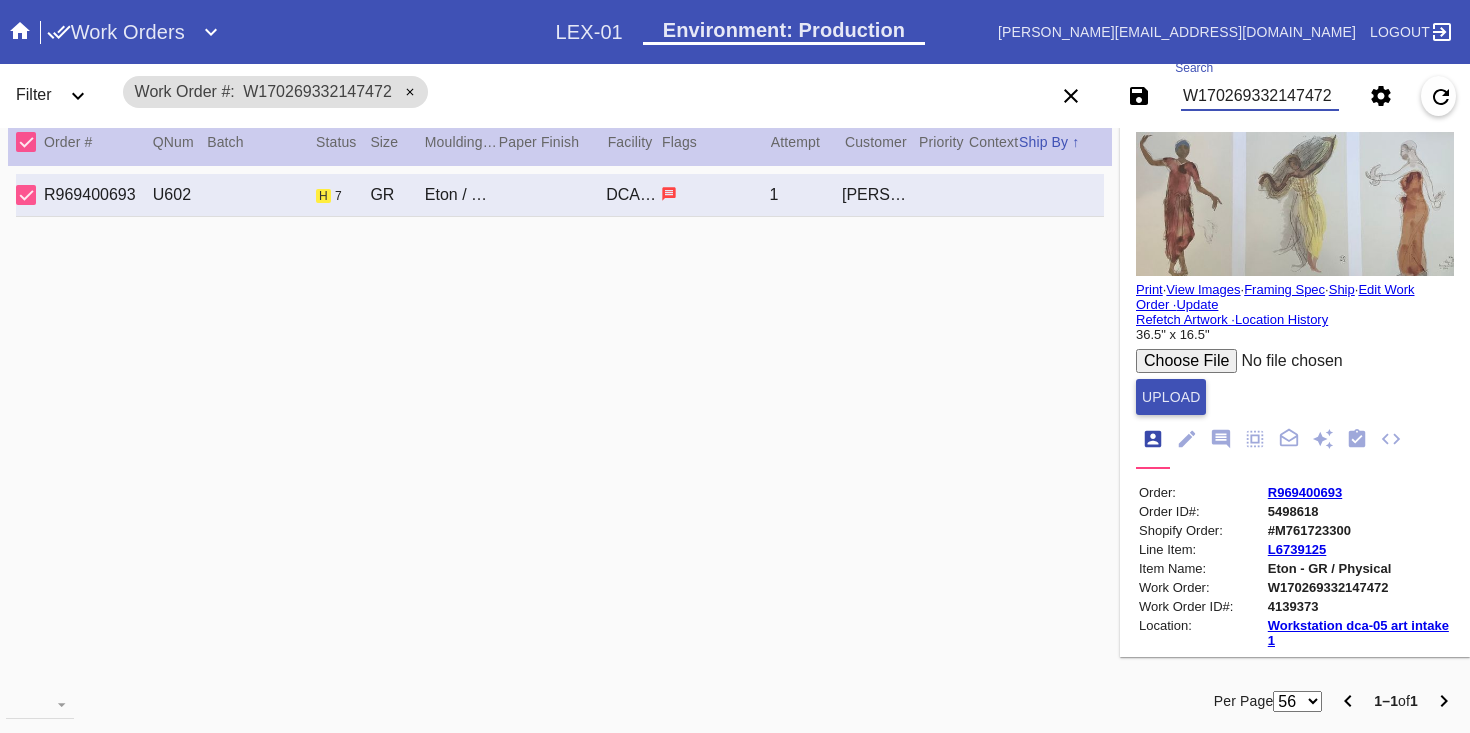 click on "W170269332147472" at bounding box center [1260, 96] 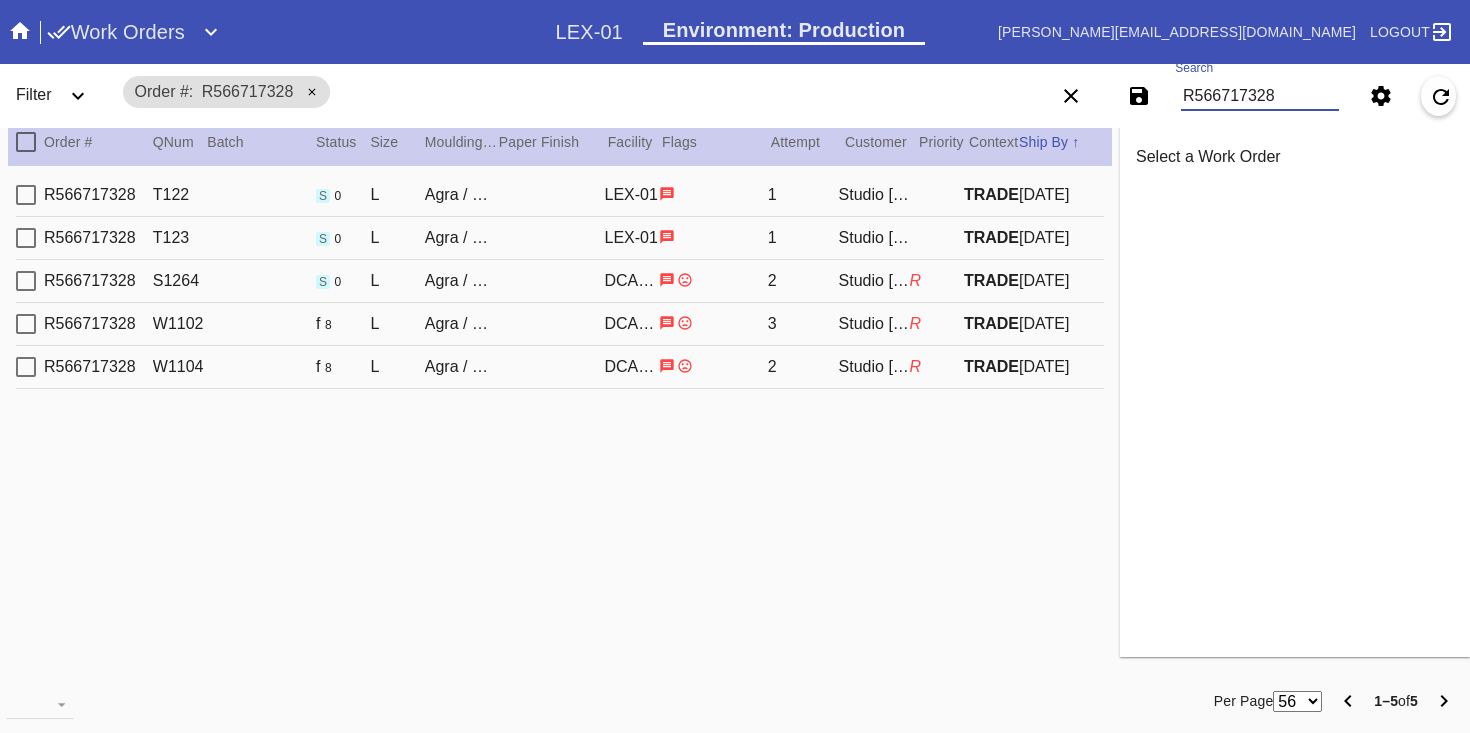 click on "R566717328 W1102 f   8 L Agra / Digital White DCA-05 3 Studio Borges Studio Borges
R
TRADE 2025-07-09" at bounding box center [560, 324] 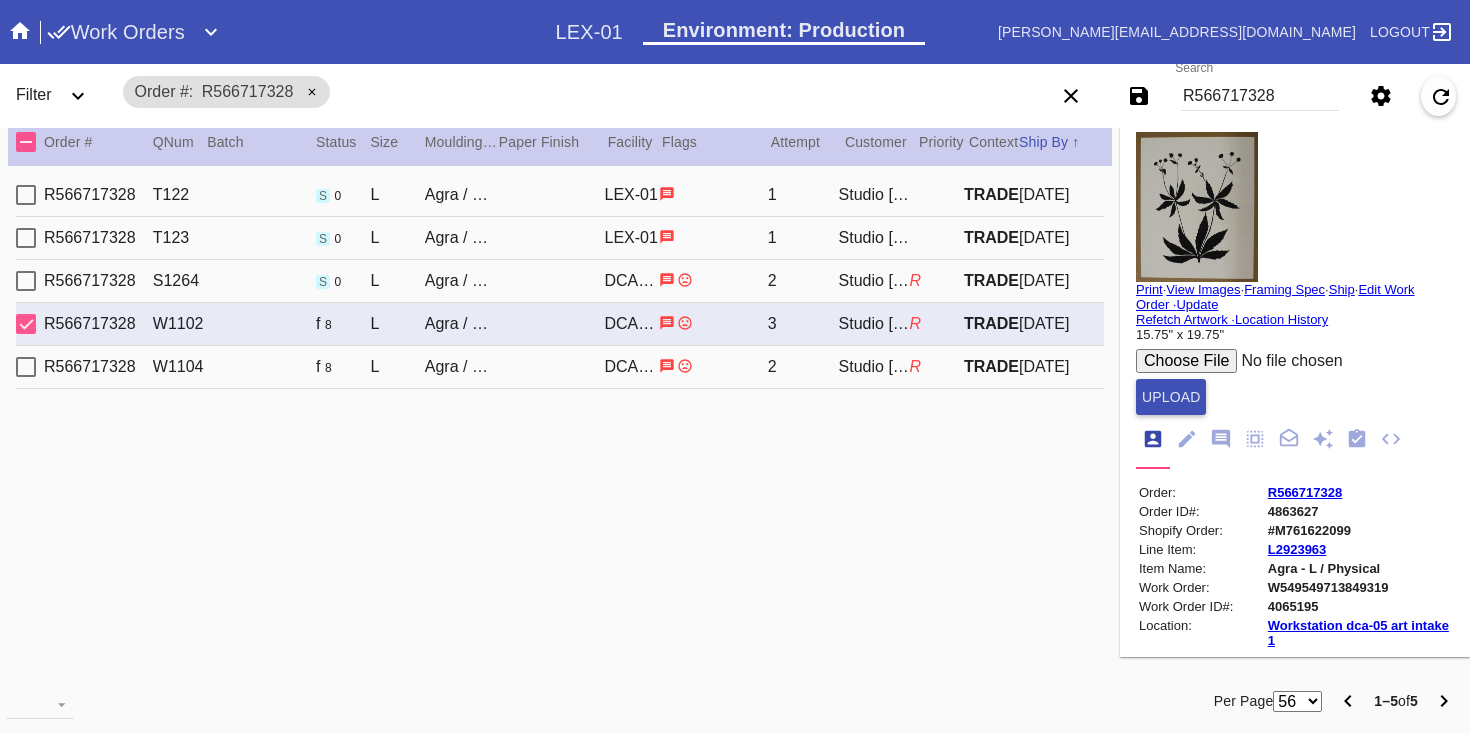 click on "R566717328 W1104 f   8 L Agra / Digital White DCA-05 2 Studio Borges Studio Borges
R
TRADE 2025-07-09" at bounding box center [560, 367] 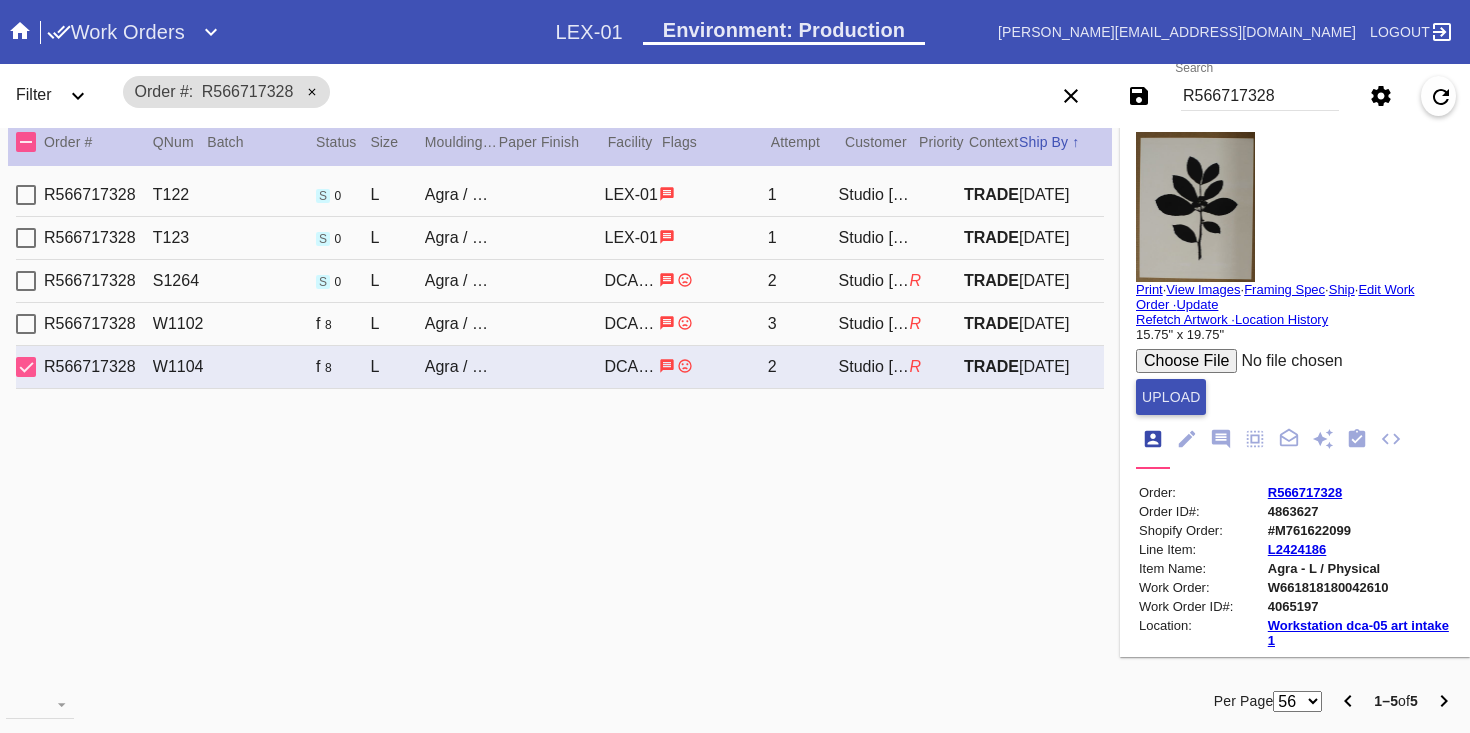 click on "Studio [PERSON_NAME] Studio [PERSON_NAME]" at bounding box center (874, 281) 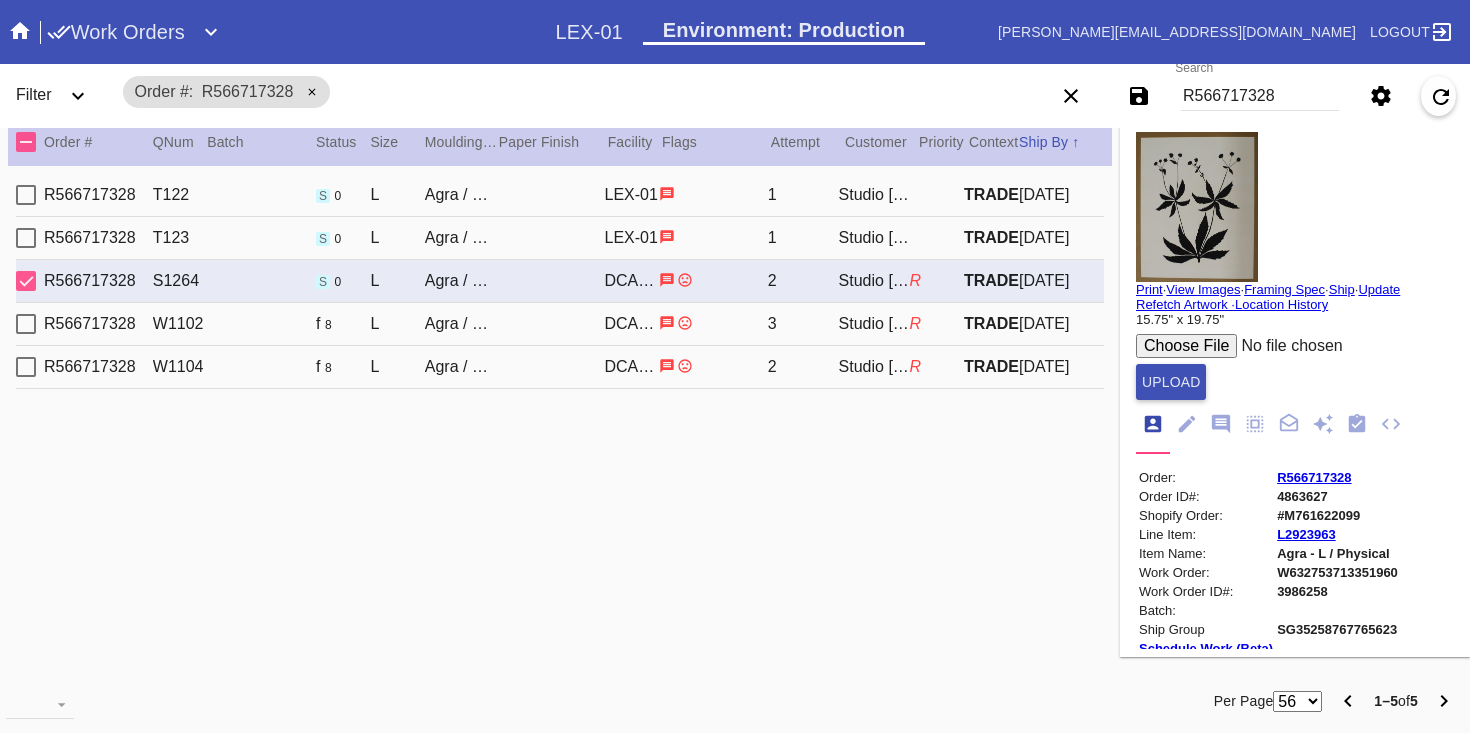 click on "Studio [PERSON_NAME] Studio [PERSON_NAME]" at bounding box center (874, 324) 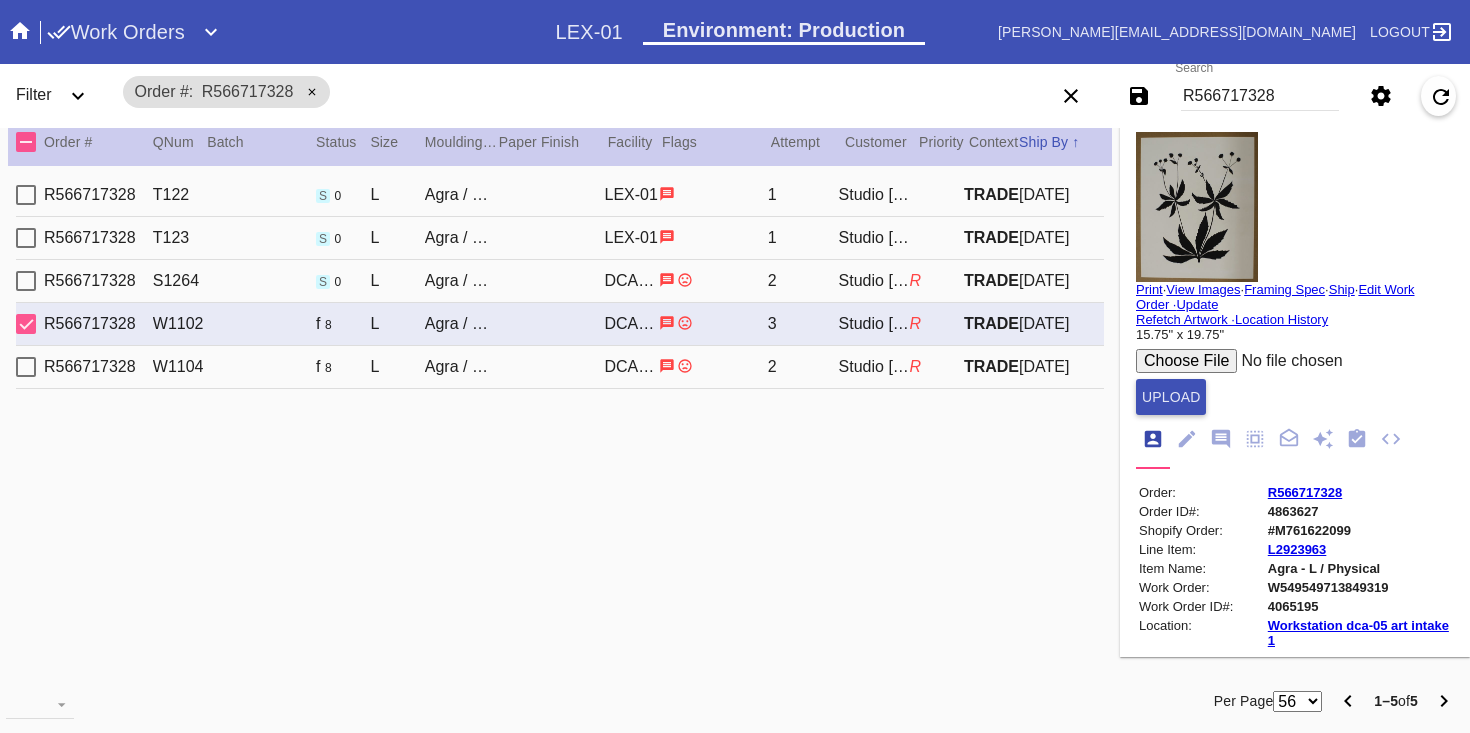 click on "Studio [PERSON_NAME] Studio [PERSON_NAME]" at bounding box center [874, 367] 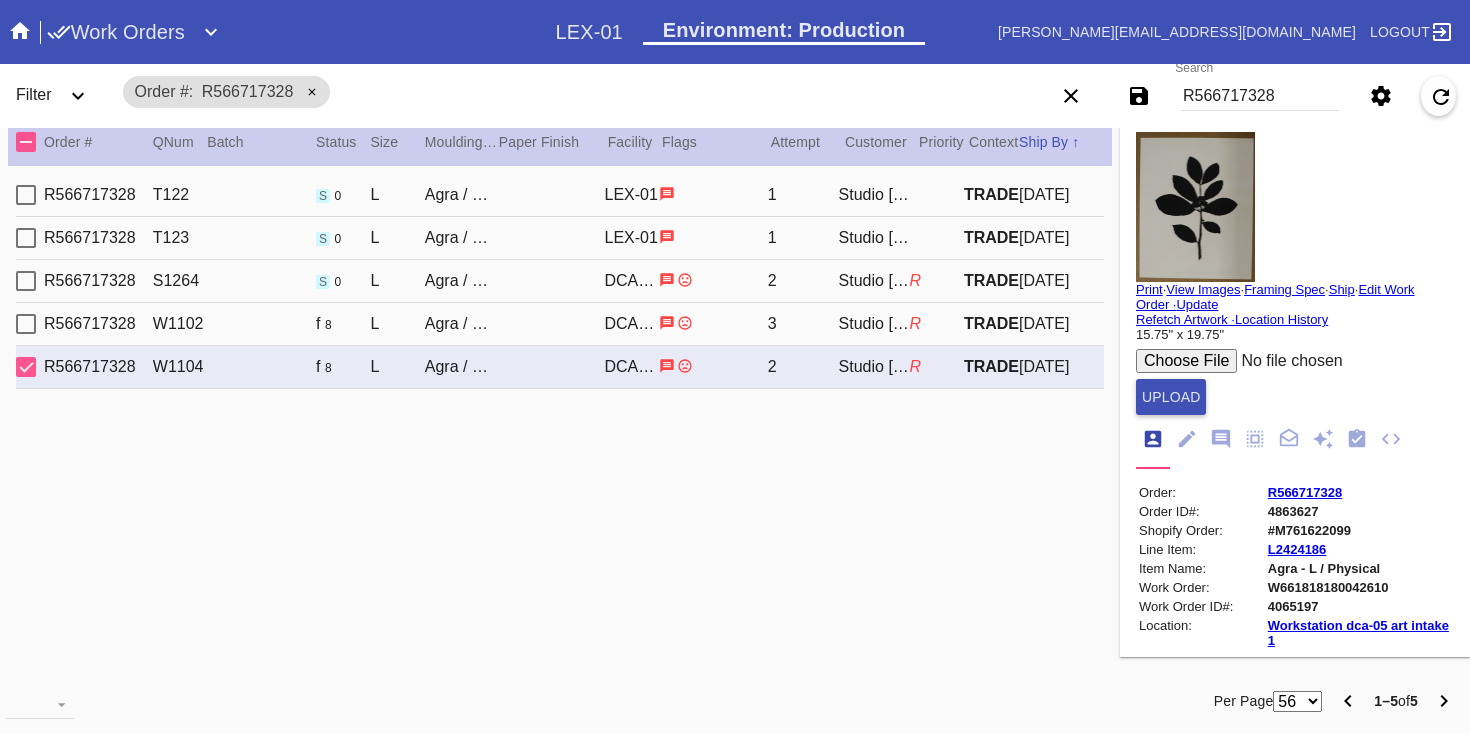 click on "Studio [PERSON_NAME] Studio [PERSON_NAME]" at bounding box center (874, 324) 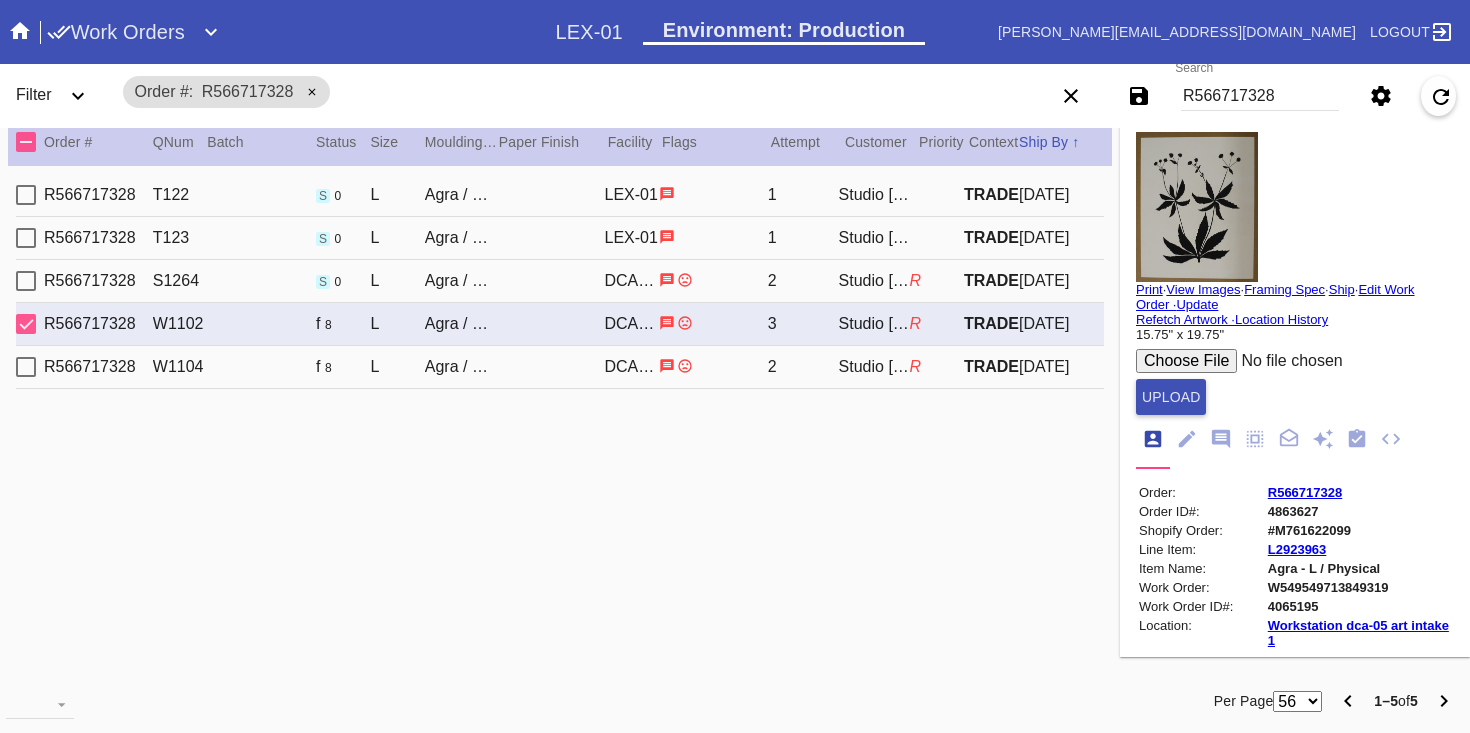 click on "Studio [PERSON_NAME] Studio [PERSON_NAME]" at bounding box center [874, 281] 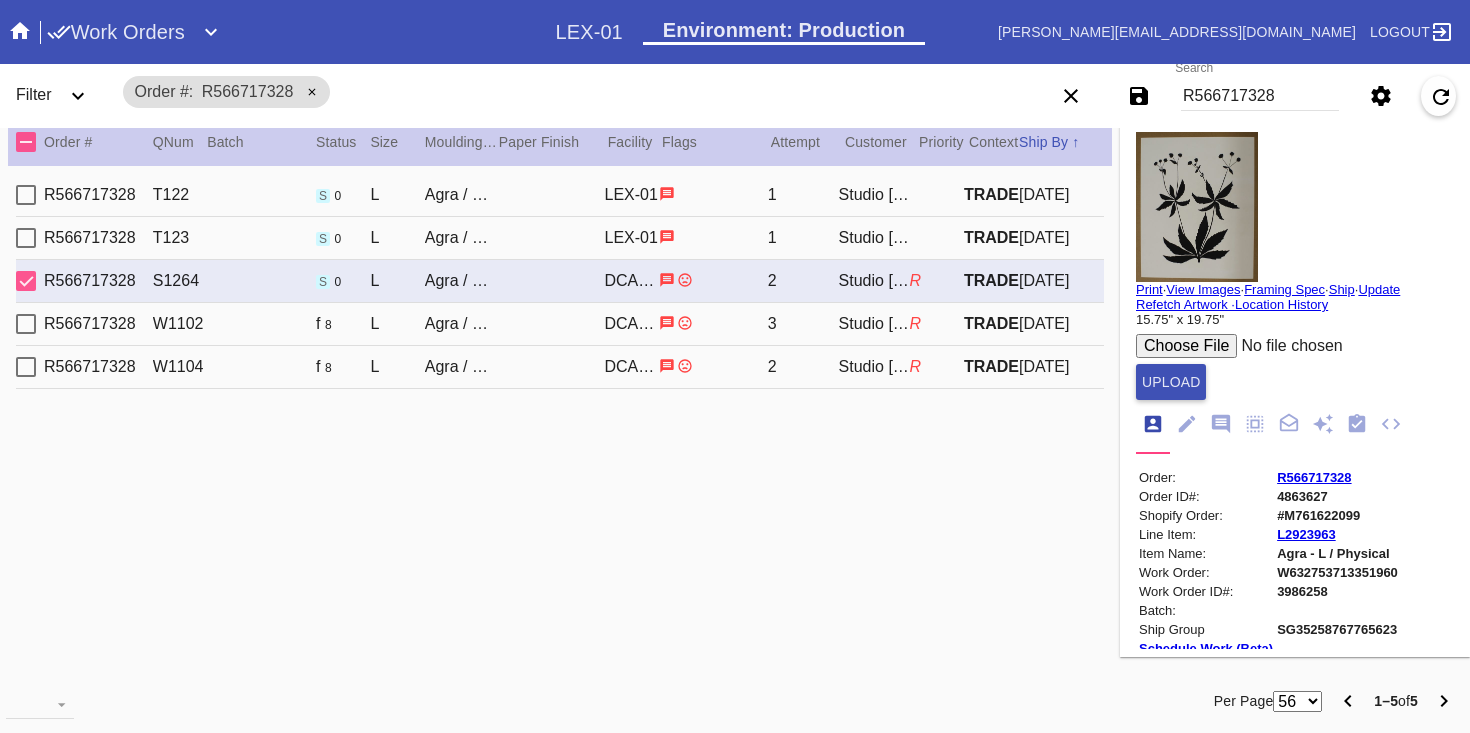 click on "R566717328 T122 s   0 L Agra / Digital White LEX-01 1 Studio Borges Studio Borges
TRADE 2025-02-10 R566717328 T123 s   0 L Agra / Digital White LEX-01 1 Studio Borges Studio Borges
TRADE 2025-02-10 R566717328 S1264 s   0 L Agra / Digital White DCA-05 2 Studio Borges Studio Borges
R
TRADE 2025-04-19 R566717328 W1102 f   8 L Agra / Digital White DCA-05 3 Studio Borges Studio Borges
R
TRADE 2025-07-09 R566717328 W1104 f   8 L Agra / Digital White DCA-05 2 Studio Borges Studio Borges
R
TRADE 2025-07-09" at bounding box center [560, 417] 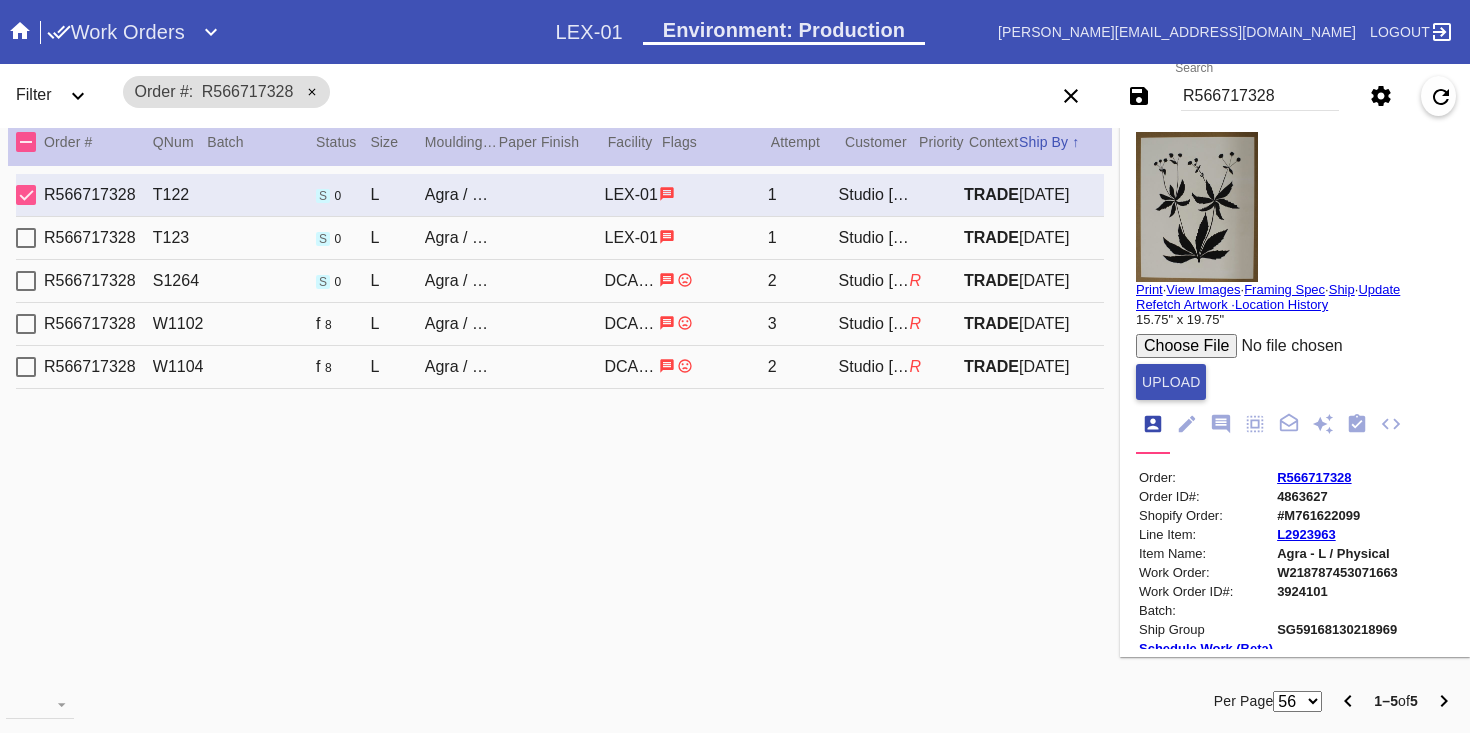 click on "R566717328 T123 s   0 L Agra / Digital White LEX-01 1 Studio Borges Studio Borges
TRADE 2025-02-10" at bounding box center [560, 238] 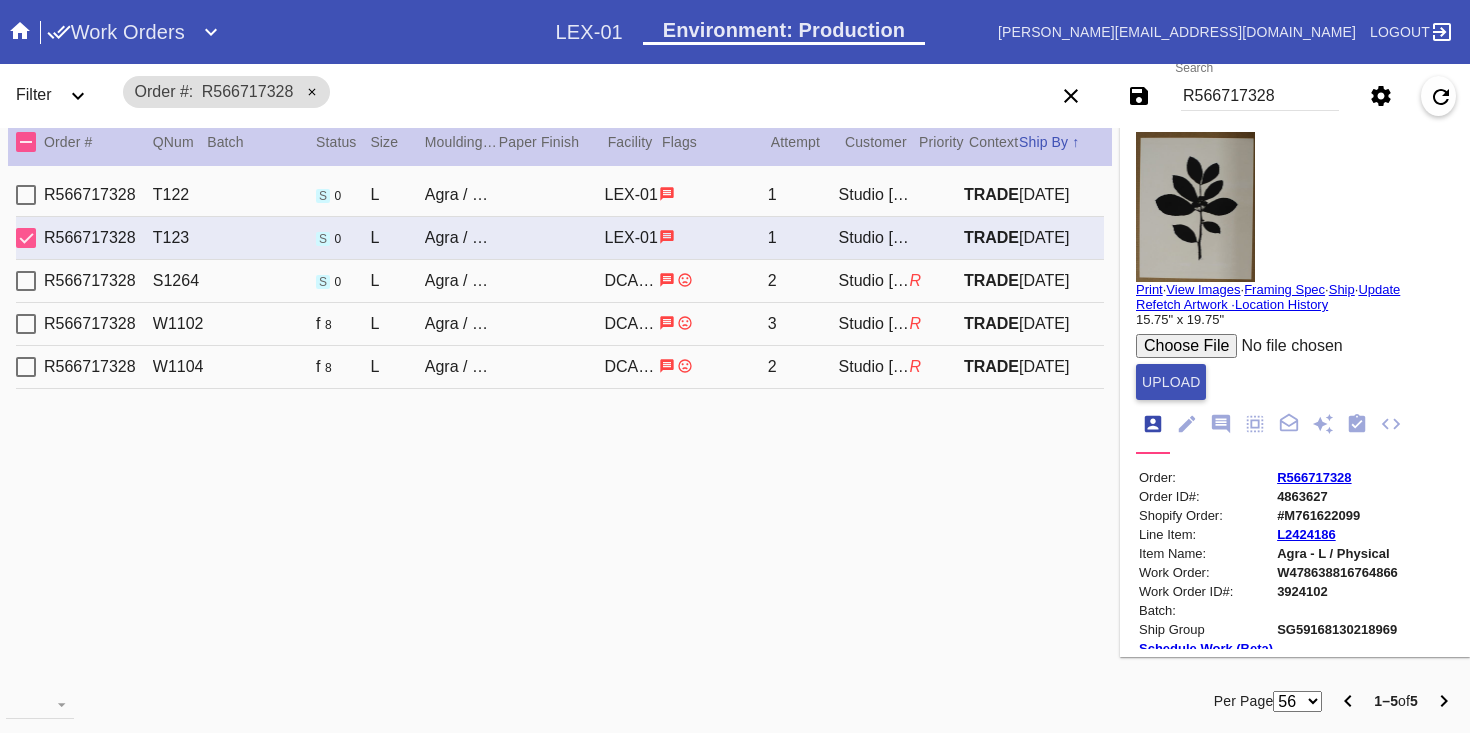 click on "Studio [PERSON_NAME] Studio [PERSON_NAME]" at bounding box center (874, 281) 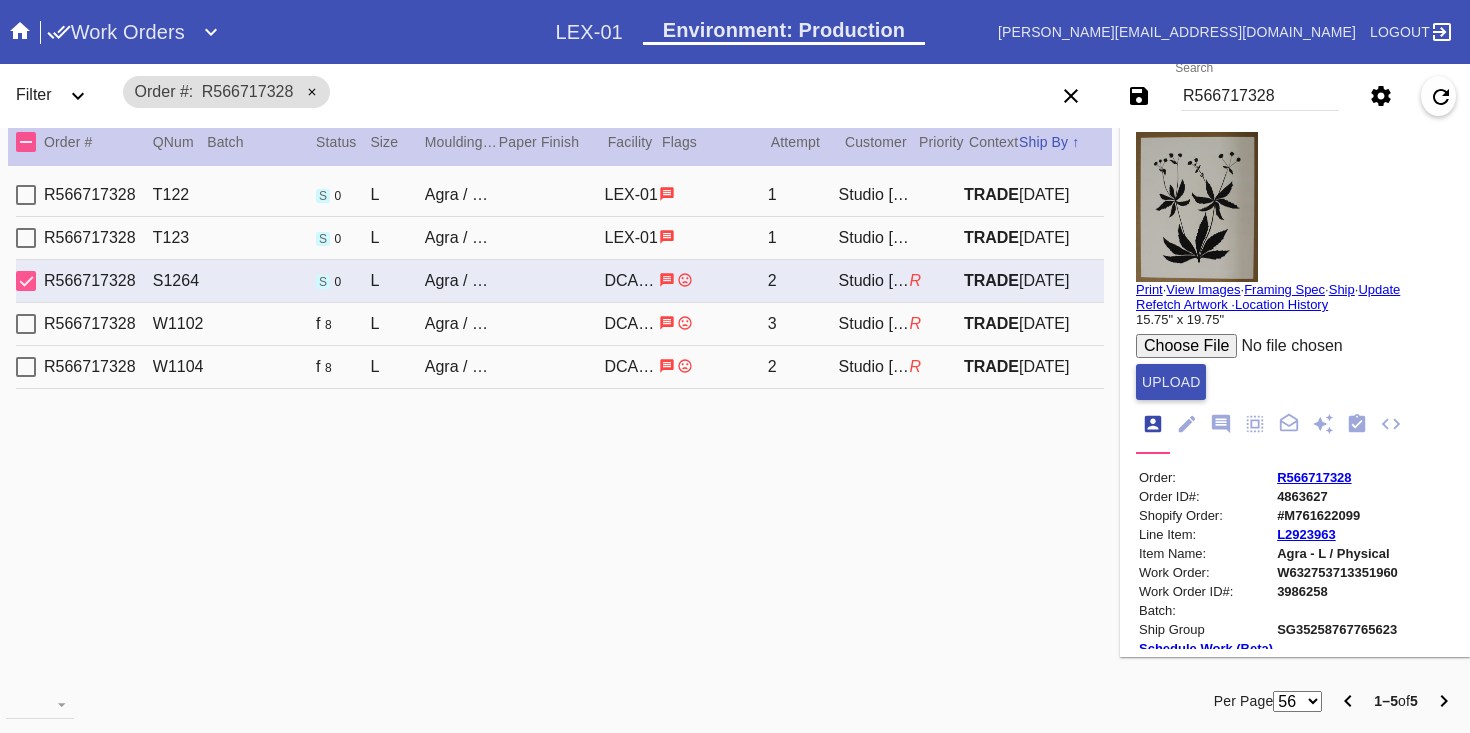 click on "Studio [PERSON_NAME] Studio [PERSON_NAME]" at bounding box center [874, 324] 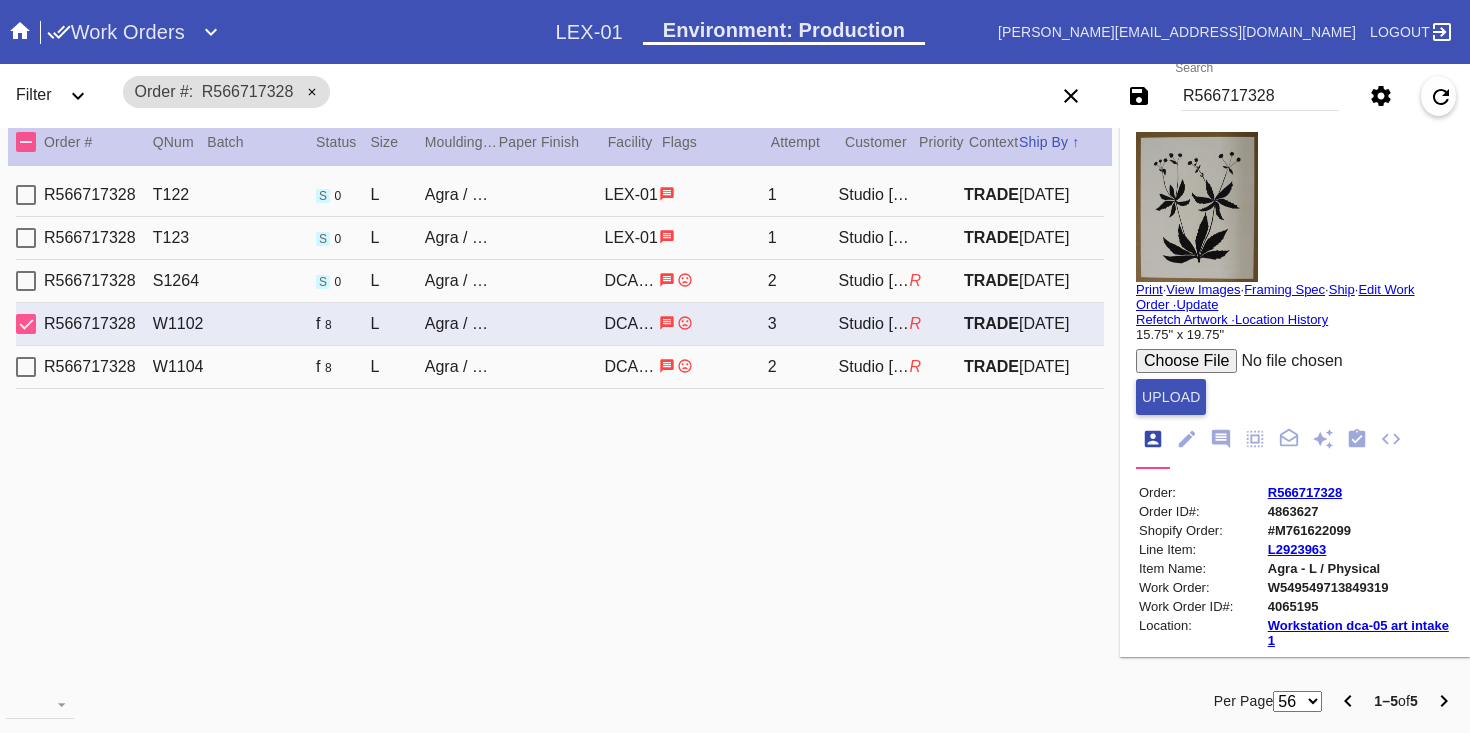 click on "R566717328 W1104 f   8 L Agra / Digital White DCA-05 2 Studio Borges Studio Borges
R
TRADE 2025-07-09" at bounding box center (560, 367) 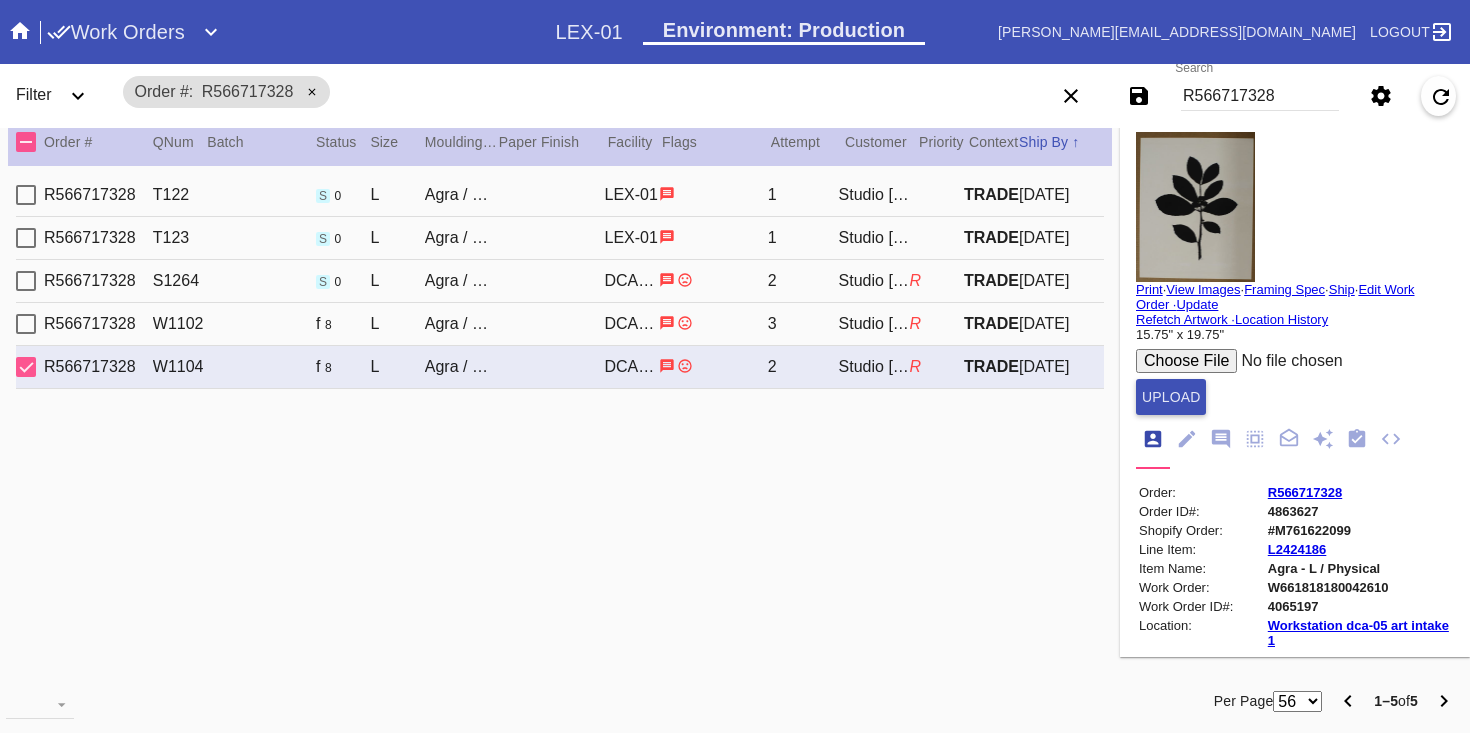 click at bounding box center [713, 323] 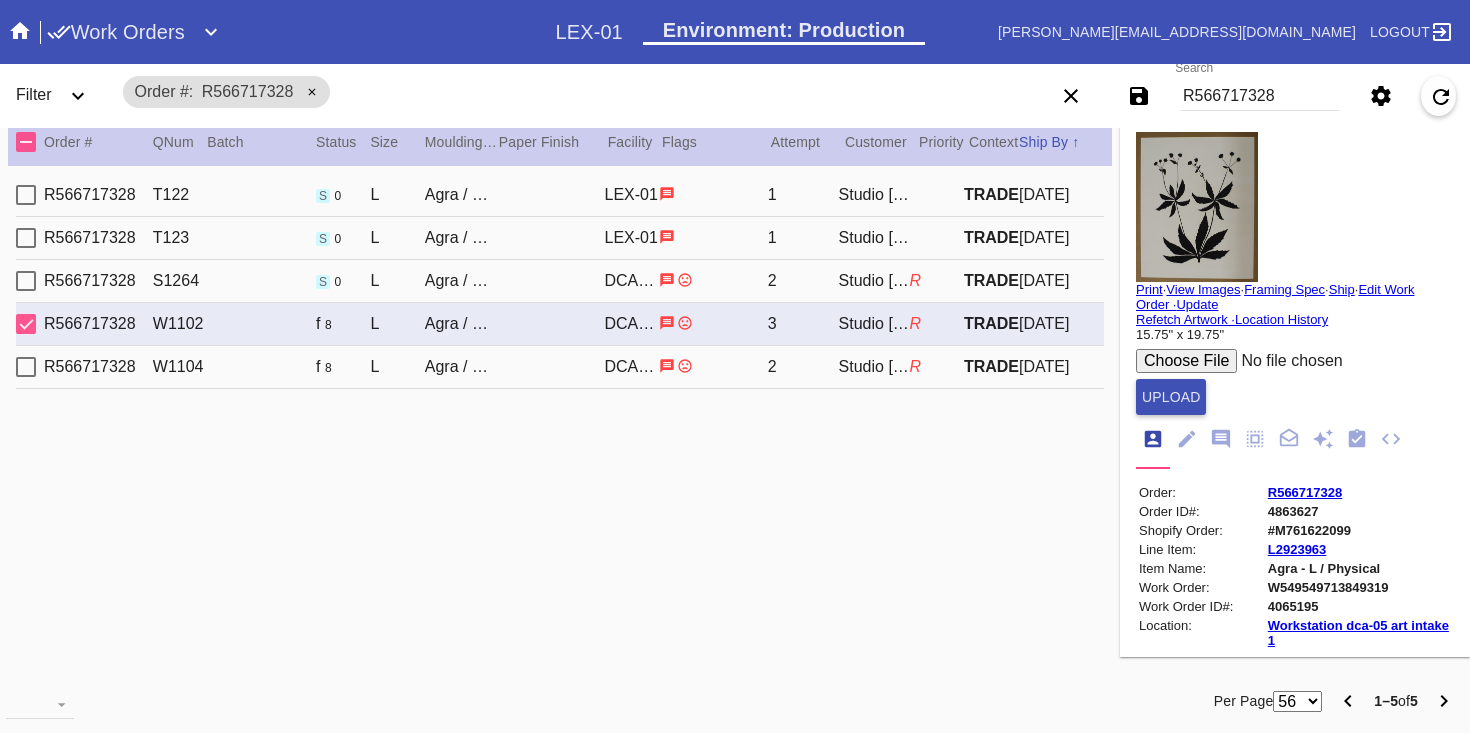 click on "2" at bounding box center (803, 367) 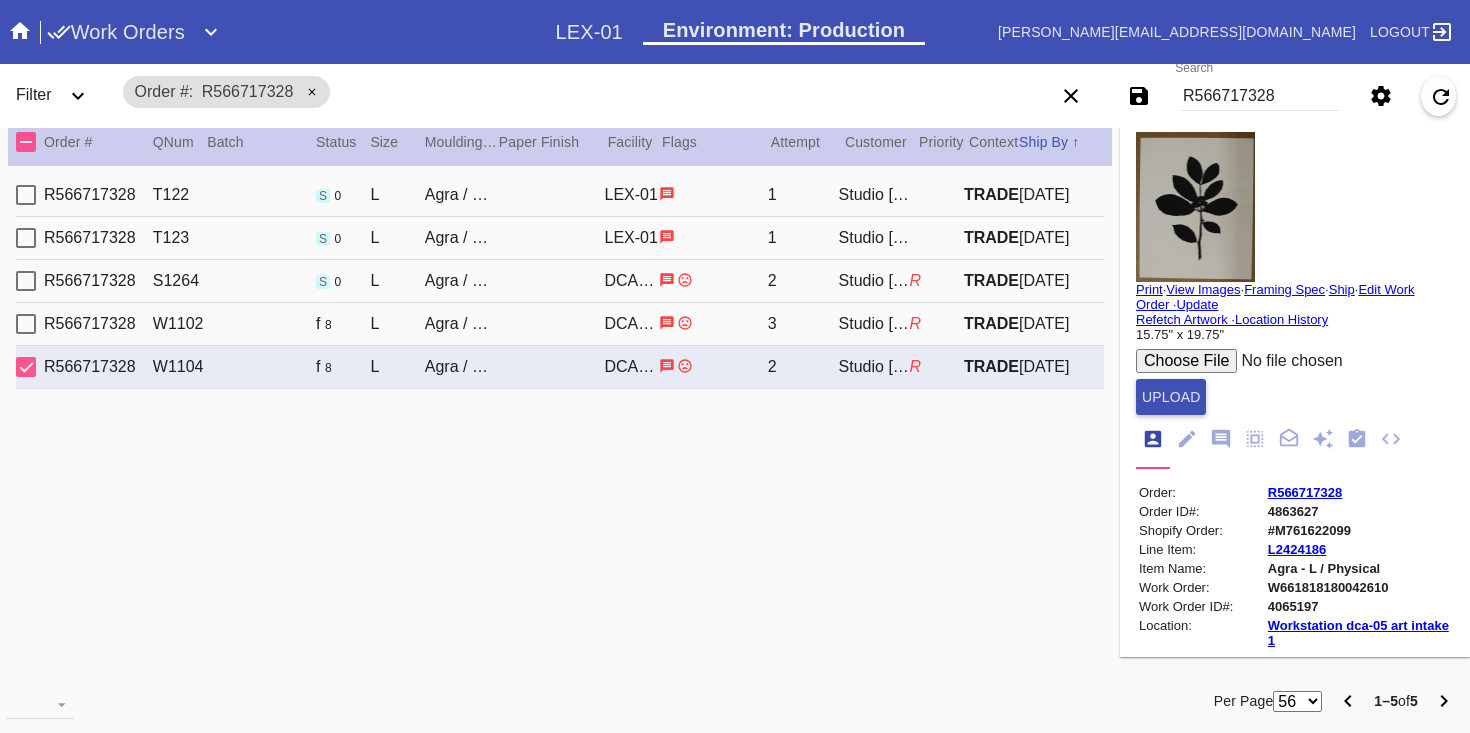 click on "R566717328 W1102 f   8 L Agra / Digital White DCA-05 3 Studio Borges Studio Borges
R
TRADE 2025-07-09" at bounding box center [560, 324] 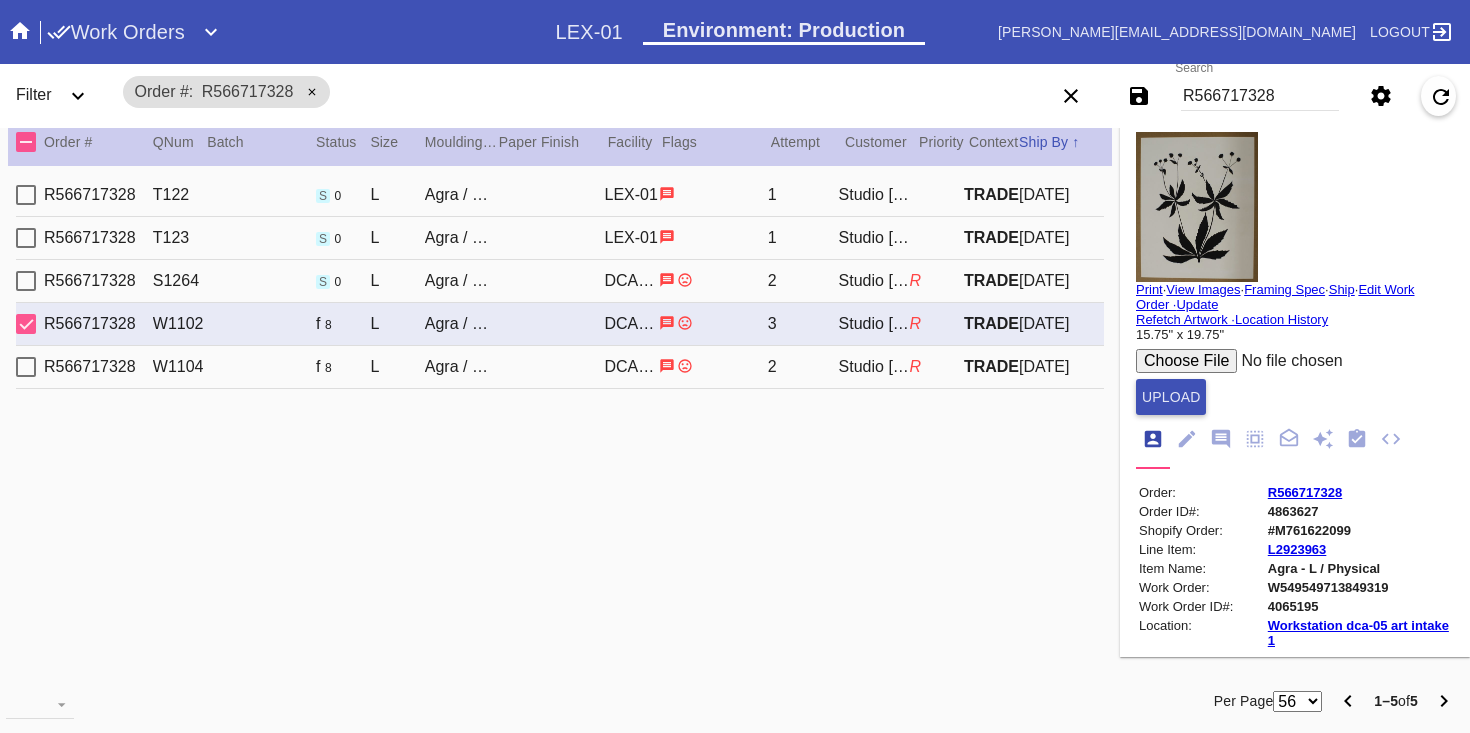 click on "R566717328" at bounding box center [1305, 492] 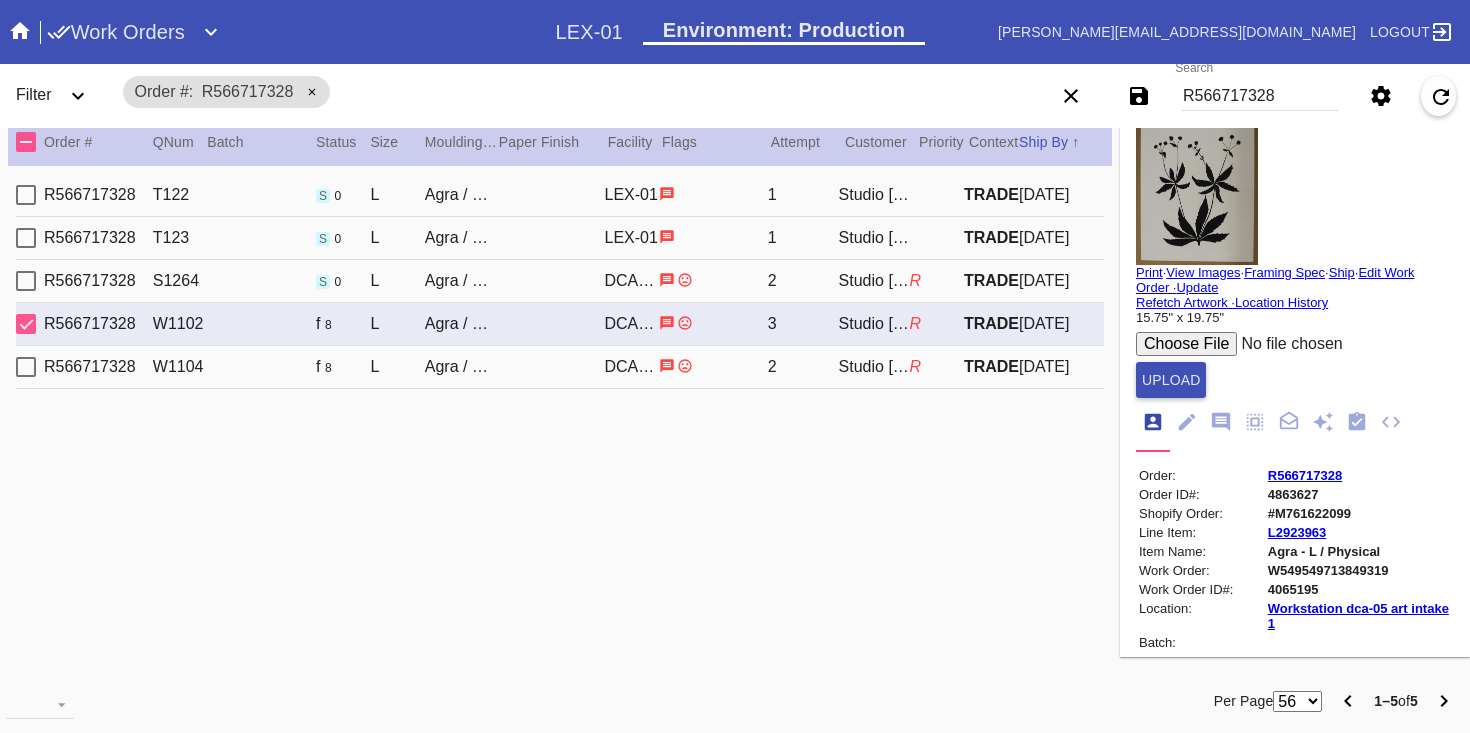 scroll, scrollTop: 0, scrollLeft: 0, axis: both 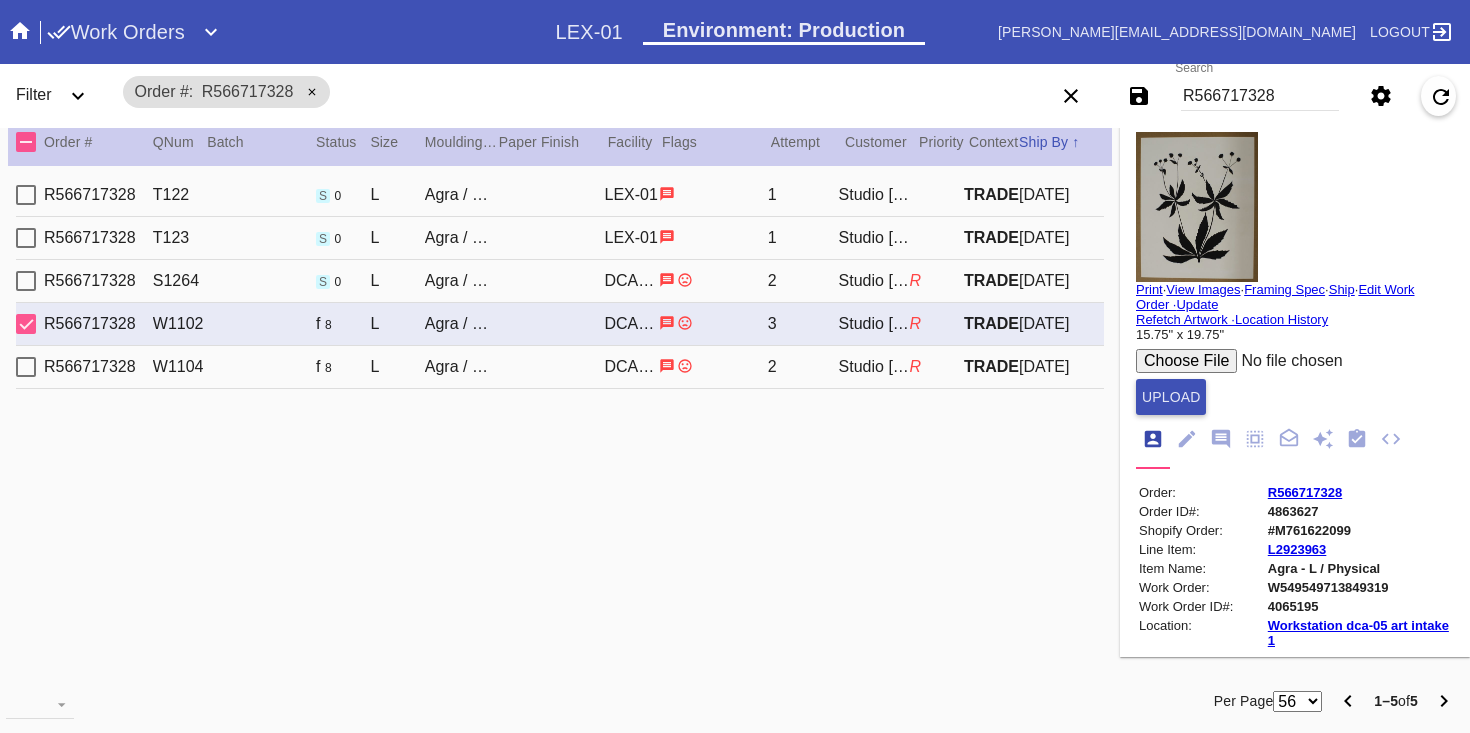 click on "Print" at bounding box center [1149, 289] 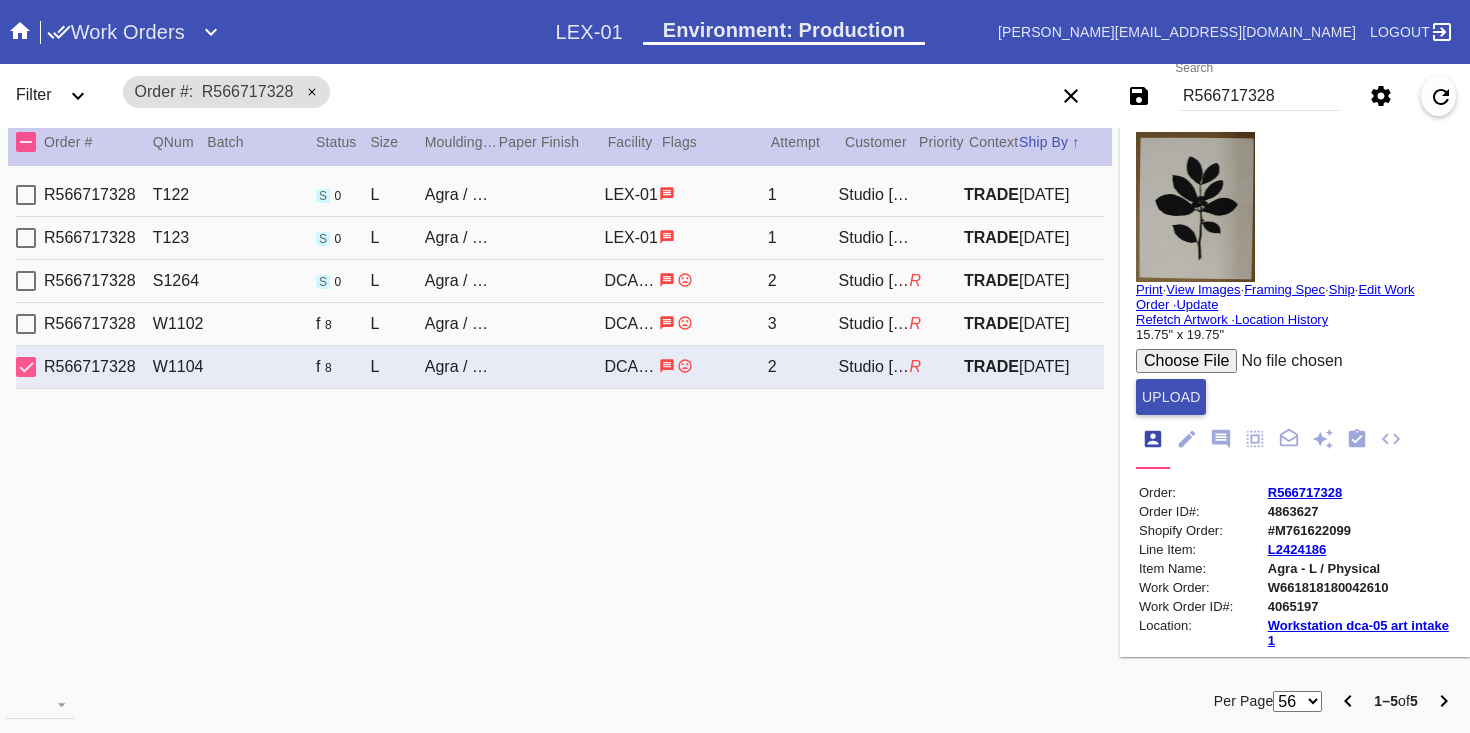 click on "Print" at bounding box center [1149, 289] 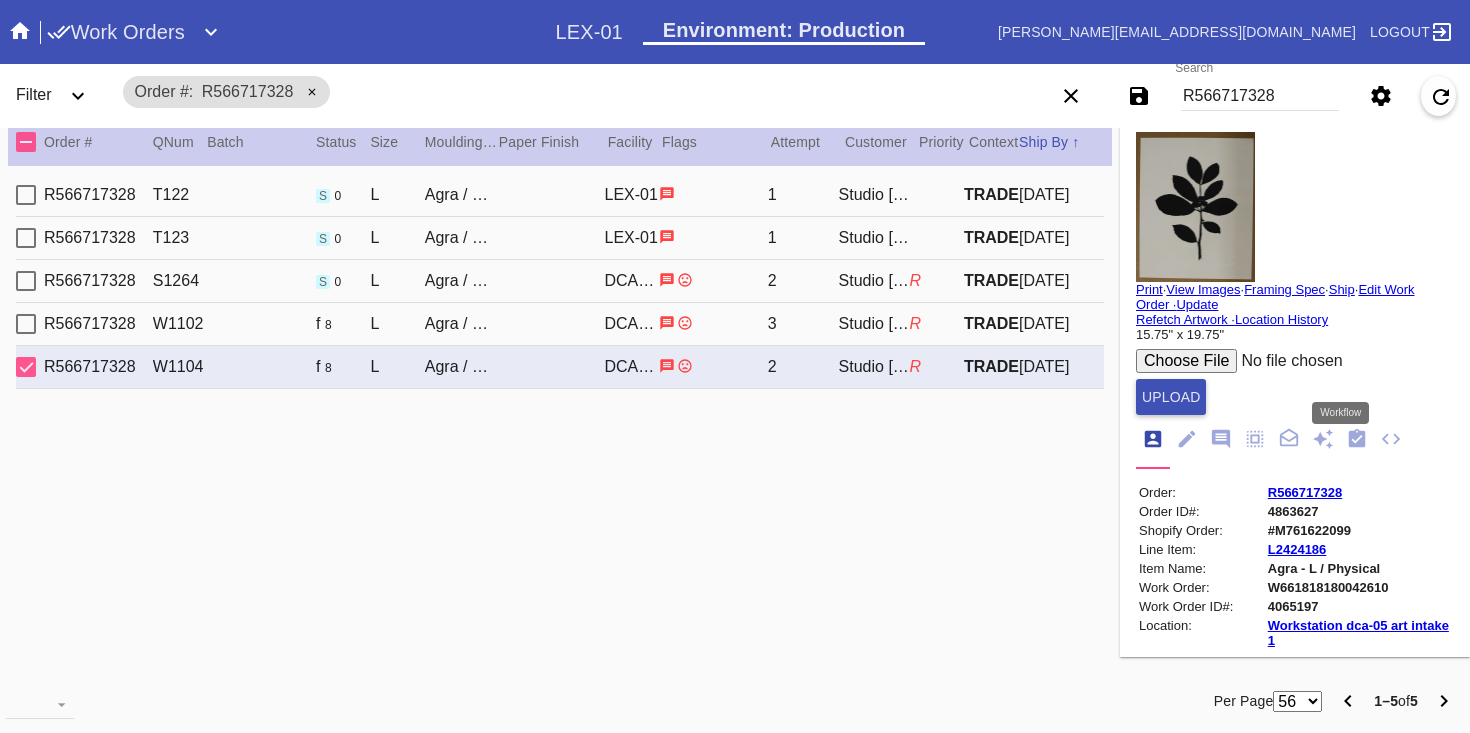 click 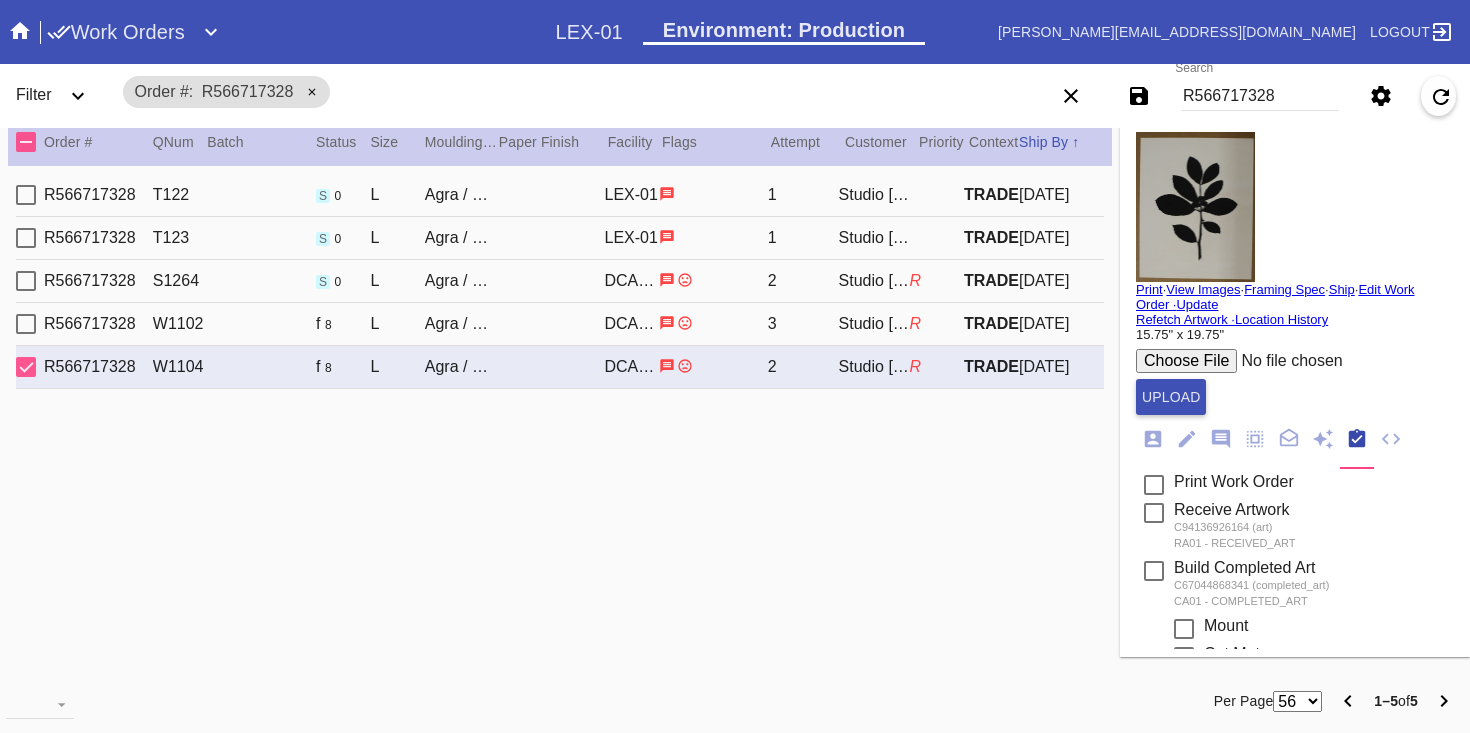 click on "R566717328" at bounding box center [1260, 96] 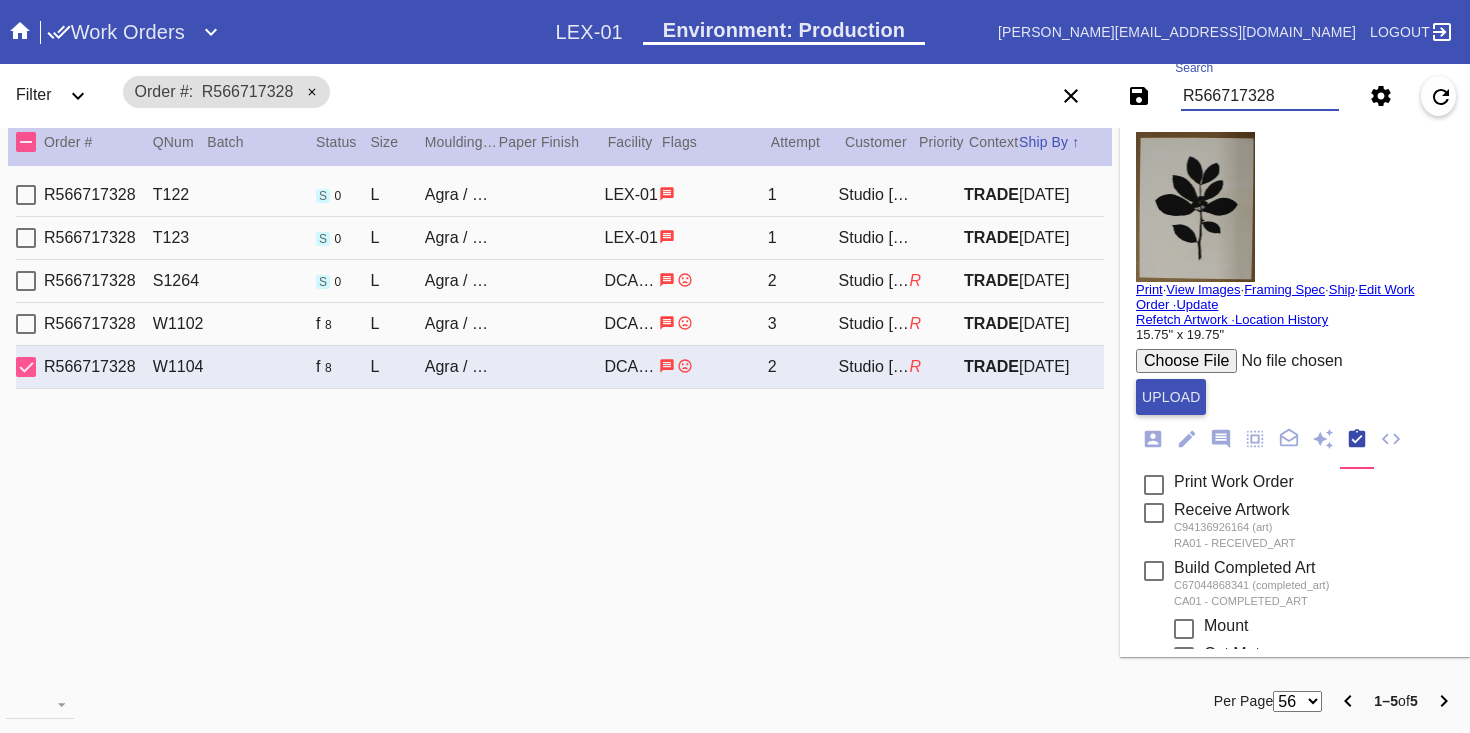 paste on "107260360" 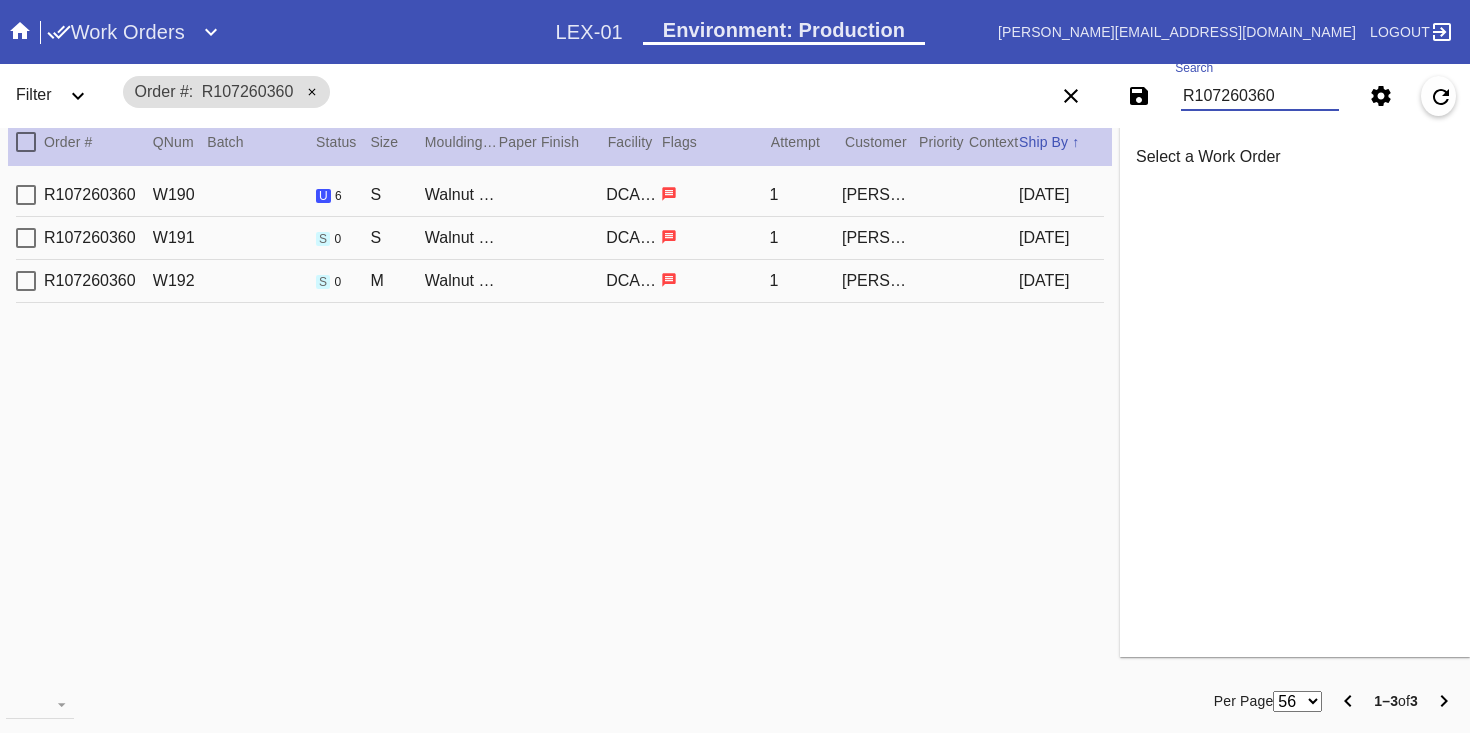 click on "R107260360 W190 u   6 S Walnut (Gallery) / No Mat DCA-05 1 Samantha Koehler
2025-07-06" at bounding box center [560, 195] 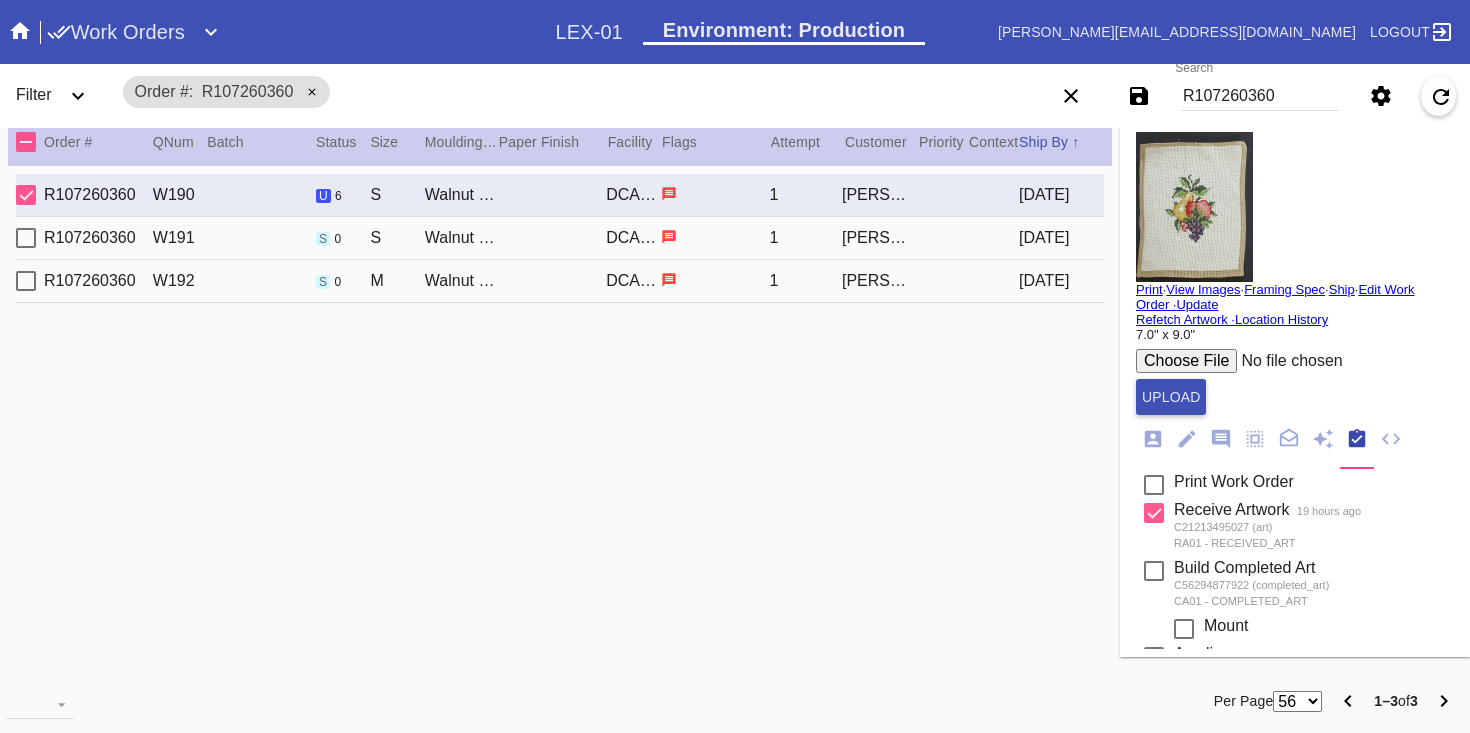 click on "[PERSON_NAME]" at bounding box center [878, 238] 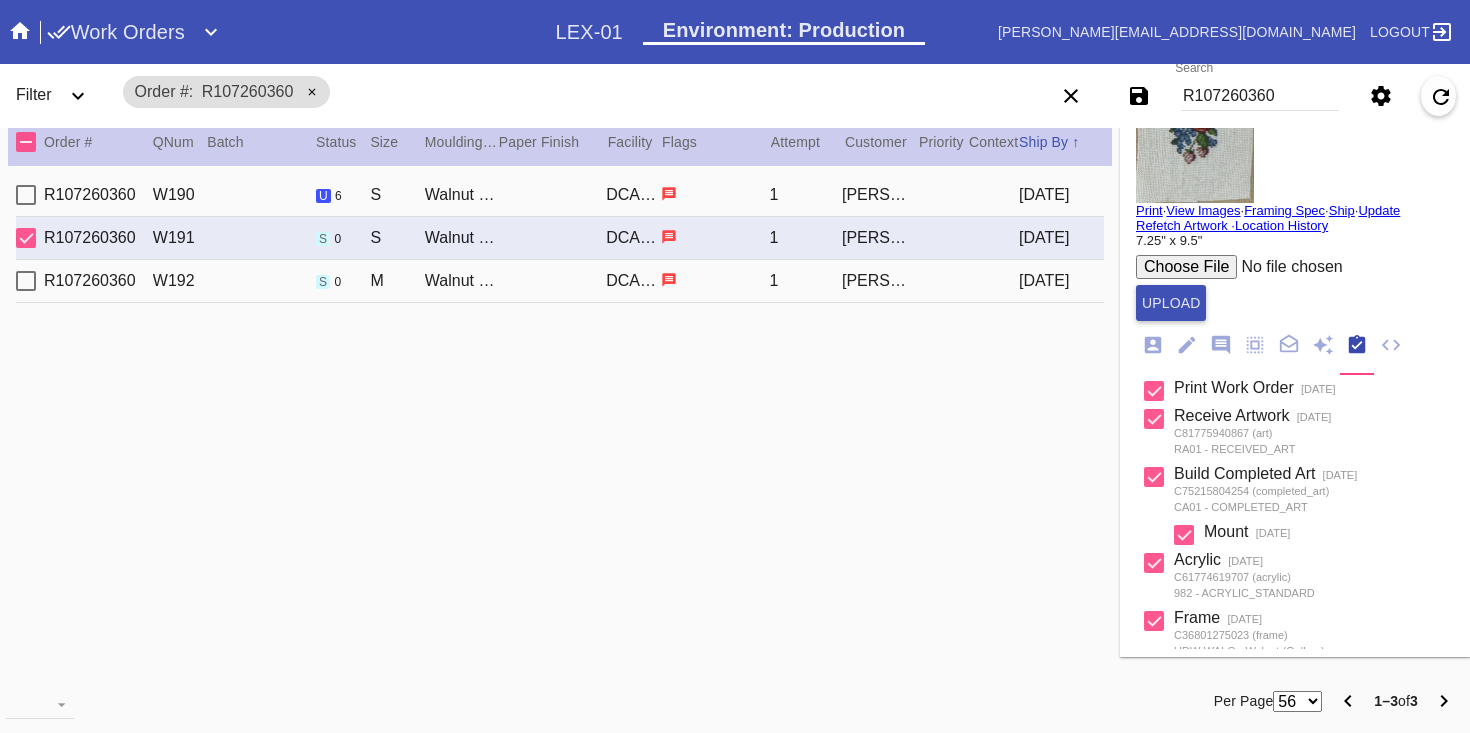 scroll, scrollTop: 0, scrollLeft: 0, axis: both 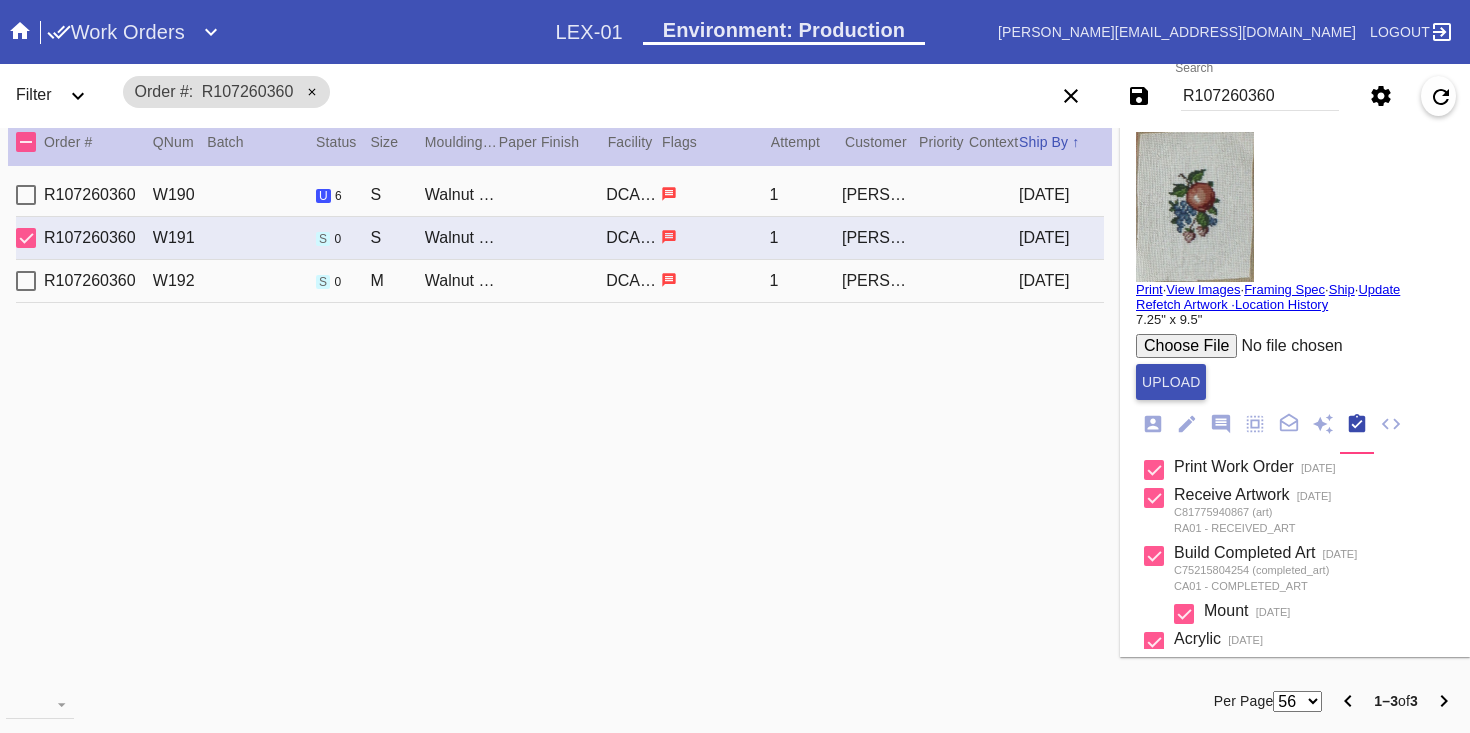 click on "Print" at bounding box center (1149, 289) 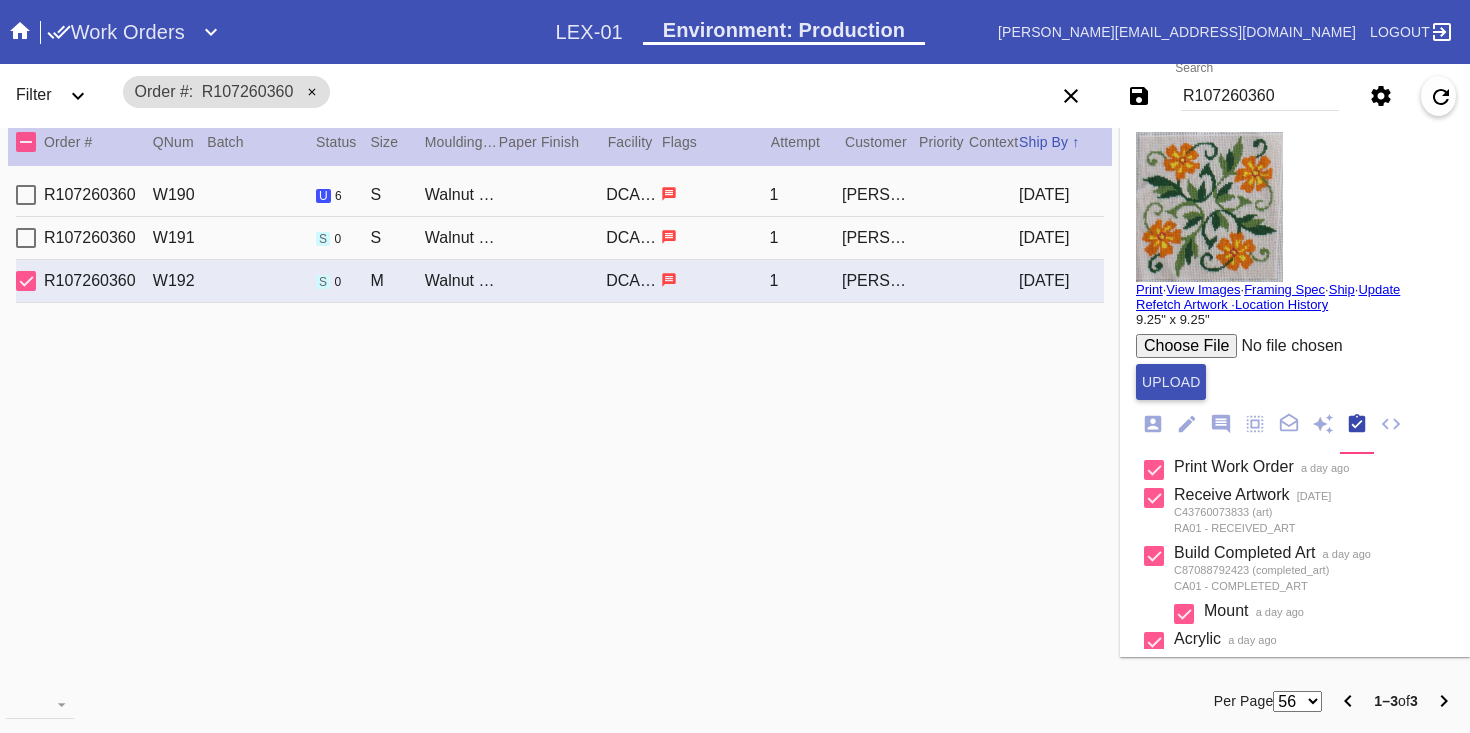 click on "R107260360 W190 u   6 S Walnut (Gallery) / No Mat DCA-05 1 Samantha Koehler
2025-07-06" at bounding box center (560, 195) 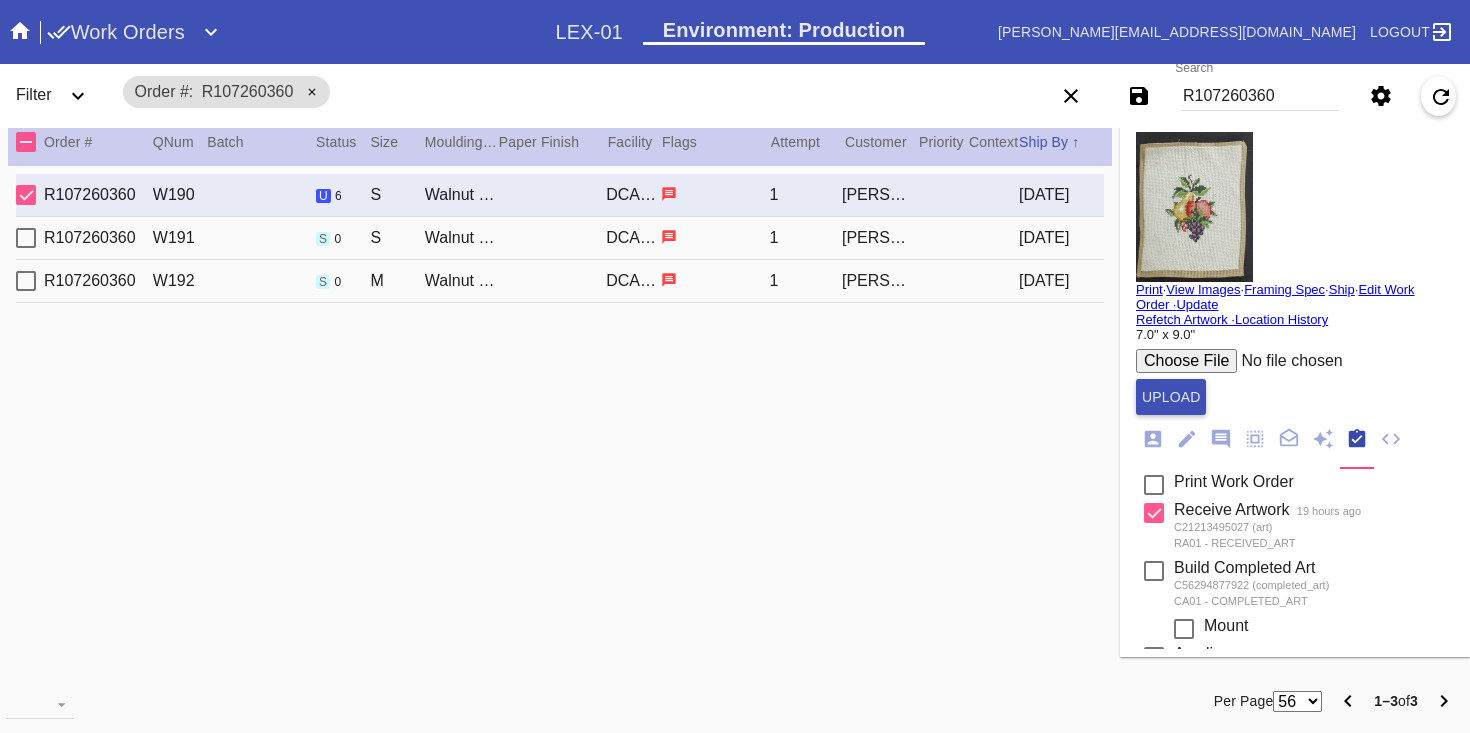 click on "Print" at bounding box center (1149, 289) 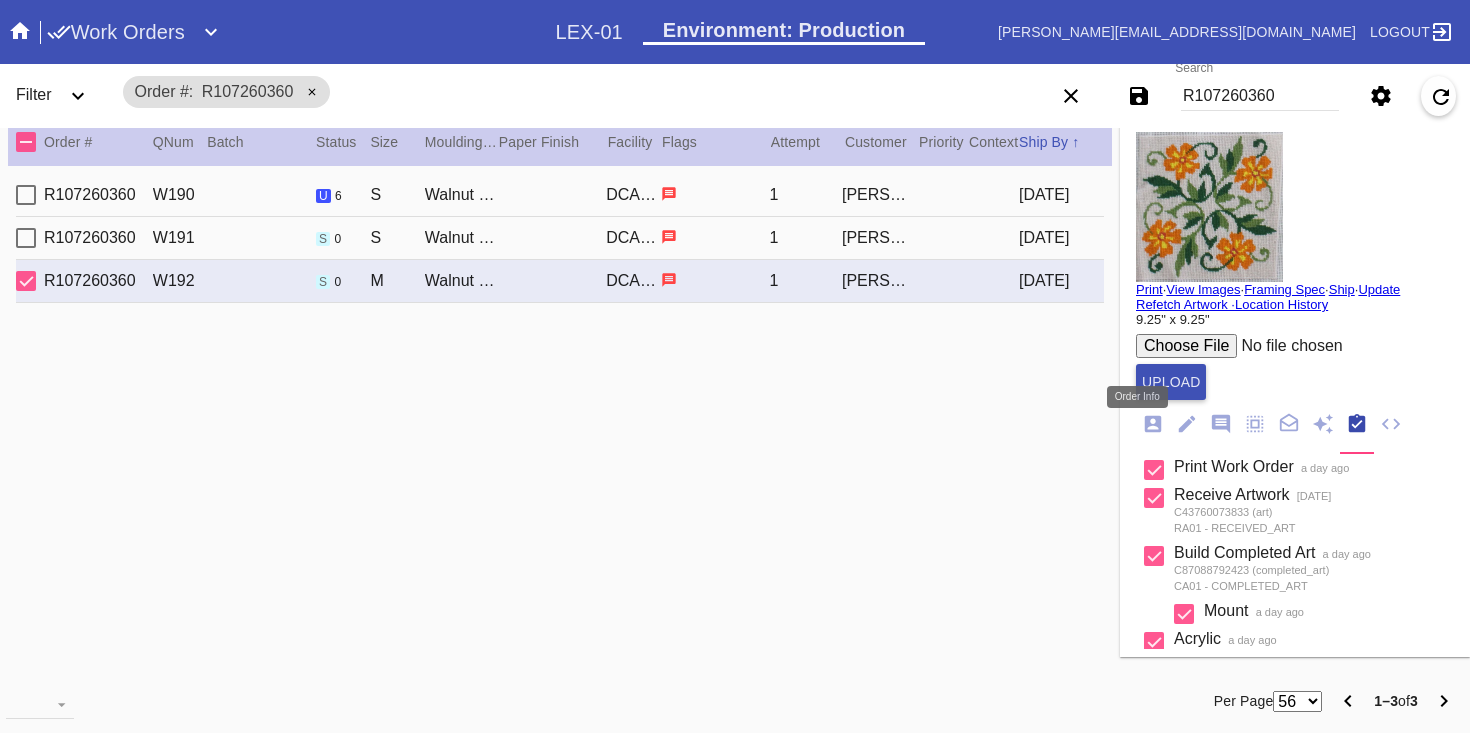 click 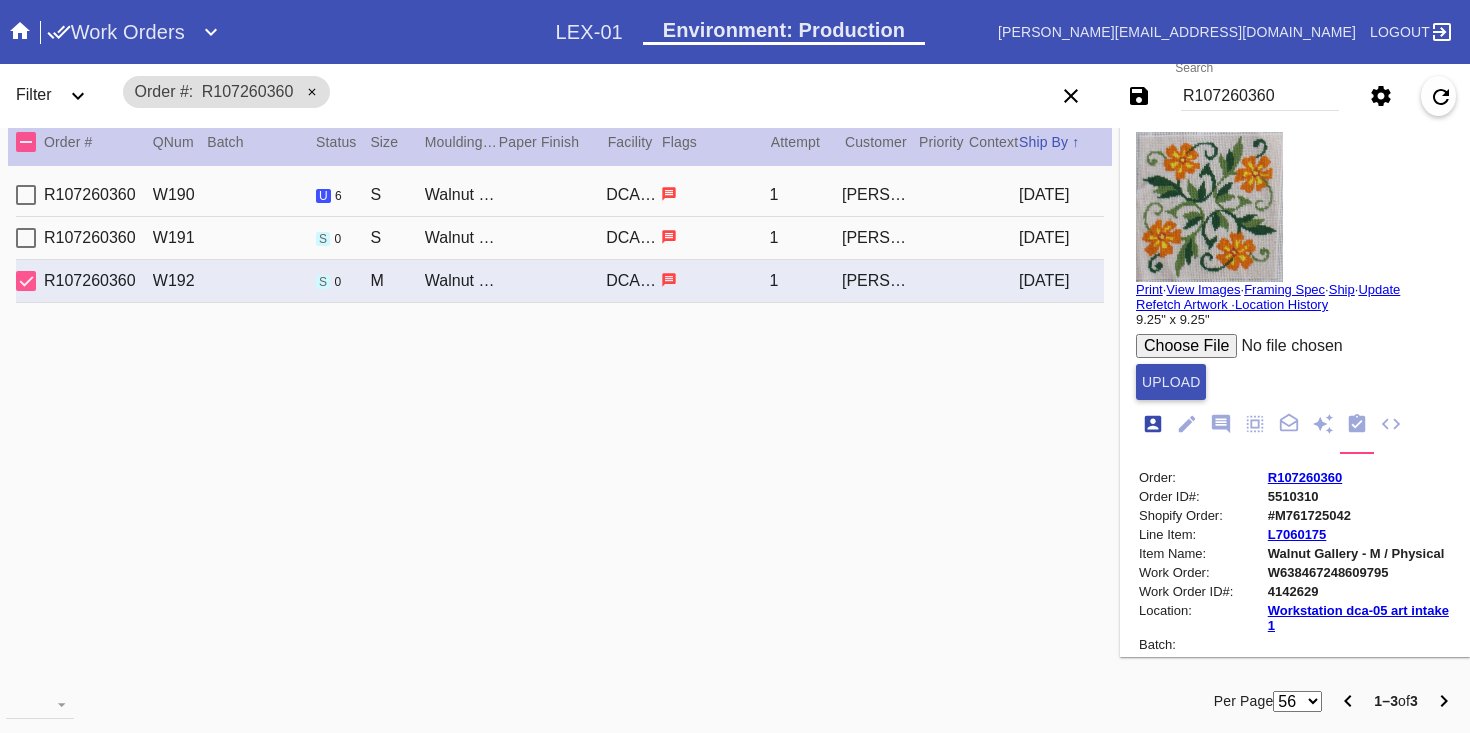 scroll, scrollTop: 24, scrollLeft: 0, axis: vertical 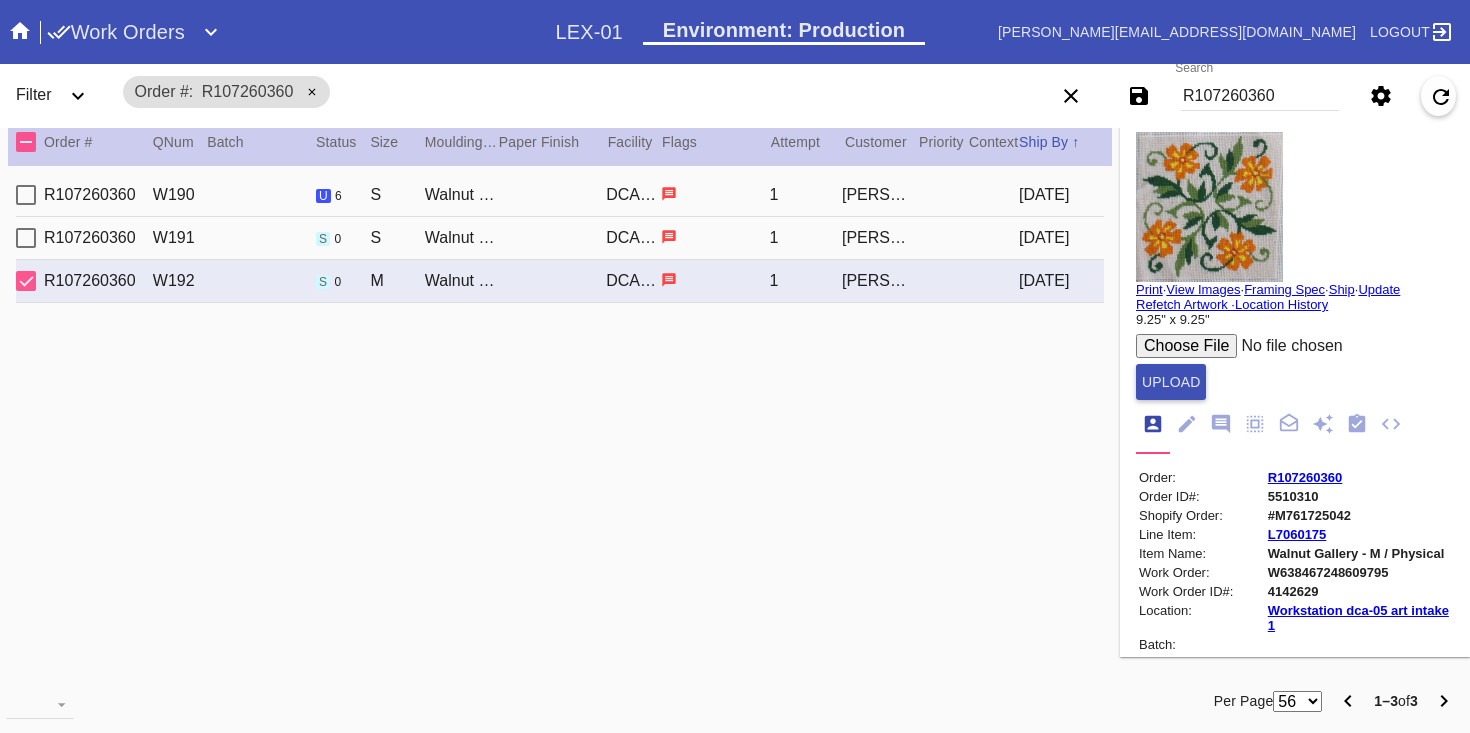 click on "[DATE]" at bounding box center [1061, 238] 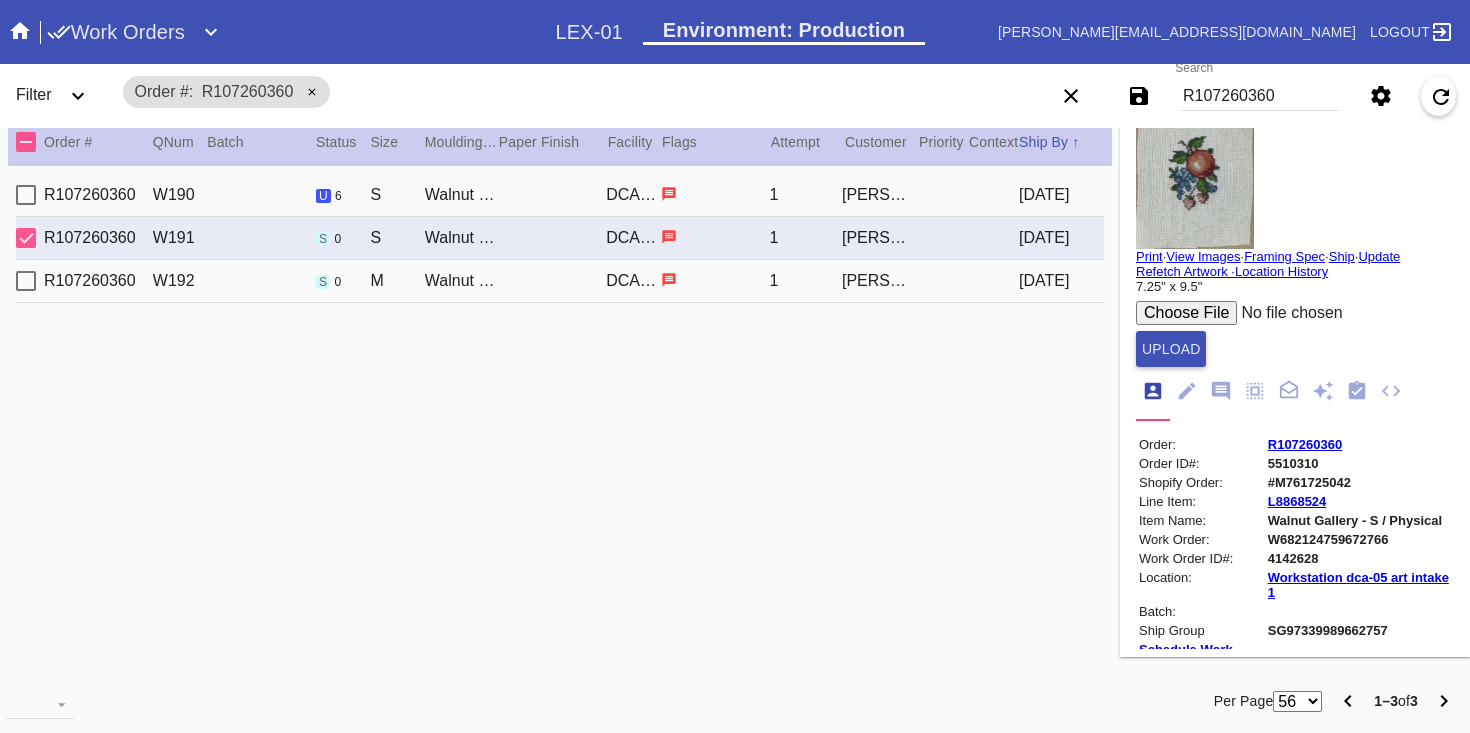 scroll, scrollTop: 34, scrollLeft: 0, axis: vertical 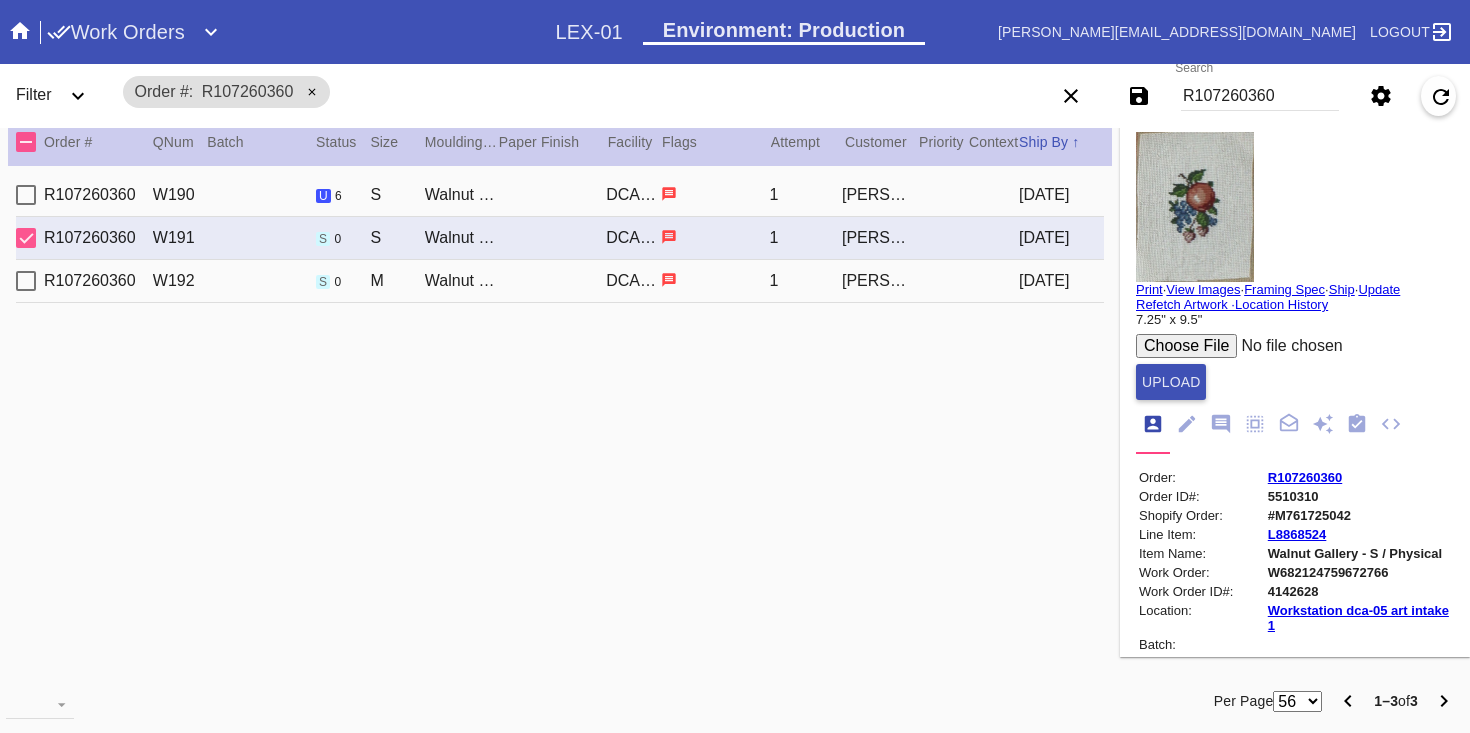 click on "[DATE]" at bounding box center [1061, 195] 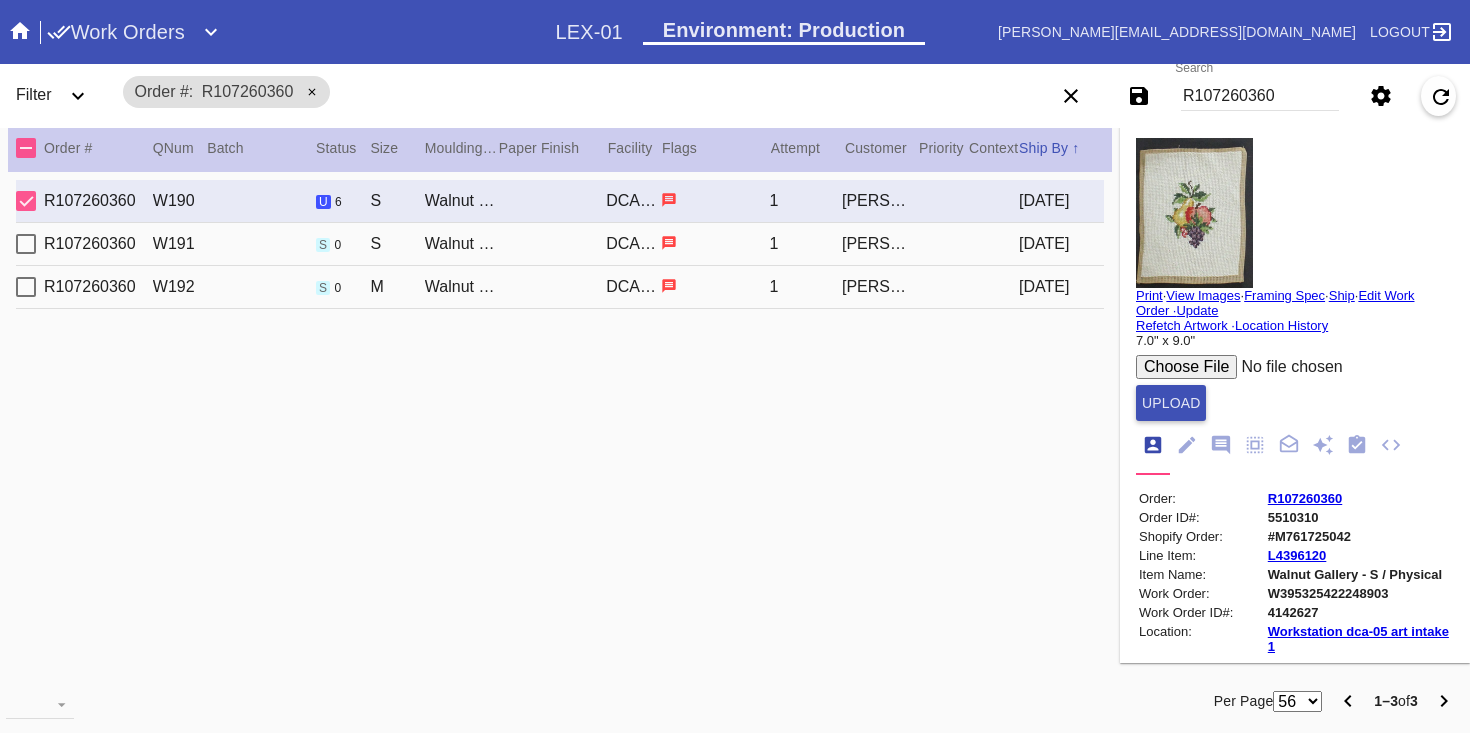 scroll, scrollTop: 0, scrollLeft: 0, axis: both 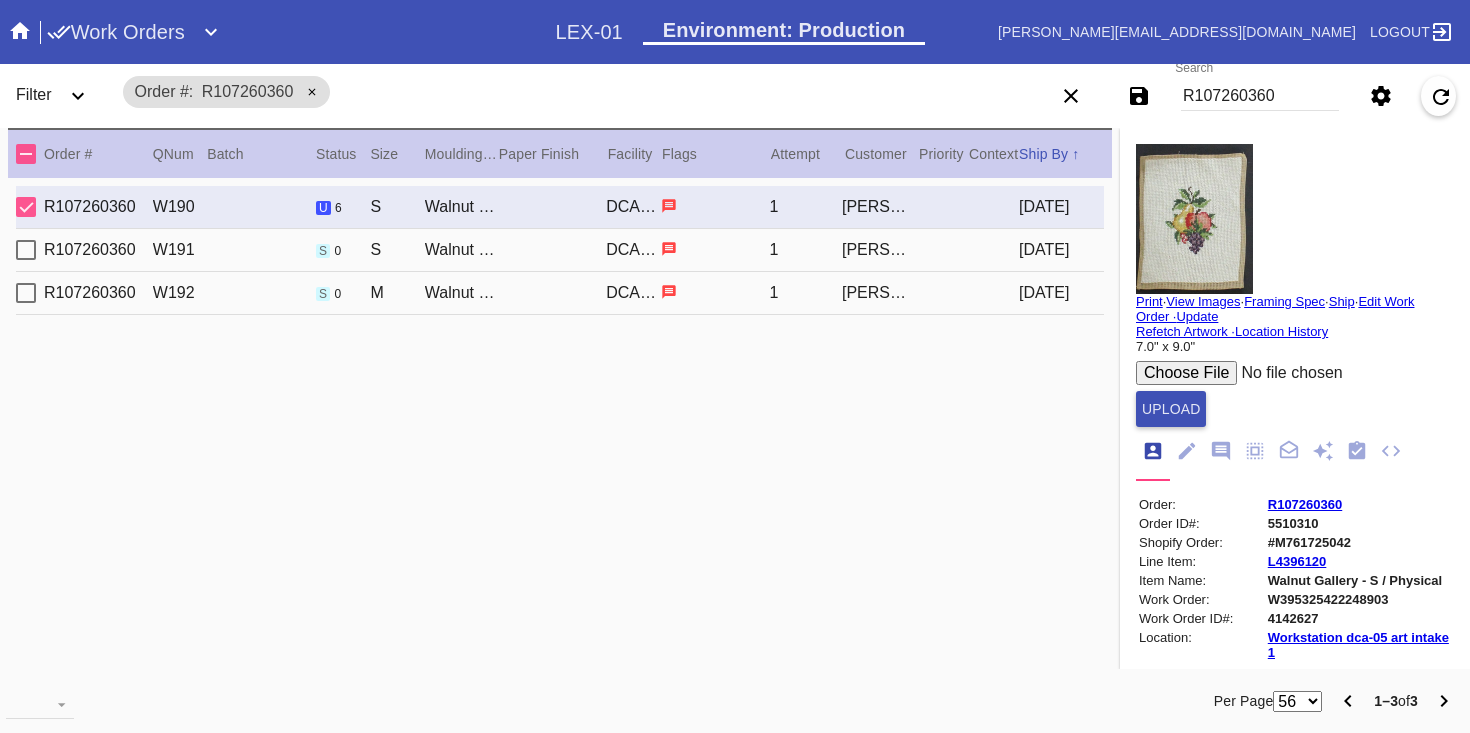 click on "[DATE]" at bounding box center (1061, 250) 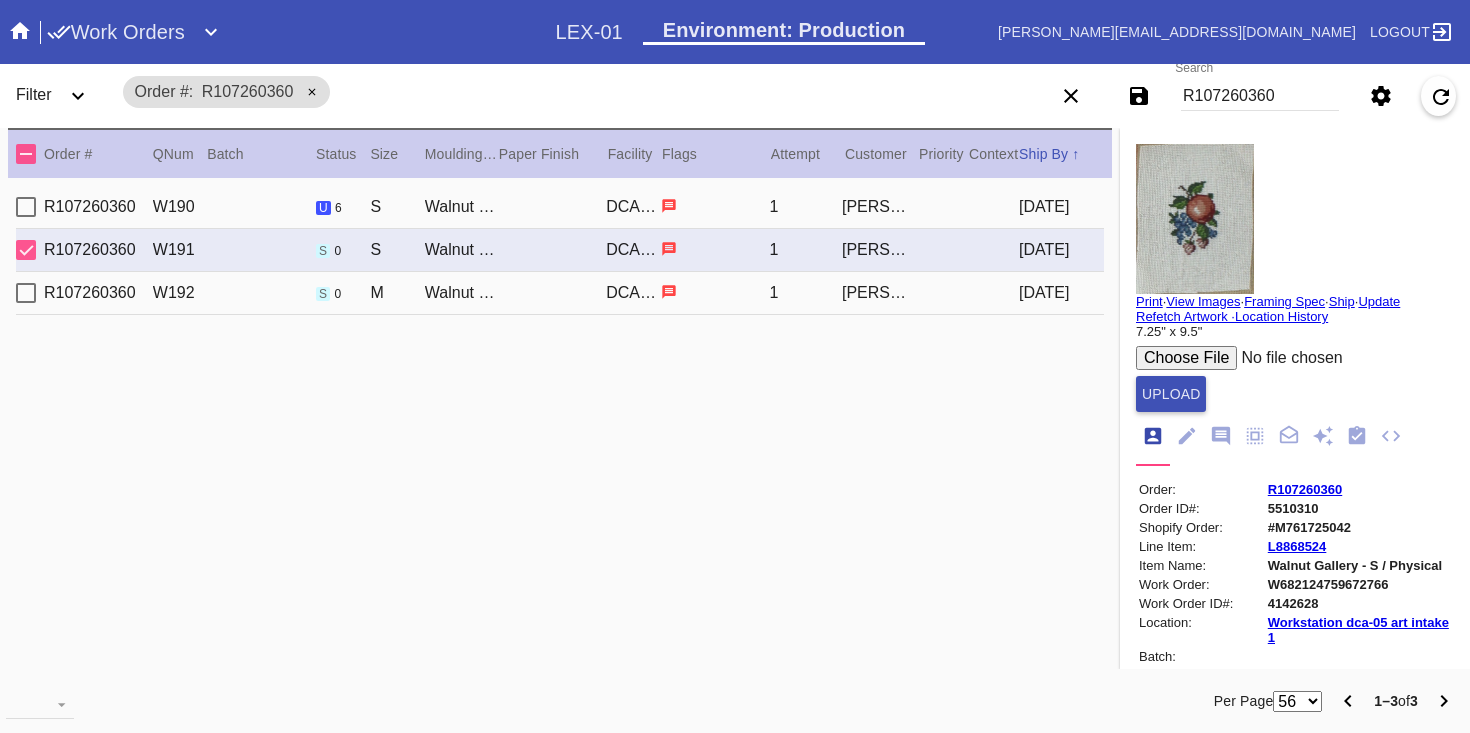 click on "[DATE]" at bounding box center (1061, 207) 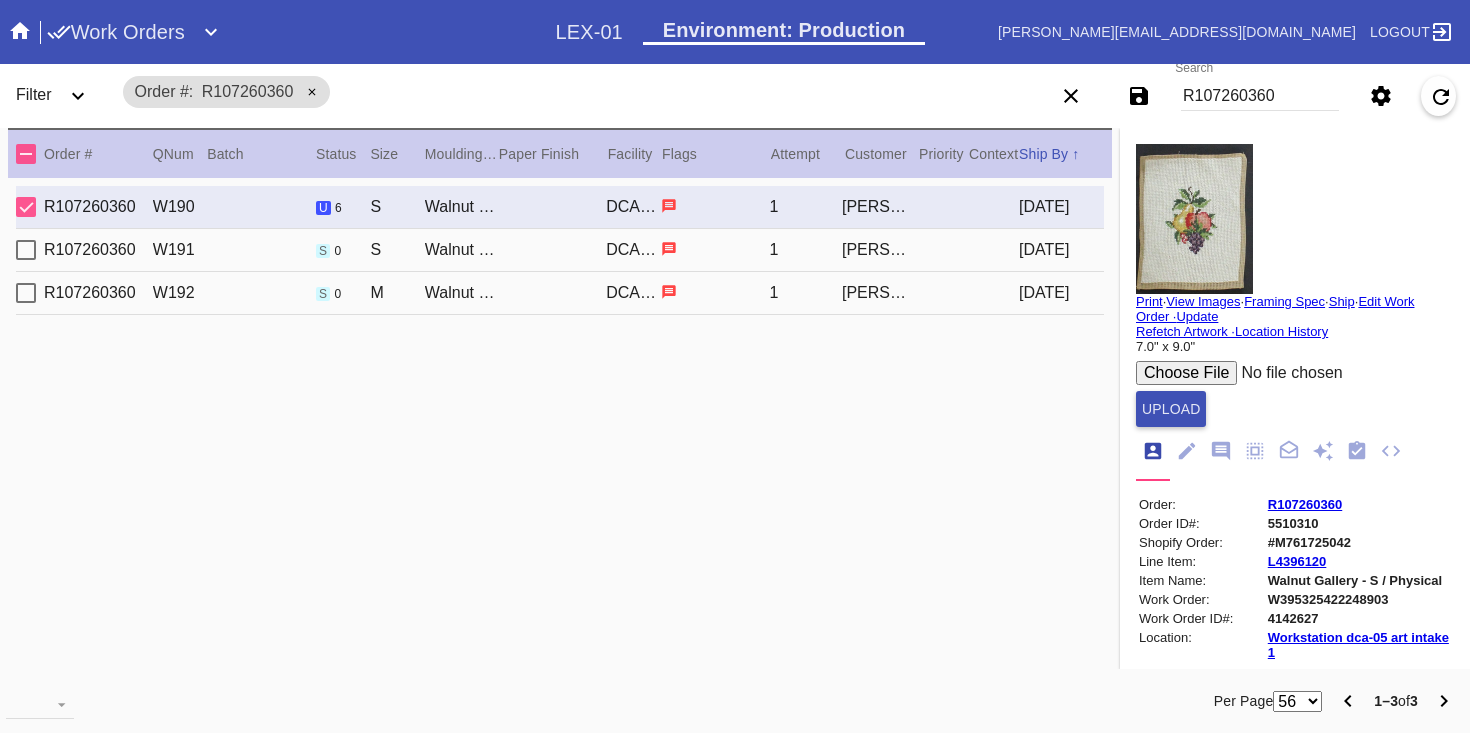 click on "[DATE]" at bounding box center (1061, 250) 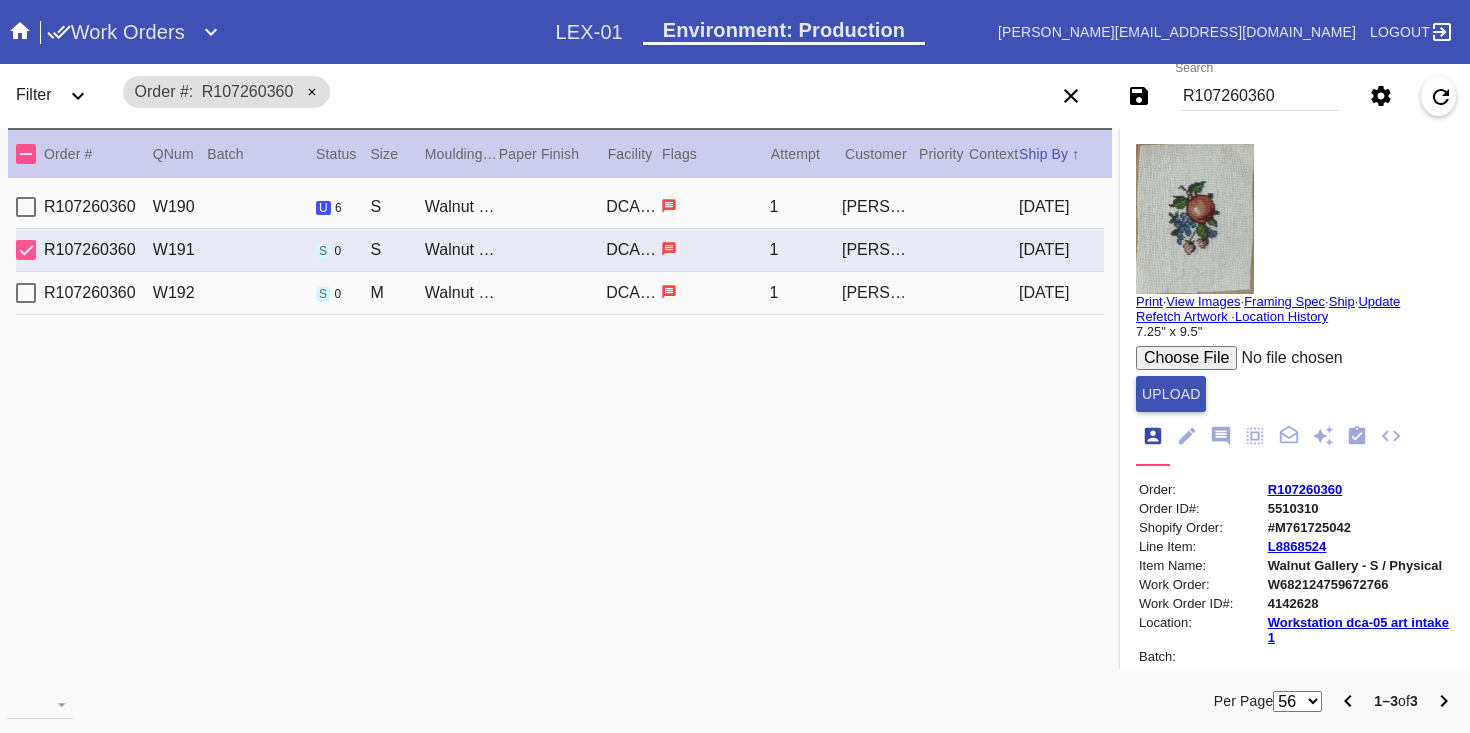 click on "[DATE]" at bounding box center (1061, 207) 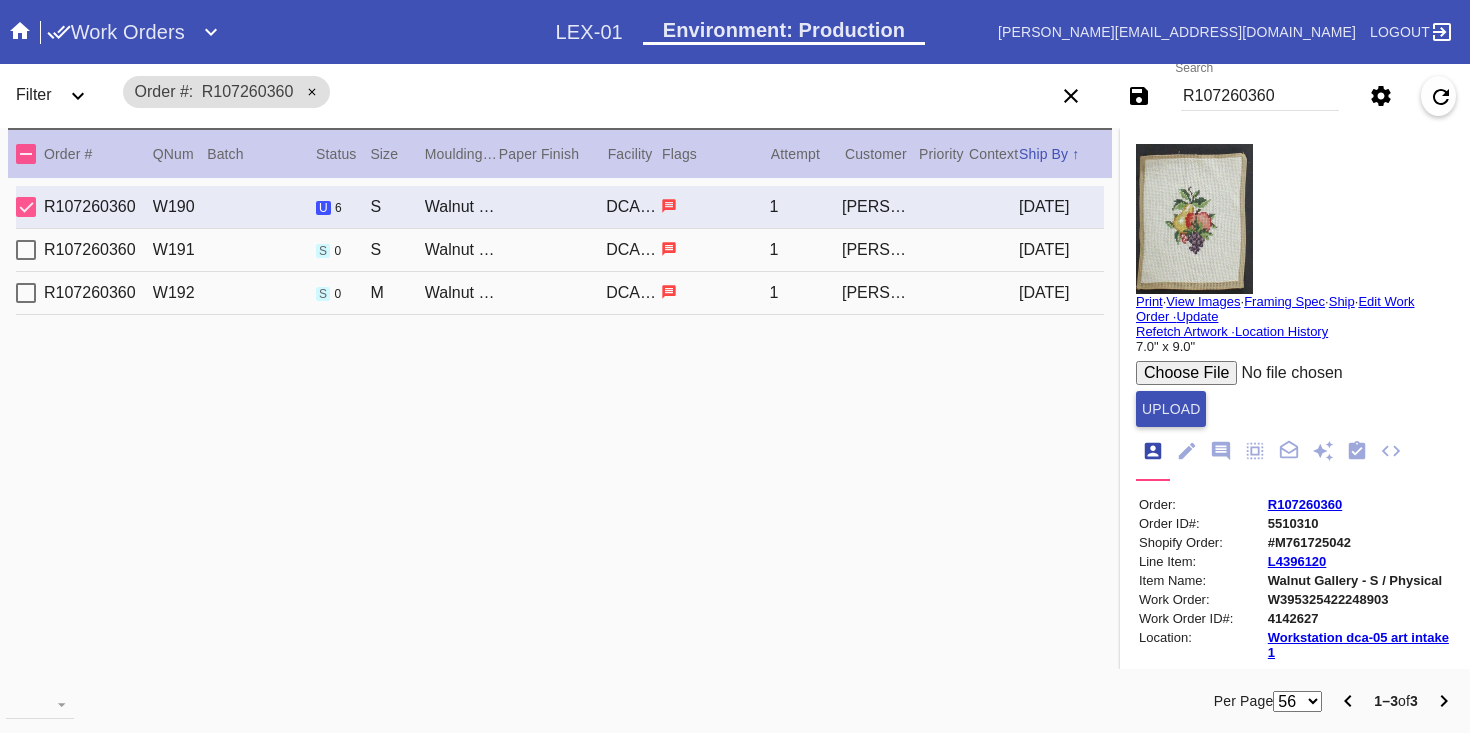 click on "[DATE]" at bounding box center (1061, 250) 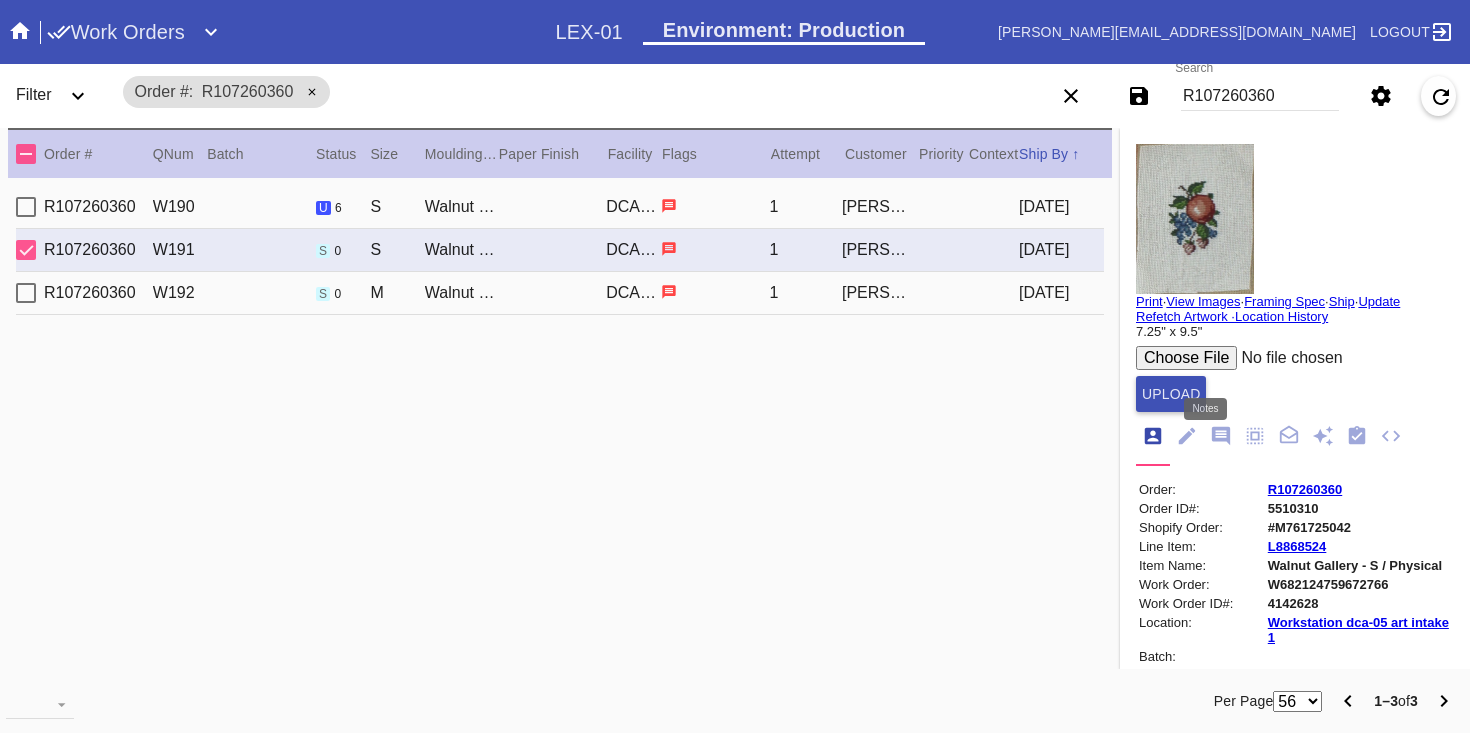 click 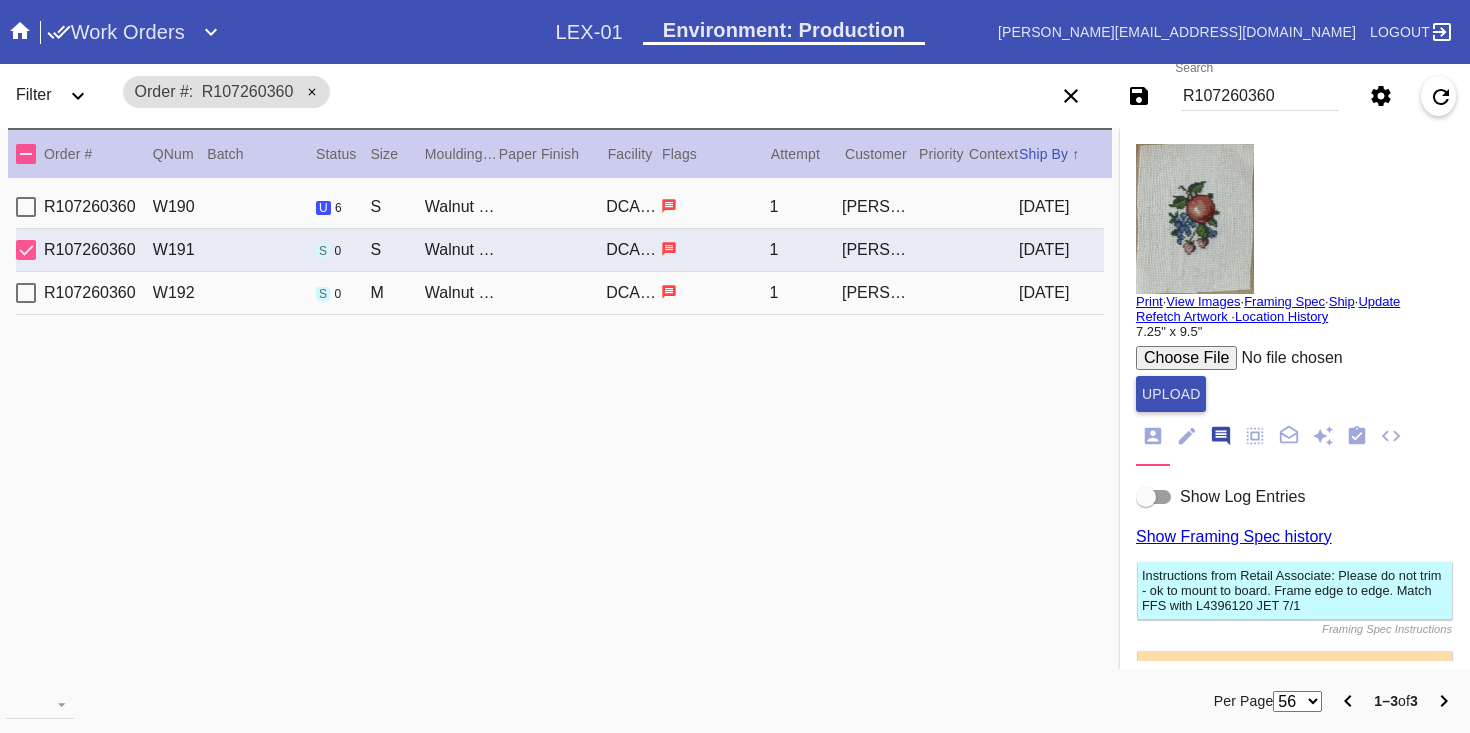 scroll, scrollTop: 123, scrollLeft: 0, axis: vertical 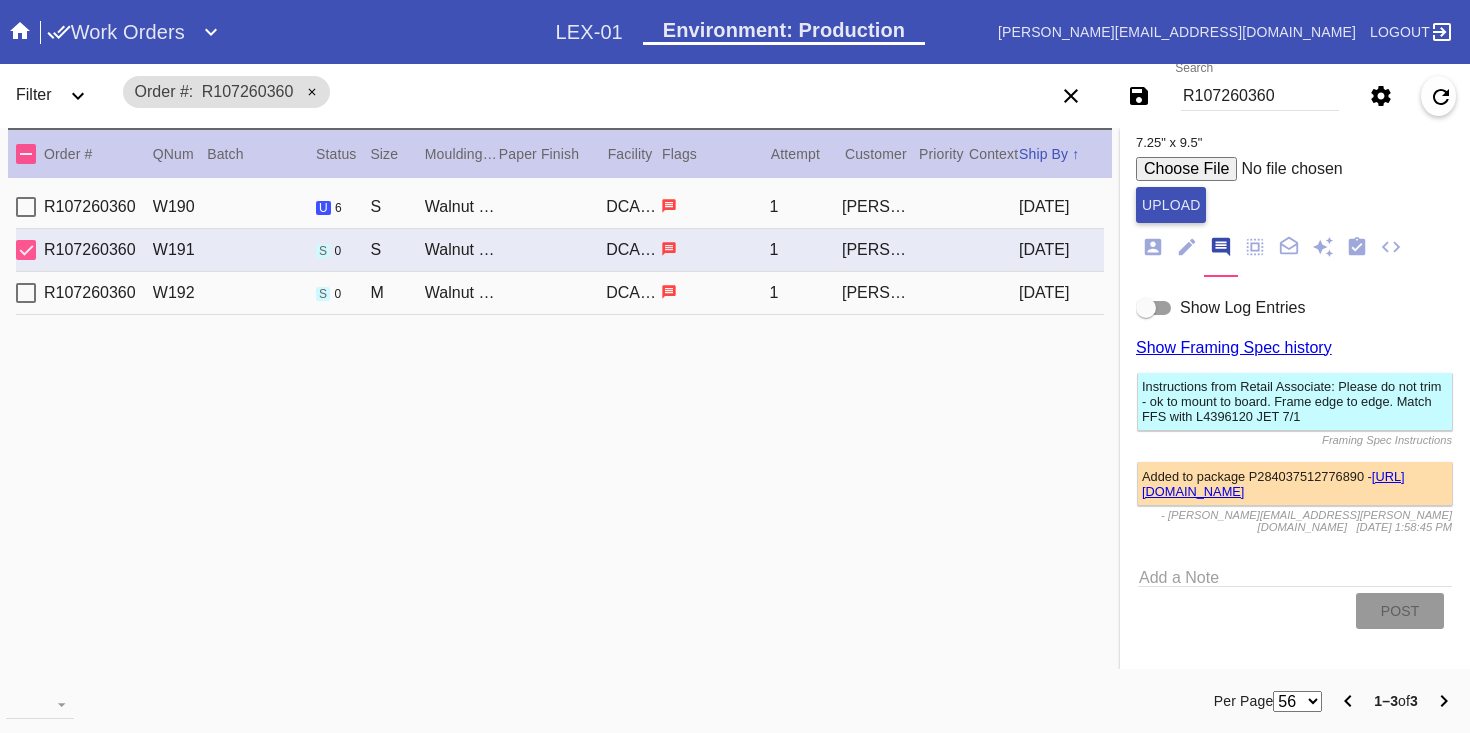 click on "[URL][DOMAIN_NAME]" at bounding box center (1273, 484) 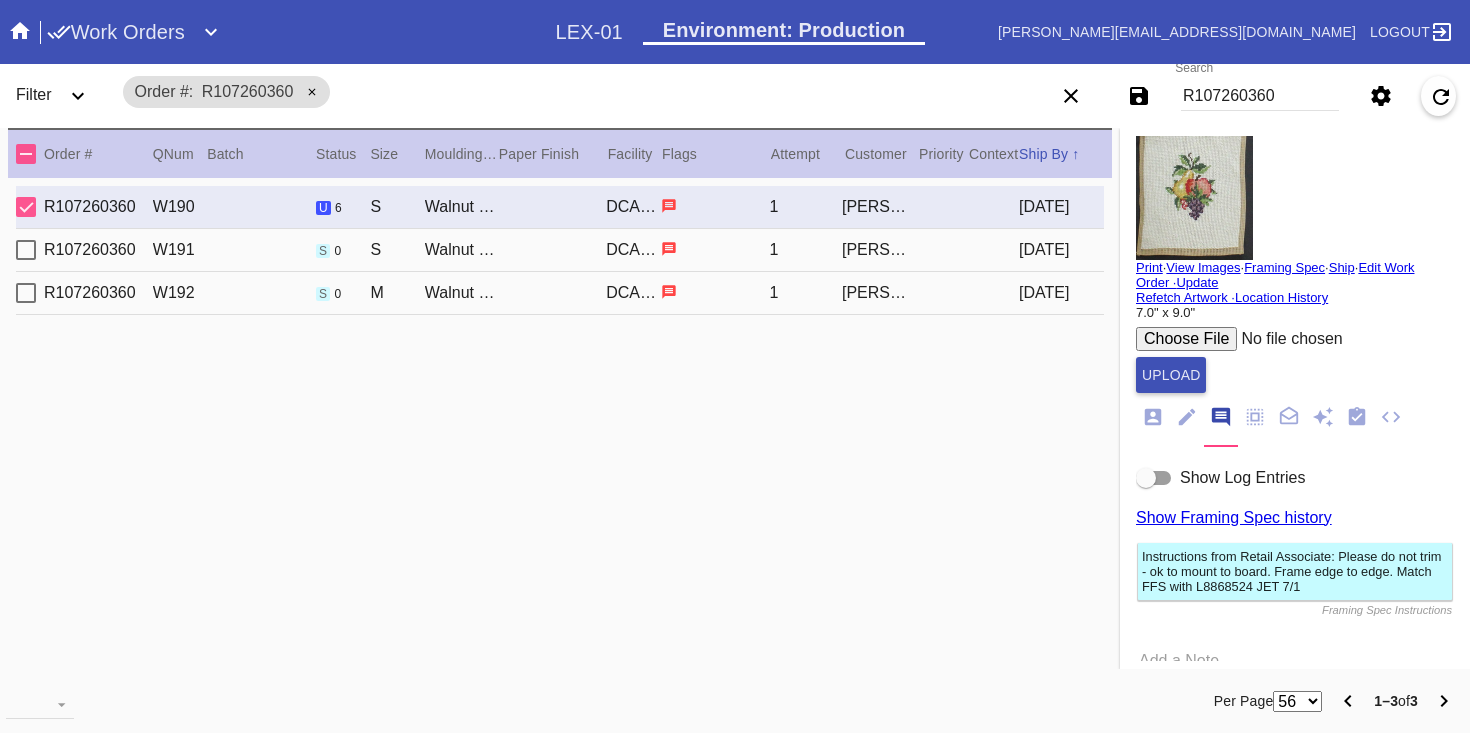 scroll, scrollTop: 0, scrollLeft: 0, axis: both 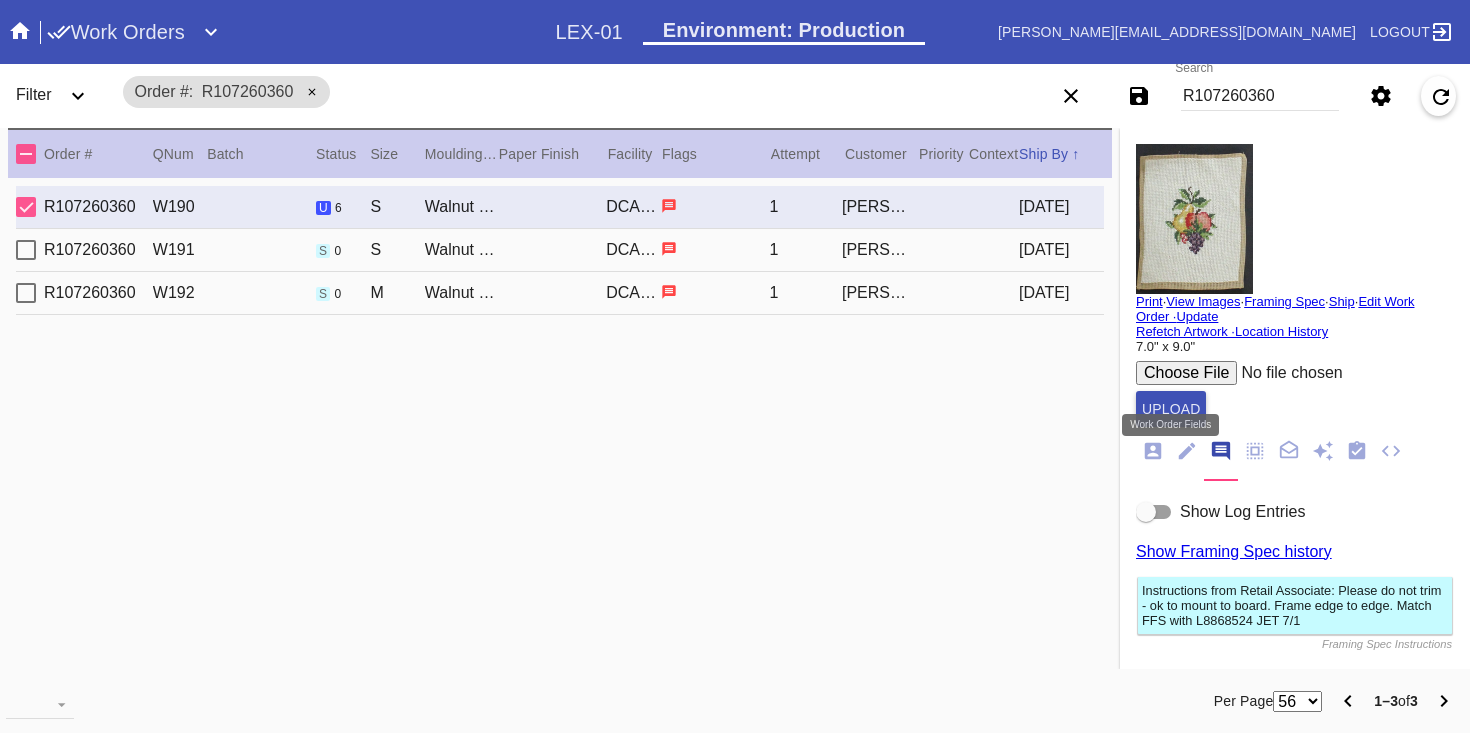 click 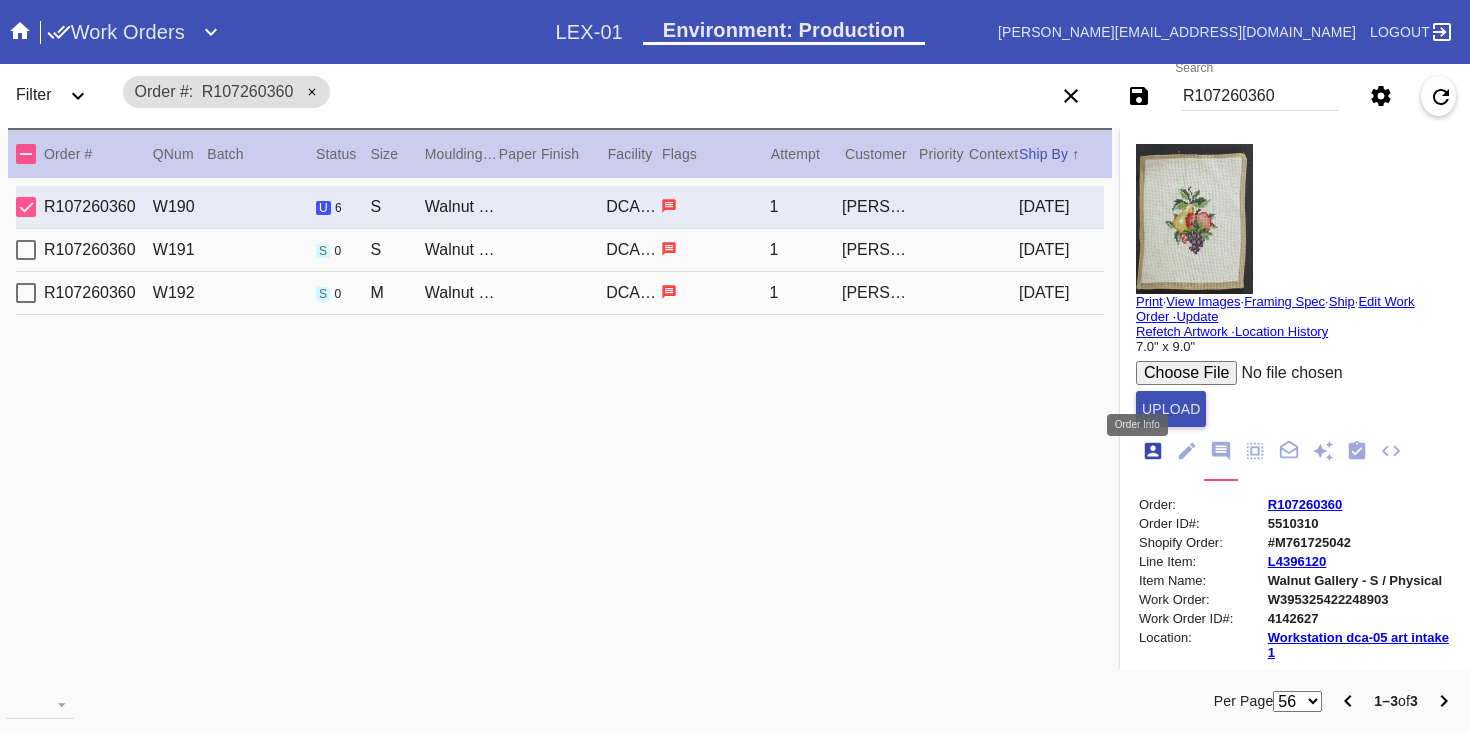 scroll, scrollTop: 24, scrollLeft: 0, axis: vertical 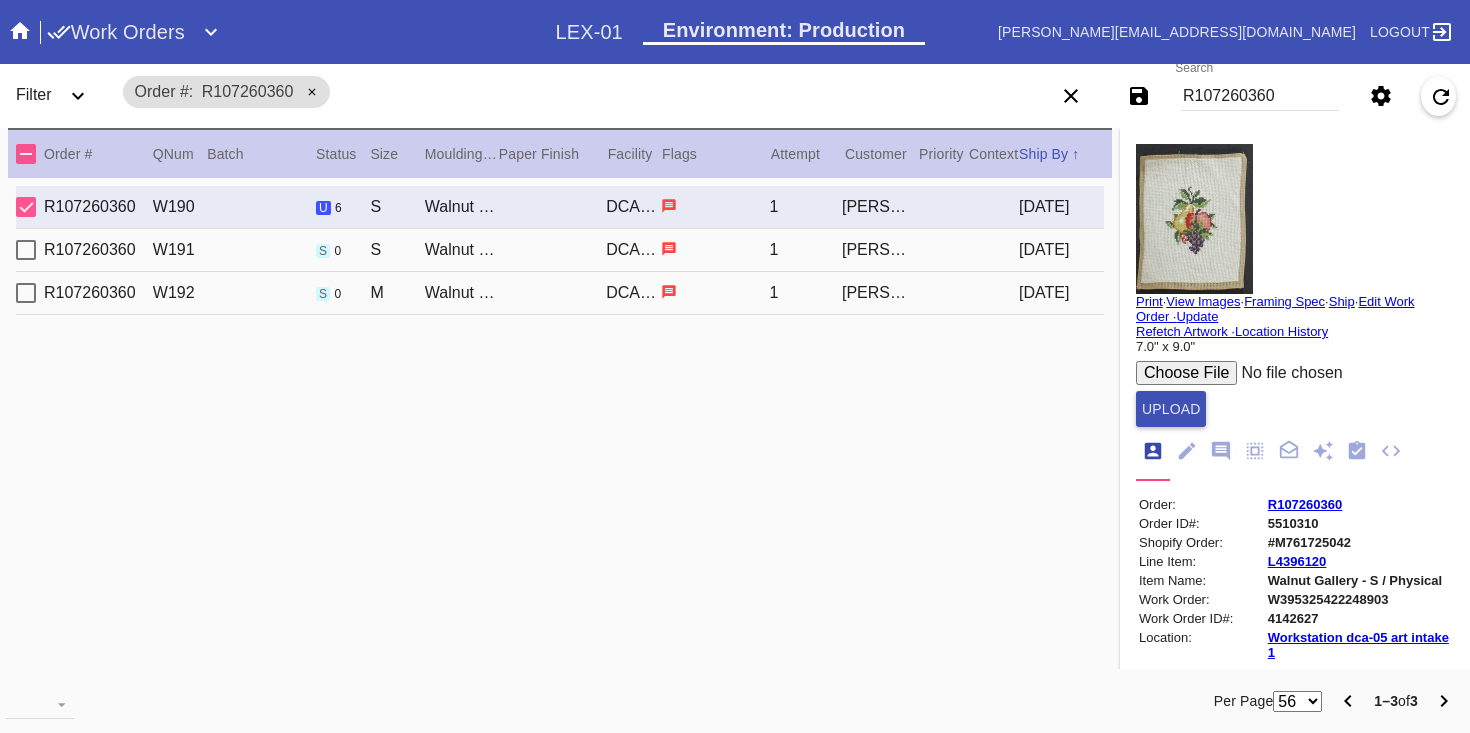 click on "R107260360" at bounding box center [1260, 96] 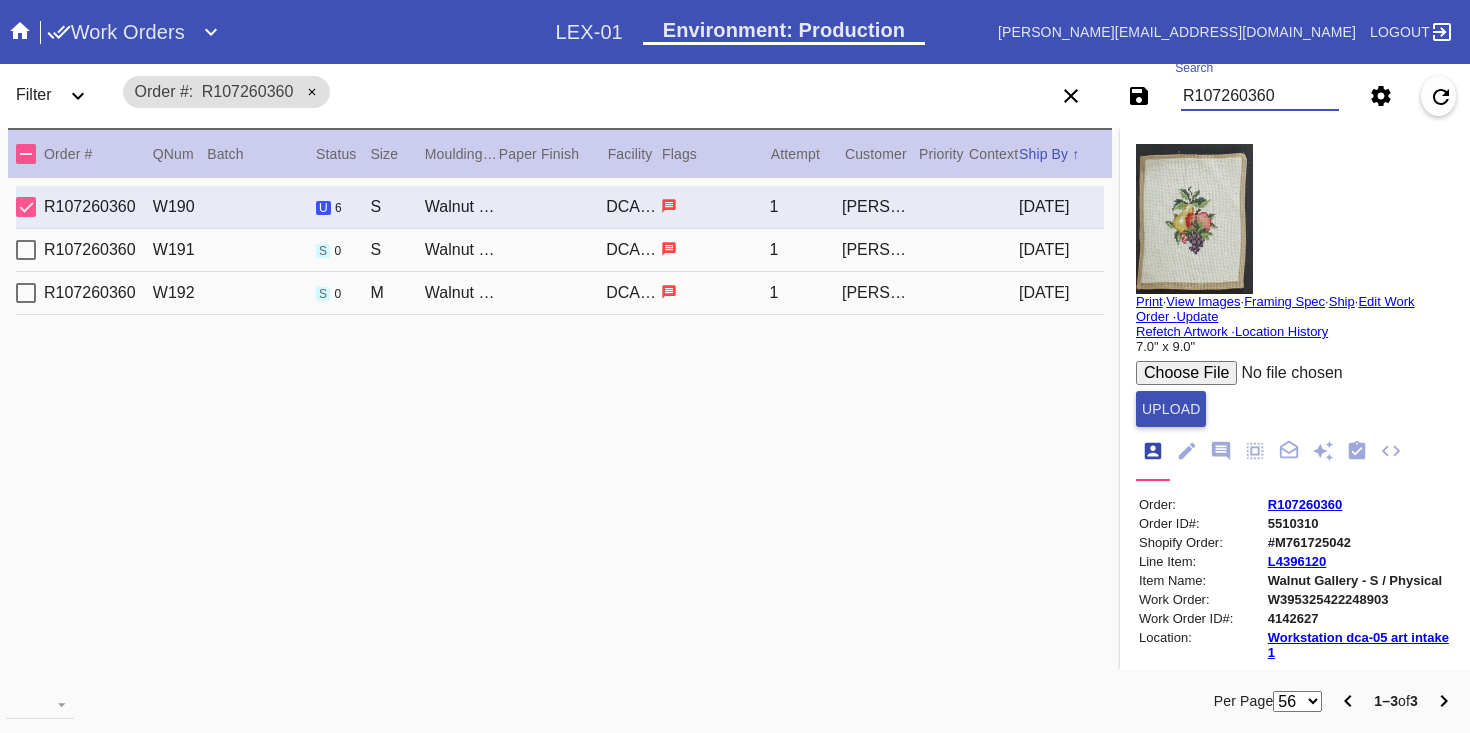 click on "R107260360" at bounding box center (1260, 96) 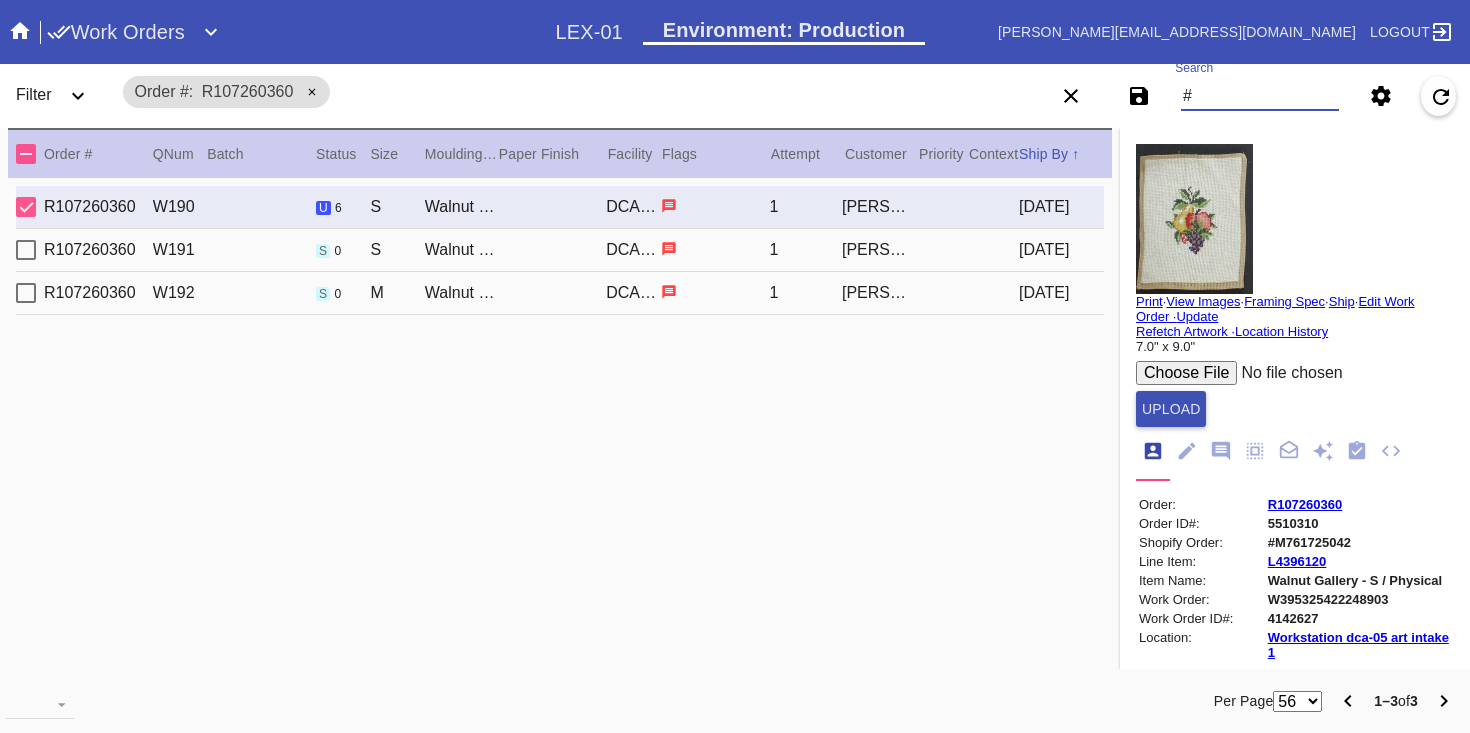 paste on "M761726261" 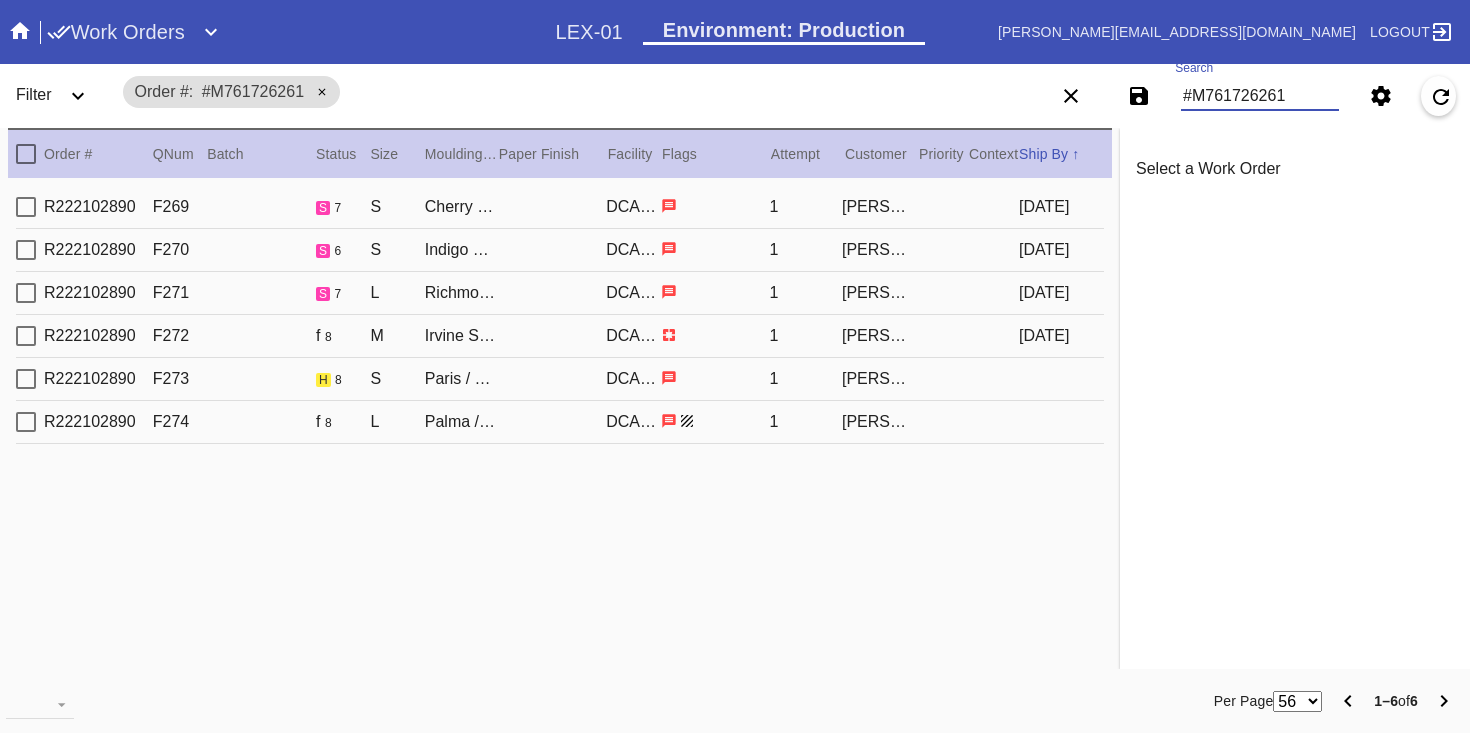 click on "R222102890 F269 s   7 S Cherry Round / Navy DCA-05 1 Kayla Brosie
2025-07-09" at bounding box center (560, 207) 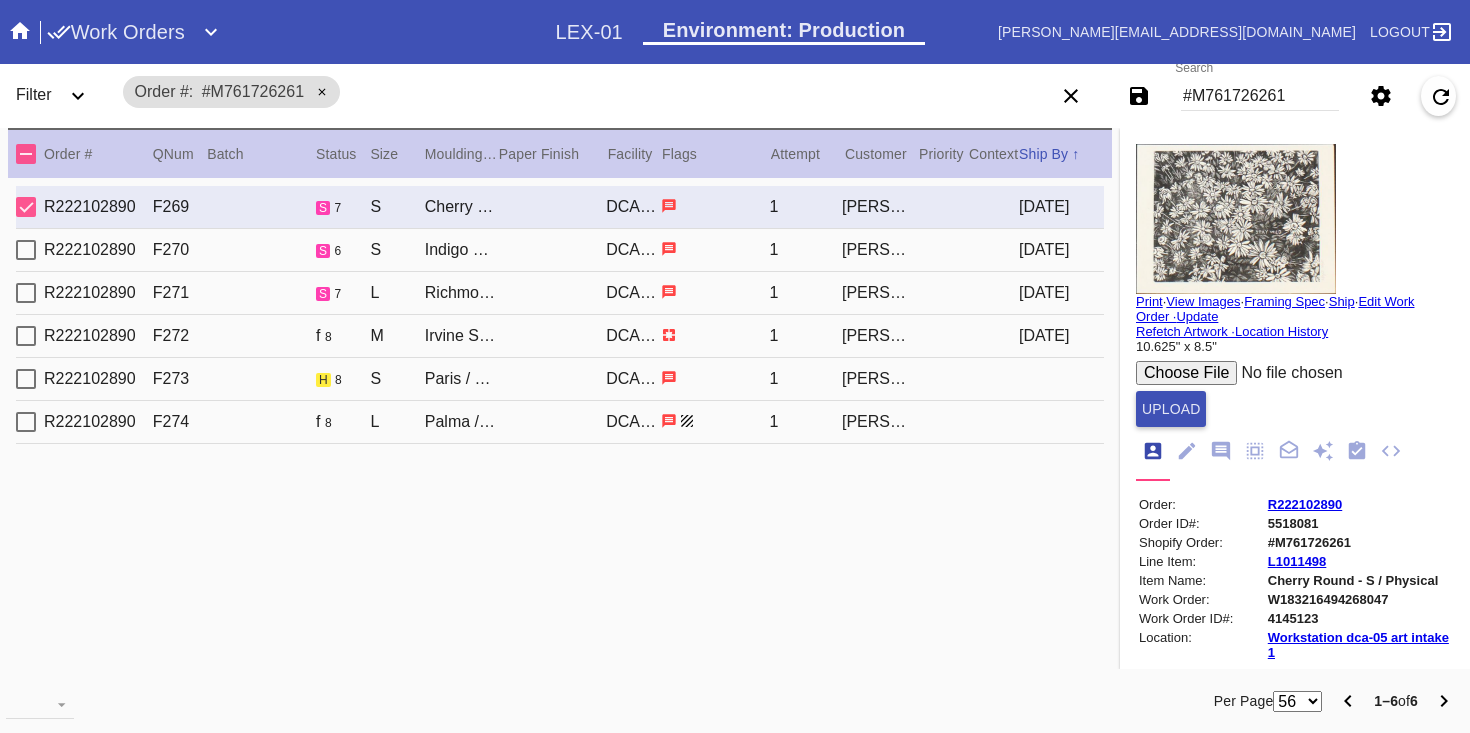 click on "R222102890 F270 s   6 S Indigo Walnut Gallery / No Mat DCA-05 1 Kayla Brosie
2025-07-09" at bounding box center (560, 250) 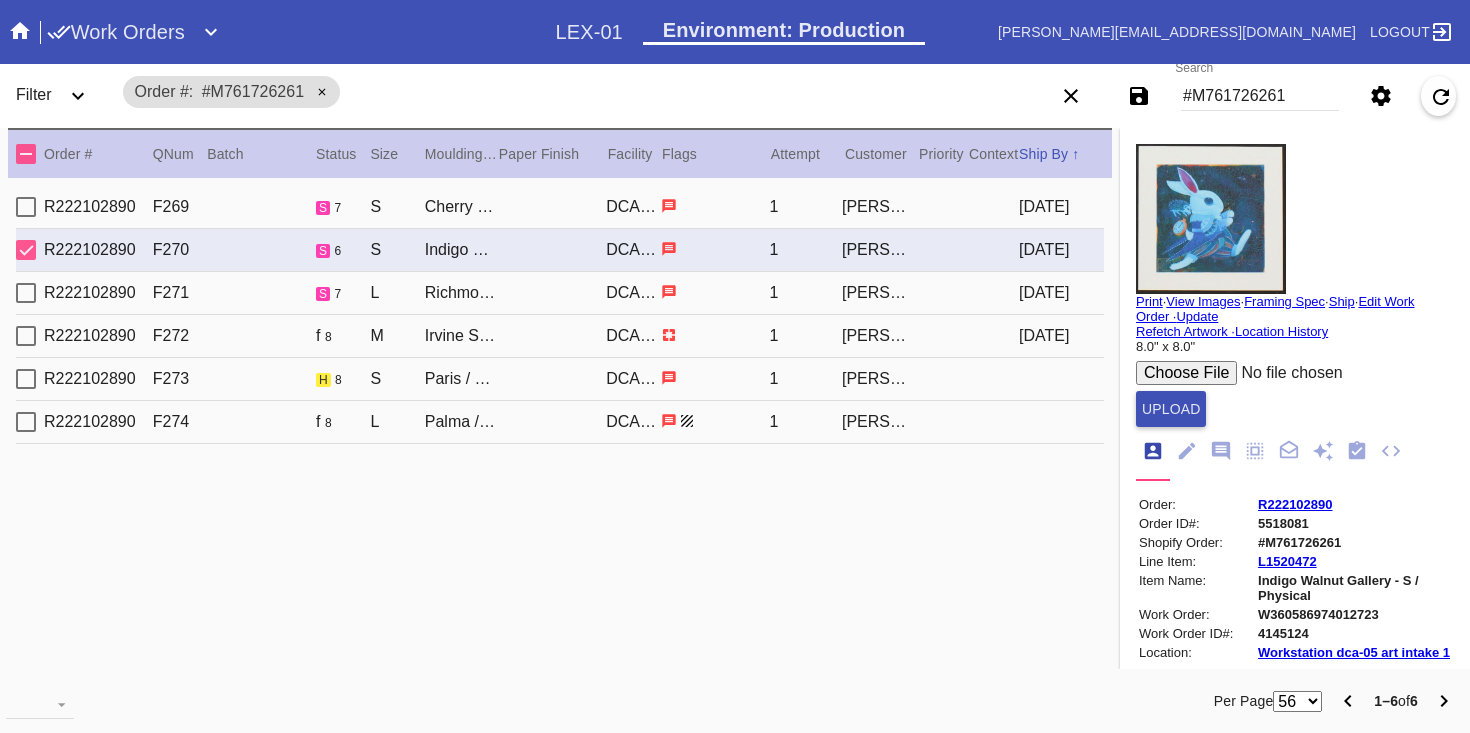 click on "R222102890 F273 h   8 S Paris / Off-White - 8 Ply DCA-05 1 [PERSON_NAME]" at bounding box center (560, 379) 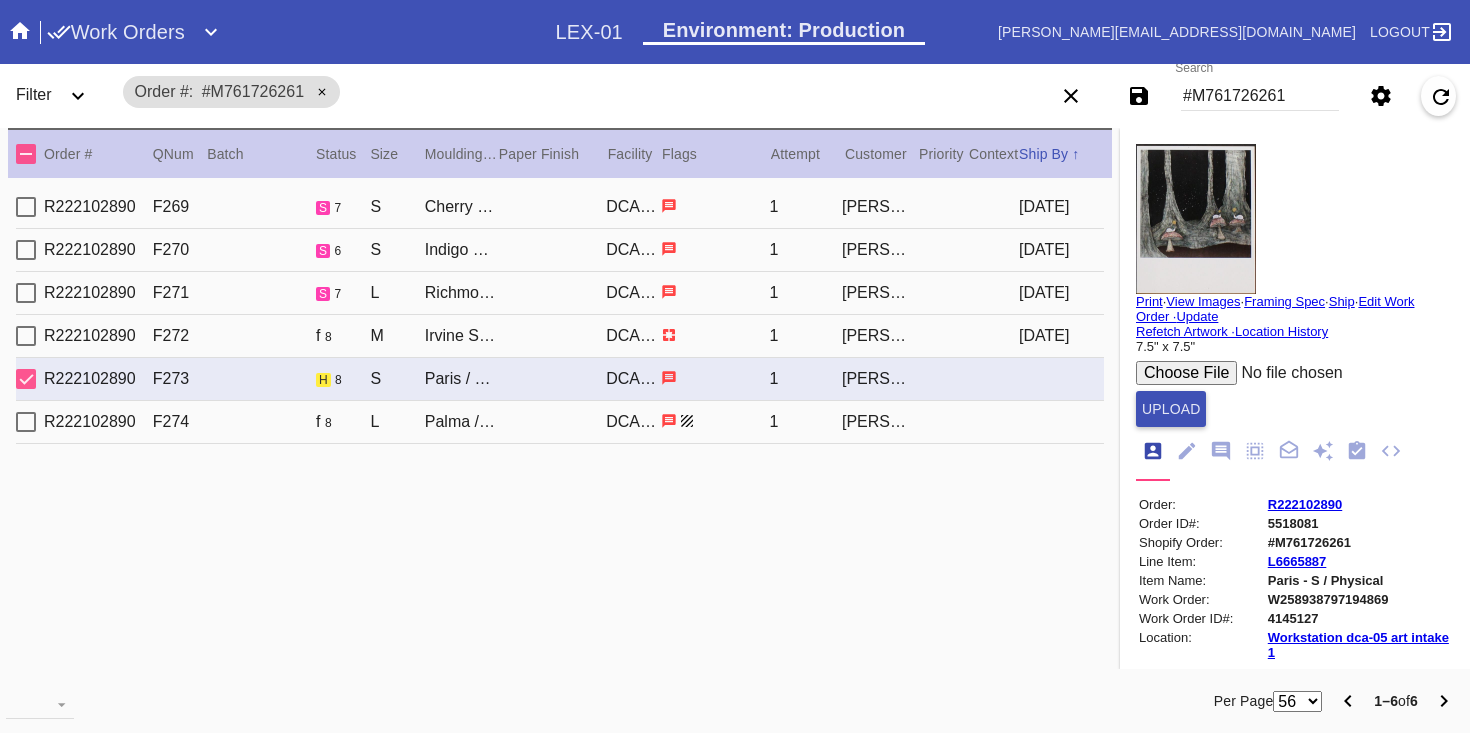click on "R222102890" at bounding box center [1305, 504] 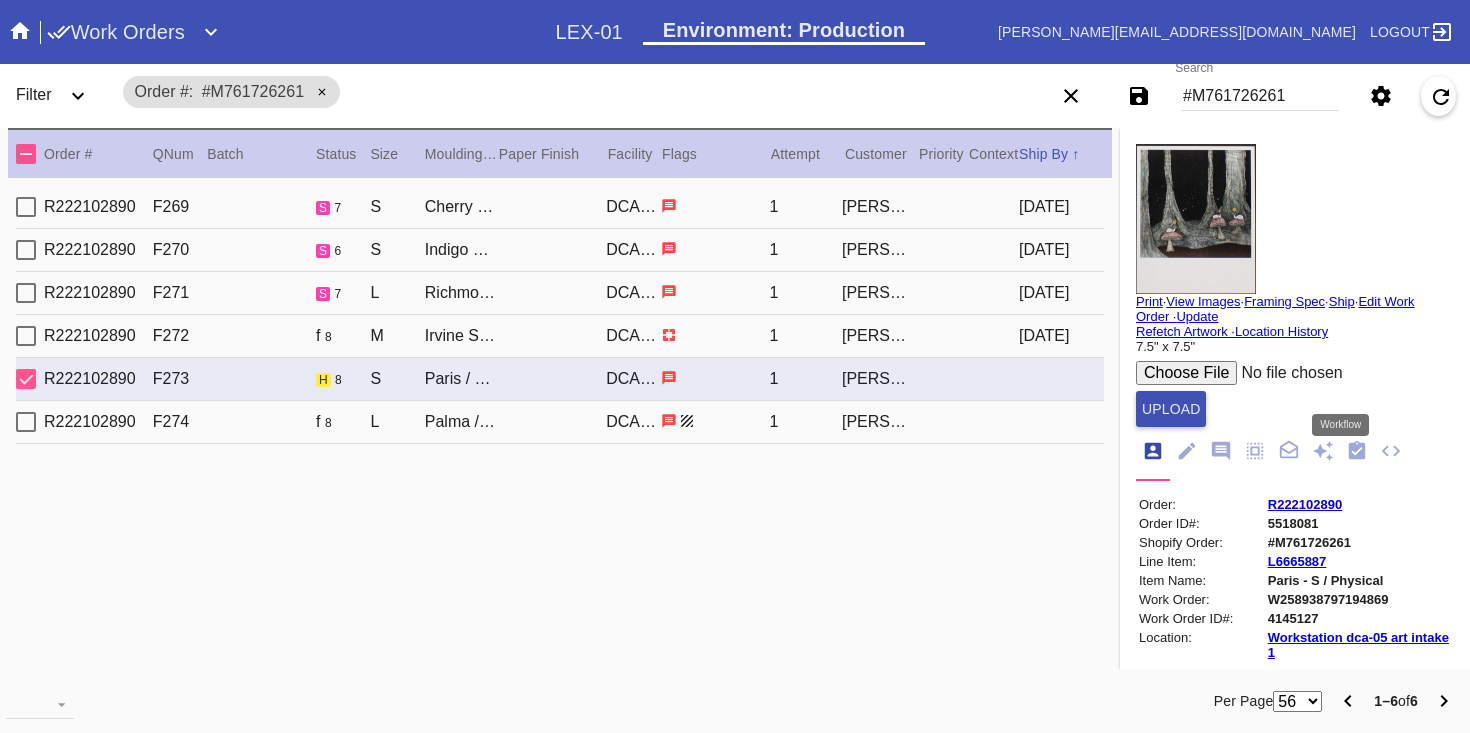 click 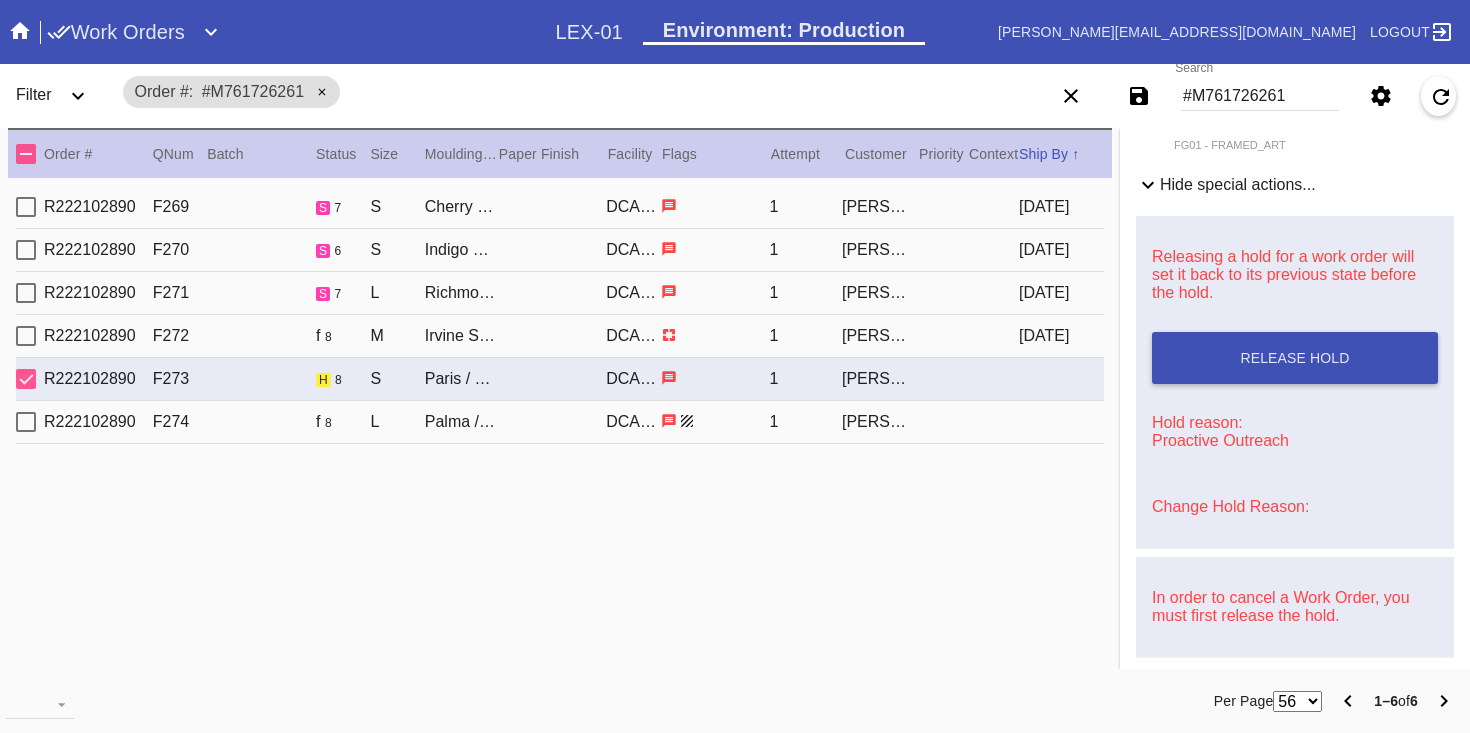 scroll, scrollTop: 830, scrollLeft: 0, axis: vertical 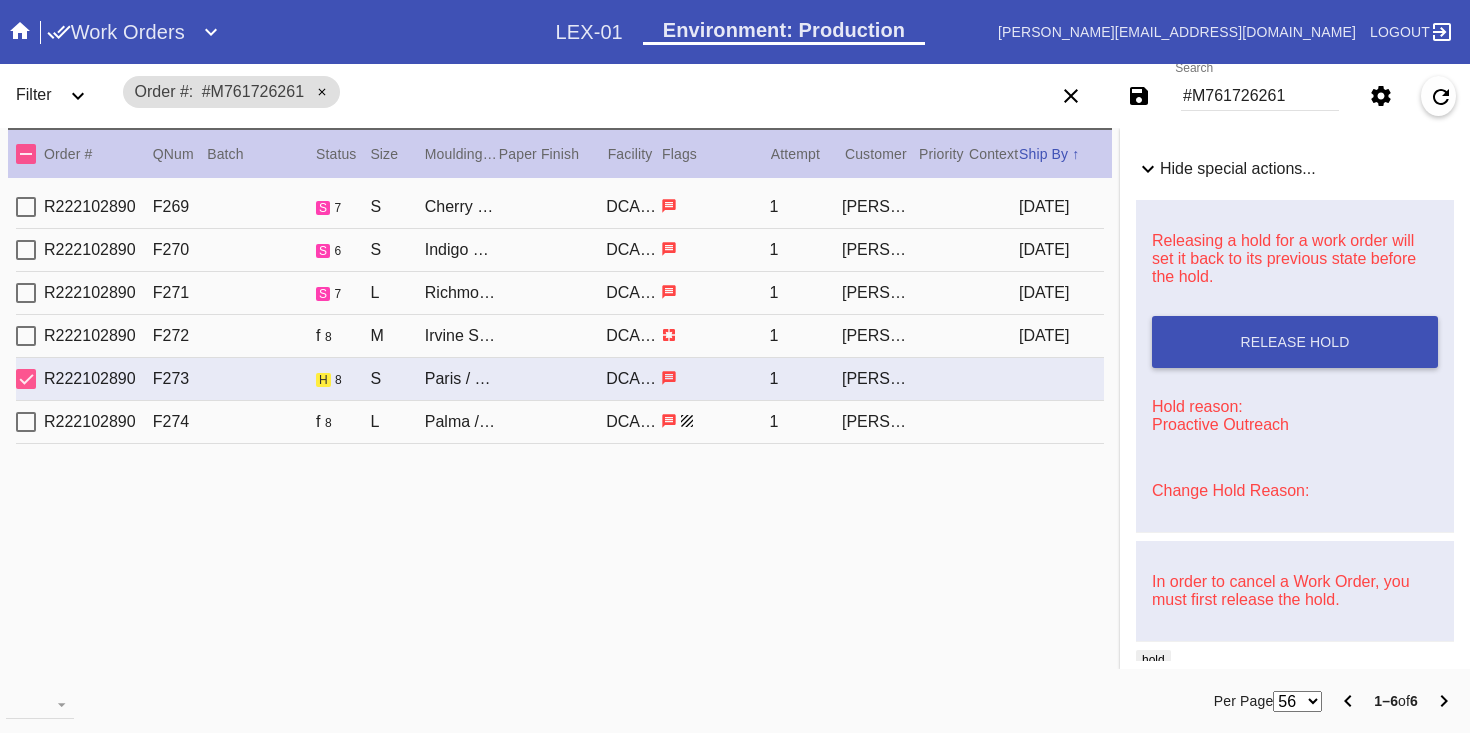 click on "Change Hold Reason:" at bounding box center [1230, 490] 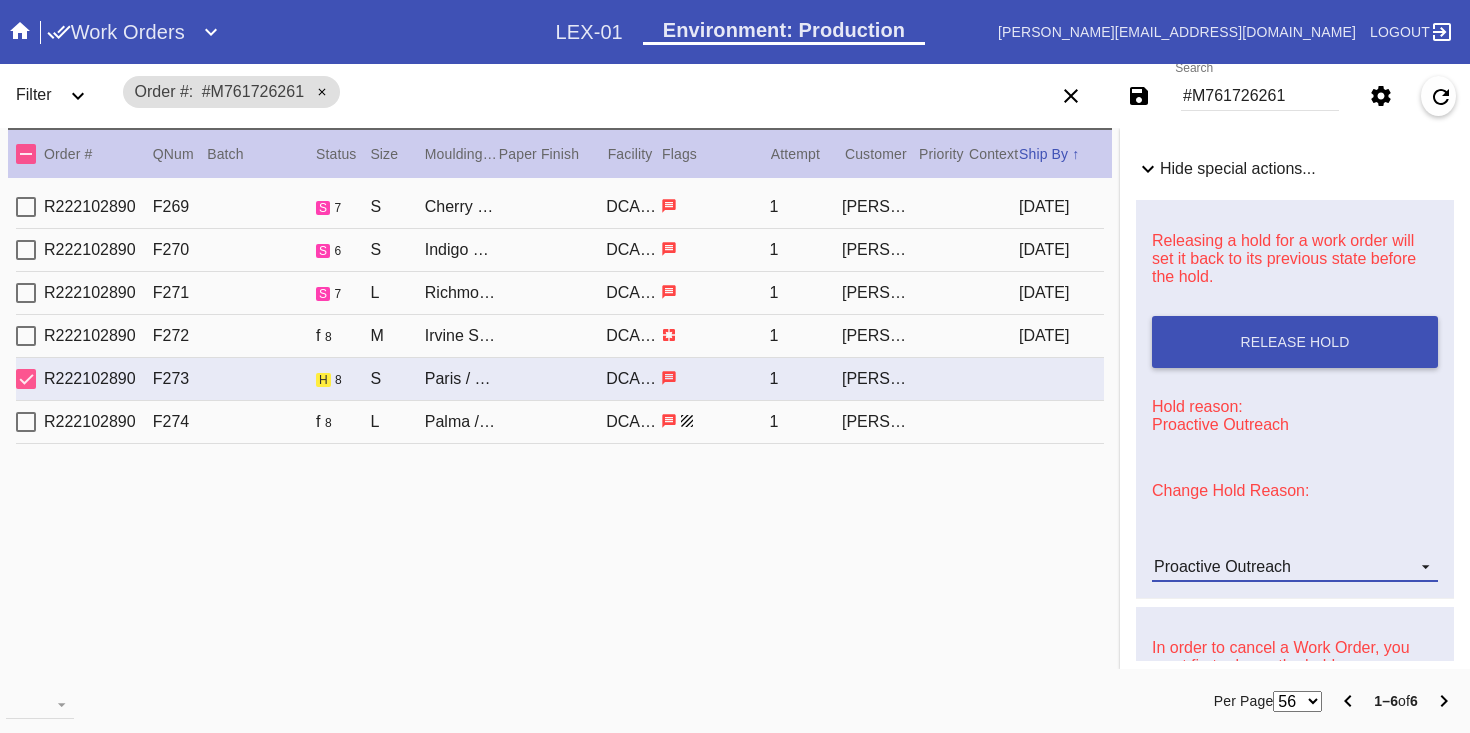 click on "Proactive Outreach" at bounding box center (1222, 566) 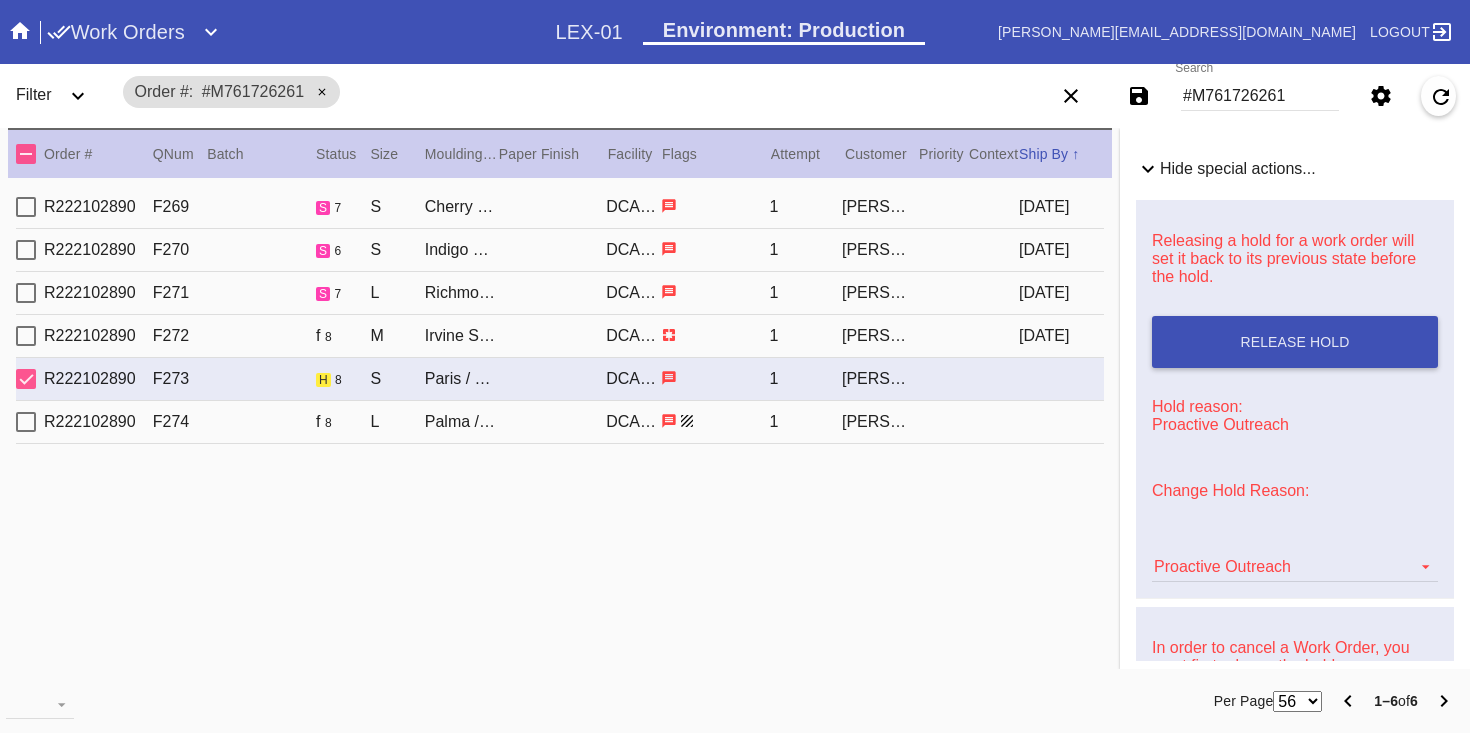 scroll, scrollTop: 469, scrollLeft: 0, axis: vertical 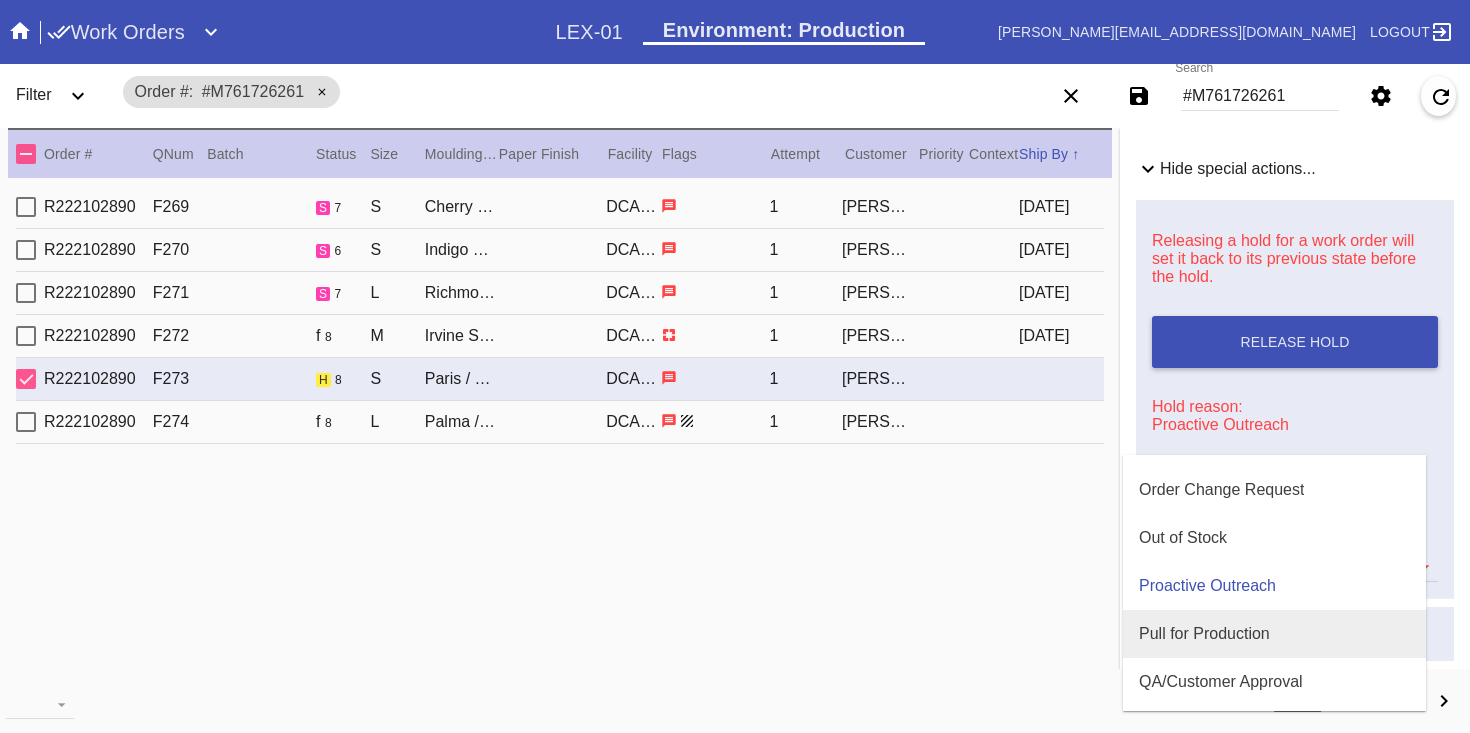 click on "Pull for Production" at bounding box center (1204, 634) 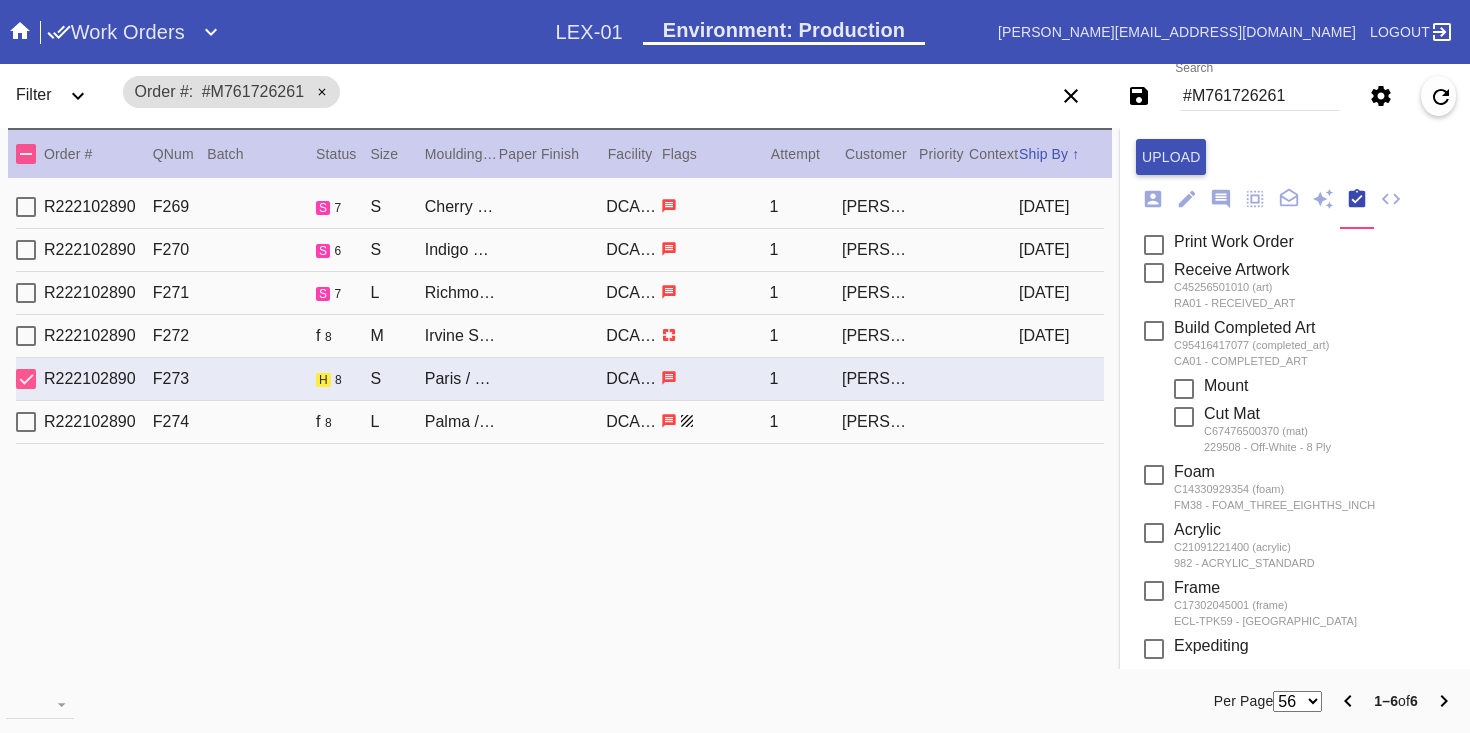 scroll, scrollTop: 0, scrollLeft: 0, axis: both 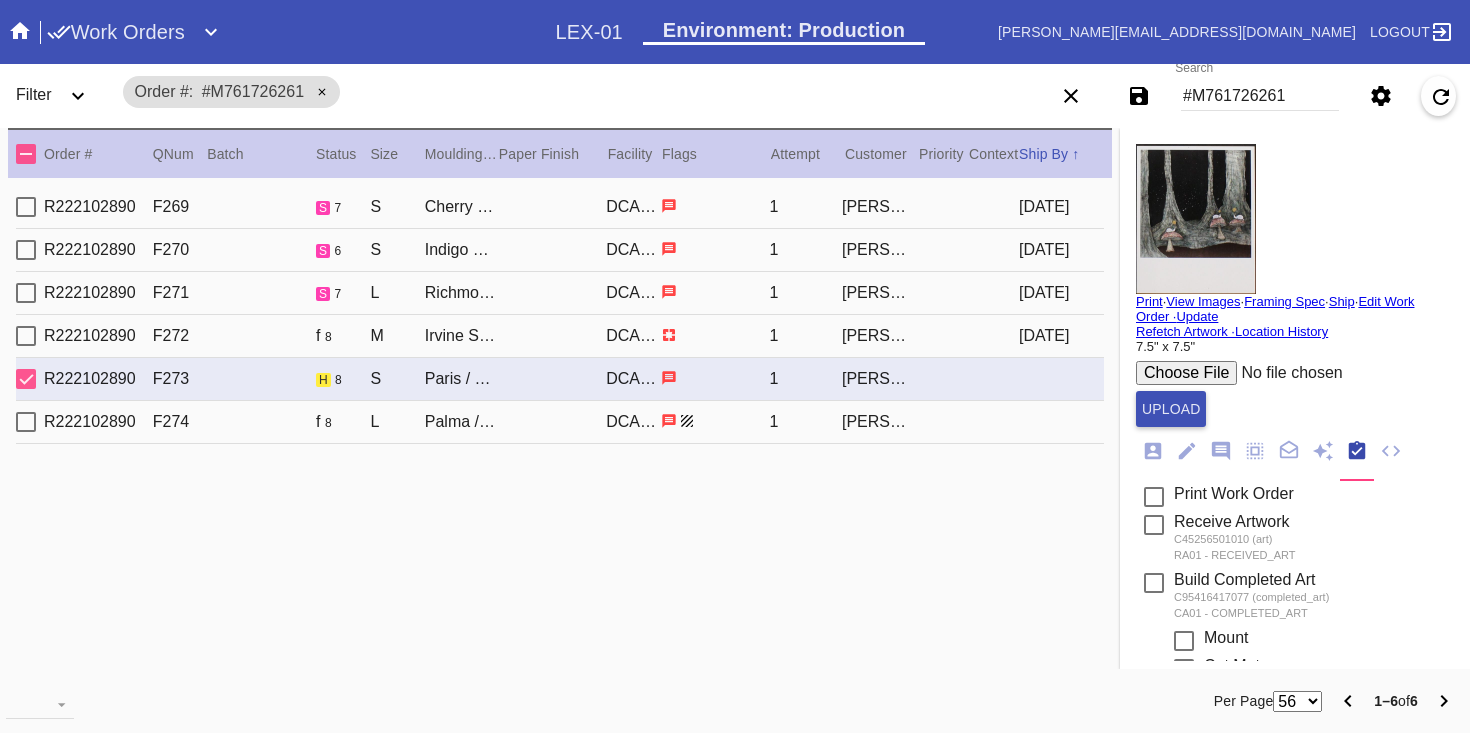 click on "Print" at bounding box center [1149, 301] 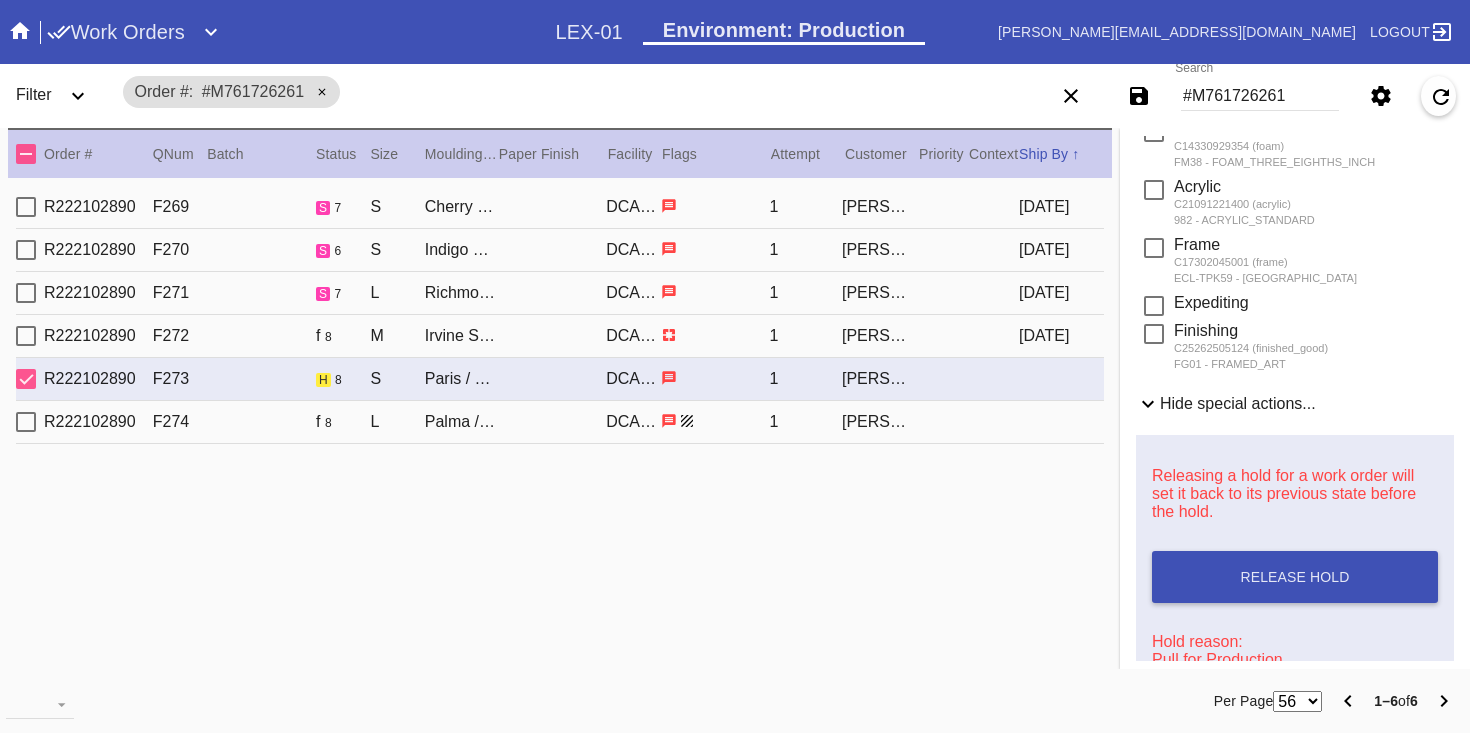 scroll, scrollTop: 873, scrollLeft: 0, axis: vertical 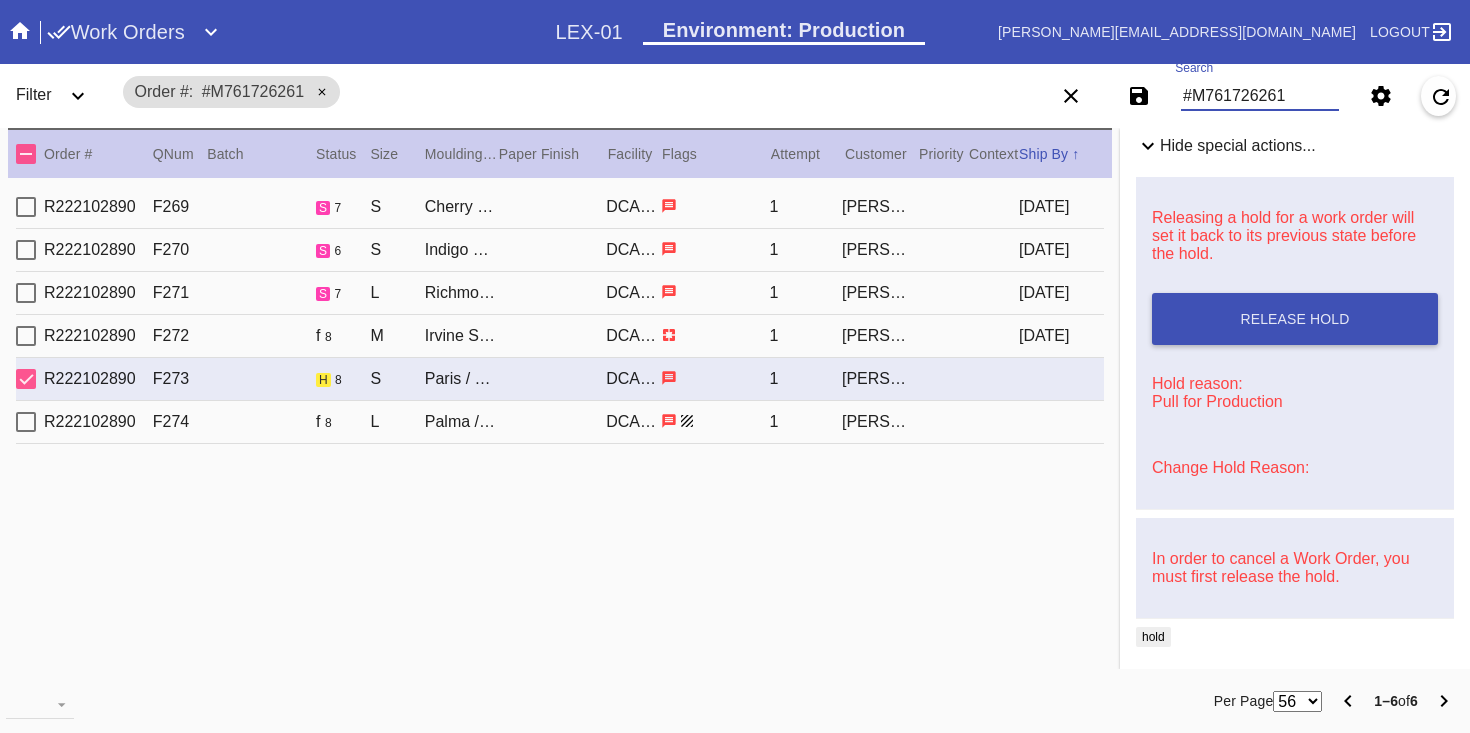 click on "#M761726261" at bounding box center (1260, 96) 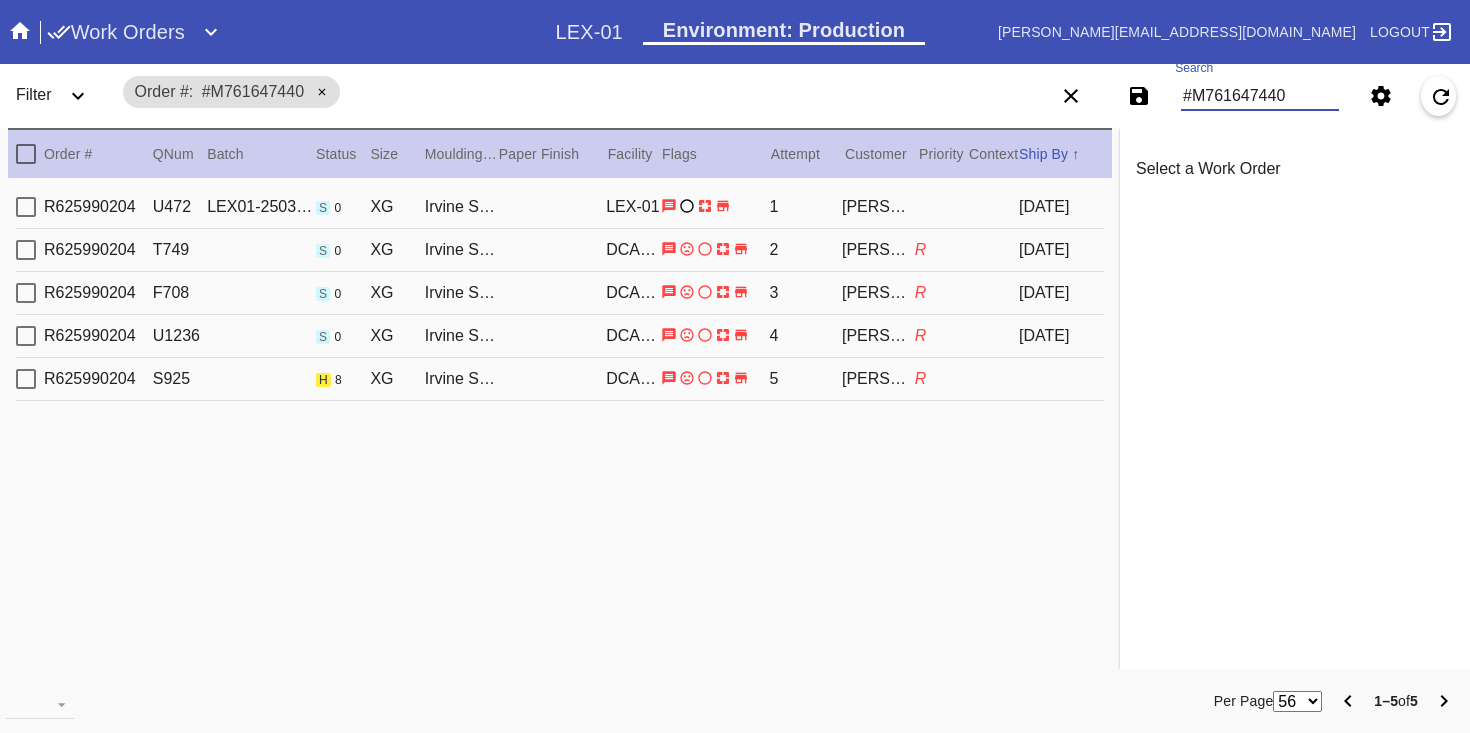 scroll, scrollTop: 0, scrollLeft: 0, axis: both 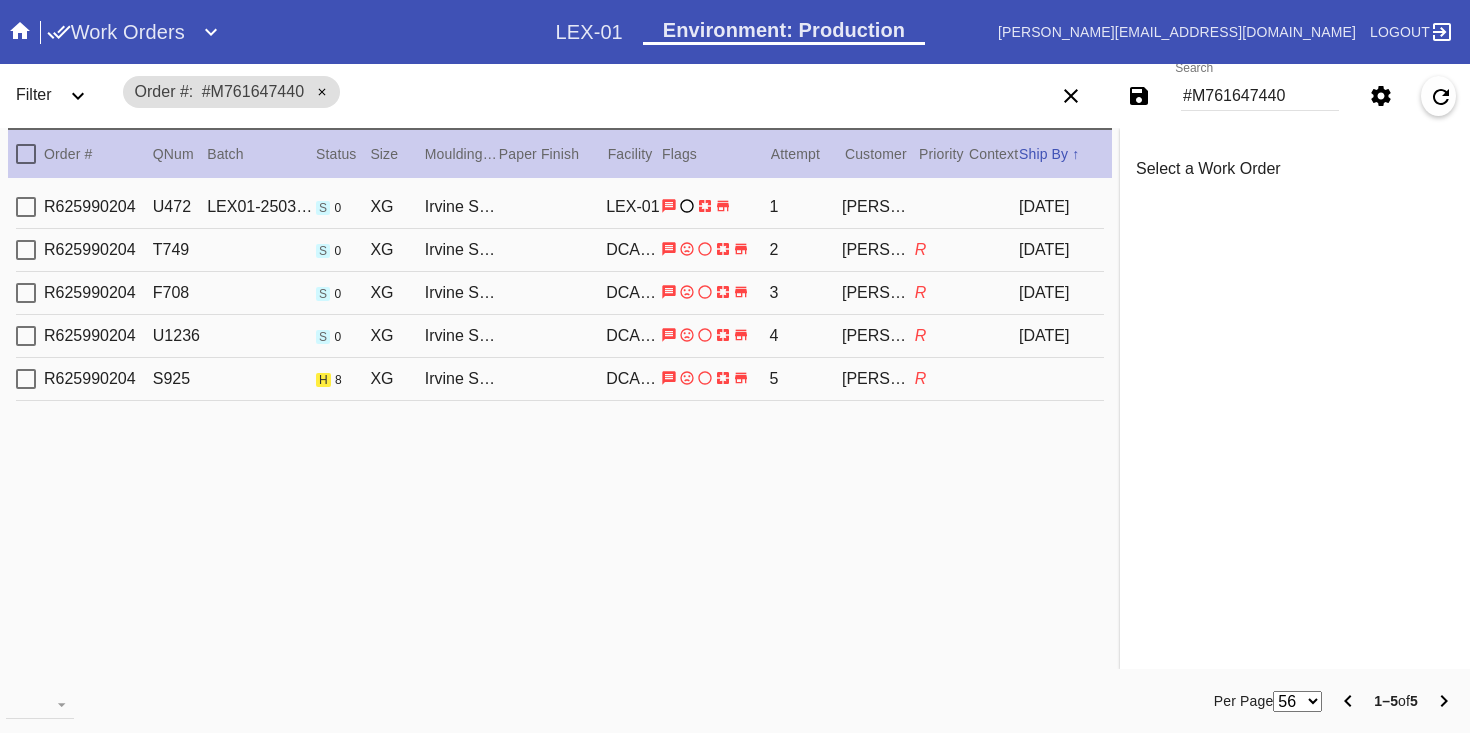 click on "DCA-05" at bounding box center (633, 336) 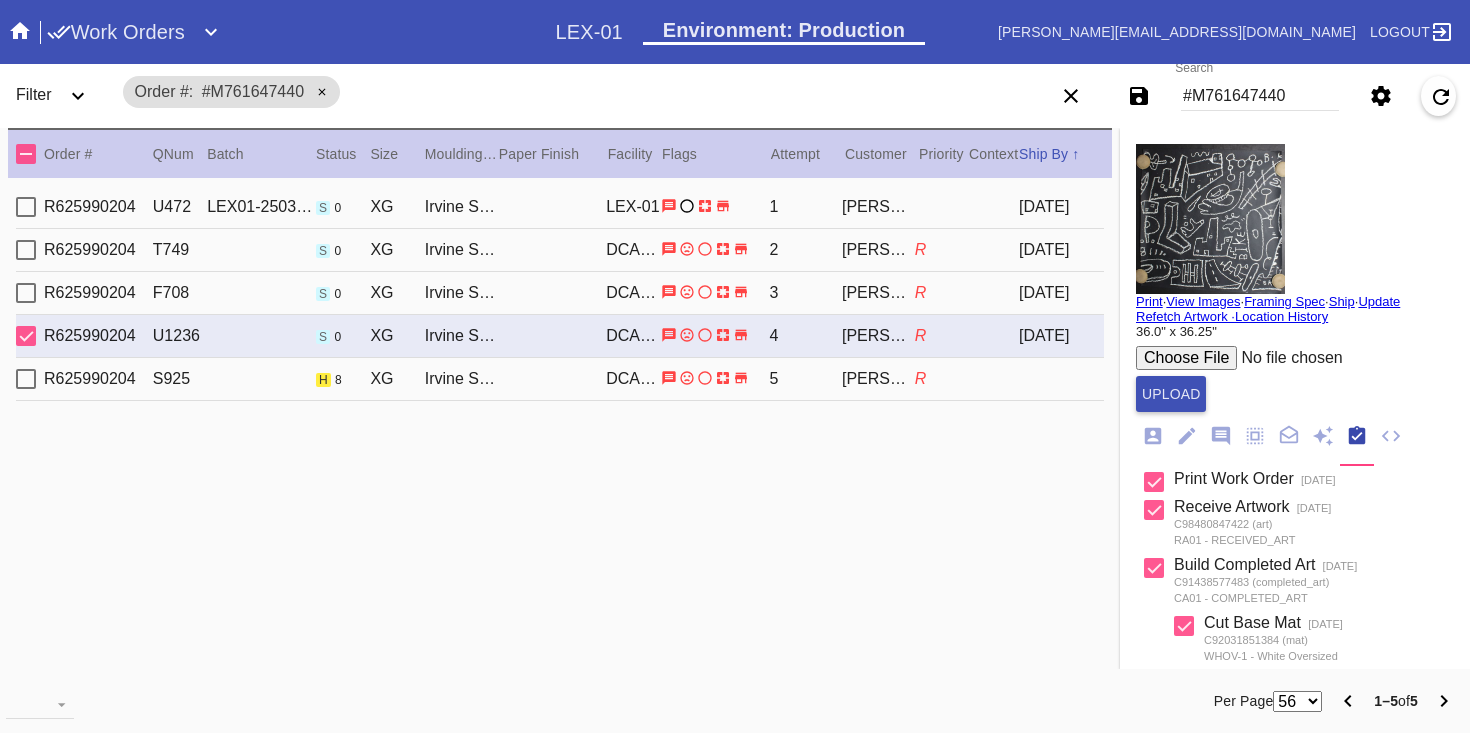 click on "R625990204 T749 s   0 XG Irvine Slim / White DCA-05 2 Thomas Mnich
R
2025-04-21" at bounding box center (560, 250) 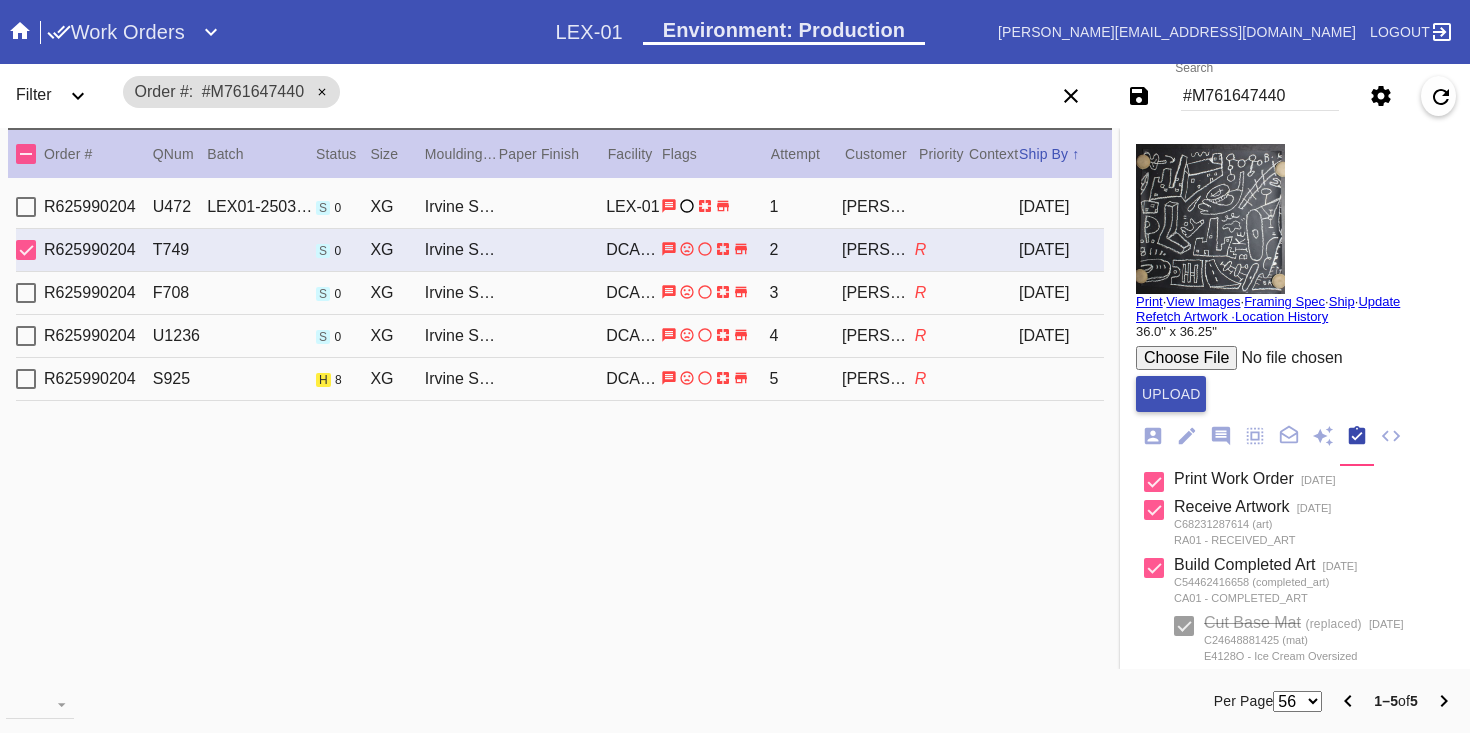 click on "Print" at bounding box center (1149, 301) 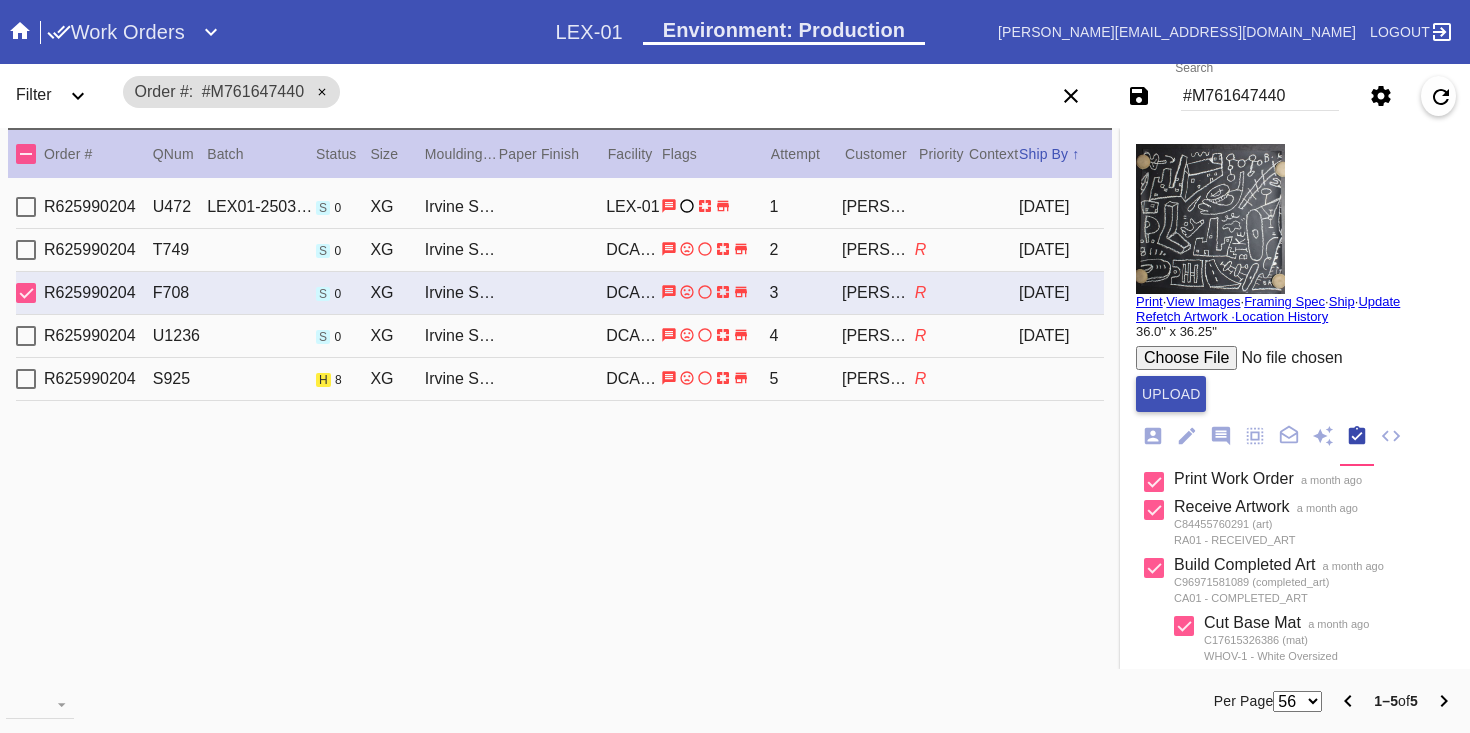 click on "Print" at bounding box center [1149, 301] 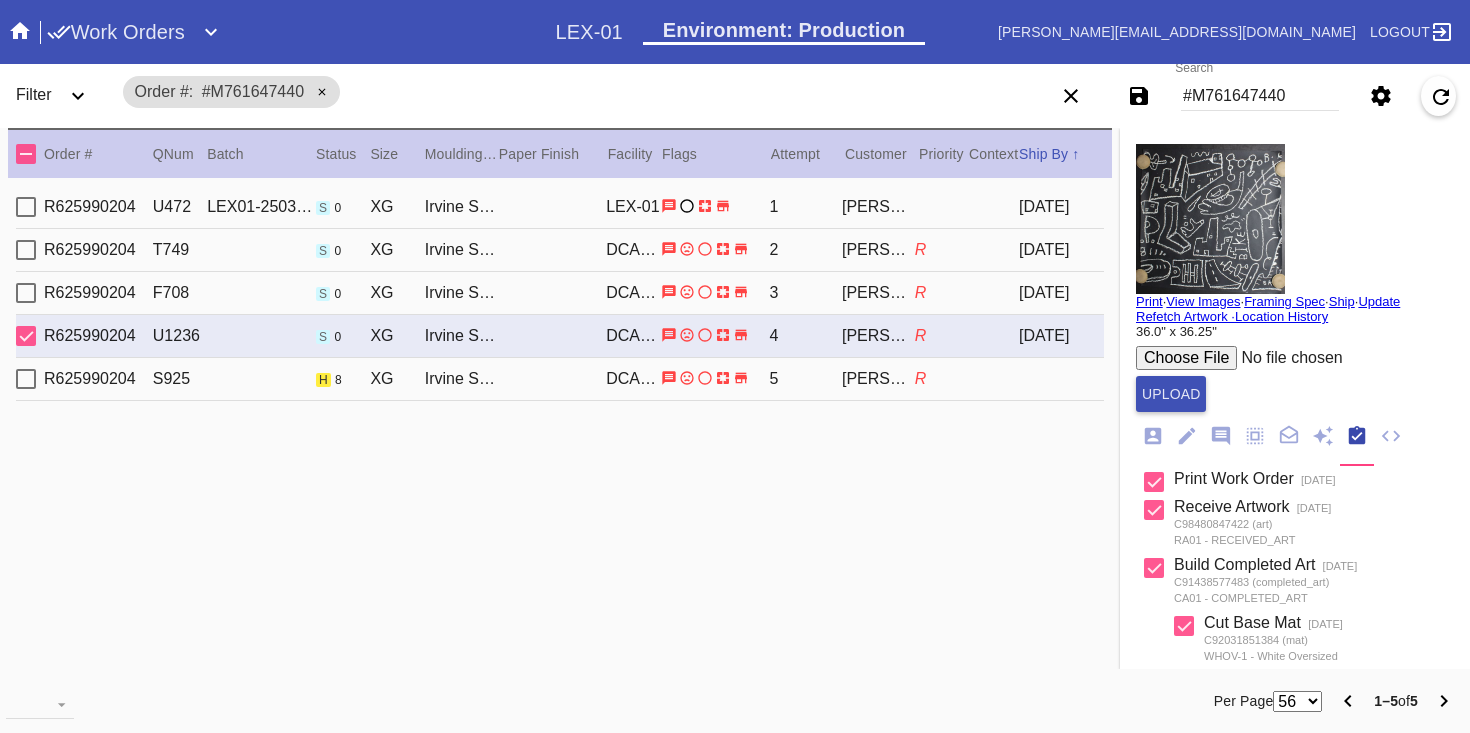 click on "Print" at bounding box center [1149, 301] 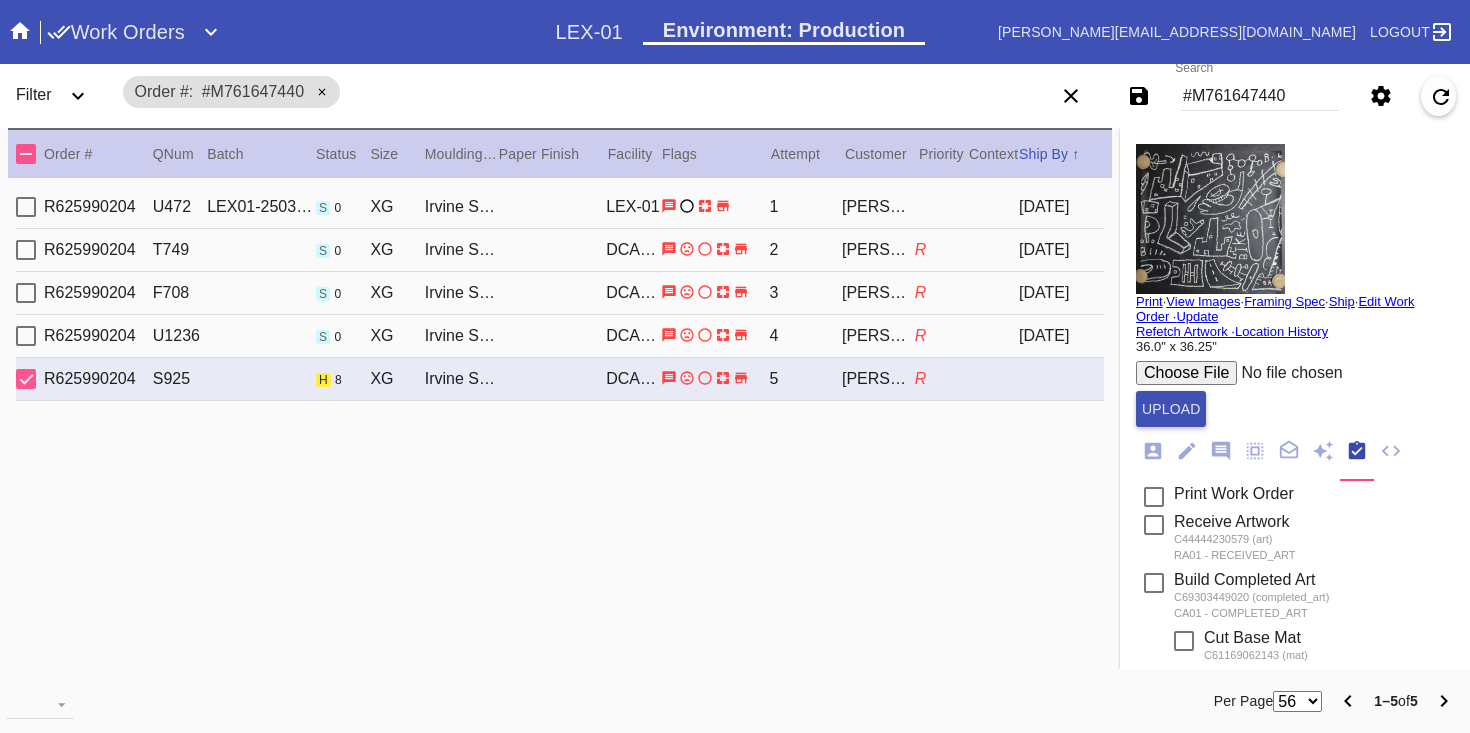 click on "Print" at bounding box center (1149, 301) 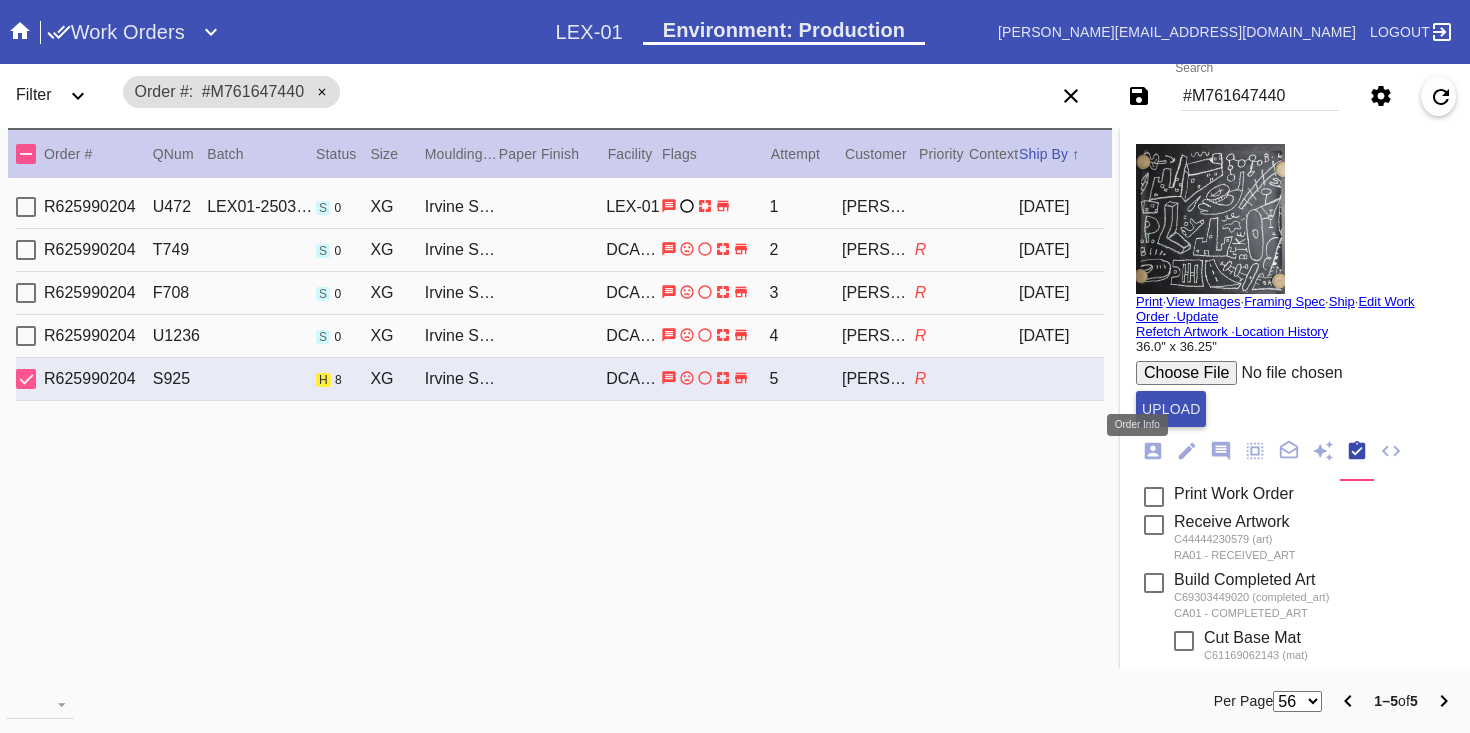 click 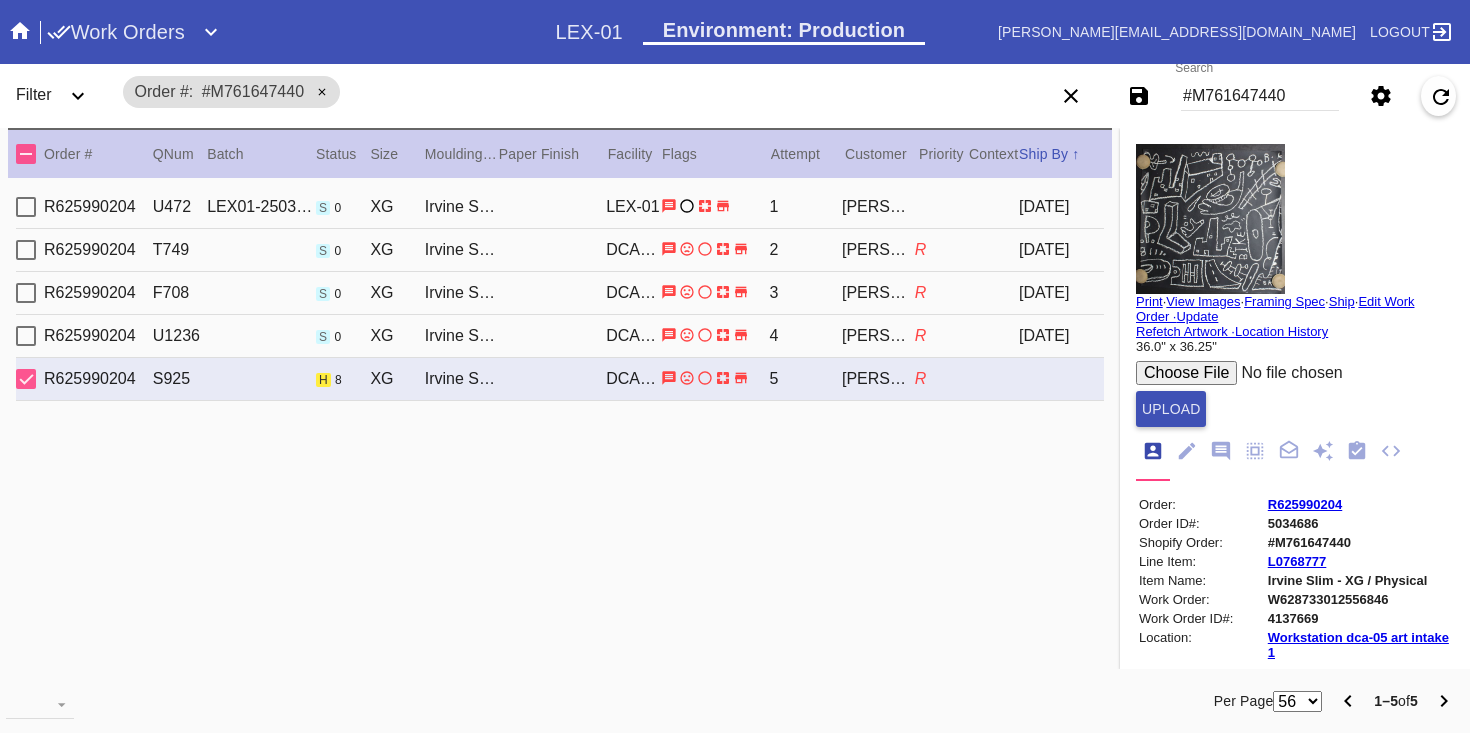 click on "R625990204" at bounding box center (1305, 504) 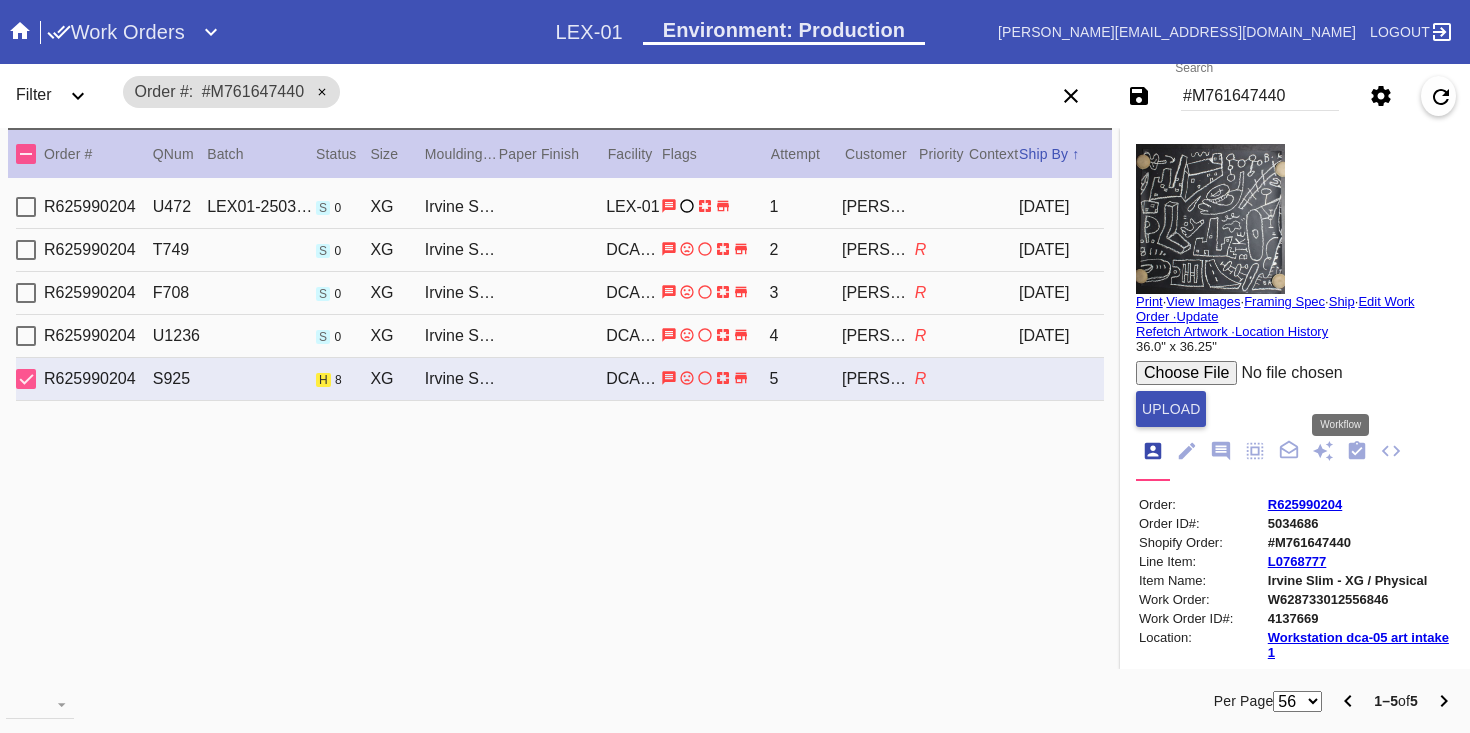 click 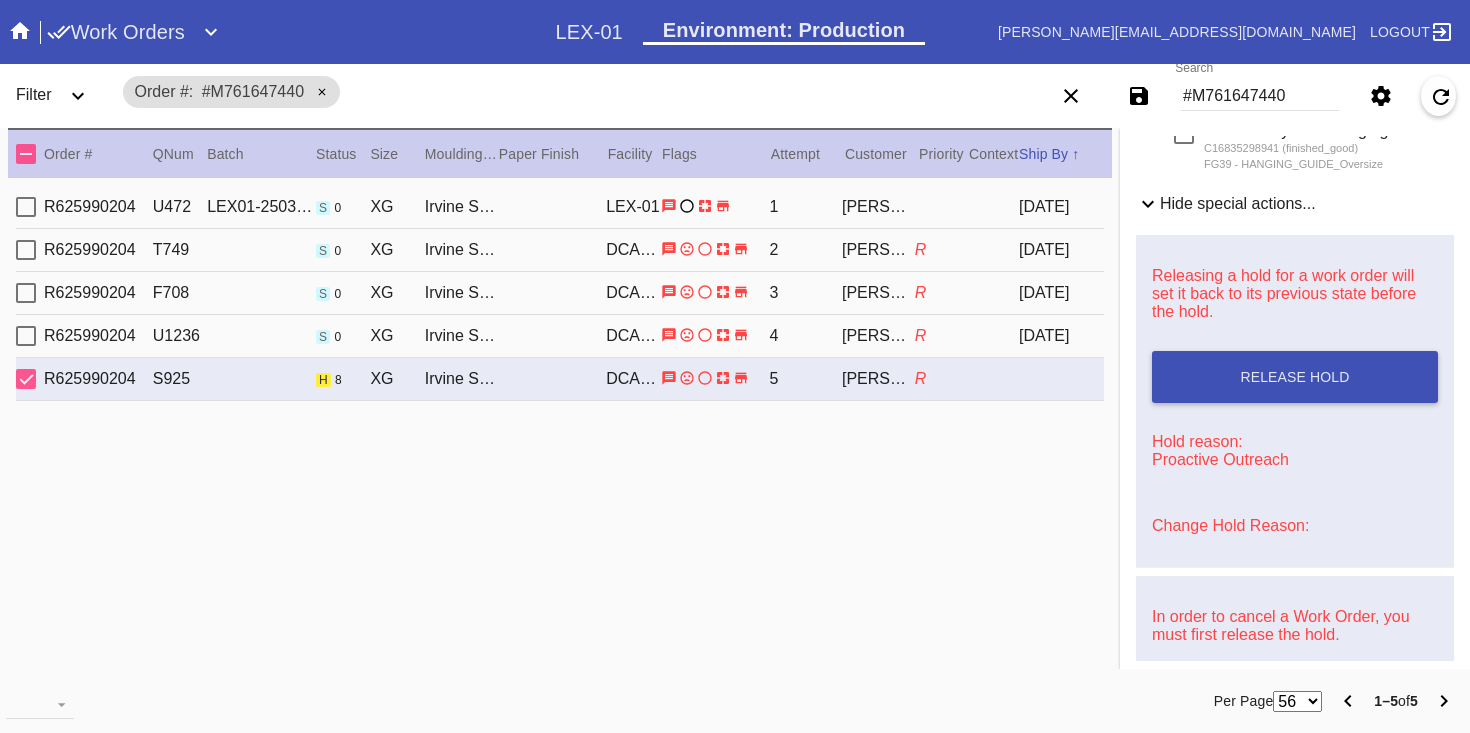scroll, scrollTop: 1135, scrollLeft: 0, axis: vertical 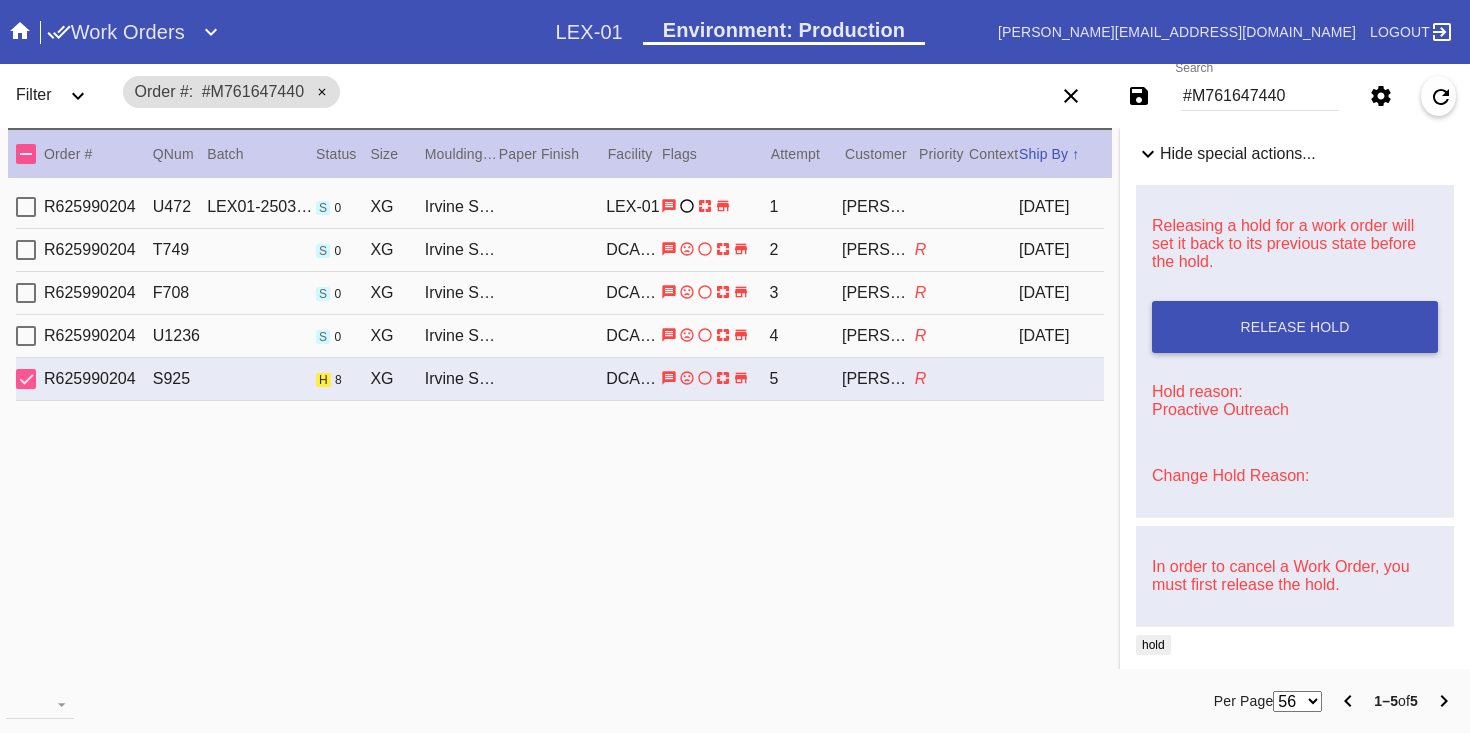 click on "Change Hold Reason:" at bounding box center [1230, 475] 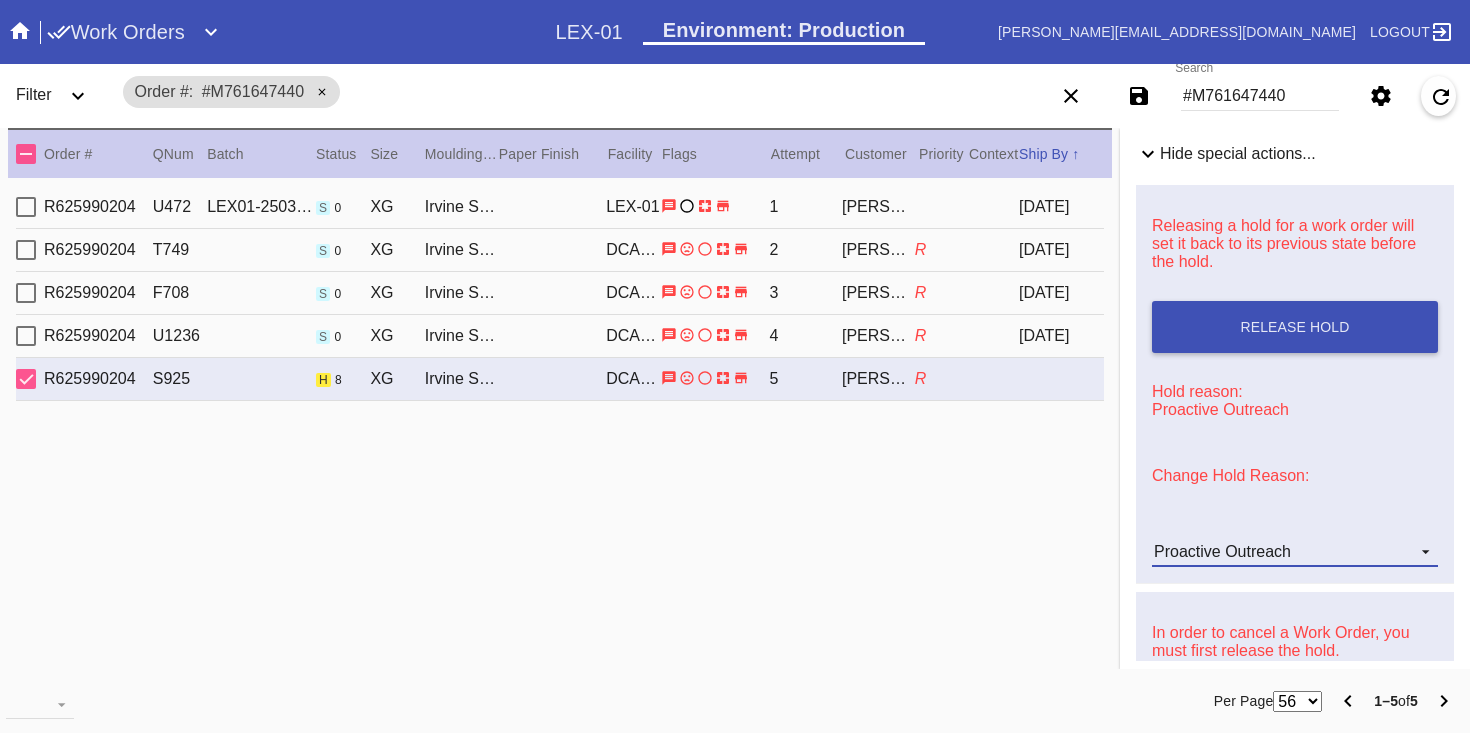 click on "Proactive Outreach" at bounding box center (1222, 551) 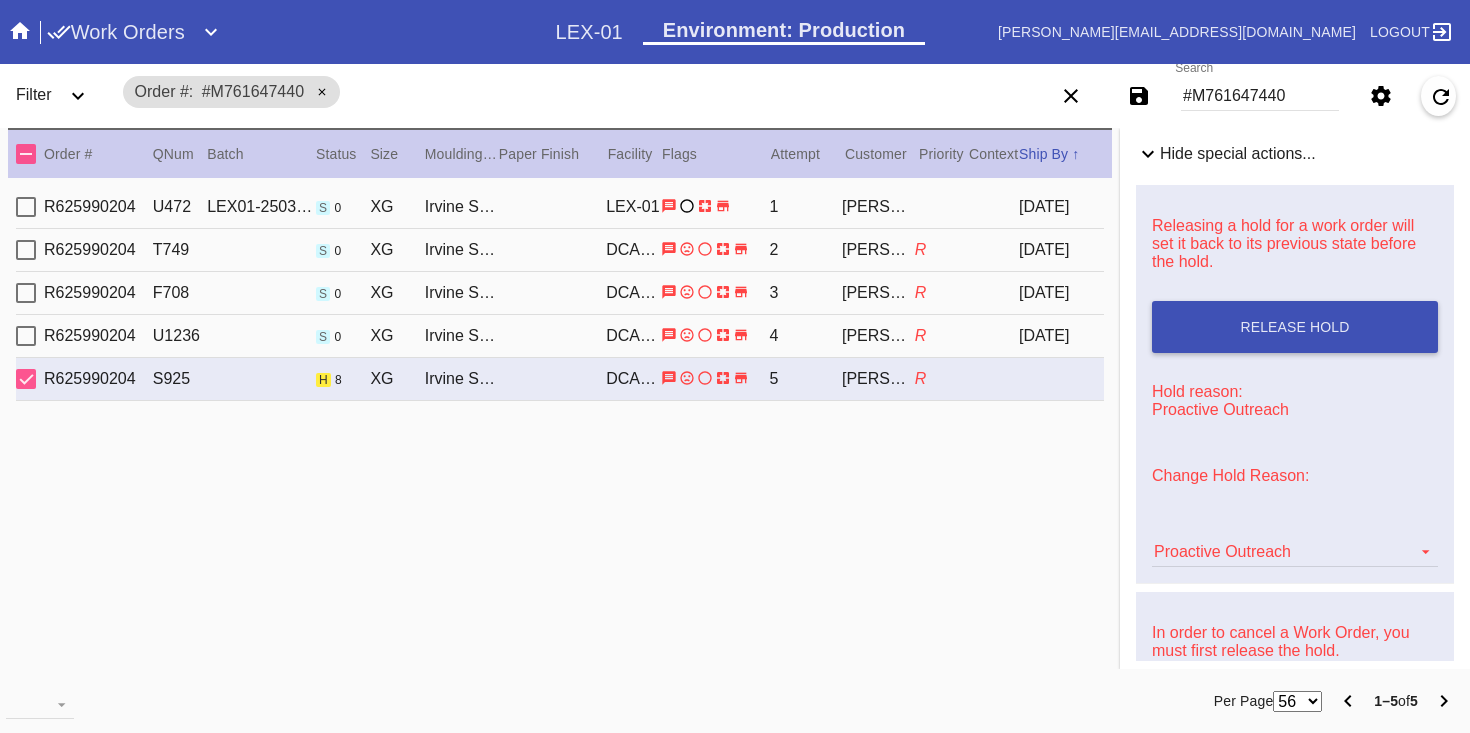 scroll, scrollTop: 472, scrollLeft: 0, axis: vertical 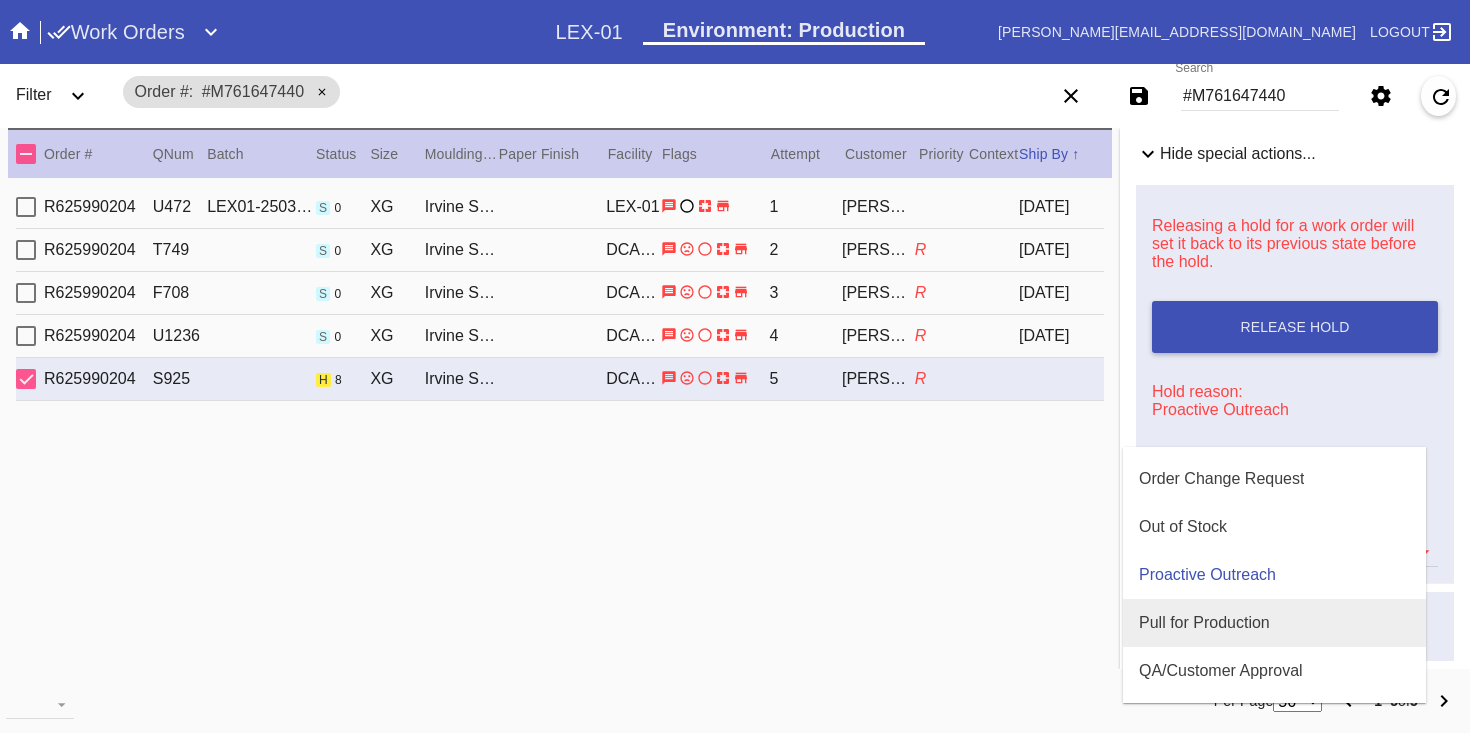 click on "Pull for Production" at bounding box center (1204, 623) 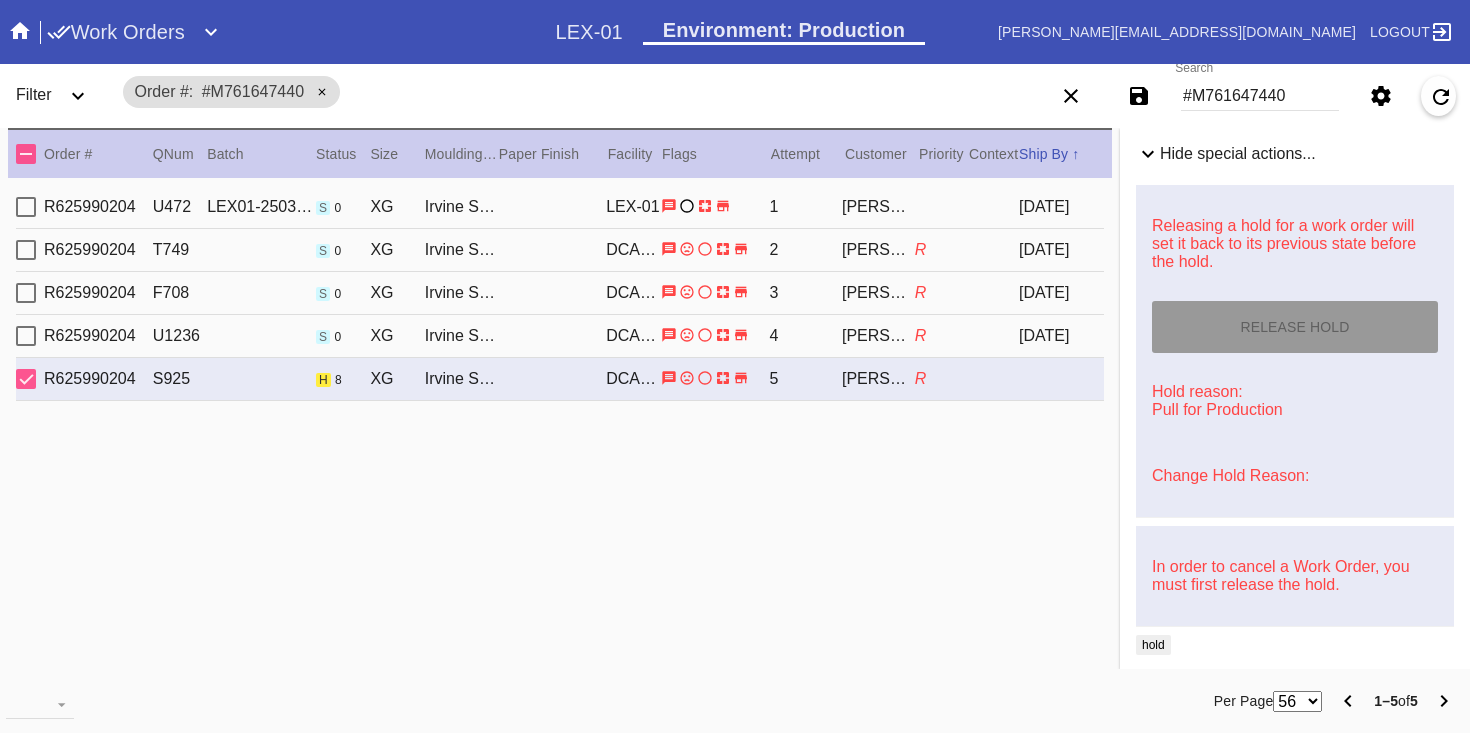 scroll, scrollTop: 1167, scrollLeft: 0, axis: vertical 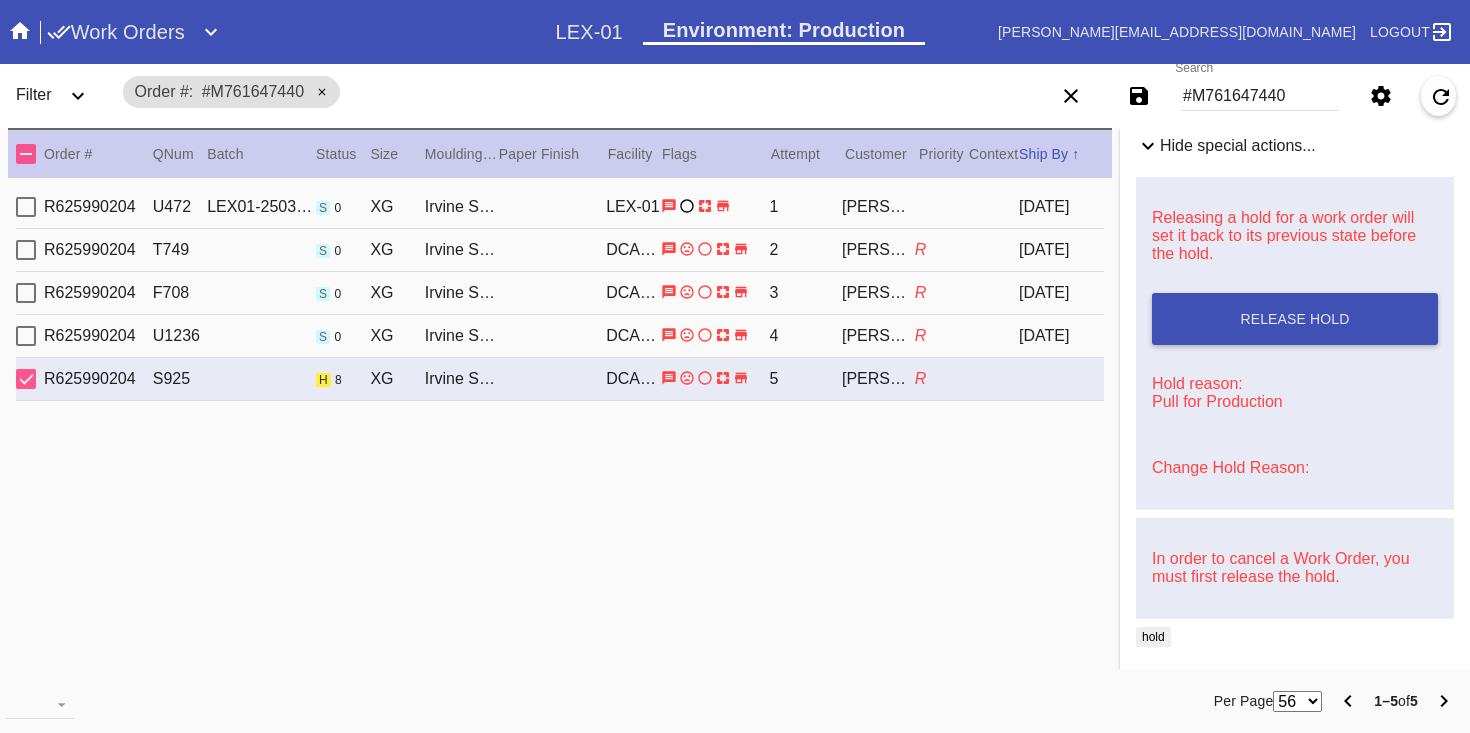 click on "#M761647440" at bounding box center [1260, 96] 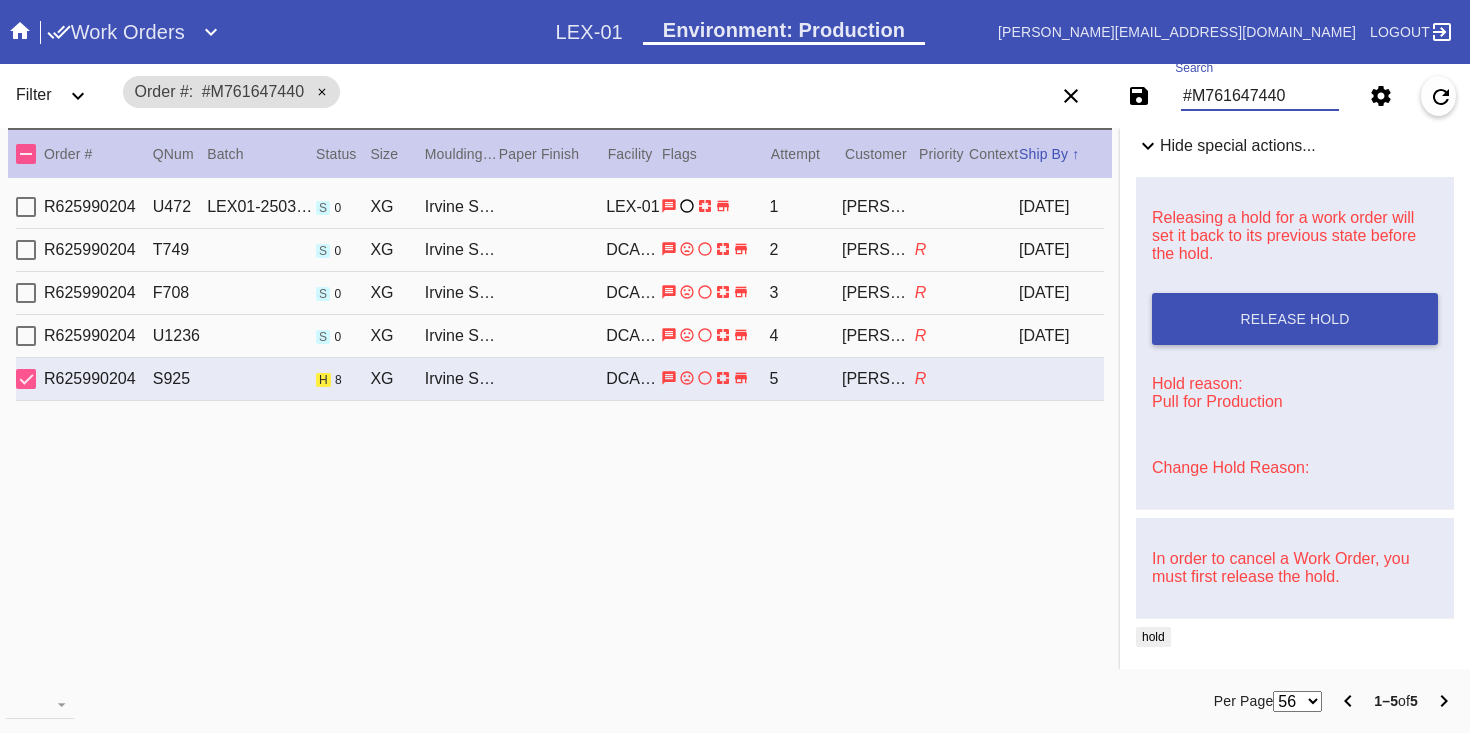 click on "#M761647440" at bounding box center (1260, 96) 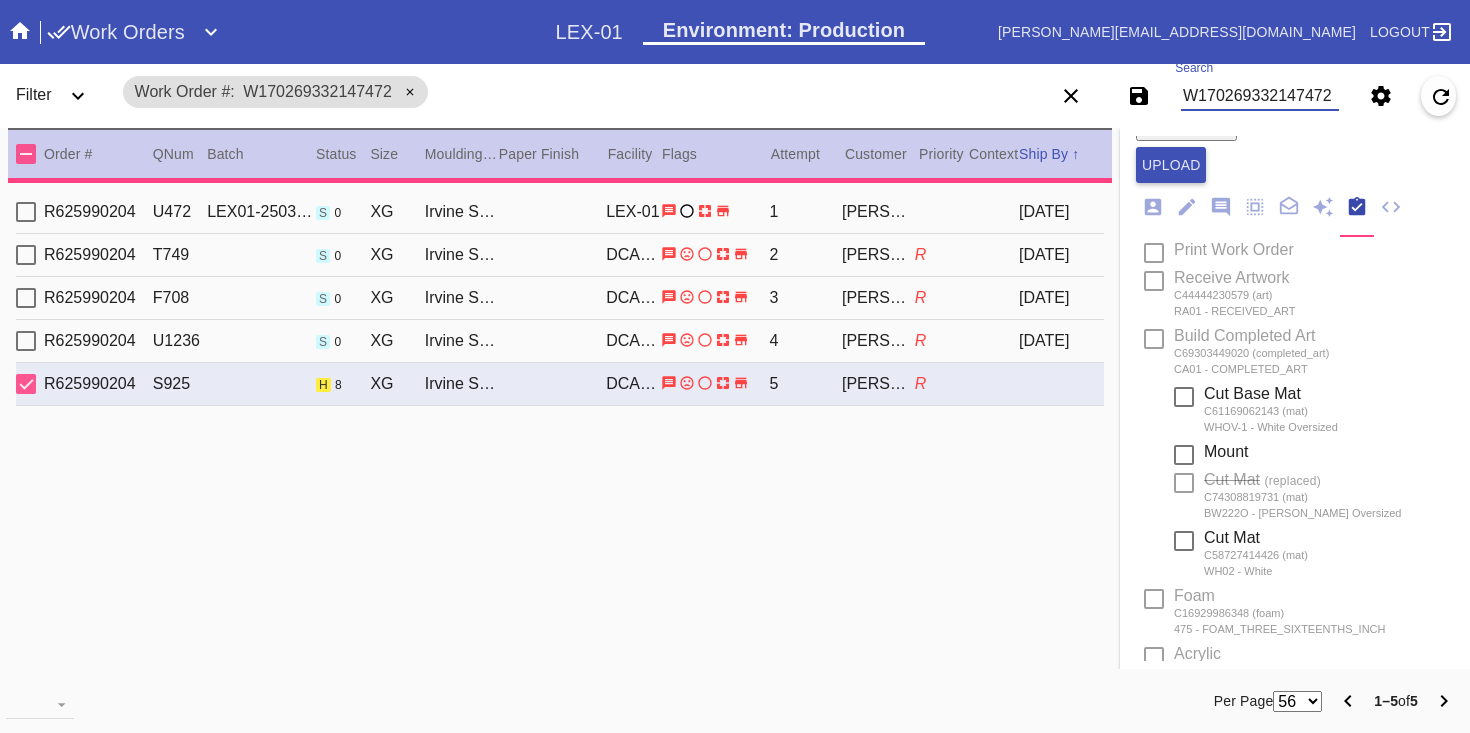 scroll, scrollTop: 0, scrollLeft: 0, axis: both 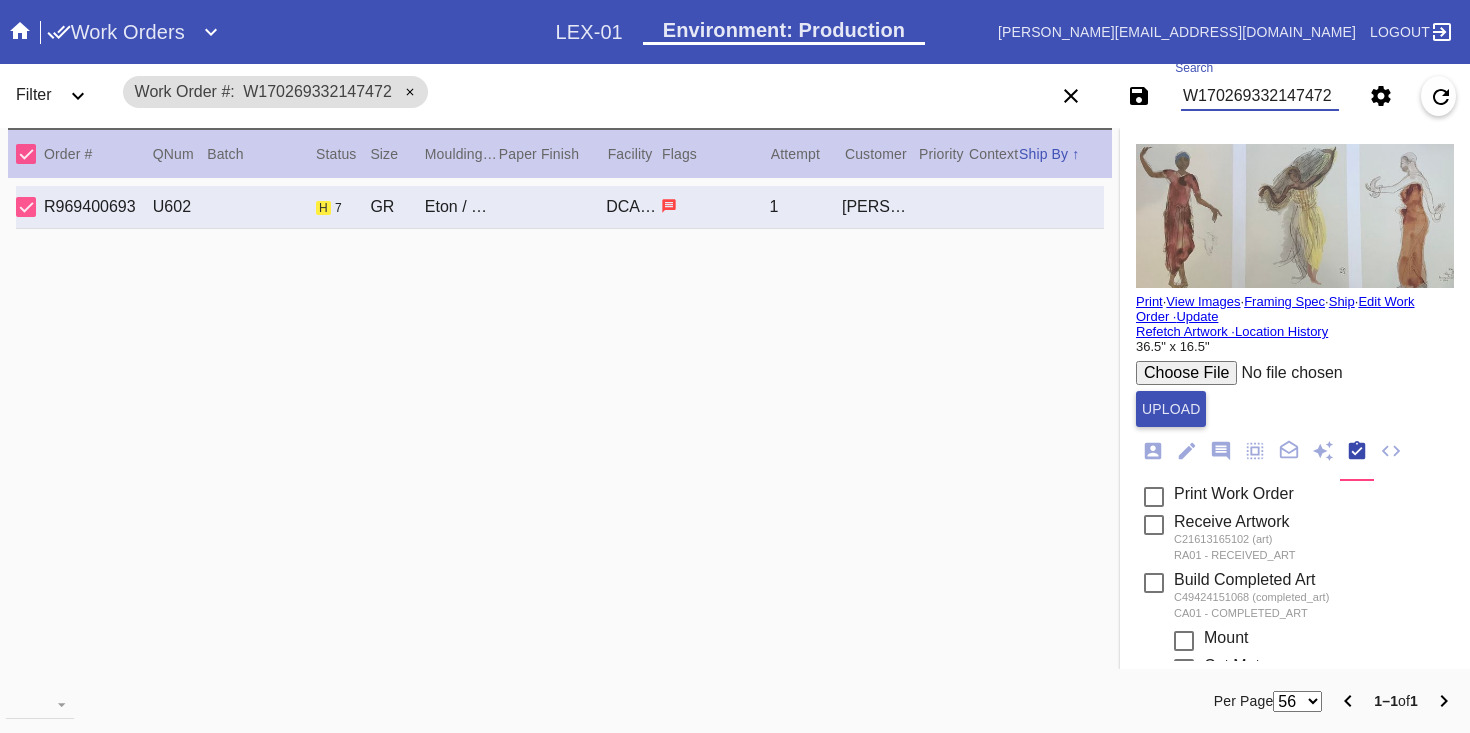 click on "Print" at bounding box center [1149, 301] 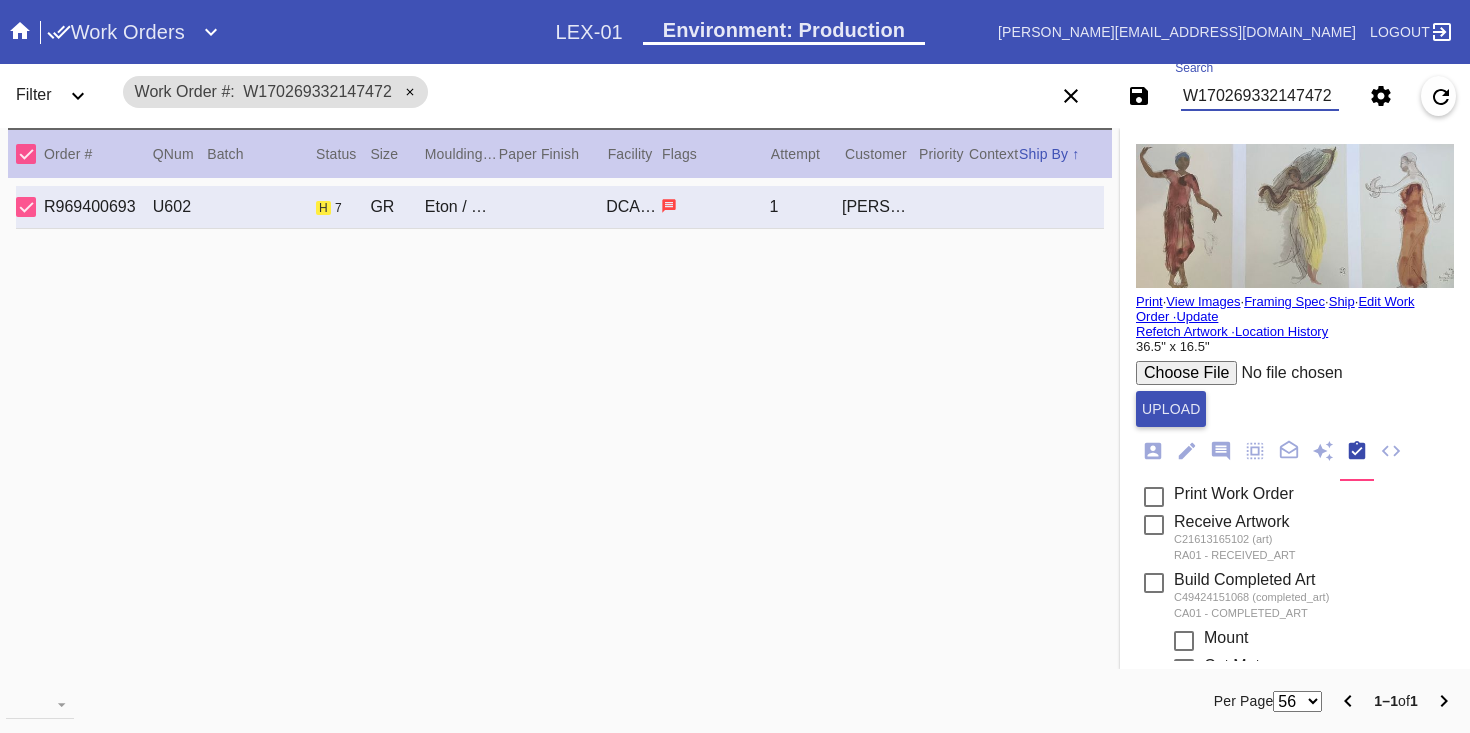 click on "W170269332147472" at bounding box center [1260, 96] 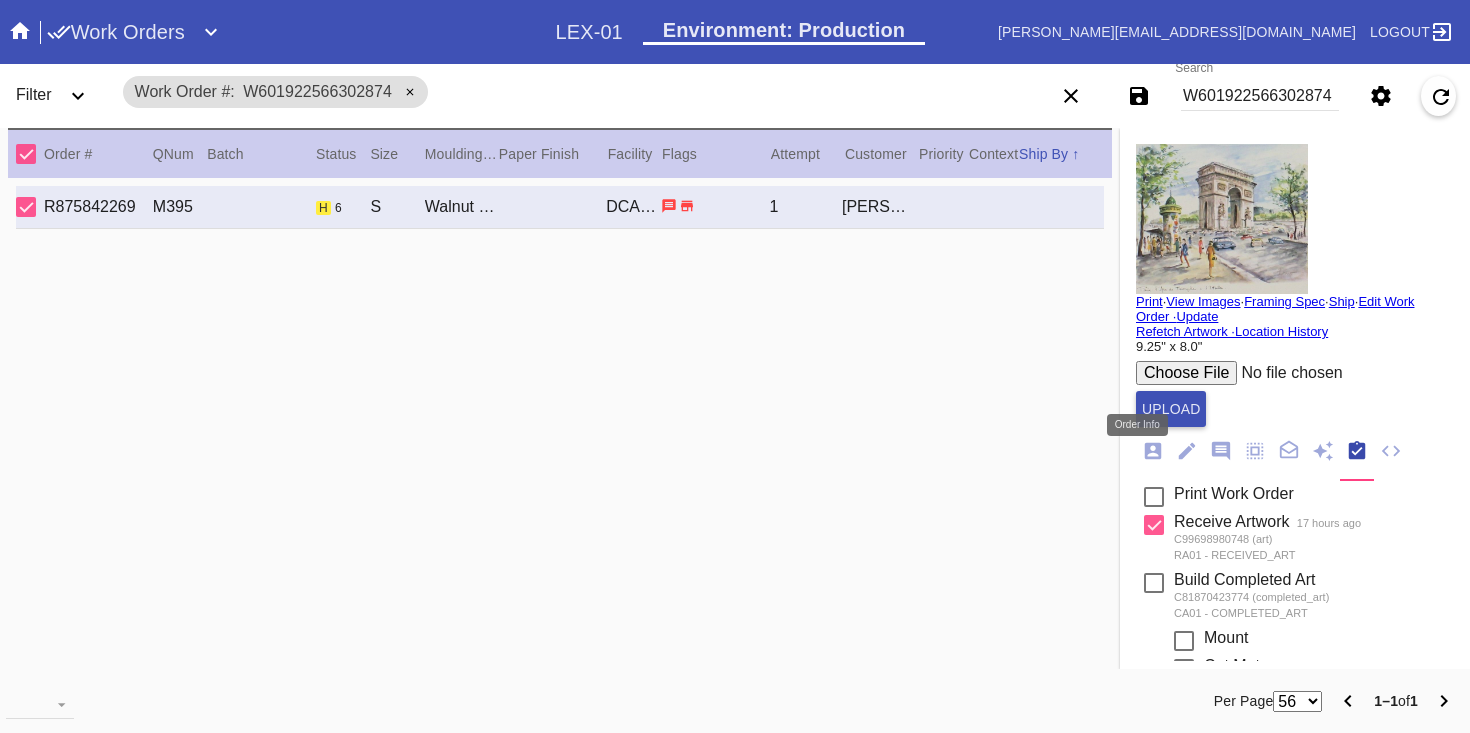 click 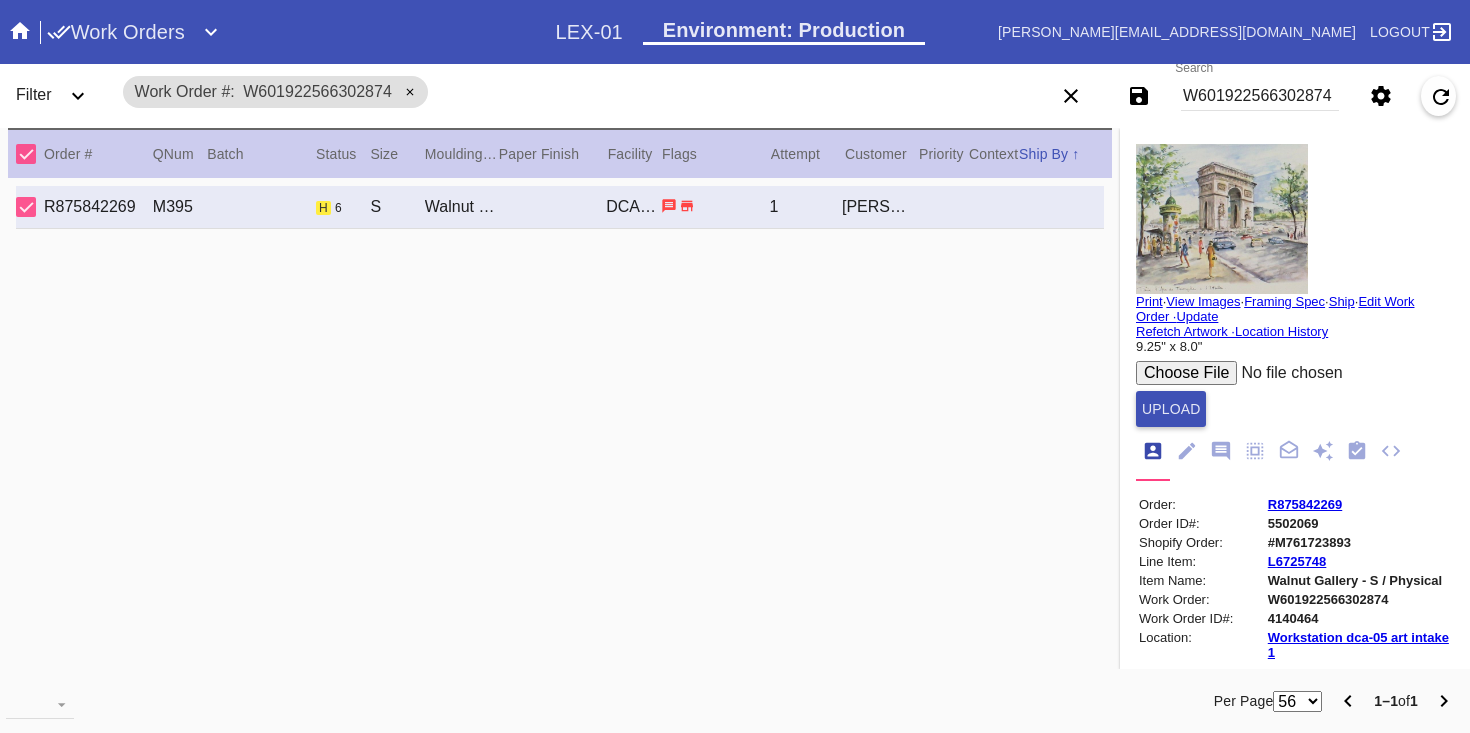 click on "#M761723893" at bounding box center [1359, 542] 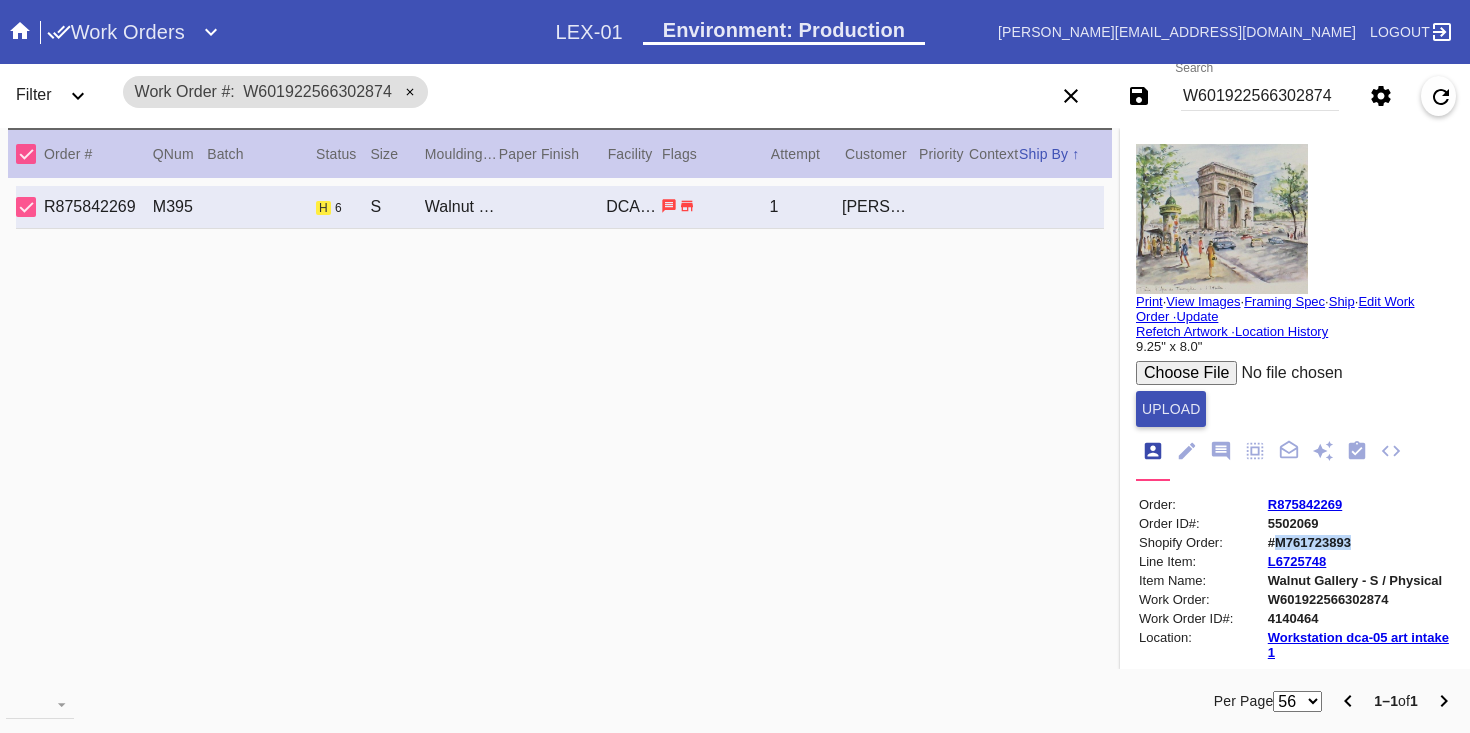 click on "#M761723893" at bounding box center (1359, 542) 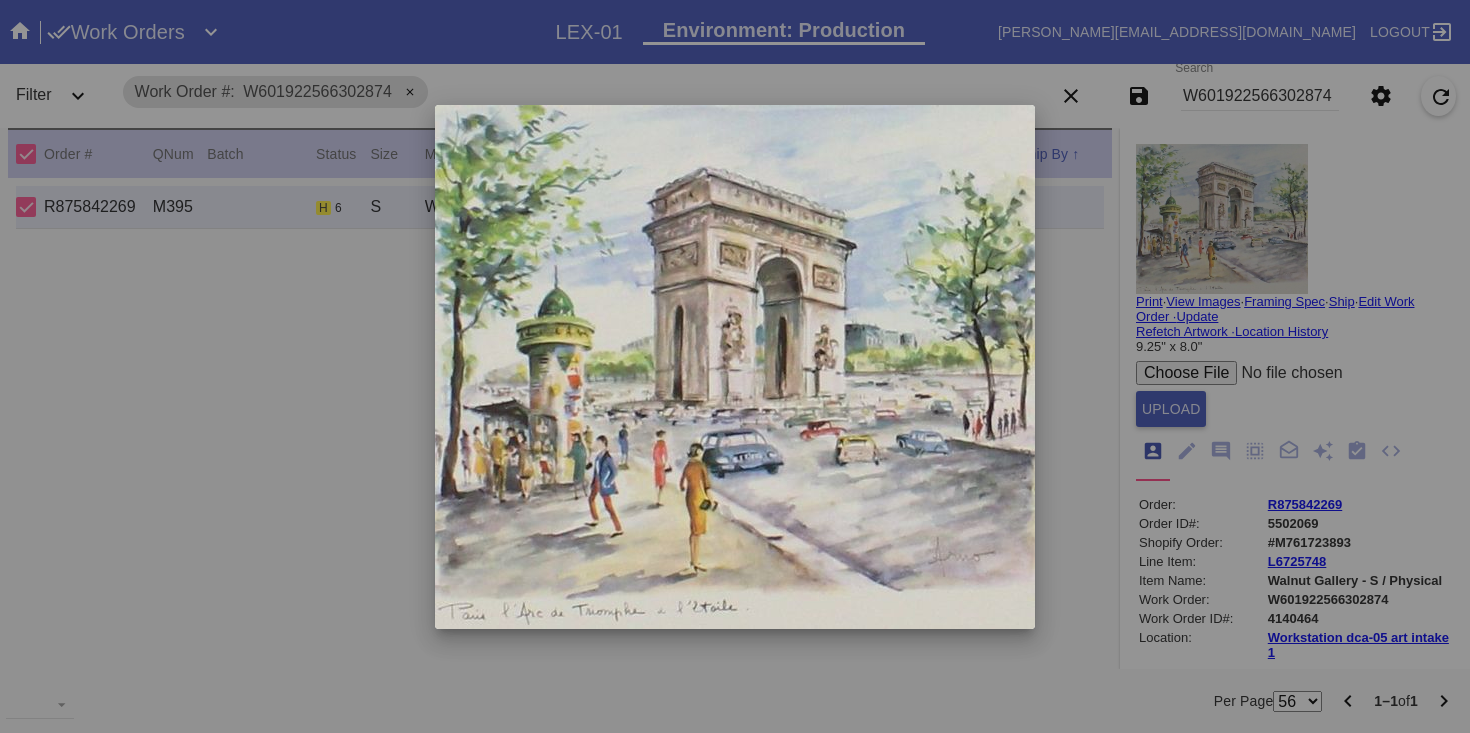 click at bounding box center [735, 366] 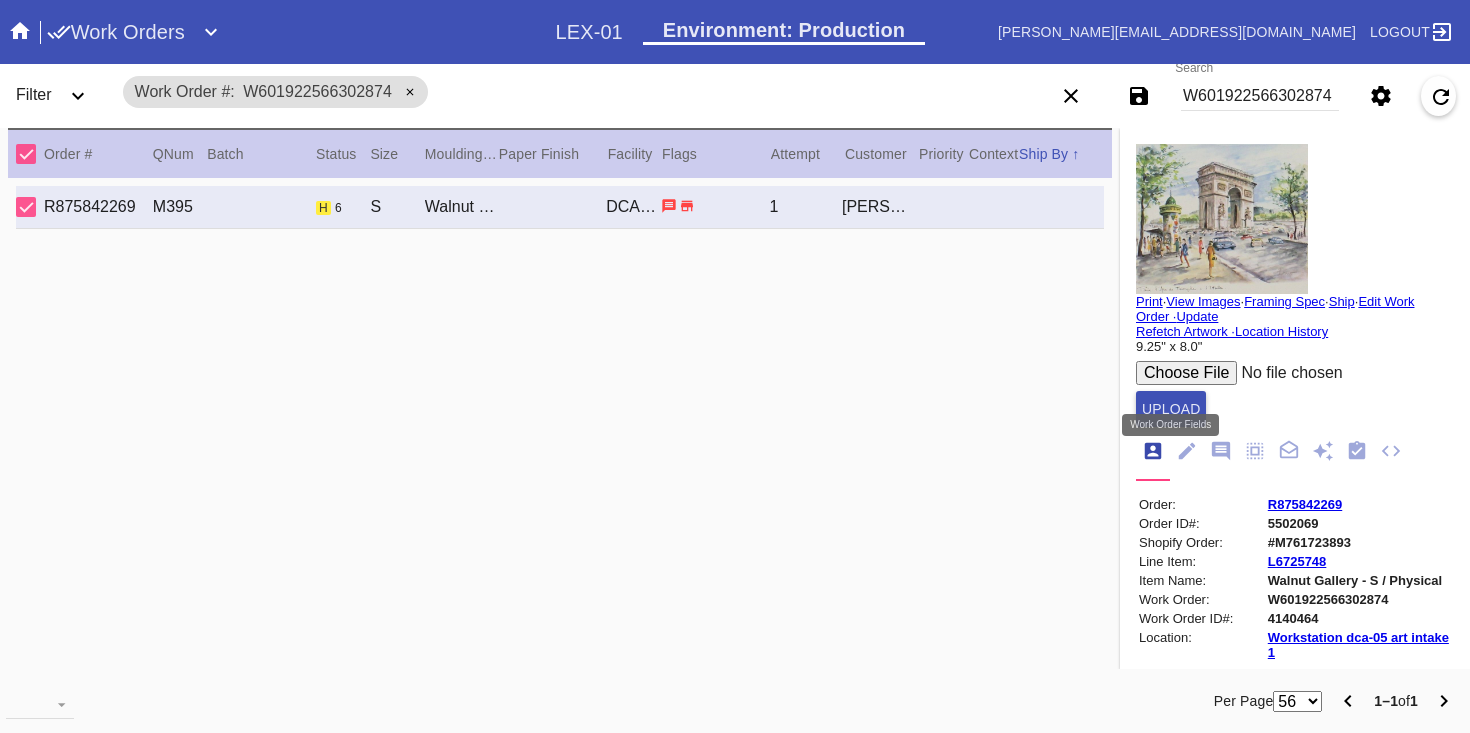 click 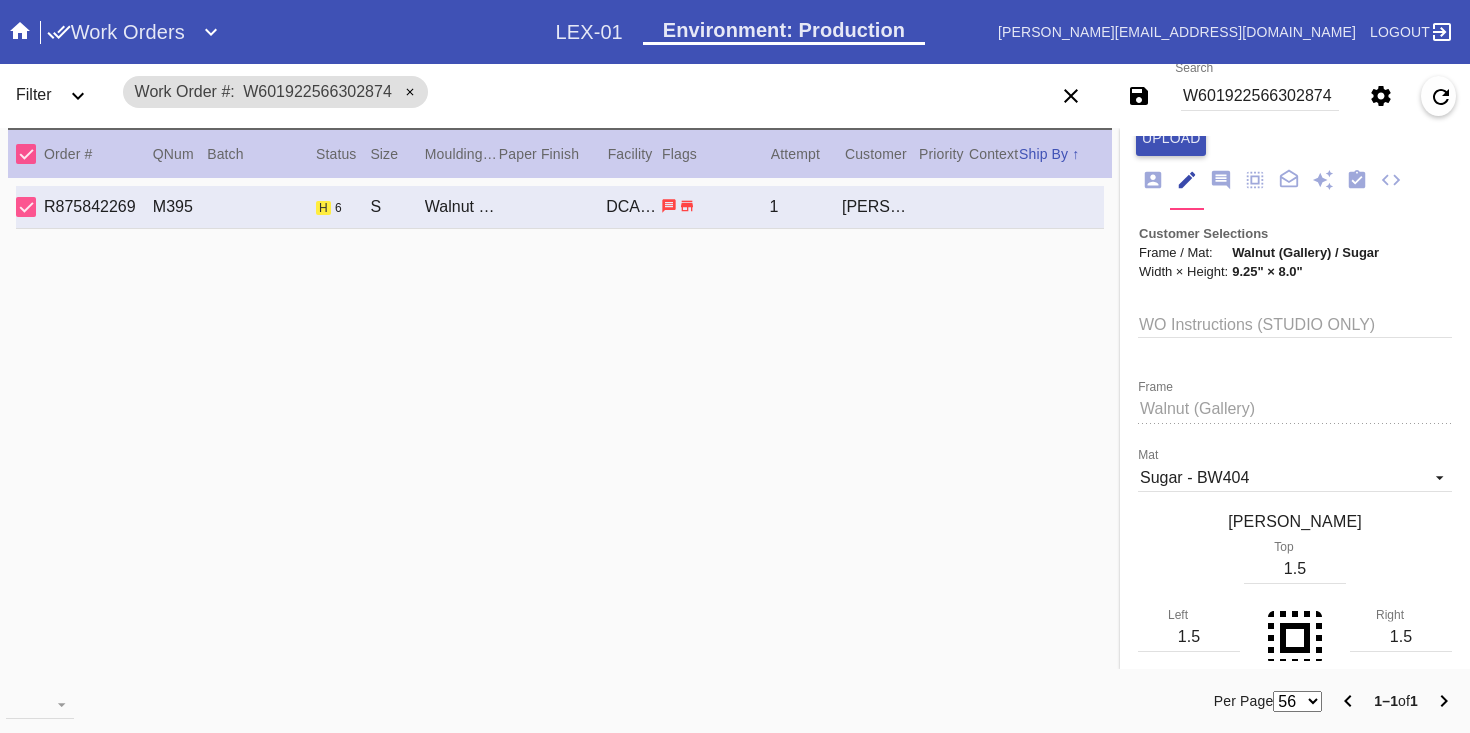 scroll, scrollTop: 348, scrollLeft: 0, axis: vertical 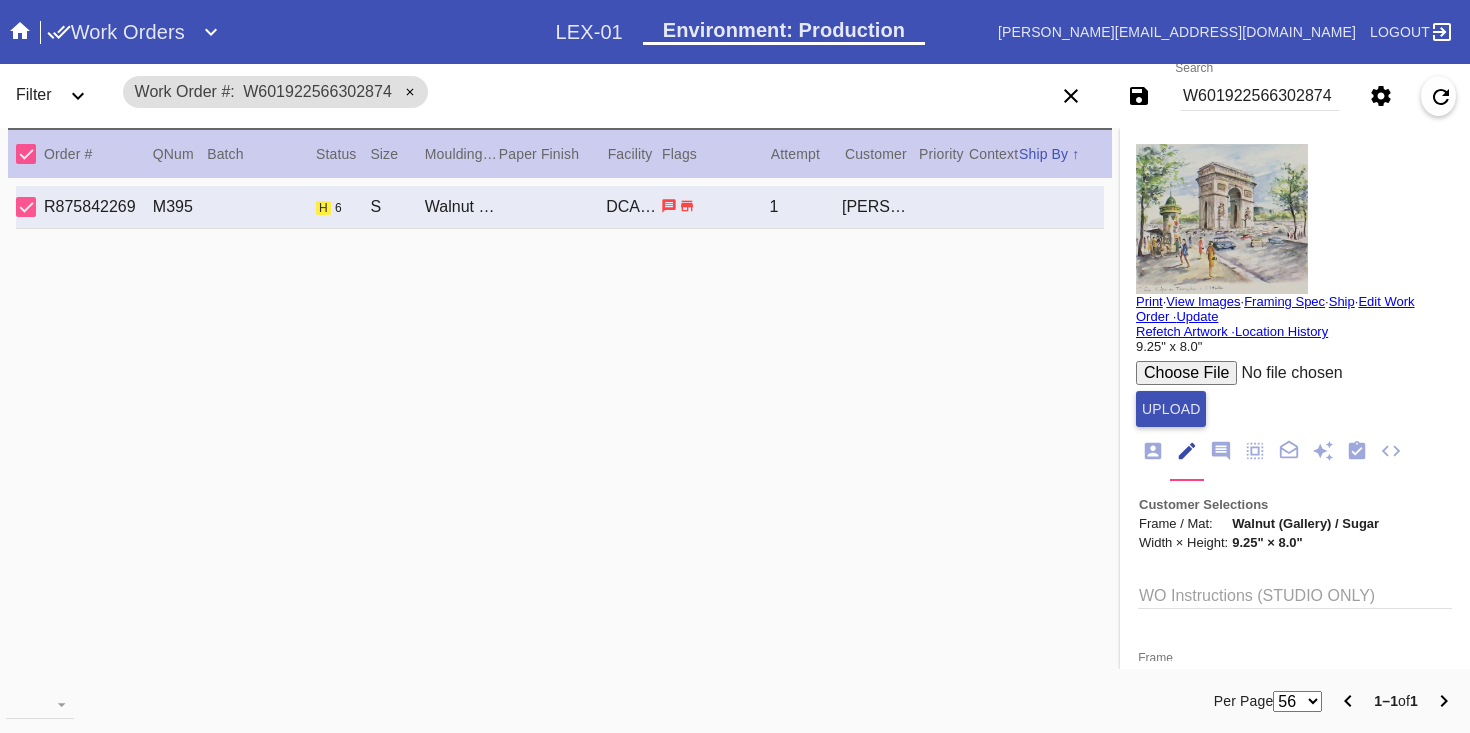 click 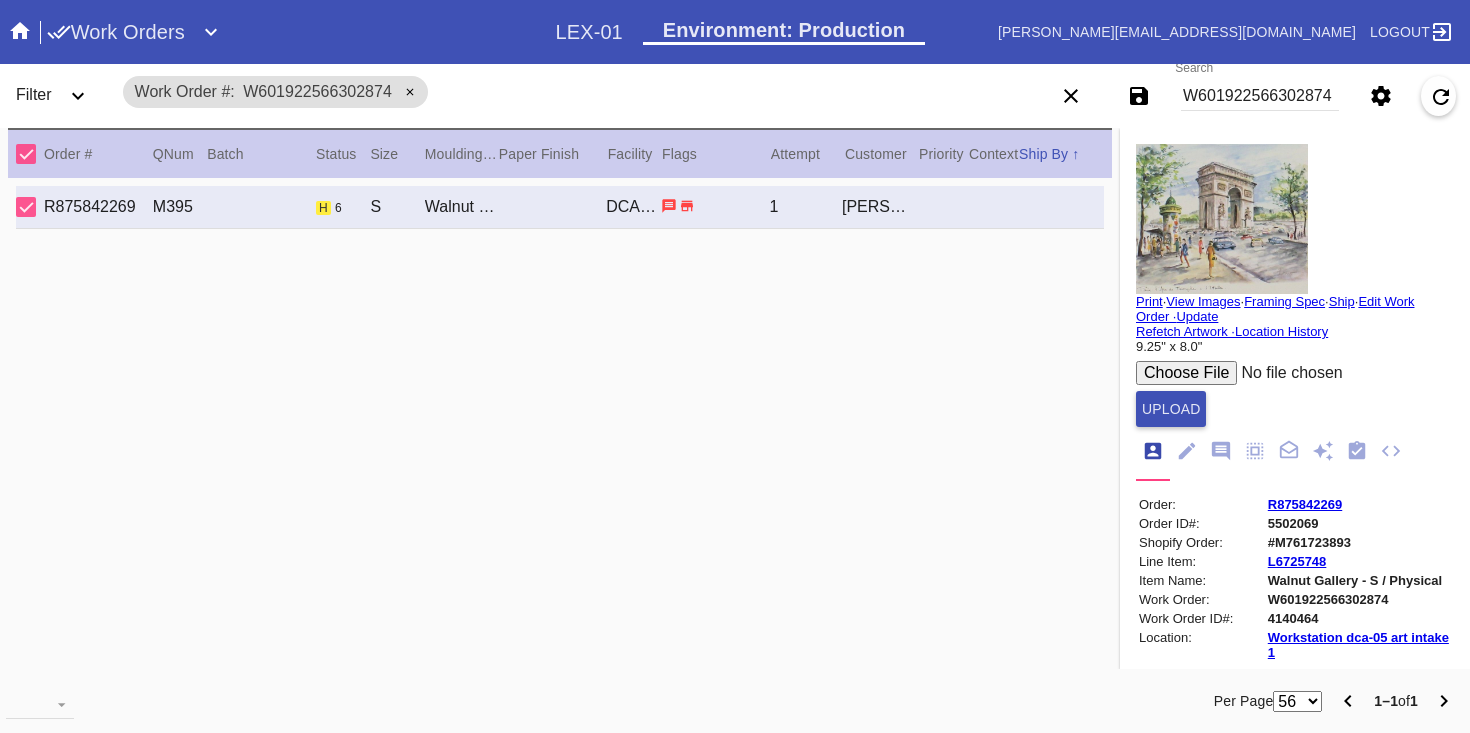 click on "R875842269" at bounding box center (1305, 504) 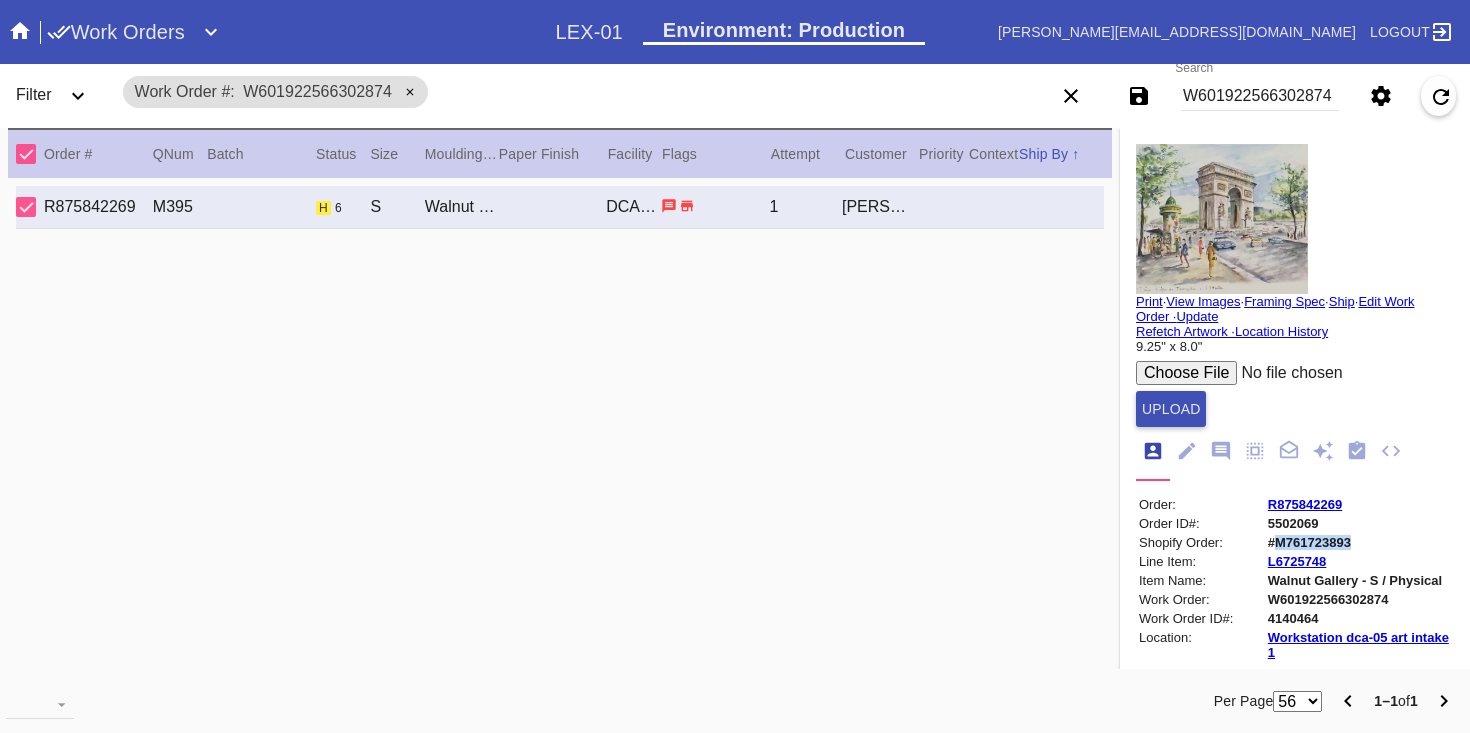 click on "#M761723893" at bounding box center [1359, 542] 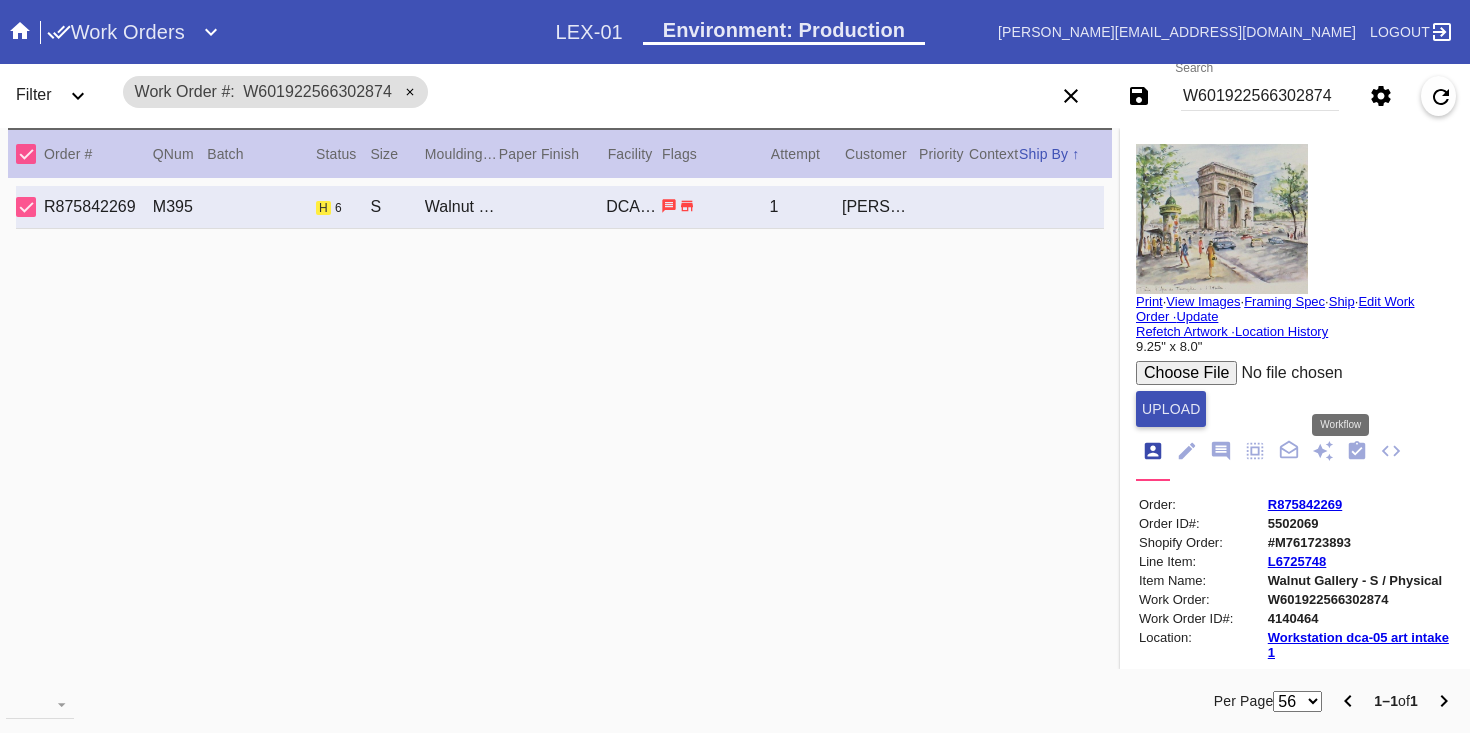 click 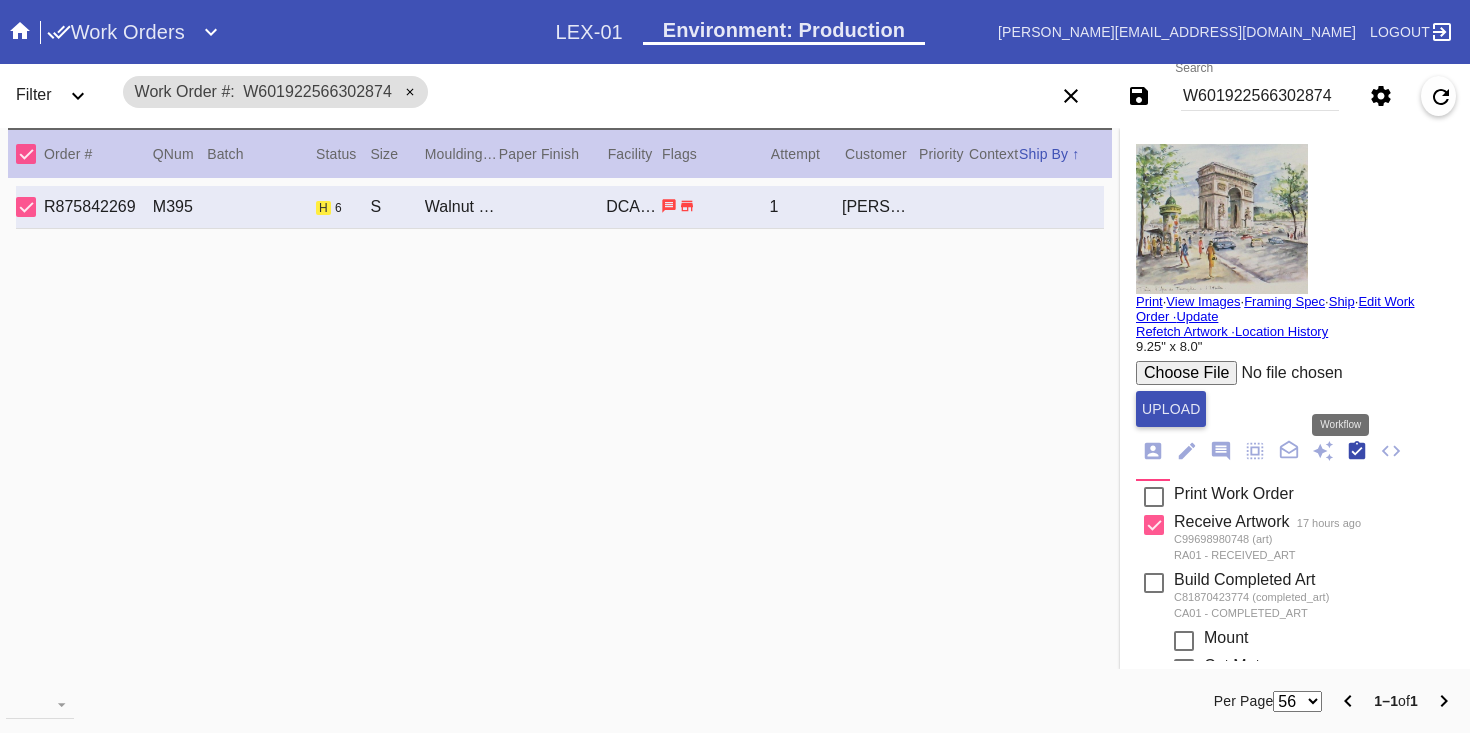 scroll, scrollTop: 320, scrollLeft: 0, axis: vertical 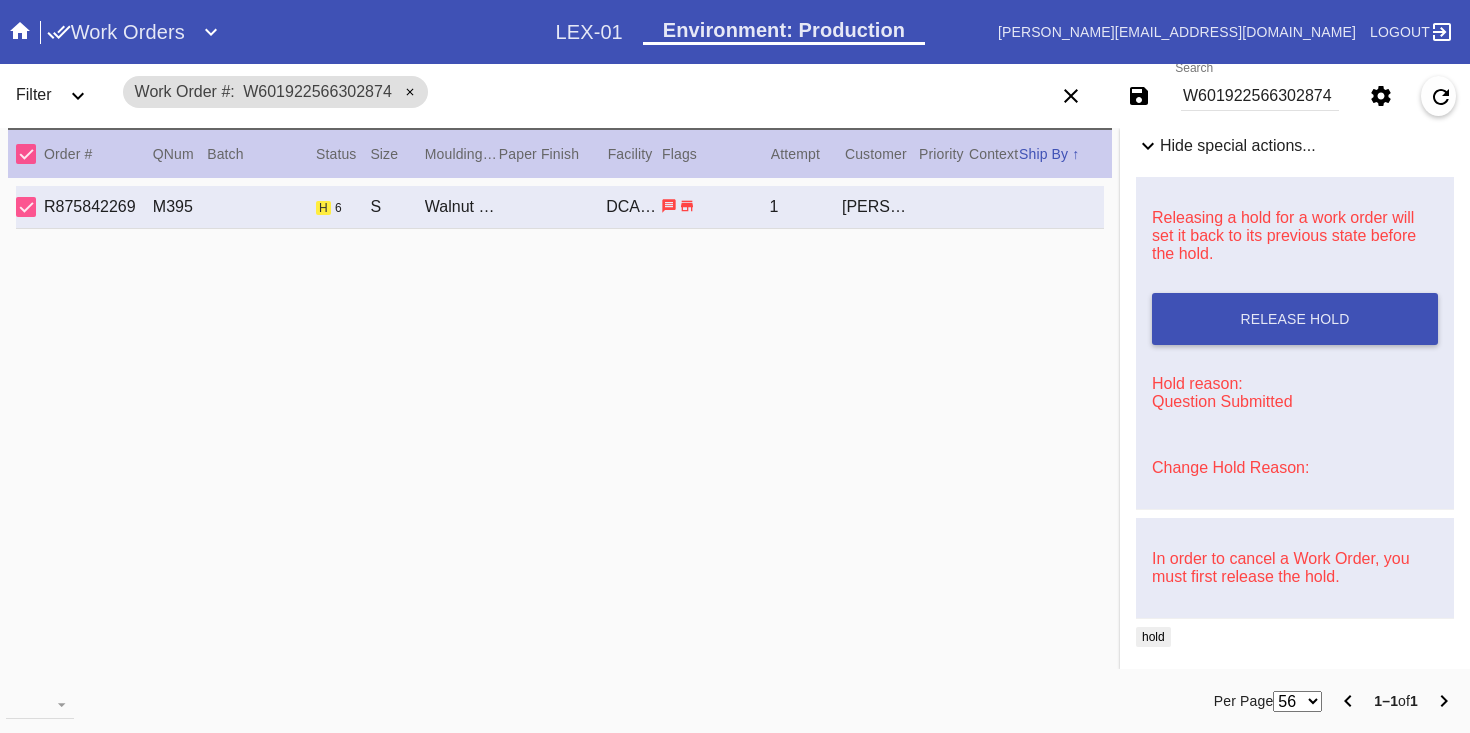 click on "Change Hold Reason:" at bounding box center (1230, 467) 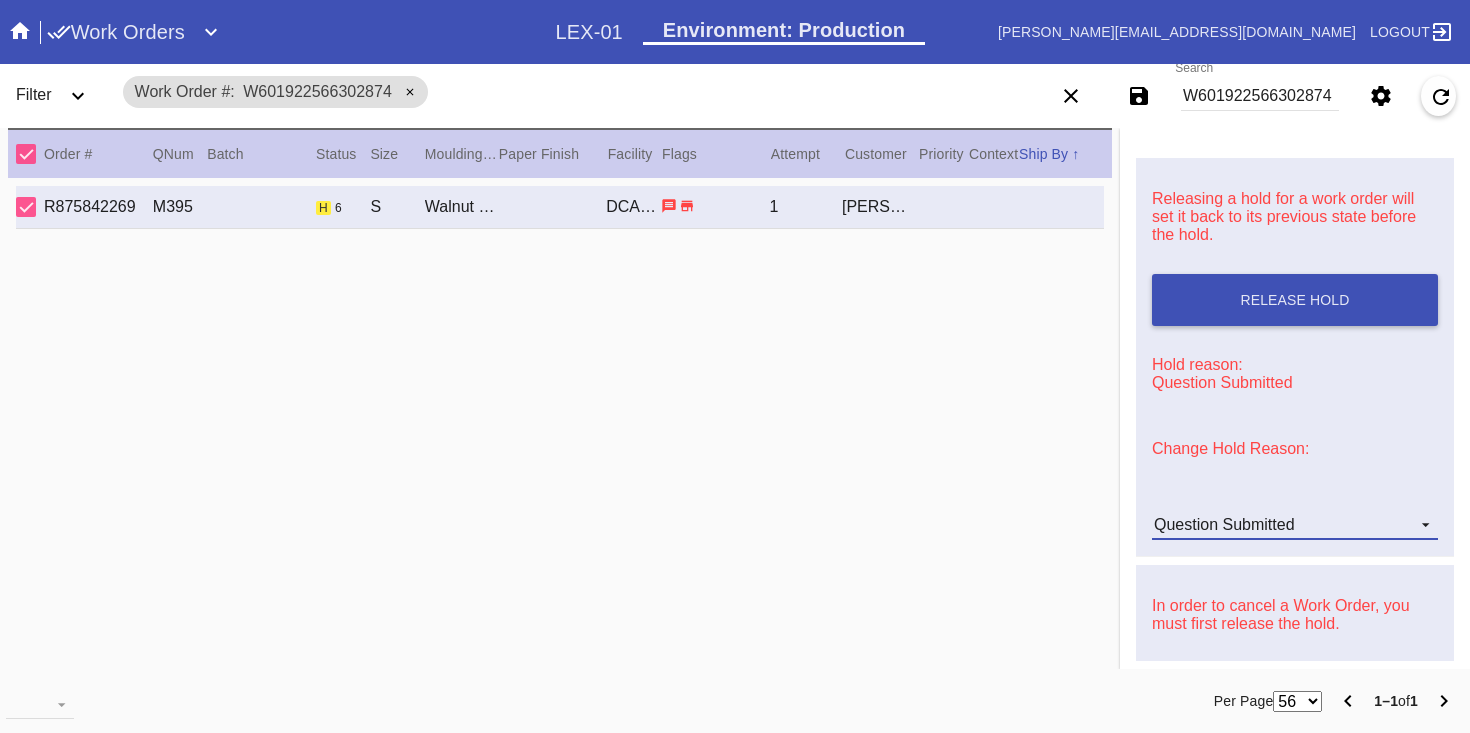 click on "Question Submitted" at bounding box center (1224, 524) 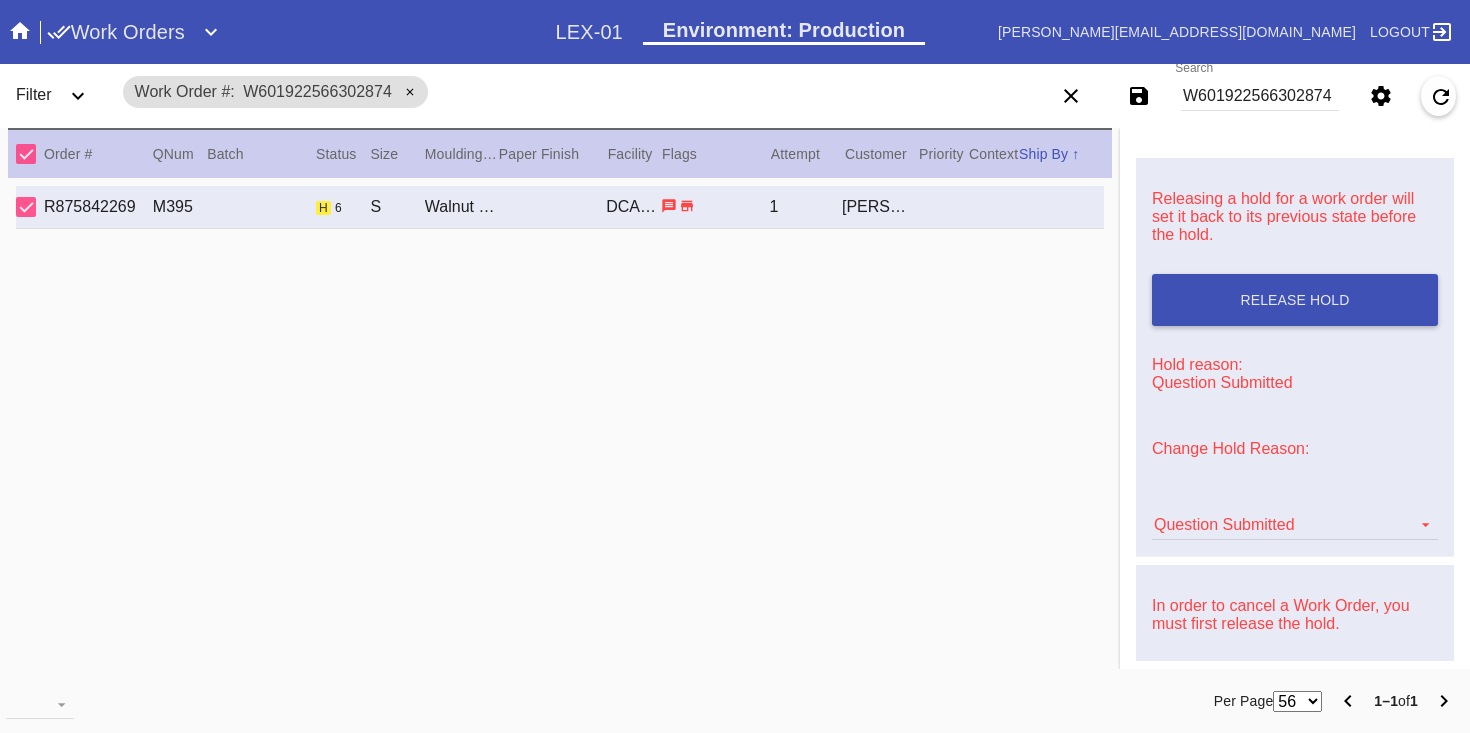 scroll, scrollTop: 616, scrollLeft: 0, axis: vertical 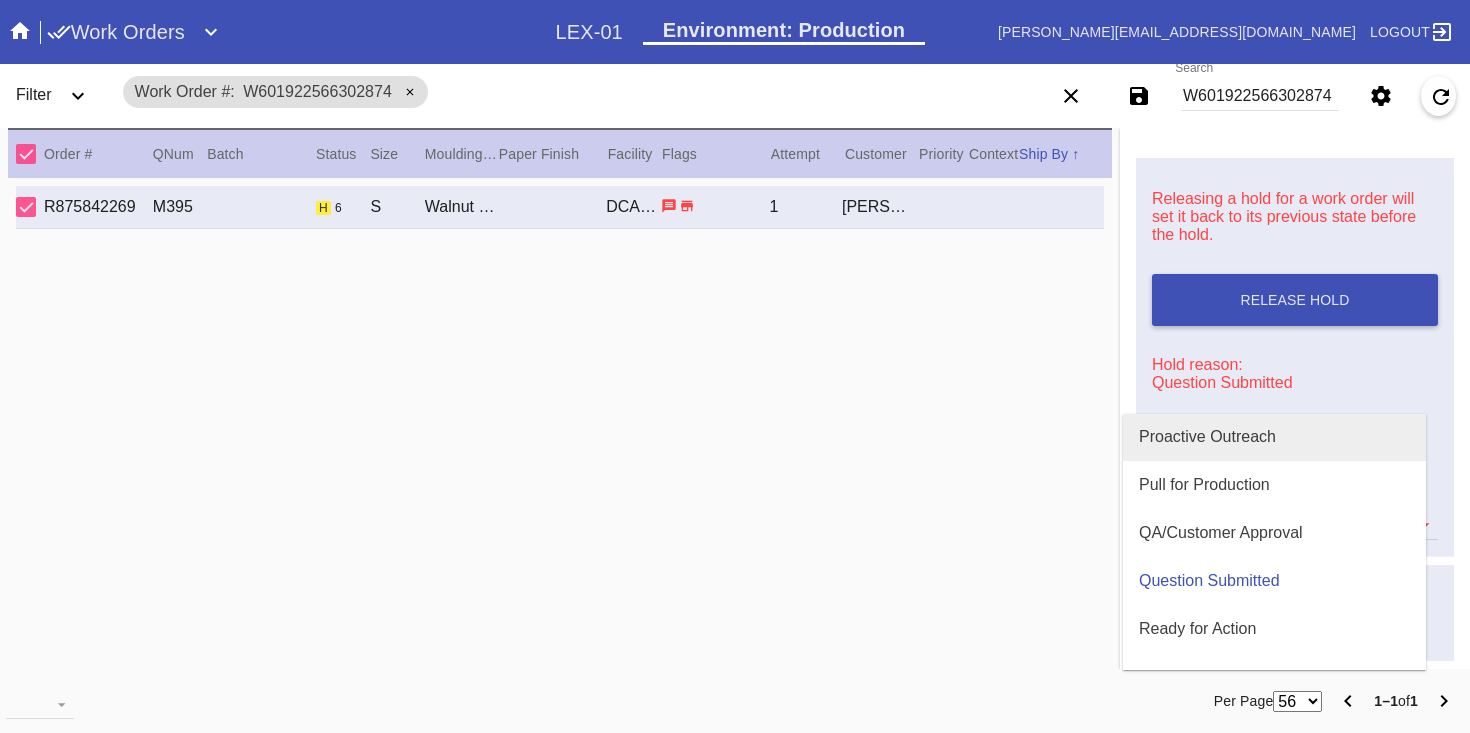 click on "Proactive Outreach" at bounding box center (1274, 437) 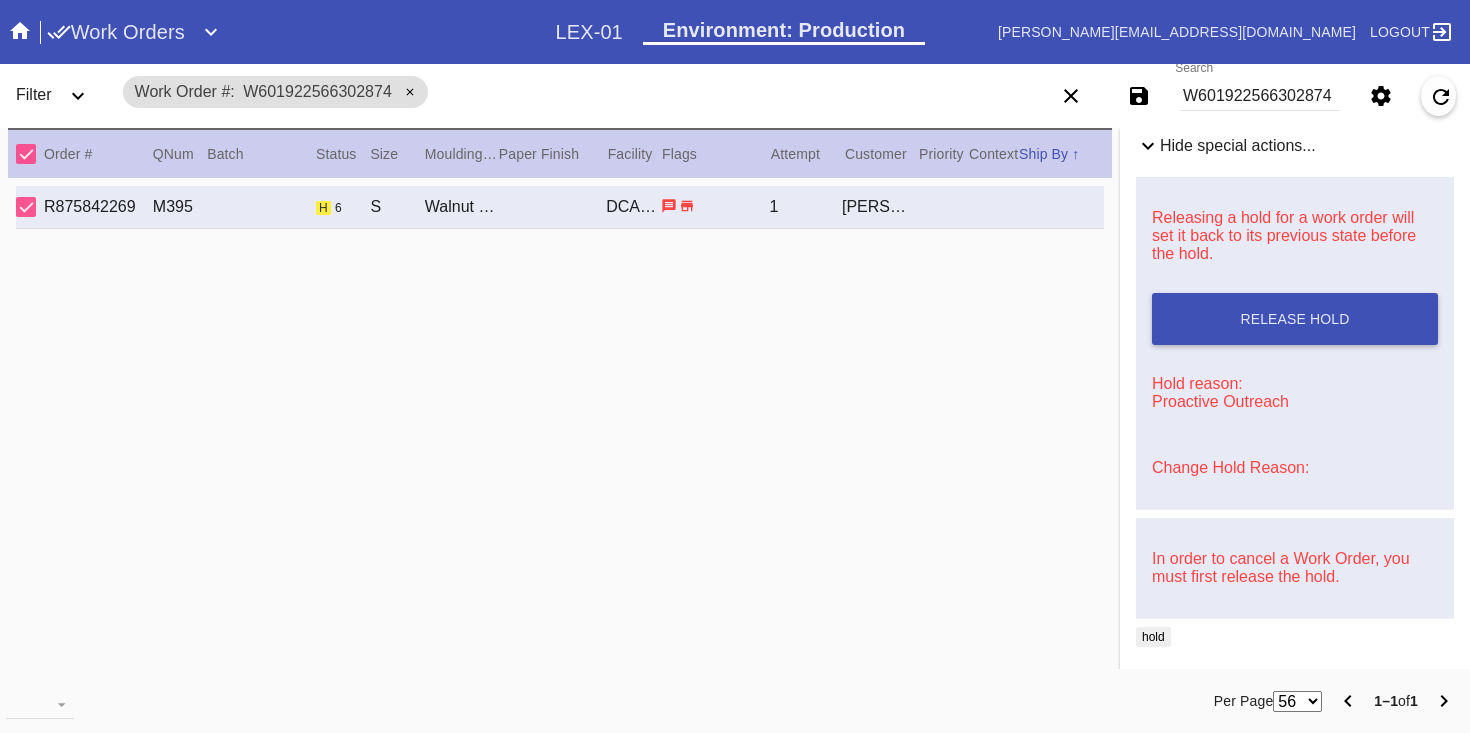 click on "W601922566302874" at bounding box center (1260, 96) 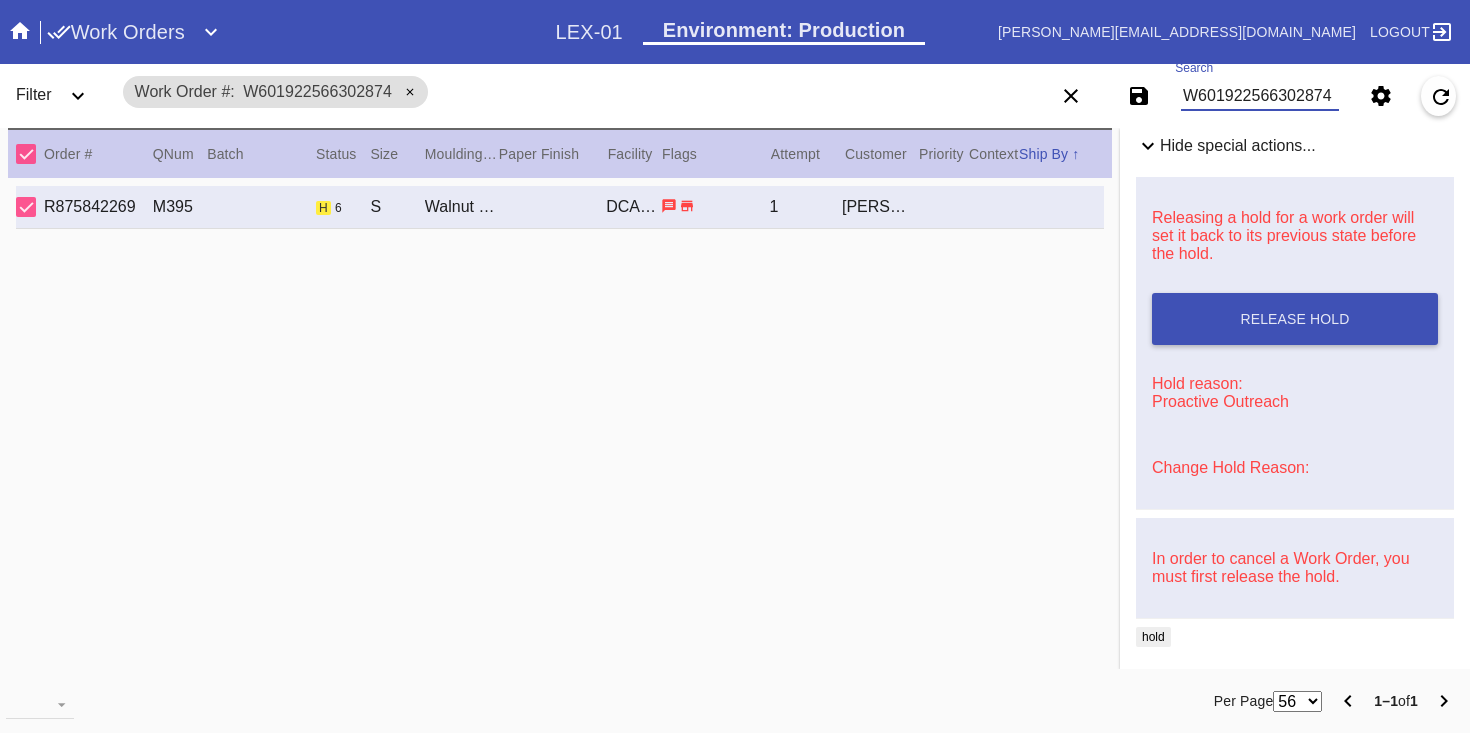 click on "W601922566302874" at bounding box center (1260, 96) 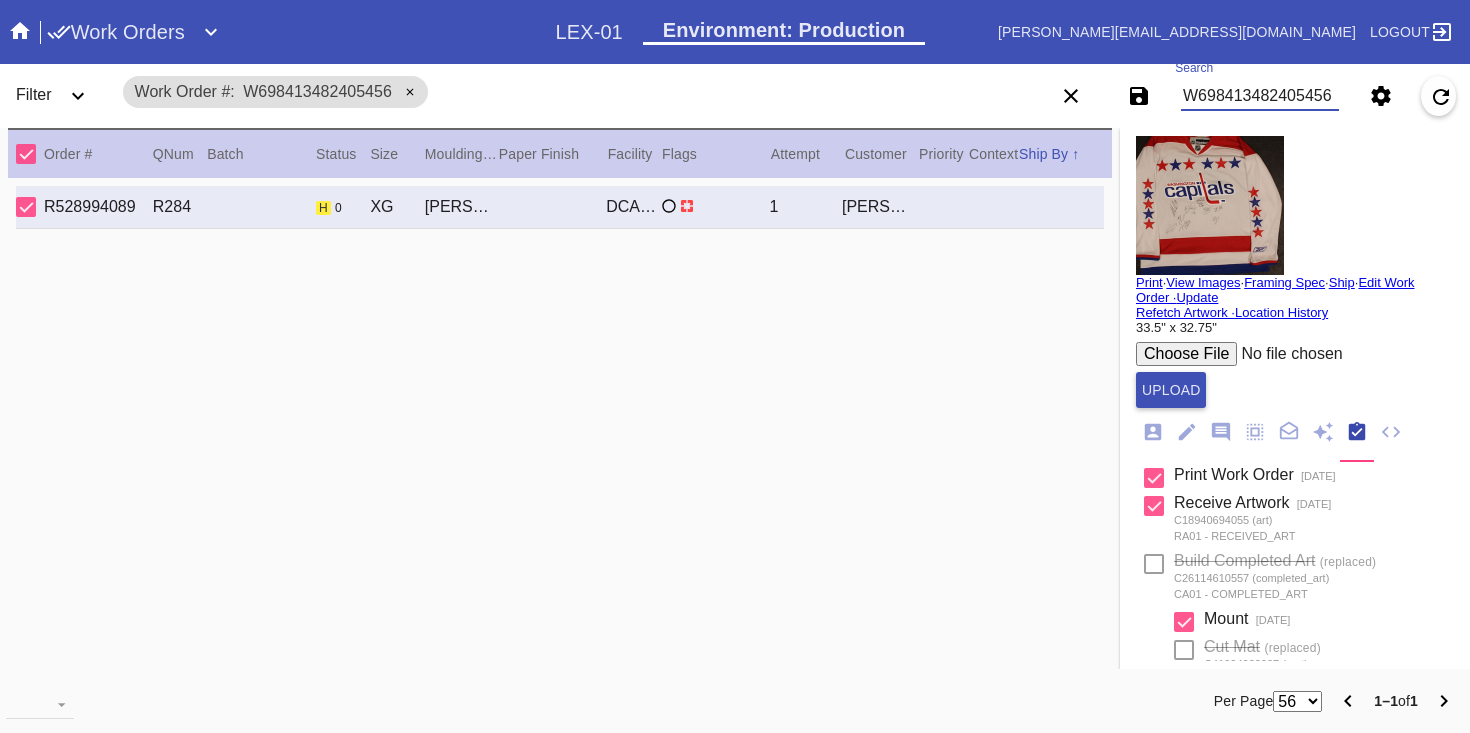 scroll, scrollTop: 0, scrollLeft: 0, axis: both 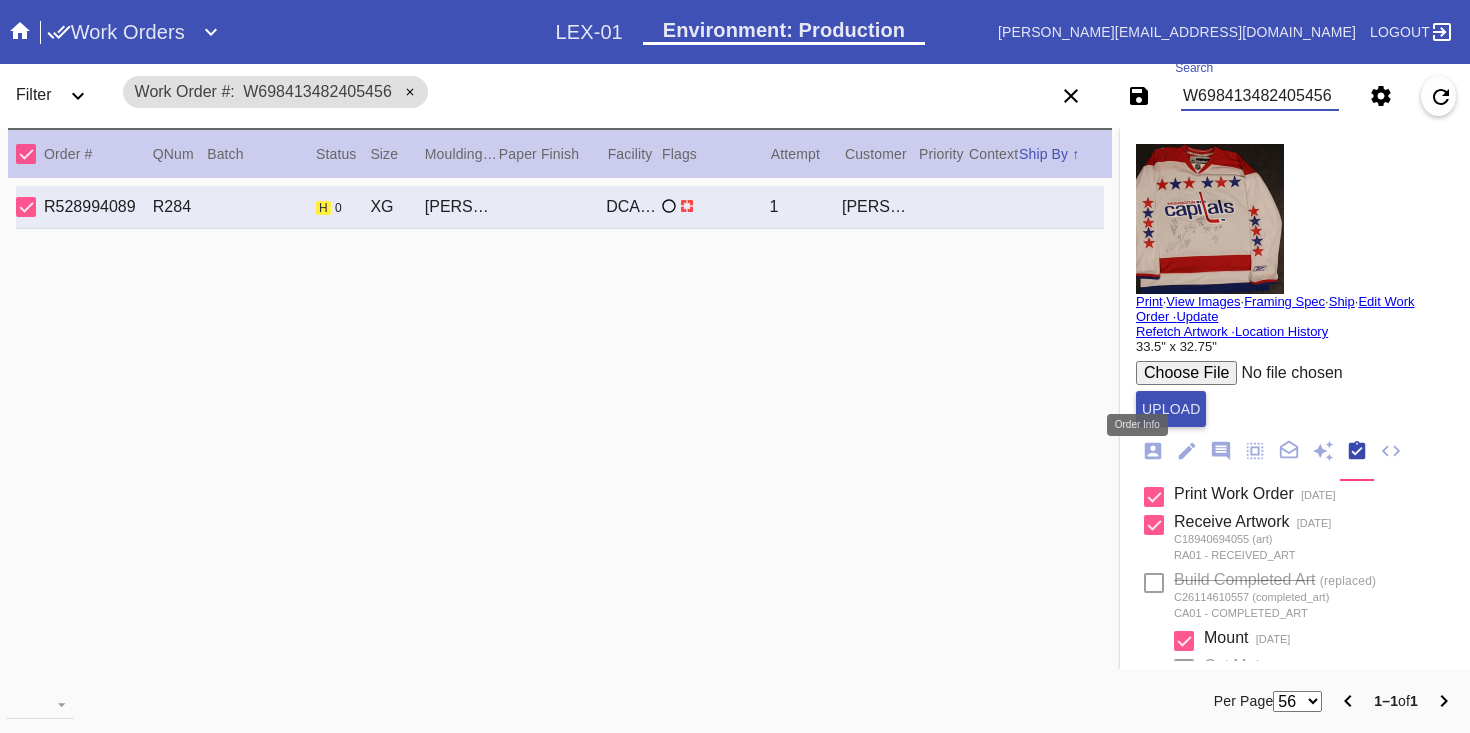 click 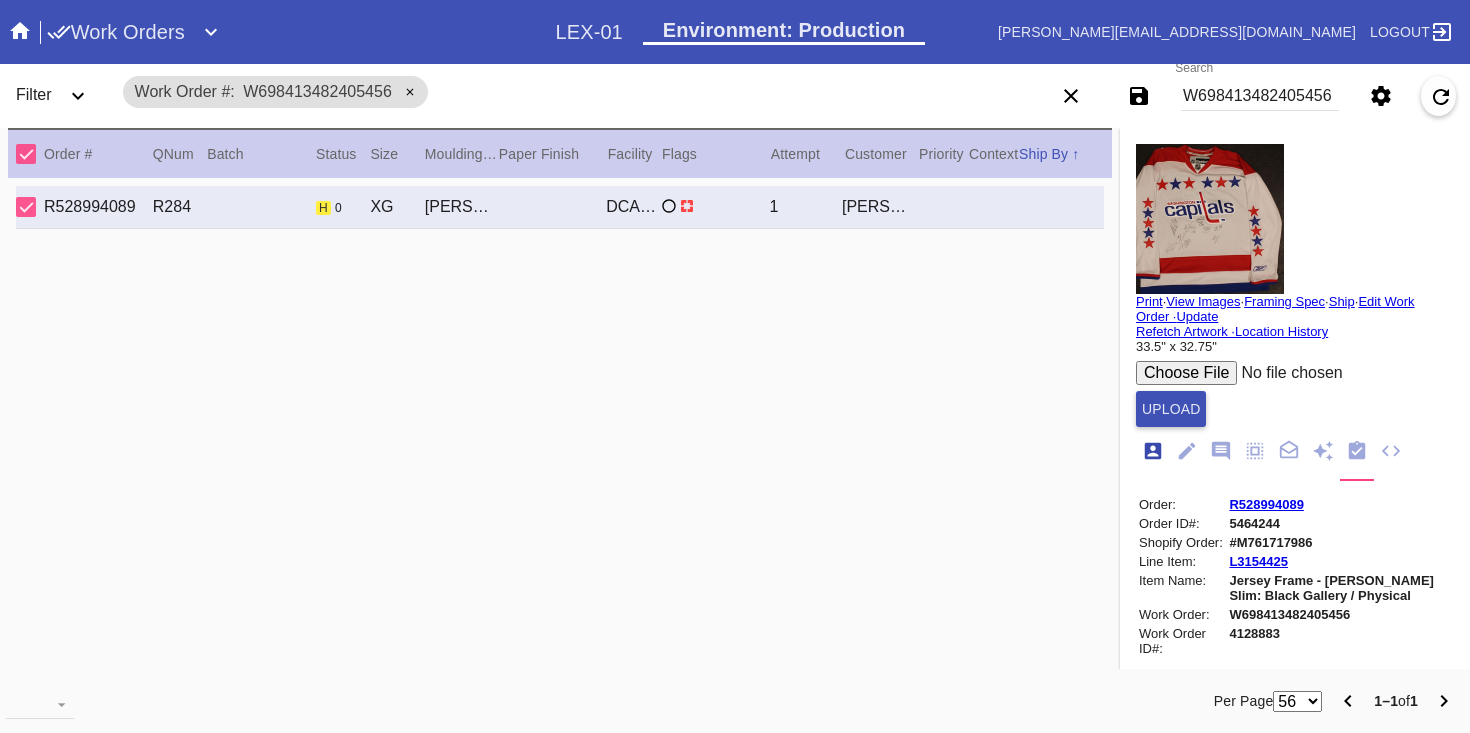scroll, scrollTop: 24, scrollLeft: 0, axis: vertical 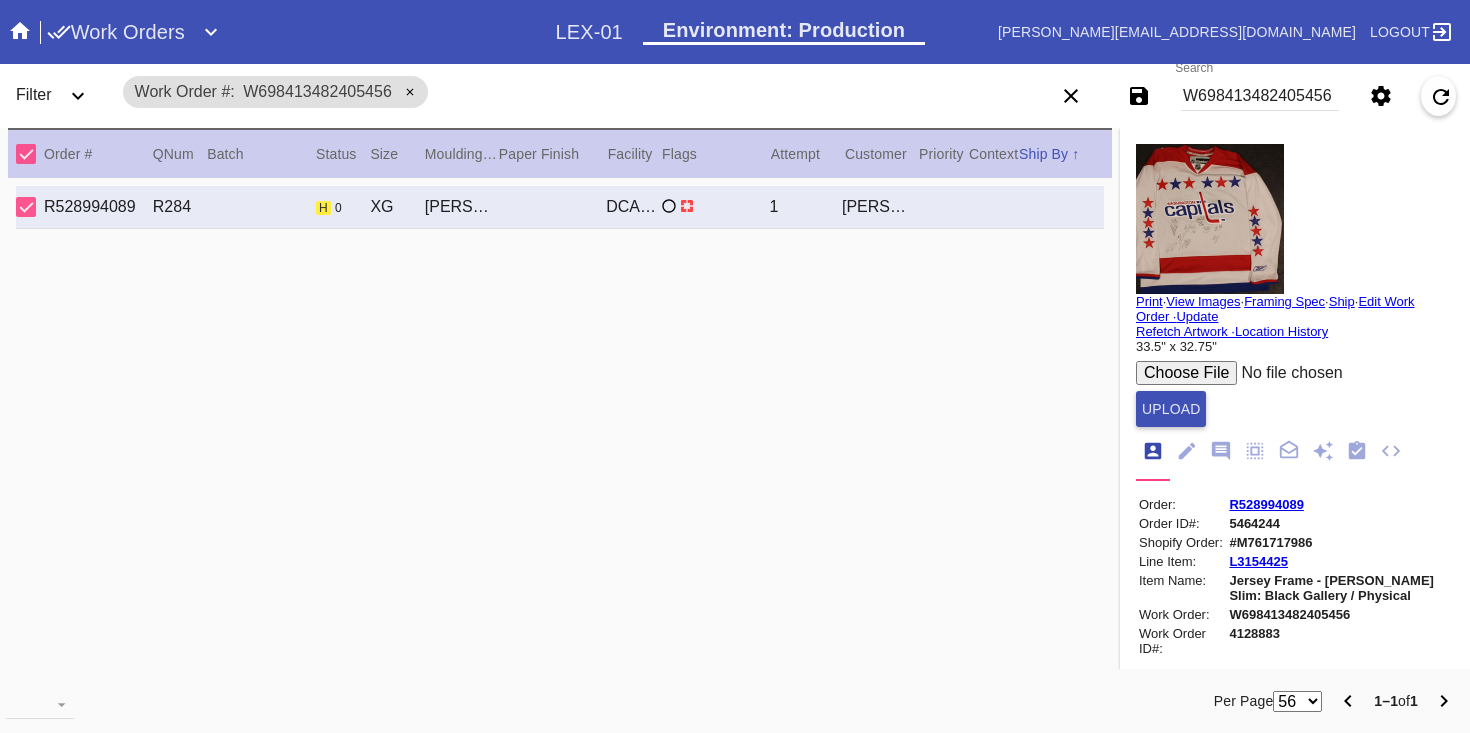 click on "R528994089" at bounding box center [1266, 504] 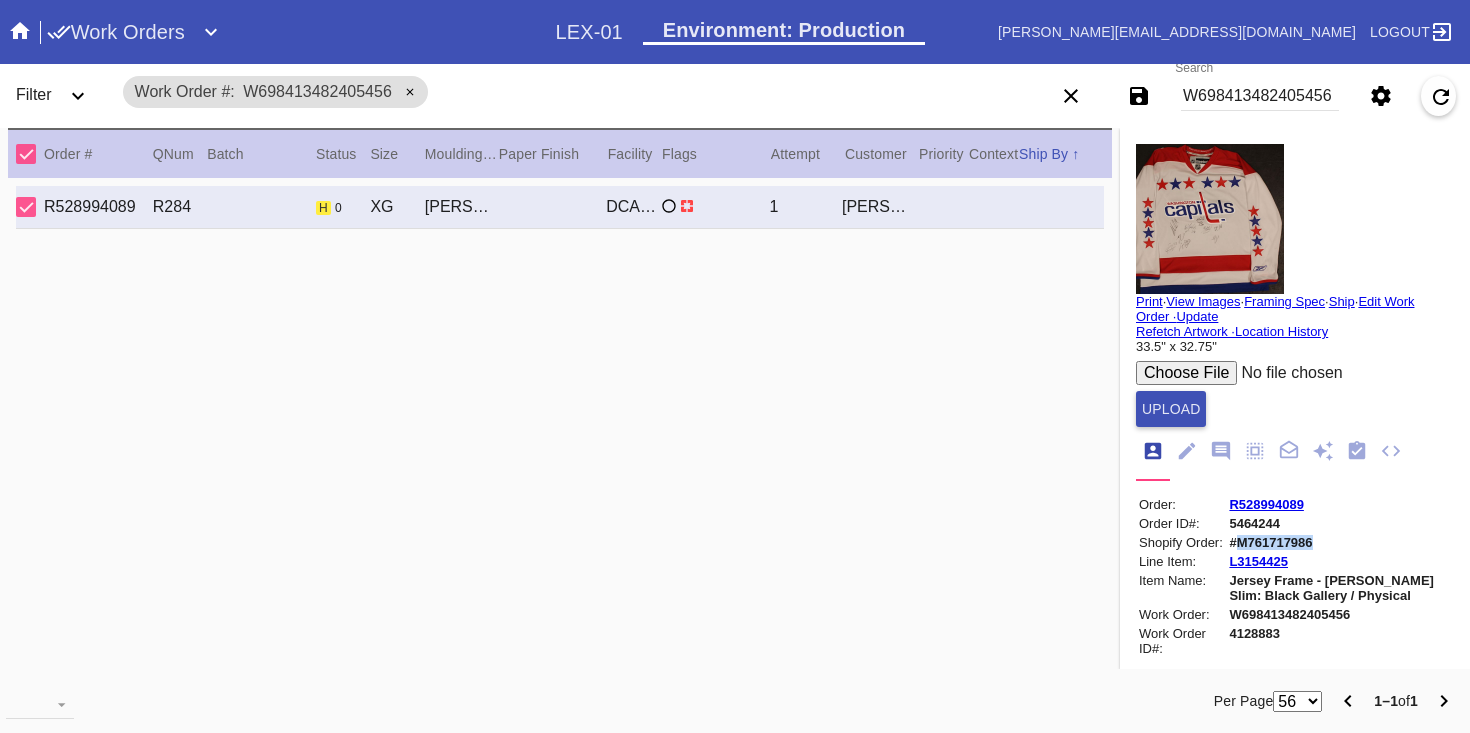 click on "#M761717986" at bounding box center [1340, 542] 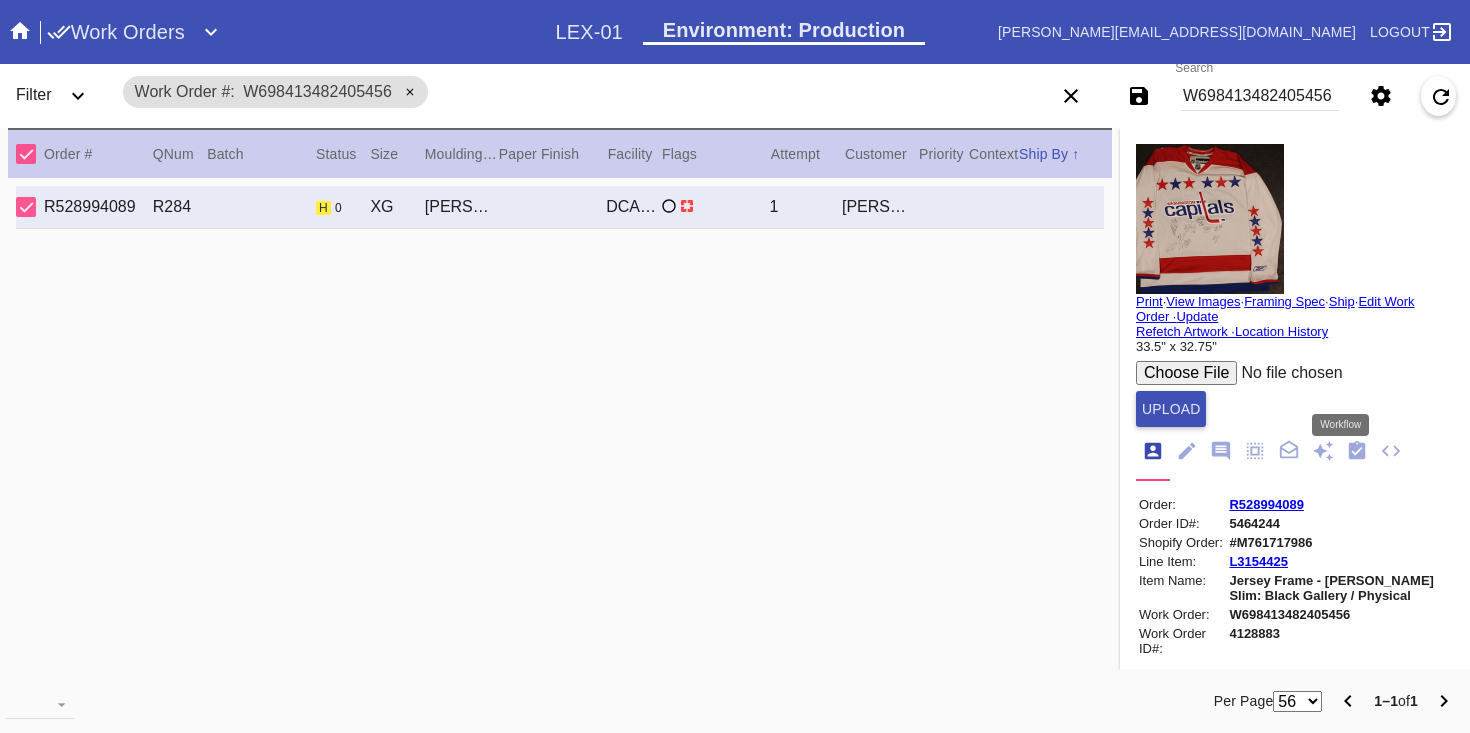 click 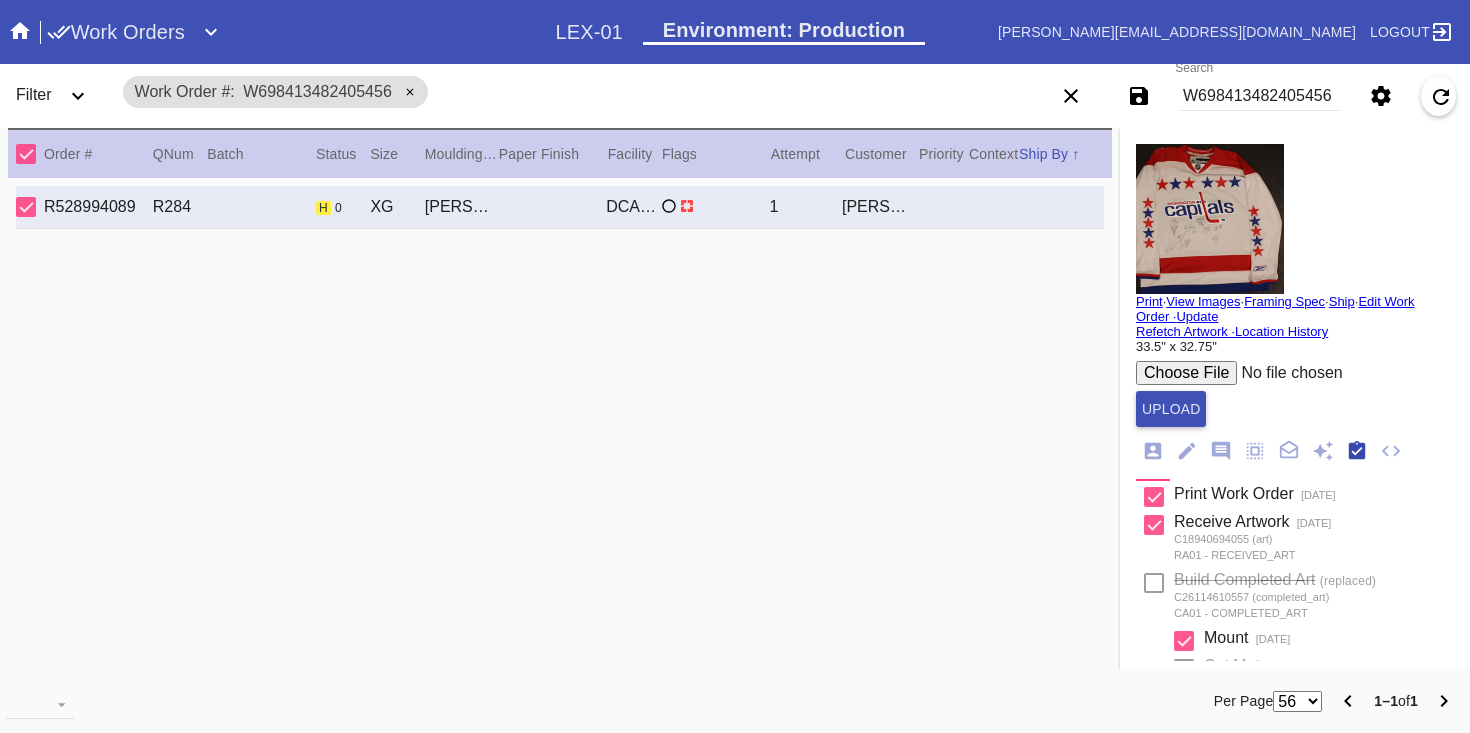 scroll, scrollTop: 320, scrollLeft: 0, axis: vertical 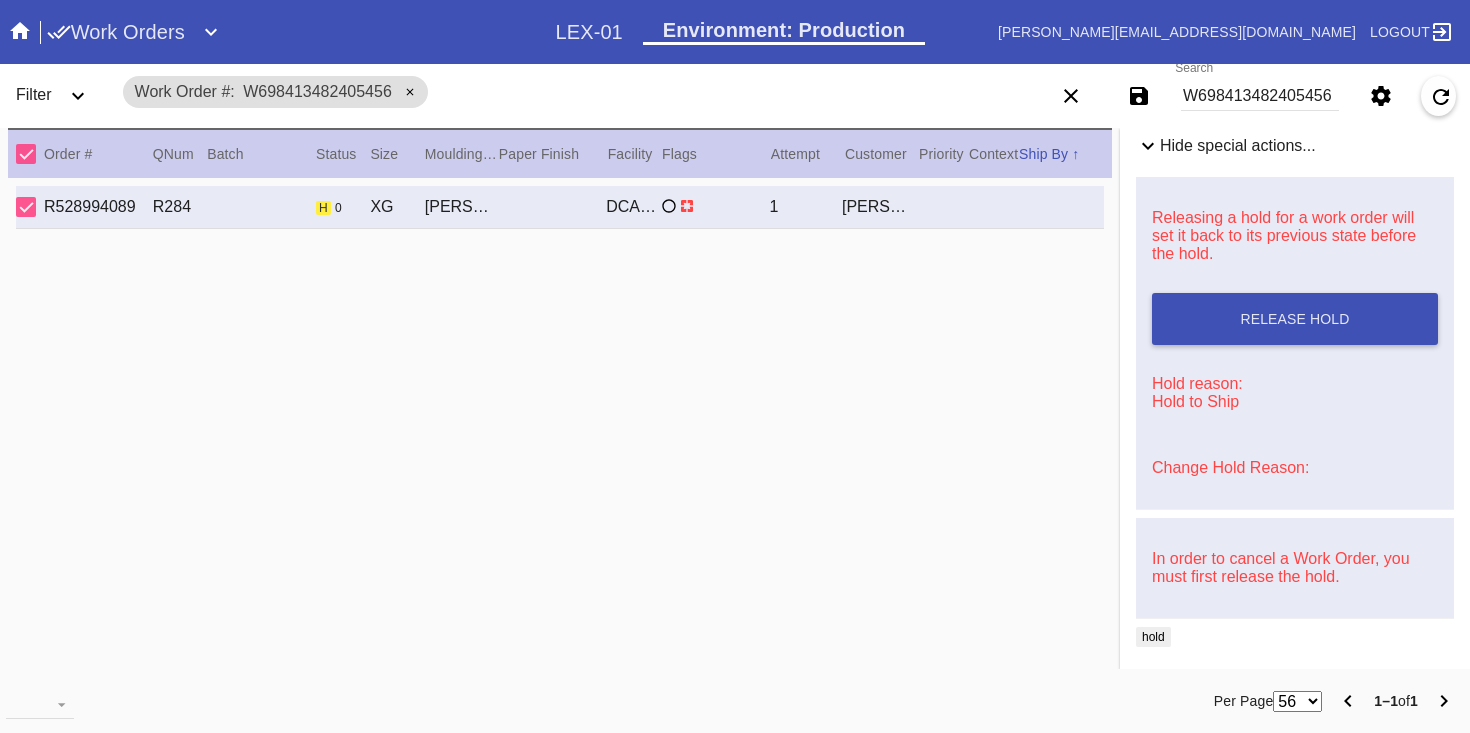 click on "Change Hold Reason:" at bounding box center (1230, 467) 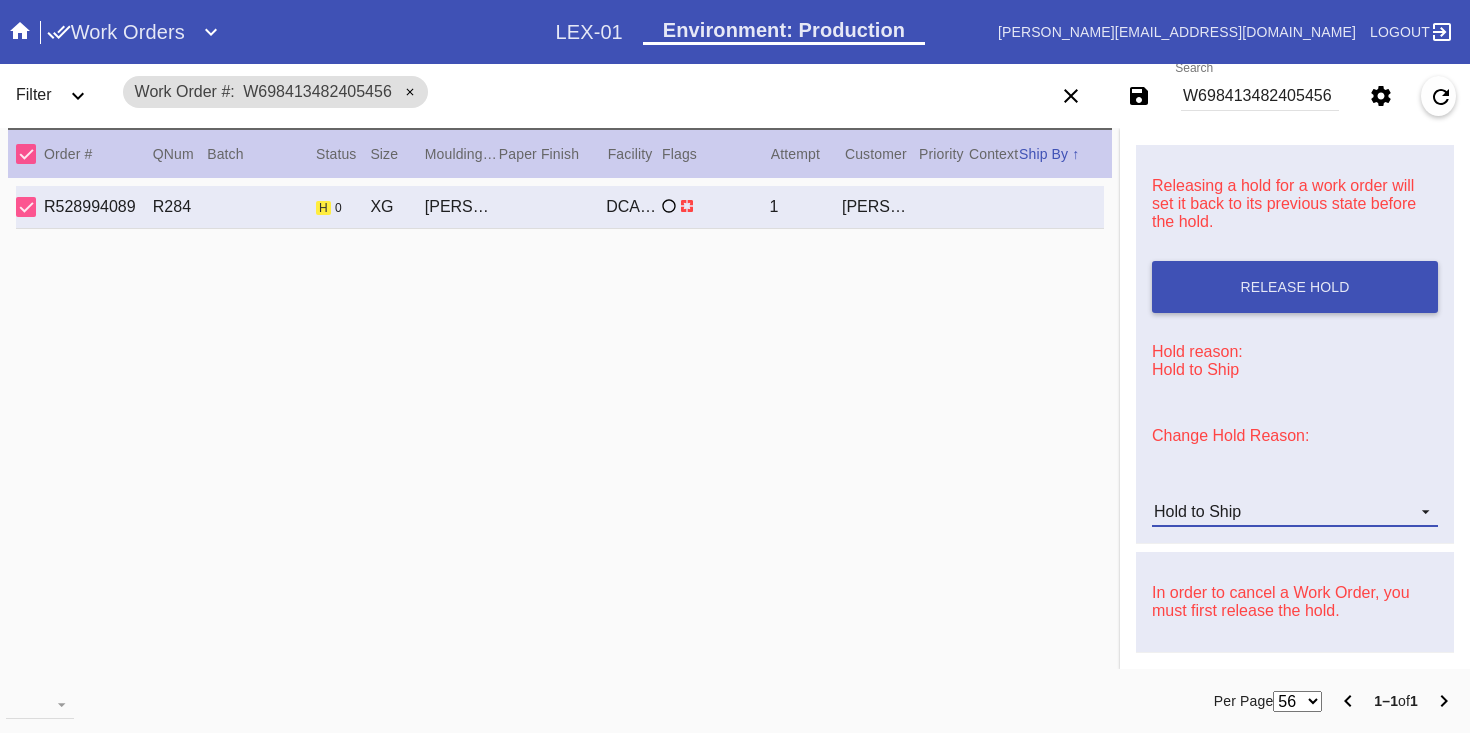 click on "Hold to Ship" at bounding box center [1197, 511] 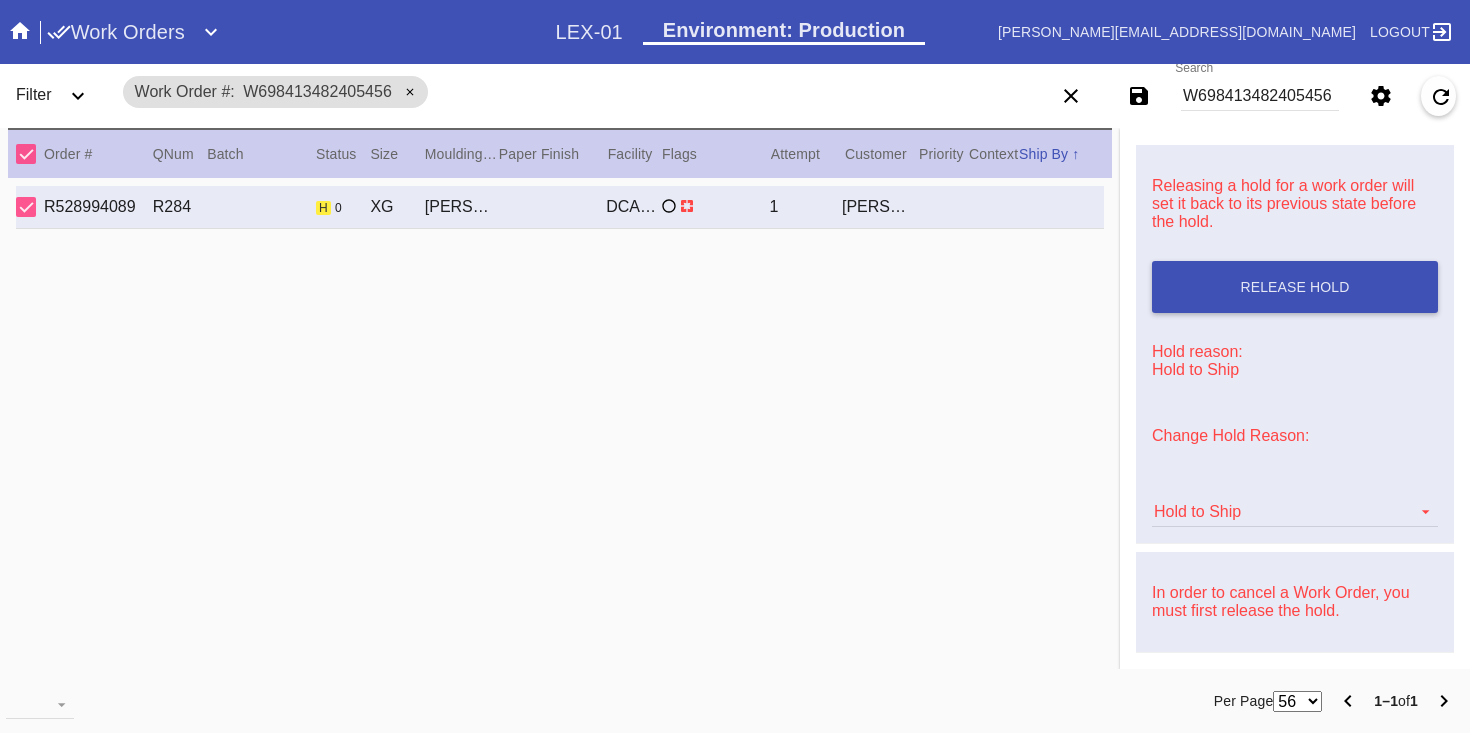 scroll, scrollTop: 136, scrollLeft: 0, axis: vertical 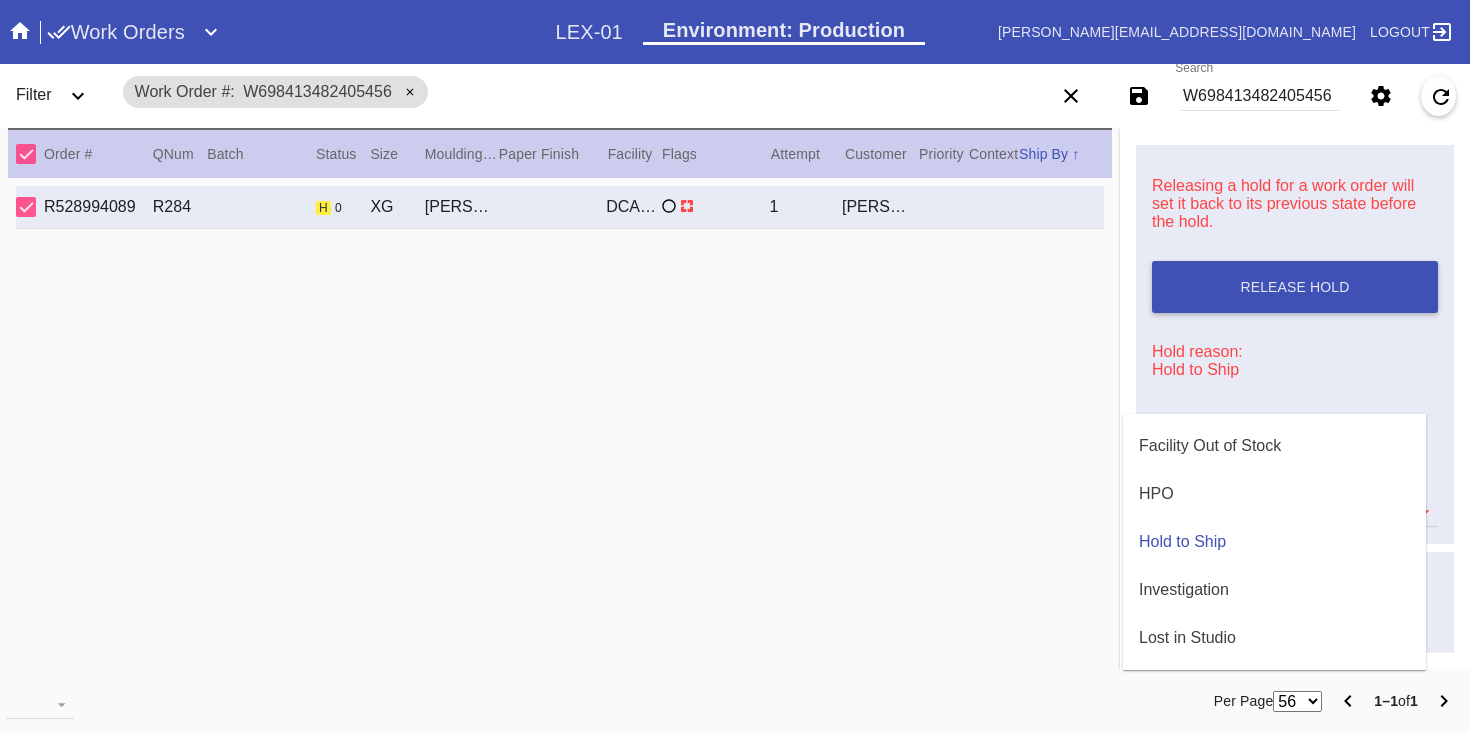click at bounding box center [735, 366] 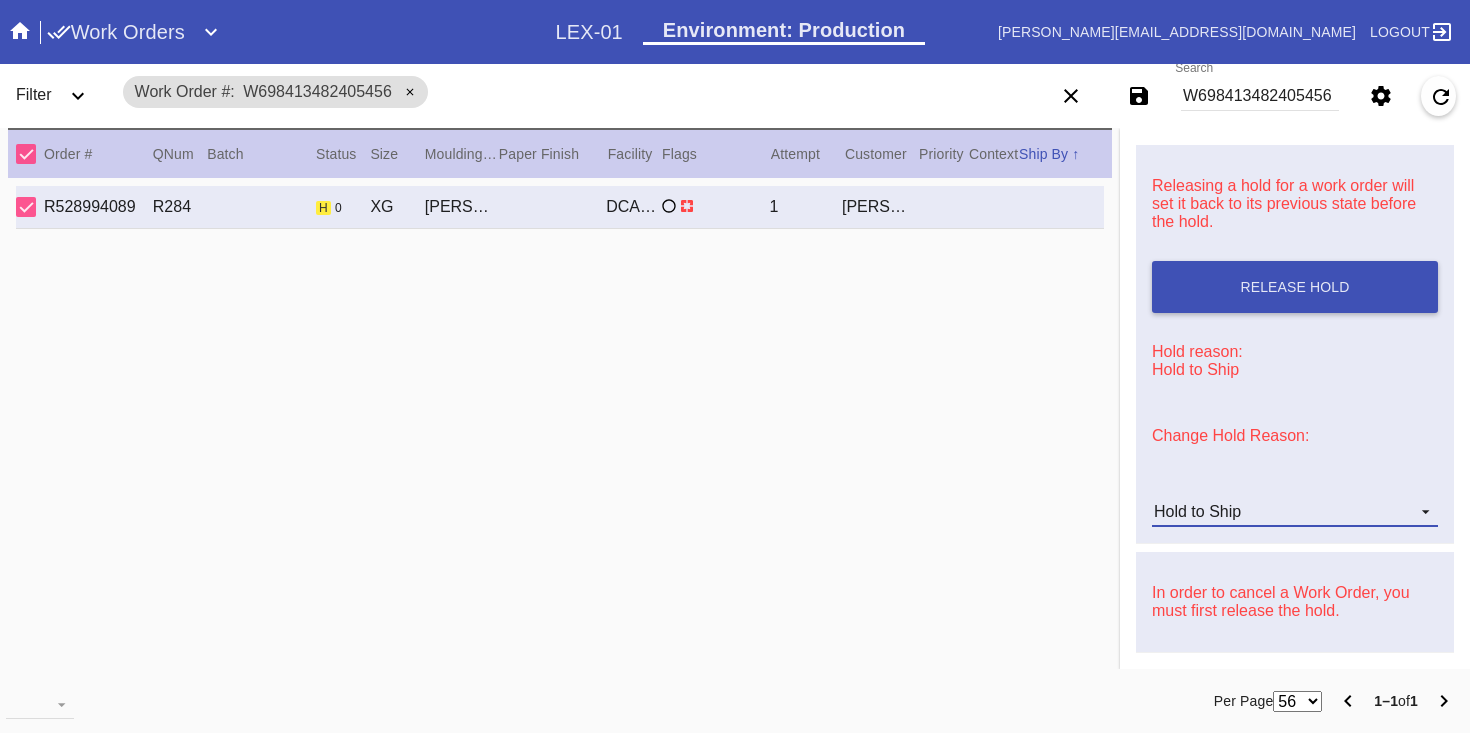 click on "Hold to Ship" at bounding box center [1197, 511] 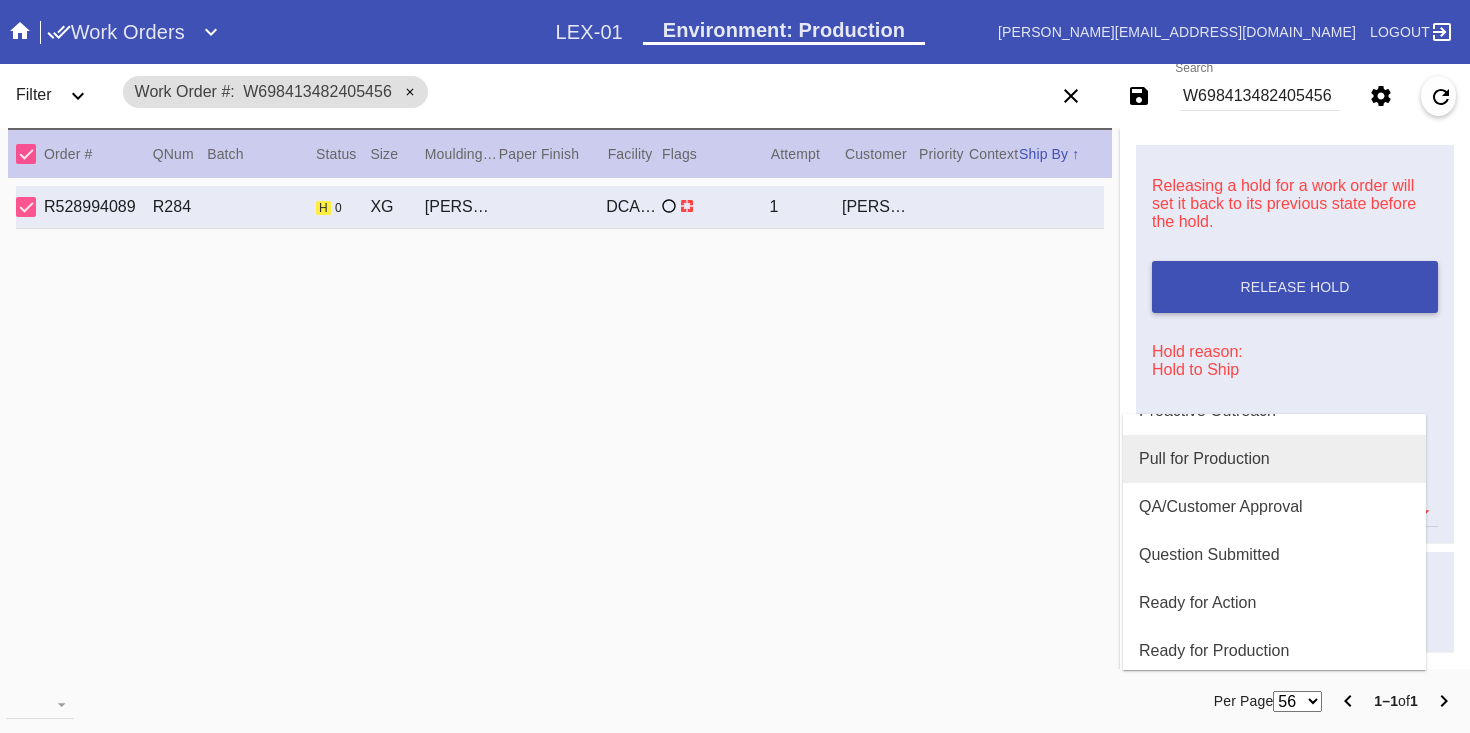scroll, scrollTop: 583, scrollLeft: 0, axis: vertical 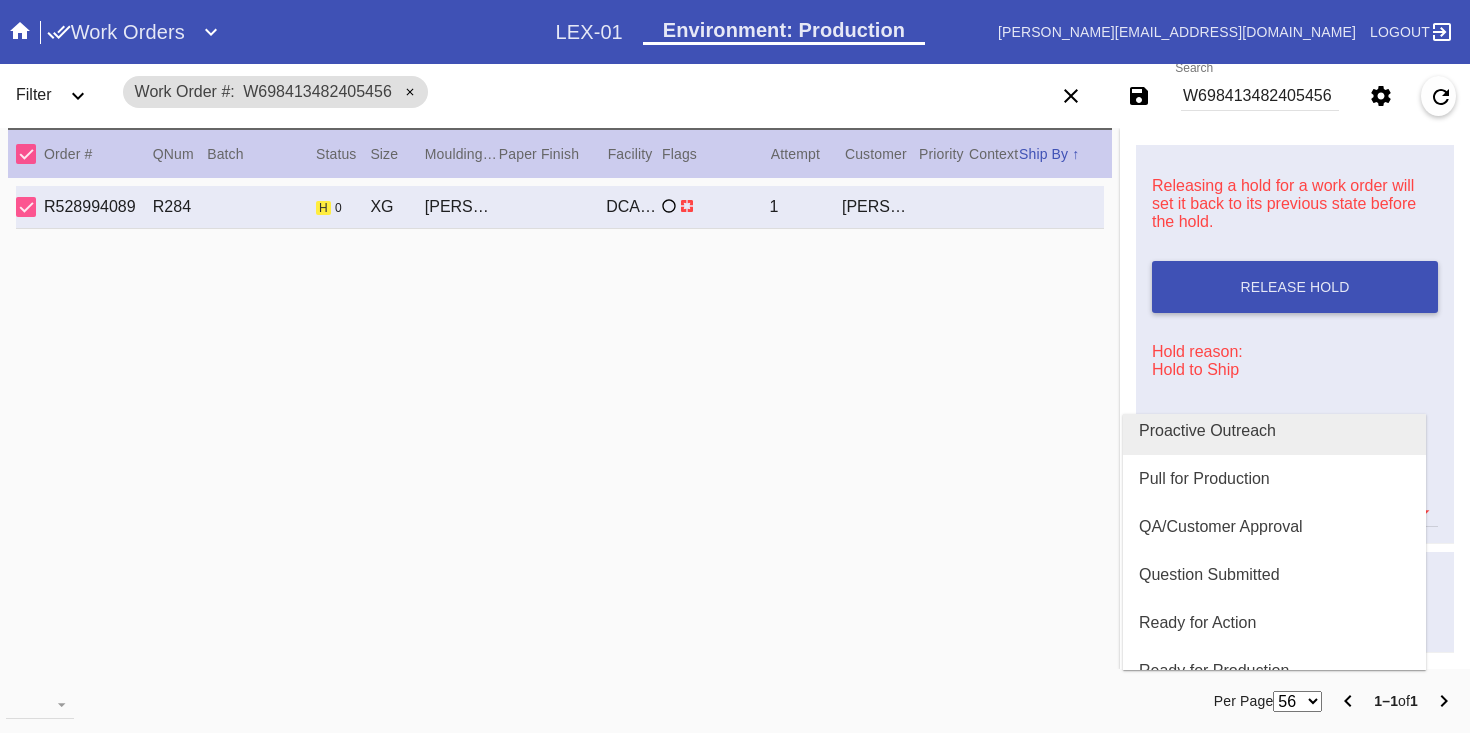 click on "Proactive Outreach" at bounding box center (1274, 431) 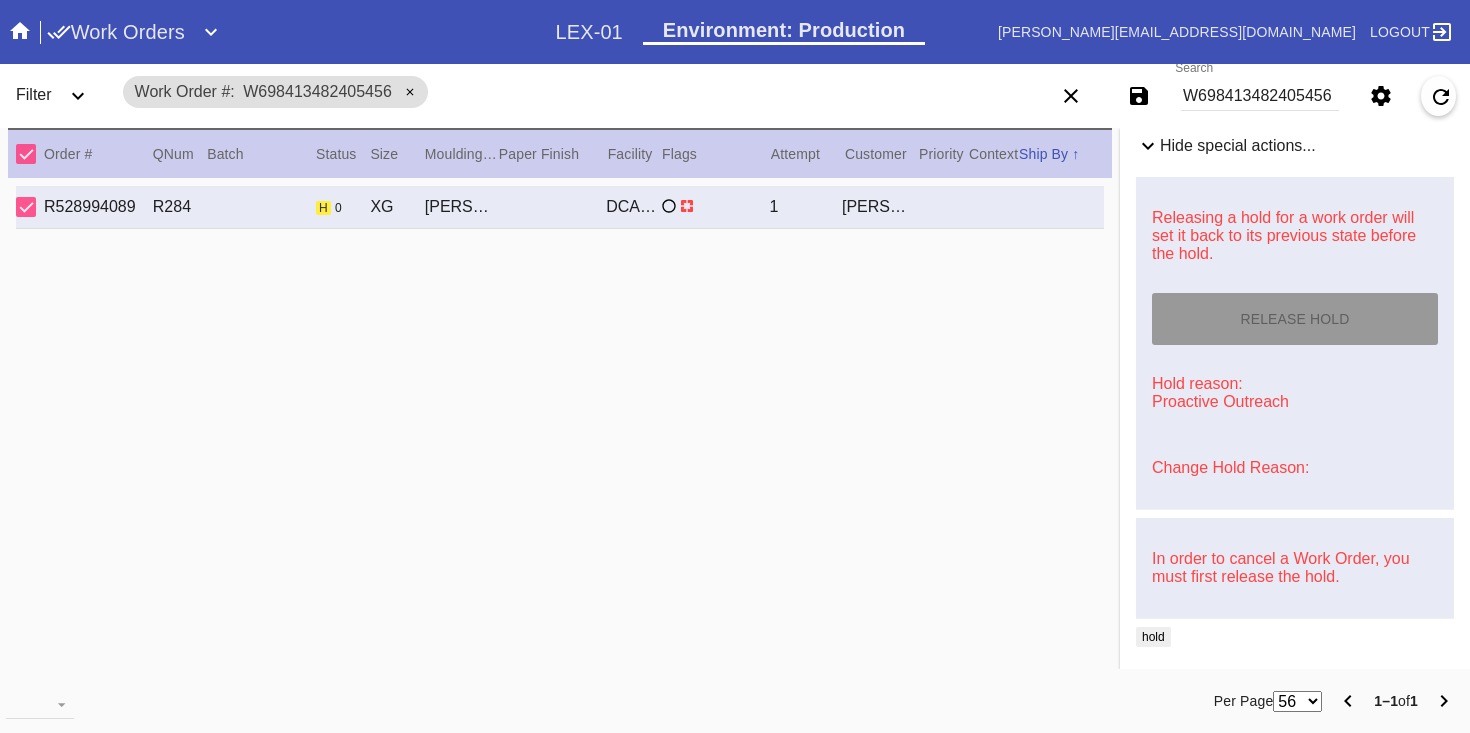 scroll, scrollTop: 1541, scrollLeft: 0, axis: vertical 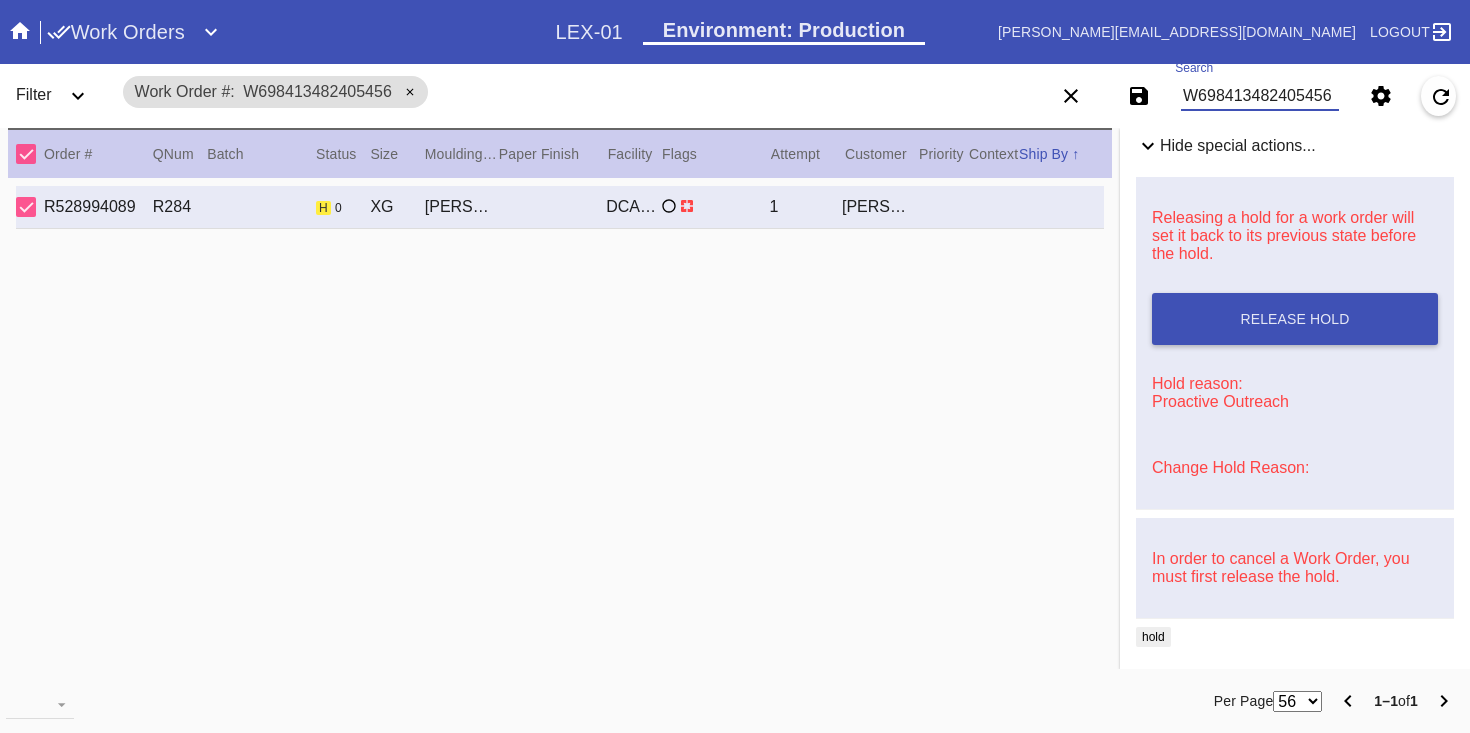 click on "W698413482405456" at bounding box center [1260, 96] 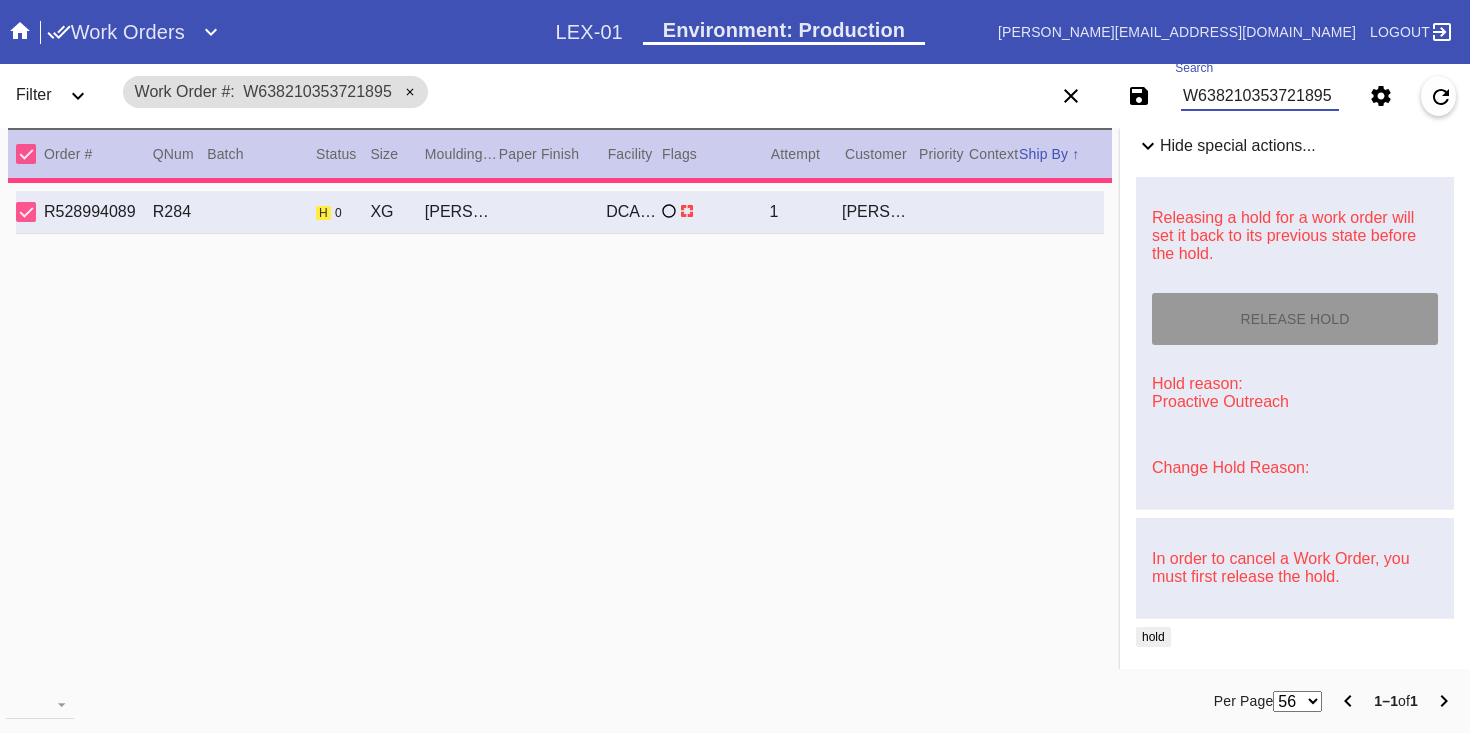 scroll, scrollTop: 1539, scrollLeft: 0, axis: vertical 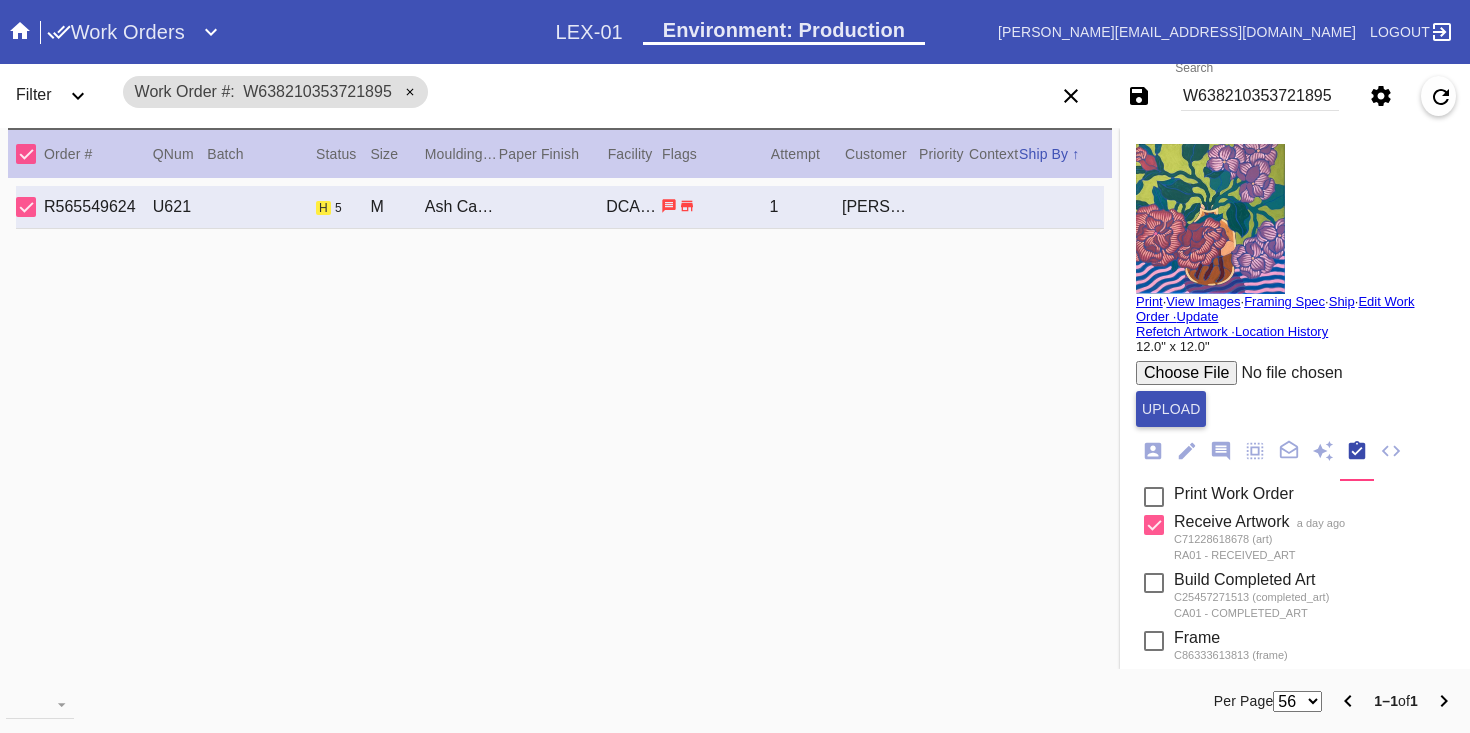click on "Print" at bounding box center [1149, 301] 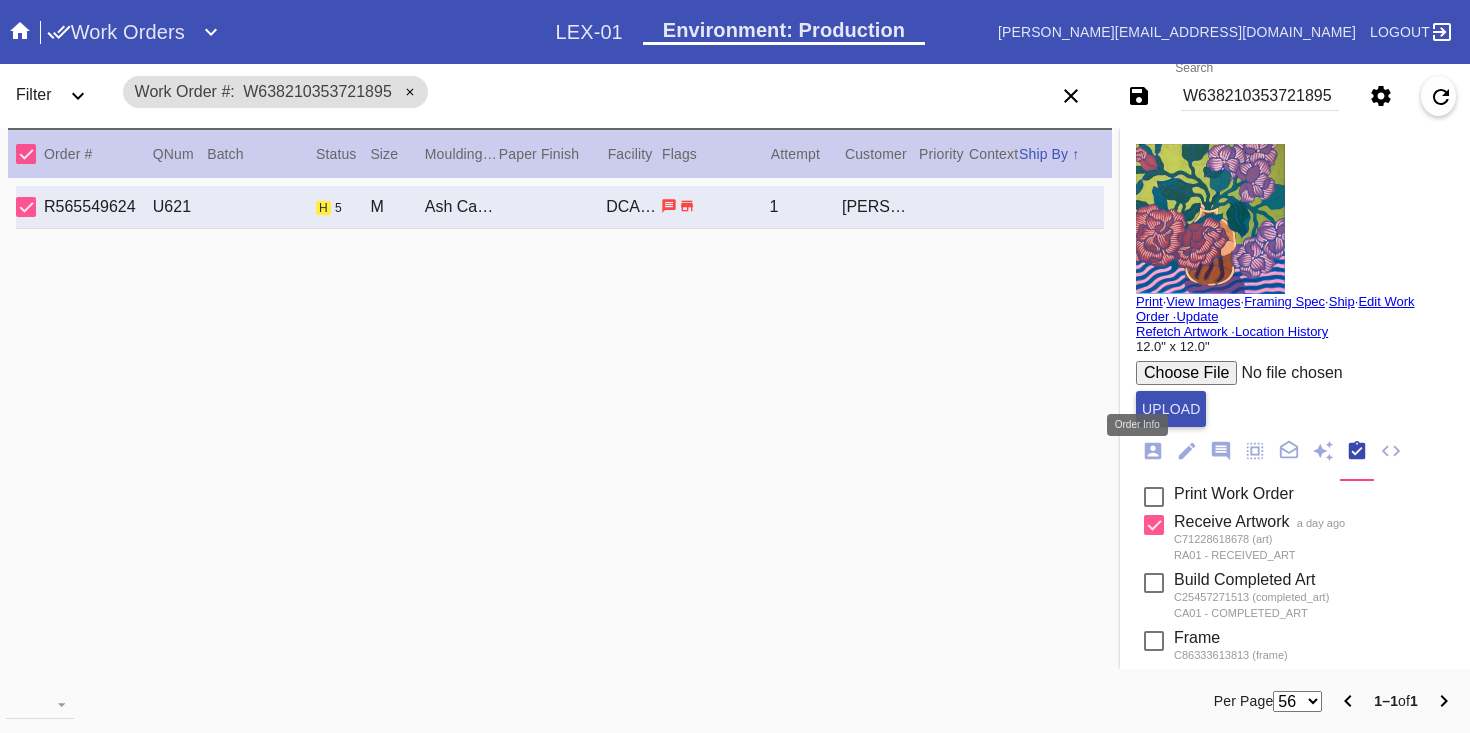 click 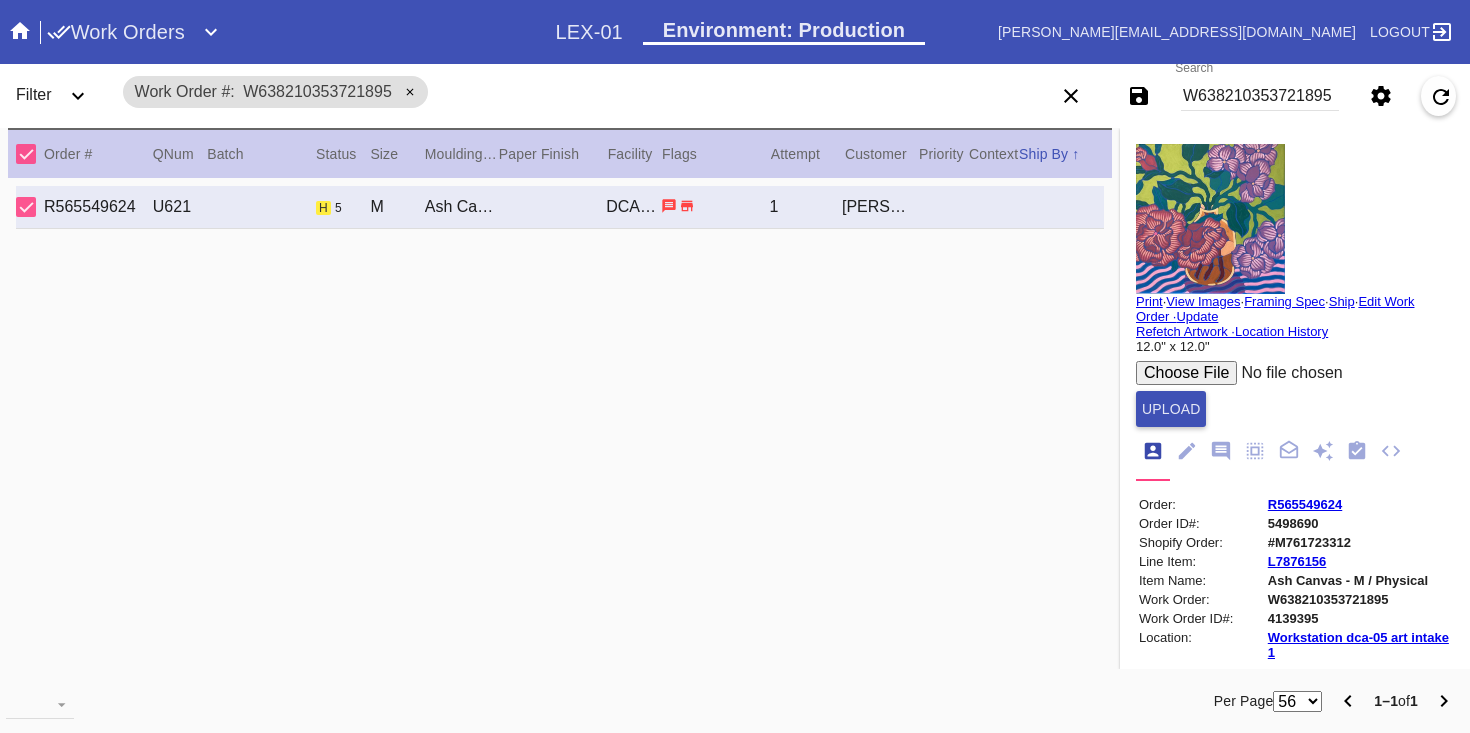 click on "#M761723312" at bounding box center (1359, 542) 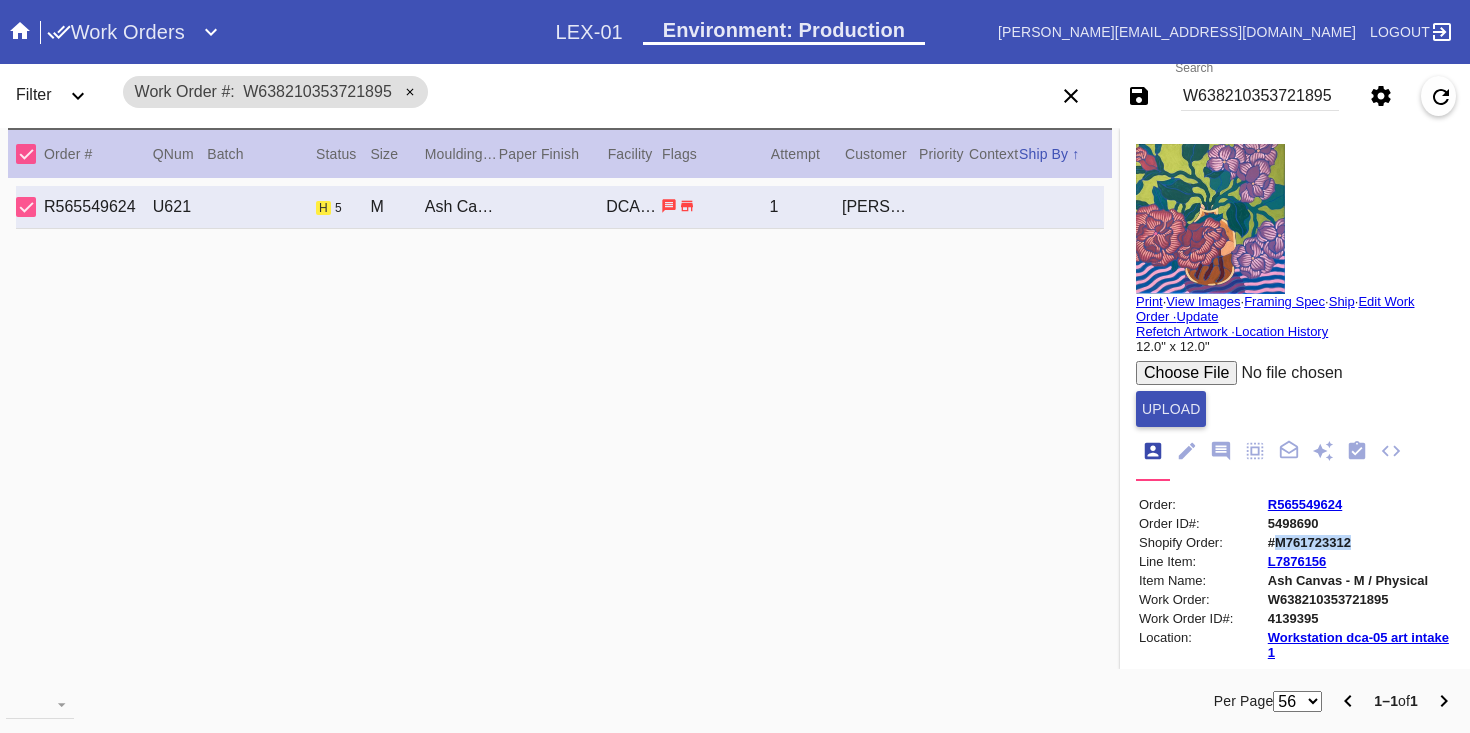 click on "#M761723312" at bounding box center (1359, 542) 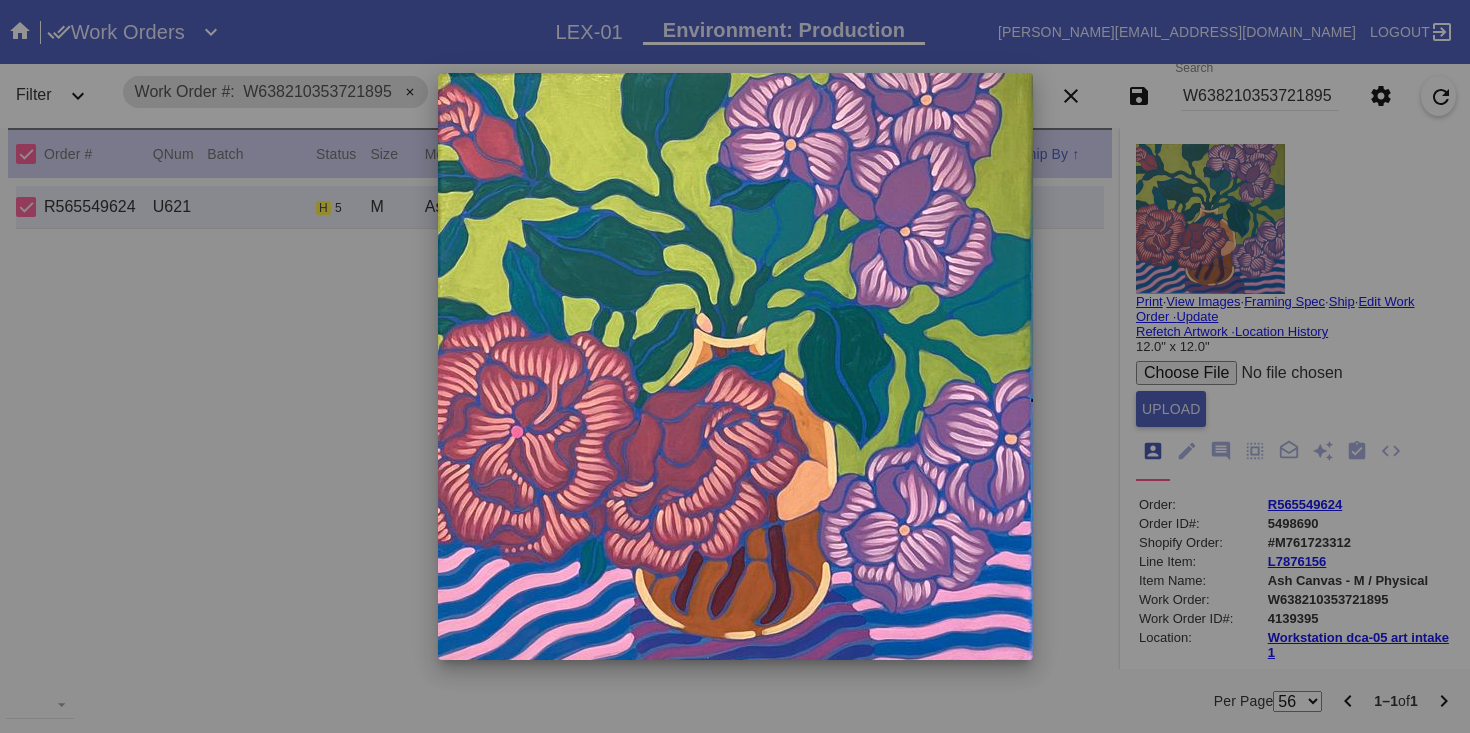 click at bounding box center [735, 366] 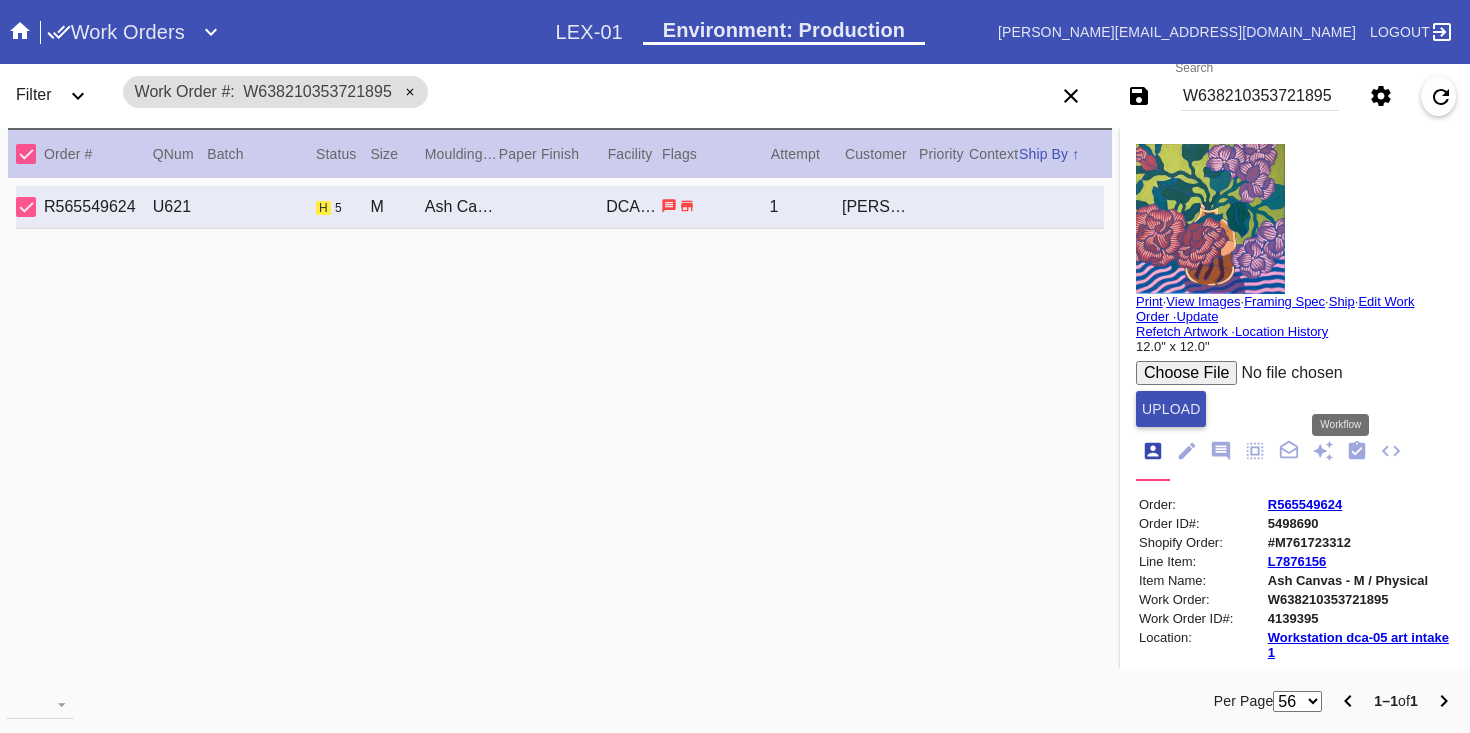 click 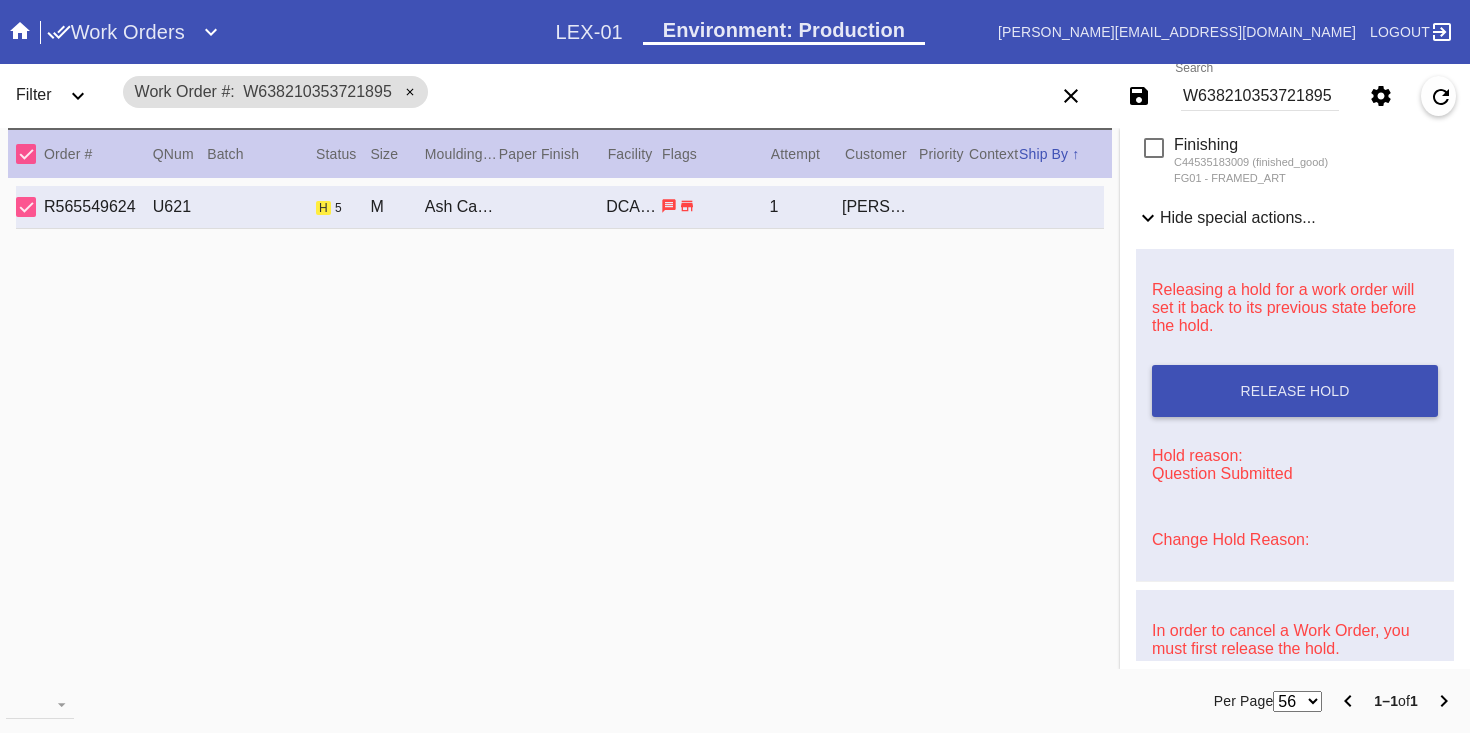 scroll, scrollTop: 668, scrollLeft: 0, axis: vertical 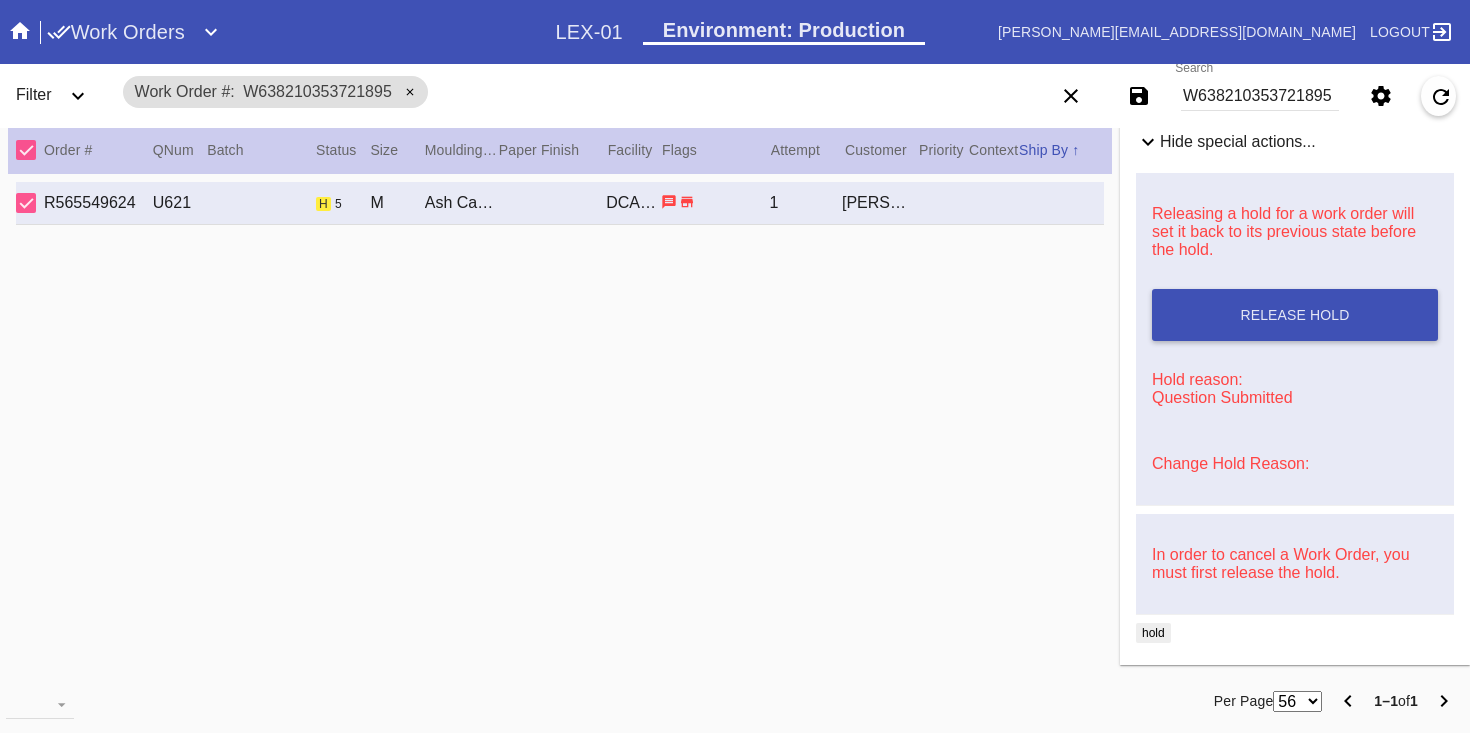 click on "Change Hold Reason:" at bounding box center [1230, 463] 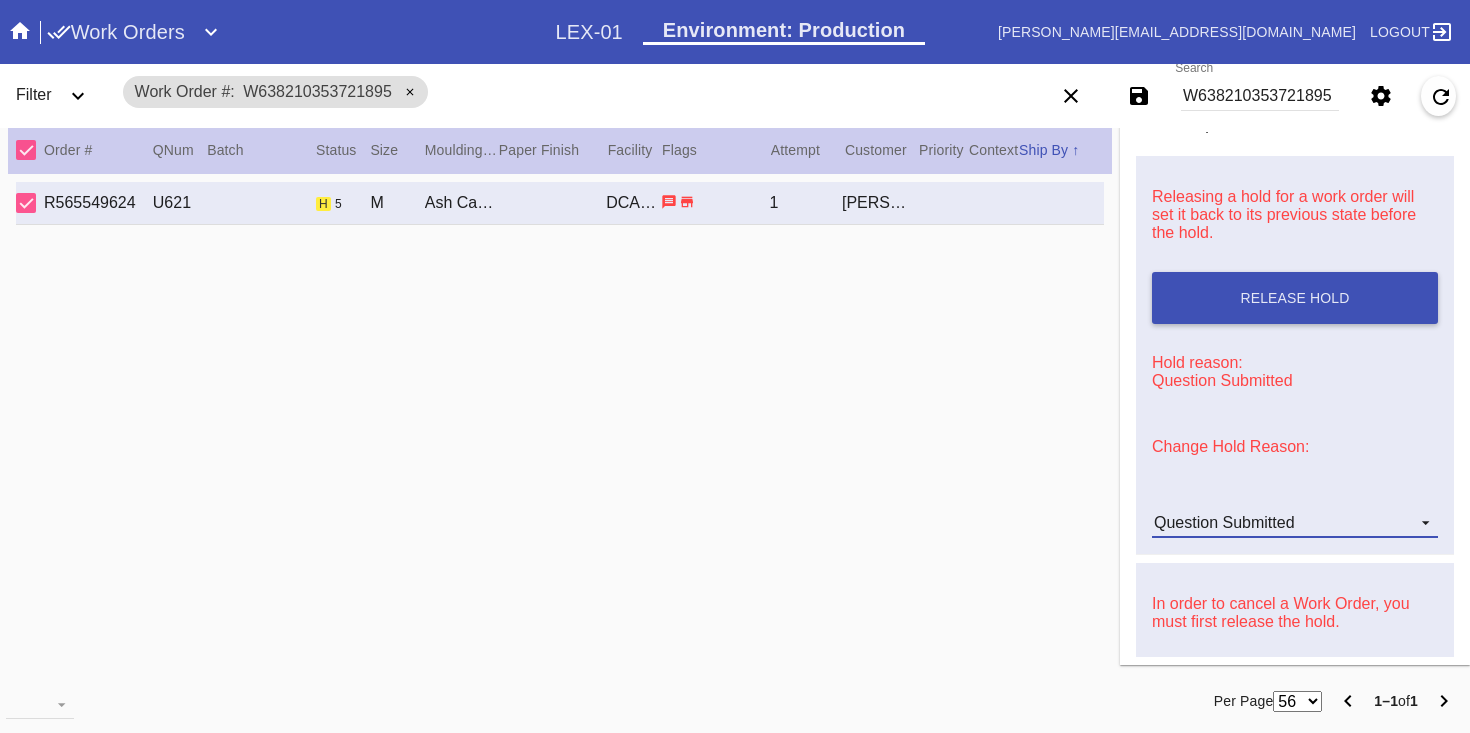 click on "Question Submitted" at bounding box center (1224, 522) 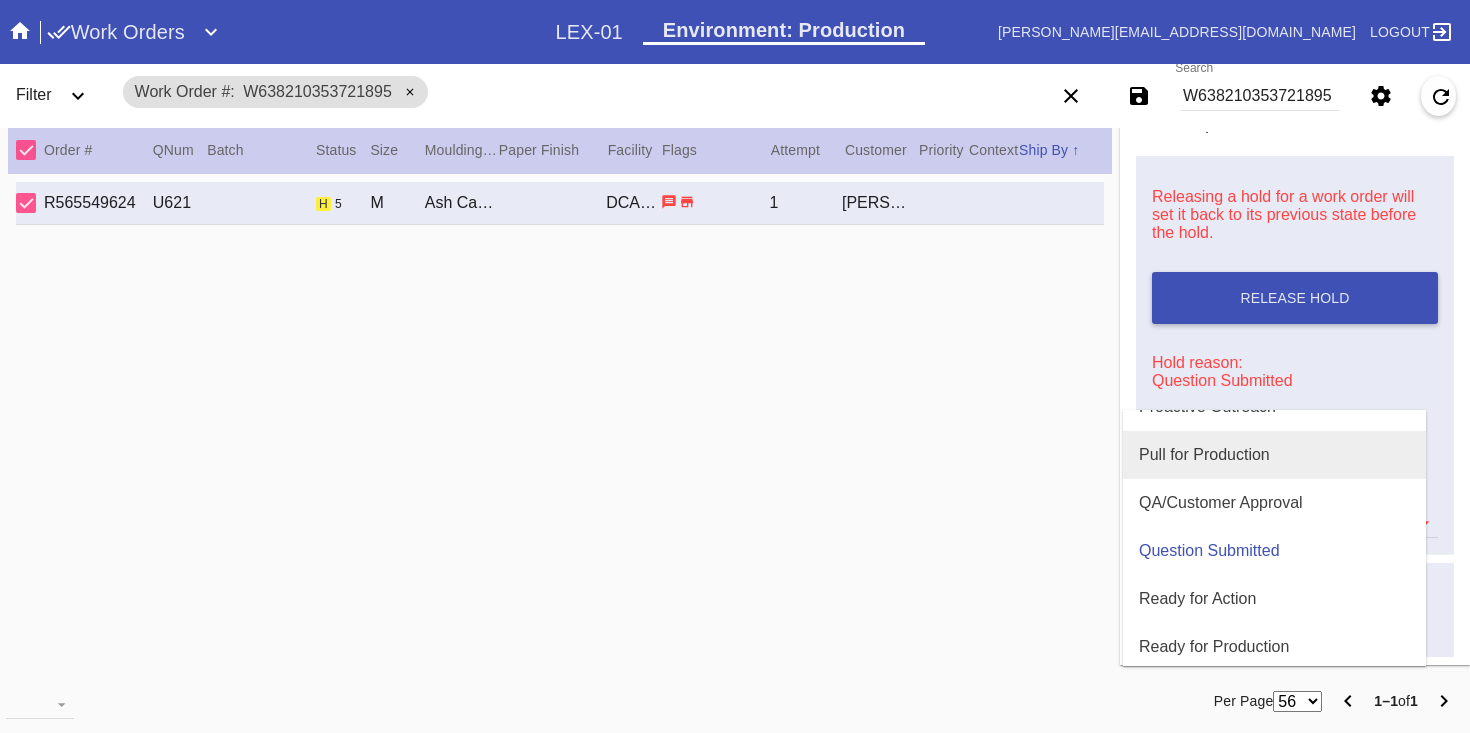 scroll, scrollTop: 602, scrollLeft: 0, axis: vertical 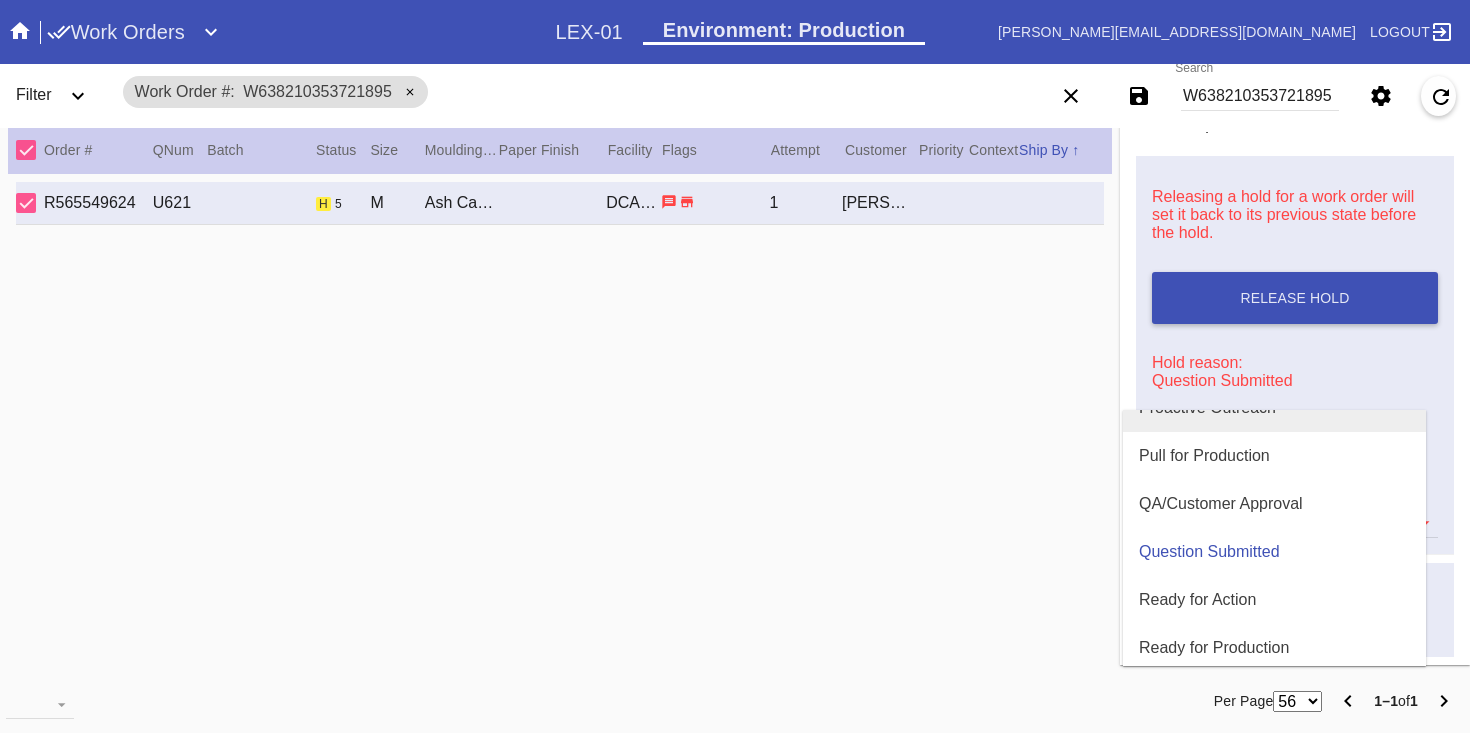 click on "Proactive Outreach" at bounding box center [1274, 408] 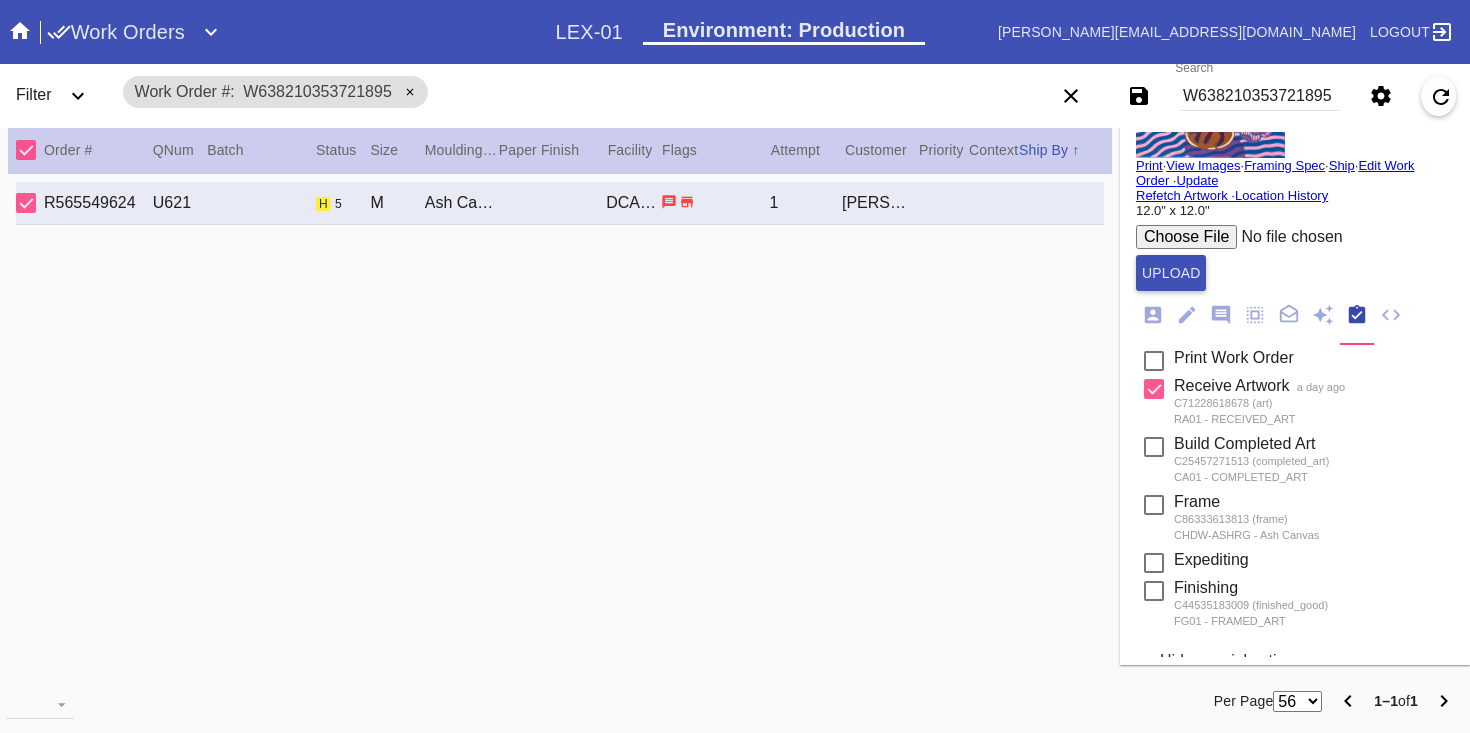 scroll, scrollTop: 0, scrollLeft: 0, axis: both 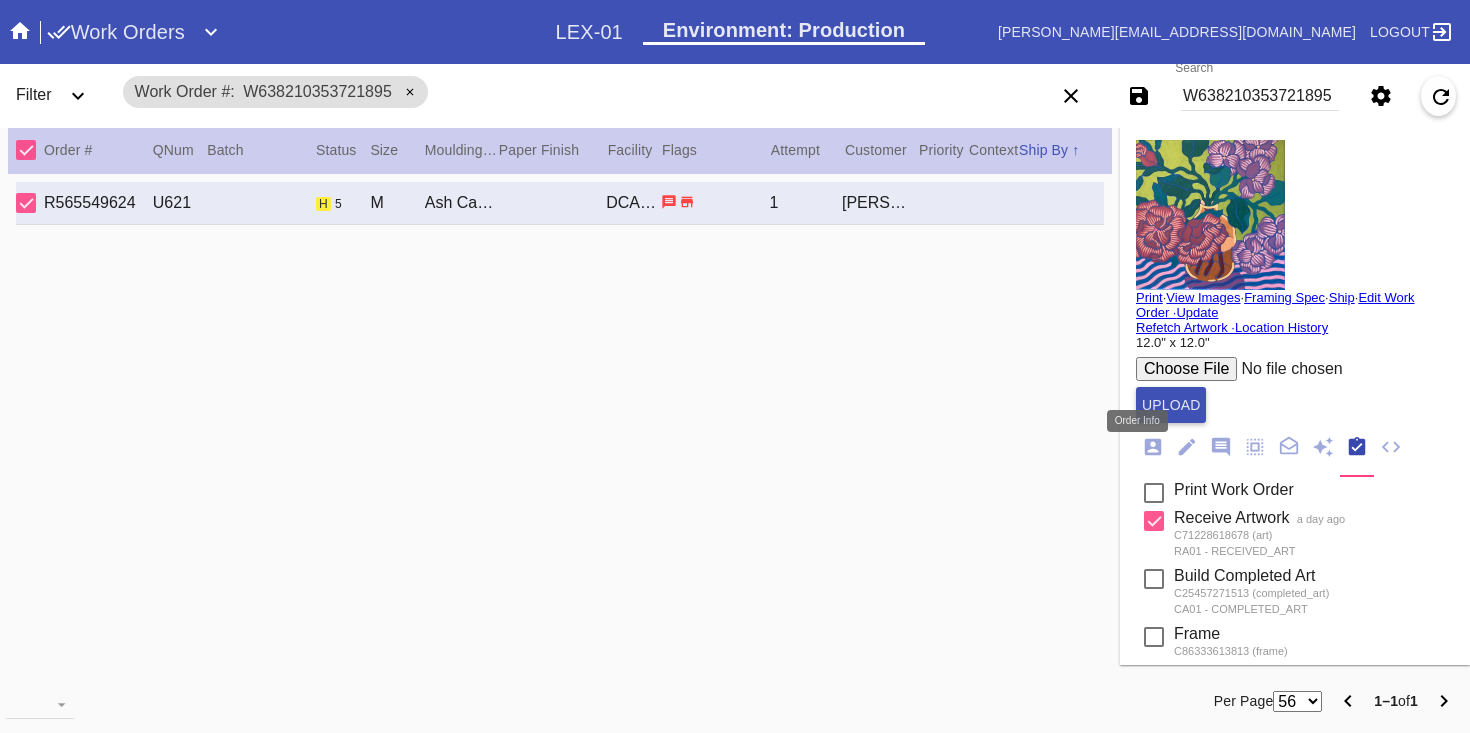 click 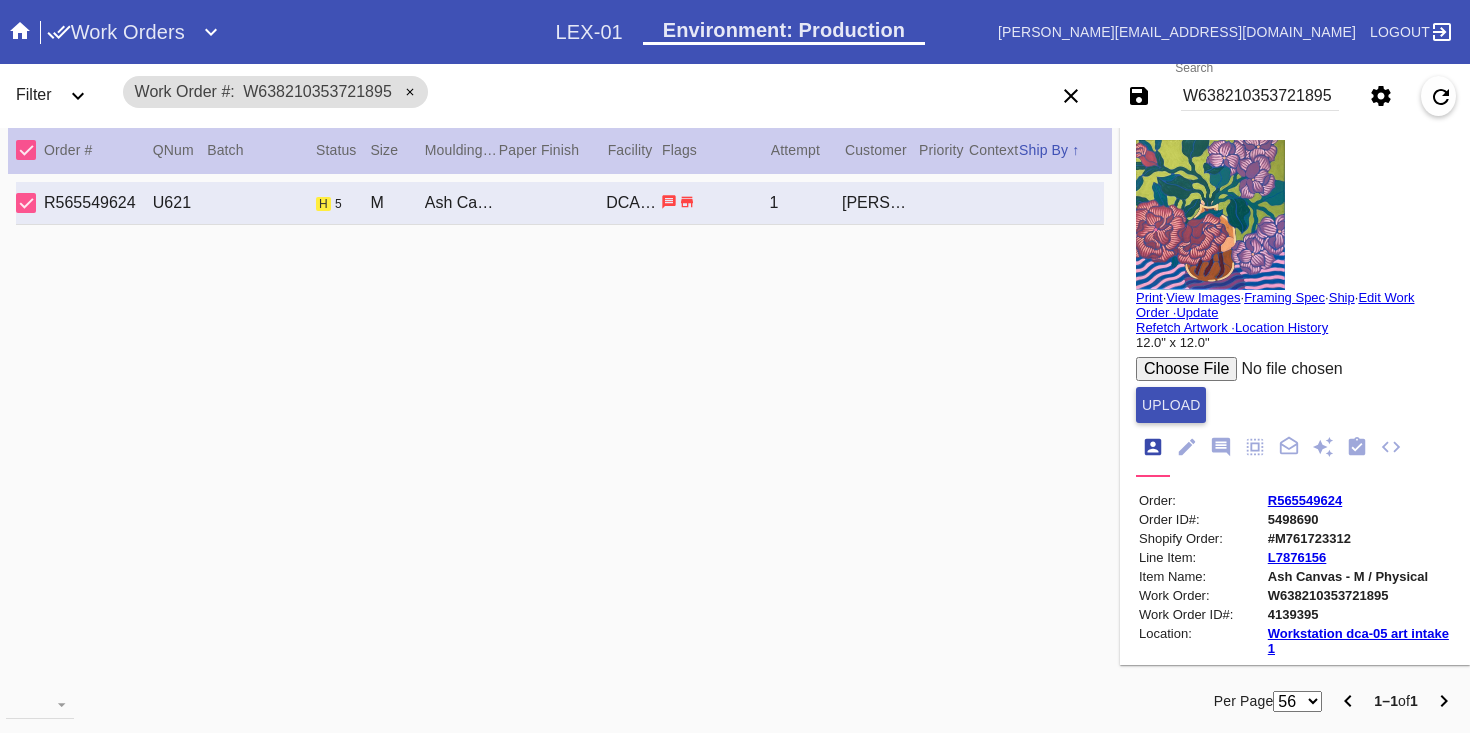 click on "R565549624" at bounding box center (1305, 500) 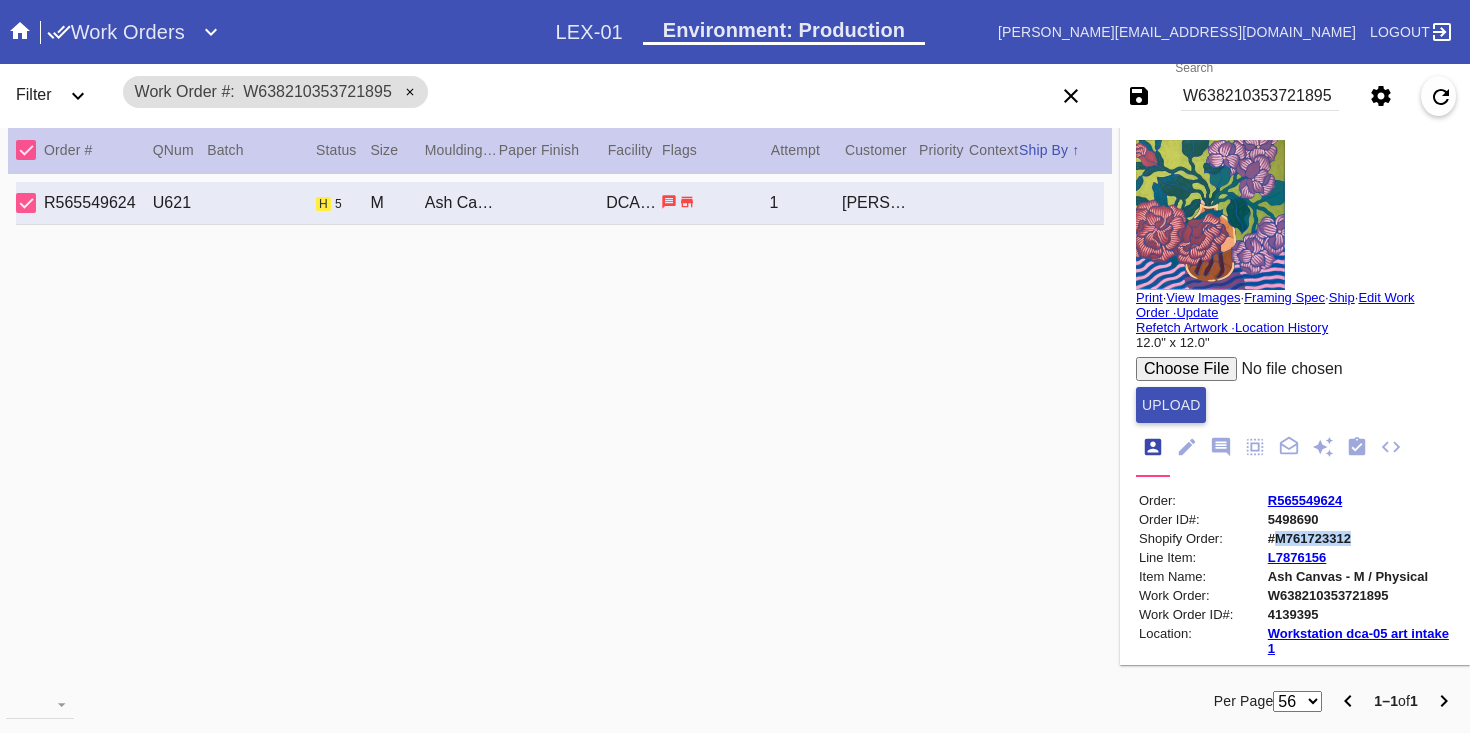 click on "#M761723312" at bounding box center (1359, 538) 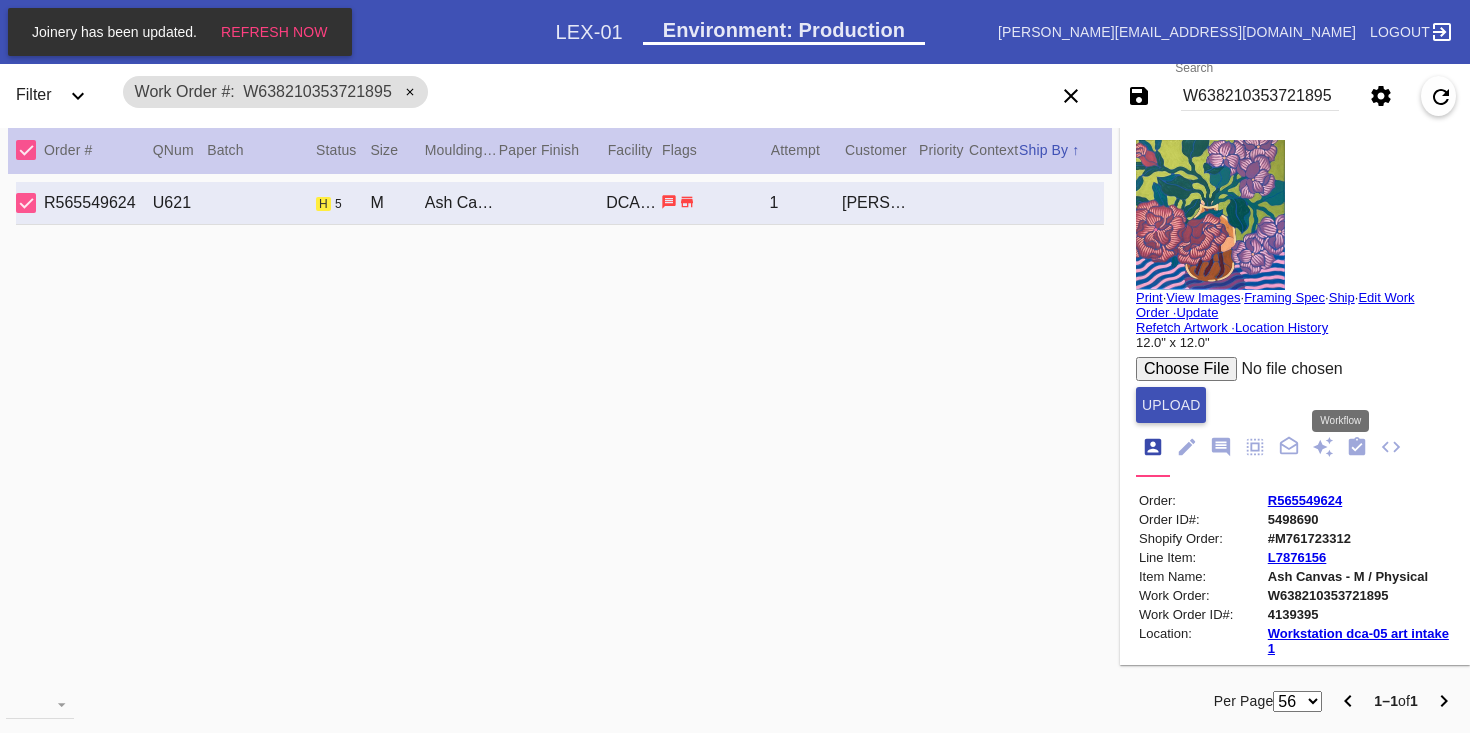 click 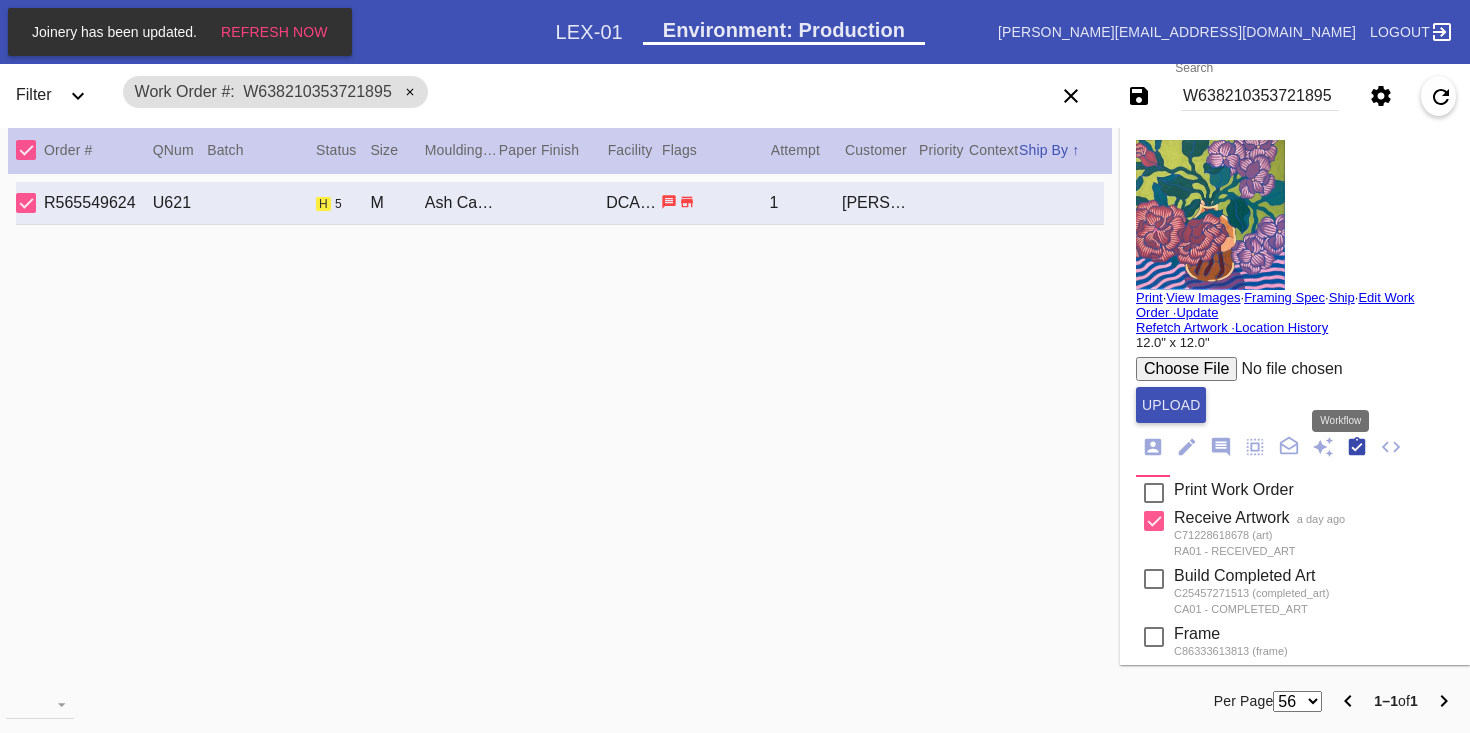 scroll, scrollTop: 320, scrollLeft: 0, axis: vertical 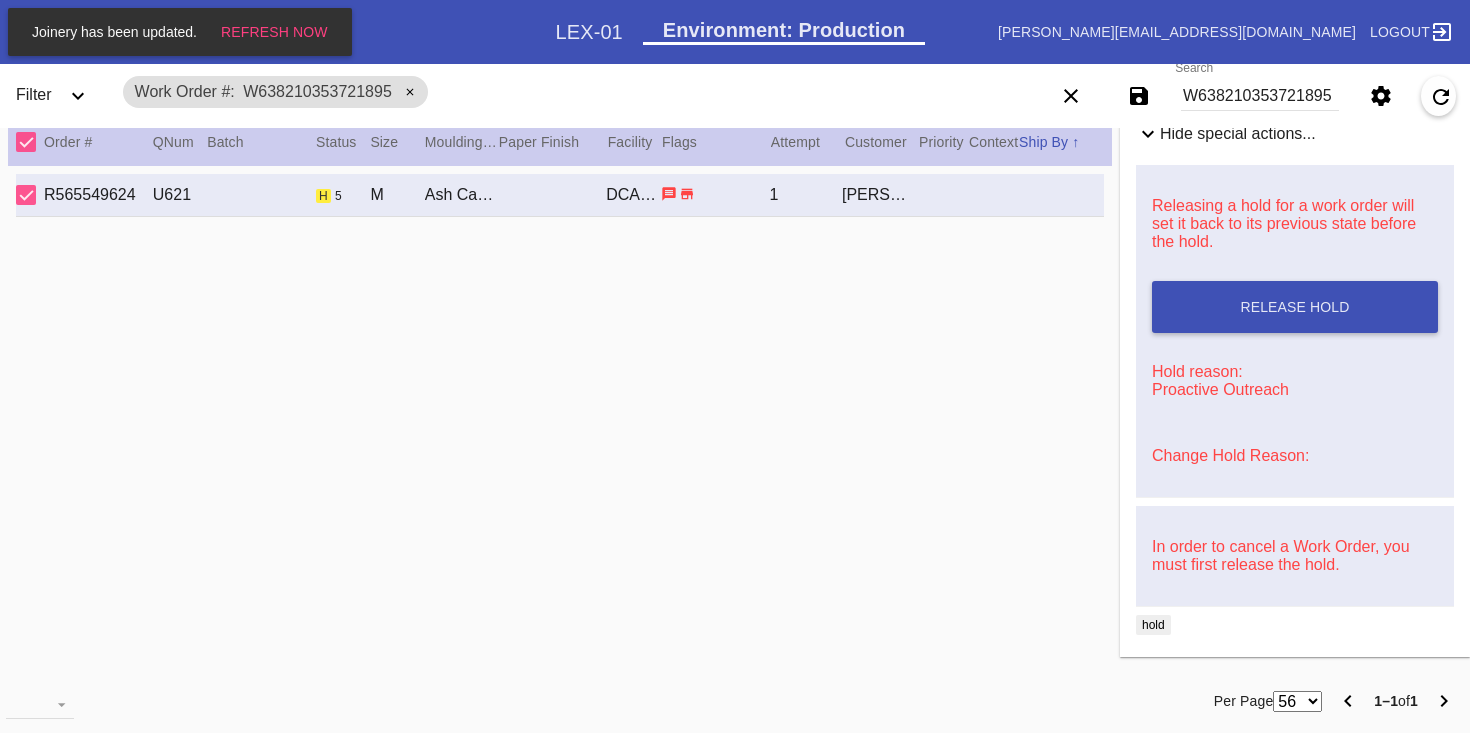 click on "W638210353721895" at bounding box center (1260, 96) 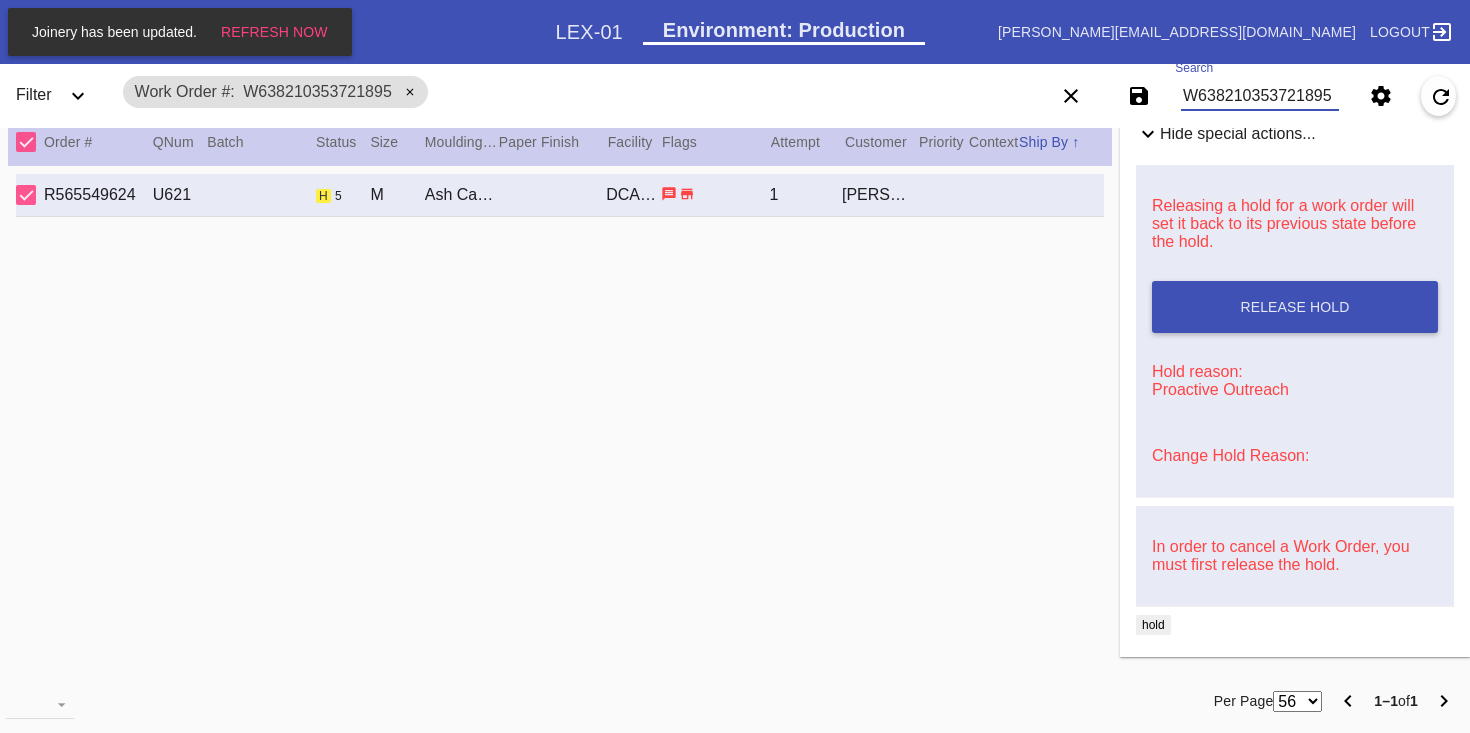 paste on "395325422248903" 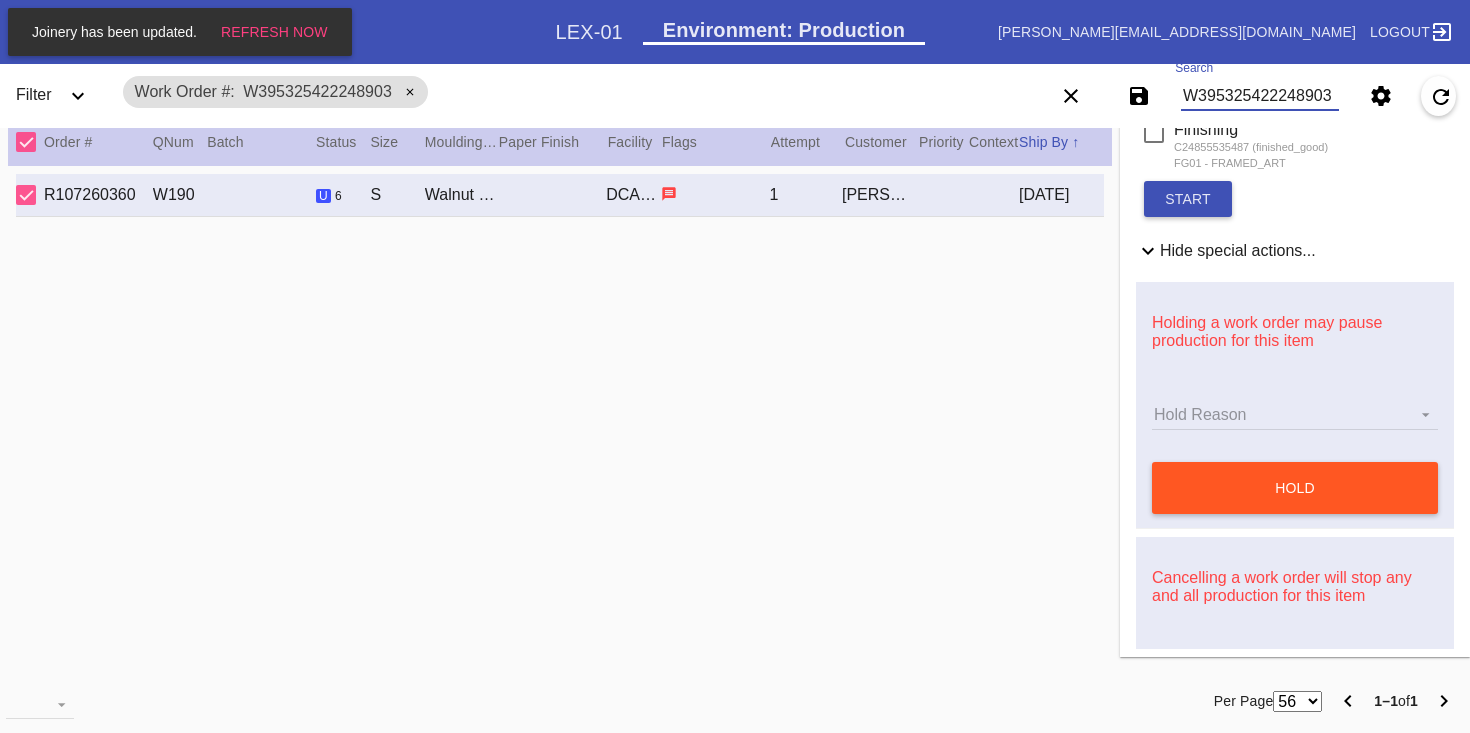scroll, scrollTop: 0, scrollLeft: 0, axis: both 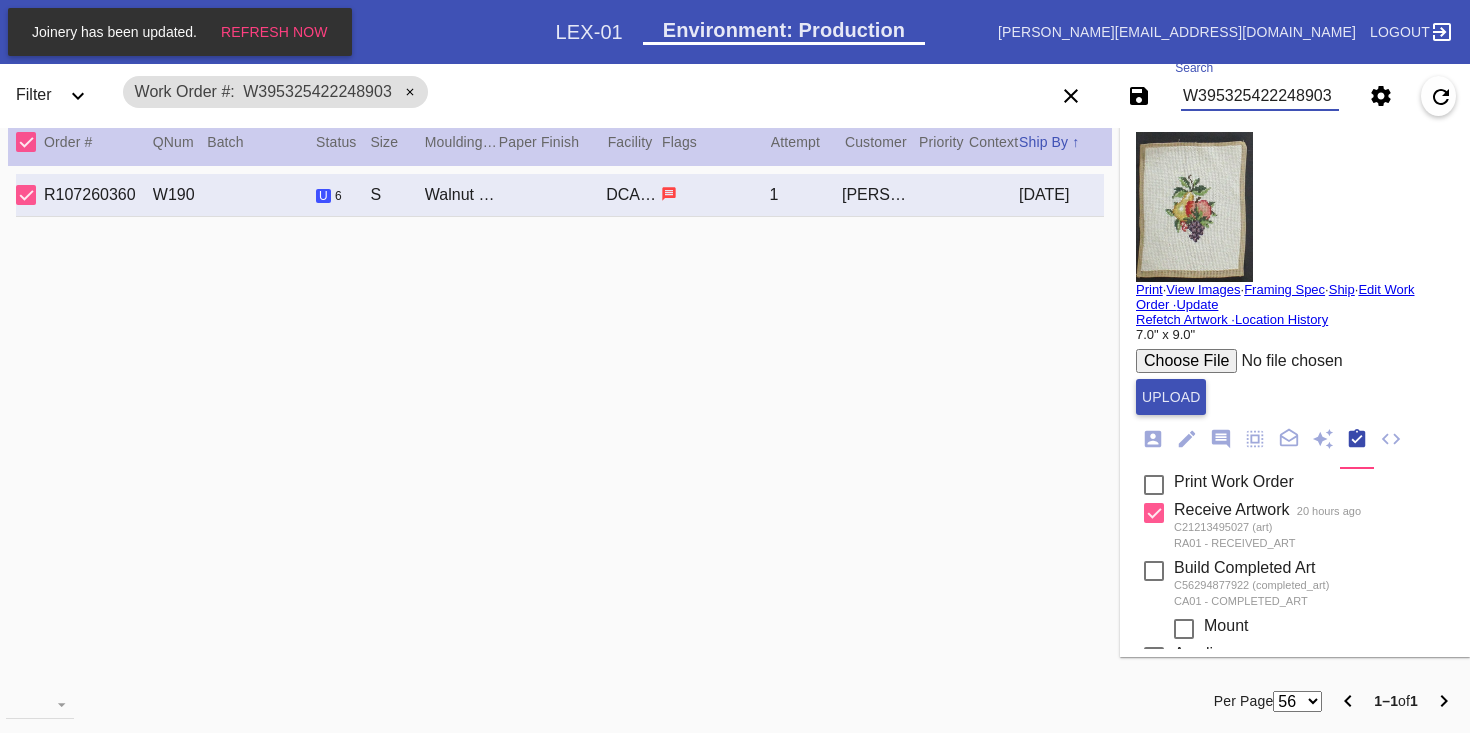 click on "W395325422248903" at bounding box center [1260, 96] 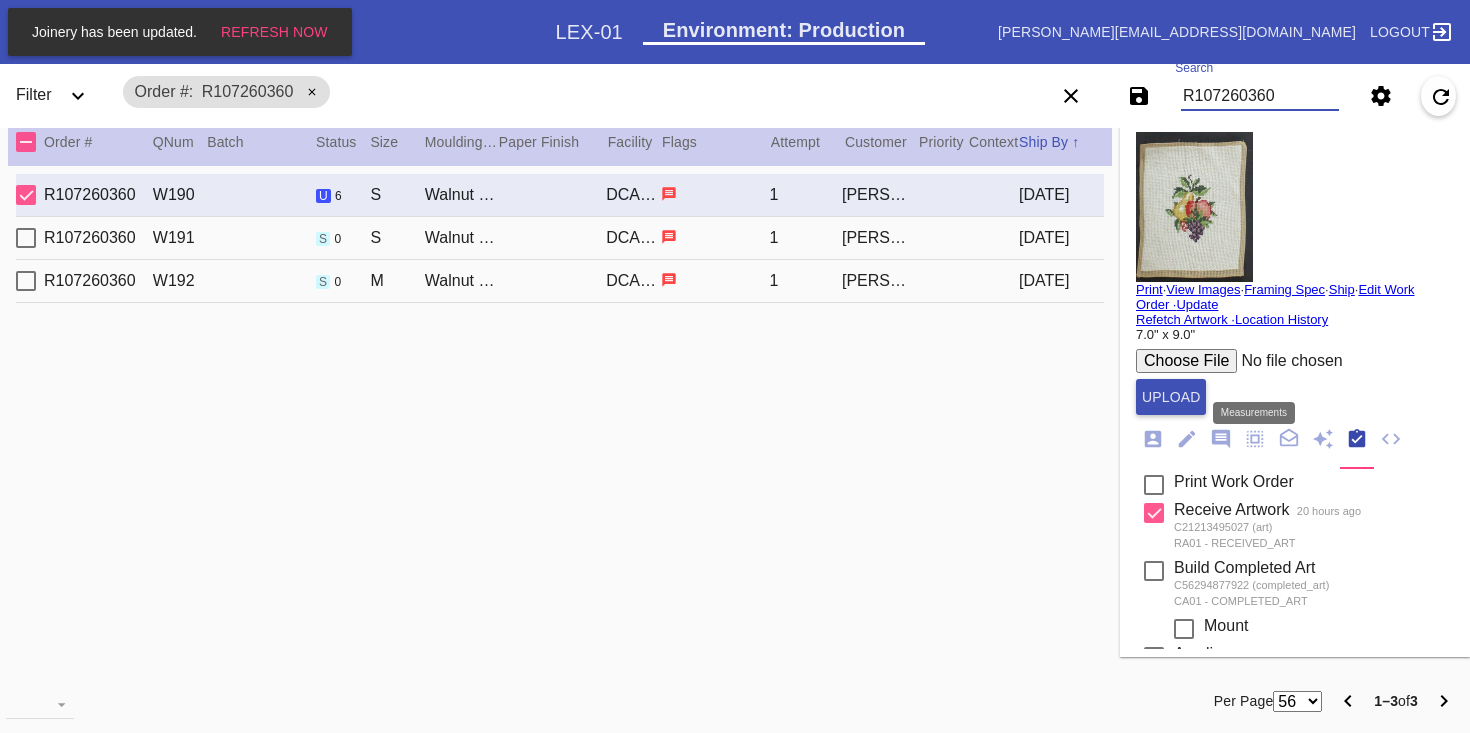 scroll, scrollTop: 859, scrollLeft: 0, axis: vertical 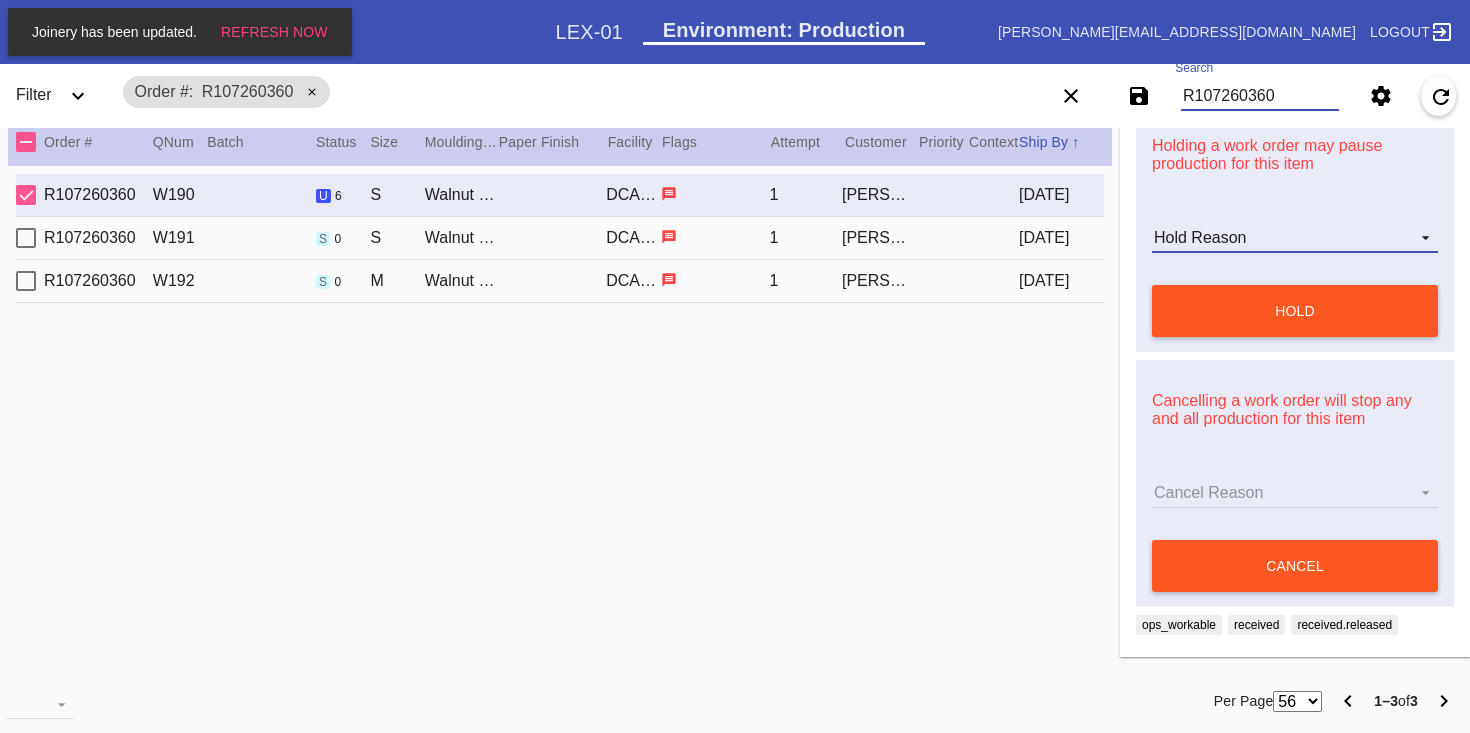 click on "Hold Reason Art Care Review Artwork Damaged F4B/Partnership Facility Out of Stock HPO Hold to Ship Investigation Lost in Studio Multi-Mat Details Not Received Order Change Request Out of Stock Proactive Outreach Pull for Production QA/Customer Approval Question Submitted Ready for Action Ready for Production Repair Replacement Ordered Retail GW Rework Sample Search and Rescue Transit to LEX01 Transit to PHL01 Update Work Order" at bounding box center [1295, 238] 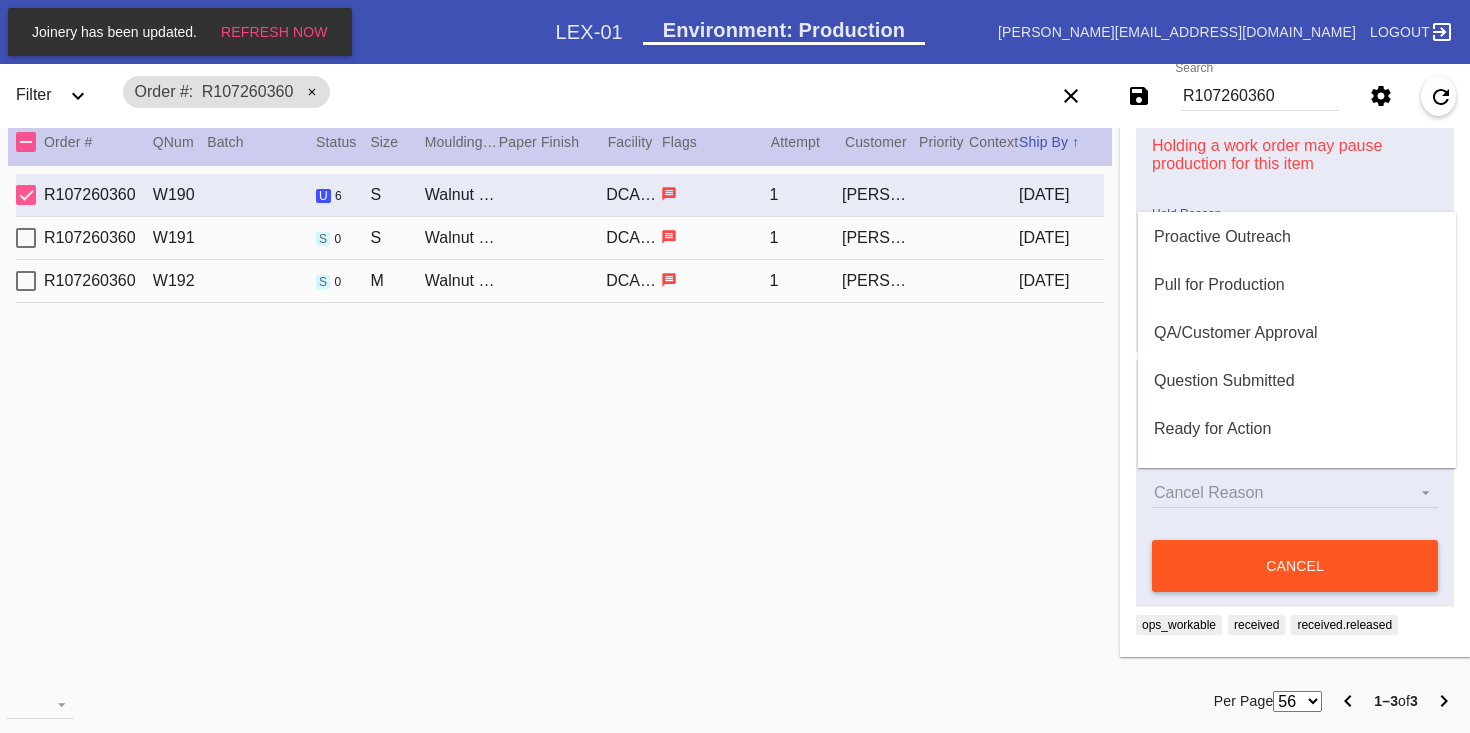 scroll, scrollTop: 538, scrollLeft: 0, axis: vertical 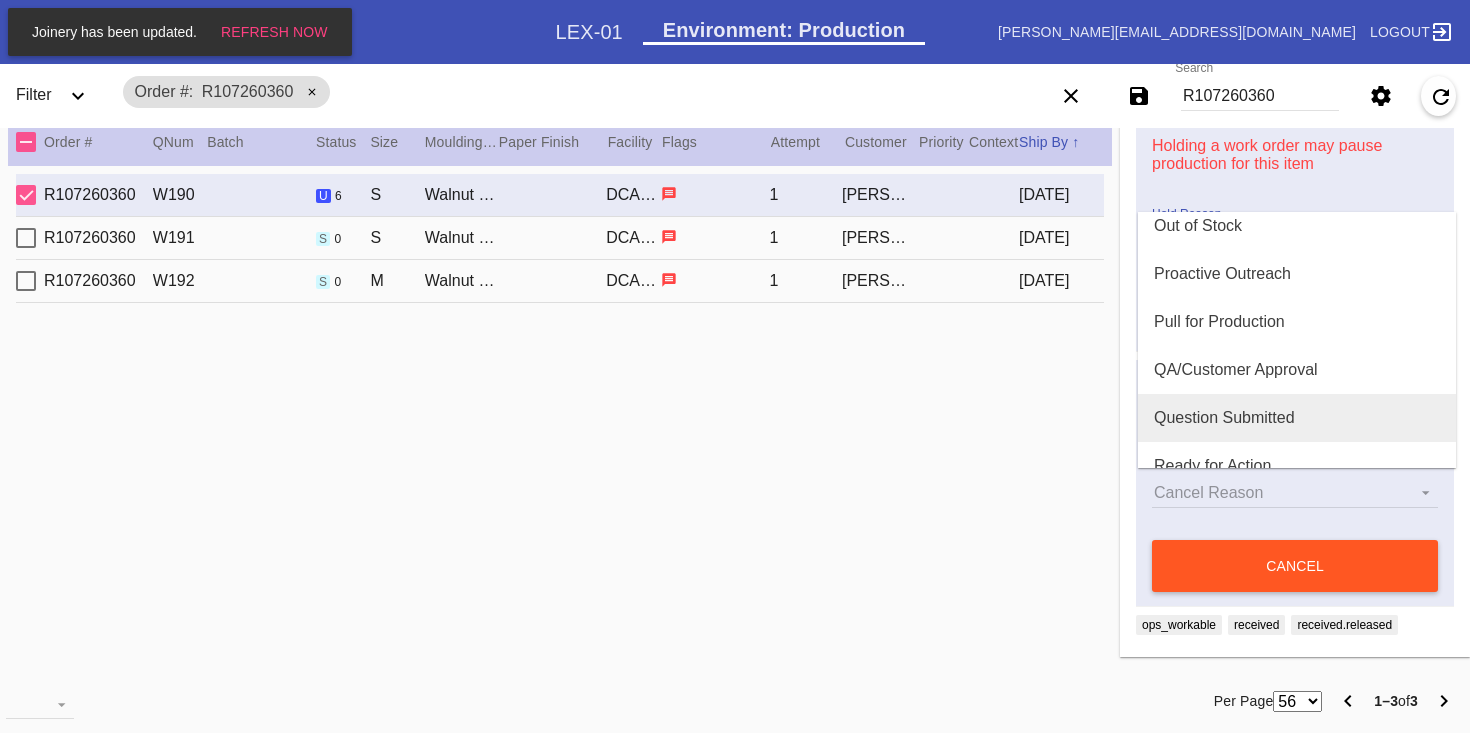 click on "Question Submitted" at bounding box center (1297, 418) 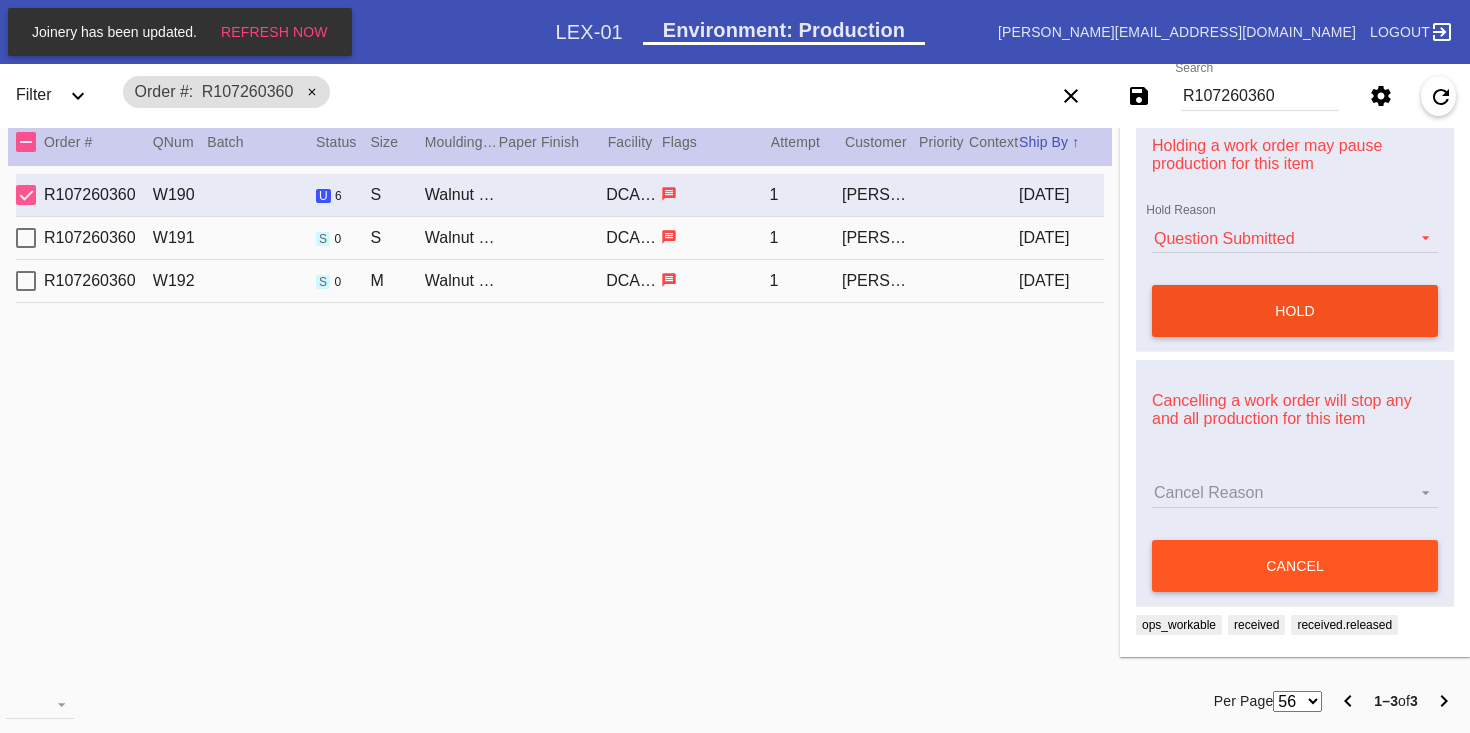 click on "hold" at bounding box center (1295, 311) 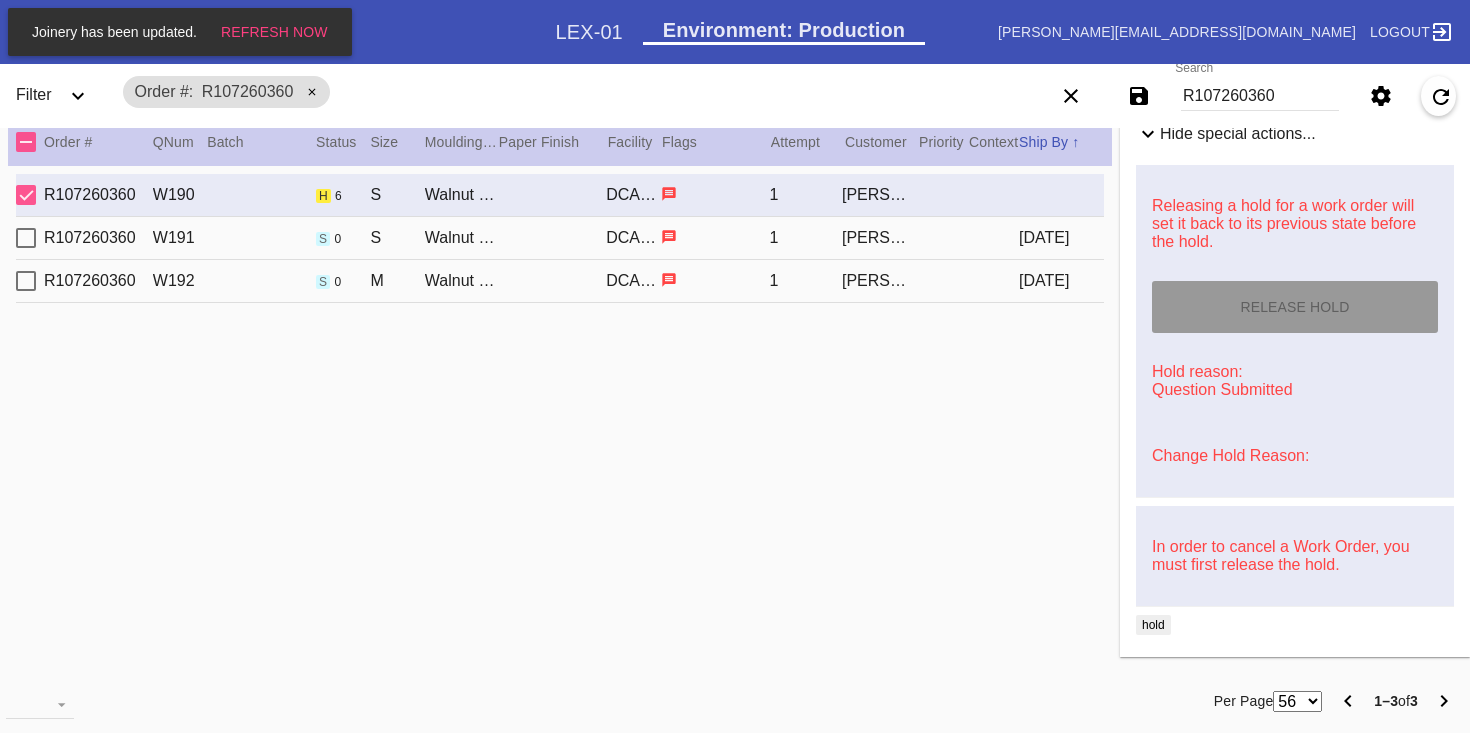 scroll, scrollTop: 755, scrollLeft: 0, axis: vertical 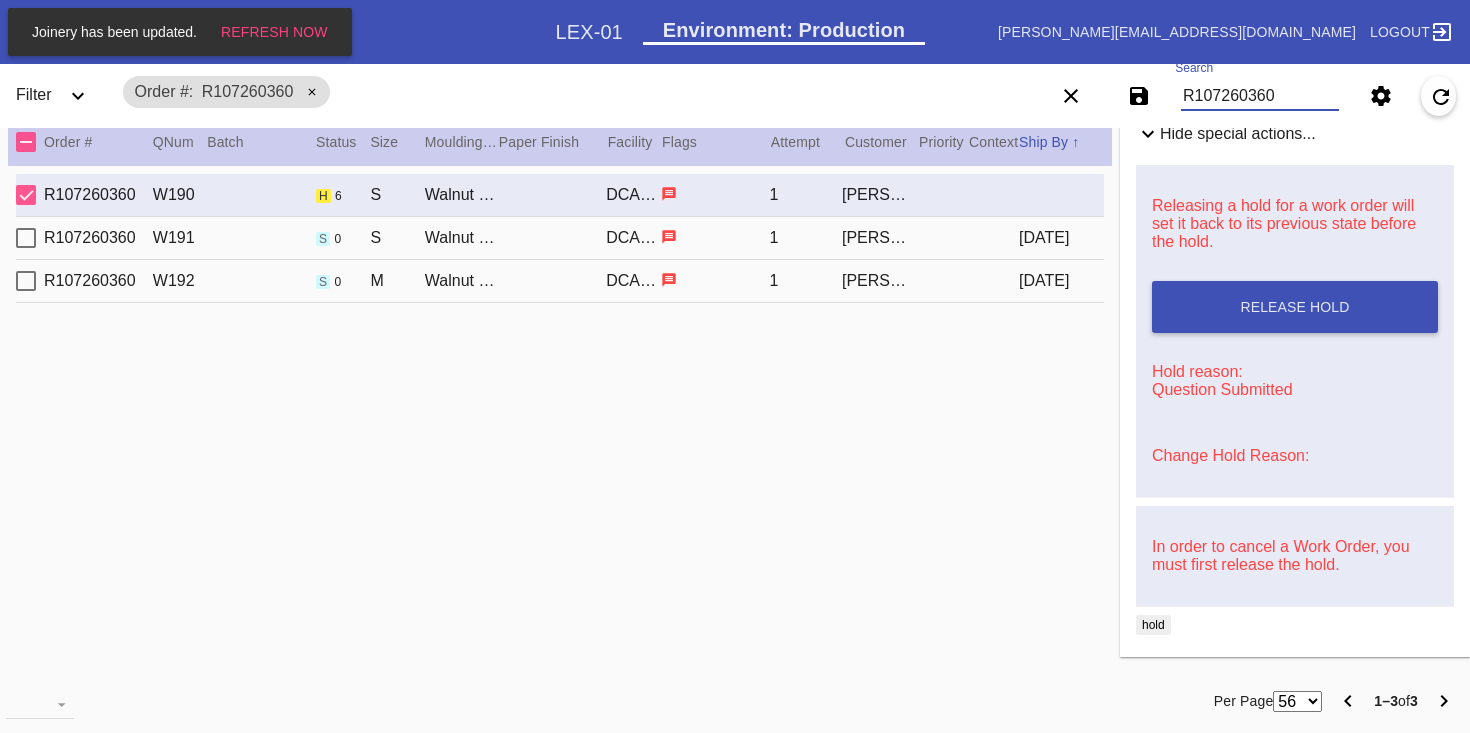 click on "R107260360" at bounding box center [1260, 96] 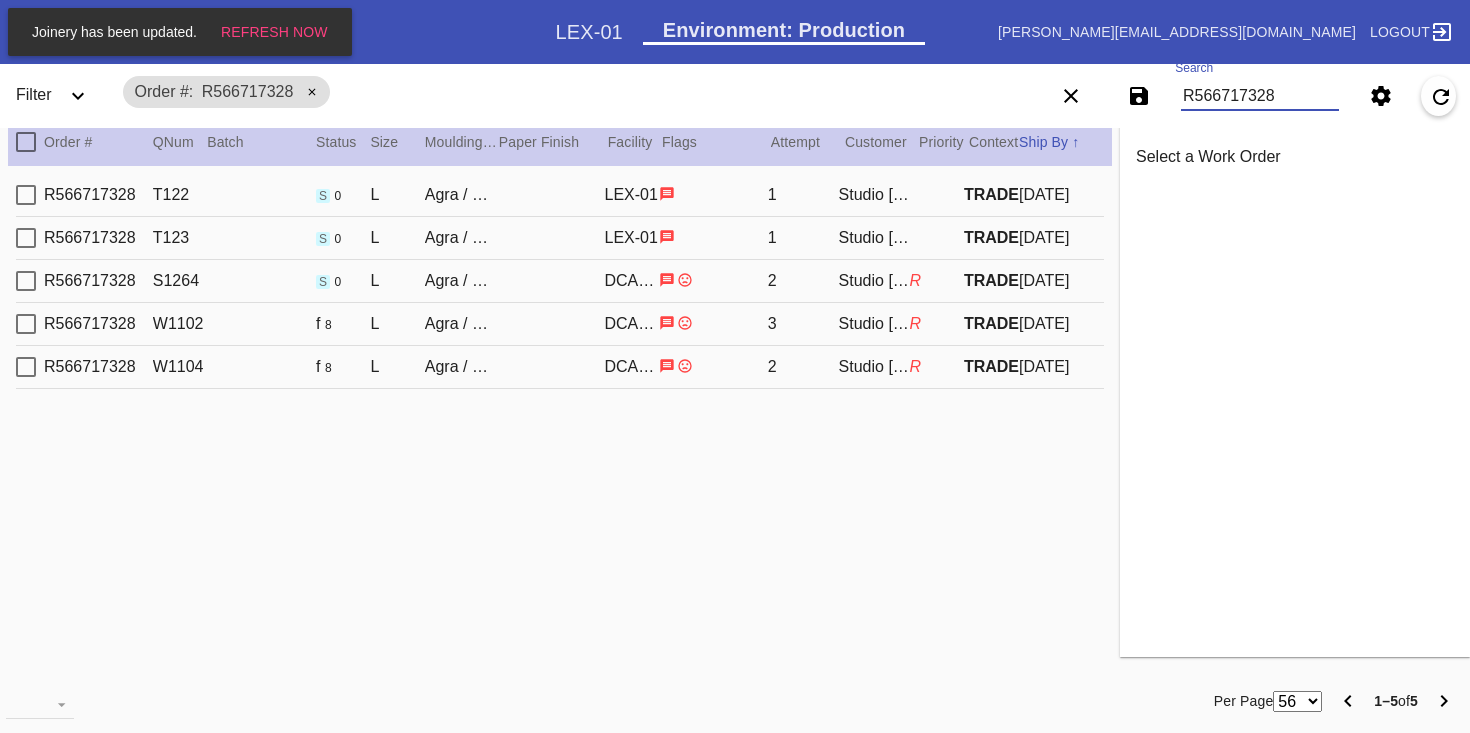scroll, scrollTop: 0, scrollLeft: 0, axis: both 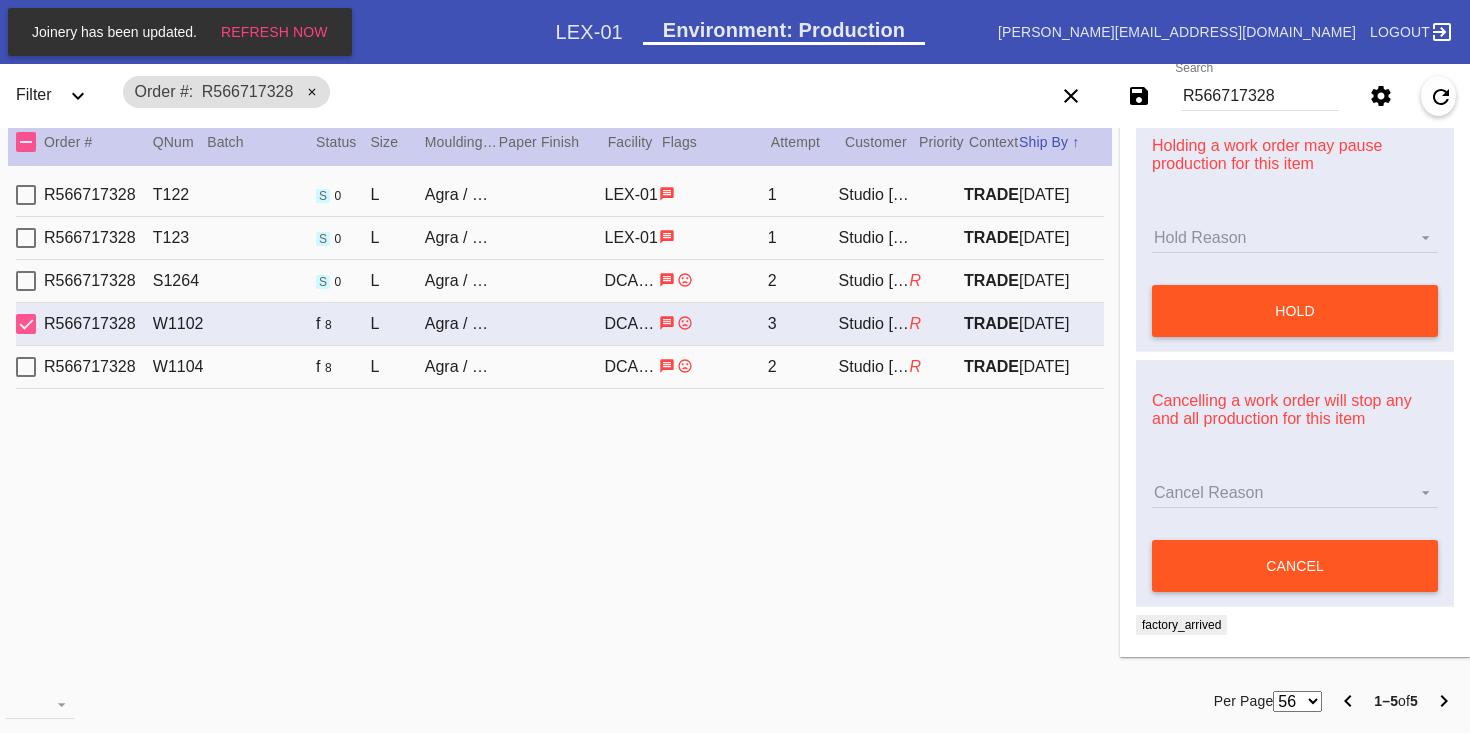 click on "Hold Reason Hold Reason" at bounding box center (1295, 238) 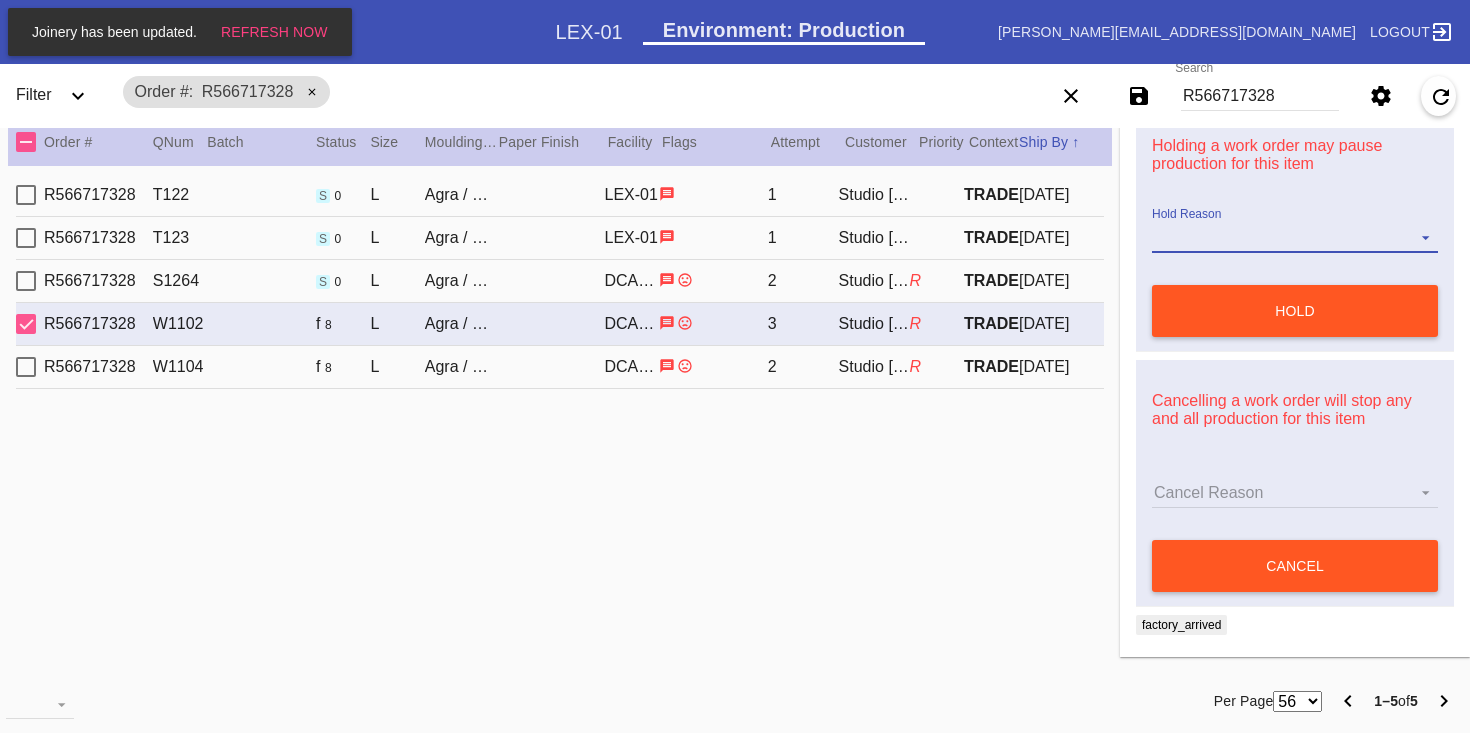 click on "Hold Reason" at bounding box center (1295, 238) 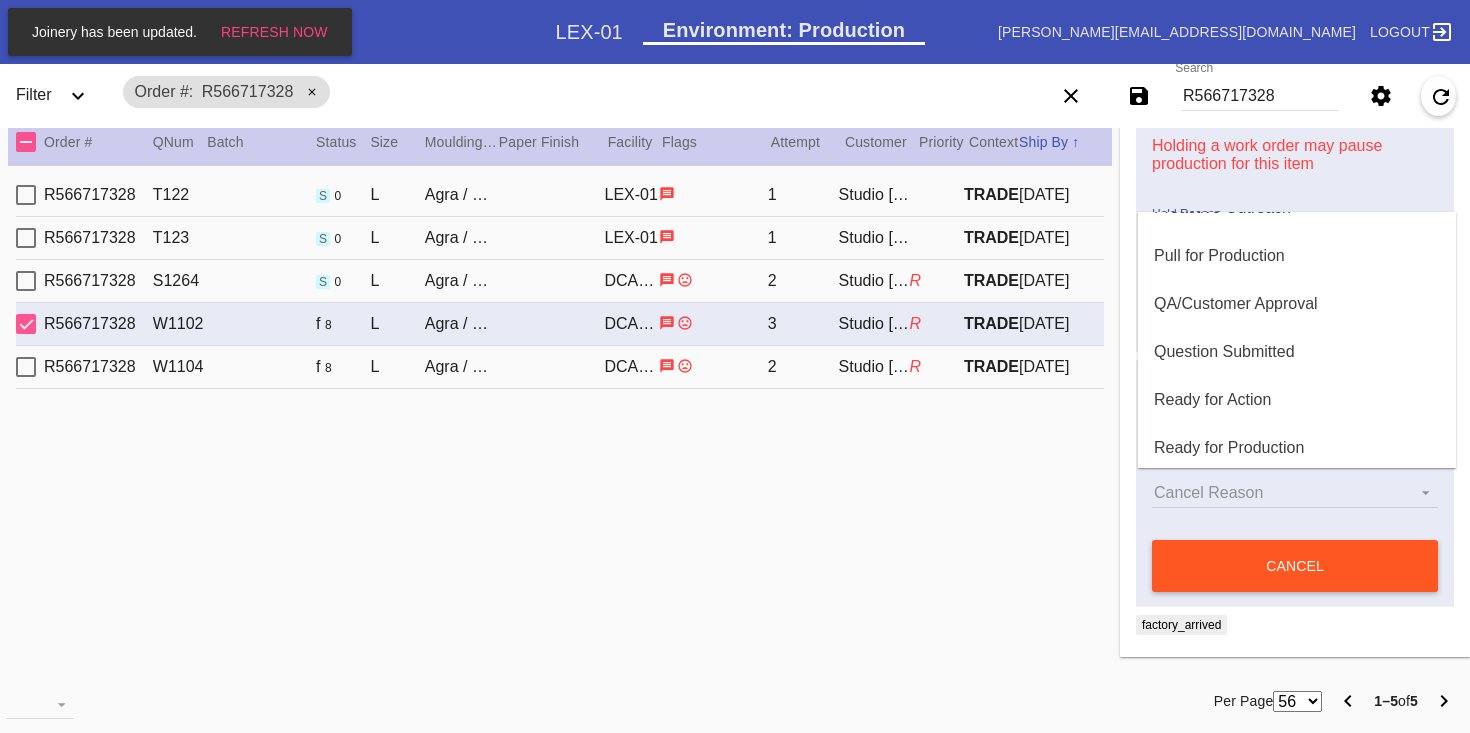 scroll, scrollTop: 612, scrollLeft: 0, axis: vertical 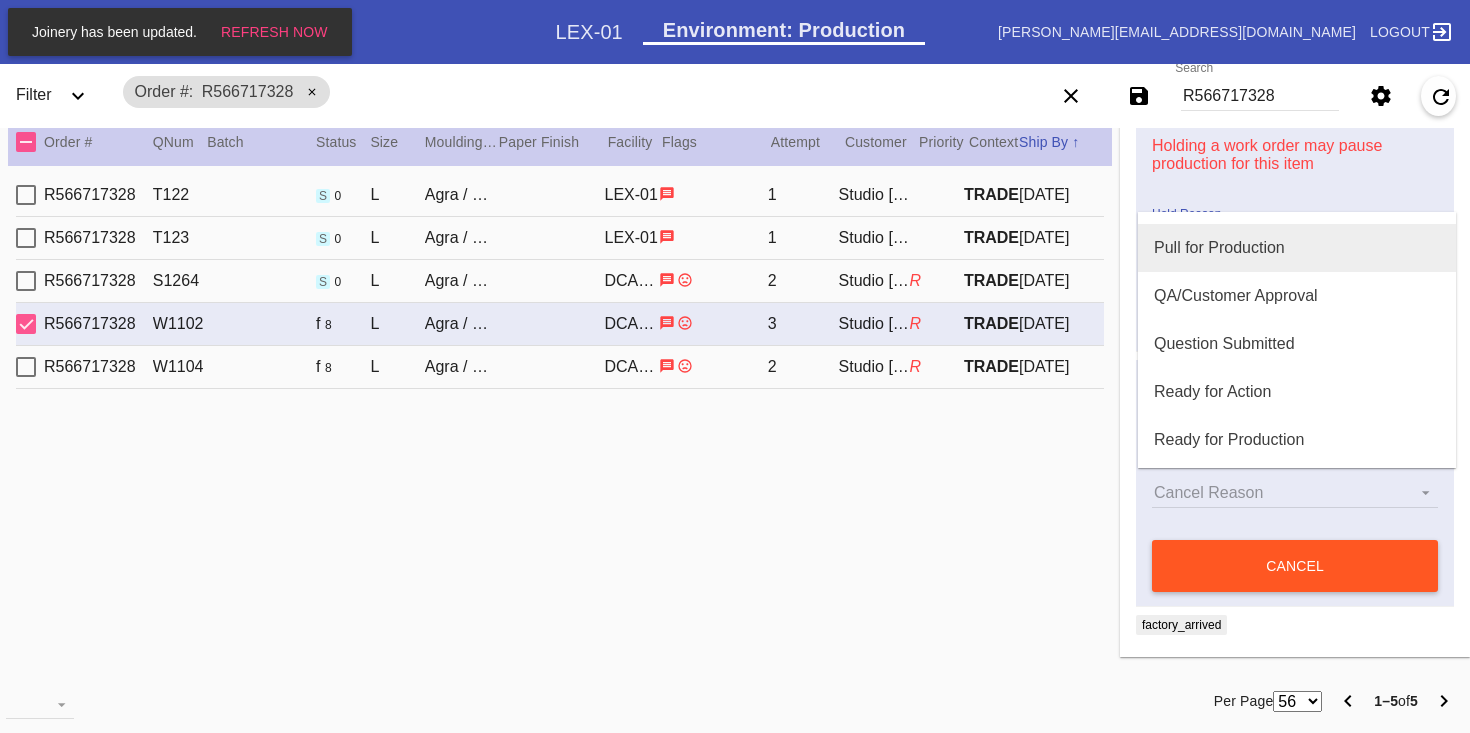 click on "Pull for Production" at bounding box center (1219, 248) 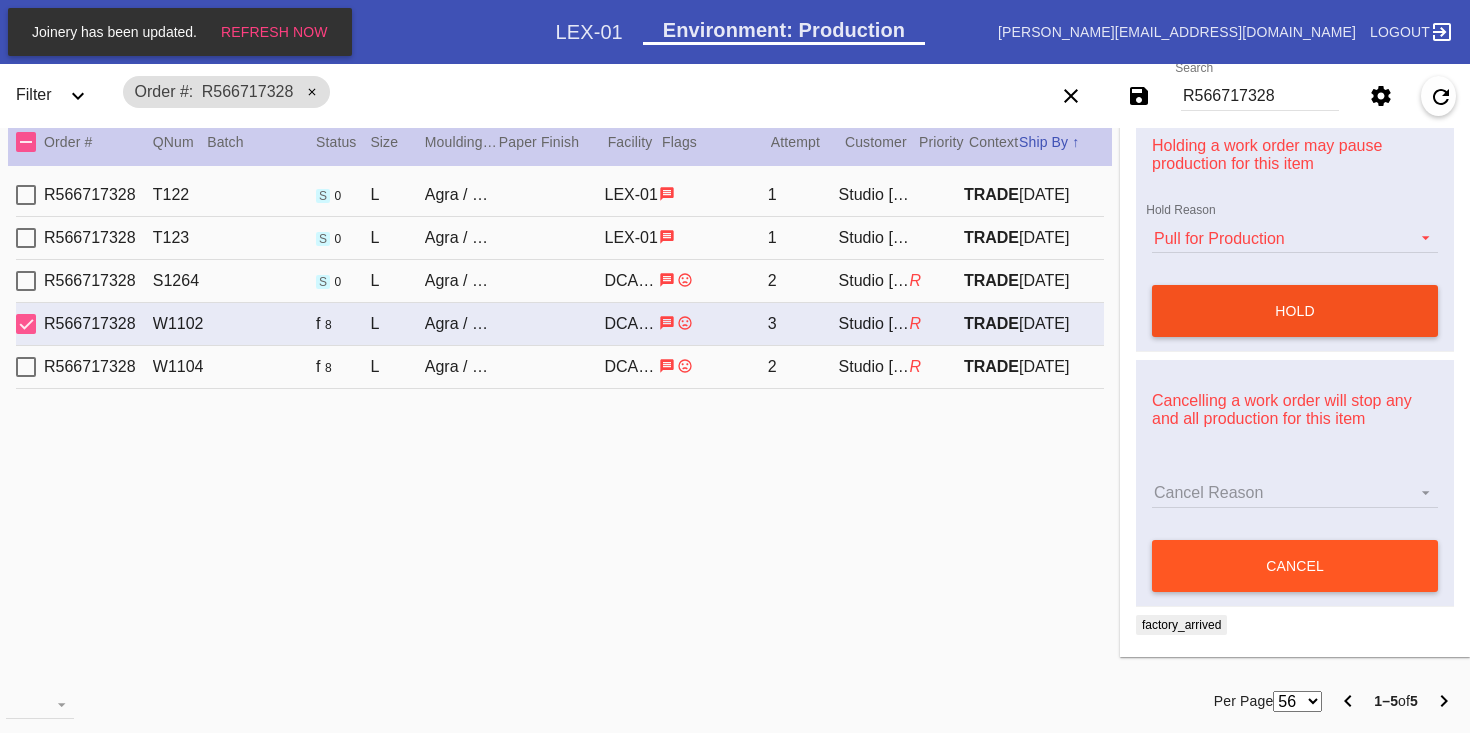 click on "hold" at bounding box center (1295, 311) 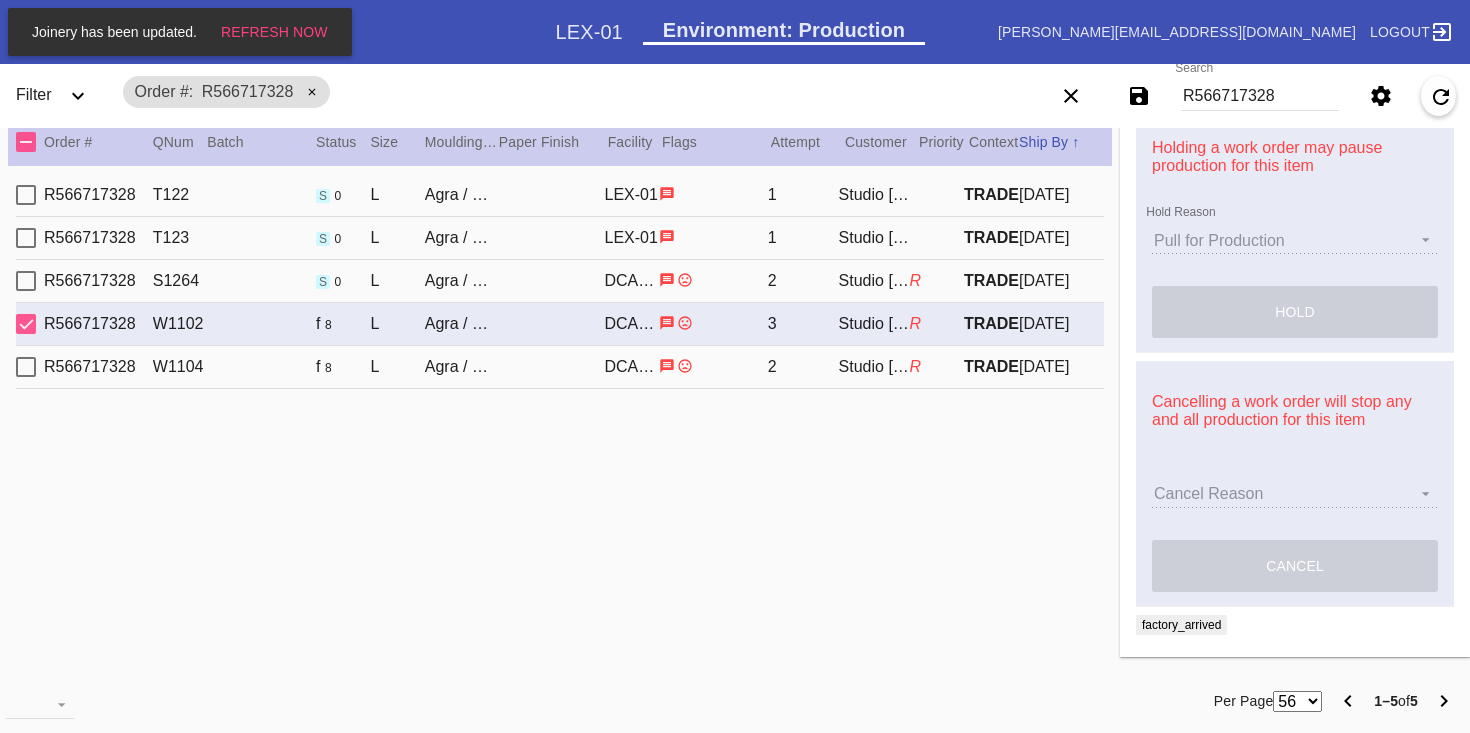 click on "[DATE]" at bounding box center [1061, 367] 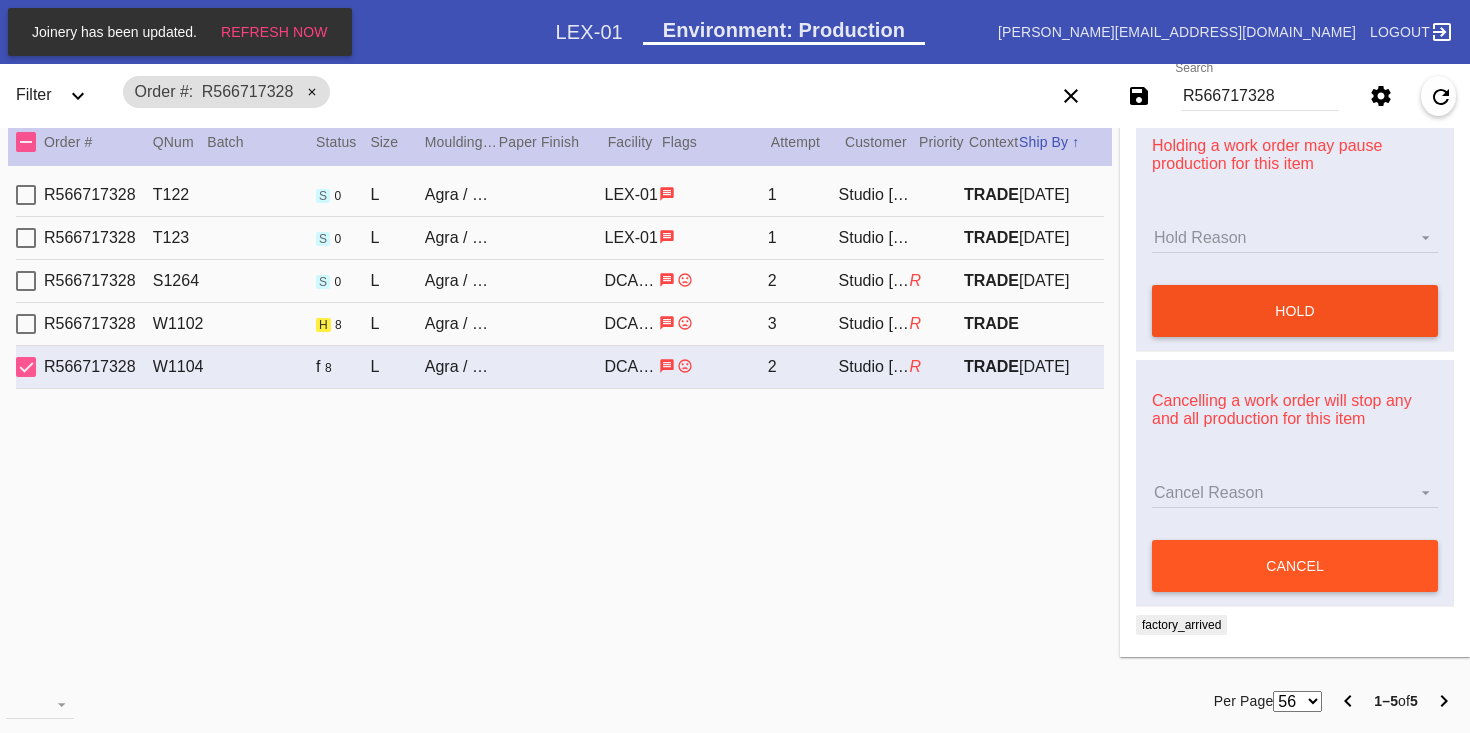 click on "hold" at bounding box center [1295, 311] 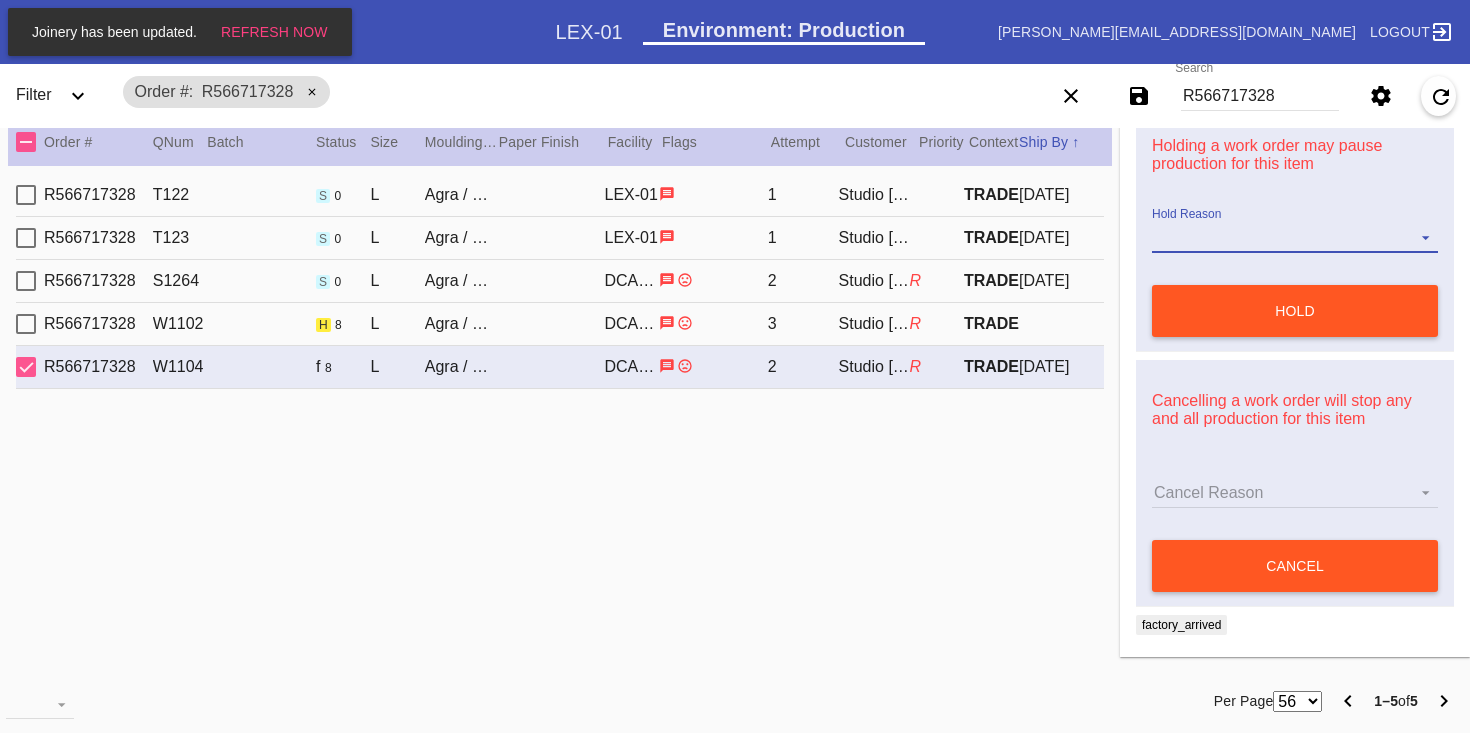 click on "Hold Reason" at bounding box center (1295, 238) 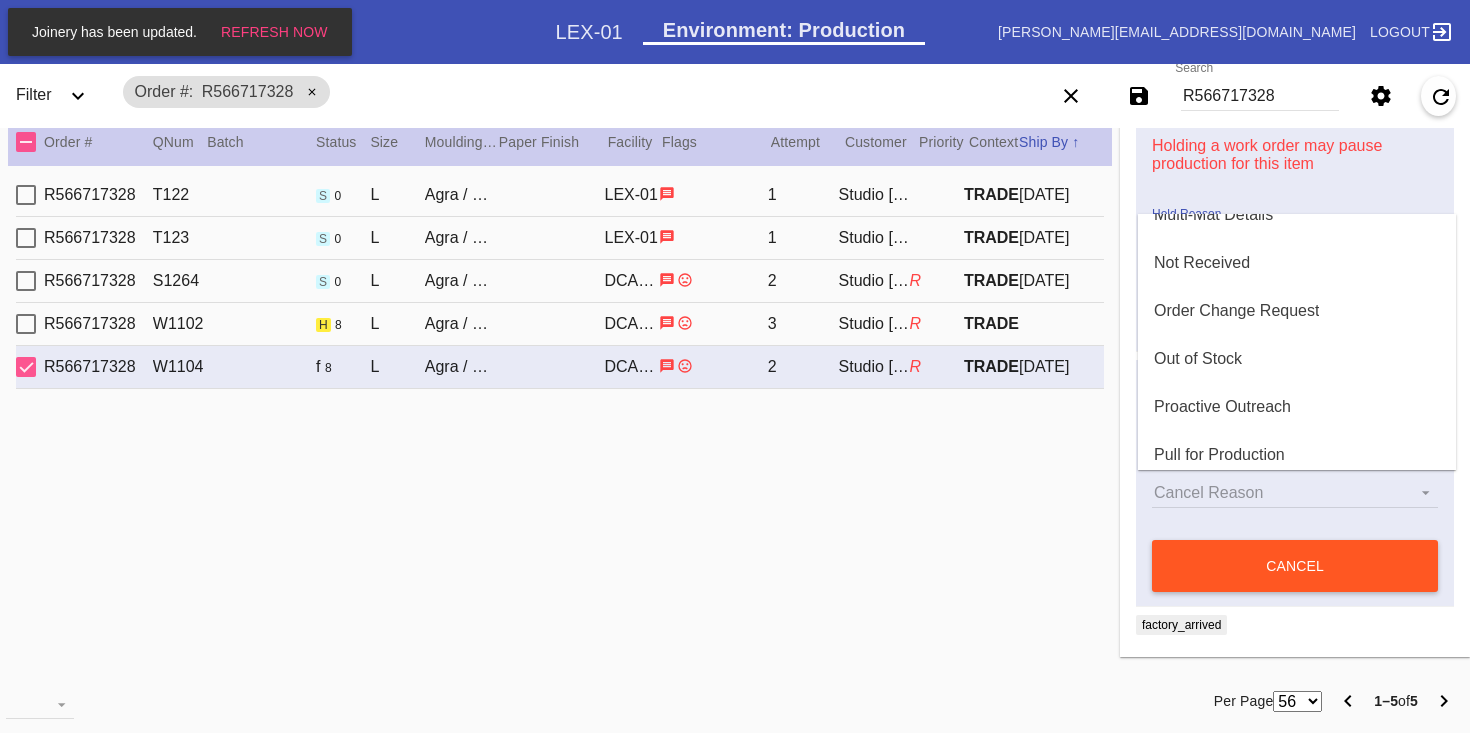 scroll, scrollTop: 485, scrollLeft: 0, axis: vertical 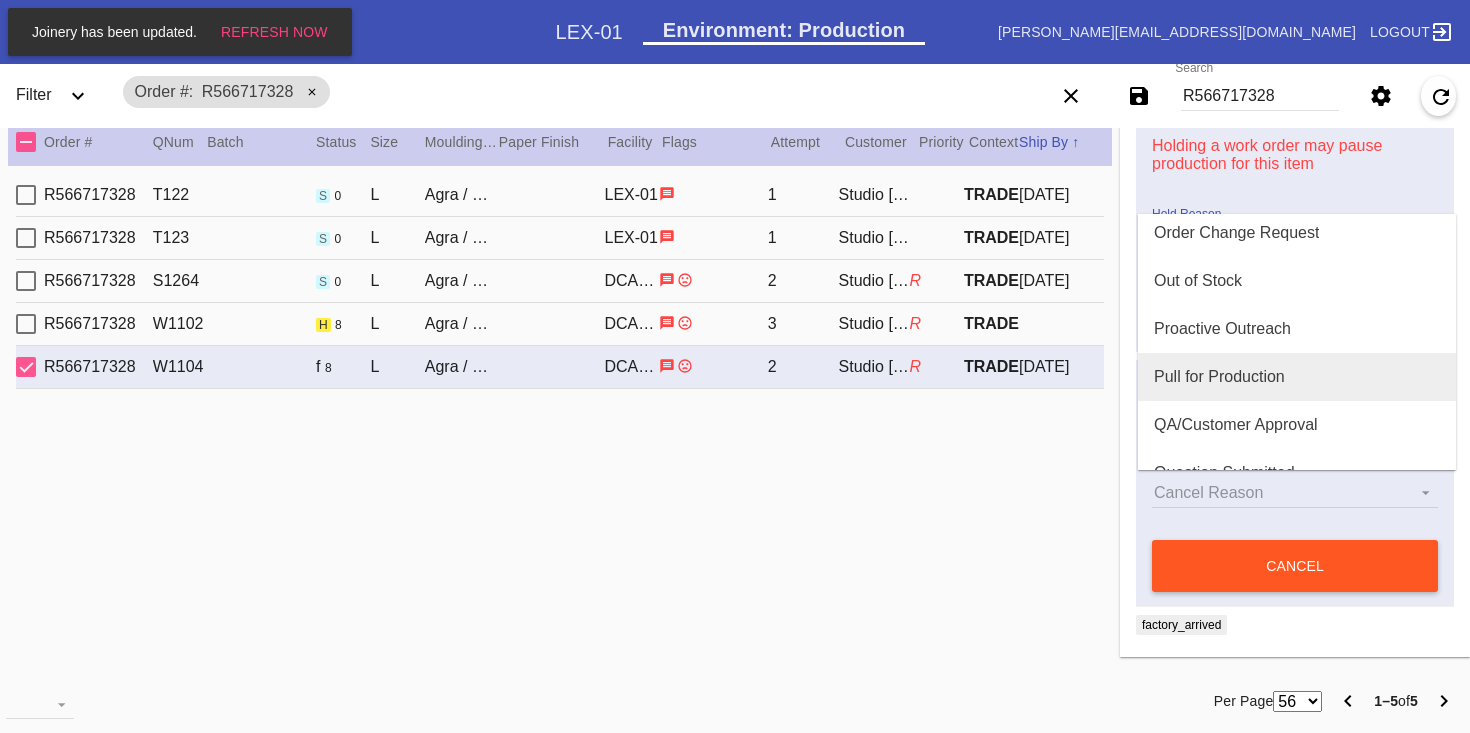click on "Pull for Production" at bounding box center (1219, 377) 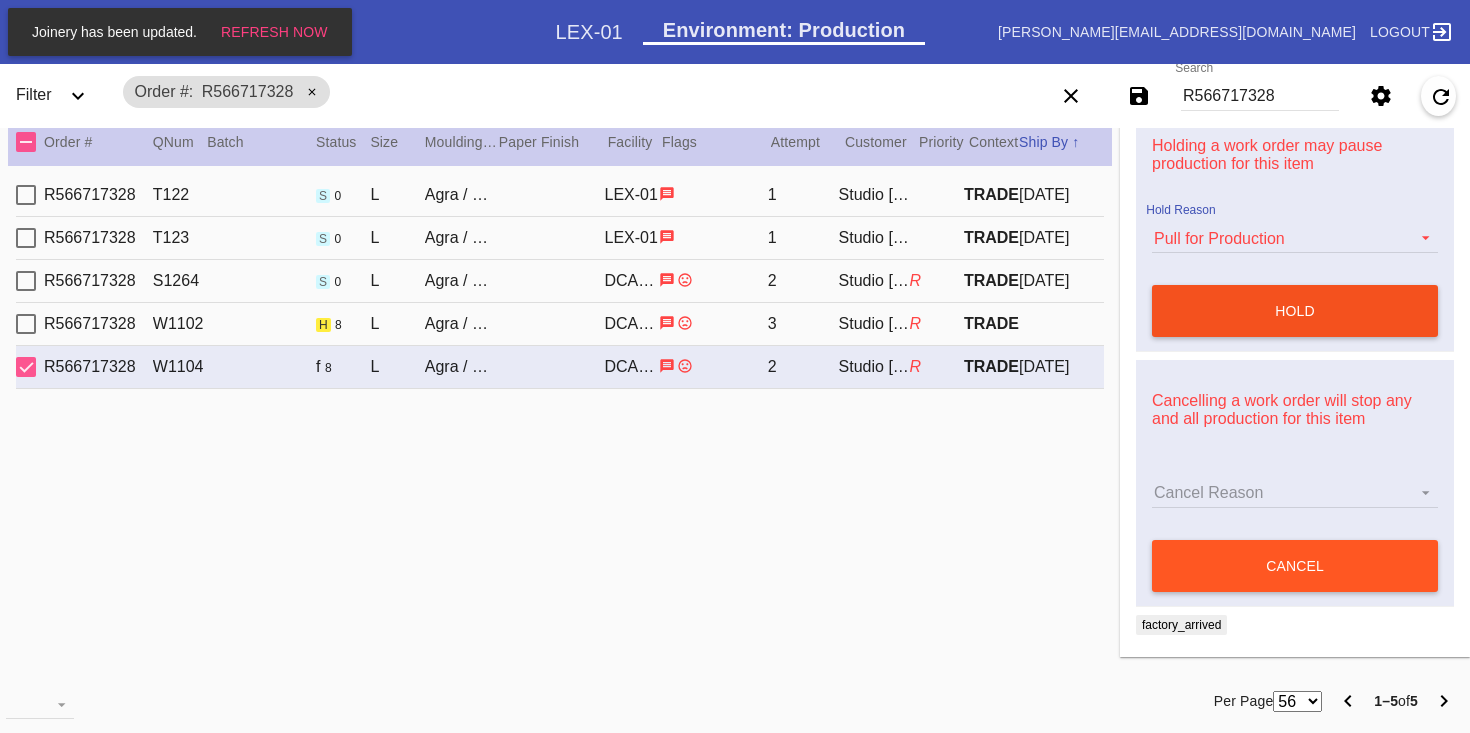 click on "hold" at bounding box center [1295, 311] 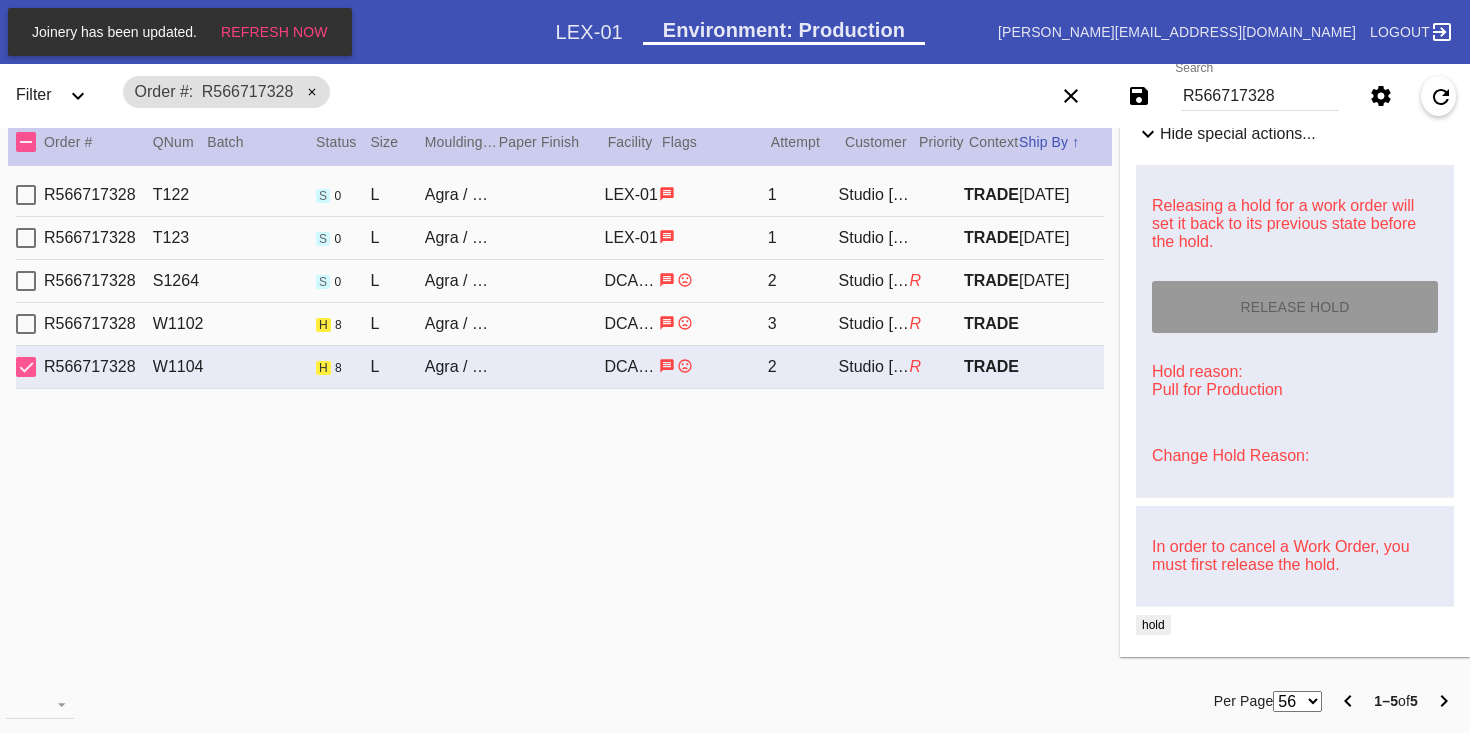 scroll, scrollTop: 873, scrollLeft: 0, axis: vertical 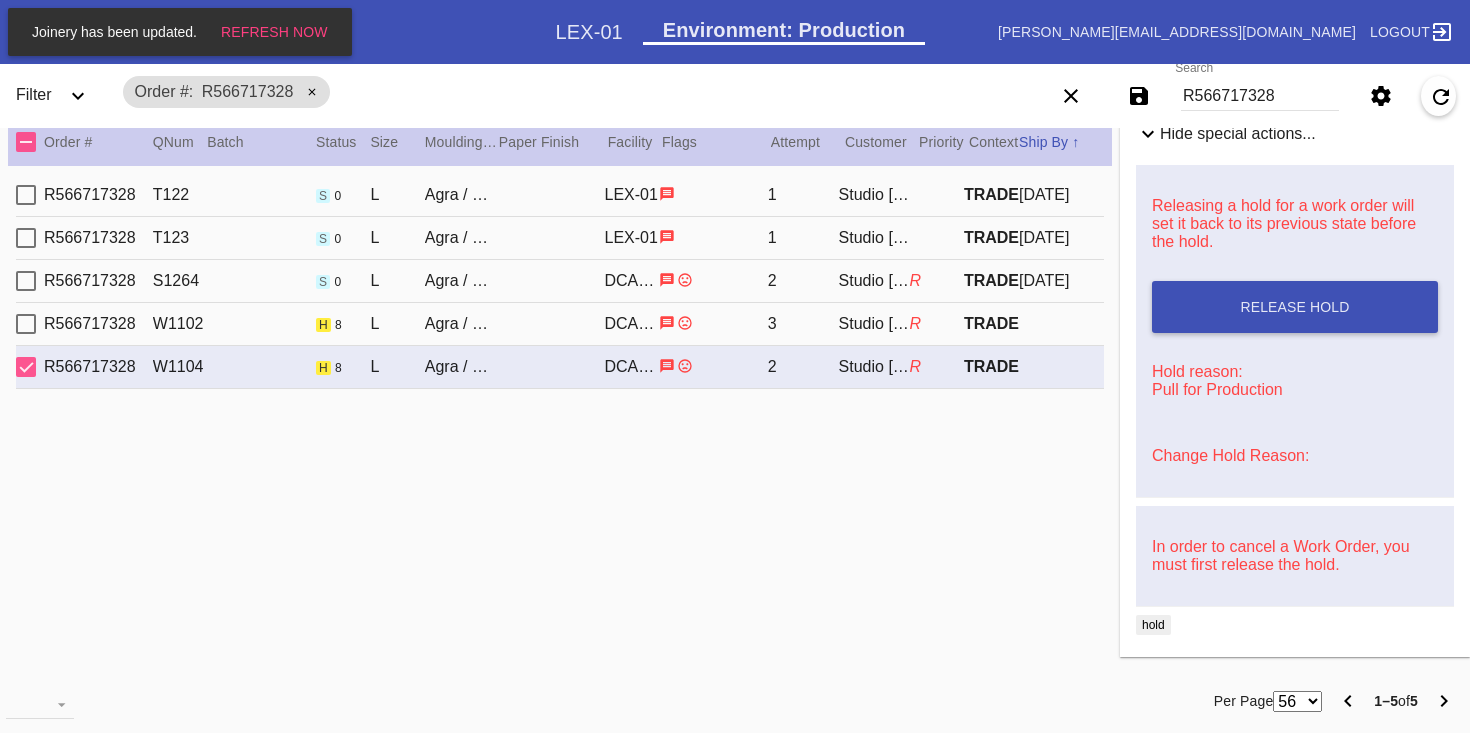 click on "Releasing a hold for a work order will set it back to its previous state before the hold." at bounding box center [1295, 224] 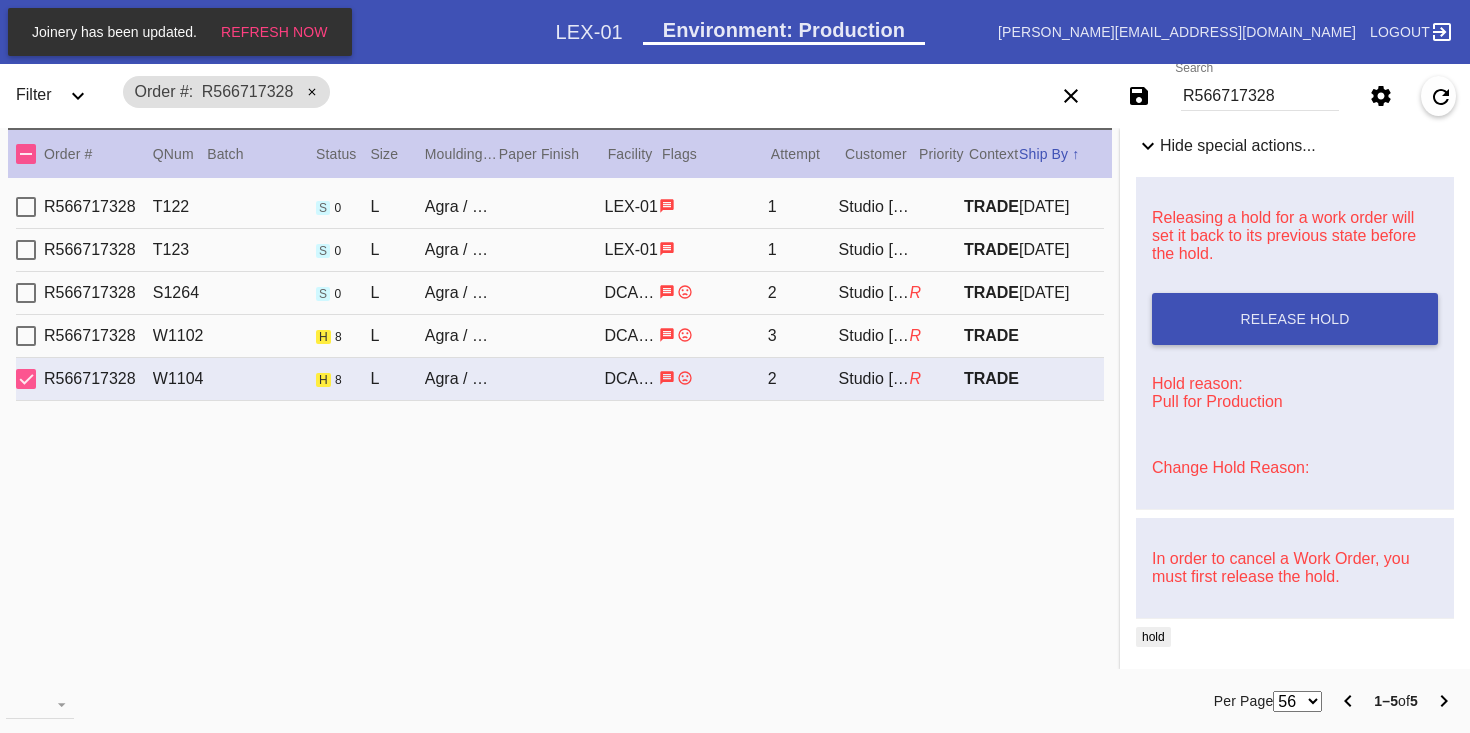 click on "Order #
R566717328" at bounding box center (226, 92) 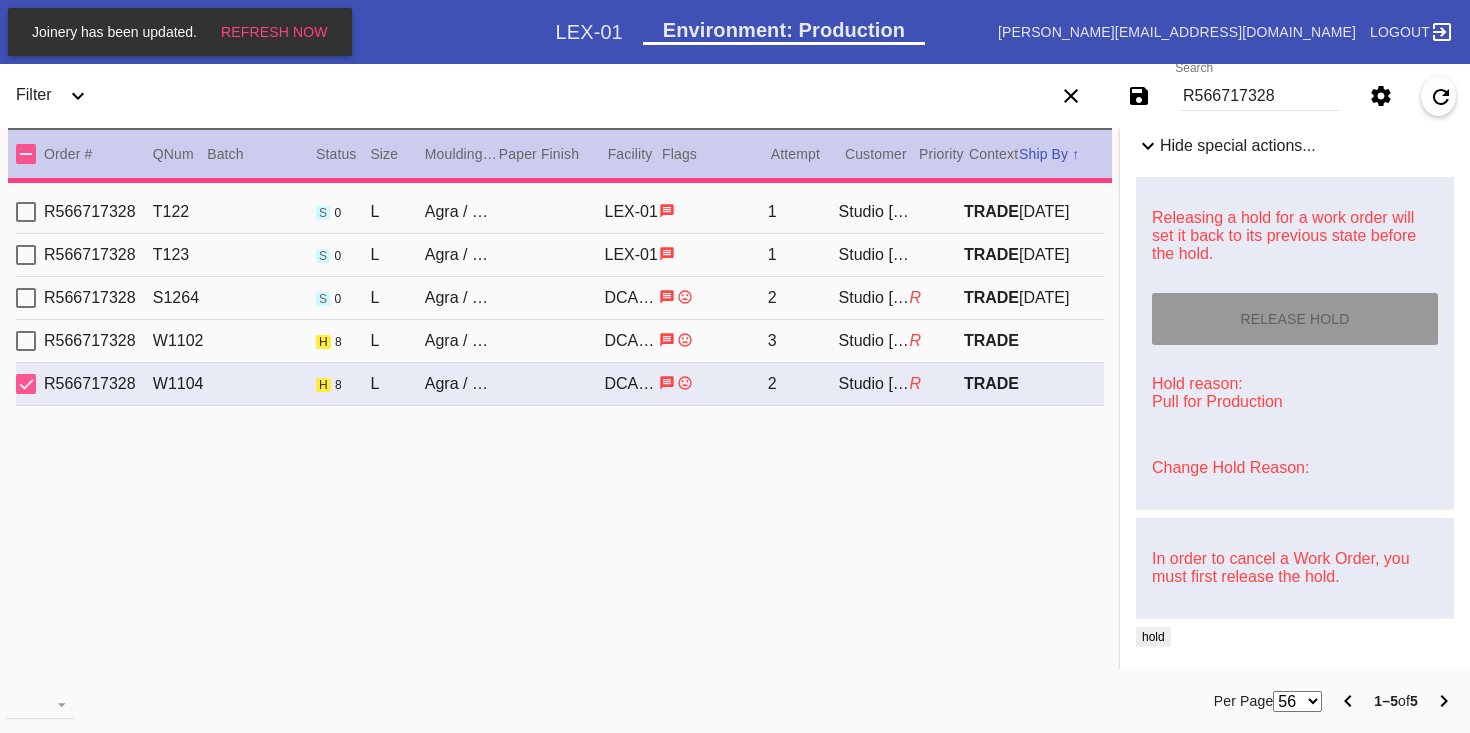 click on "Joinery has been updated." at bounding box center [114, 32] 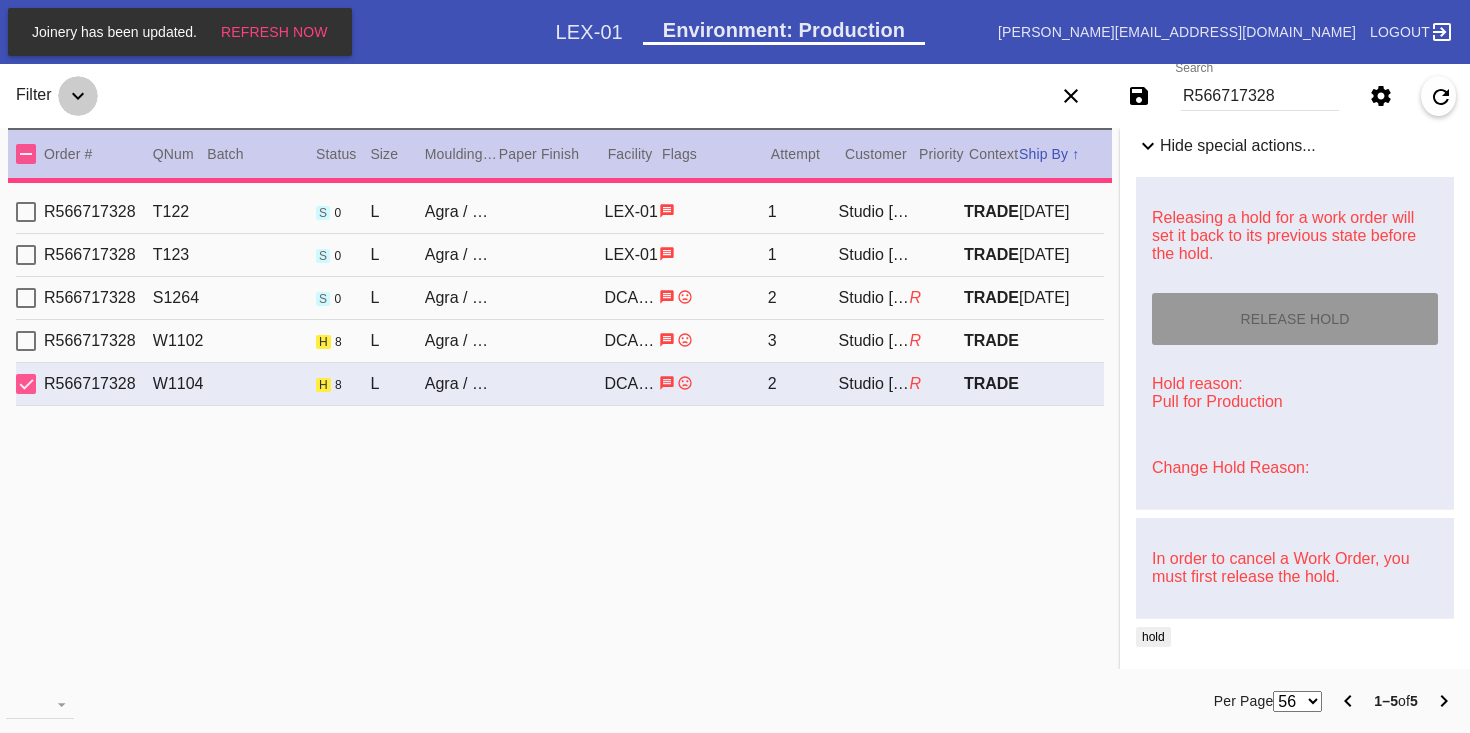click 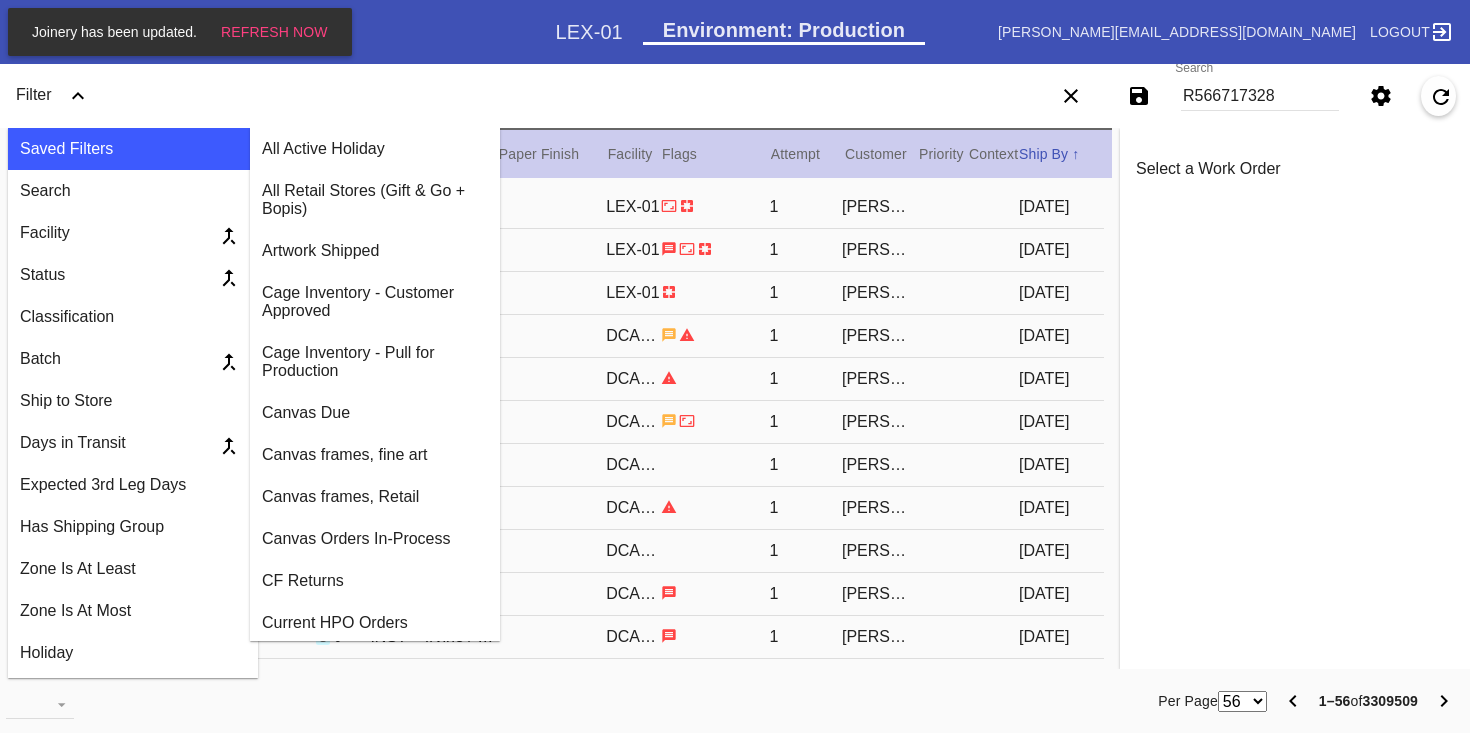scroll, scrollTop: 0, scrollLeft: 0, axis: both 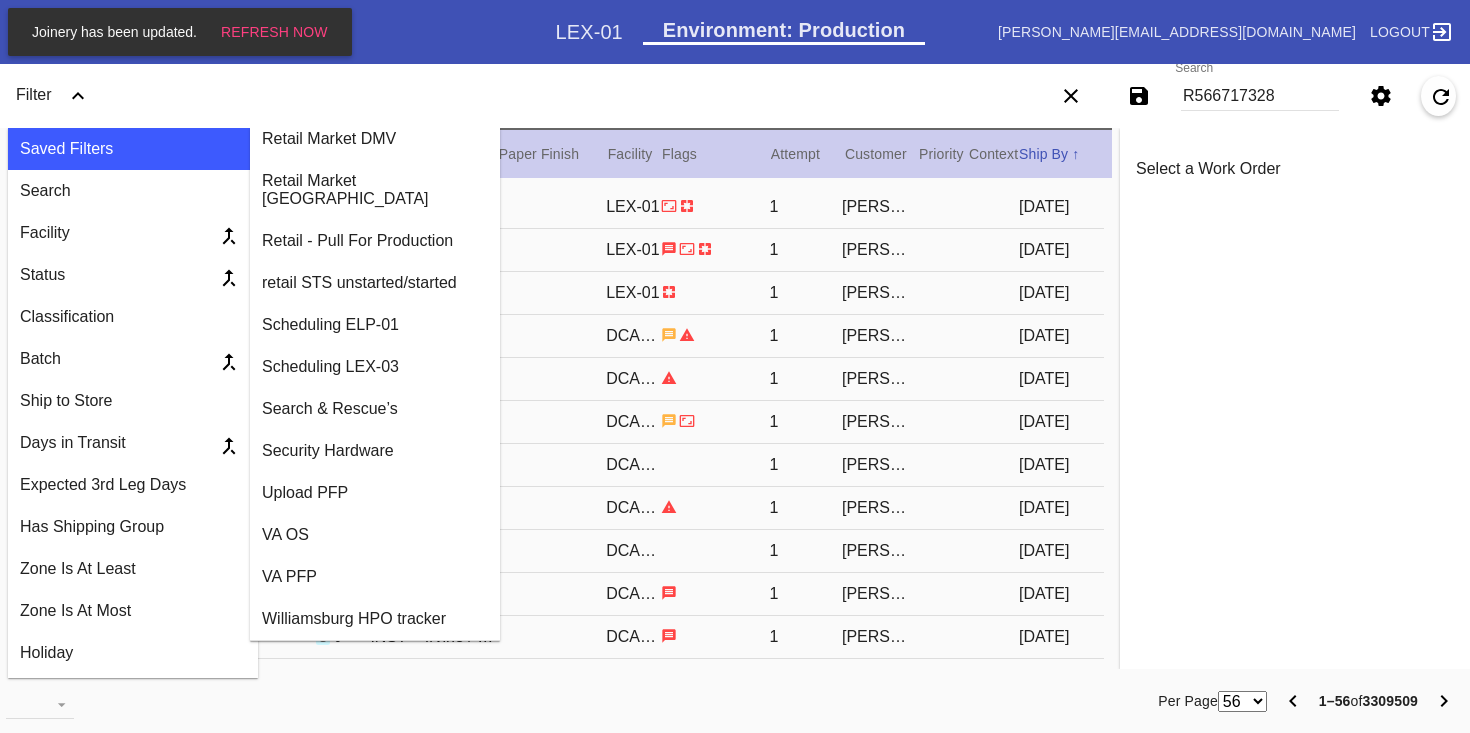 click on "VA PFP" at bounding box center [375, 577] 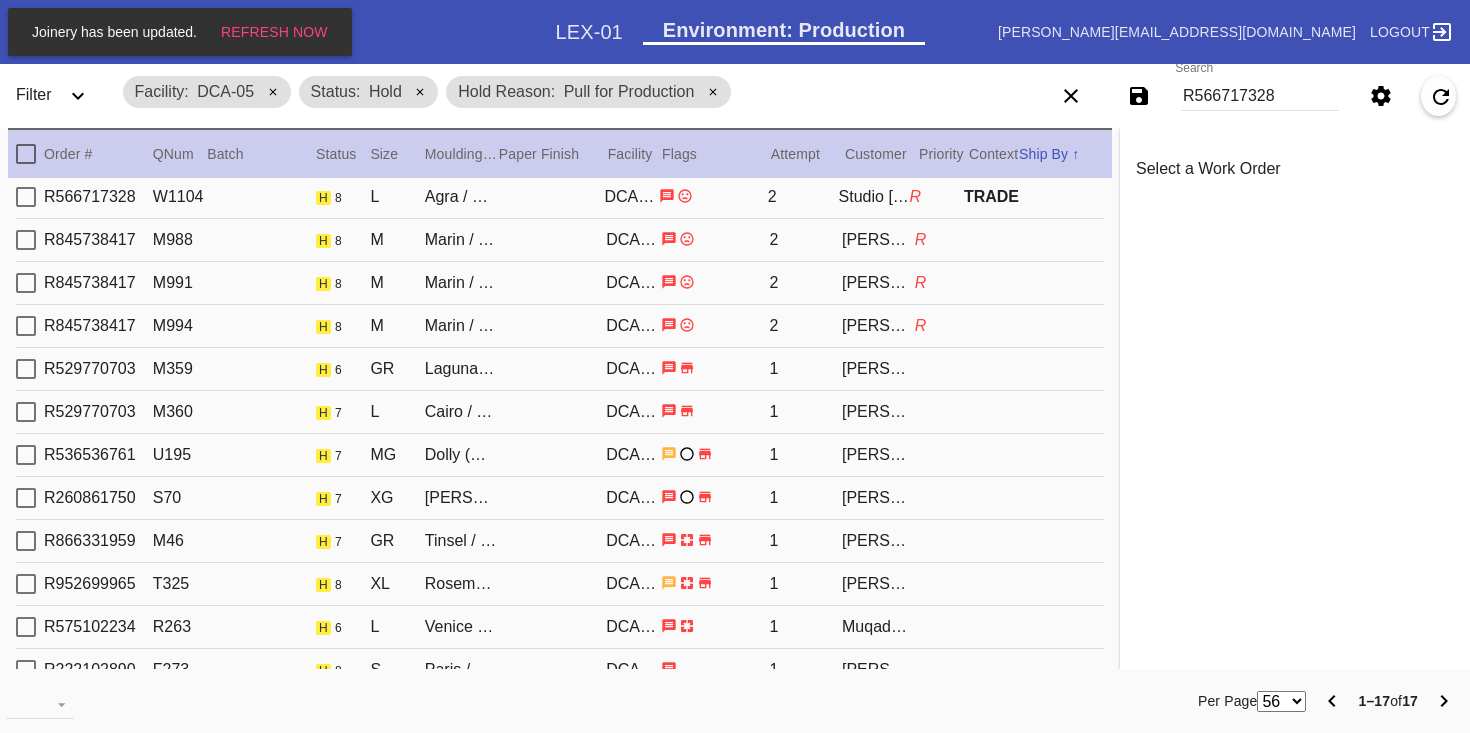 scroll, scrollTop: 261, scrollLeft: 0, axis: vertical 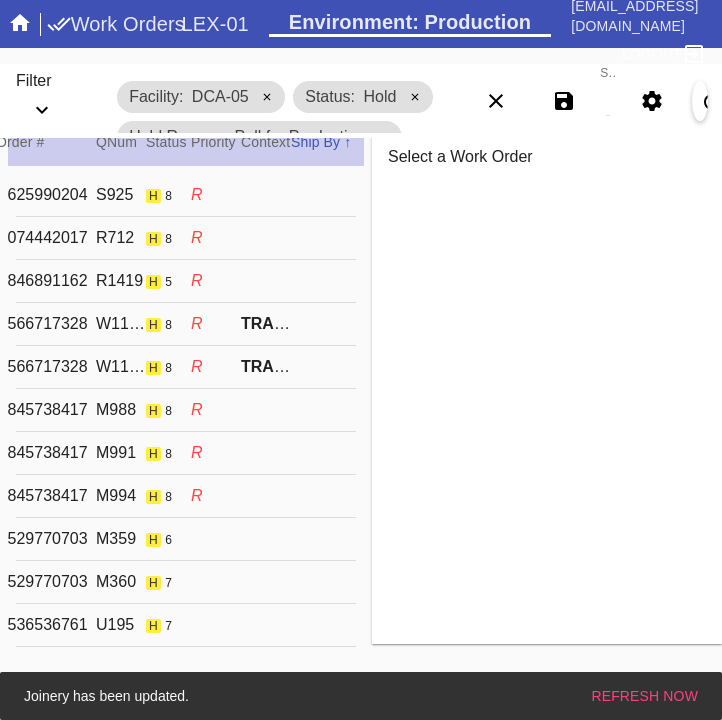 click on "R625990204 S925 h   8 XG Irvine Slim (Medium) / White DCA-05 5 [PERSON_NAME]
R" at bounding box center [186, 195] 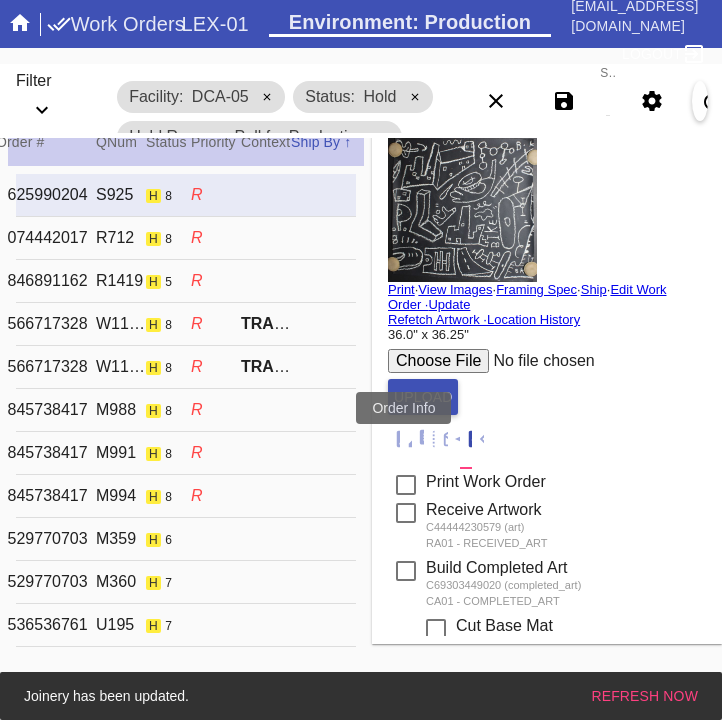 click 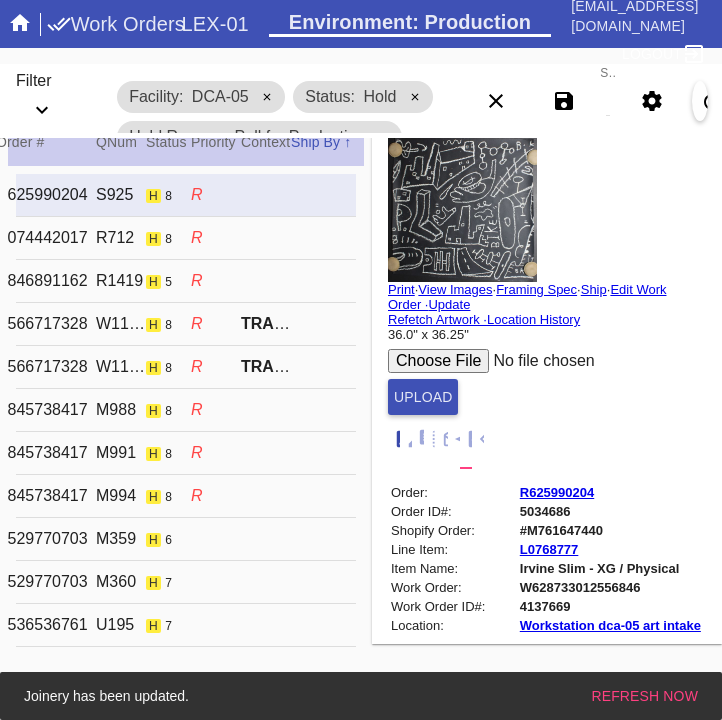 scroll, scrollTop: 24, scrollLeft: 0, axis: vertical 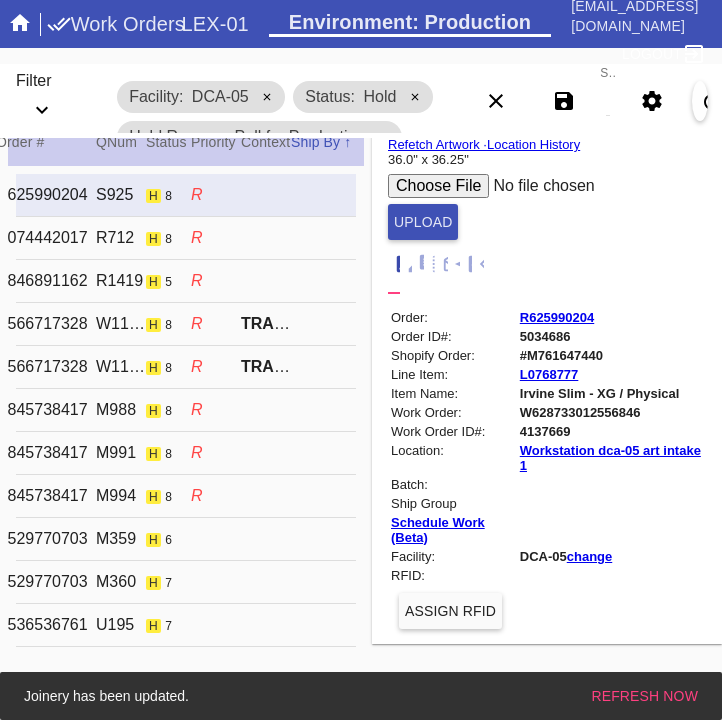 click on "W628733012556846" at bounding box center [611, 412] 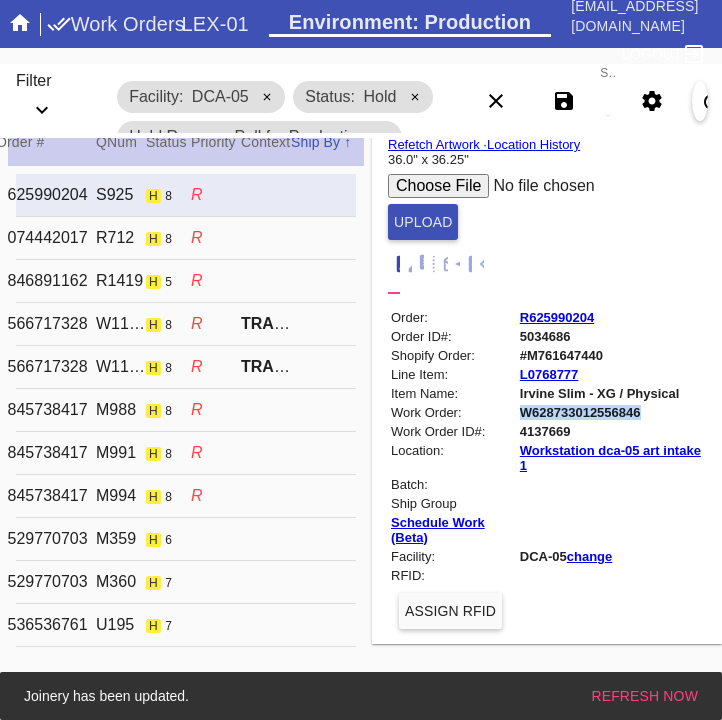 click on "W628733012556846" at bounding box center (611, 412) 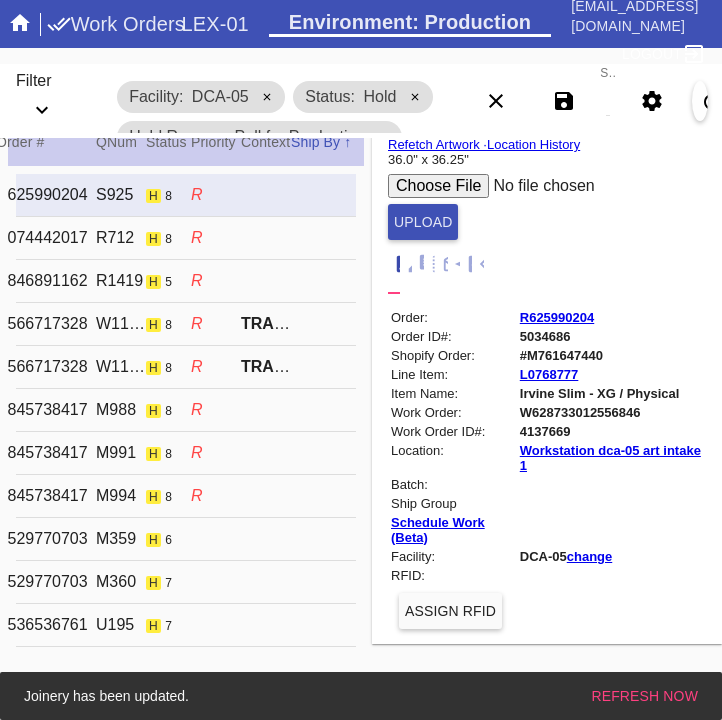 click on "R074442017 R712 h   8 XG [PERSON_NAME] / No Mat DCA-05 3 [PERSON_NAME]
R" at bounding box center [186, 238] 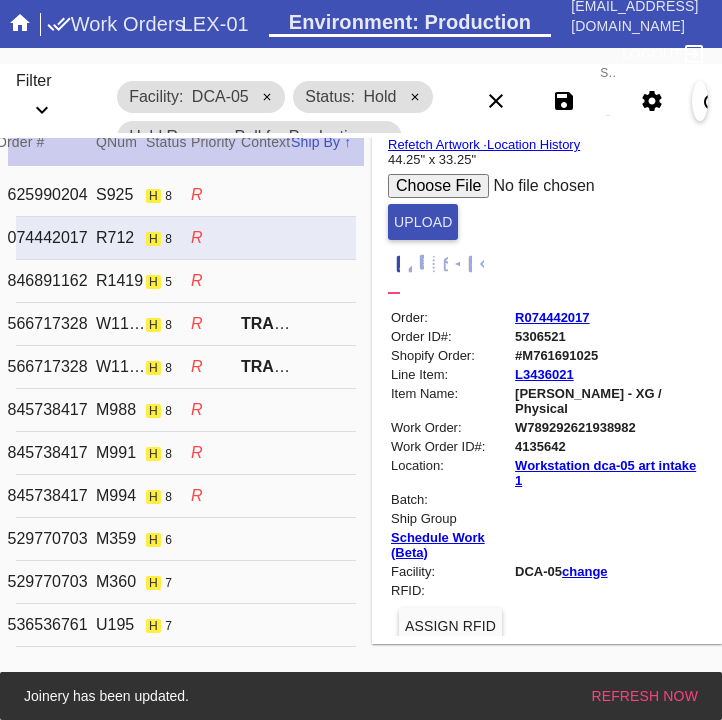 click on "W789292621938982" at bounding box center [609, 427] 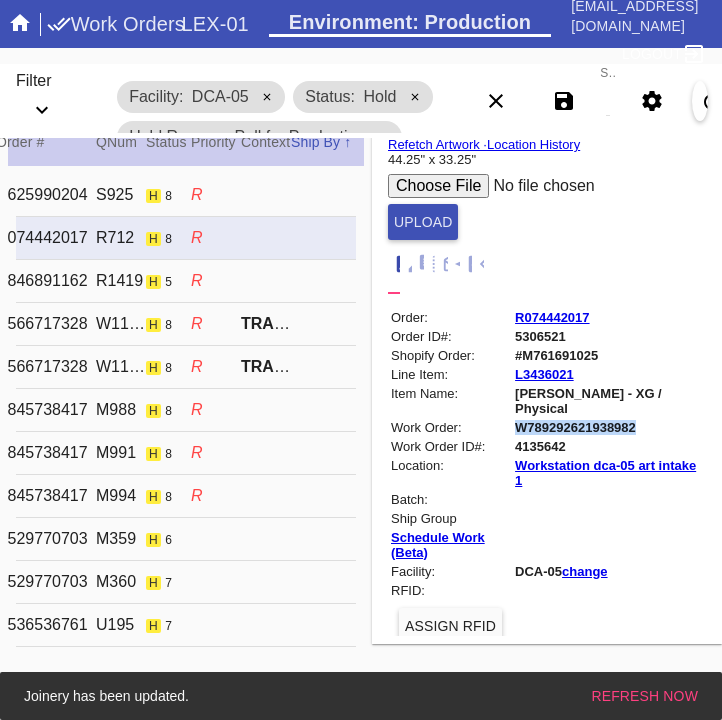 click on "W789292621938982" at bounding box center (609, 427) 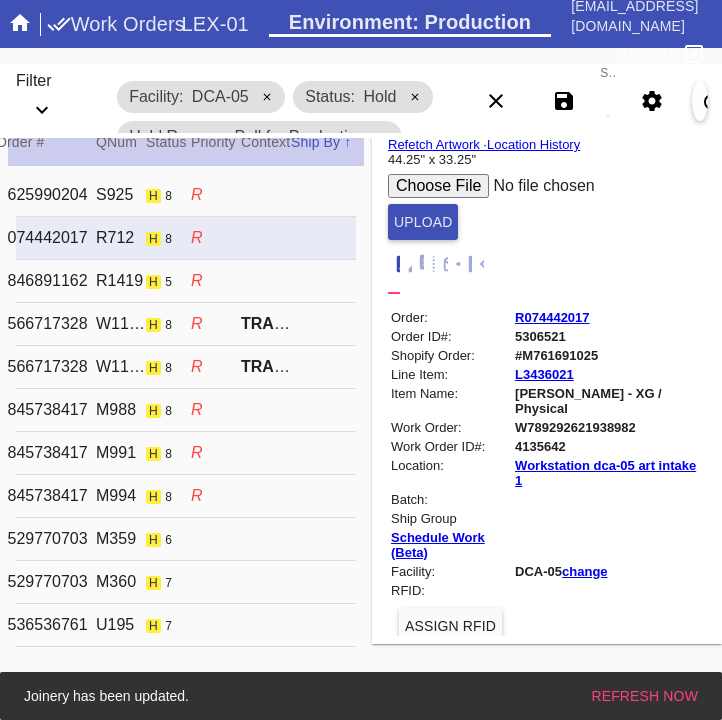 click on "R846891162 R1419 h   5 GR Heathrow / Canvas DCA-05 2 [PERSON_NAME]
R" at bounding box center (186, 281) 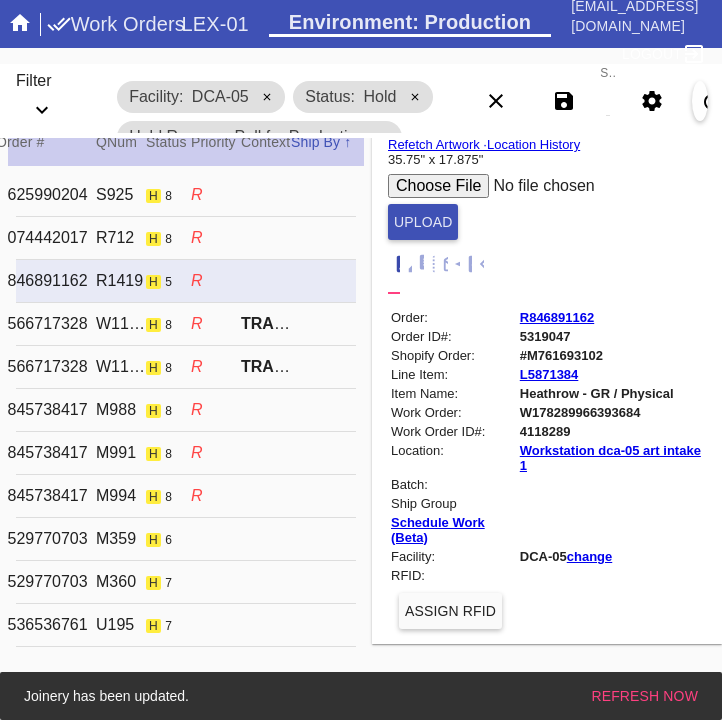 click on "W178289966393684" at bounding box center (611, 412) 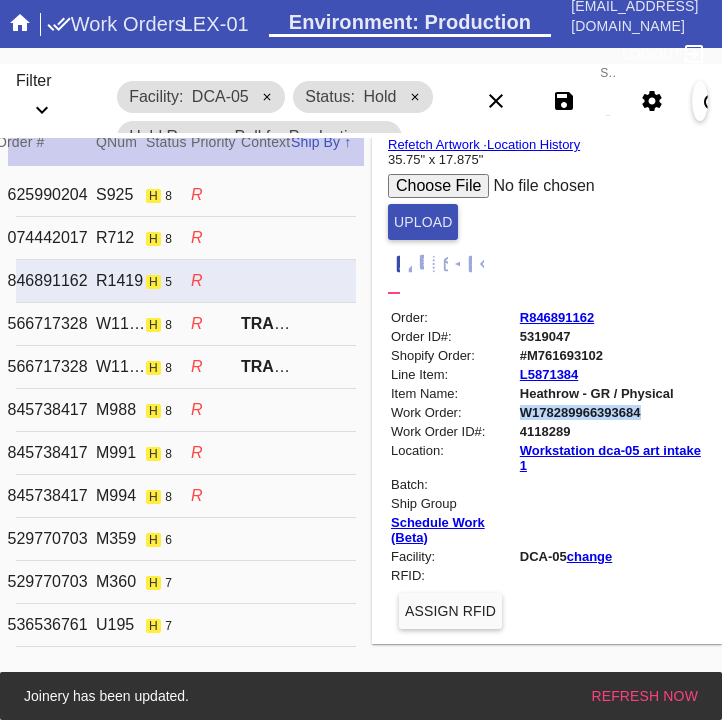 click on "W178289966393684" at bounding box center (611, 412) 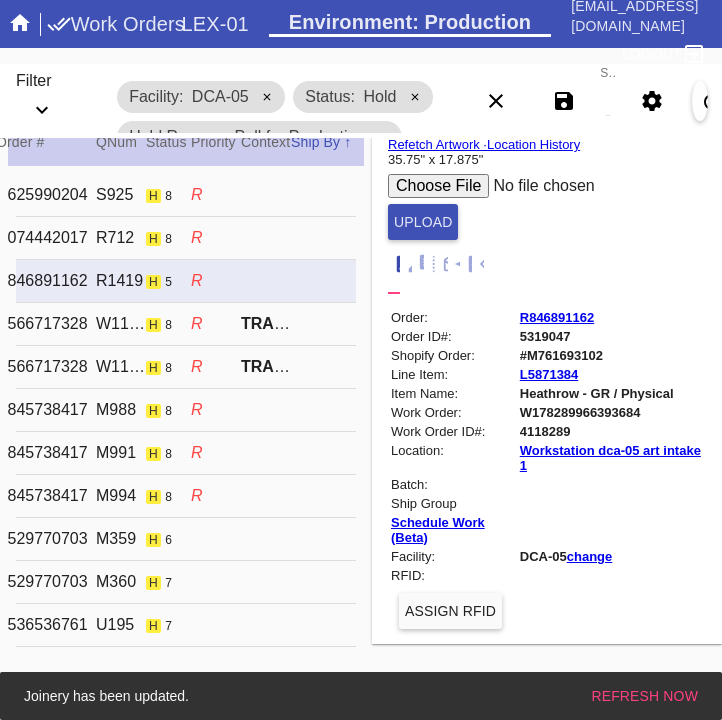 click on "R566717328 W1102 h   8 L Agra / Digital White DCA-05 3 Studio [PERSON_NAME] Studio [PERSON_NAME]
R
TRADE" at bounding box center [186, 324] 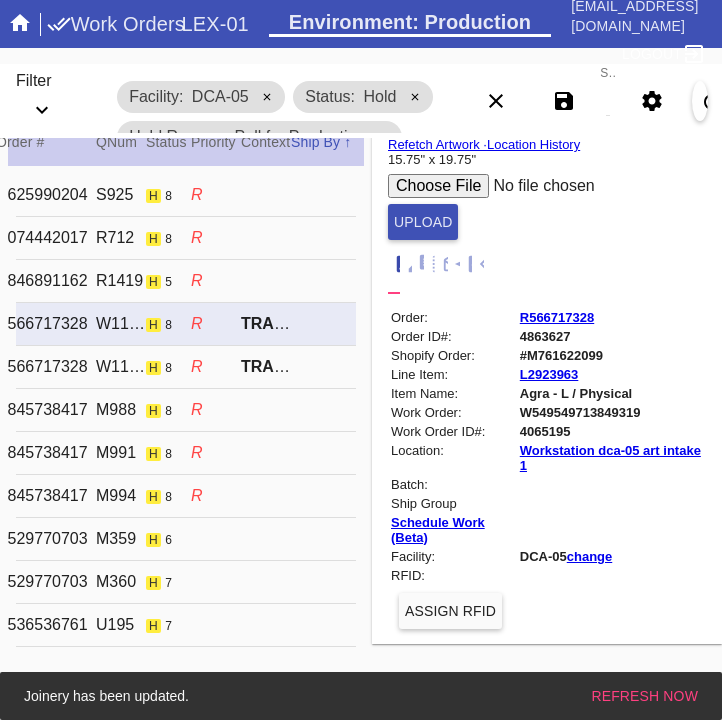 click on "W549549713849319" at bounding box center (611, 412) 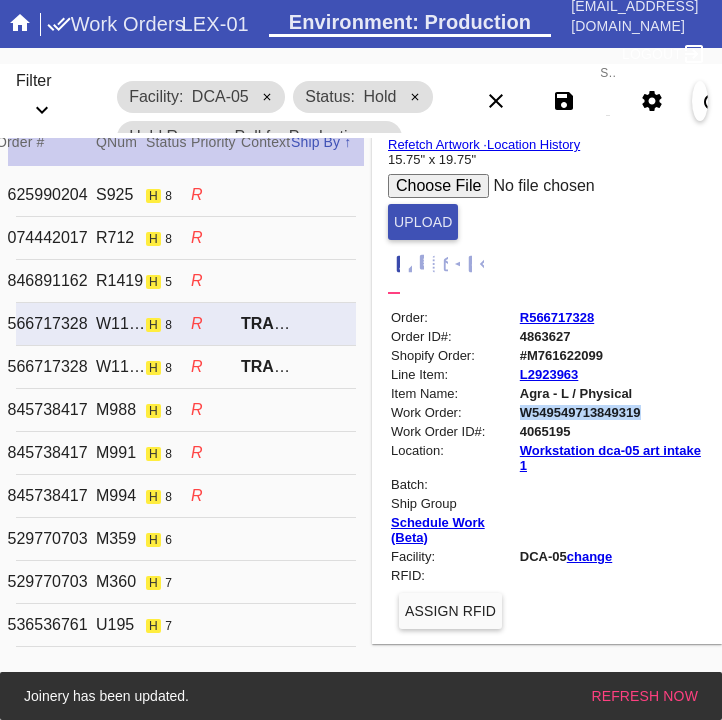 click on "W549549713849319" at bounding box center [611, 412] 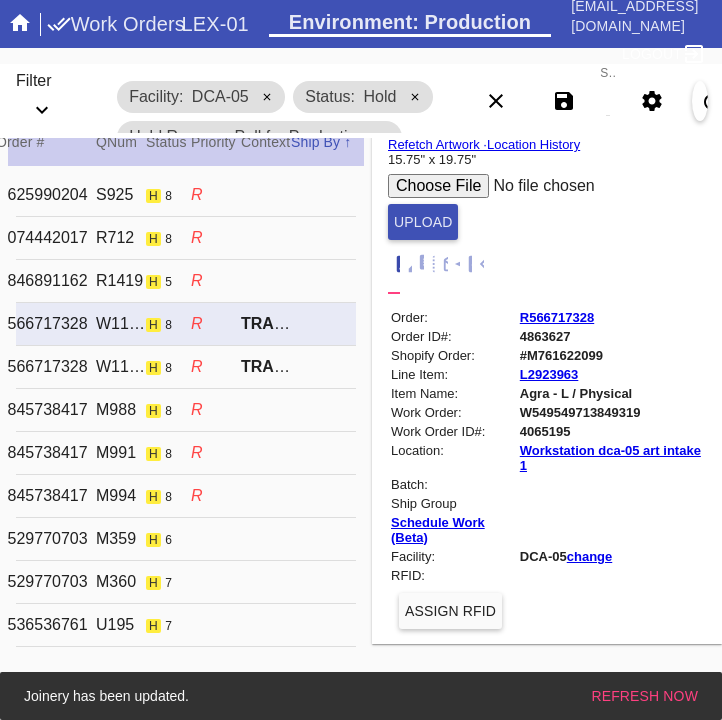 click on "R845738417 M988 h   8 M Marin / No Mat DCA-05 2 [PERSON_NAME]
R" at bounding box center (186, 410) 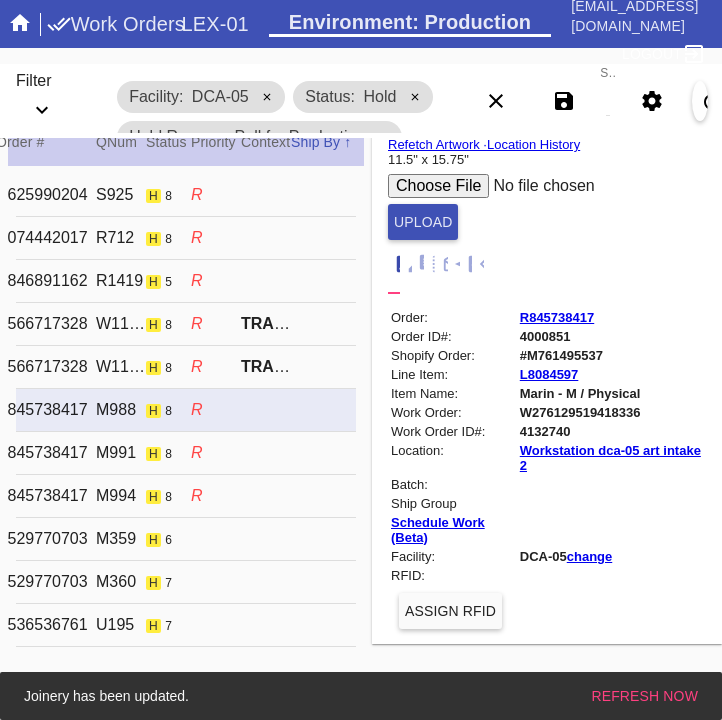 click on "W276129519418336" at bounding box center (611, 412) 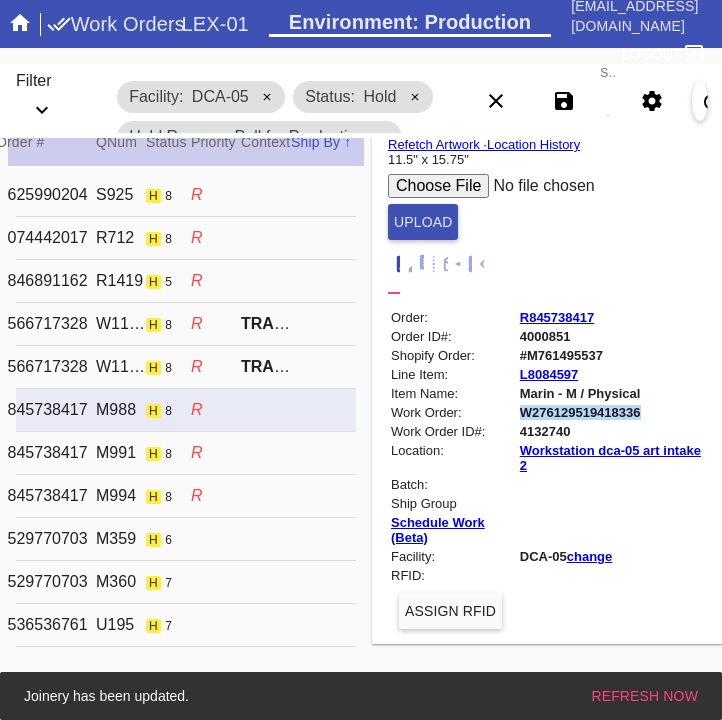 click on "W276129519418336" at bounding box center (611, 412) 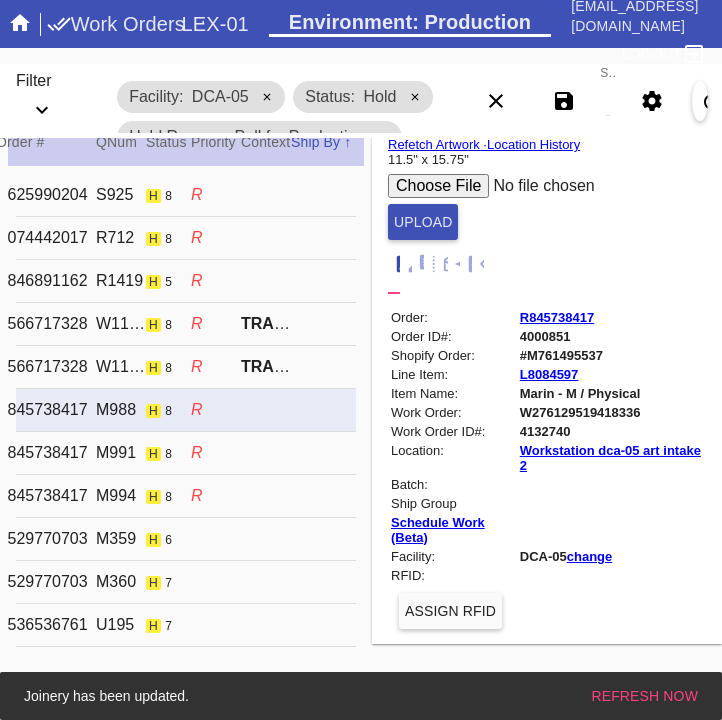 click on "R845738417 M991 h   8 M Marin / No Mat DCA-05 2 [PERSON_NAME]
R" at bounding box center [186, 453] 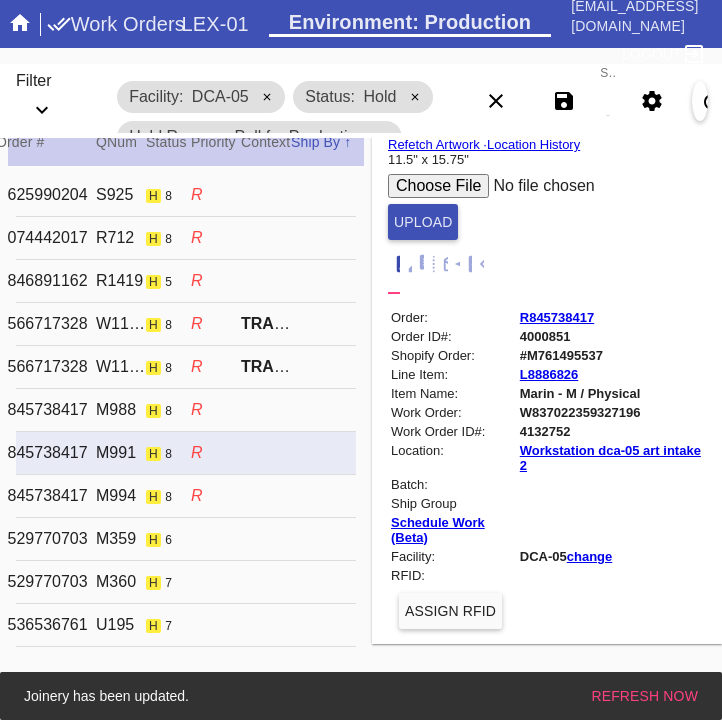 click on "W837022359327196" at bounding box center (611, 412) 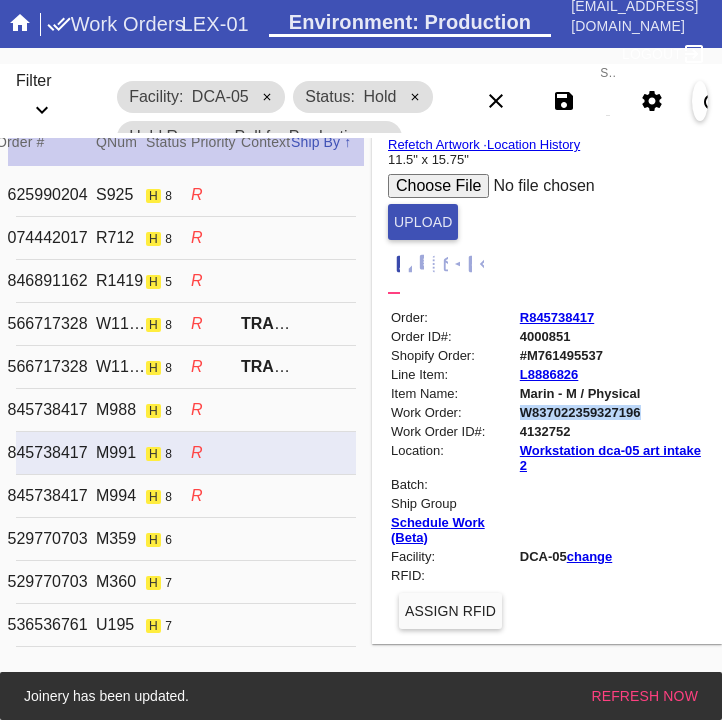 click on "W837022359327196" at bounding box center [611, 412] 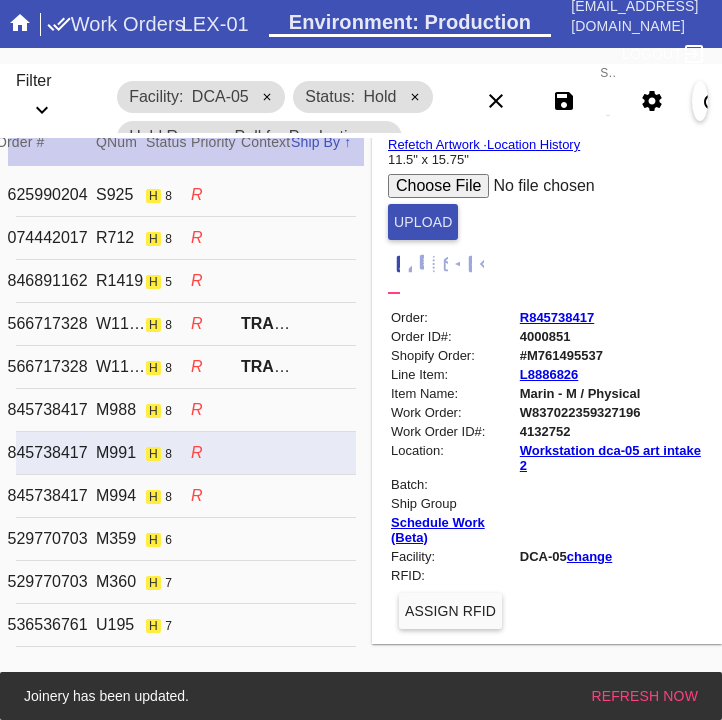 click on "R845738417 M994 h   8 M Marin / No Mat DCA-05 2 Hanna Tave
R" at bounding box center [186, 496] 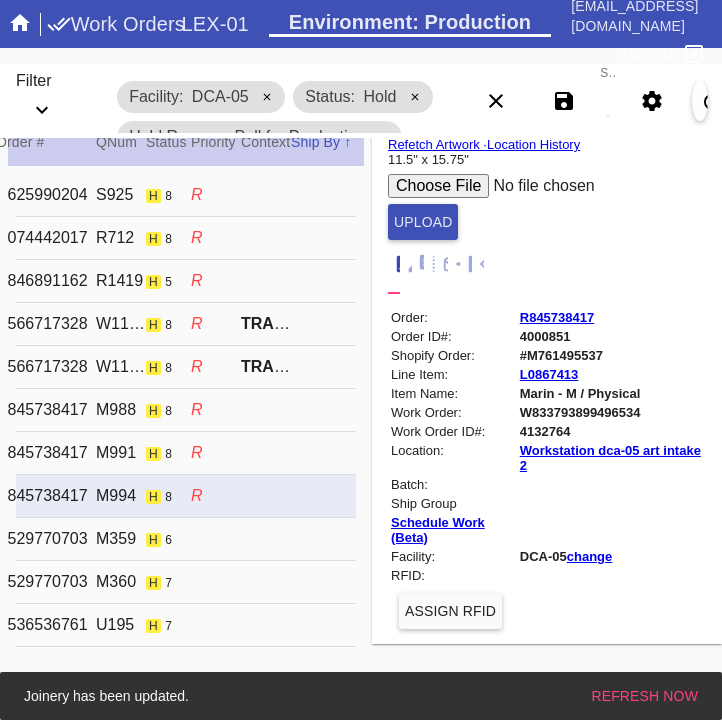 click on "W833793899496534" at bounding box center (611, 412) 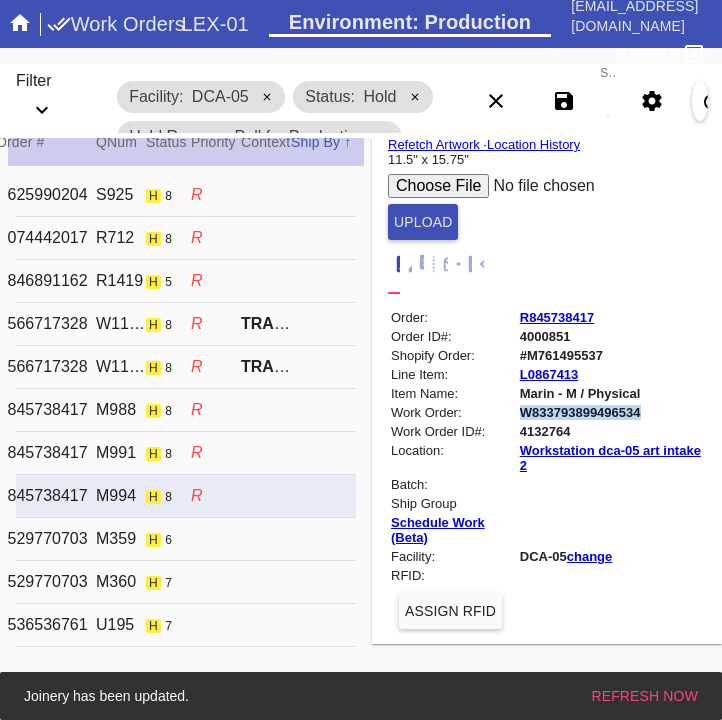 click on "W833793899496534" at bounding box center [611, 412] 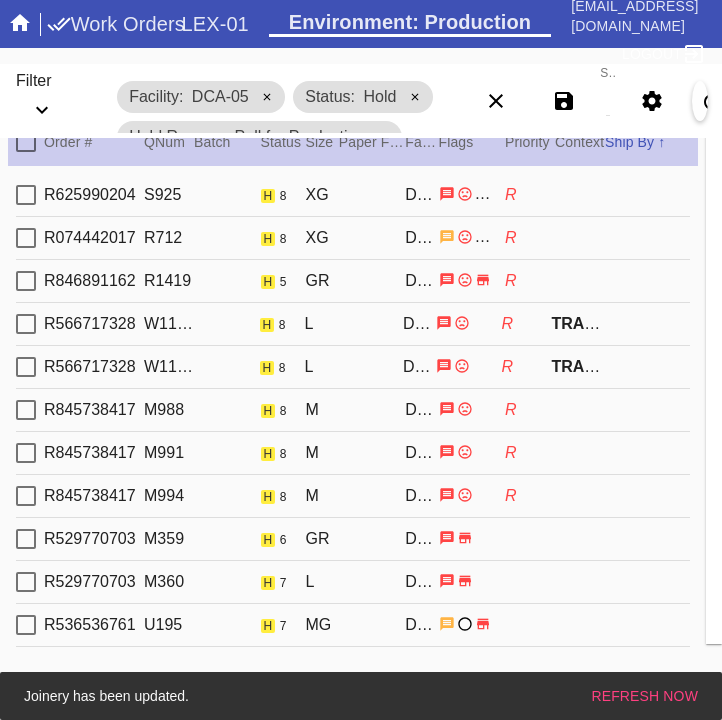 scroll, scrollTop: 0, scrollLeft: 0, axis: both 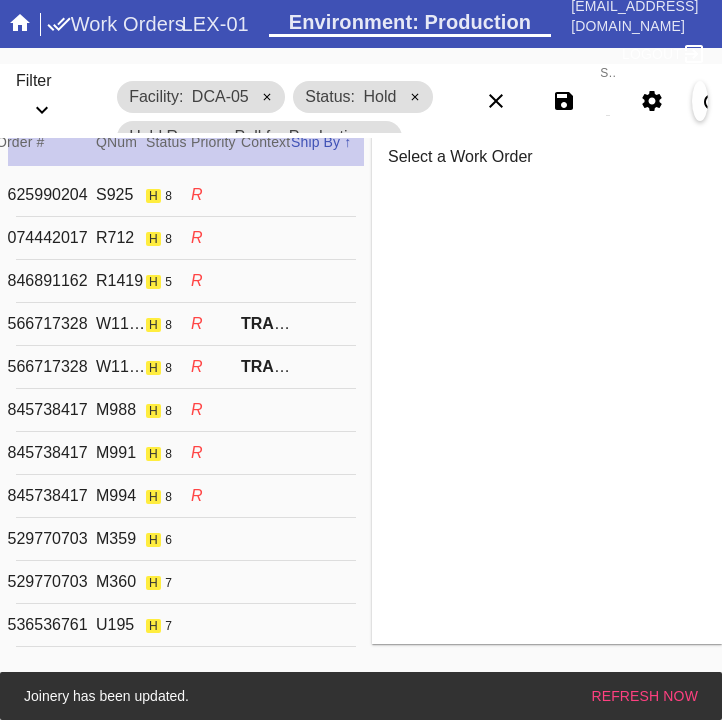 click on "R529770703 M359 h   6 GR Laguna Deep / Canvas DCA-05 1 Ashley Chase" at bounding box center [186, 539] 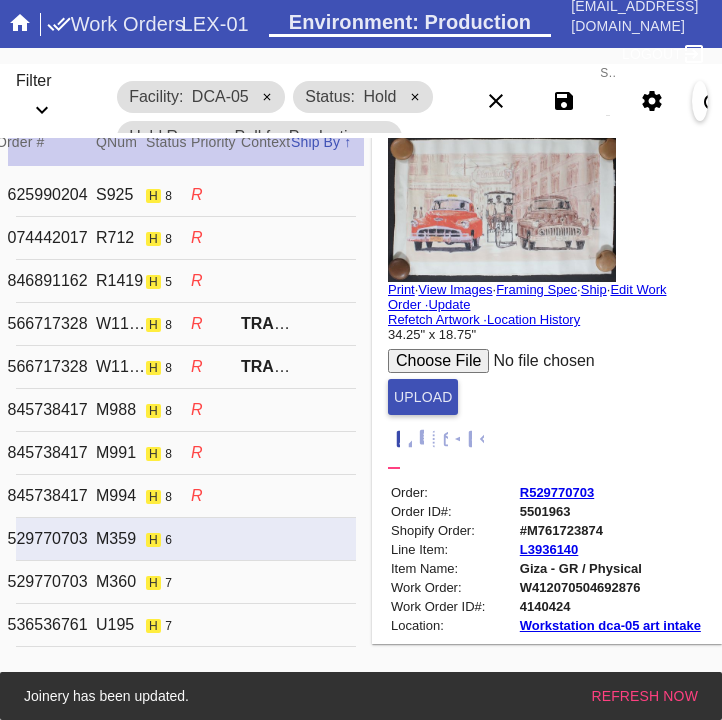 click on "W412070504692876" at bounding box center (611, 587) 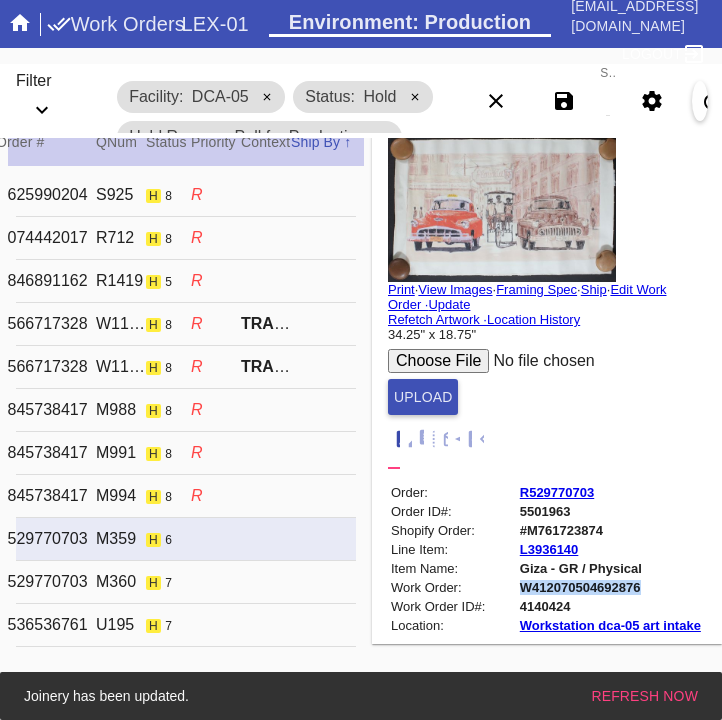 click on "W412070504692876" at bounding box center [611, 587] 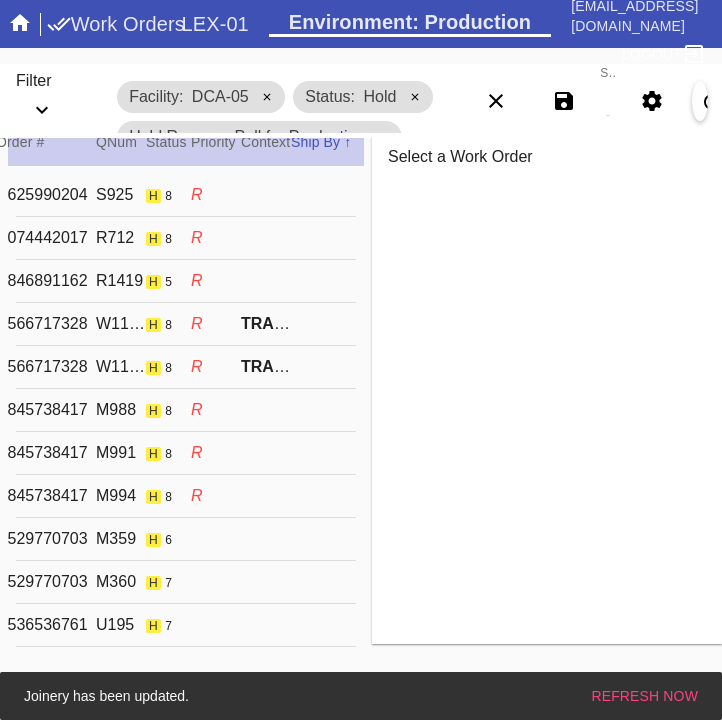 click on "R529770703 M360 h   7 L Cairo / Blush DCA-05 1 Ashley Chase" at bounding box center [186, 582] 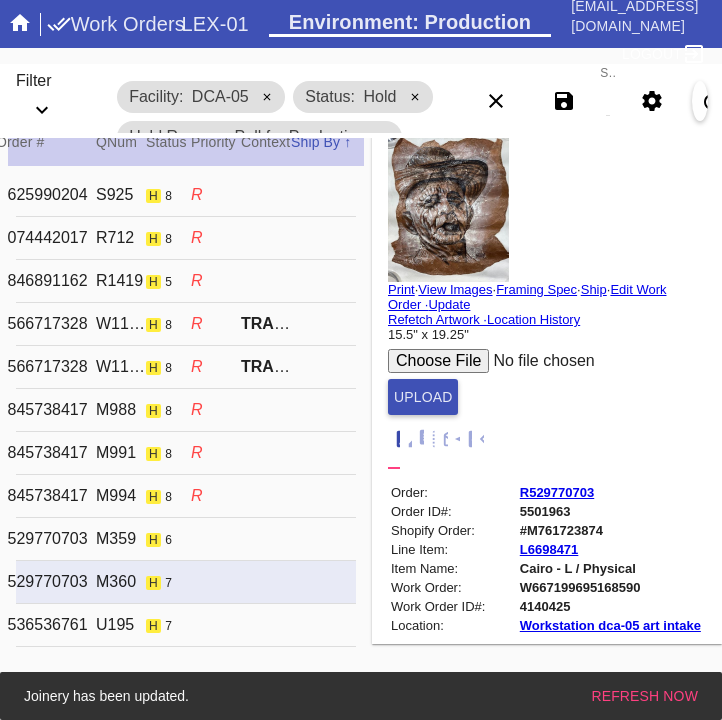 click on "W667199695168590" at bounding box center [611, 587] 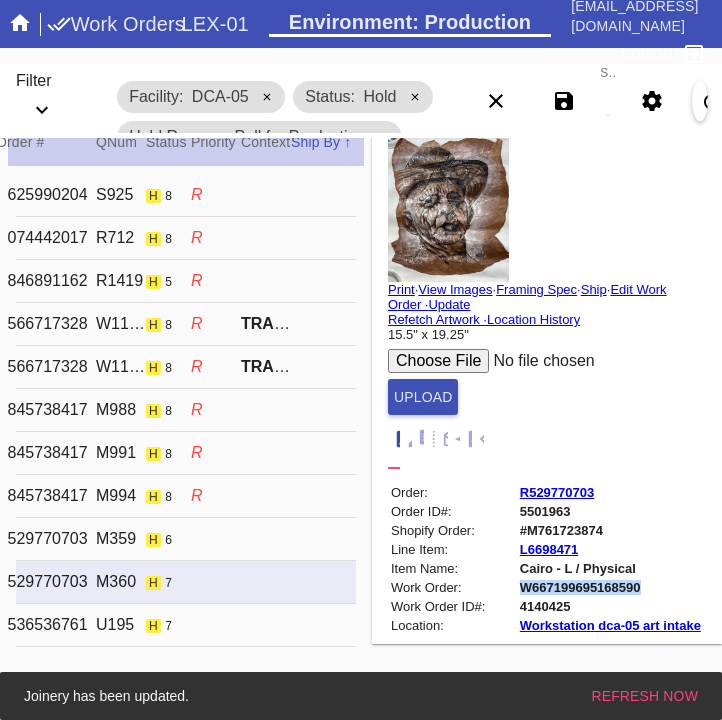 click on "W667199695168590" at bounding box center [611, 587] 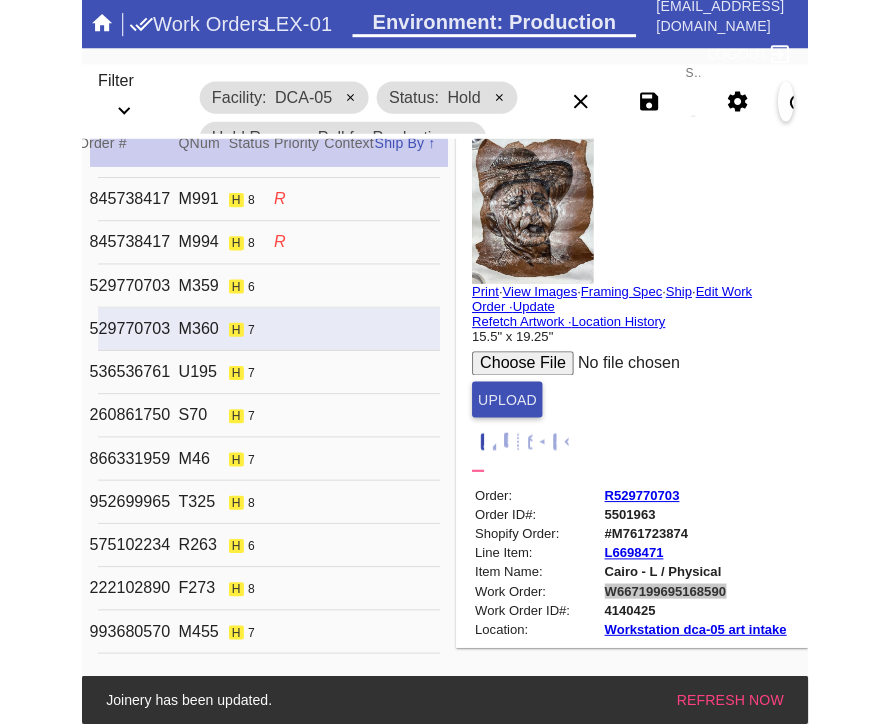 scroll, scrollTop: 273, scrollLeft: 0, axis: vertical 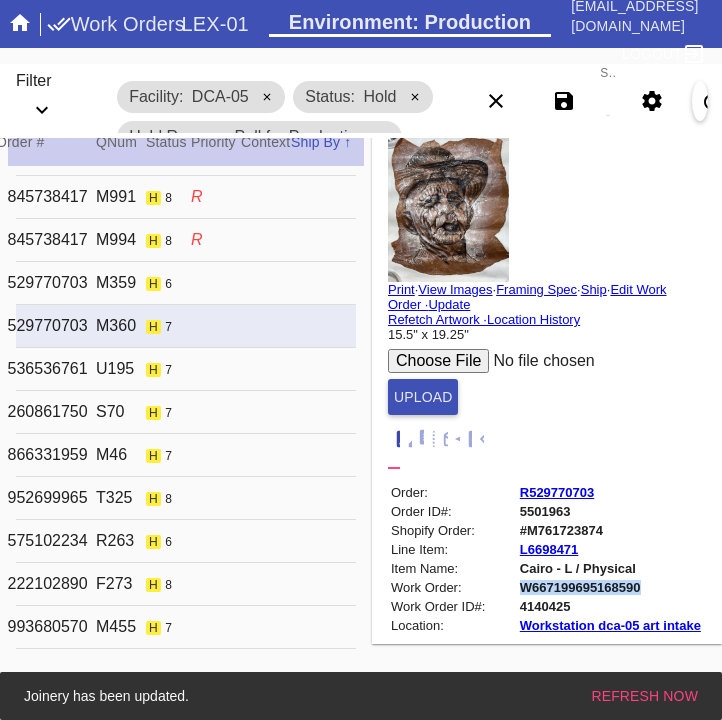click on "R536536761 U195 h   7 MG Dolly (Deep) / Off White Oversized DCA-05 1 Abishek Aitha" at bounding box center [186, 369] 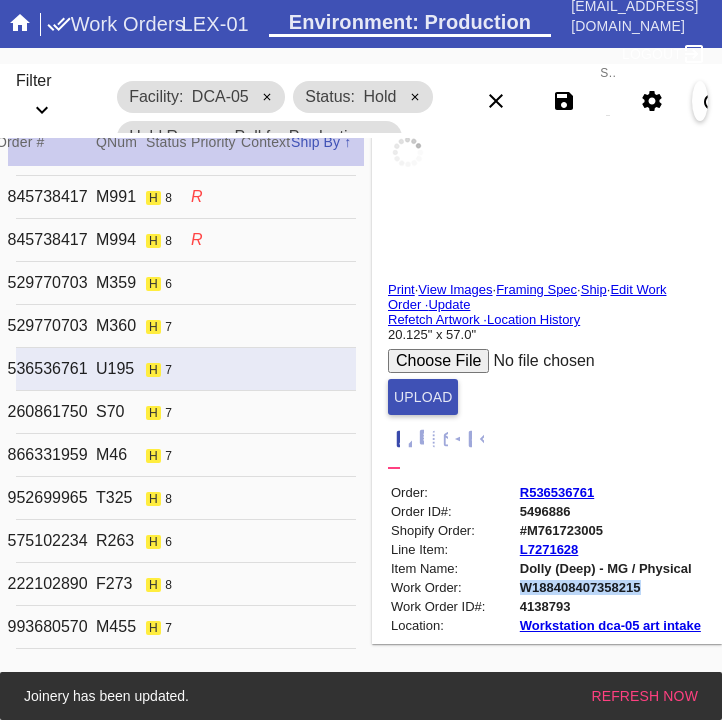 click on "R536536761 U195 h   7 MG Dolly (Deep) / Off White Oversized DCA-05 1 Abishek Aitha" at bounding box center [186, 369] 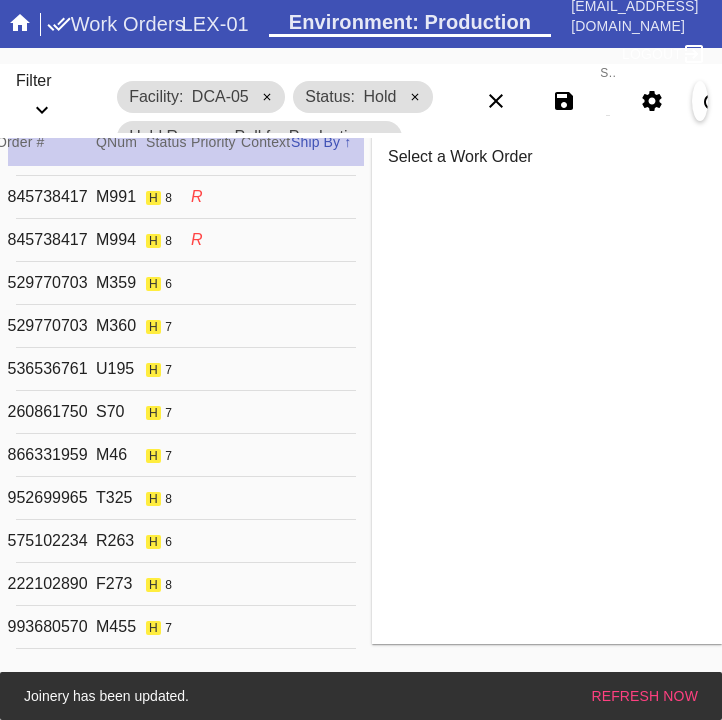 click on "R536536761 U195 h   7 MG Dolly (Deep) / Off White Oversized DCA-05 1 Abishek Aitha" at bounding box center [186, 369] 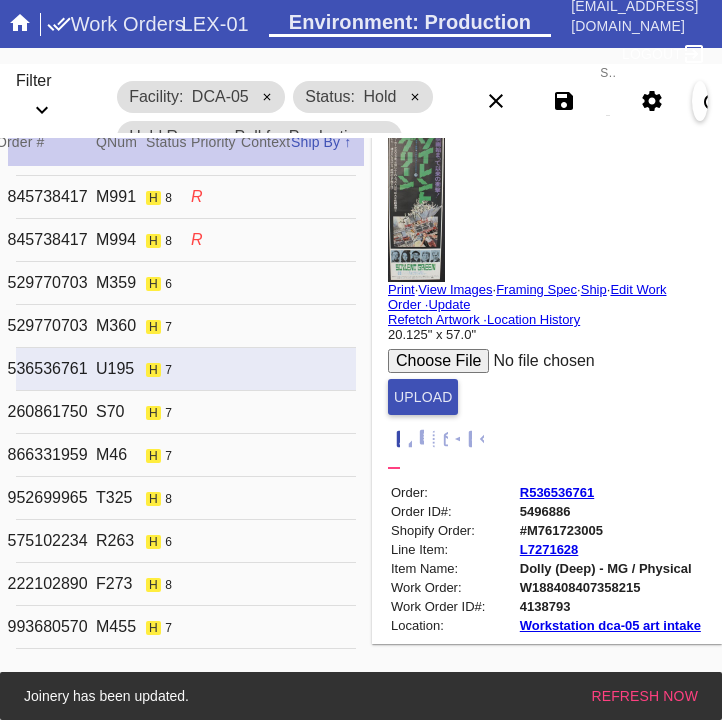 click on "W188408407358215" at bounding box center (611, 587) 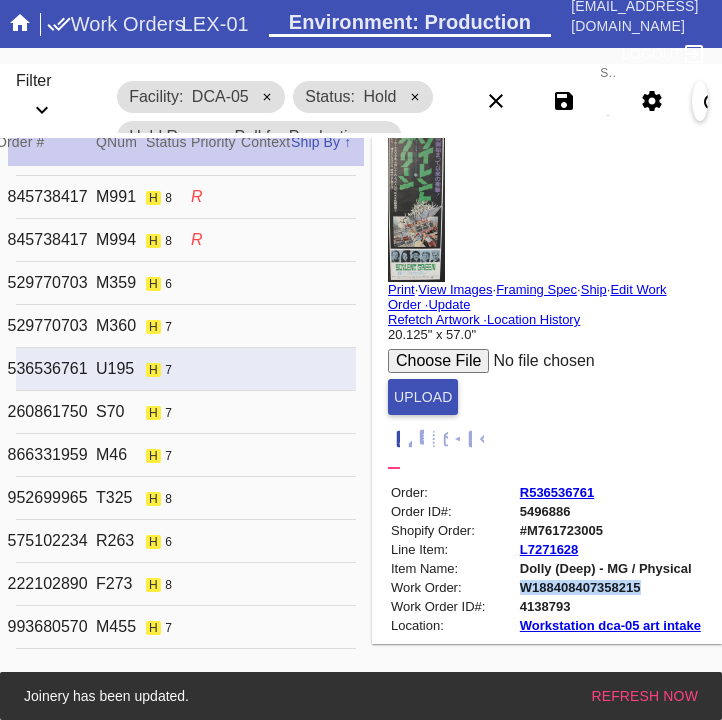 click on "W188408407358215" at bounding box center (611, 587) 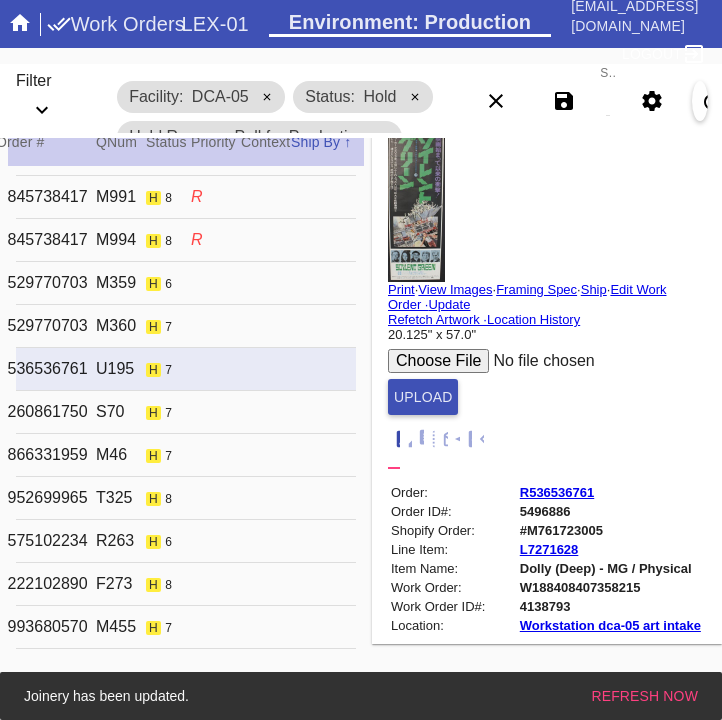 click on "R260861750 S70 h   7 XG Marin / Off White Oversized DCA-05 1 [PERSON_NAME]" at bounding box center (186, 412) 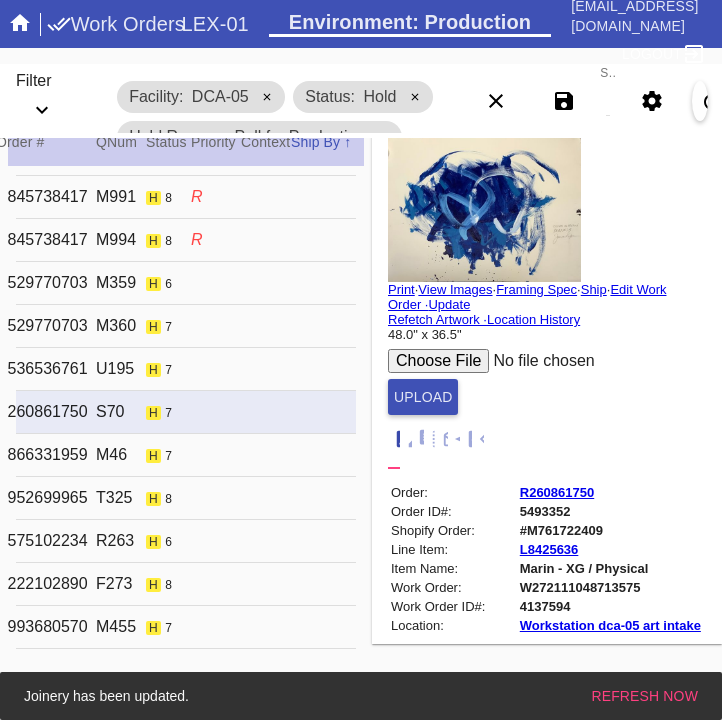 click on "W272111048713575" at bounding box center [611, 587] 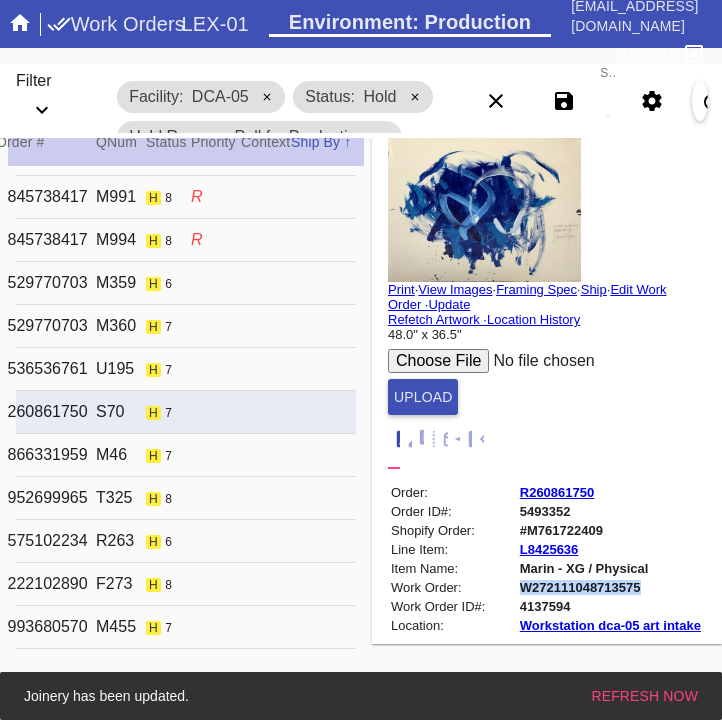 click on "W272111048713575" at bounding box center [611, 587] 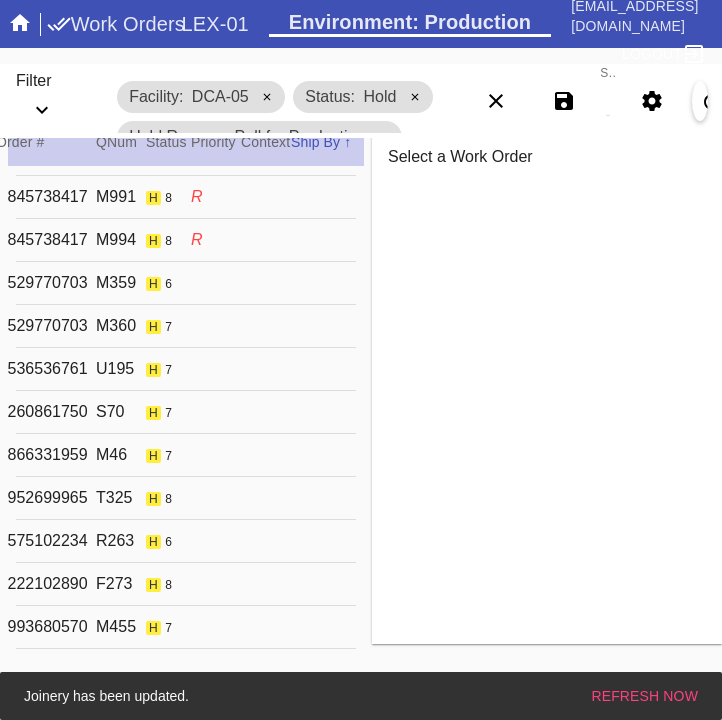click on "R866331959 M46 h   7 GR Tinsel / White DCA-05 1 [PERSON_NAME]" at bounding box center [186, 455] 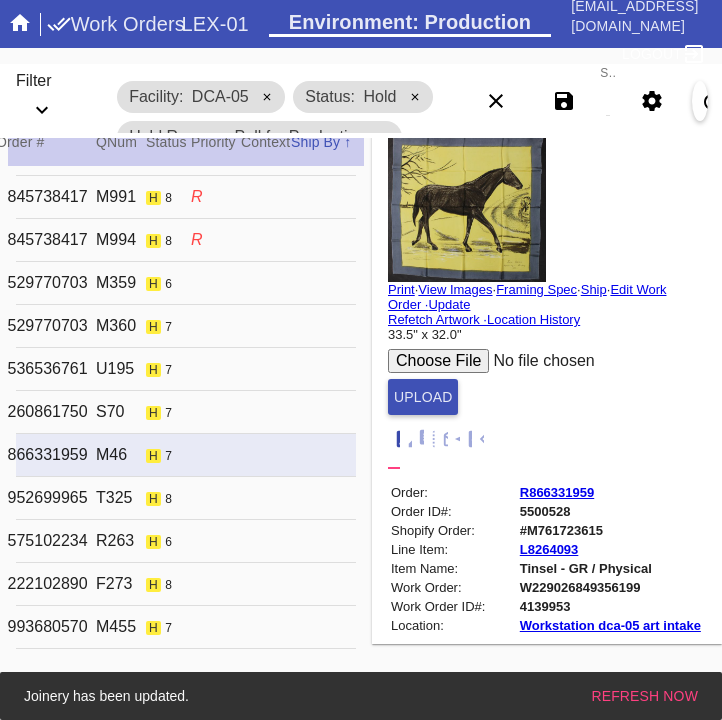 click on "W229026849356199" at bounding box center [611, 587] 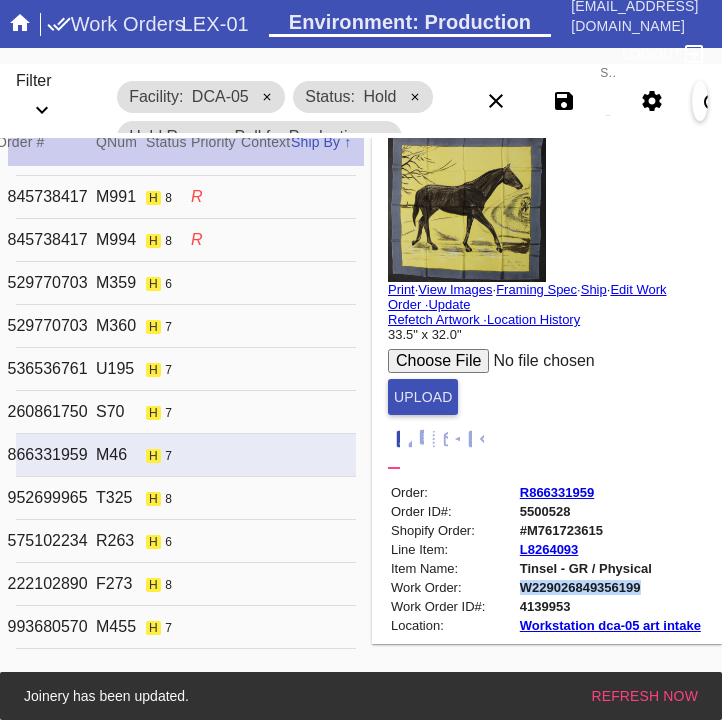 click on "W229026849356199" at bounding box center [611, 587] 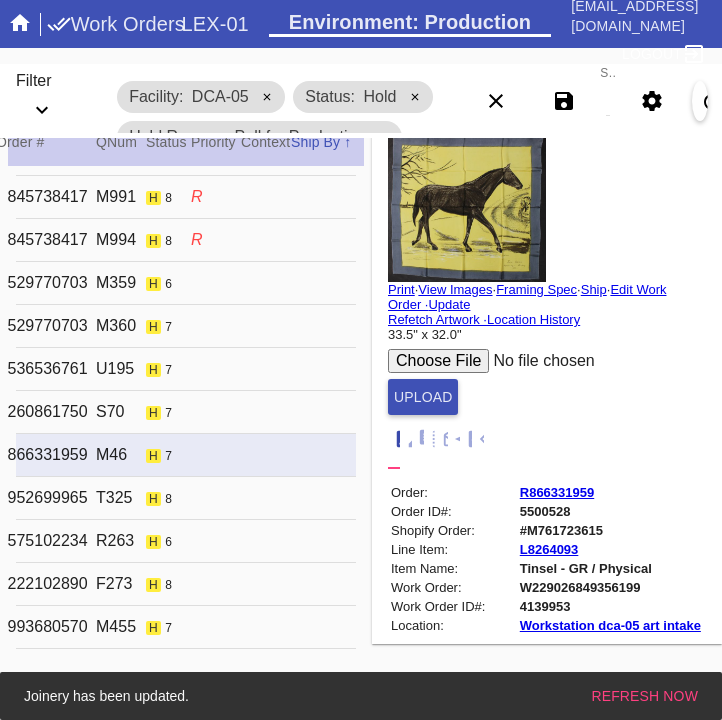 click on "R952699965 T325 h   8 XL Rosemont / Dove White DCA-05 1 [PERSON_NAME]" at bounding box center (186, 498) 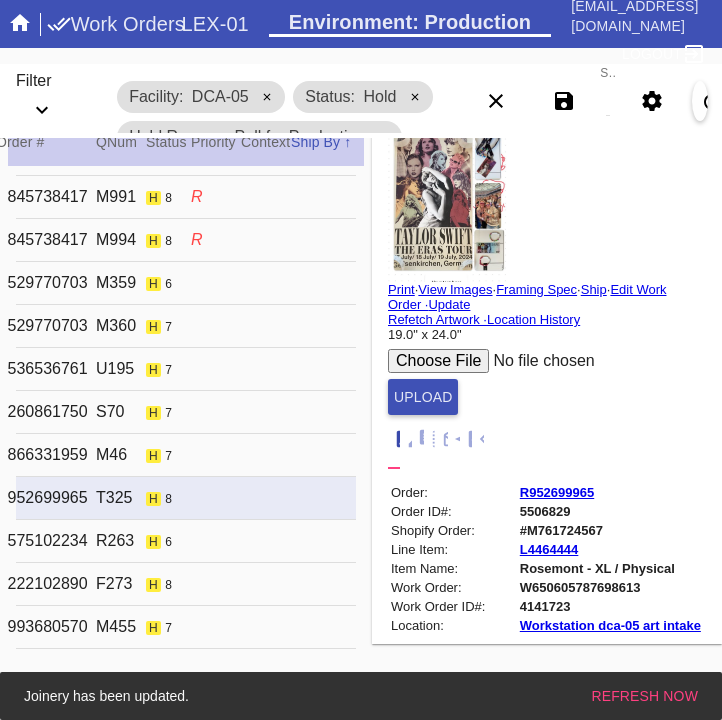 click on "W650605787698613" at bounding box center (611, 587) 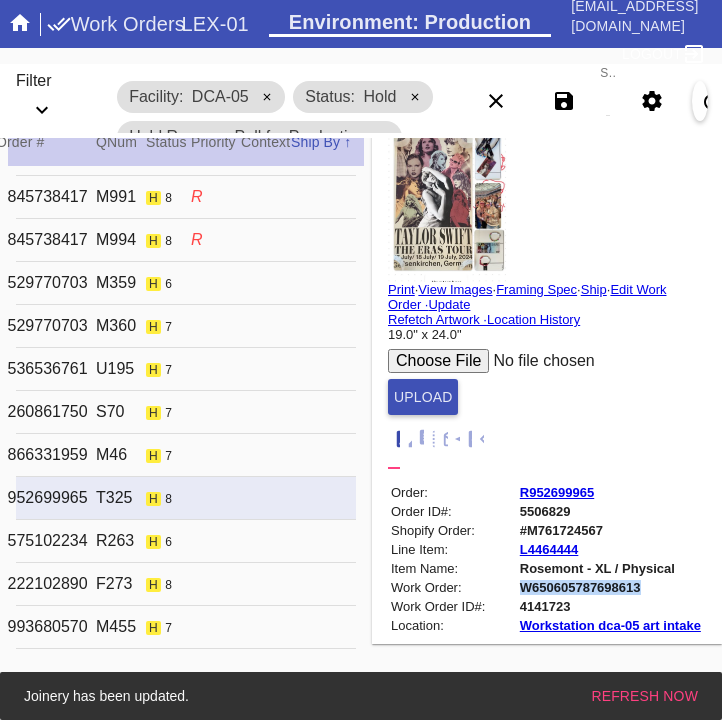 click on "W650605787698613" at bounding box center [611, 587] 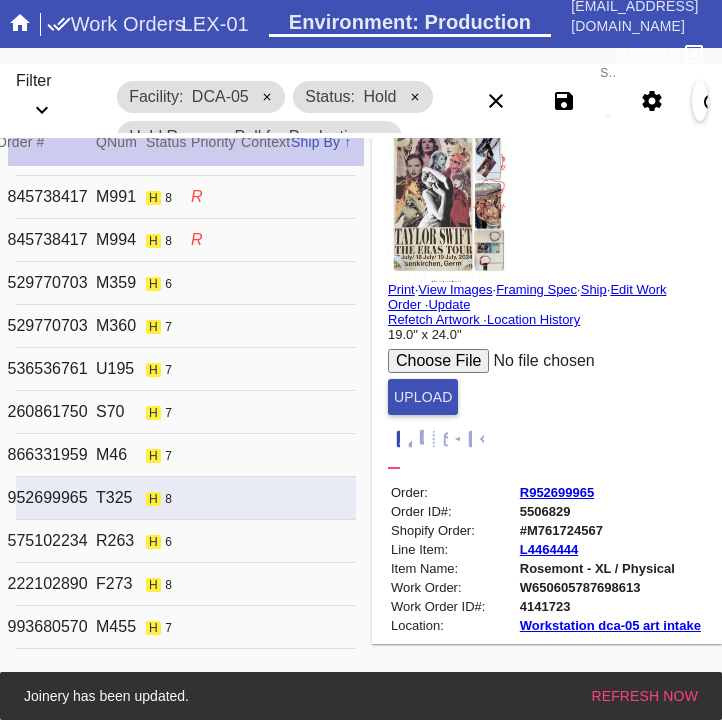 click on "R575102234 R263 h   6 L Venice / White DCA-05 1 Muqaddesa [PERSON_NAME]" at bounding box center [186, 541] 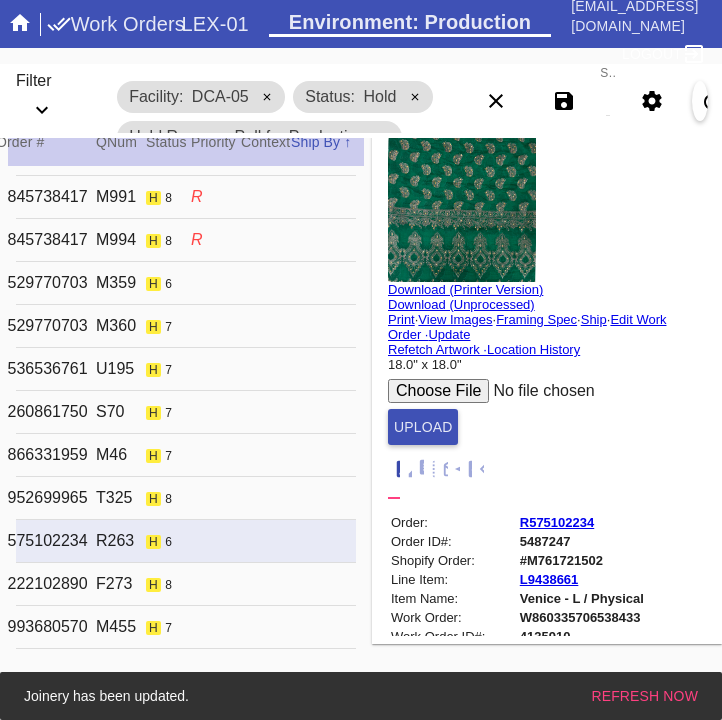 click on "W860335706538433" at bounding box center [611, 617] 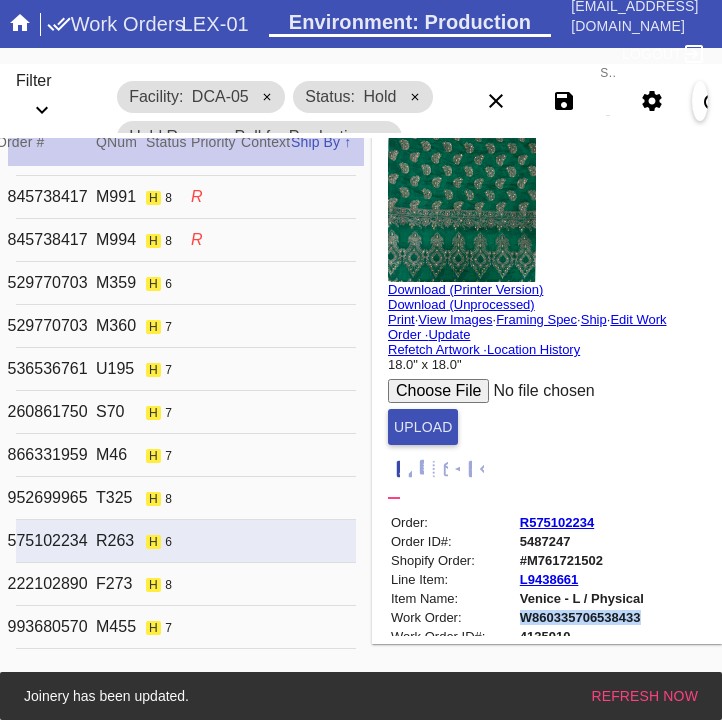 click on "W860335706538433" at bounding box center (611, 617) 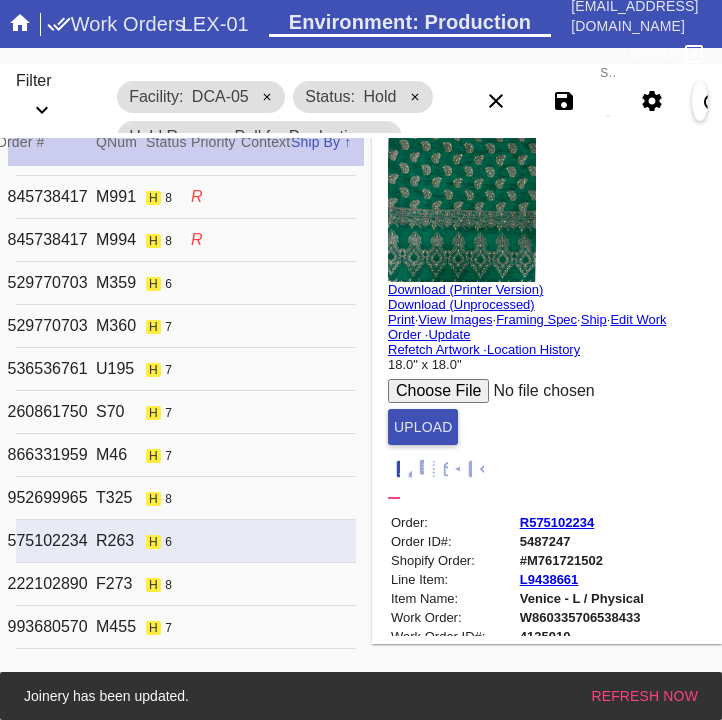 click on "R222102890 F273 h   8 S Paris / Off-White - 8 Ply DCA-05 1 [PERSON_NAME]" at bounding box center (186, 584) 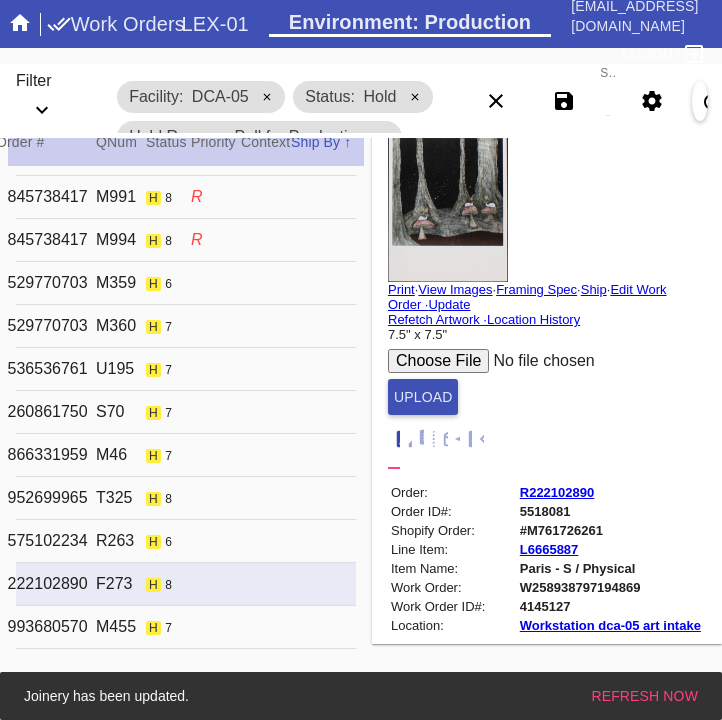 click on "W258938797194869" at bounding box center (611, 587) 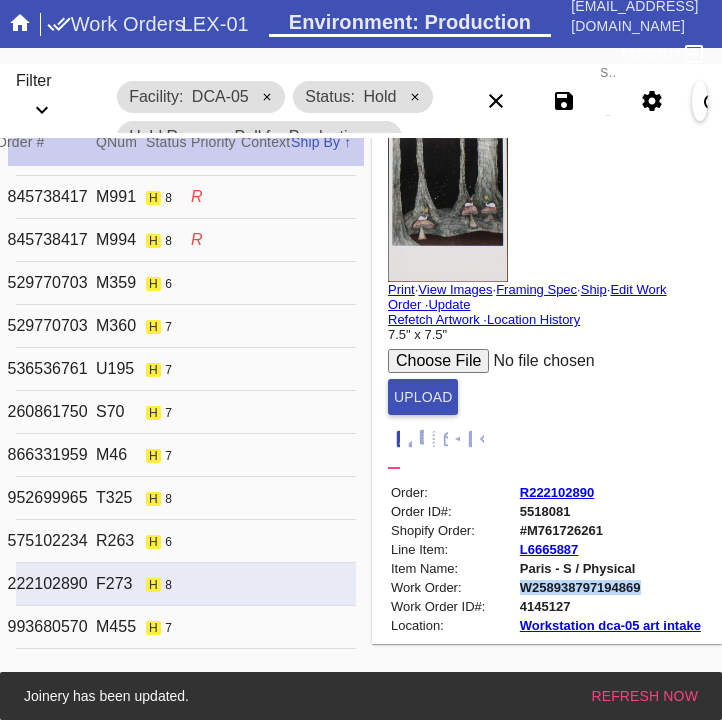 click on "W258938797194869" at bounding box center [611, 587] 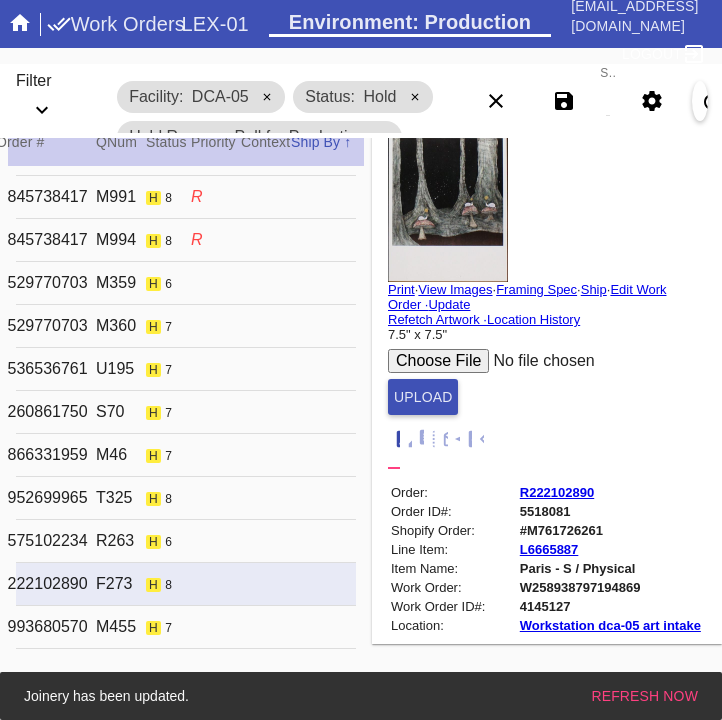 click on "7 workflow steps remaining" 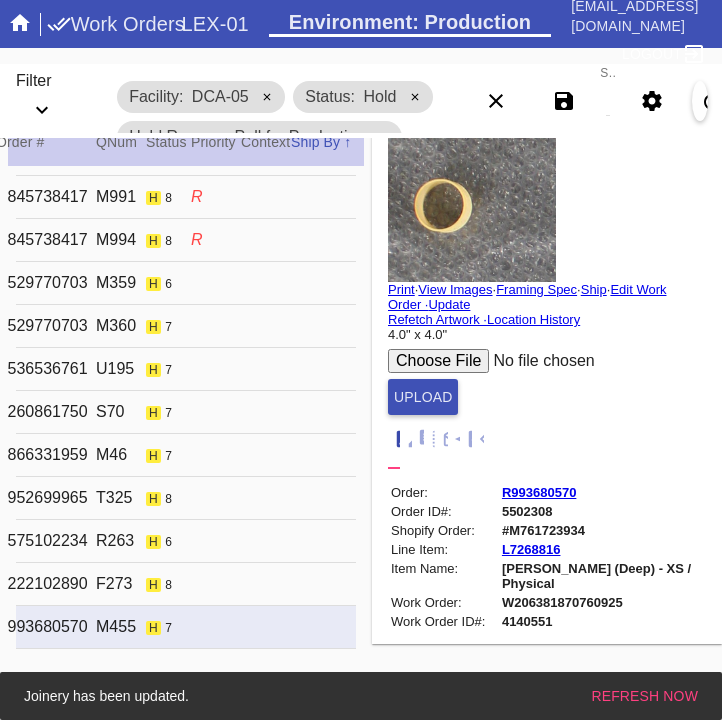 click on "W206381870760925" at bounding box center (602, 602) 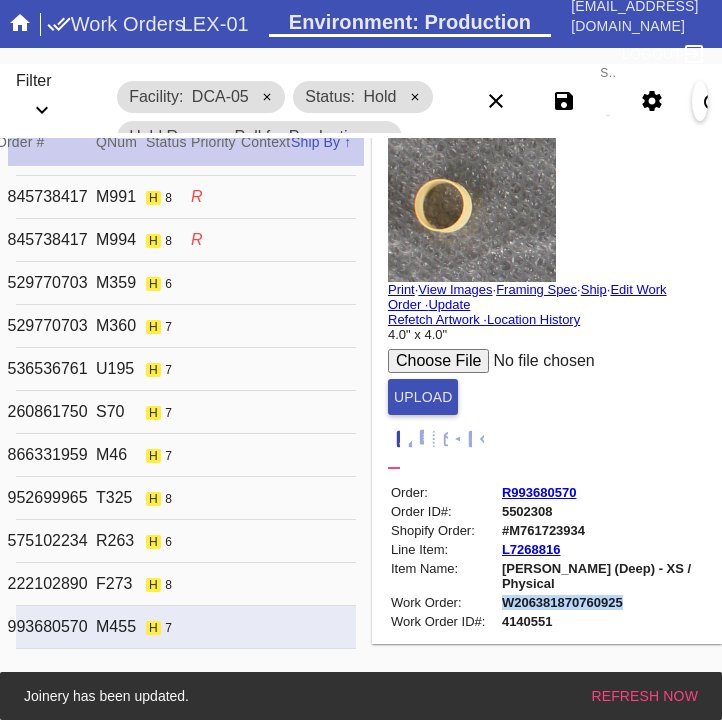 click on "W206381870760925" at bounding box center [602, 602] 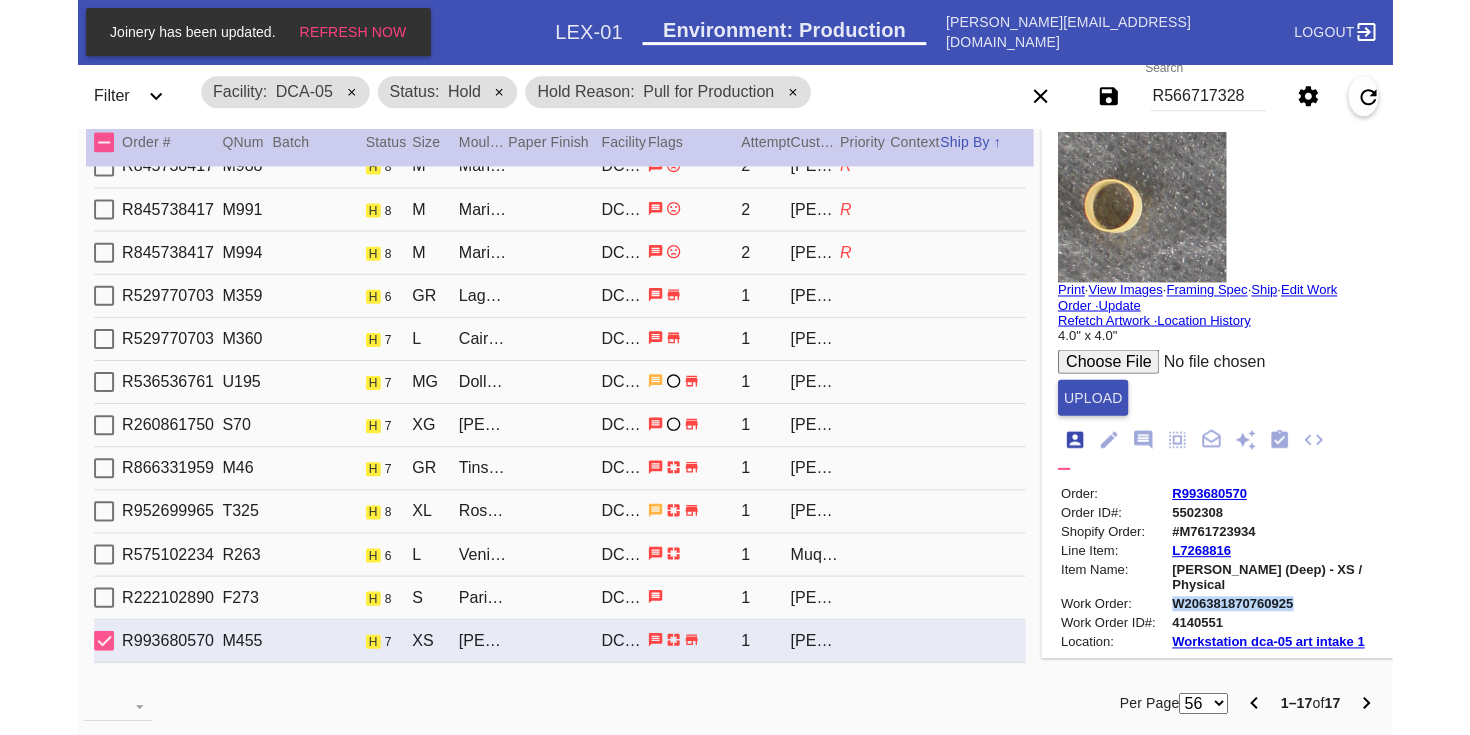 scroll, scrollTop: 259, scrollLeft: 0, axis: vertical 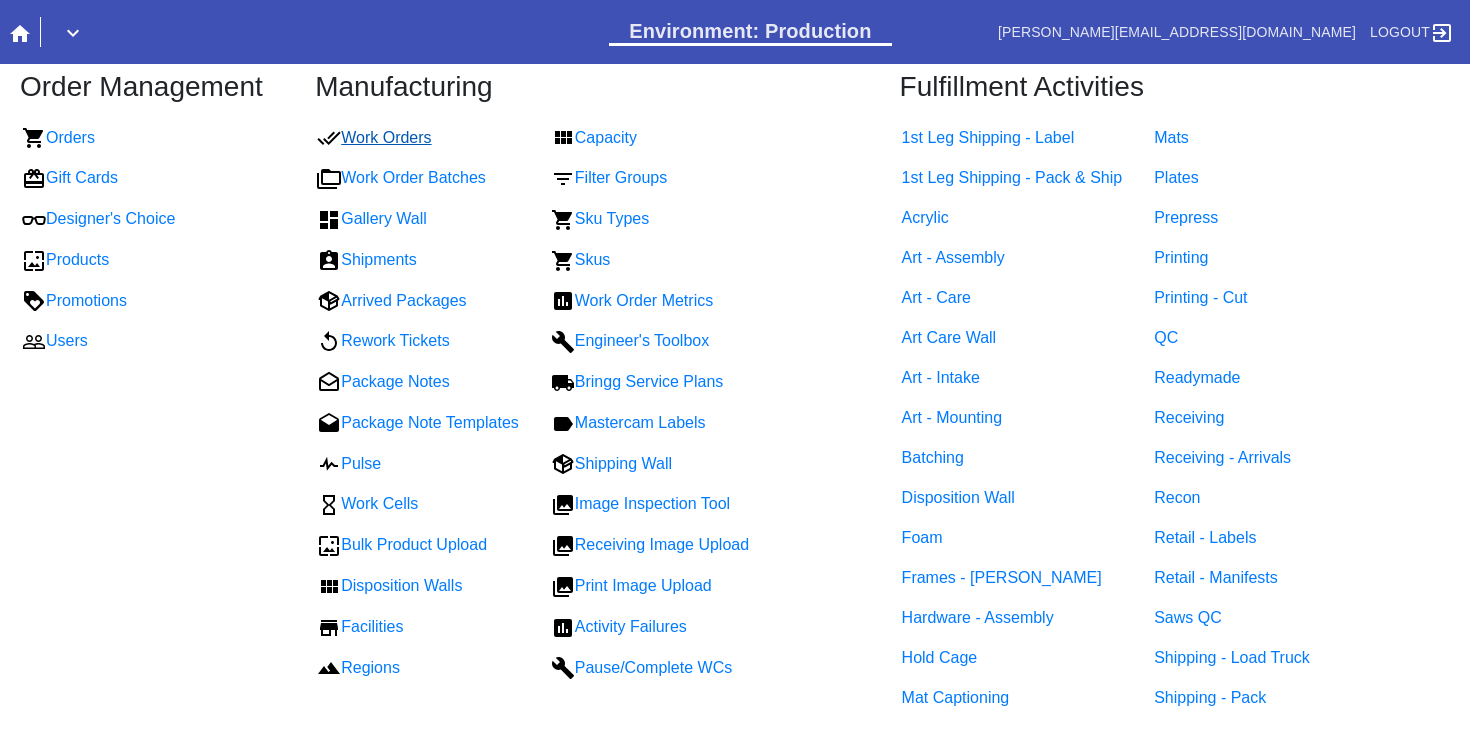 click on "Work Orders" at bounding box center [374, 137] 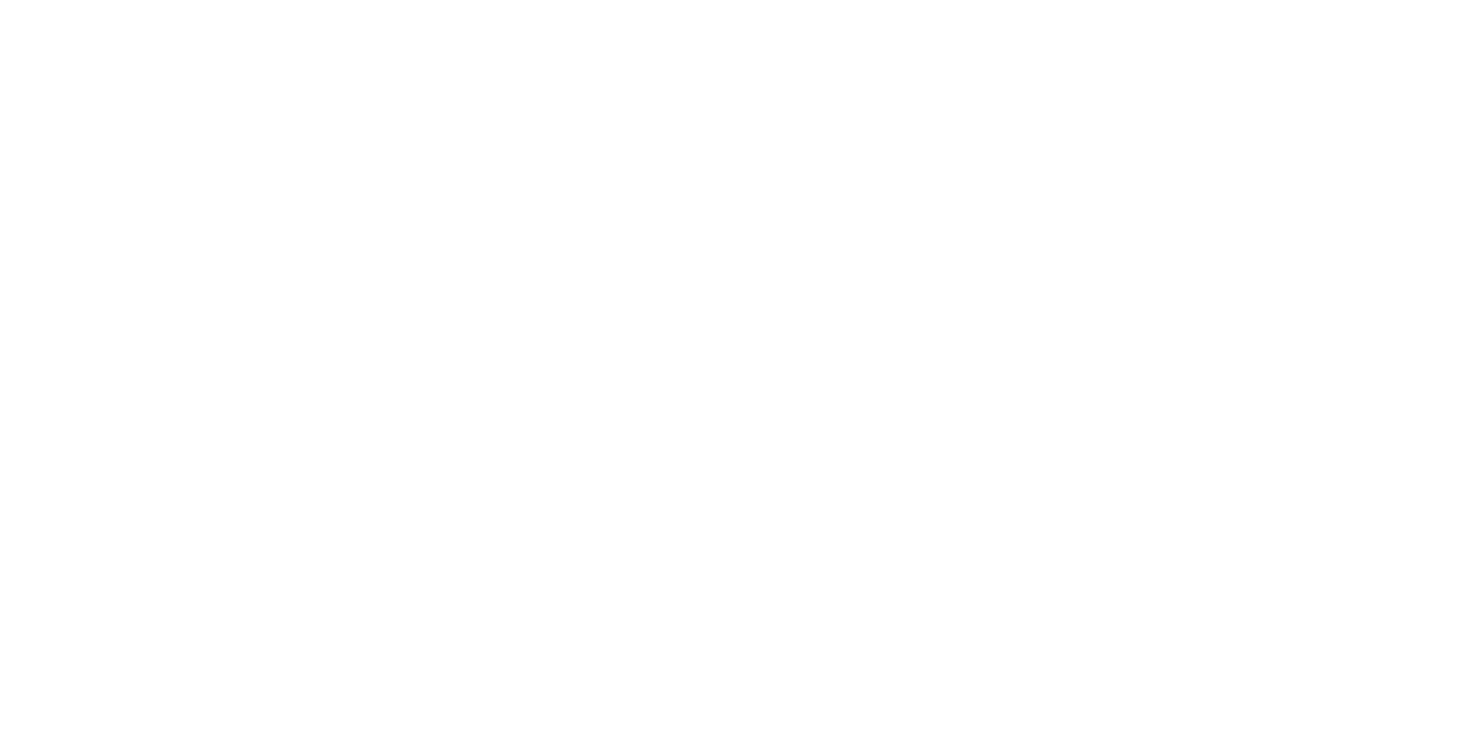 scroll, scrollTop: 0, scrollLeft: 0, axis: both 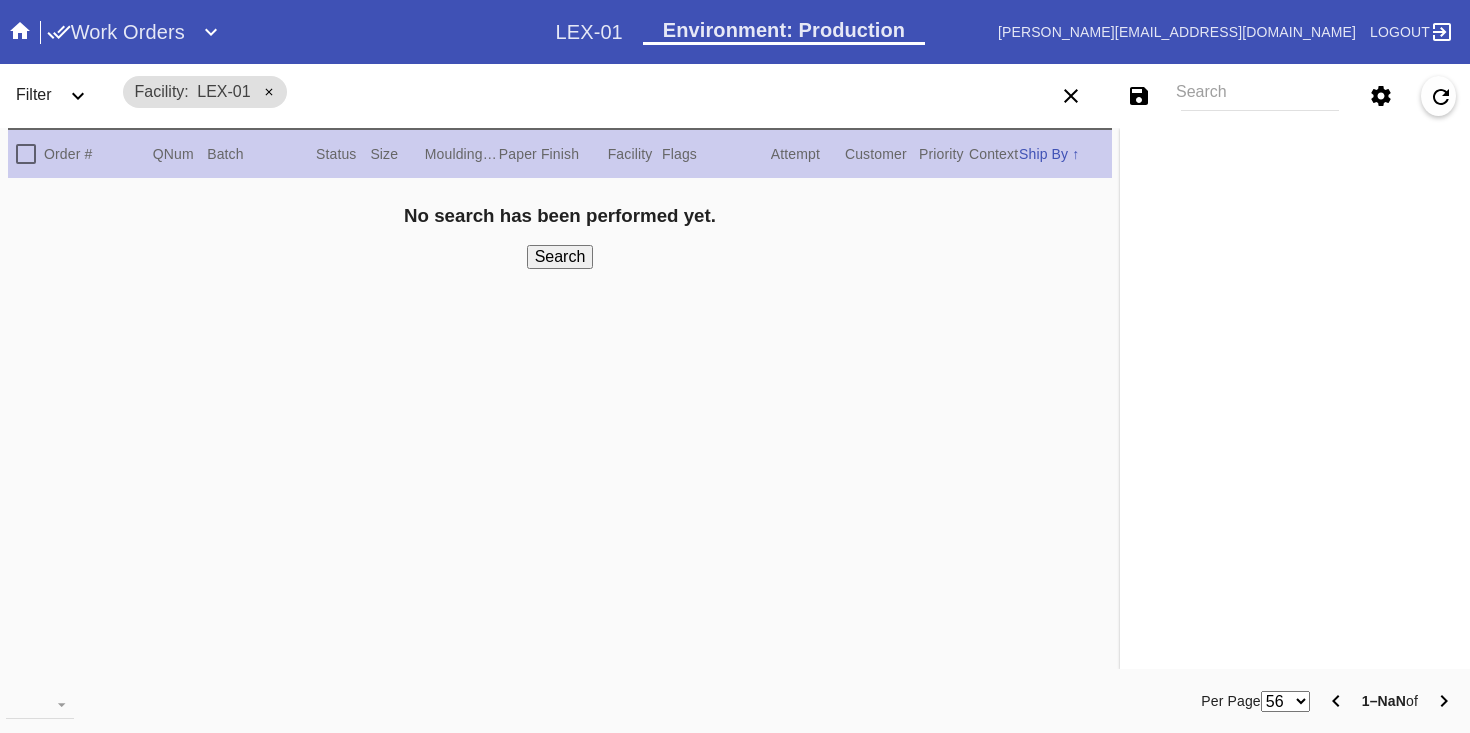 click on "LEX-01" at bounding box center [223, 91] 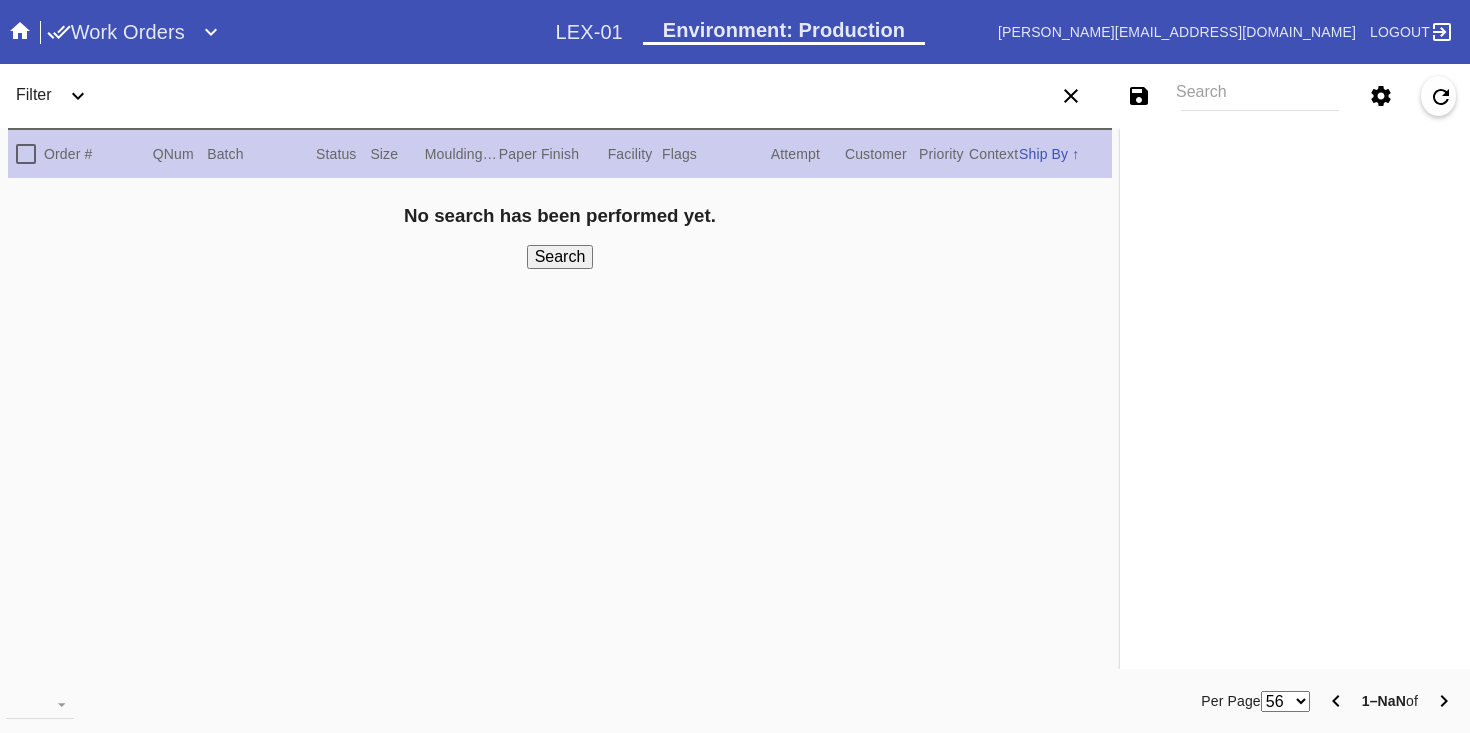 click on "Filter" at bounding box center (60, 96) 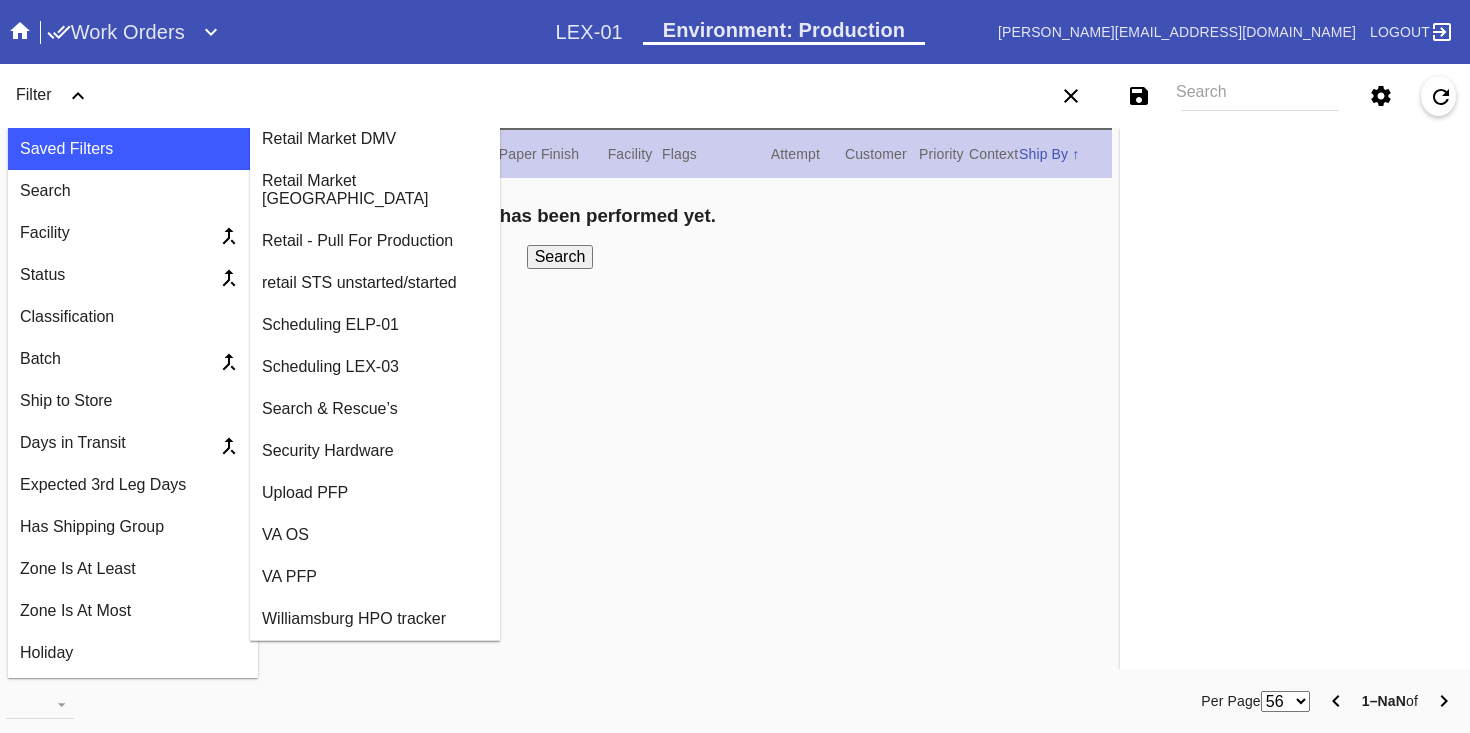 scroll, scrollTop: 3481, scrollLeft: 0, axis: vertical 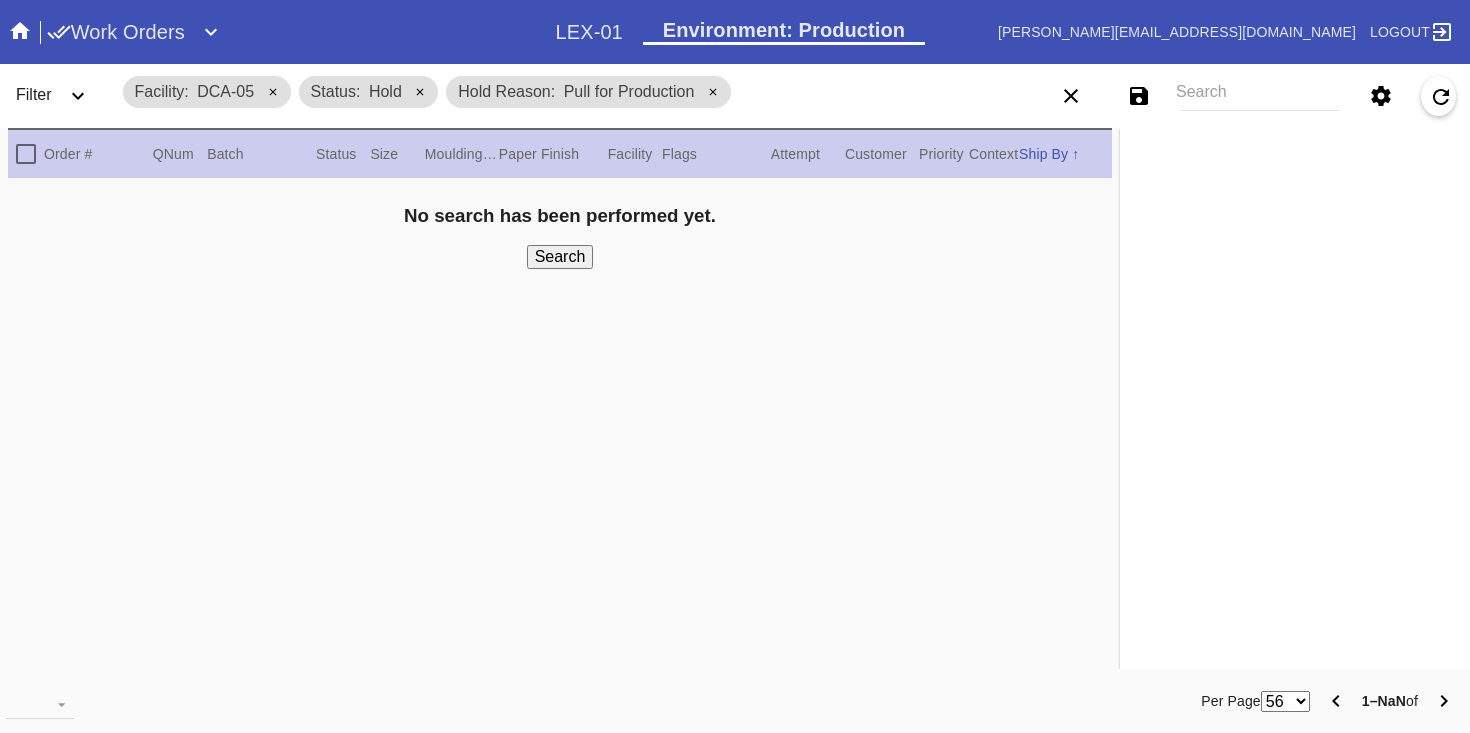 click on "Search" at bounding box center [560, 257] 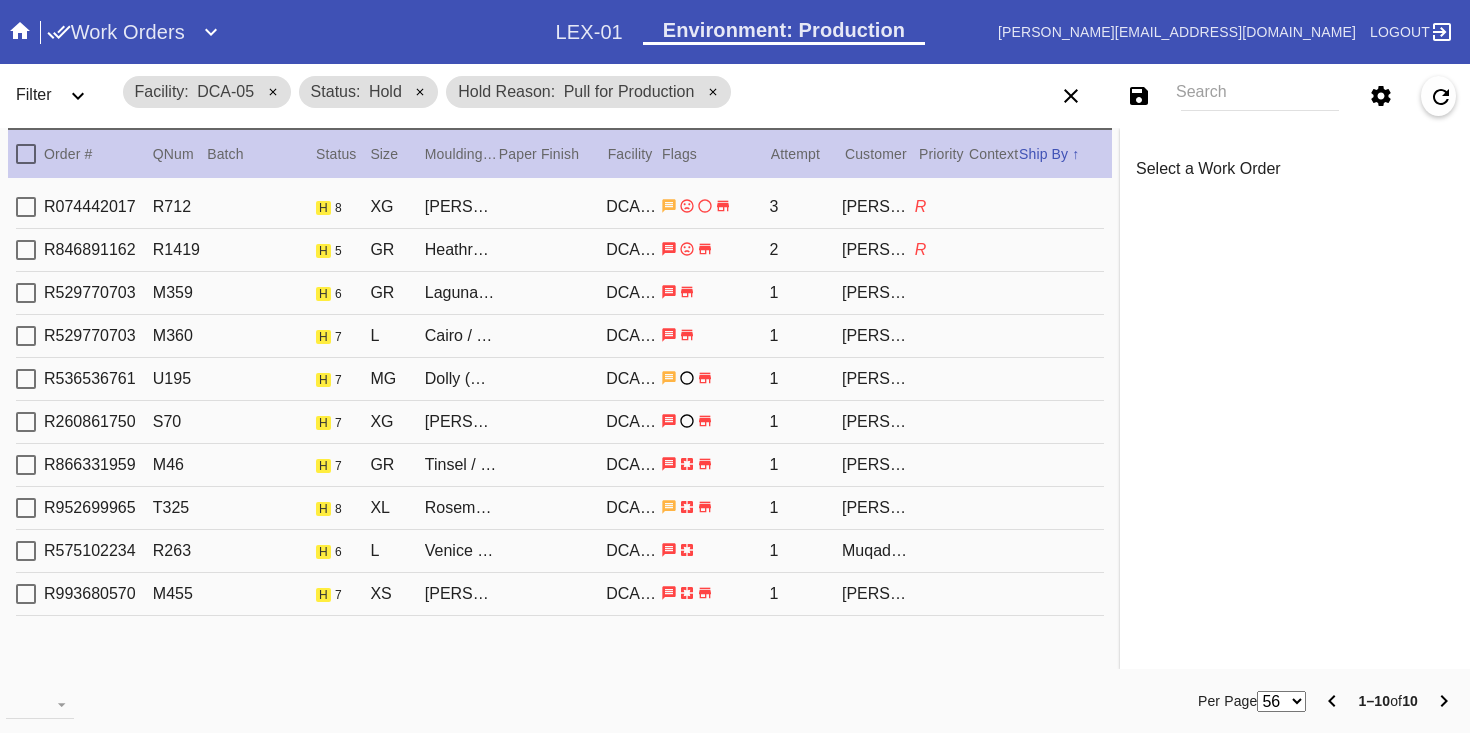 click on "R074442017 R712 h   8 XG [PERSON_NAME] / No Mat DCA-05 3 [PERSON_NAME]
R" at bounding box center (560, 207) 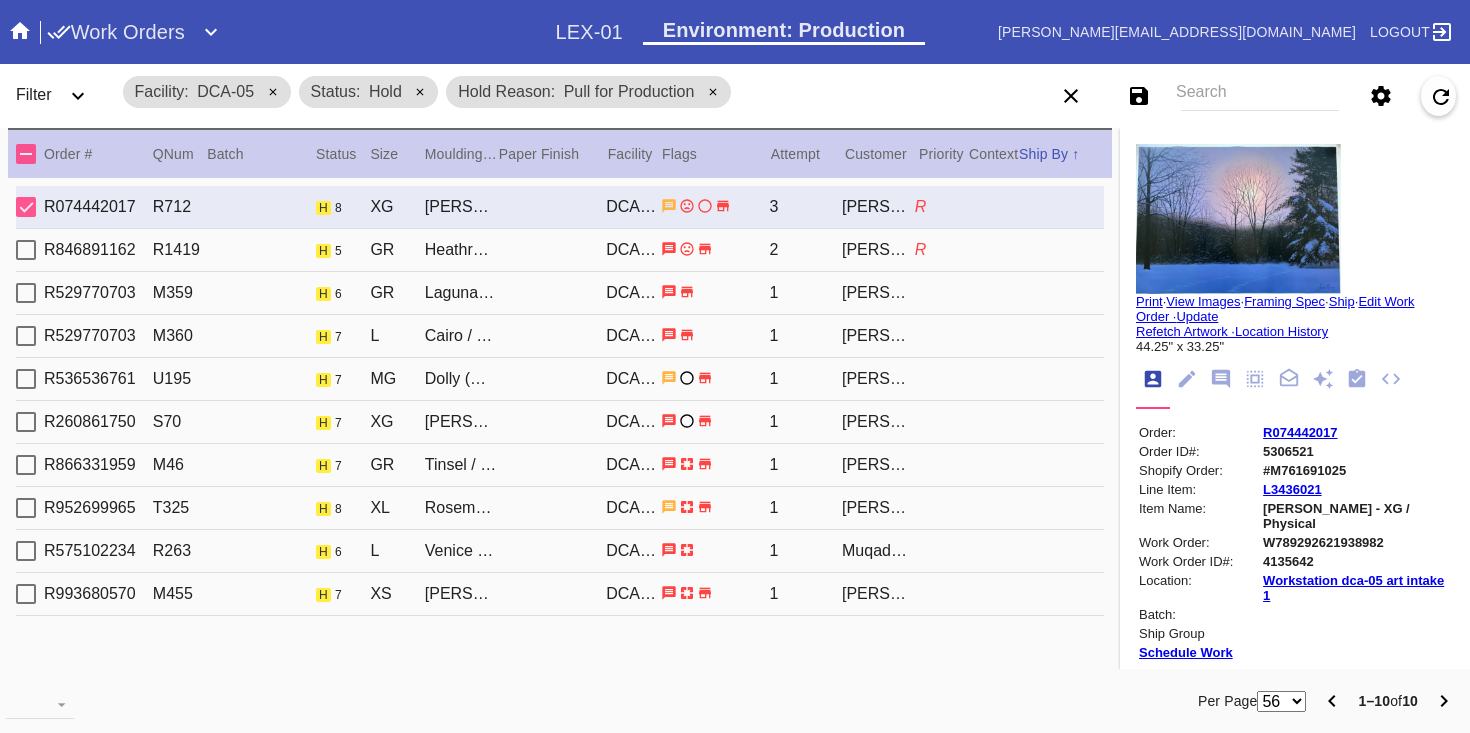 click on "R846891162 R1419 h   5 GR Heathrow / Canvas DCA-05 2 [PERSON_NAME]
R" at bounding box center (560, 250) 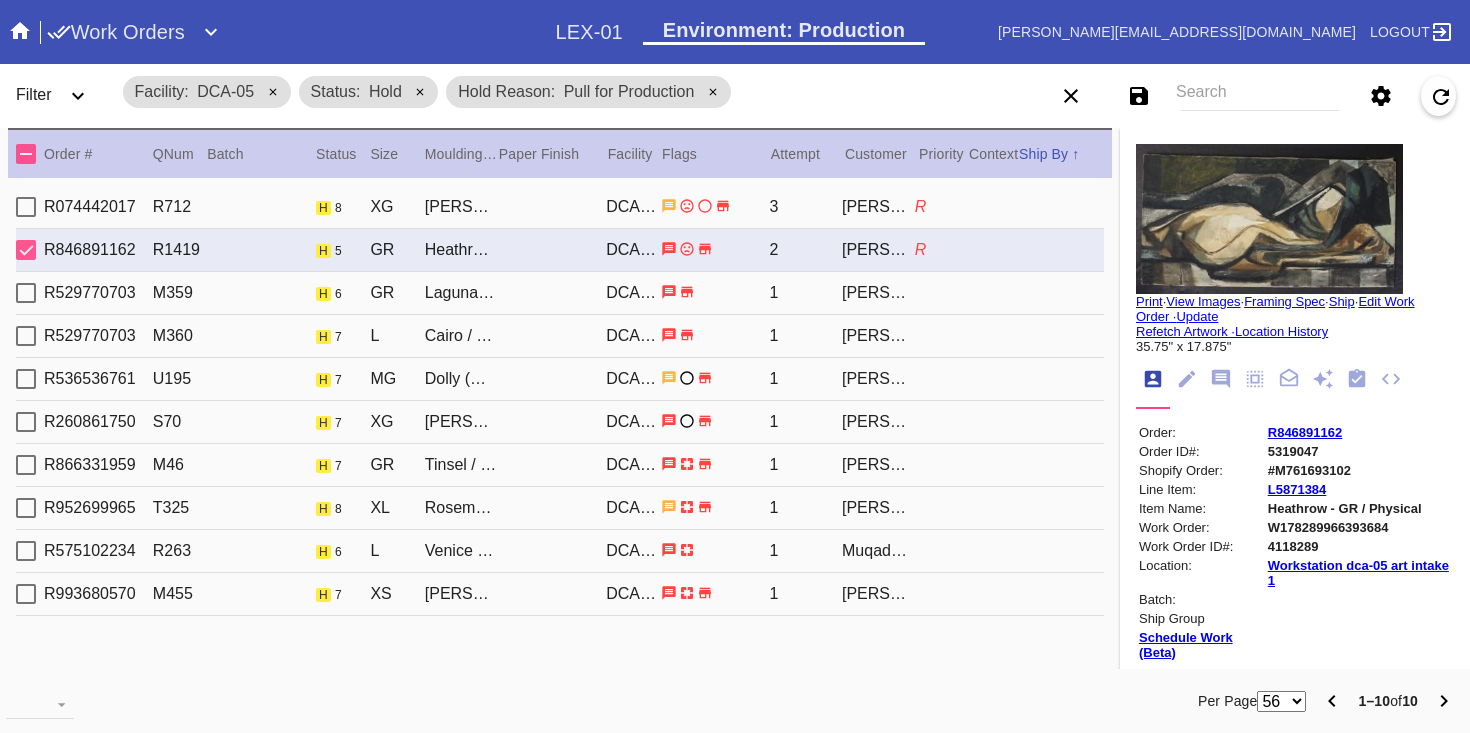 click on "R529770703 M359 h   6 GR Laguna Deep / Canvas DCA-05 1 Ashley Chase" at bounding box center (560, 293) 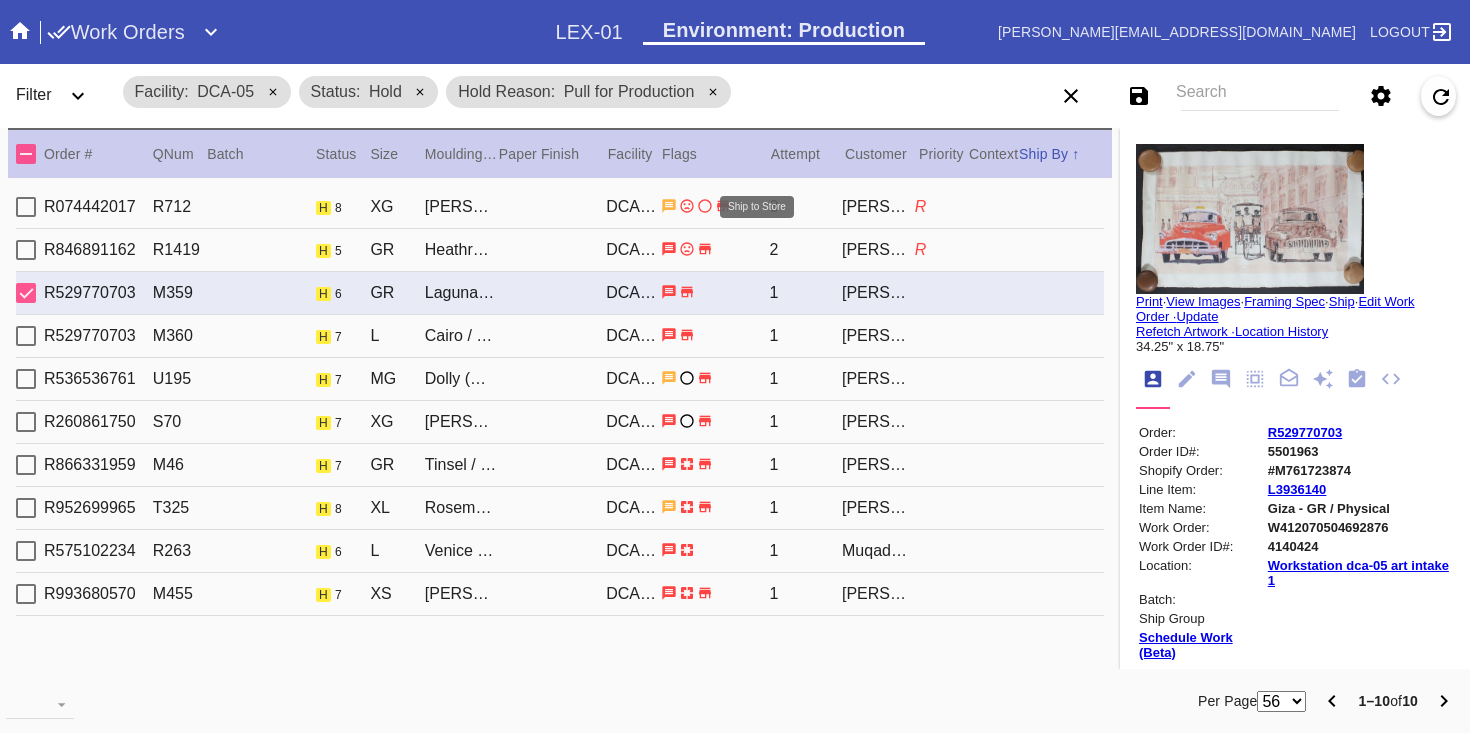 click 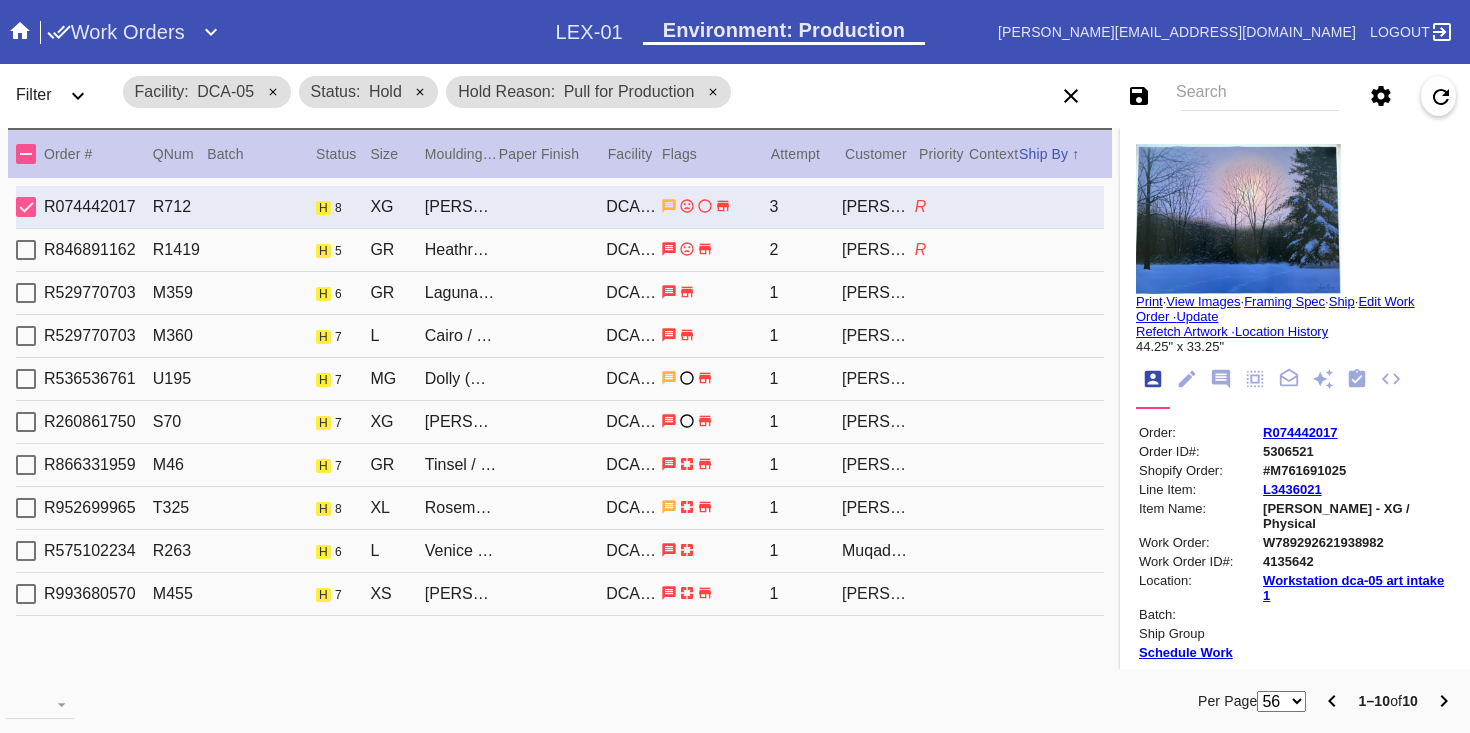 click on "Print" at bounding box center [1149, 301] 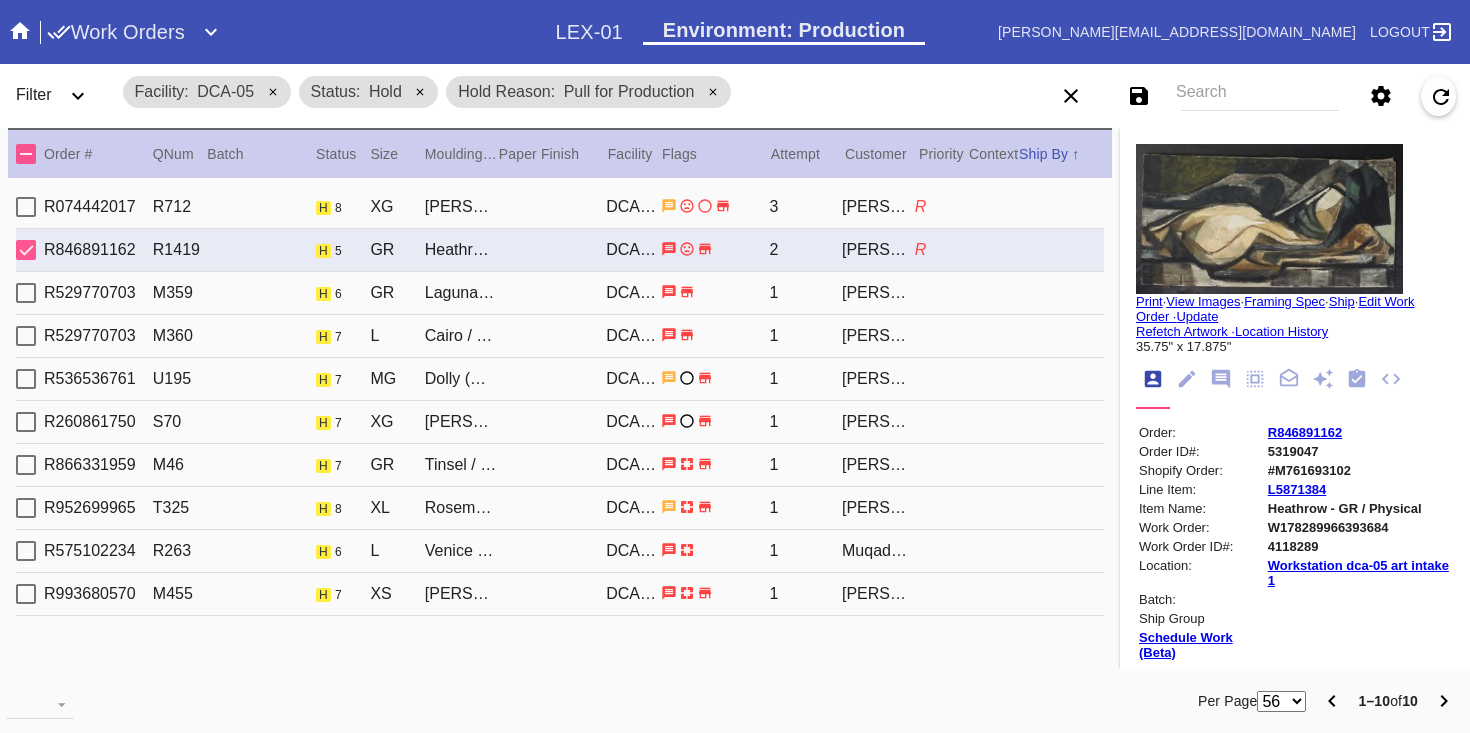 click on "[PERSON_NAME]" at bounding box center [878, 293] 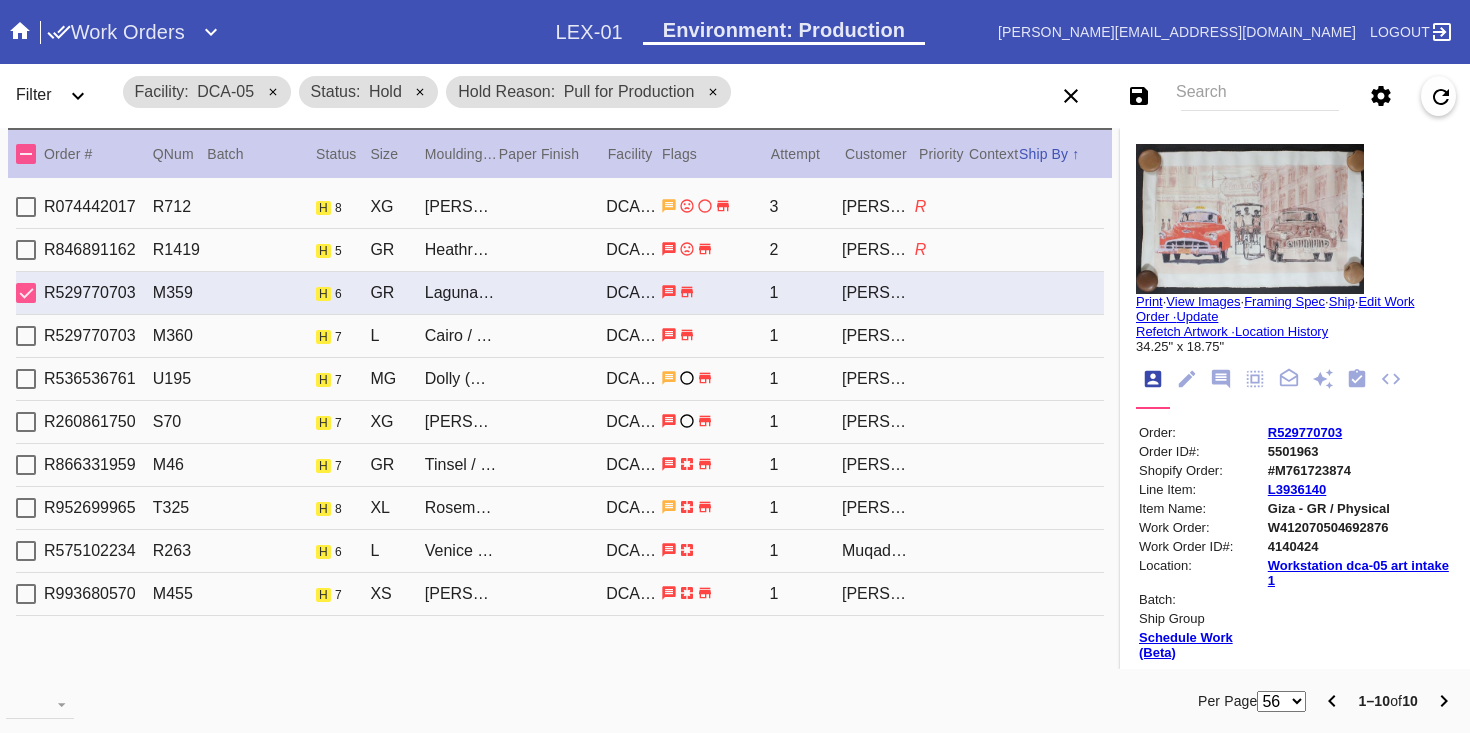 click on "[PERSON_NAME]" at bounding box center [878, 336] 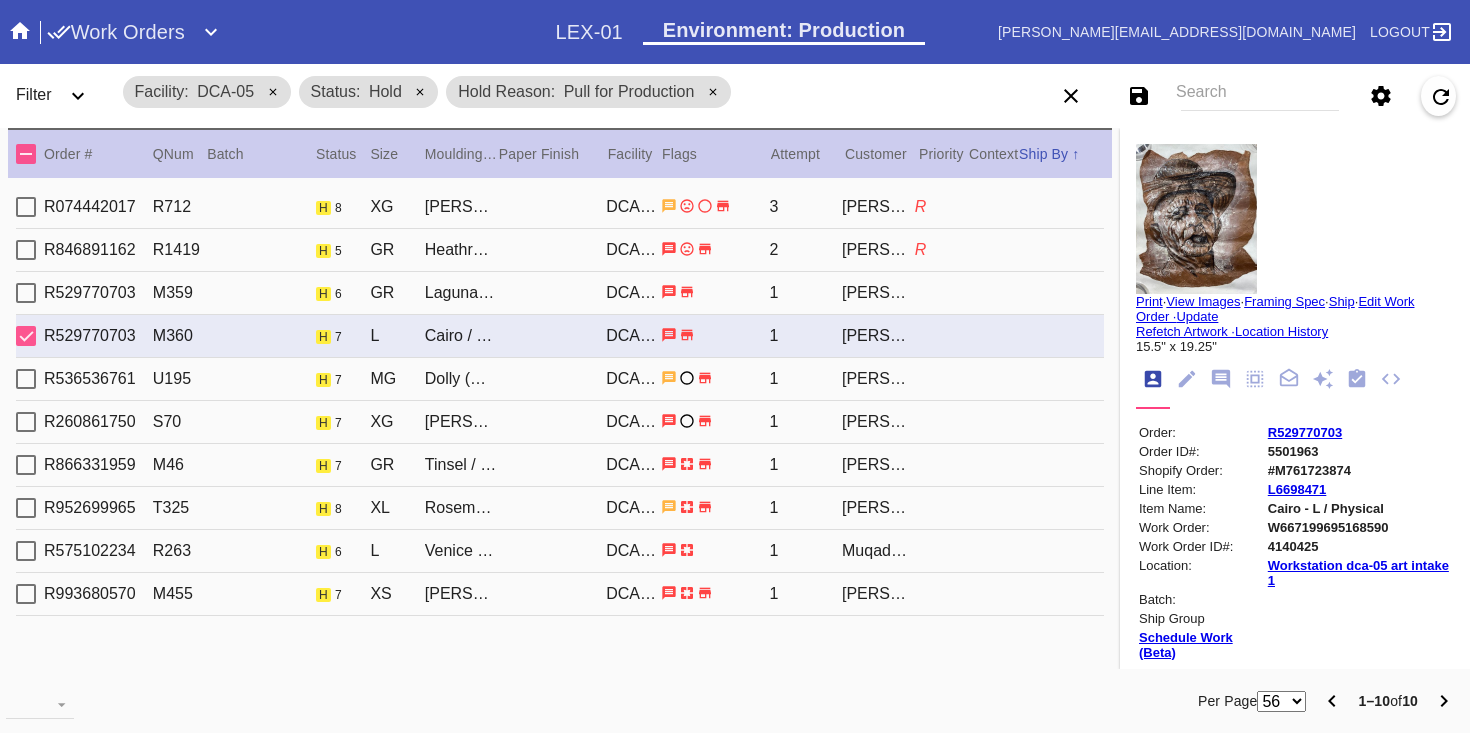 click on "[PERSON_NAME]" at bounding box center (878, 379) 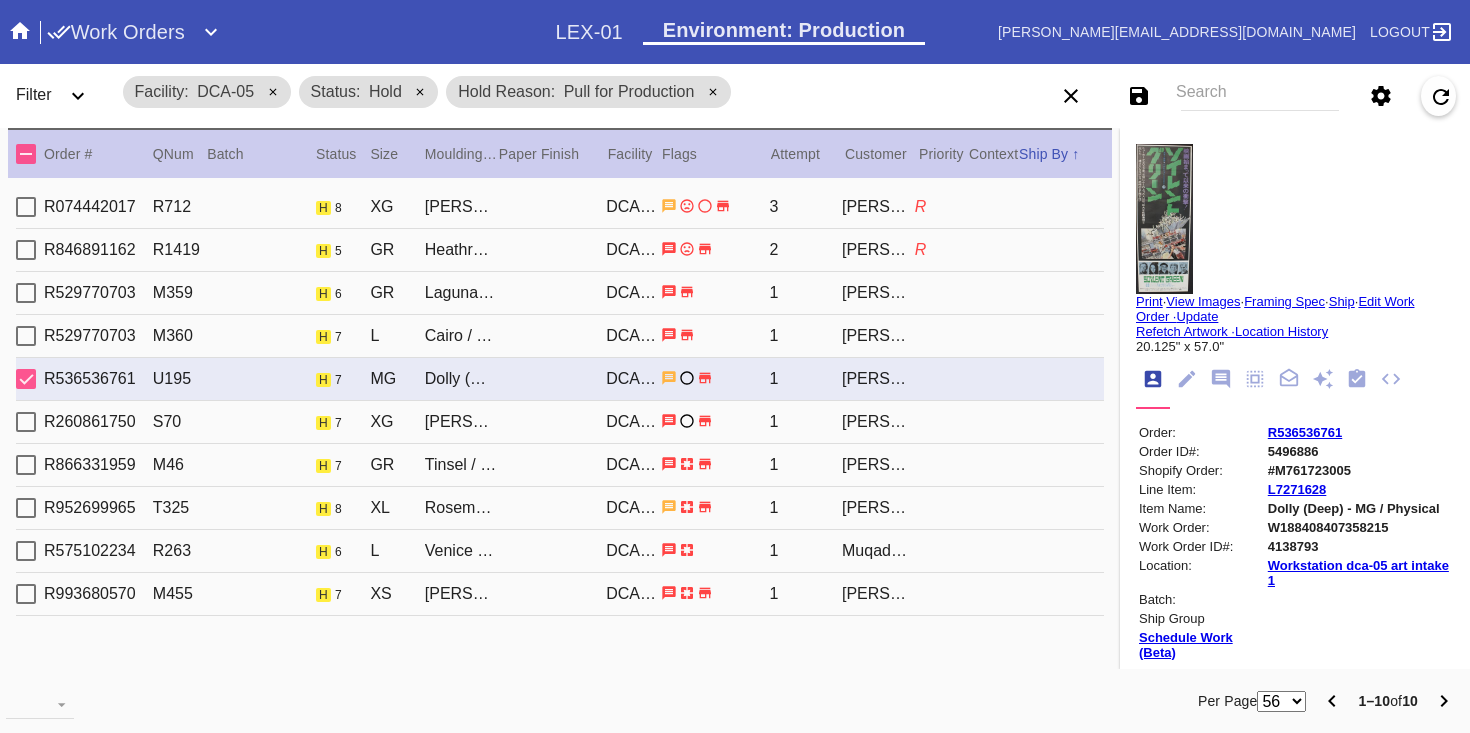 click on "R260861750 S70 h   7 XG Marin / Off White Oversized DCA-05 1 [PERSON_NAME]" at bounding box center [560, 422] 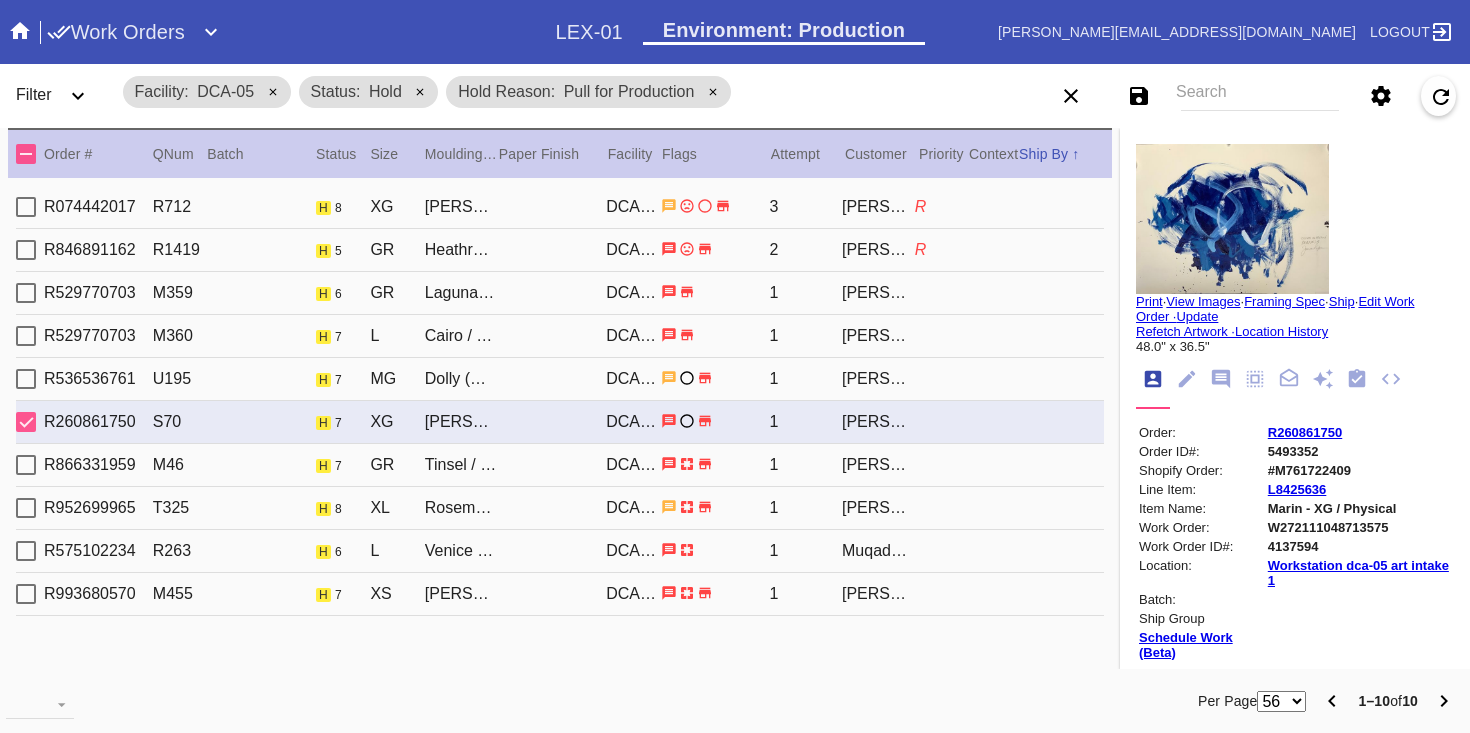 click on "R866331959 M46 h   7 GR Tinsel / White DCA-05 1 [PERSON_NAME]" at bounding box center [560, 465] 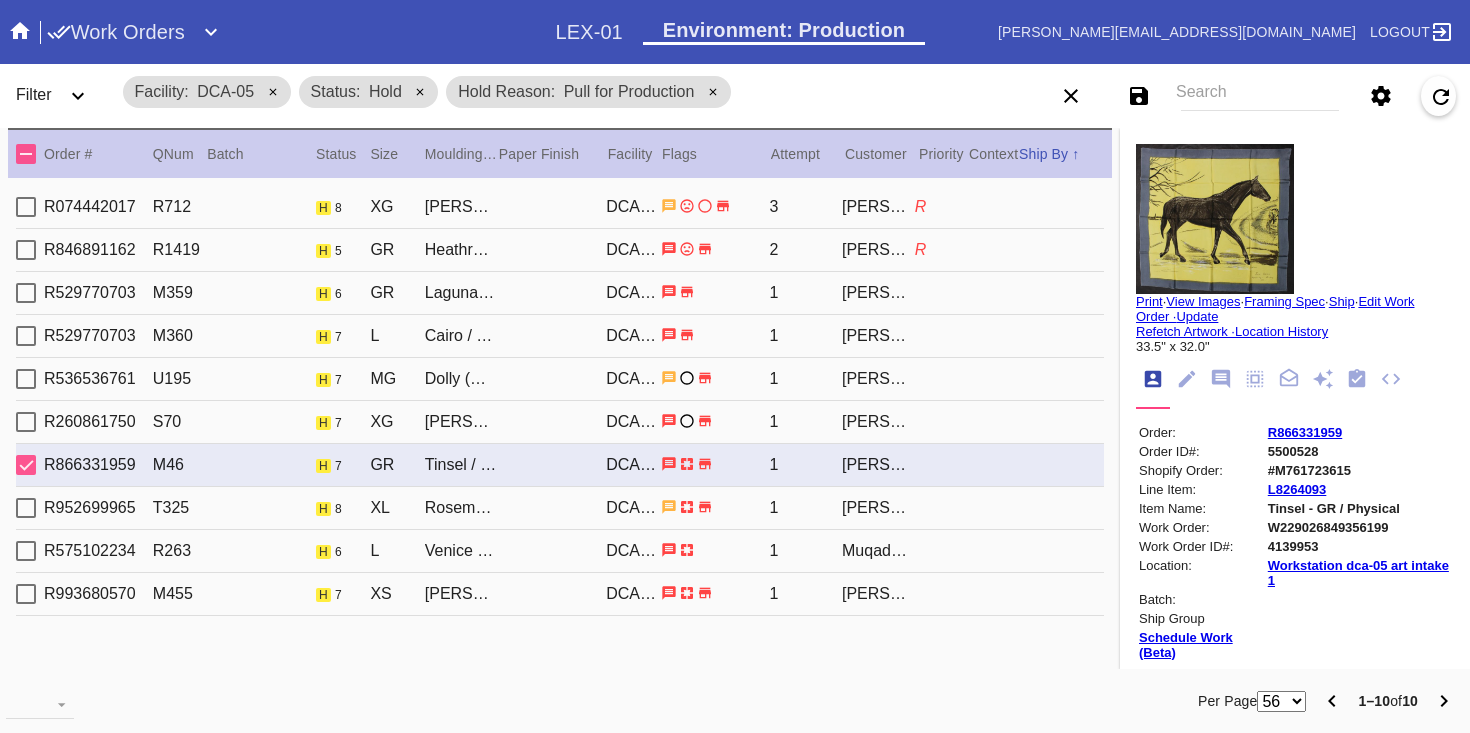 click on "R952699965 T325 h   8 XL Rosemont / Dove White DCA-05 1 [PERSON_NAME]" at bounding box center [560, 508] 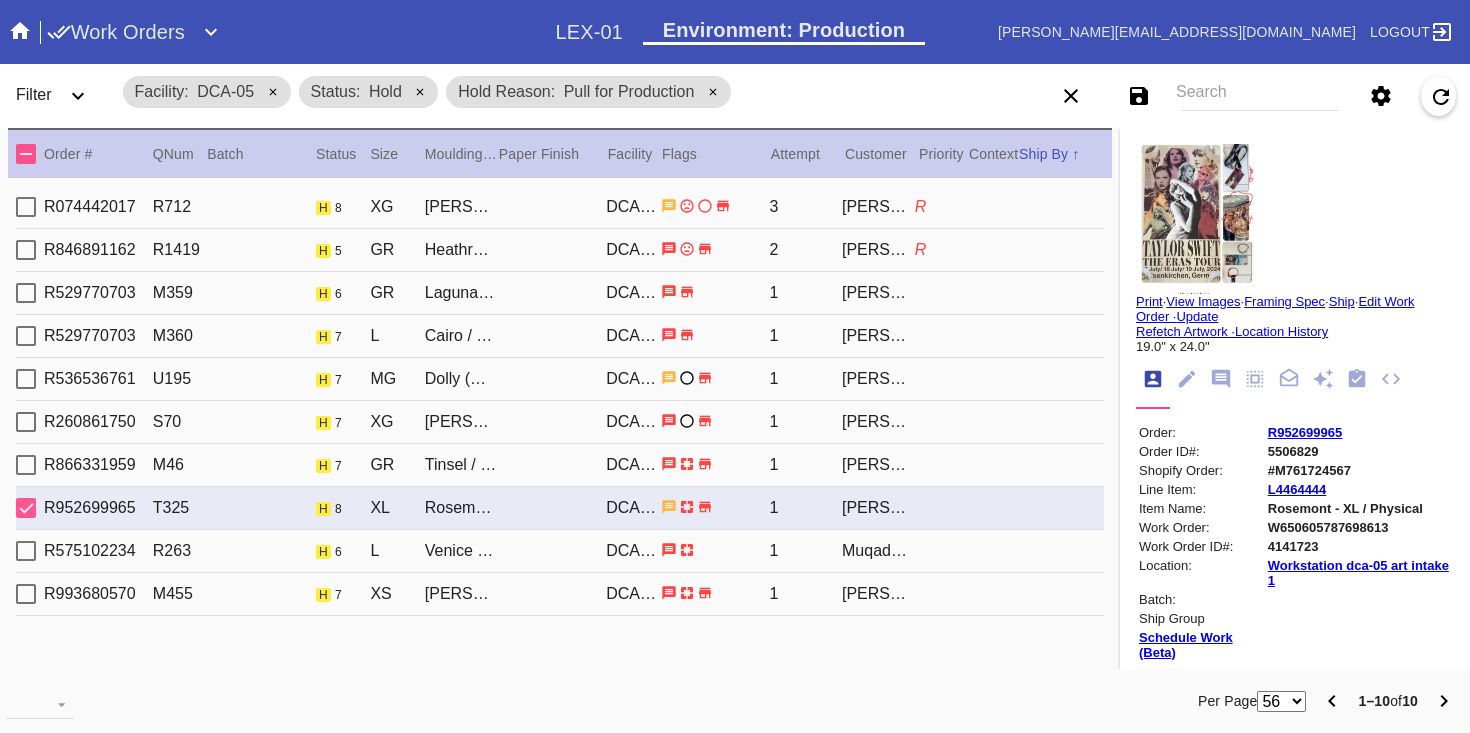 drag, startPoint x: 809, startPoint y: 586, endPoint x: 818, endPoint y: 581, distance: 10.29563 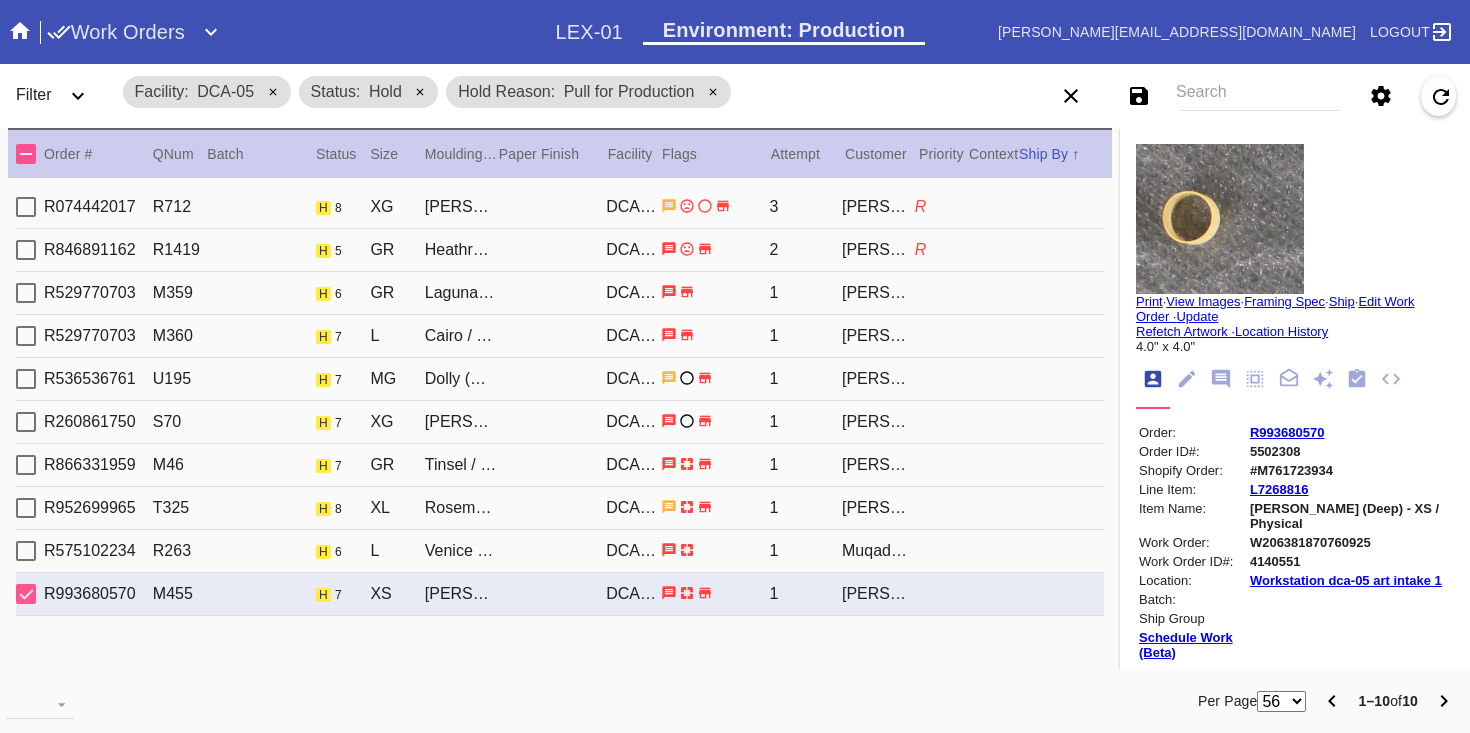 click on "R575102234 R263 h   6 L Venice / White DCA-05 1 Muqaddesa [PERSON_NAME]" at bounding box center (560, 551) 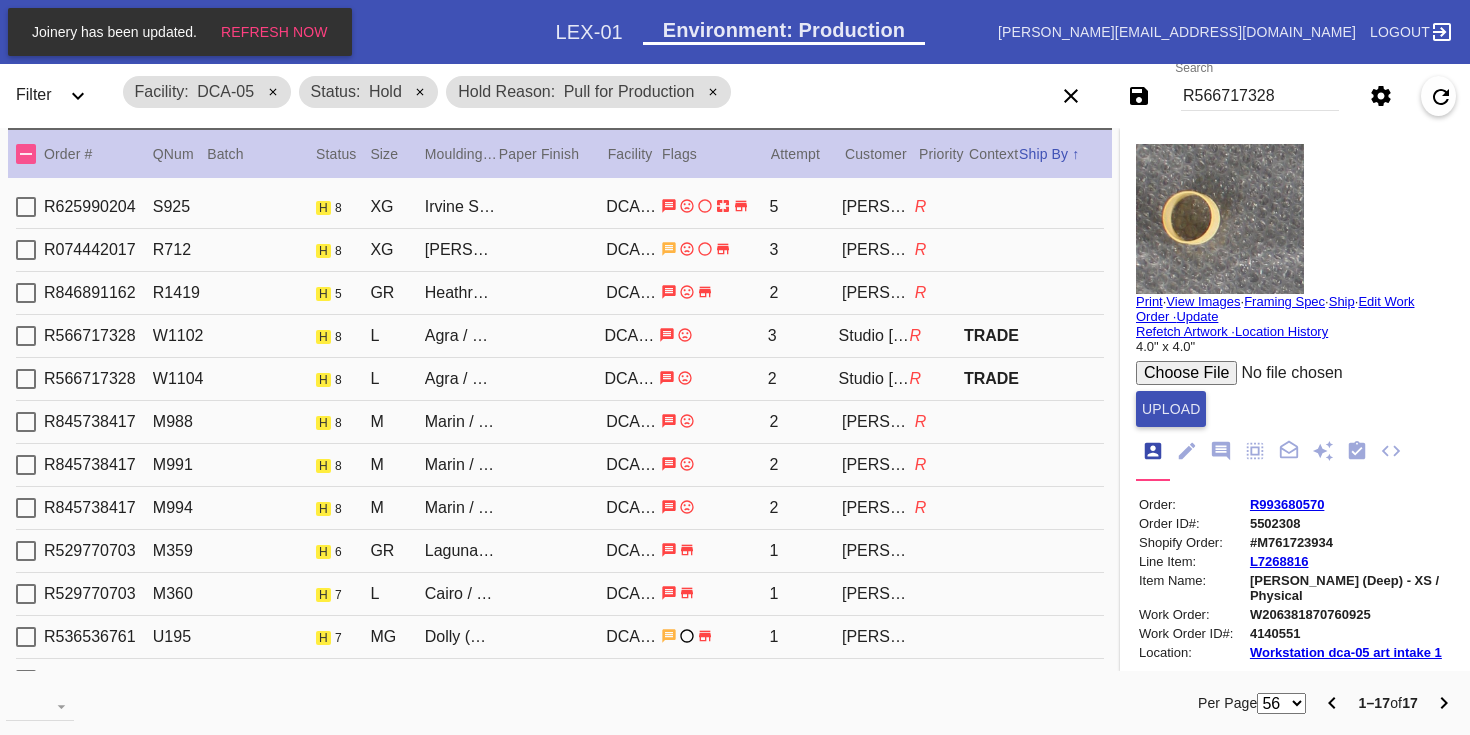 scroll, scrollTop: 0, scrollLeft: 0, axis: both 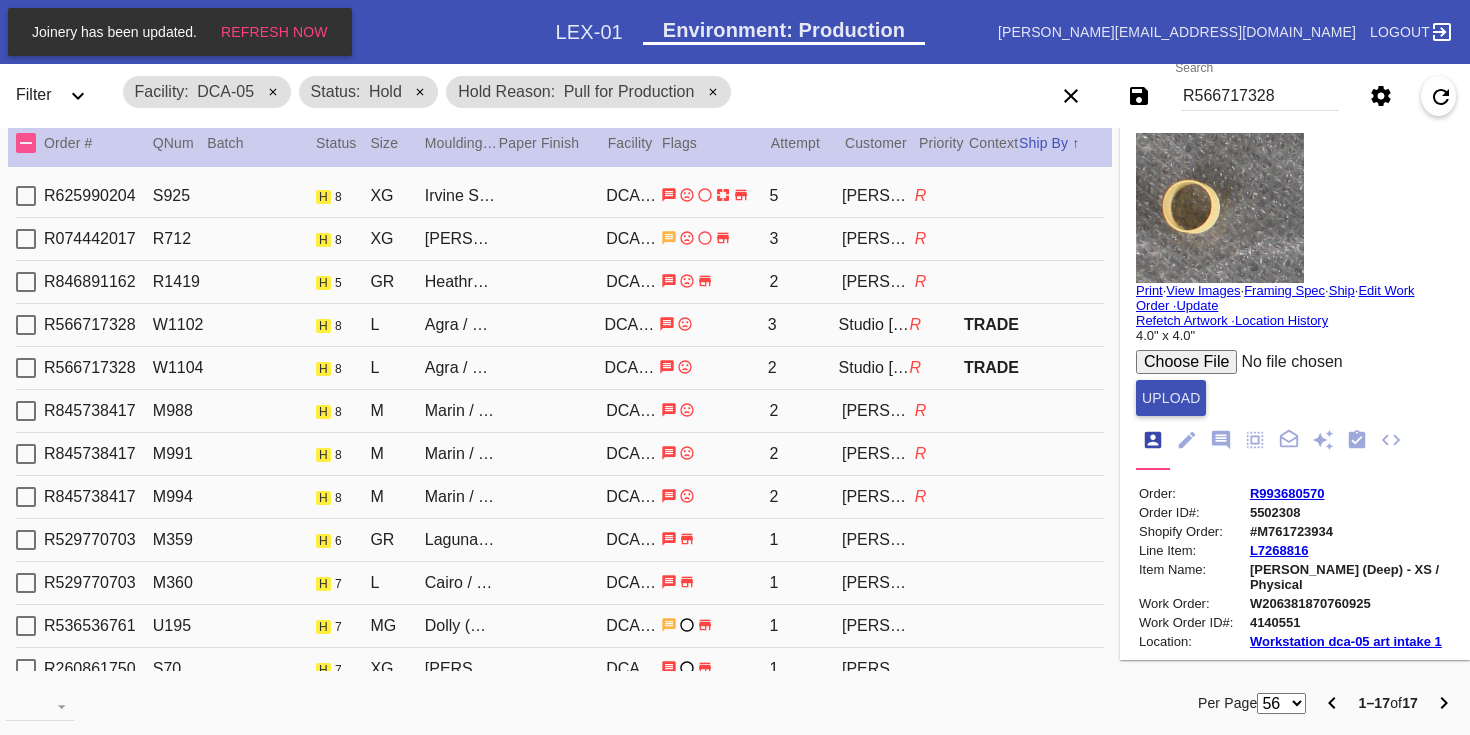 click on "R625990204 S925 h   8 XG Irvine Slim (Medium) / White DCA-05 5 [PERSON_NAME]
R" at bounding box center [560, 196] 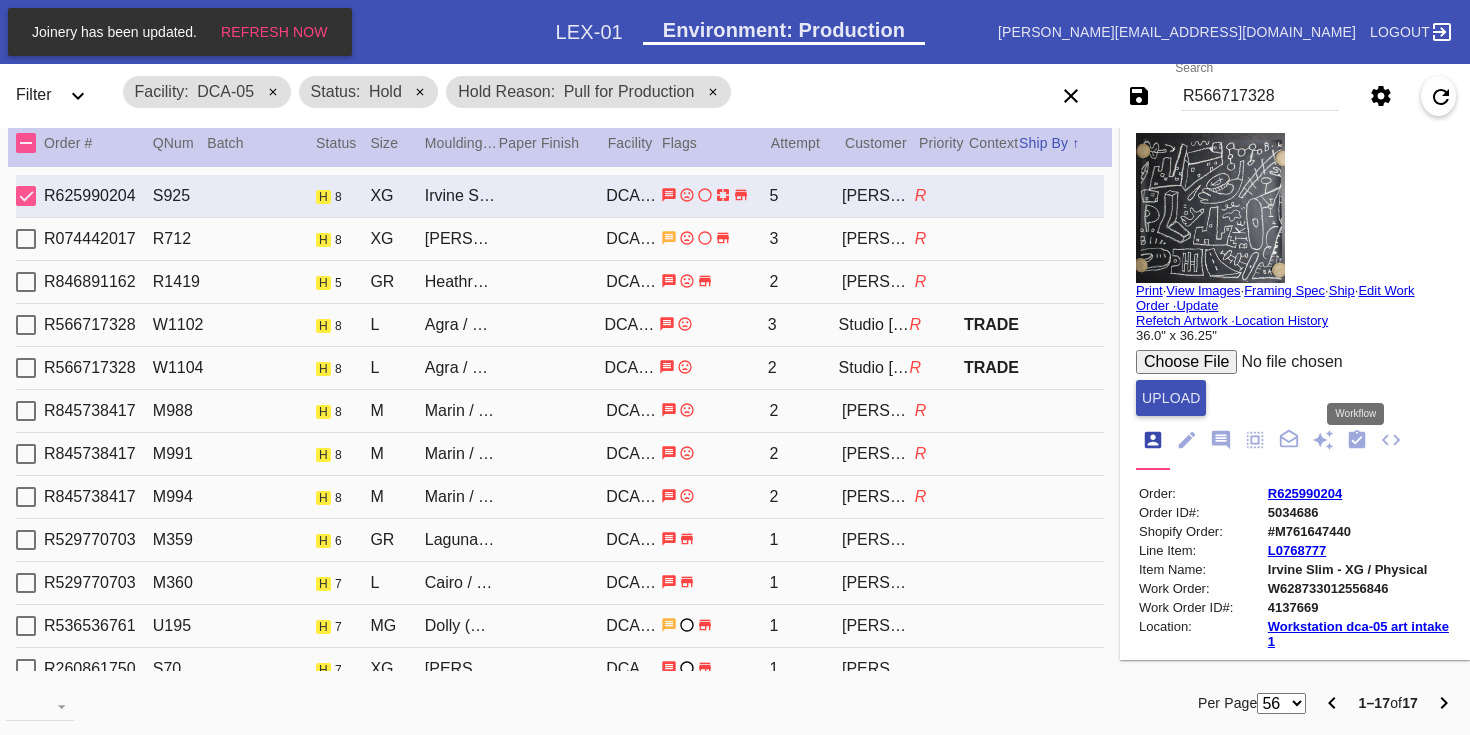 click at bounding box center [1357, 441] 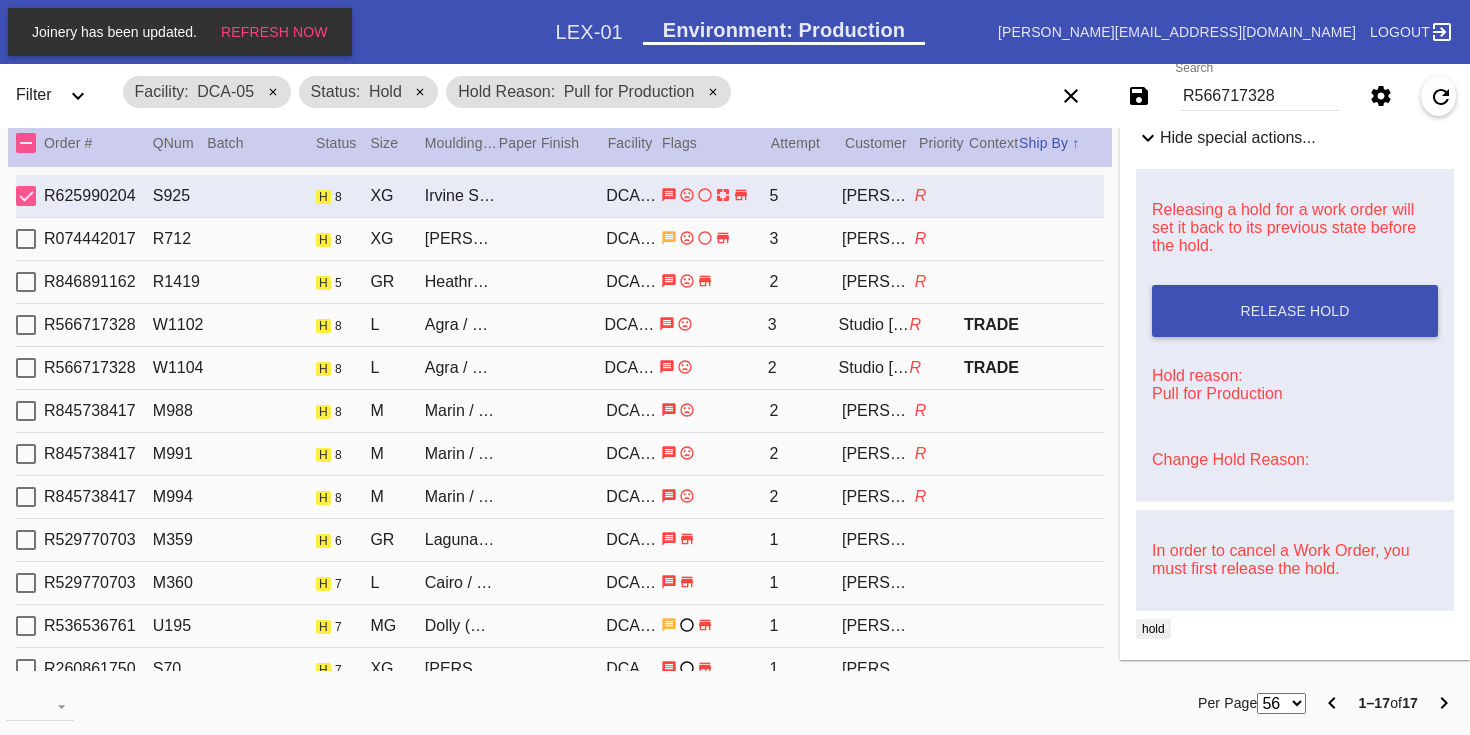 scroll, scrollTop: 1166, scrollLeft: 0, axis: vertical 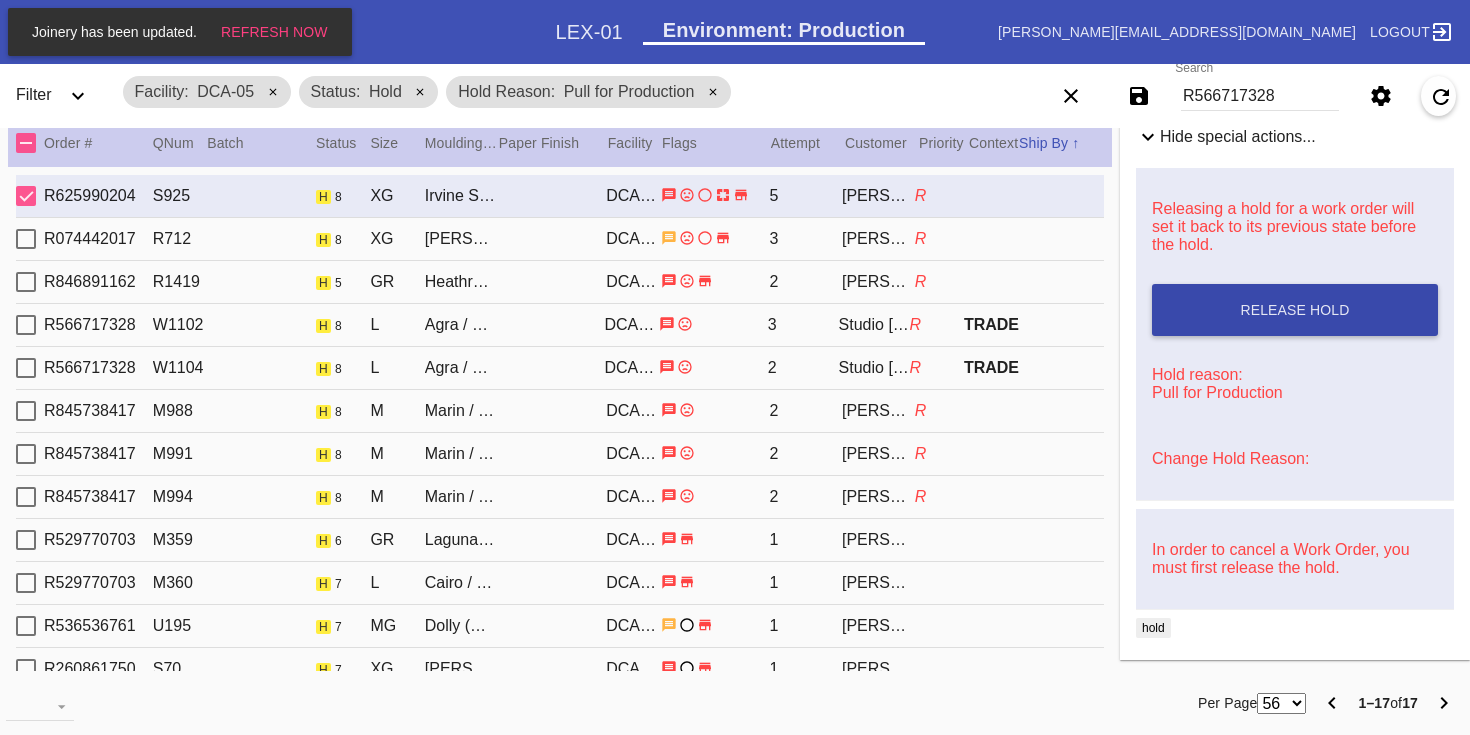 click on "Release Hold" at bounding box center (1295, 310) 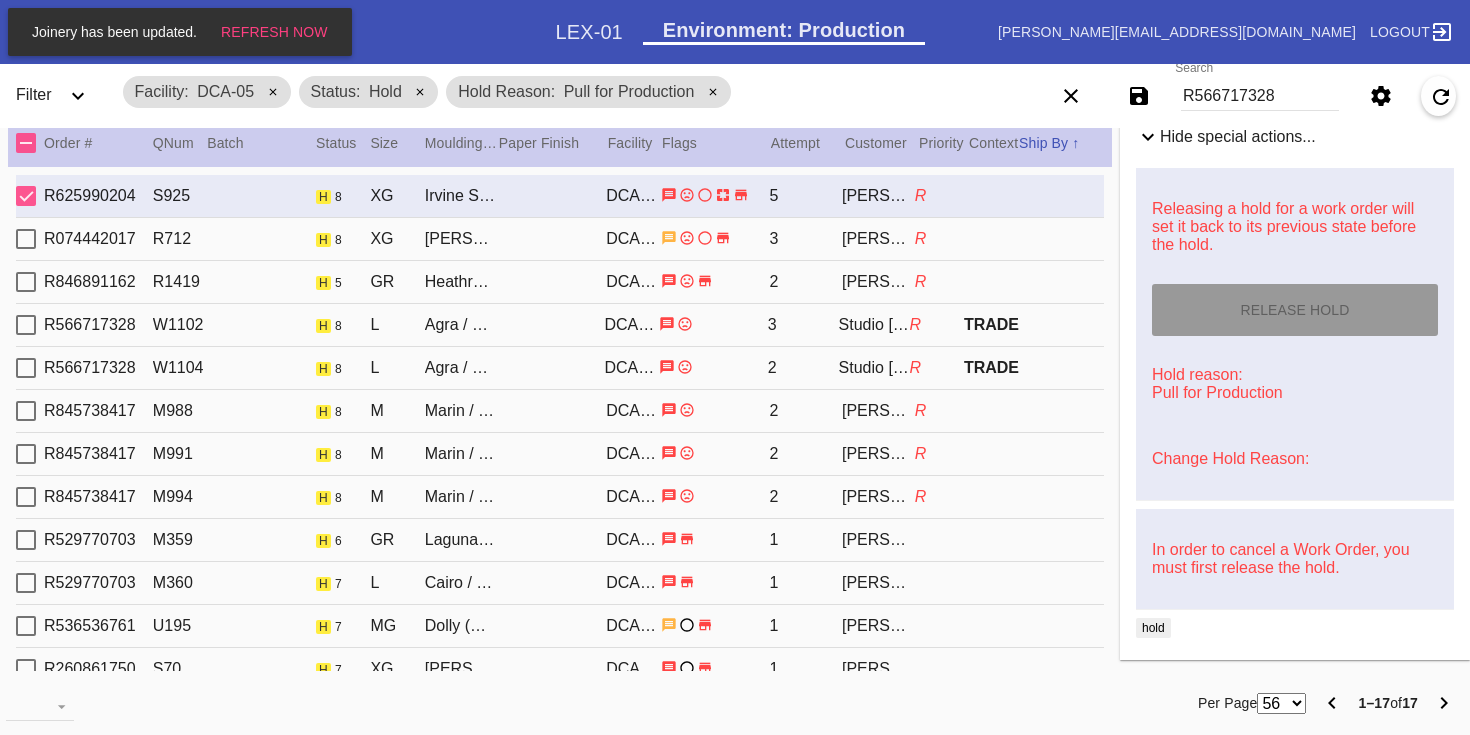 type on "[DATE]" 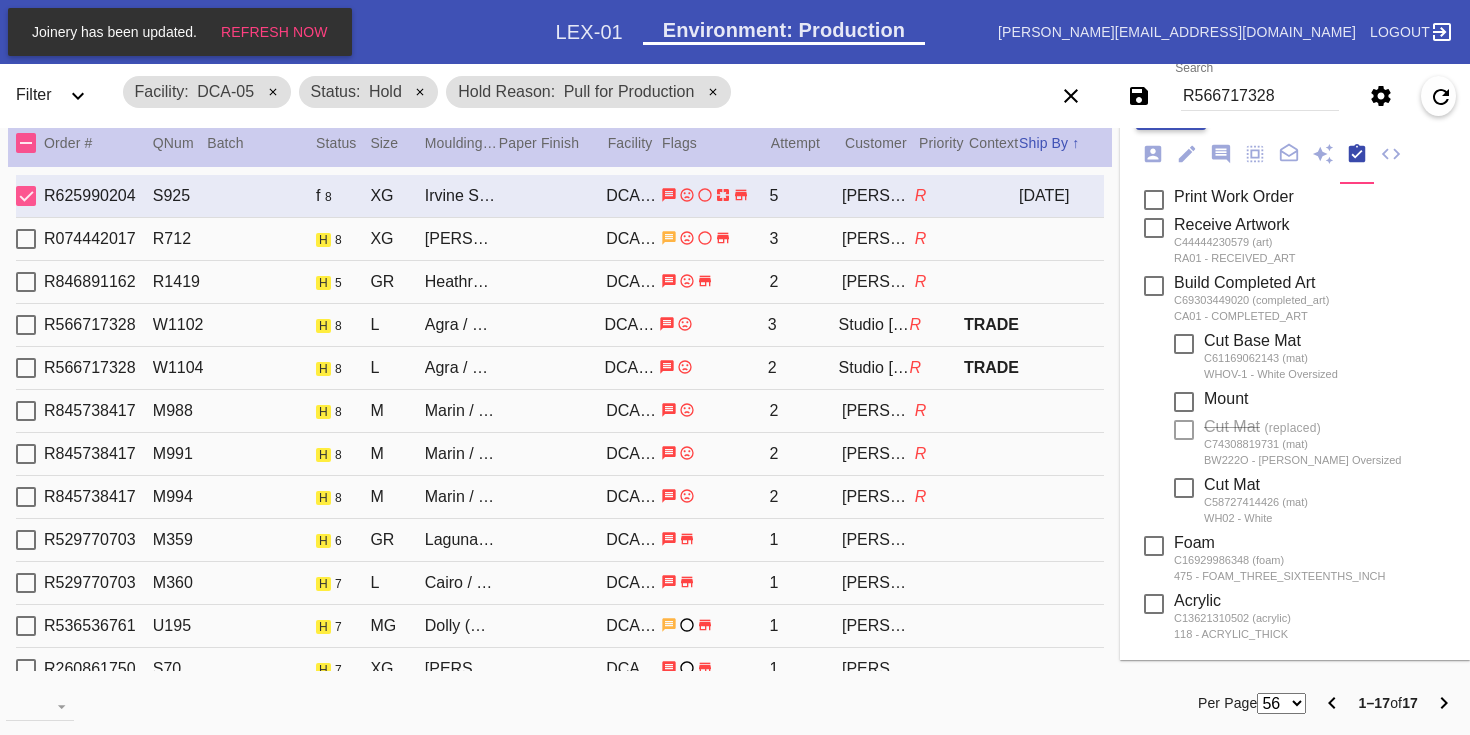 scroll, scrollTop: 0, scrollLeft: 0, axis: both 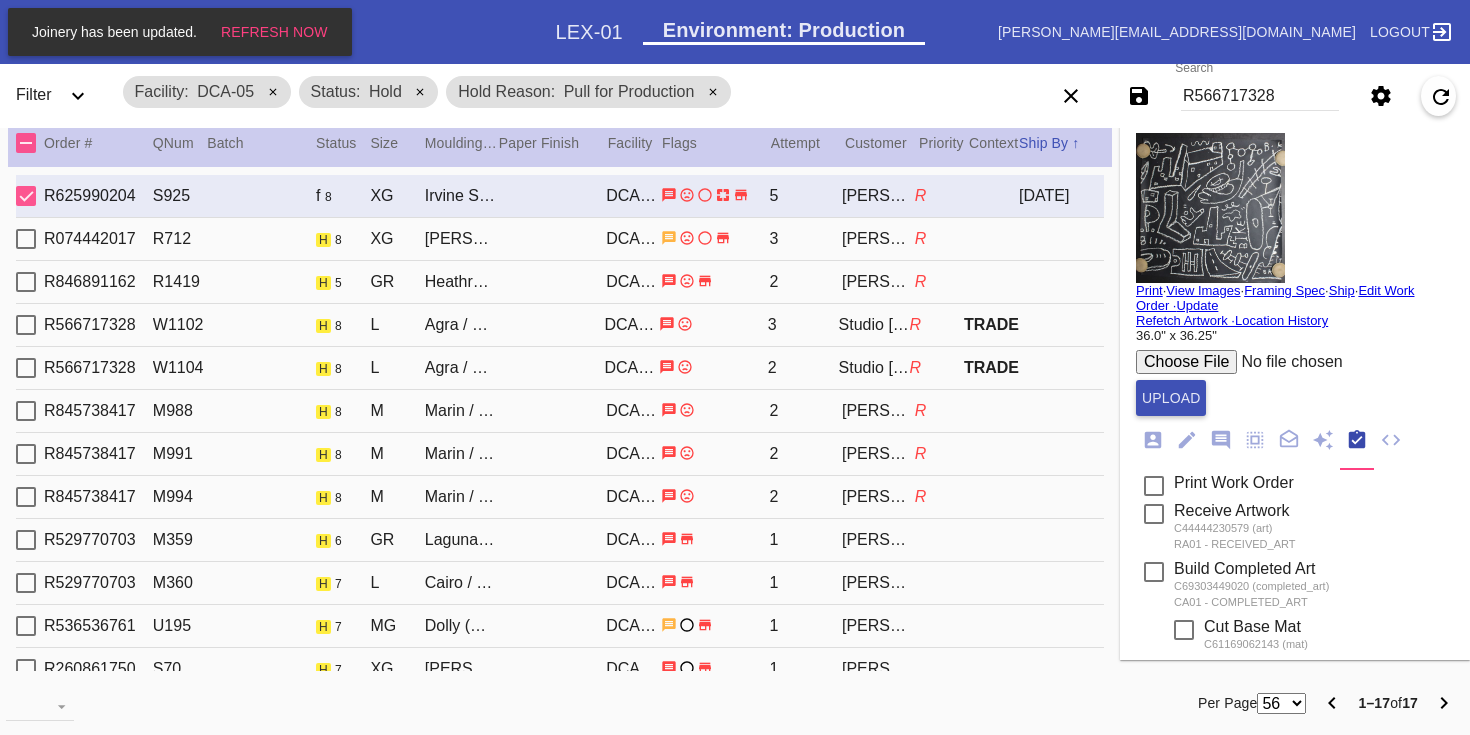 click on "Print" at bounding box center [1149, 290] 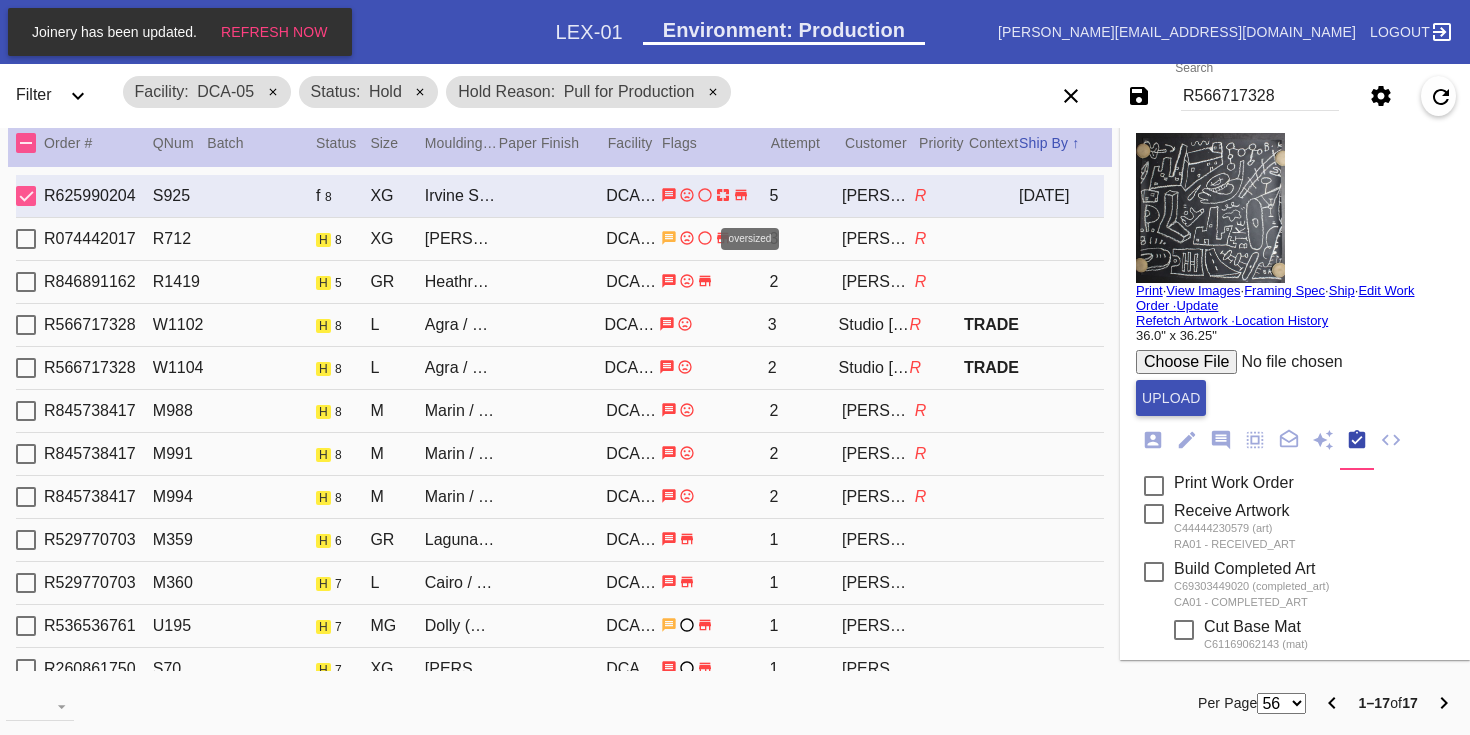 click 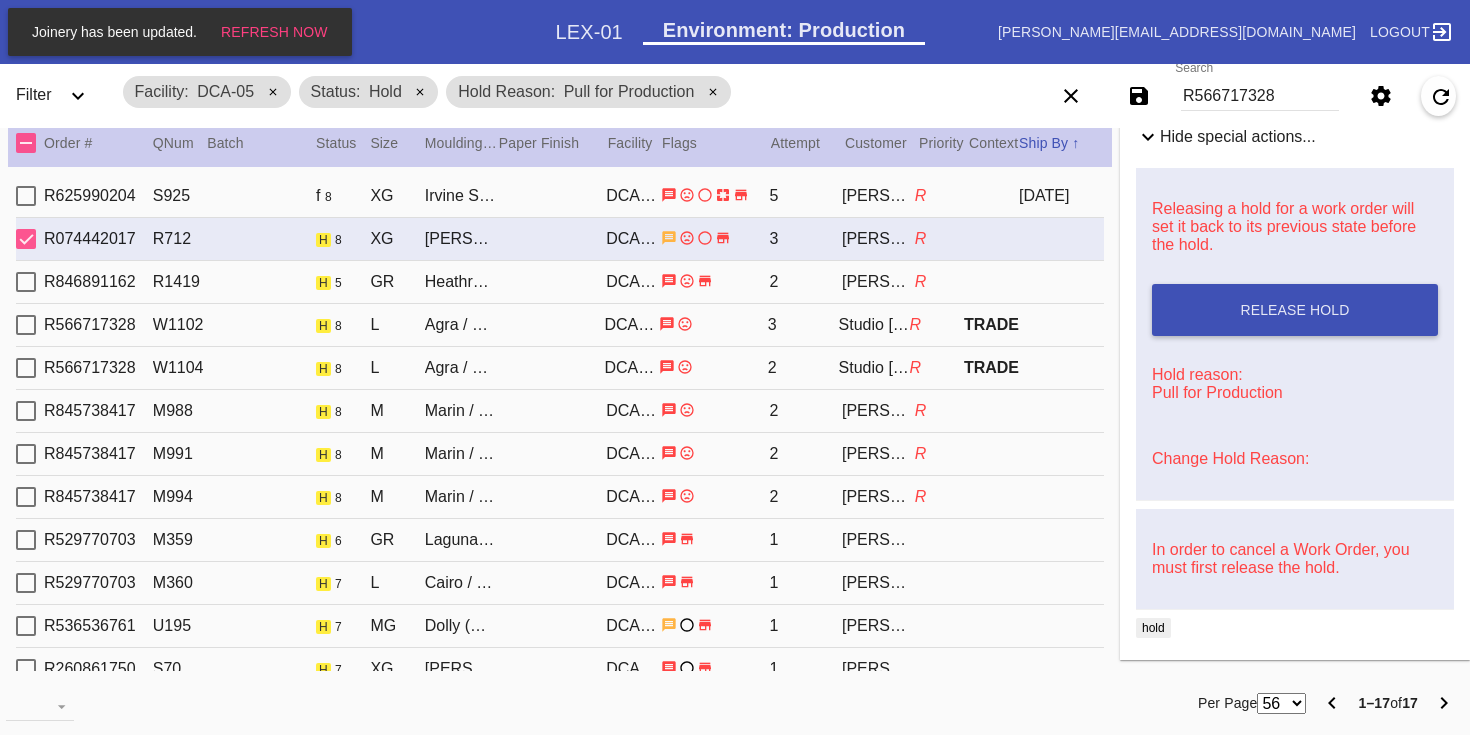 scroll, scrollTop: 1225, scrollLeft: 0, axis: vertical 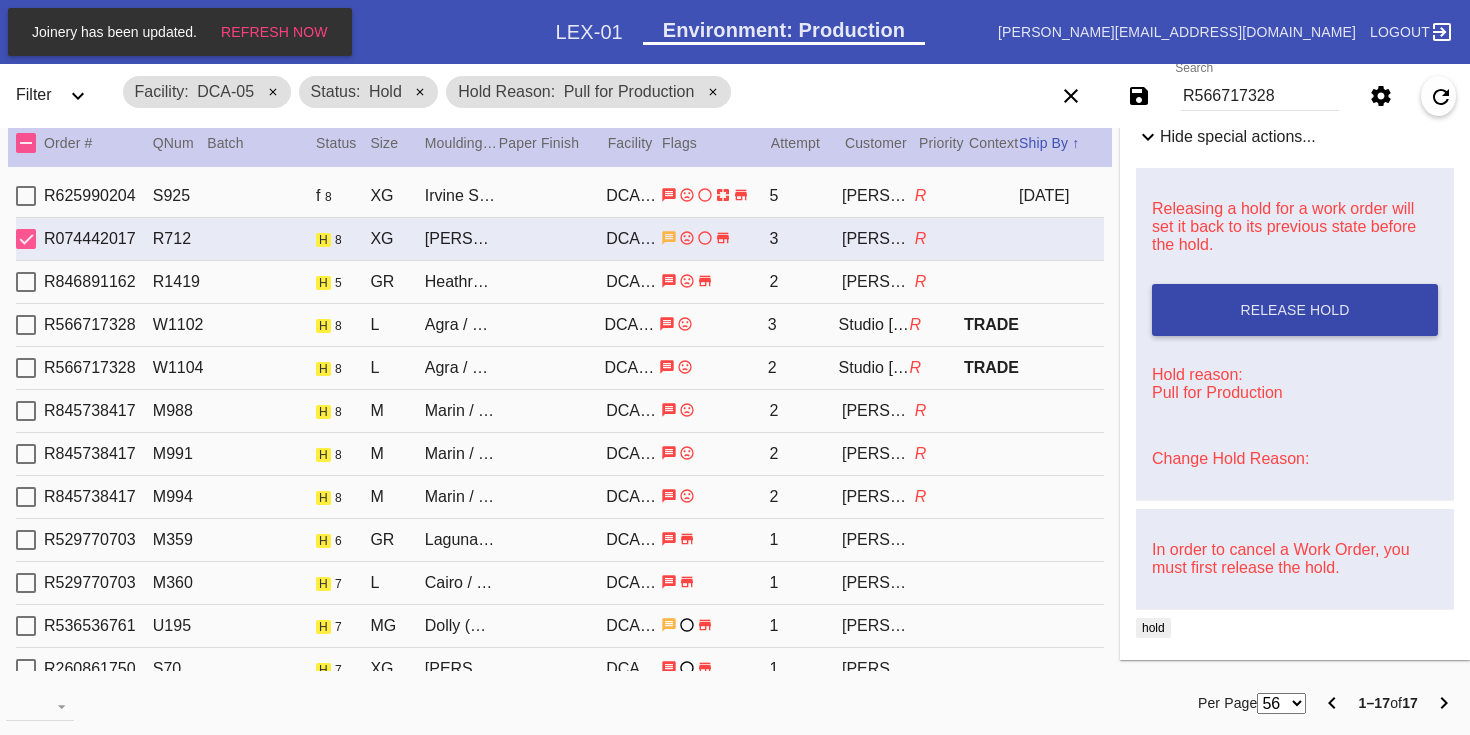 click on "Release Hold" at bounding box center [1295, 310] 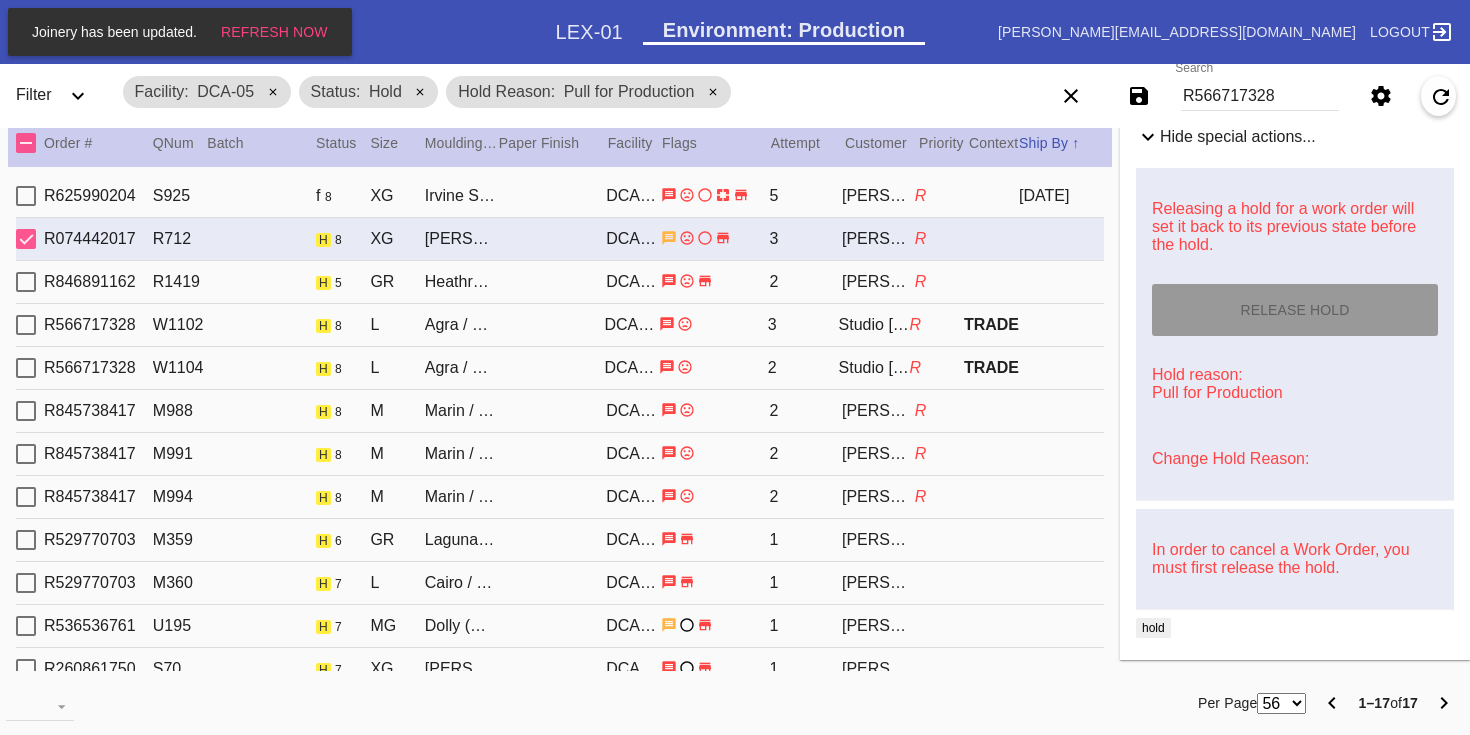 scroll, scrollTop: 0, scrollLeft: 0, axis: both 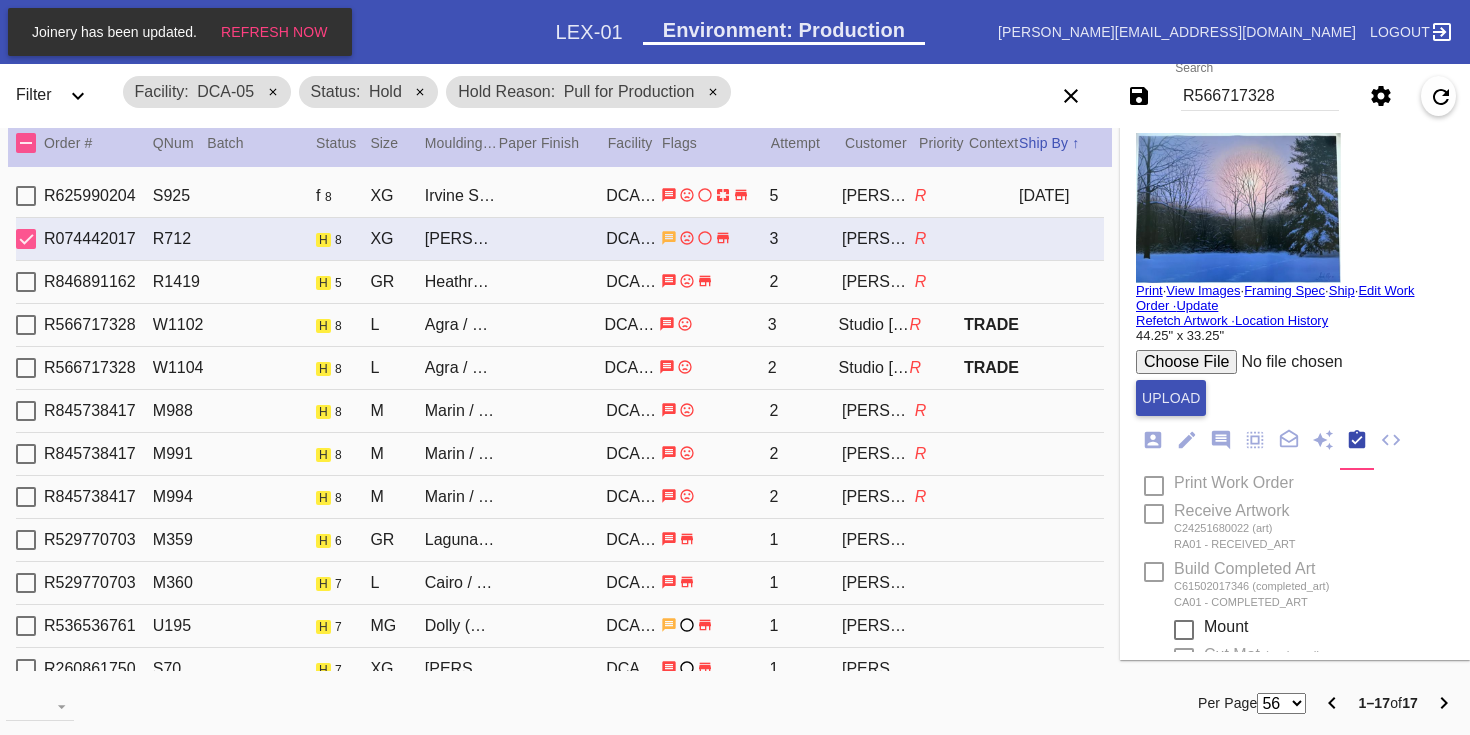 type on "[DATE]" 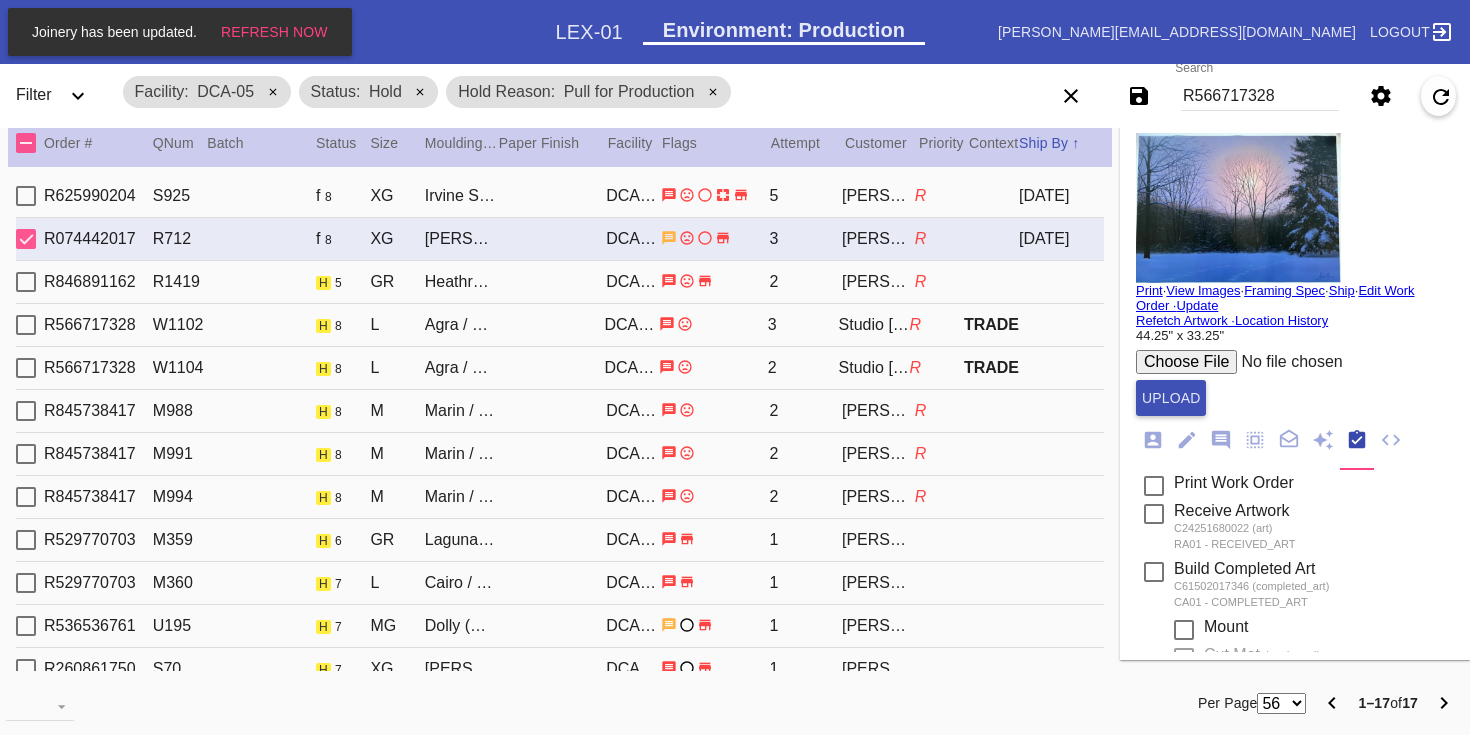 click on "Print" at bounding box center (1149, 290) 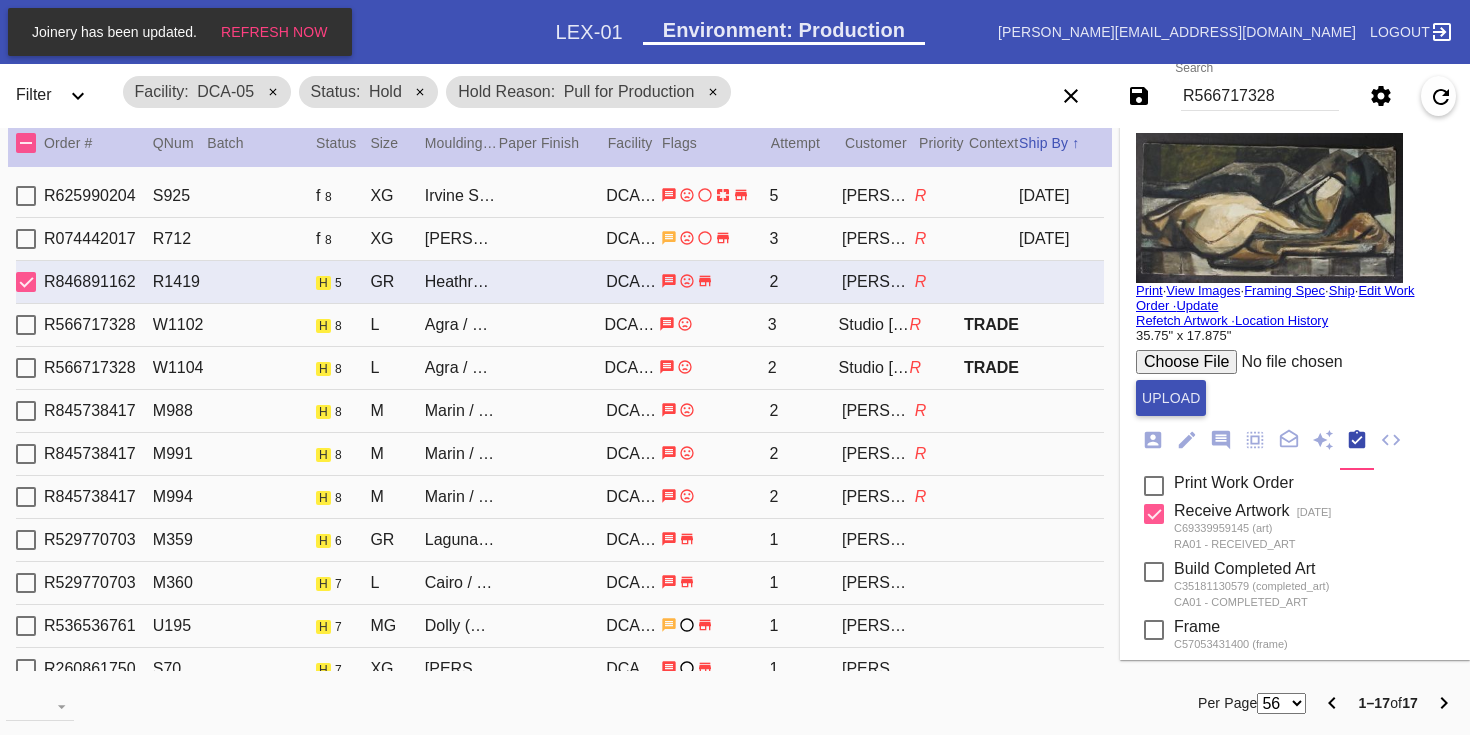 scroll, scrollTop: 666, scrollLeft: 0, axis: vertical 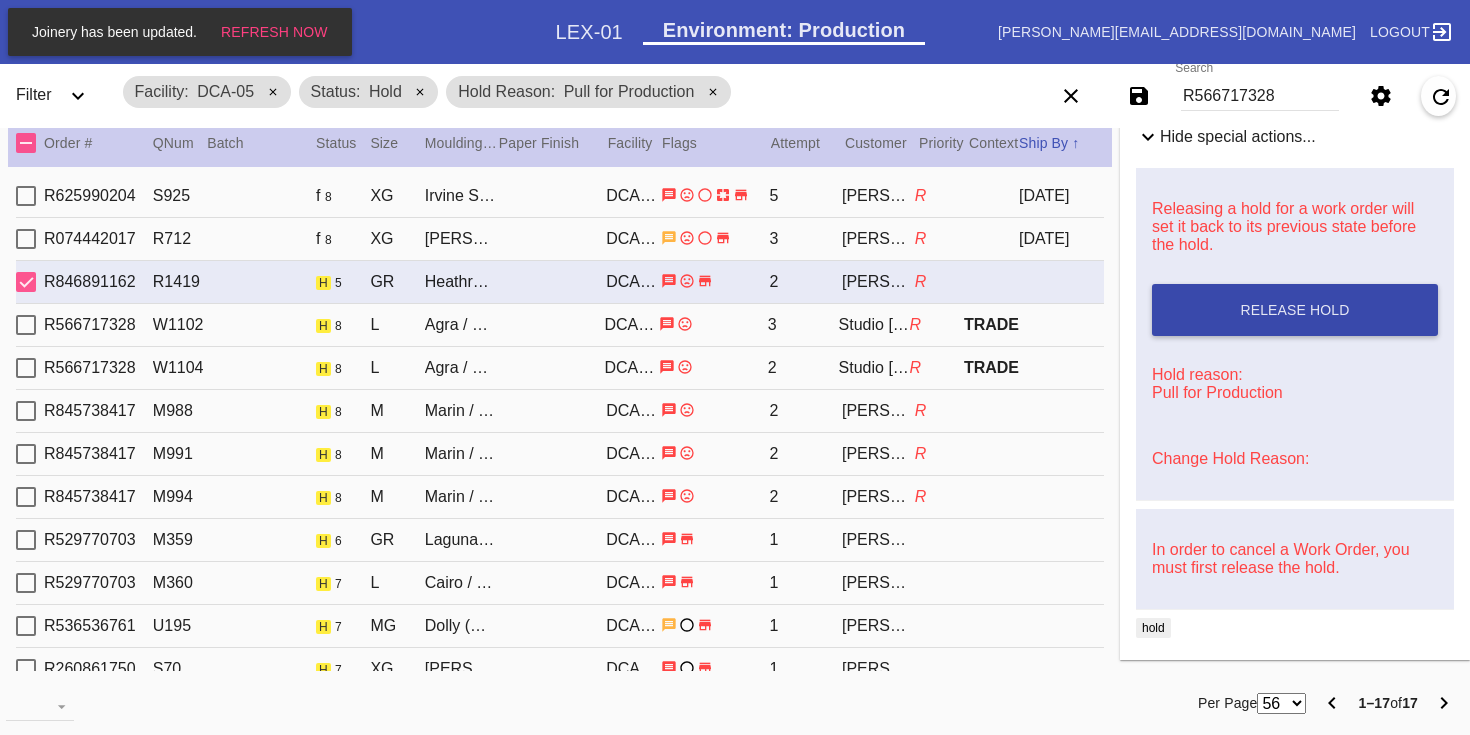 click on "Release Hold" at bounding box center (1295, 310) 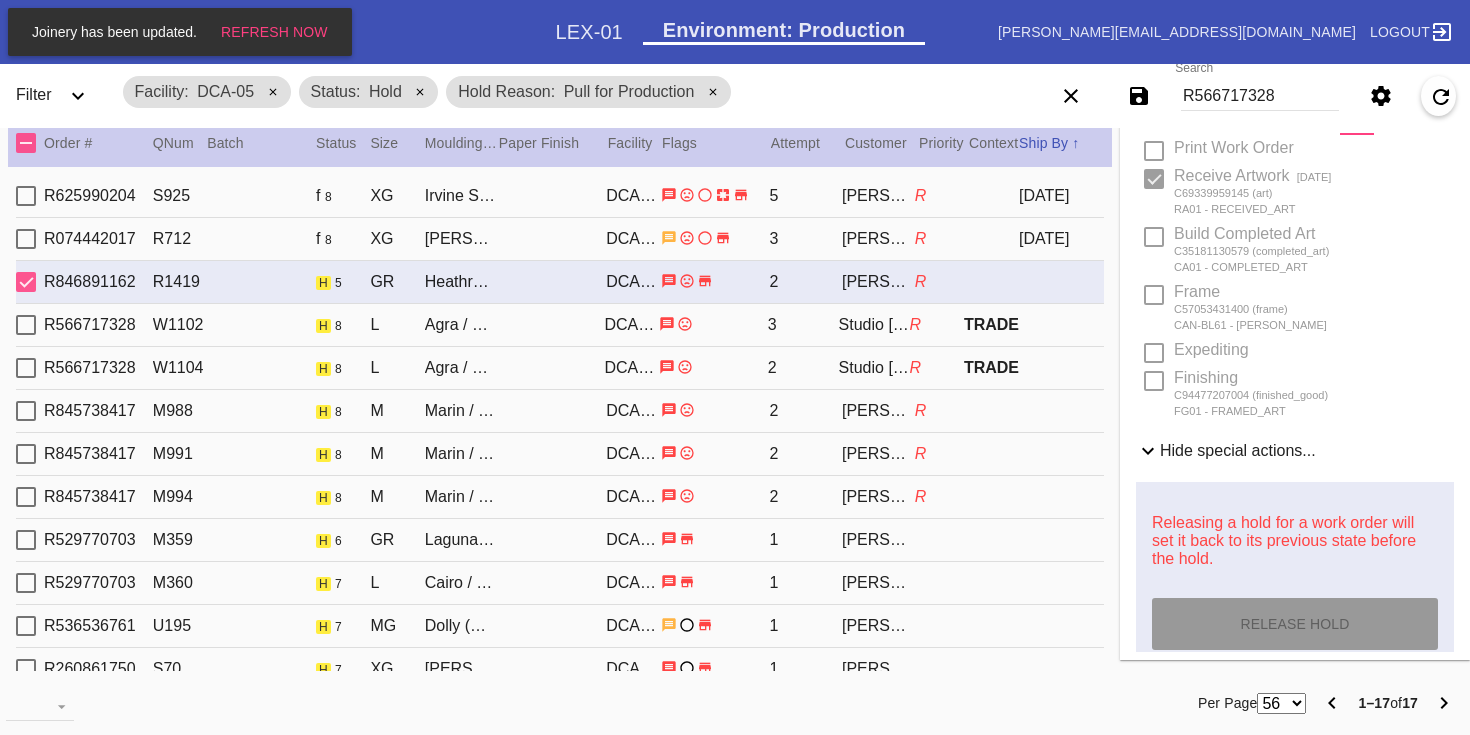 scroll, scrollTop: 0, scrollLeft: 0, axis: both 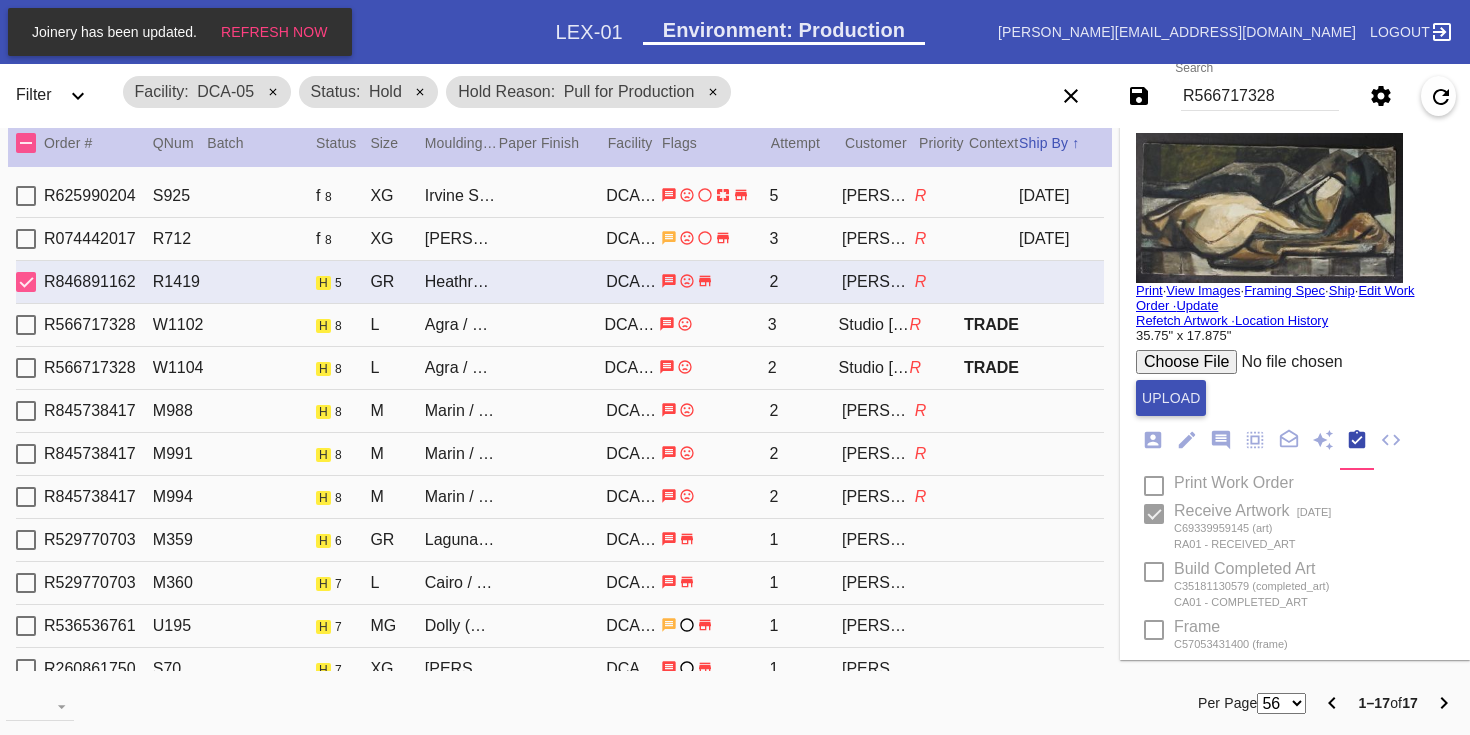 type on "[DATE]" 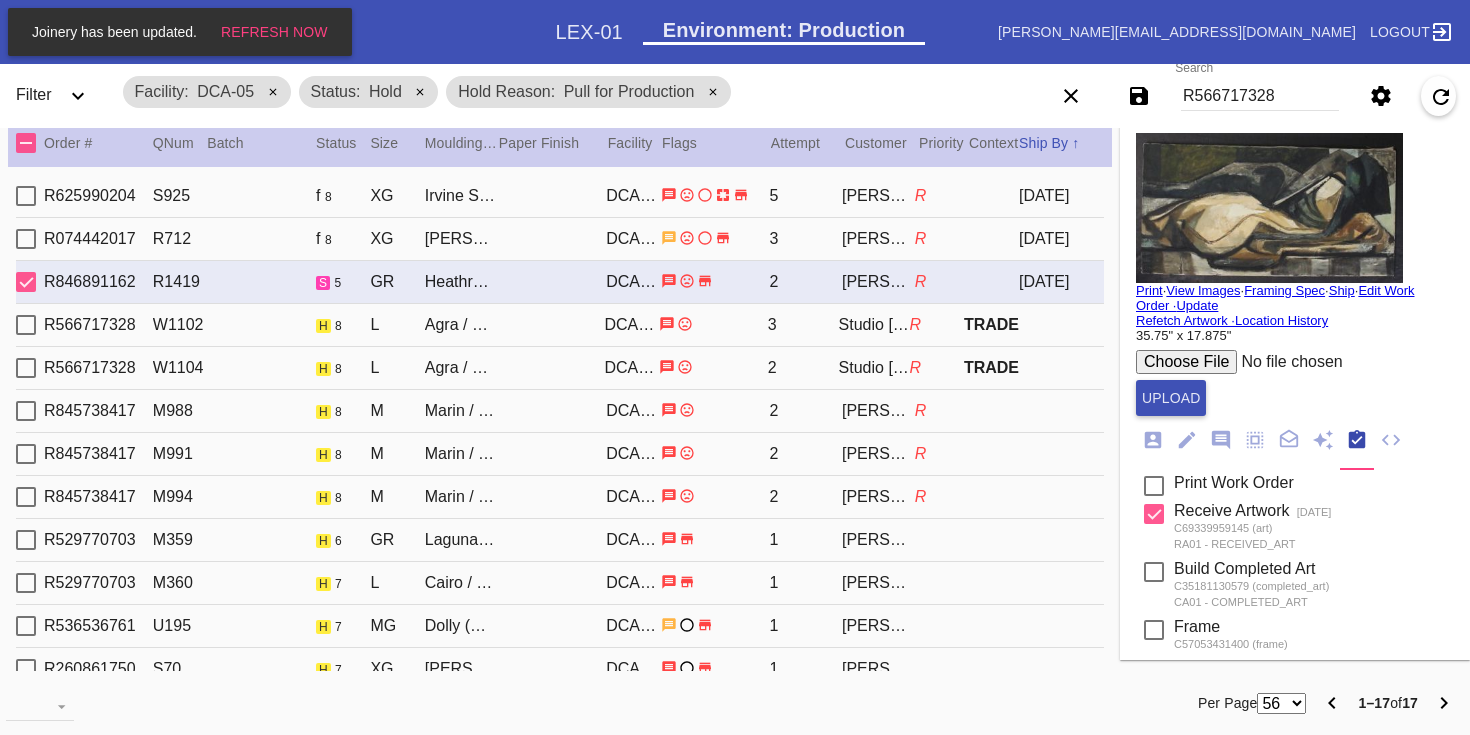 click on "Print" at bounding box center [1149, 290] 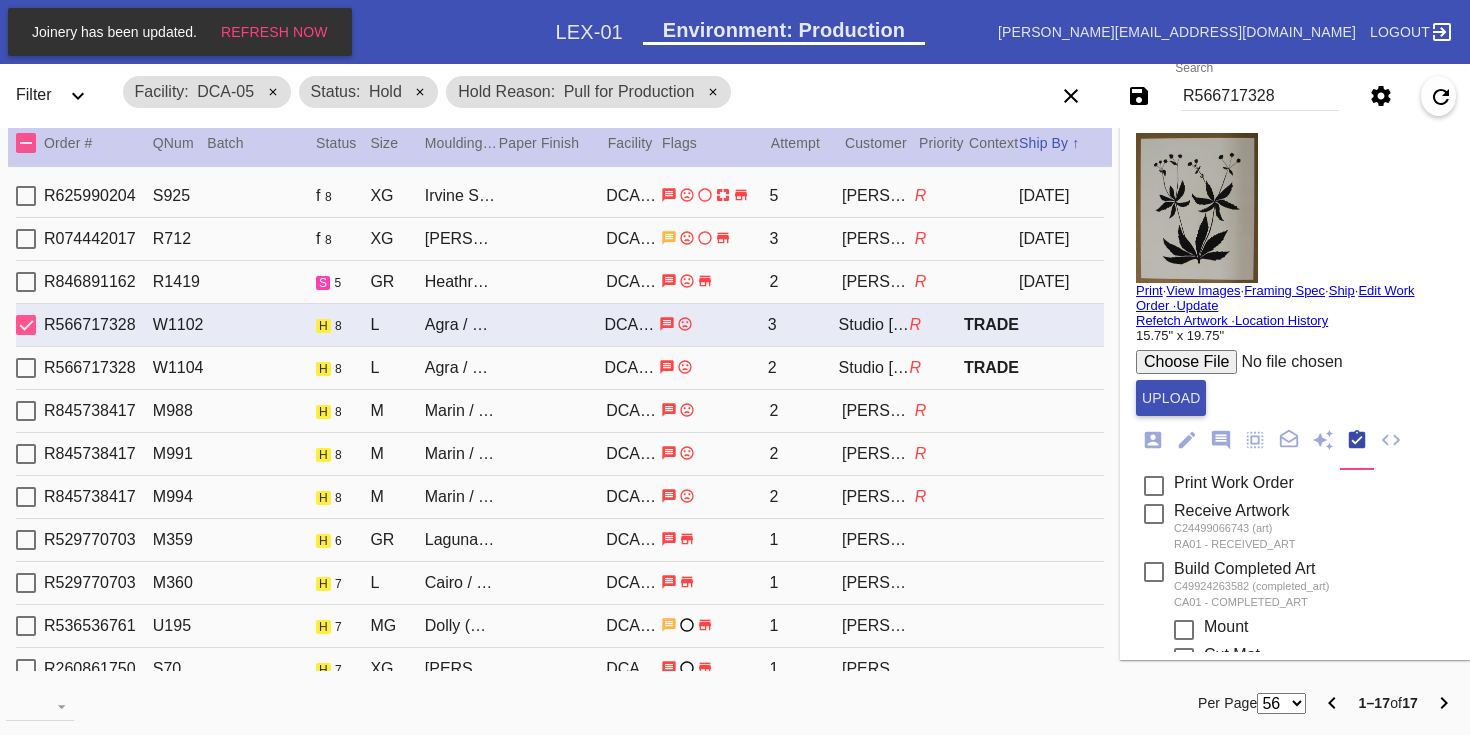 scroll, scrollTop: 871, scrollLeft: 0, axis: vertical 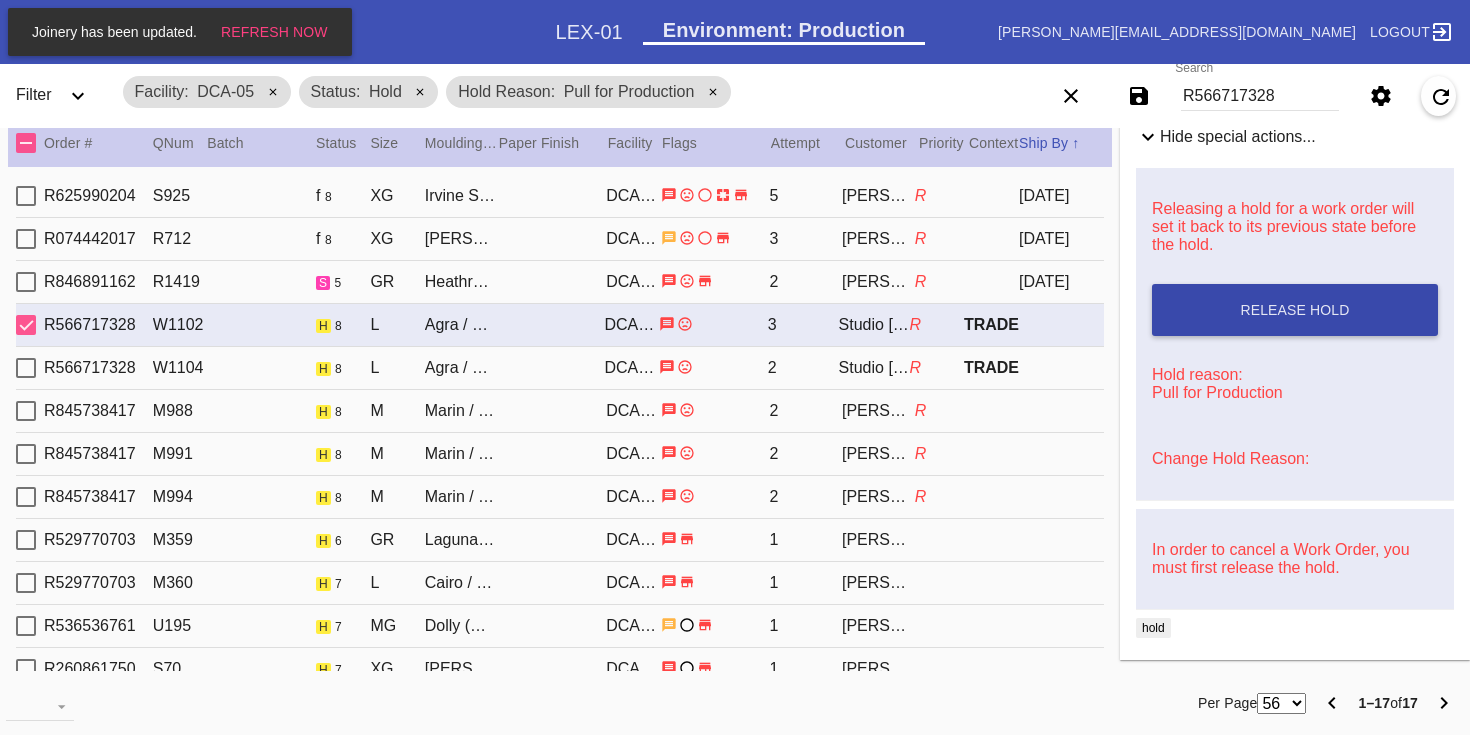 click on "Release Hold" at bounding box center (1294, 310) 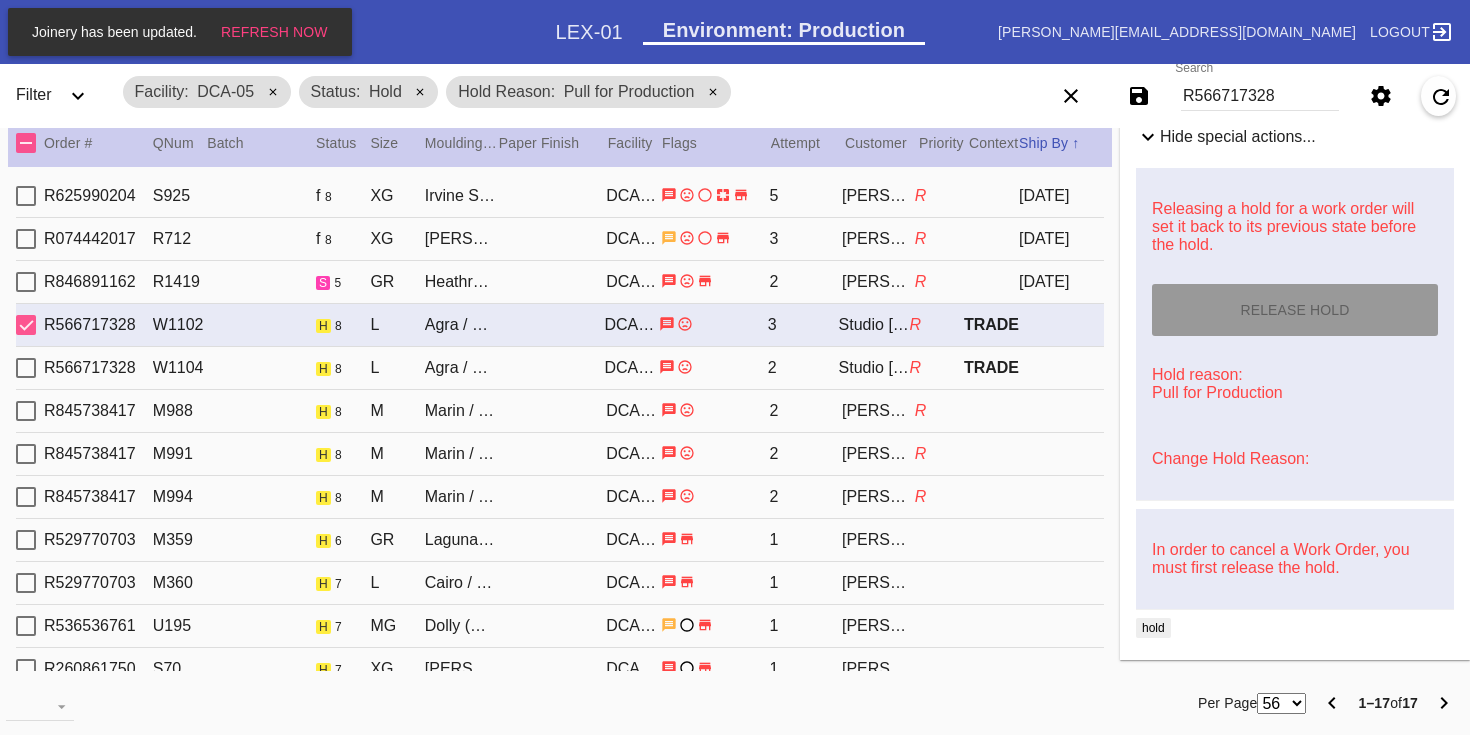 scroll, scrollTop: 0, scrollLeft: 0, axis: both 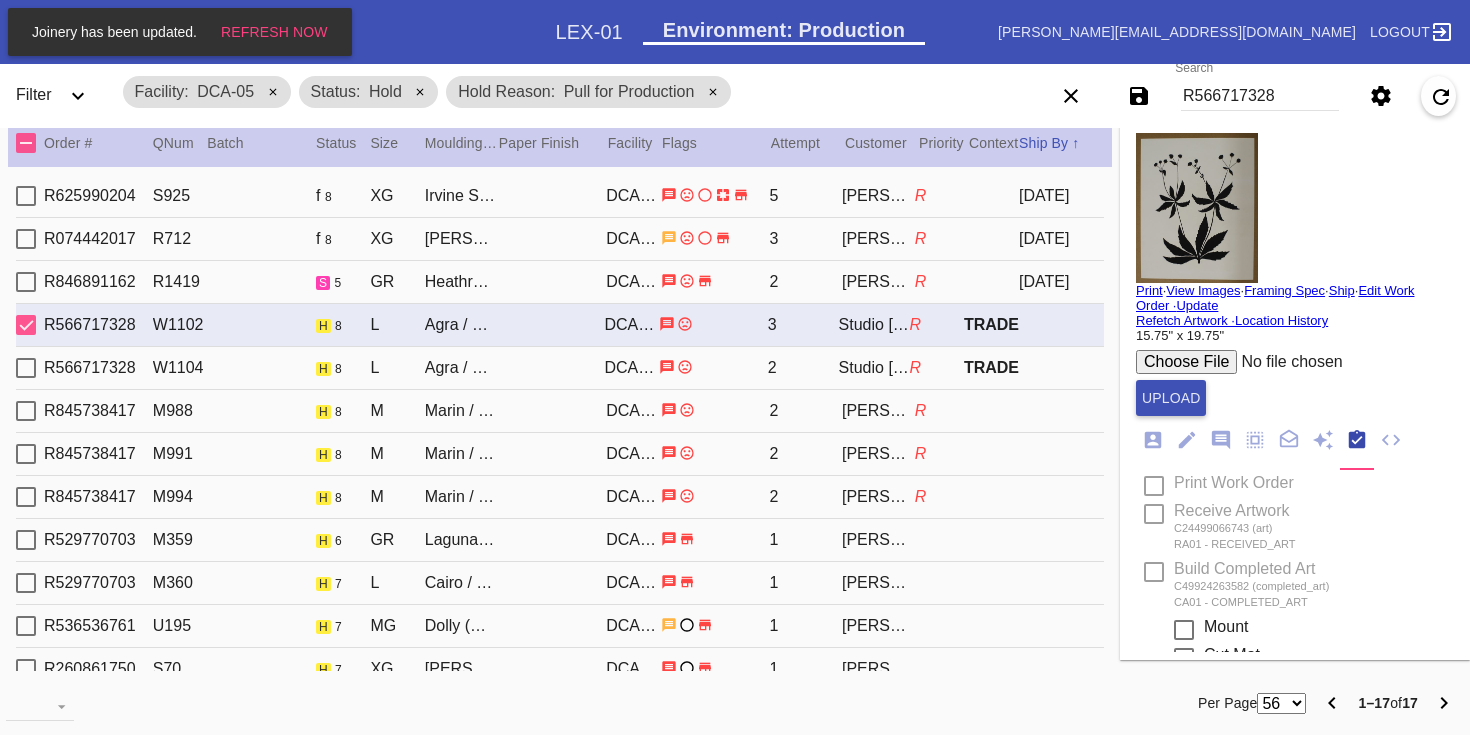 type on "[DATE]" 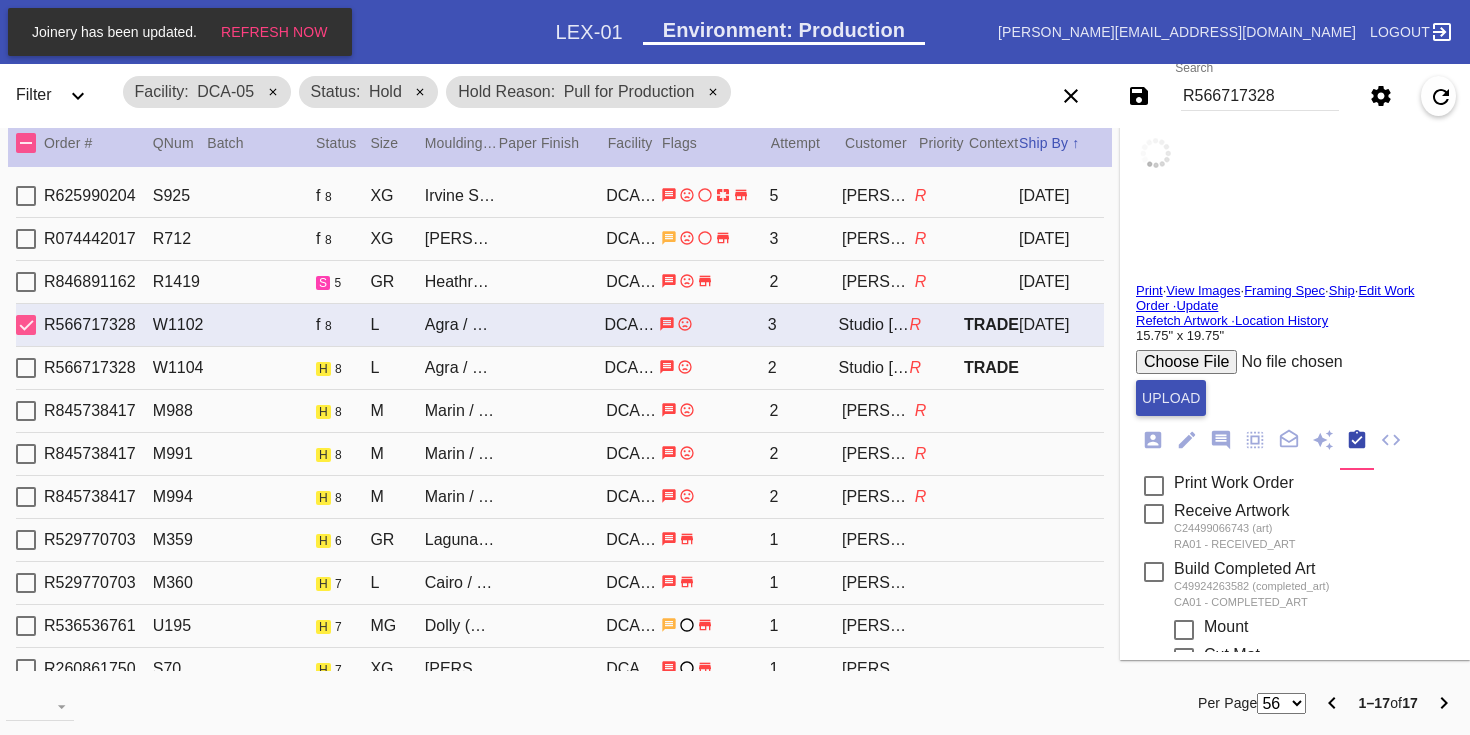 click on "Print" at bounding box center (1149, 290) 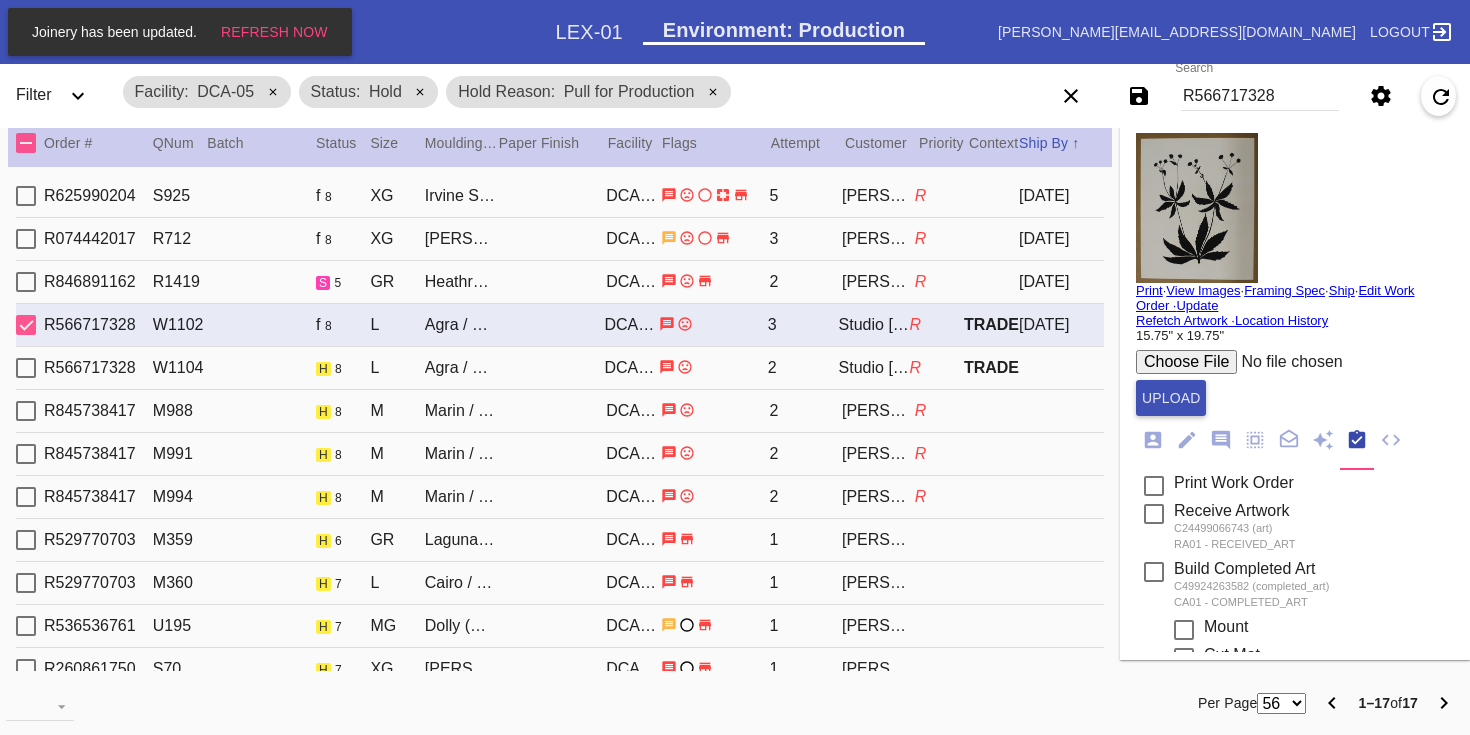 click on "R566717328 W1104 h   8 L Agra / Digital White DCA-05 2 Studio [PERSON_NAME] Studio [PERSON_NAME]
R
TRADE" at bounding box center (560, 368) 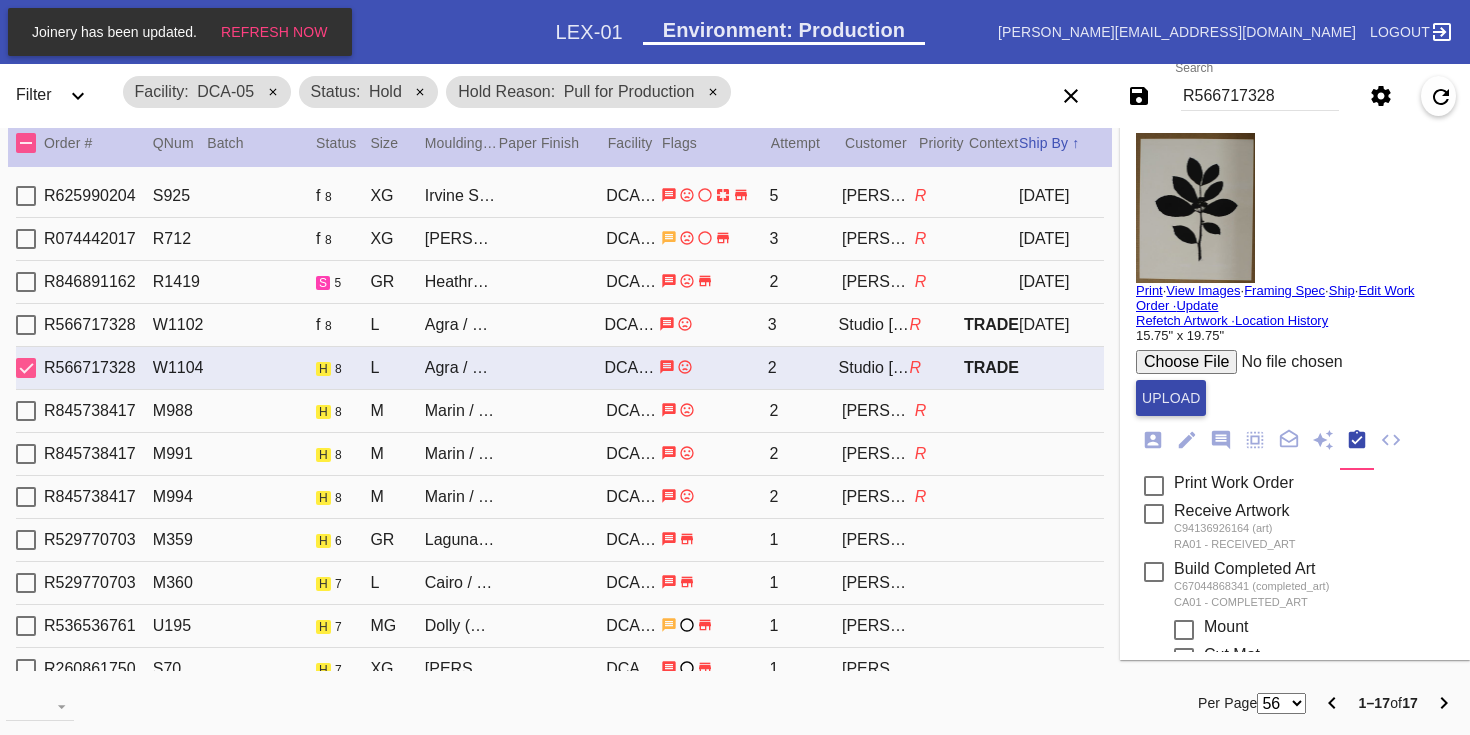 scroll, scrollTop: 871, scrollLeft: 0, axis: vertical 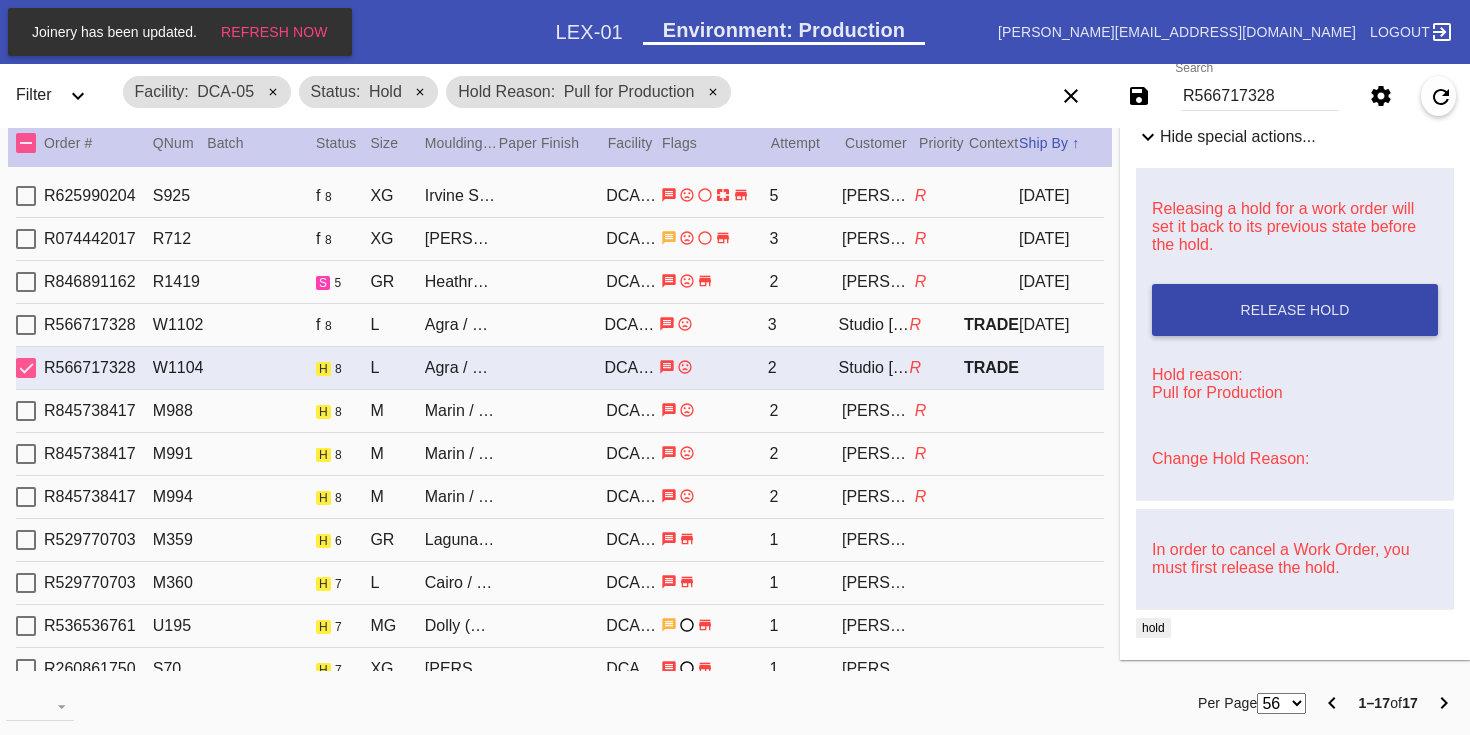 click on "Release Hold" at bounding box center [1294, 310] 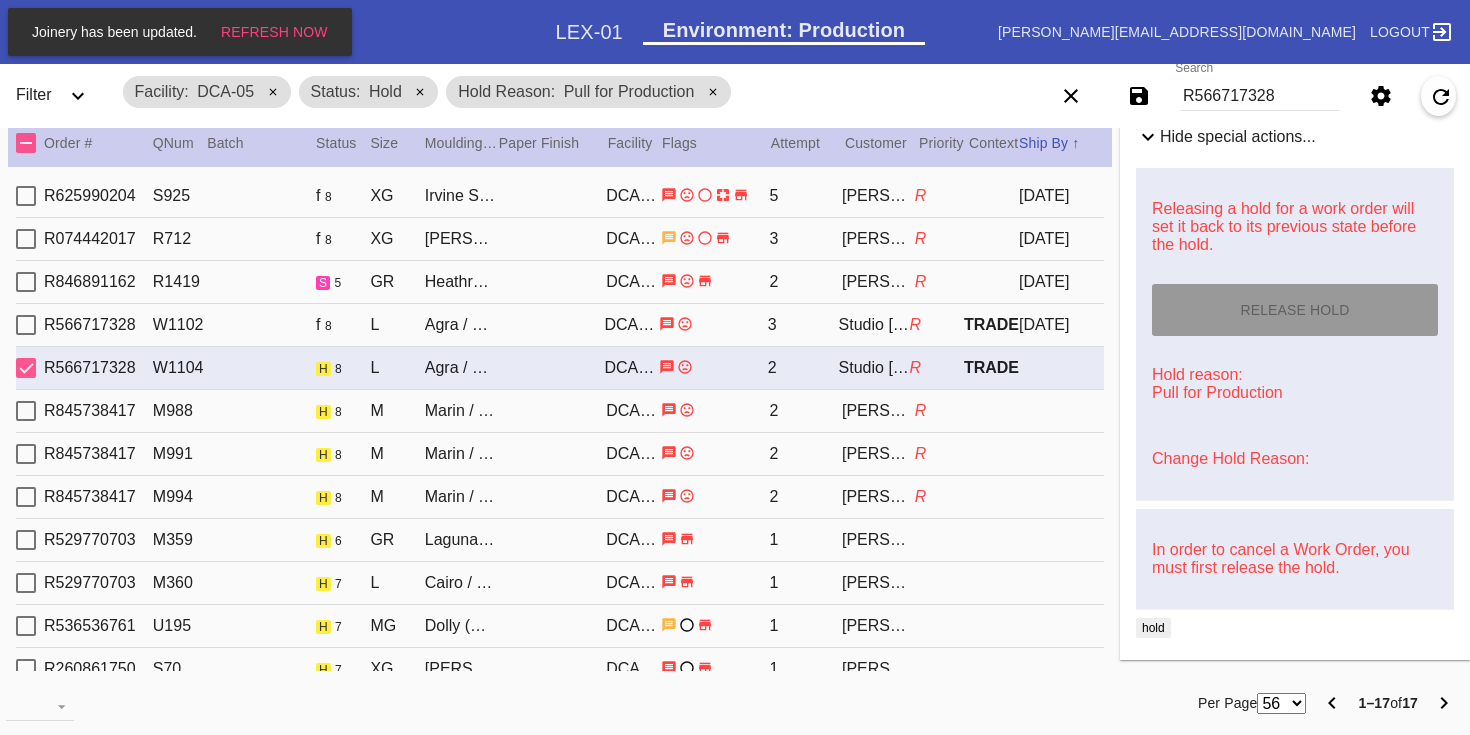type on "[DATE]" 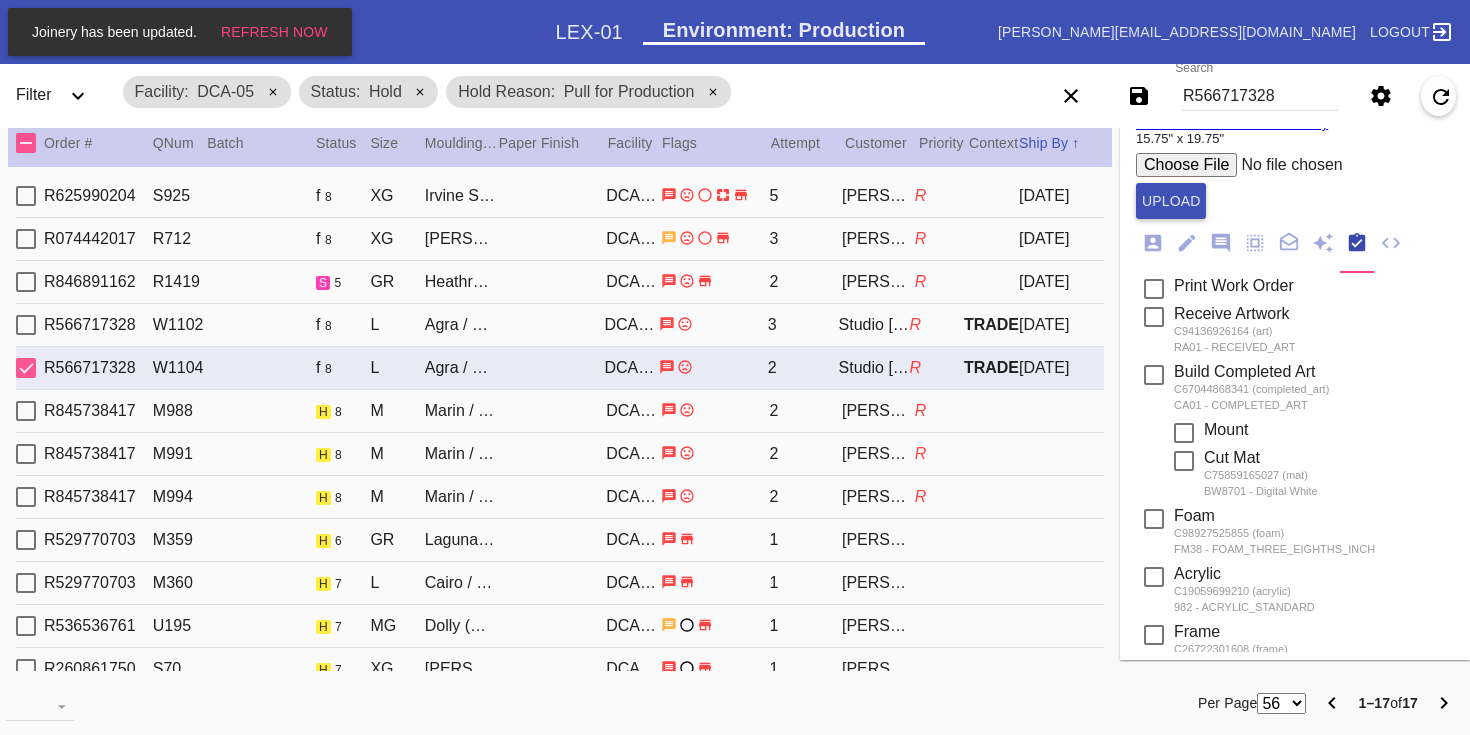 scroll, scrollTop: 0, scrollLeft: 0, axis: both 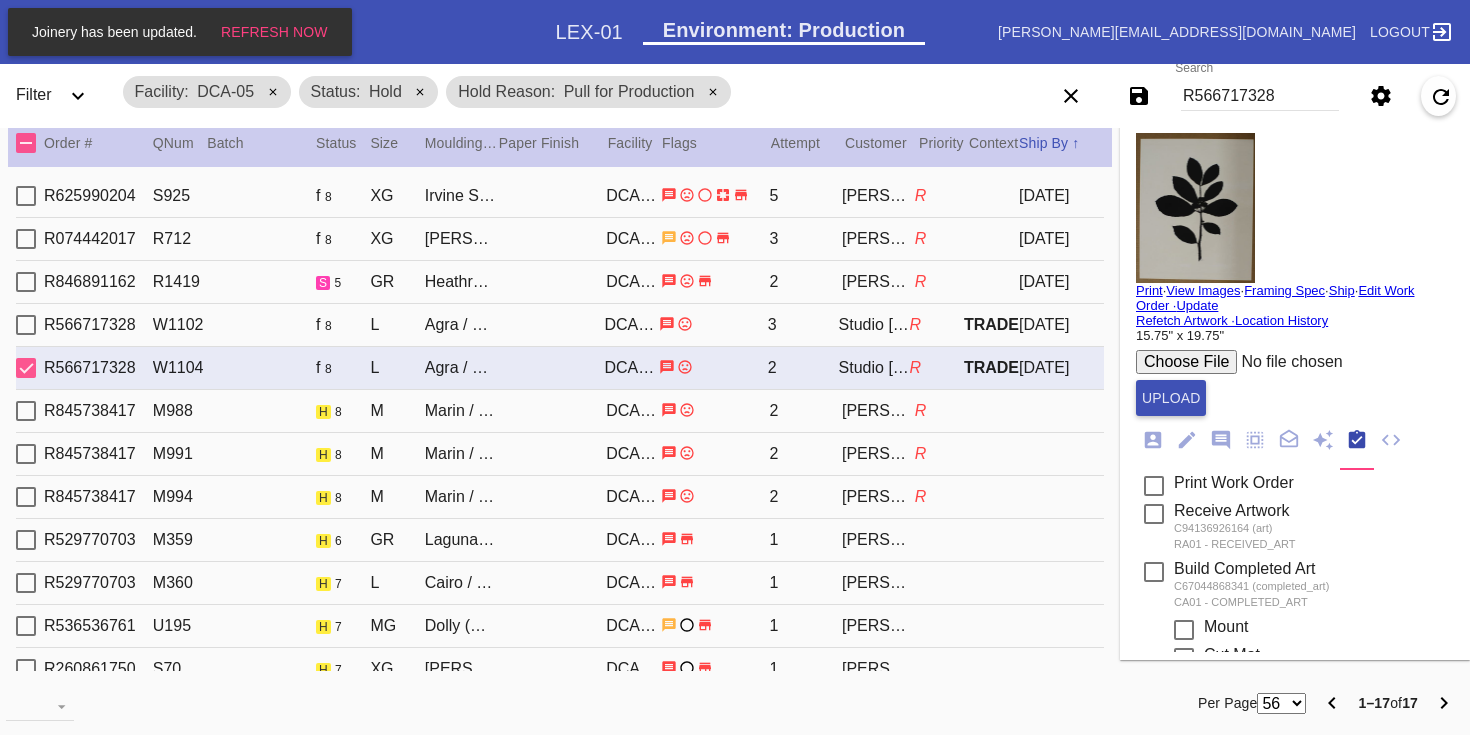 click on "Print" at bounding box center (1149, 290) 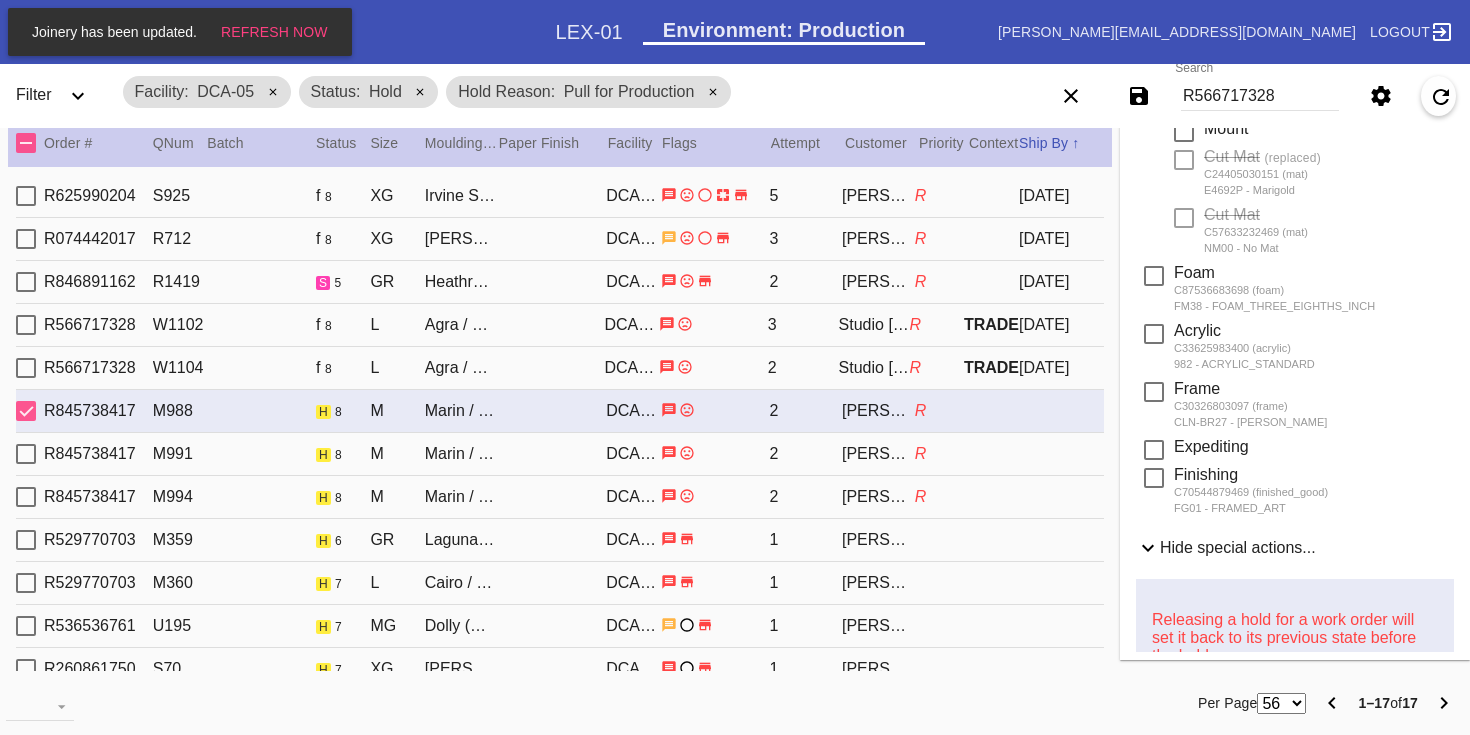 scroll, scrollTop: 930, scrollLeft: 0, axis: vertical 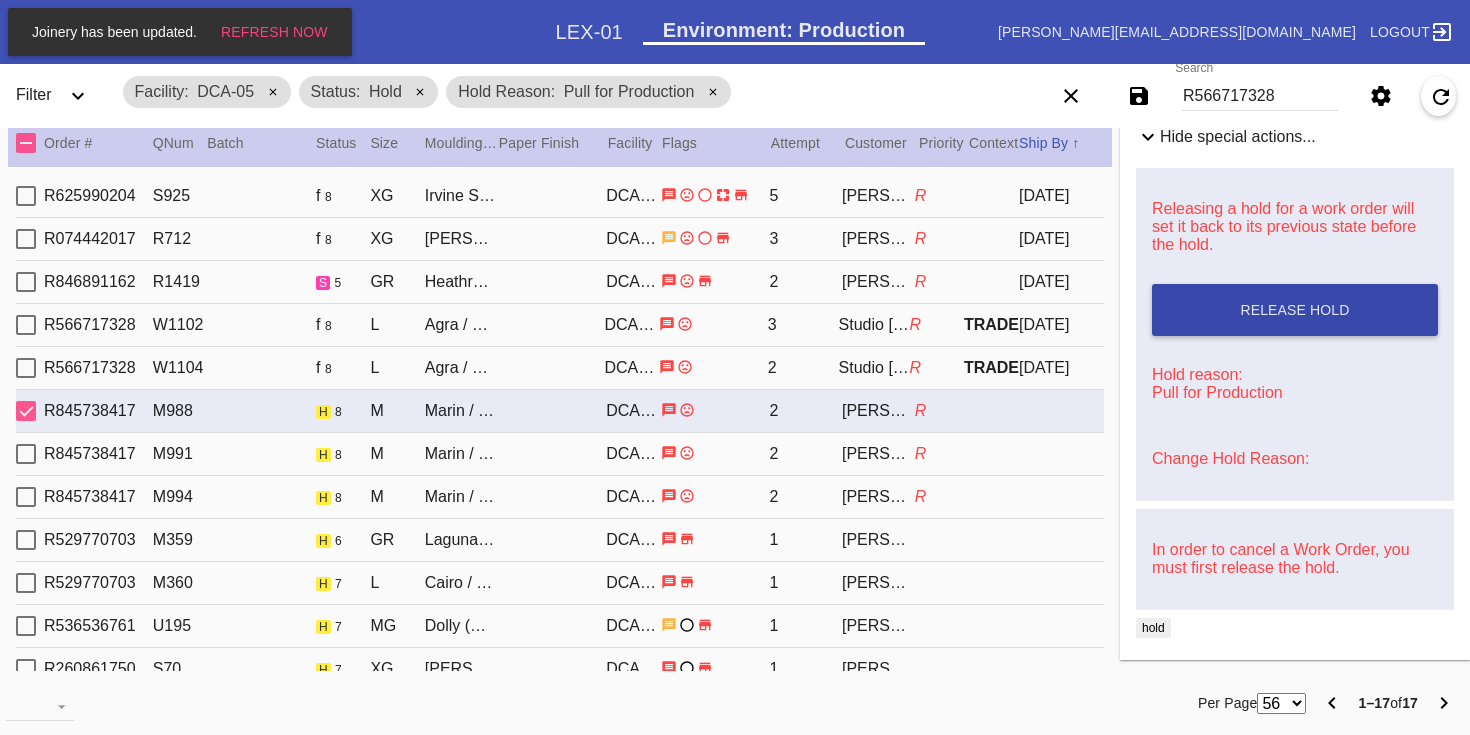 click on "Release Hold" at bounding box center (1295, 310) 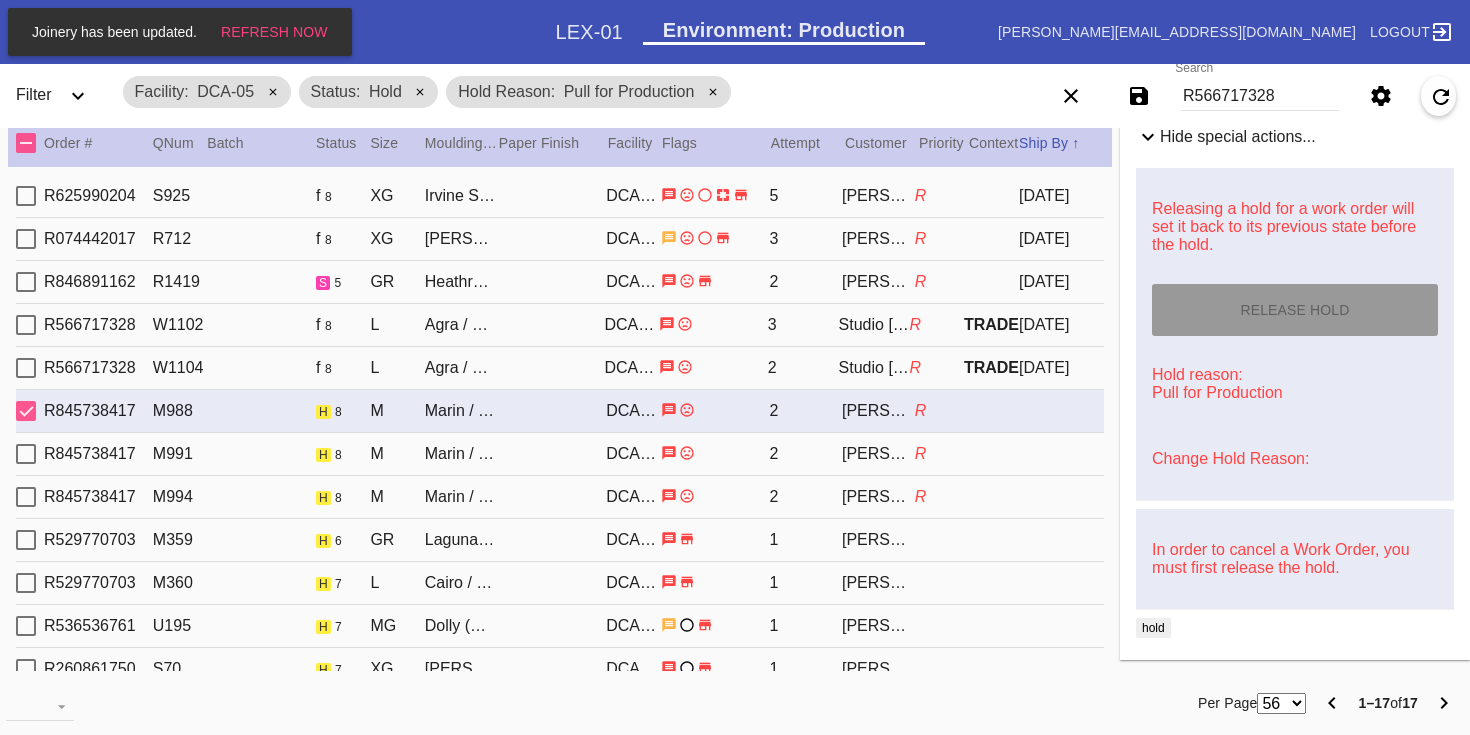 scroll, scrollTop: 0, scrollLeft: 0, axis: both 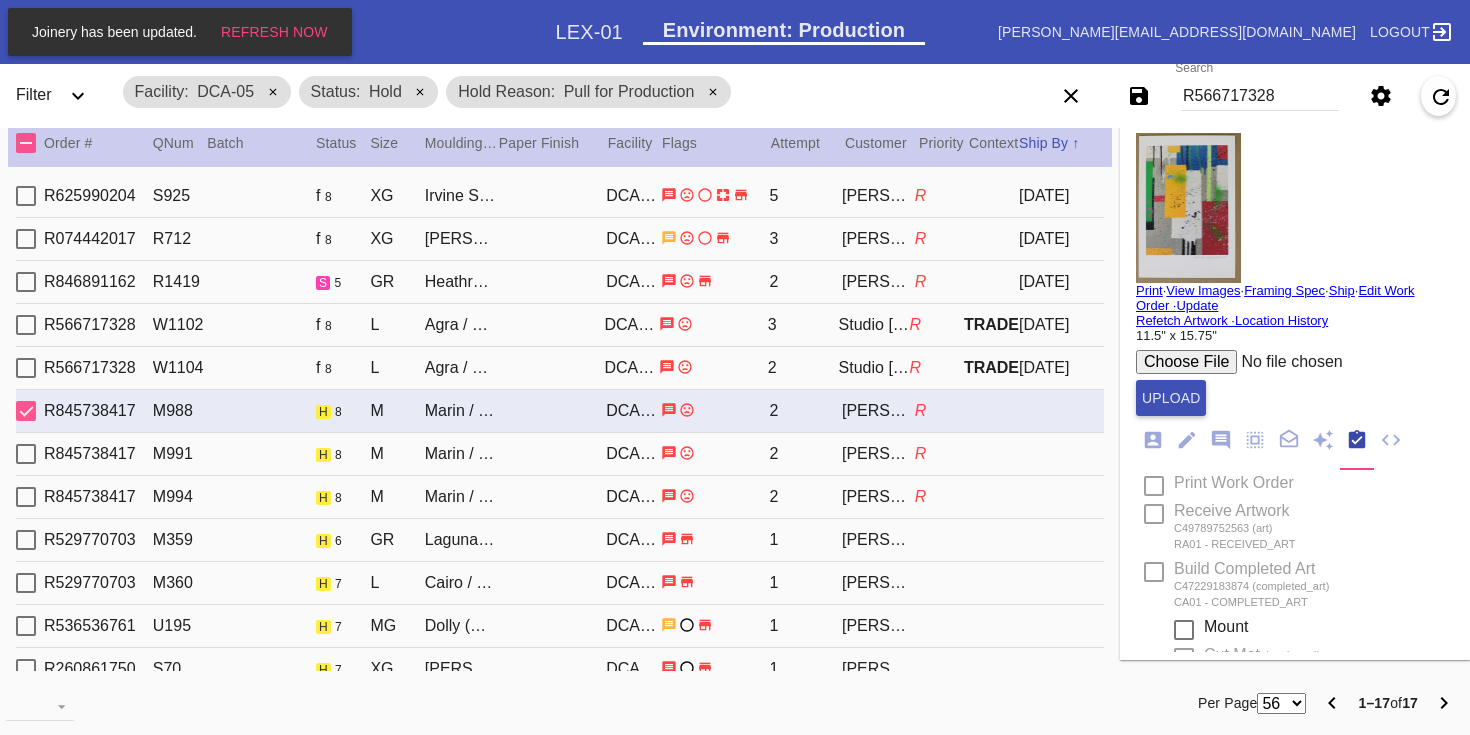 type on "[DATE]" 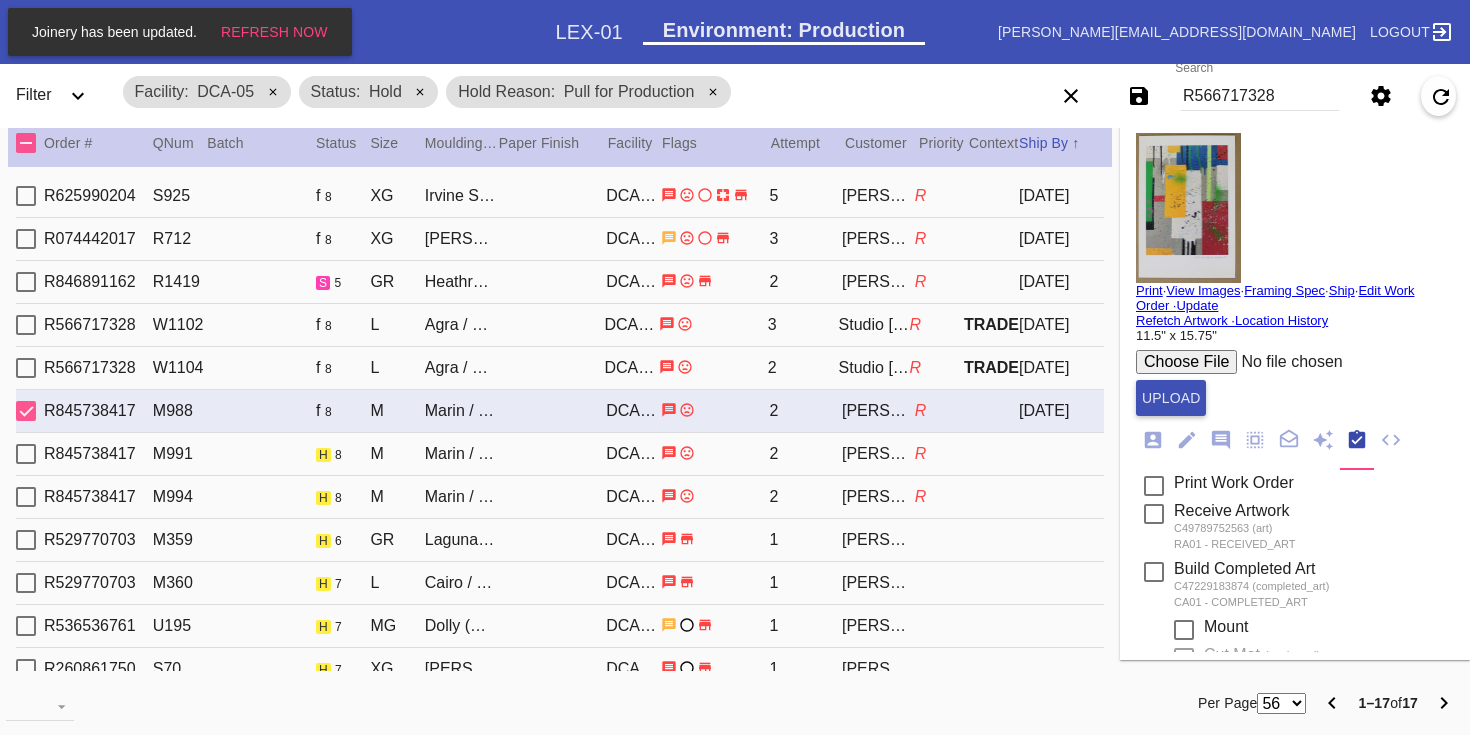click on "Print" at bounding box center [1149, 290] 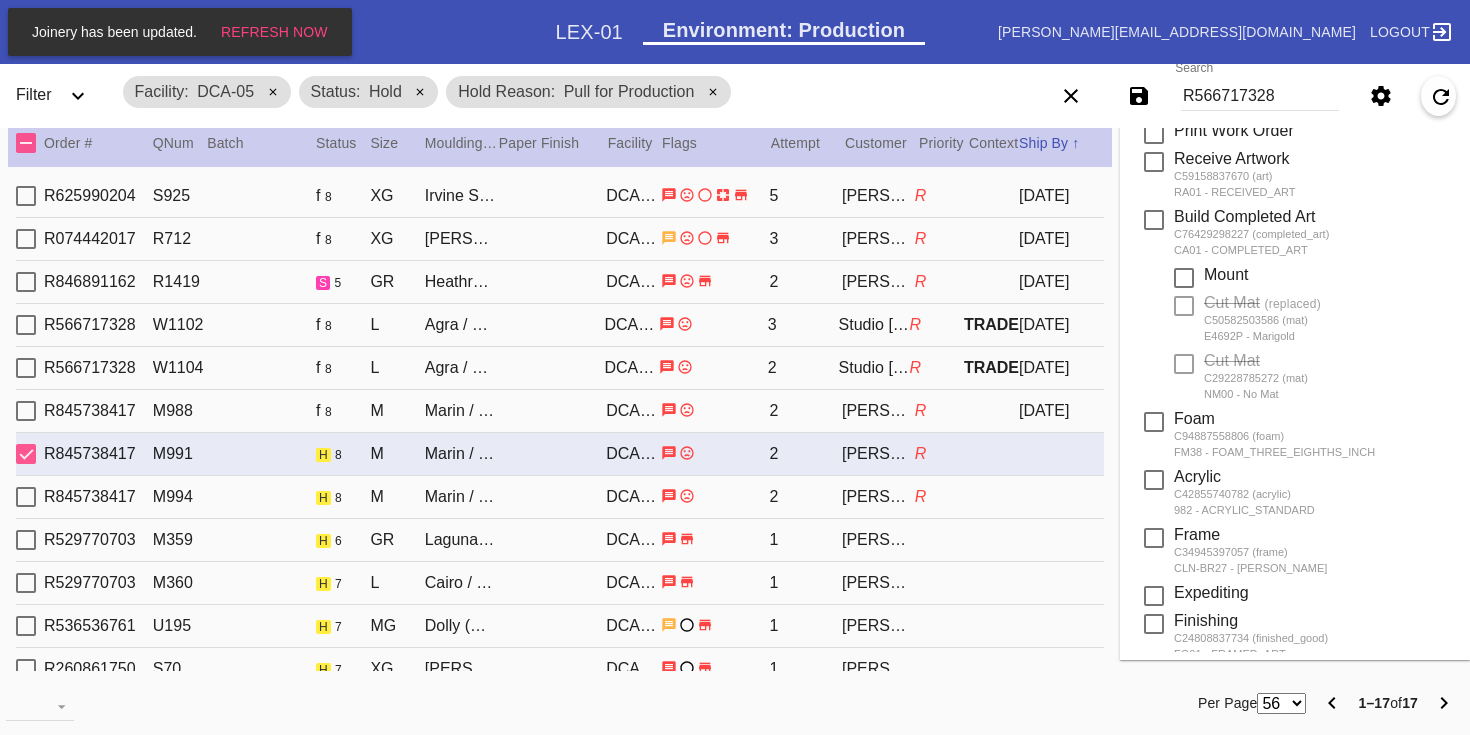 scroll, scrollTop: 930, scrollLeft: 0, axis: vertical 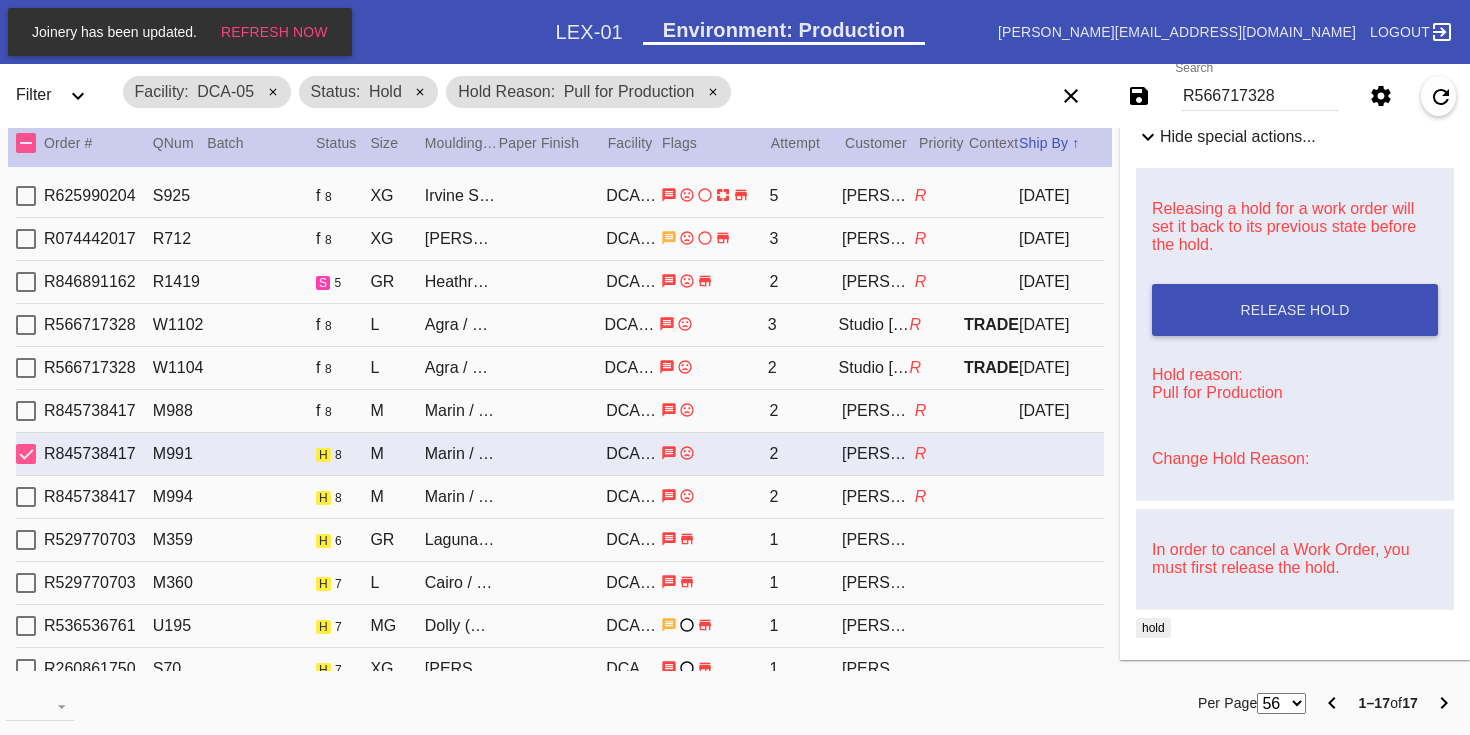 click on "Releasing a hold for a work order will set it back to its previous state before the hold. Release Hold Hold reason: Pull for Production Change Hold Reason:" at bounding box center (1295, 334) 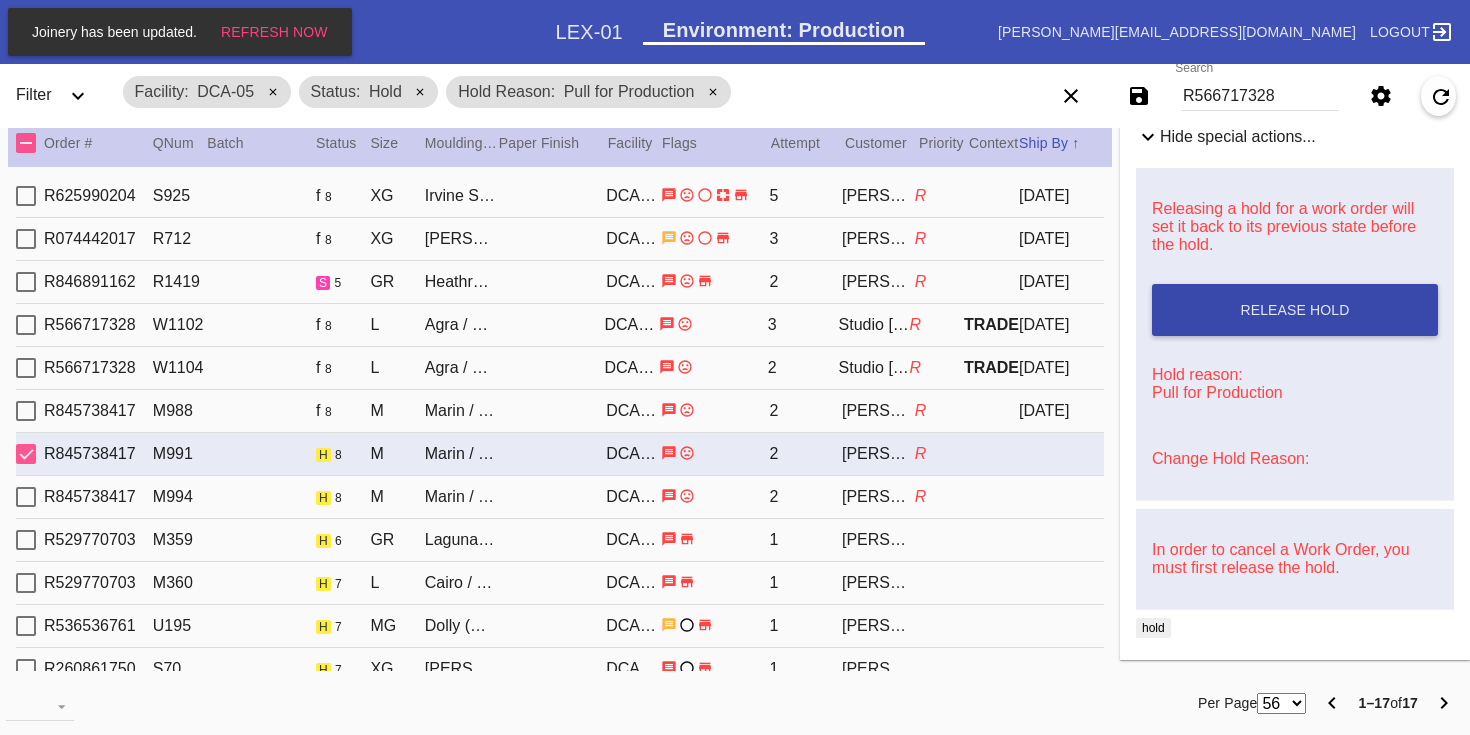 click on "Release Hold" at bounding box center (1294, 310) 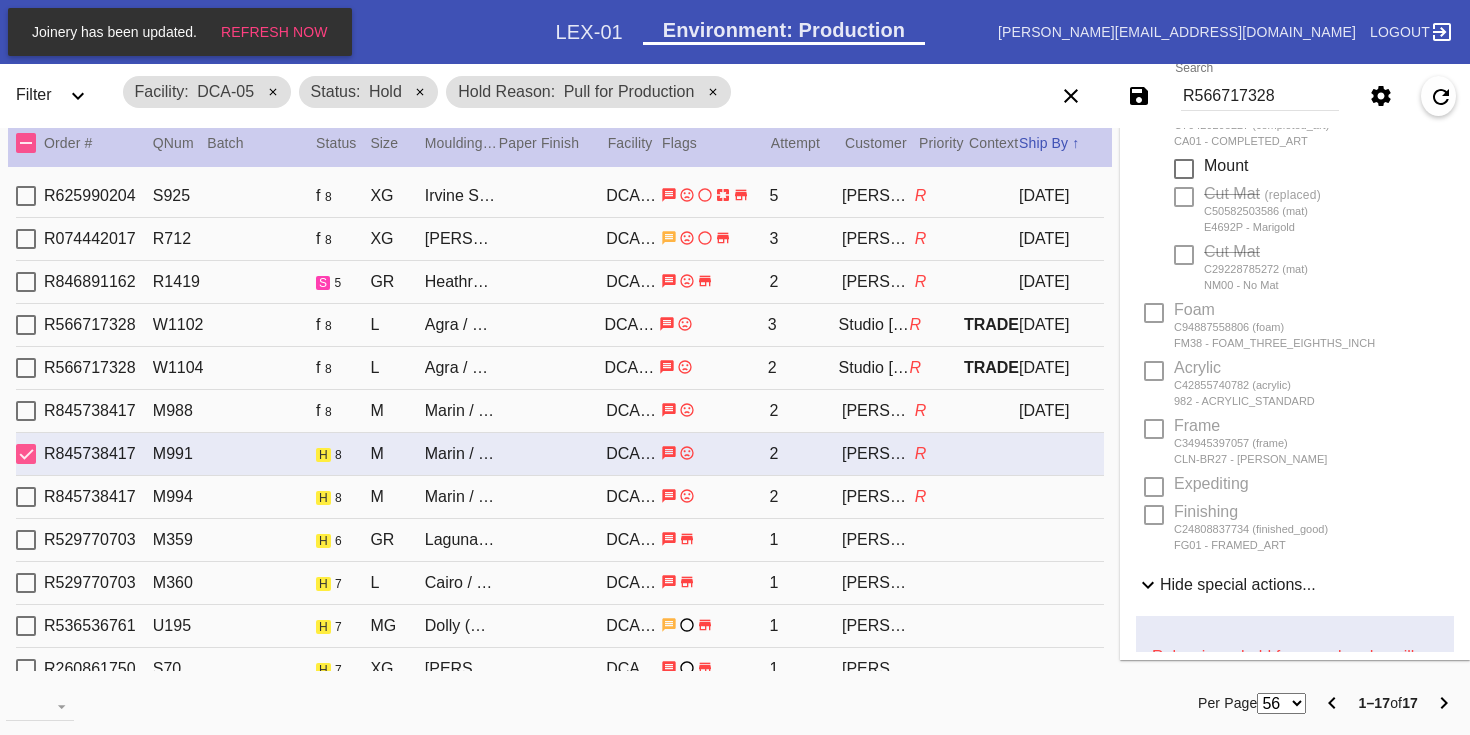 scroll, scrollTop: 0, scrollLeft: 0, axis: both 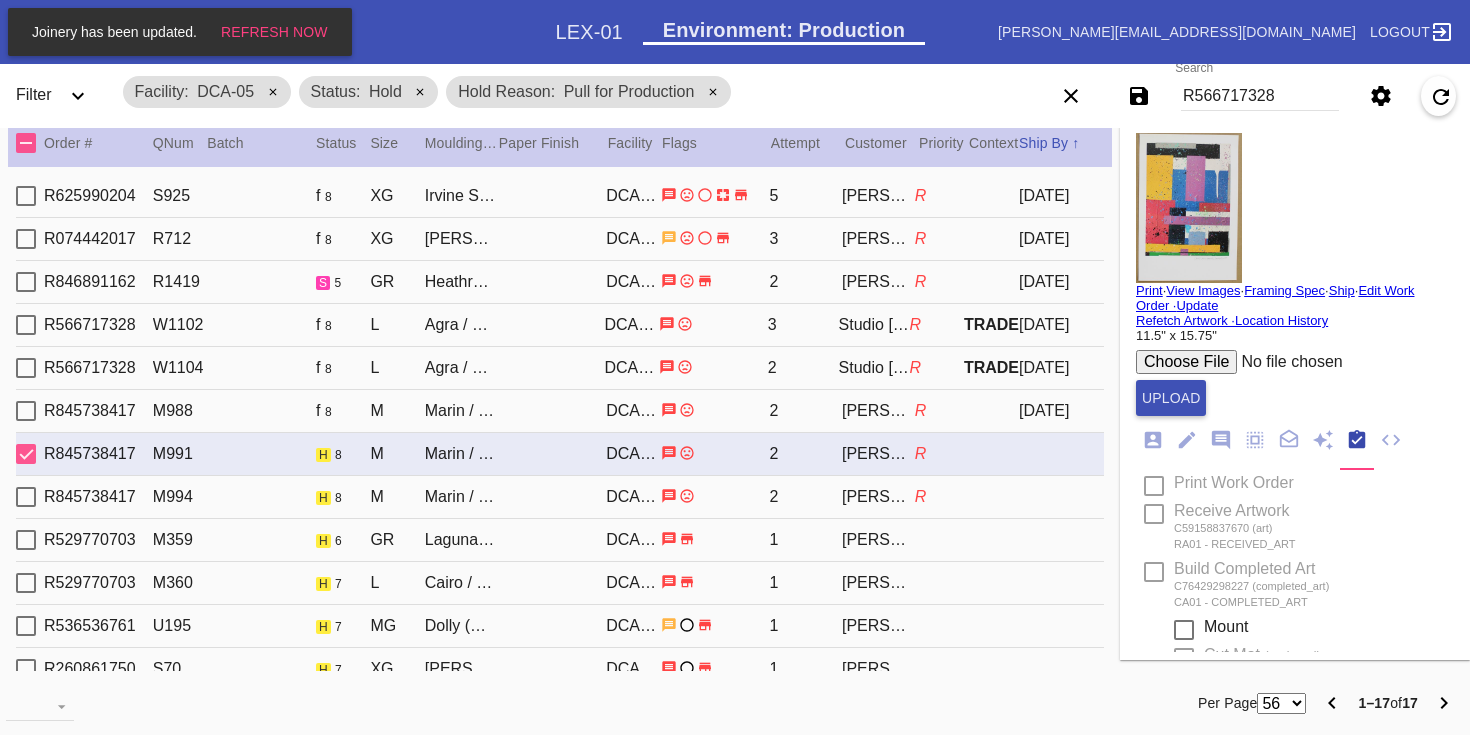 type on "[DATE]" 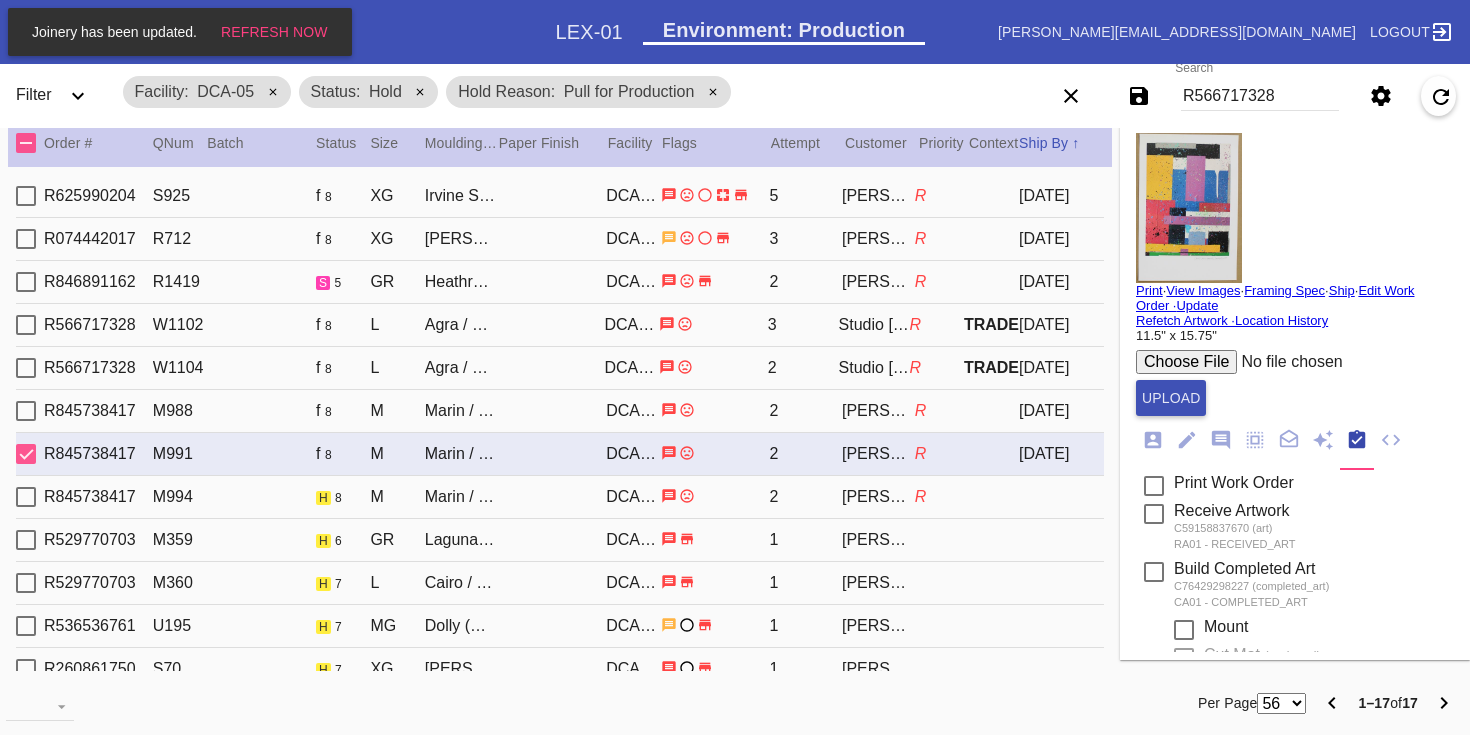 click on "Print" at bounding box center (1149, 290) 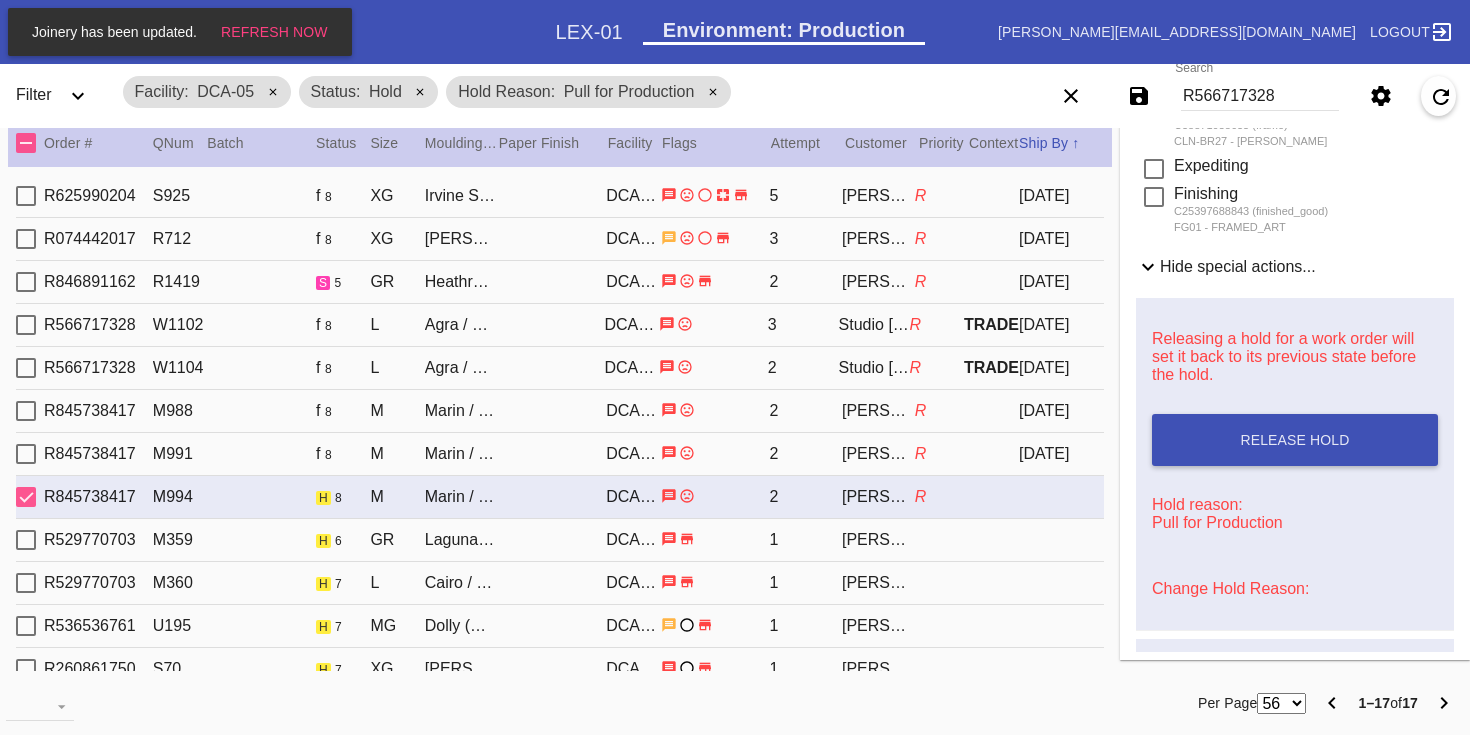 scroll, scrollTop: 930, scrollLeft: 0, axis: vertical 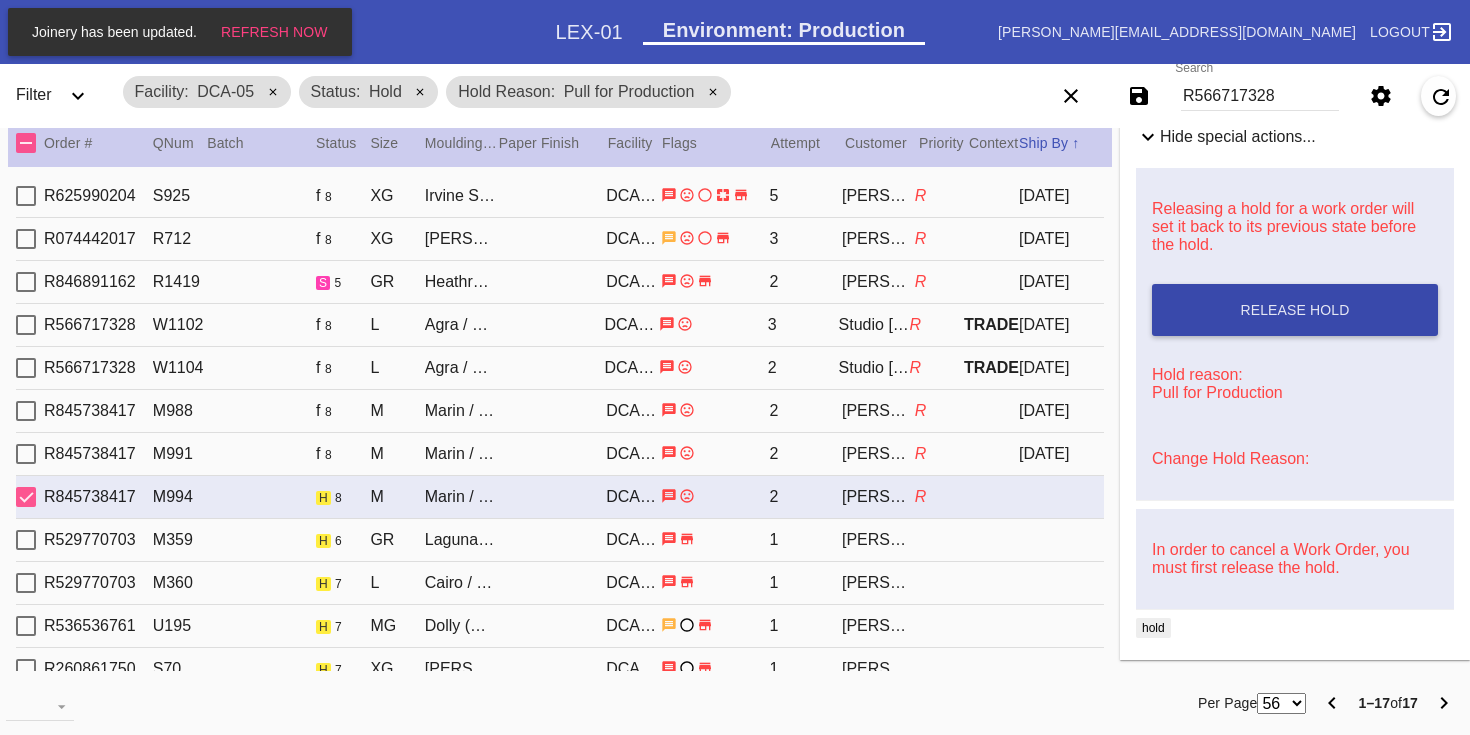 click on "Release Hold" at bounding box center [1295, 310] 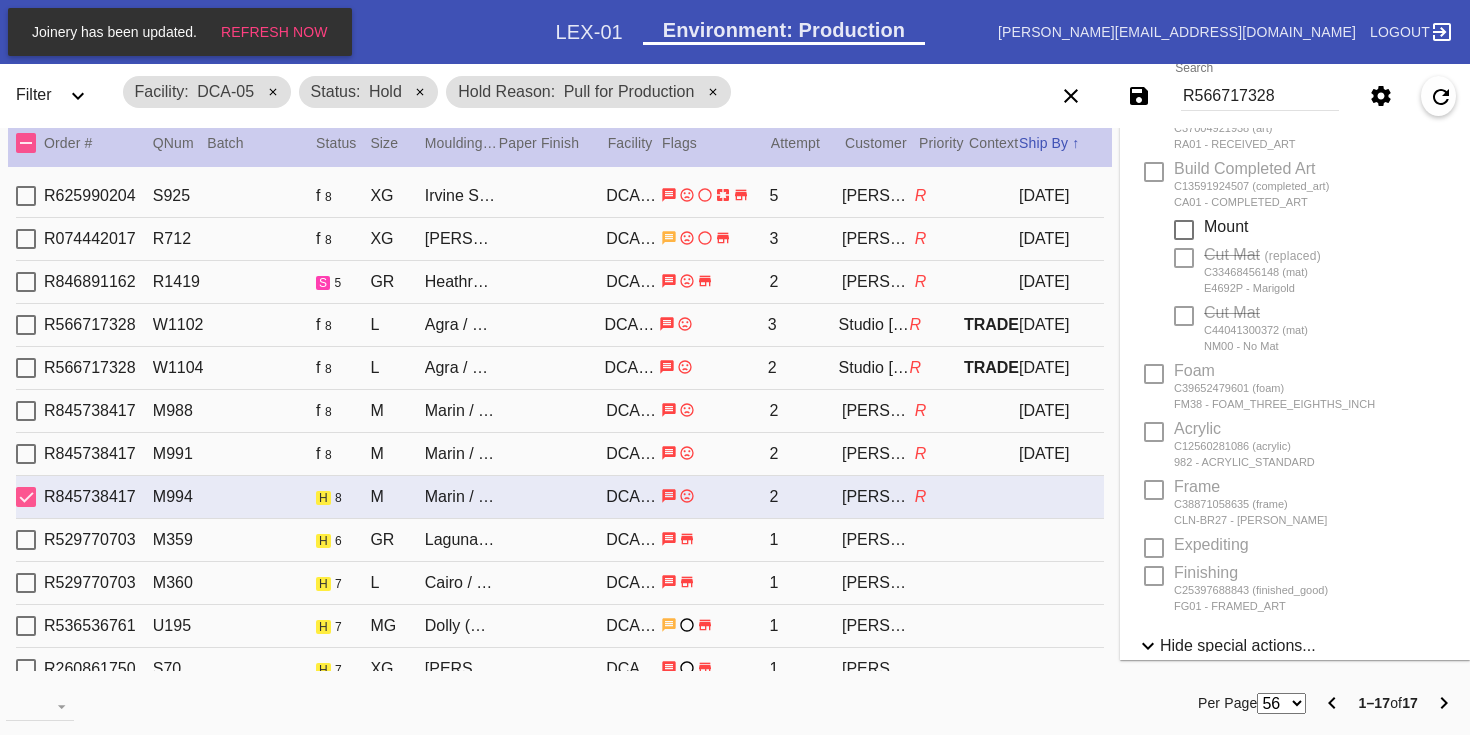 scroll, scrollTop: 0, scrollLeft: 0, axis: both 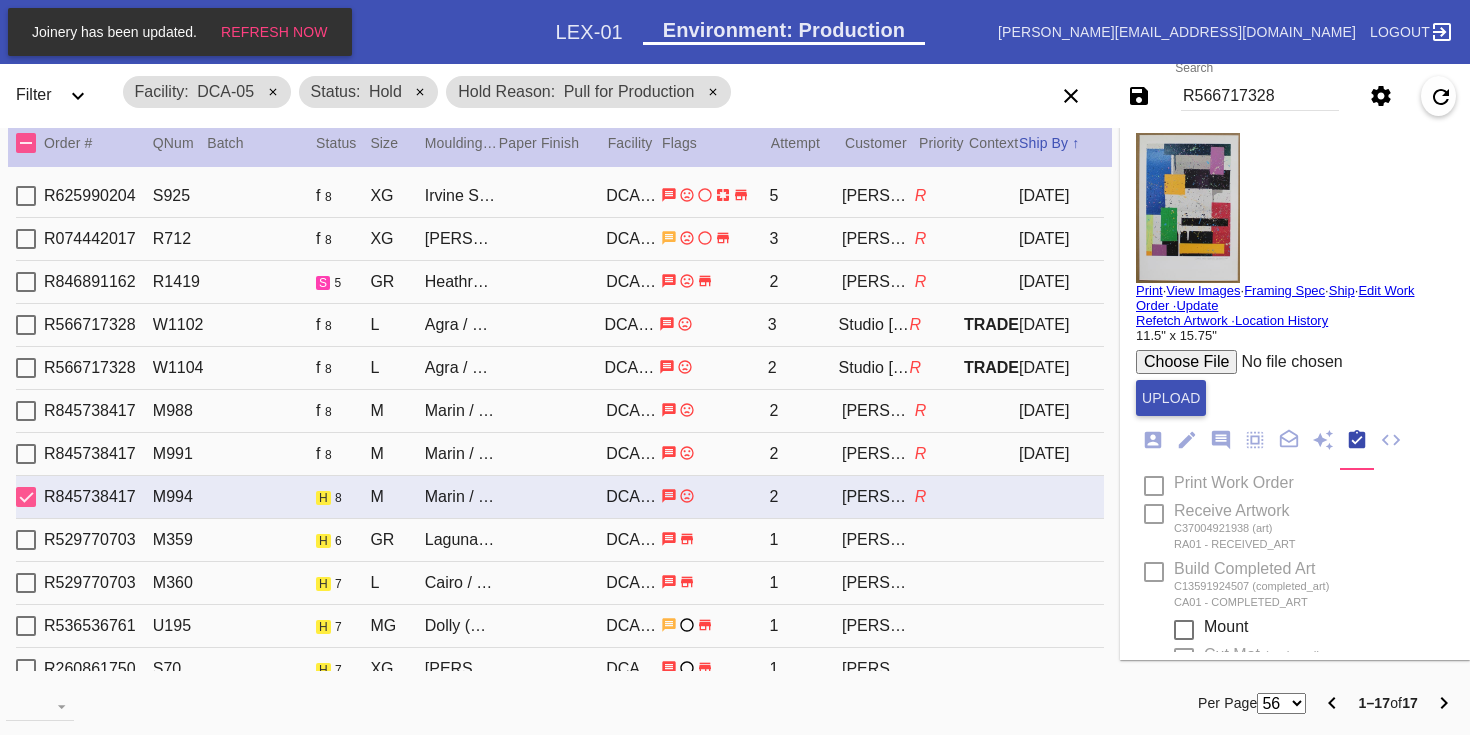 type on "[DATE]" 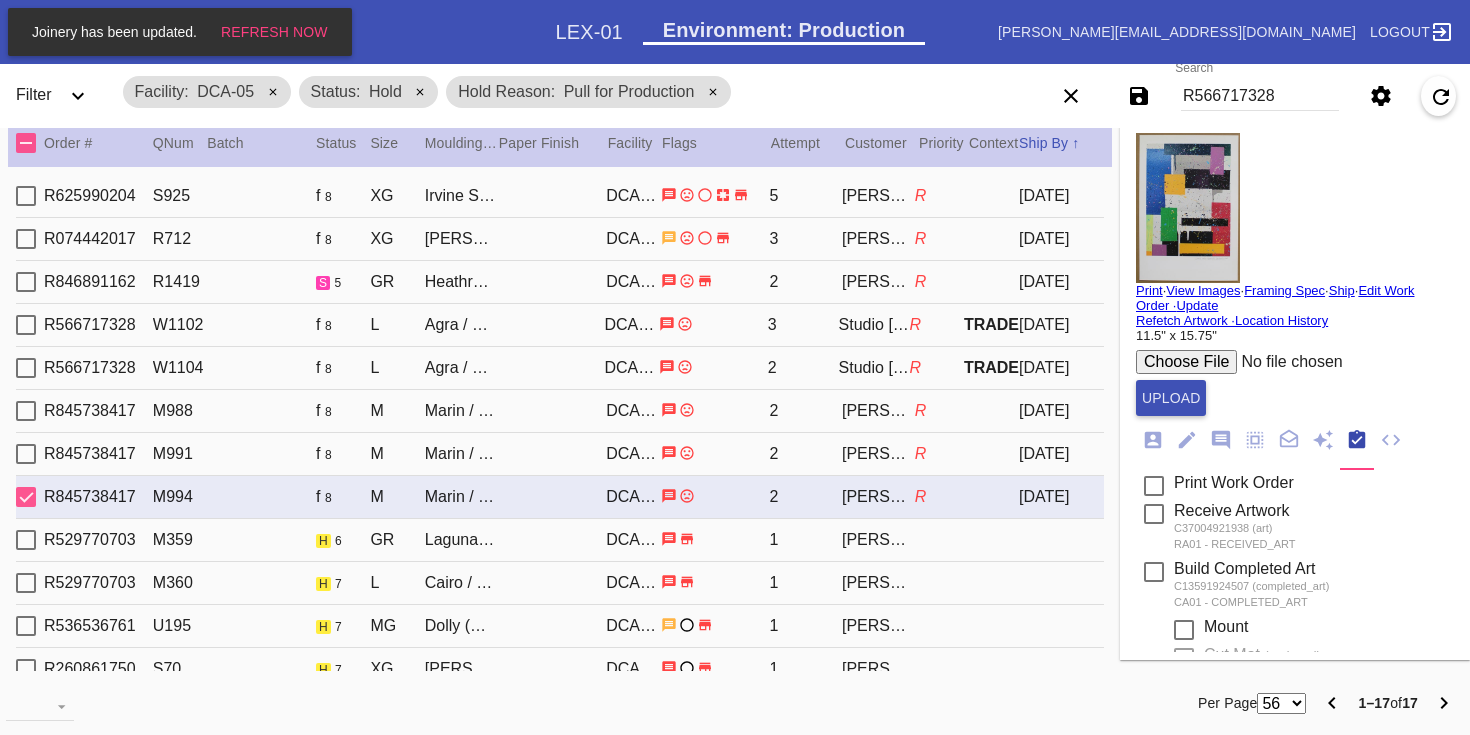 click on "Print" at bounding box center [1149, 290] 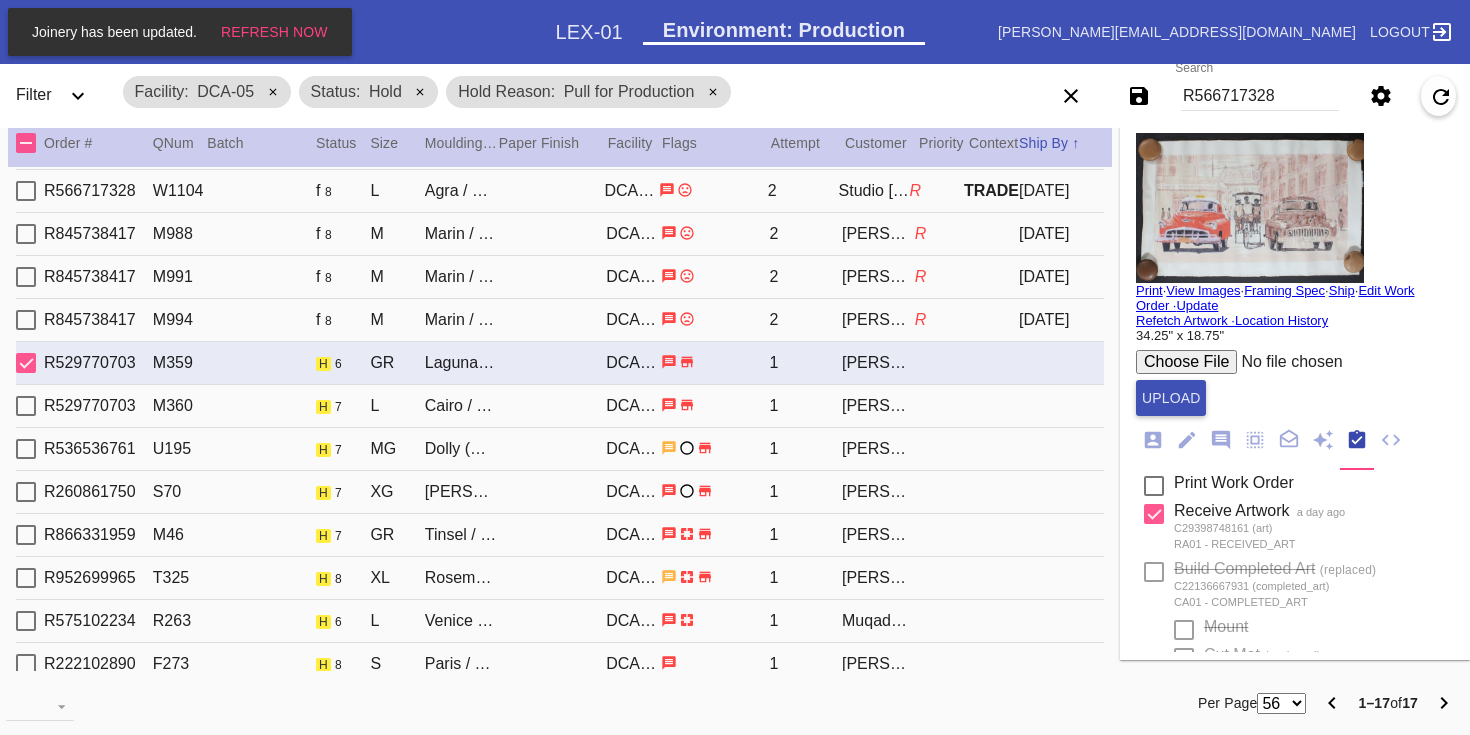 scroll, scrollTop: 259, scrollLeft: 0, axis: vertical 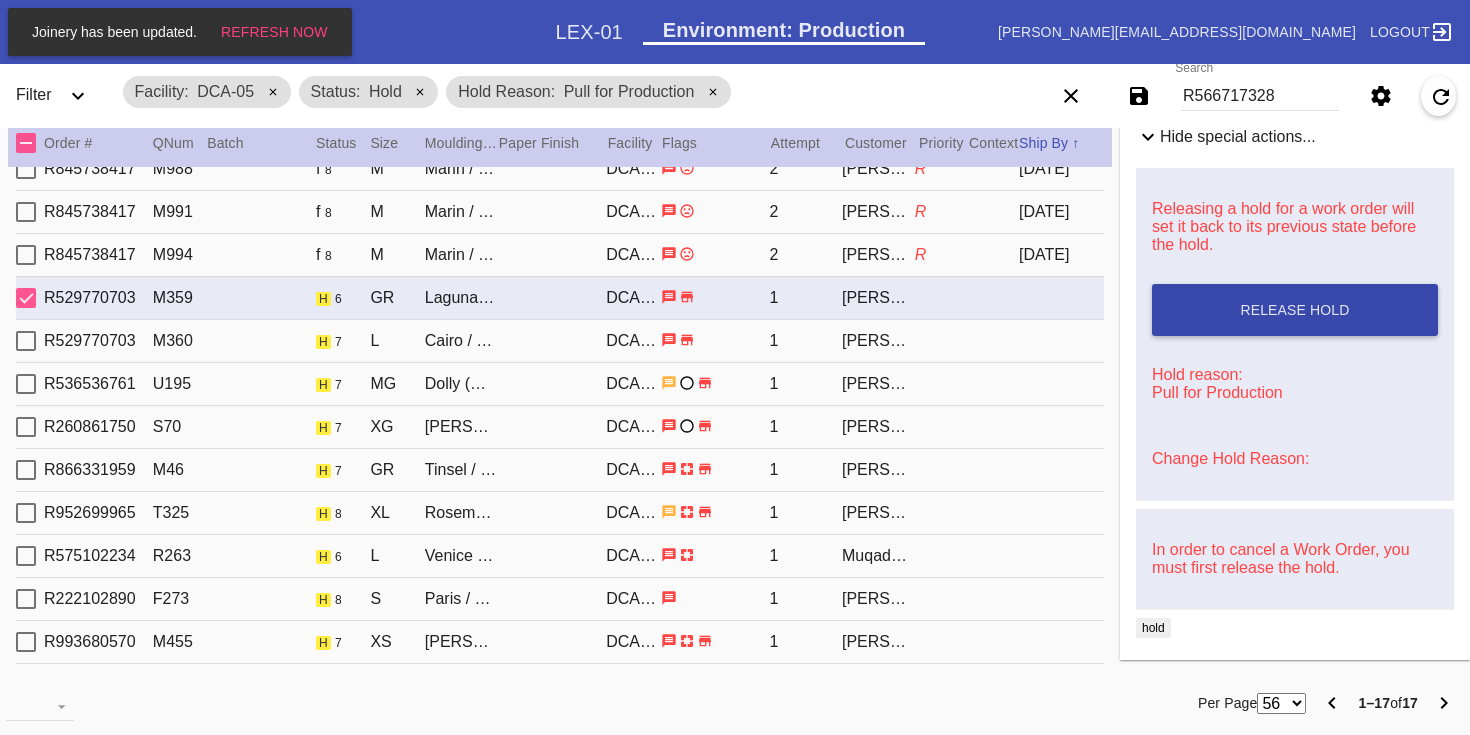 click on "Release Hold" at bounding box center [1295, 310] 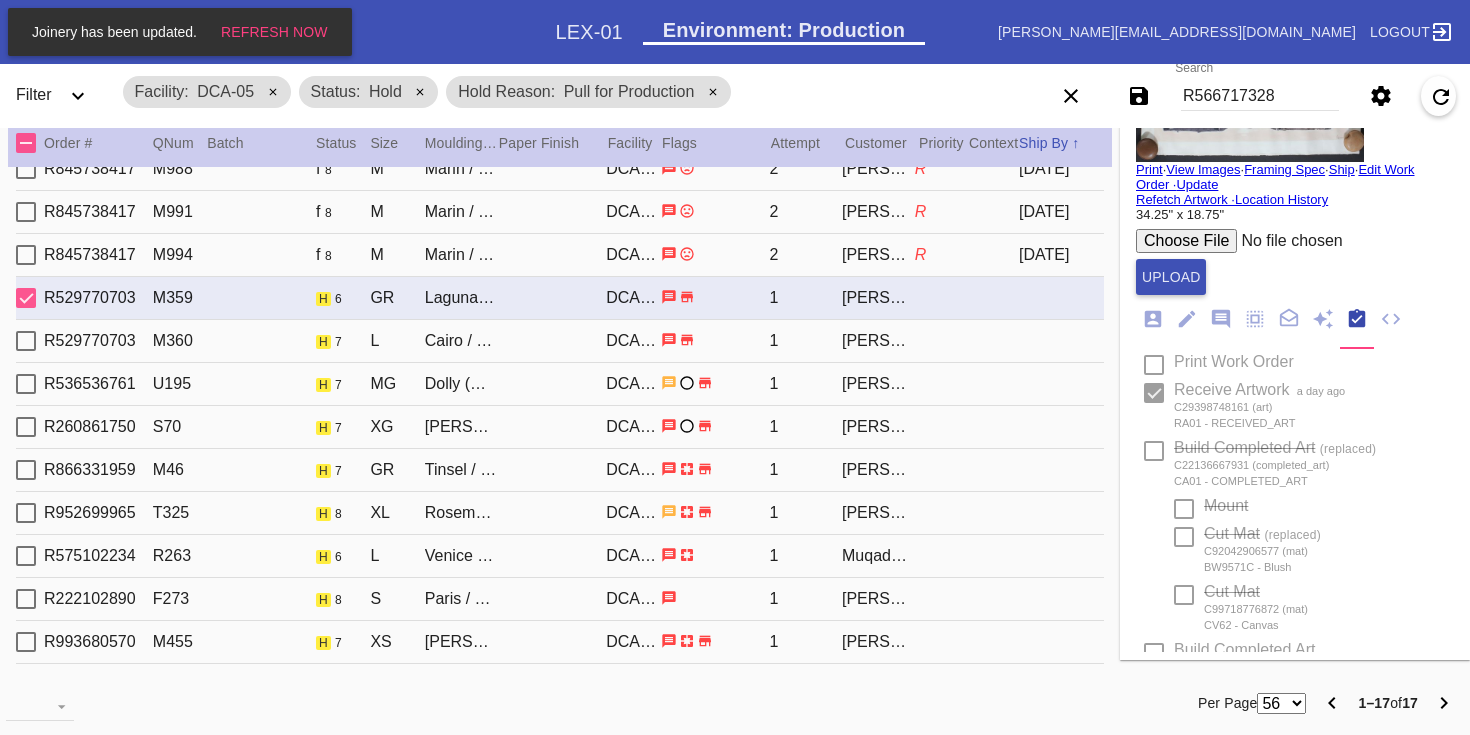 scroll, scrollTop: 68, scrollLeft: 0, axis: vertical 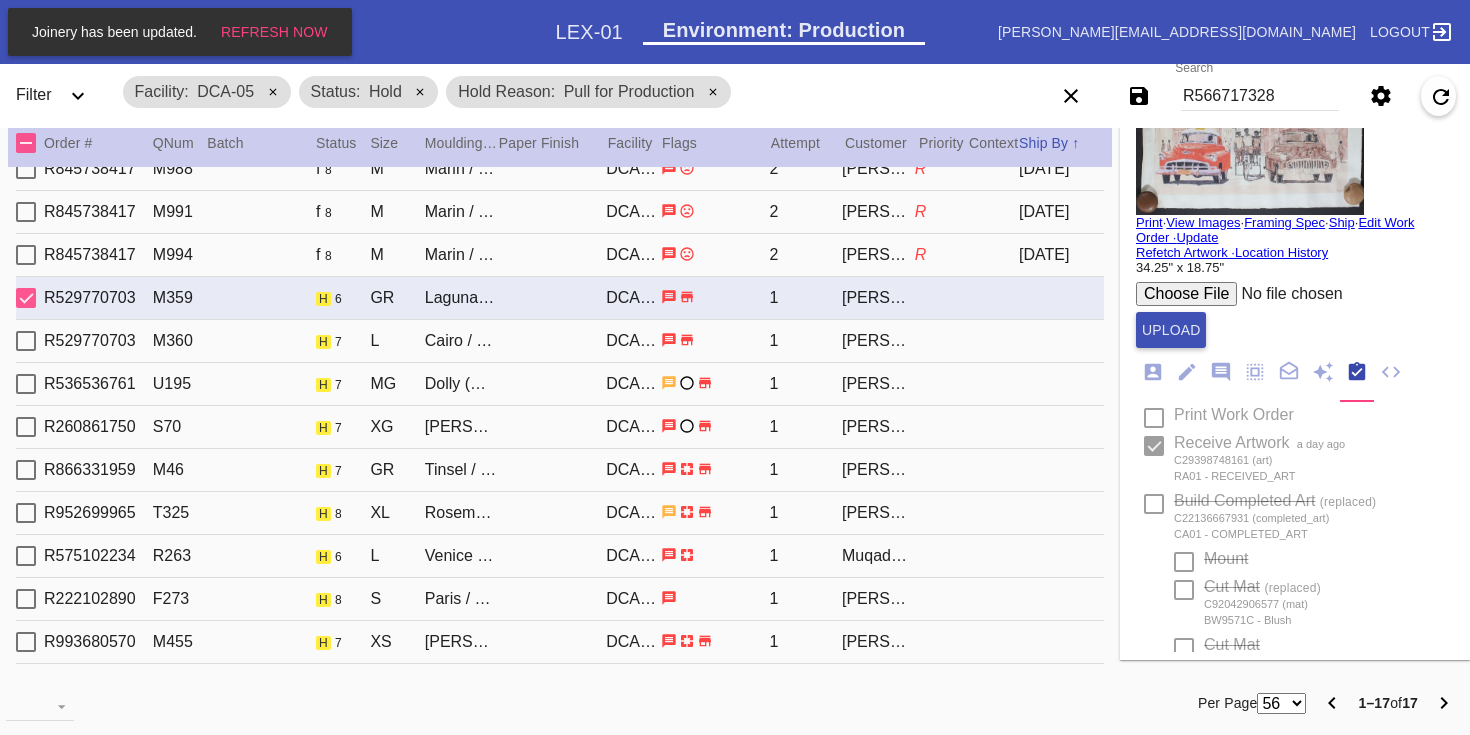 click on "Print" at bounding box center [1149, 222] 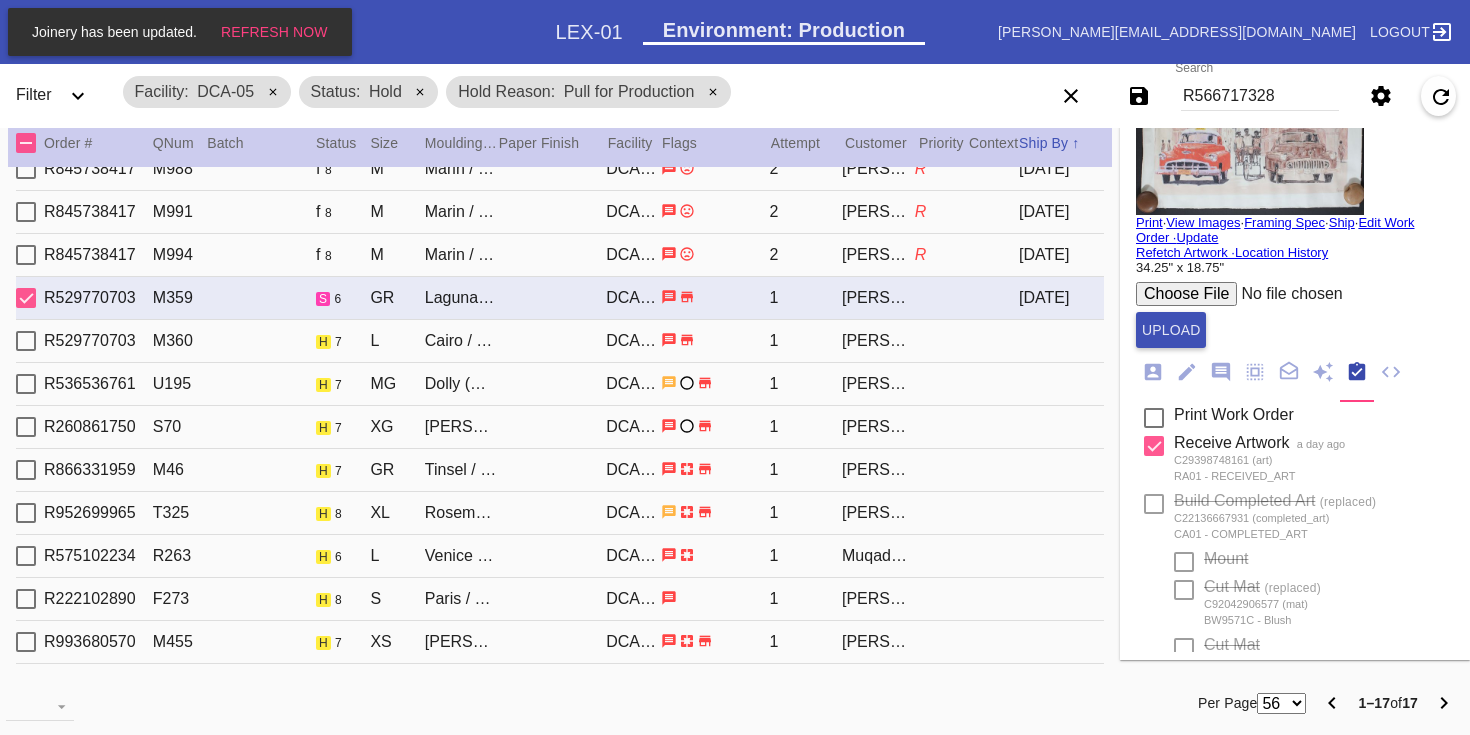 click on "Cairo / Blush" at bounding box center (461, 341) 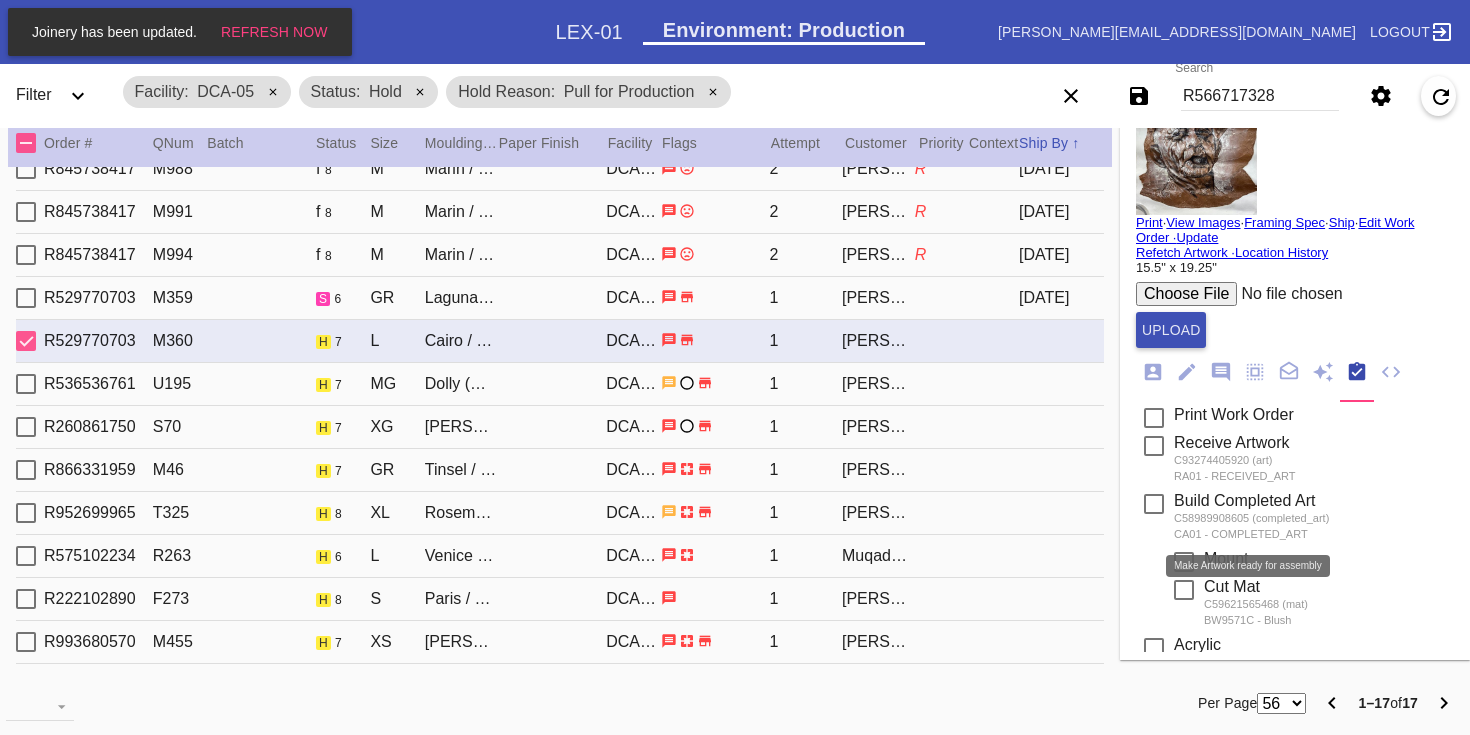 scroll, scrollTop: 812, scrollLeft: 0, axis: vertical 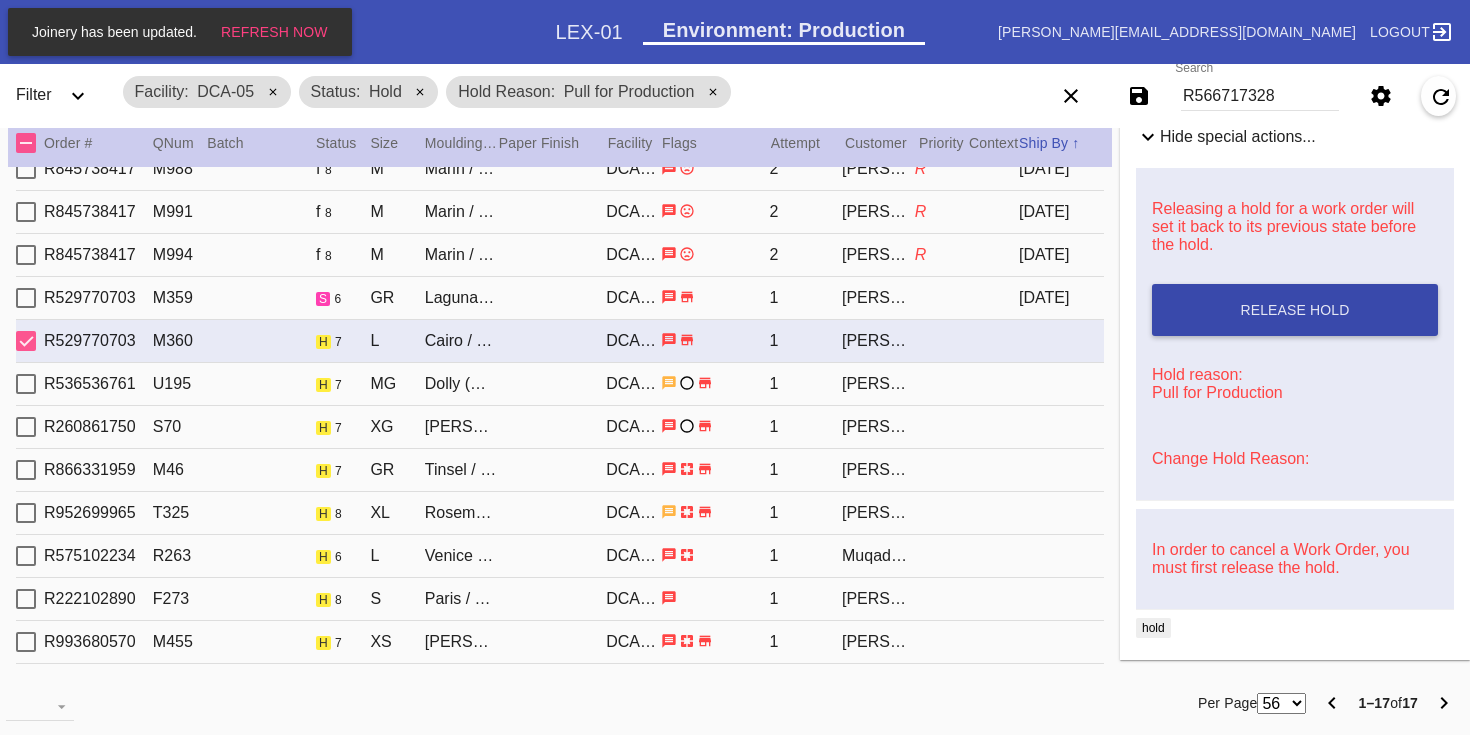 click on "Release Hold" at bounding box center [1295, 310] 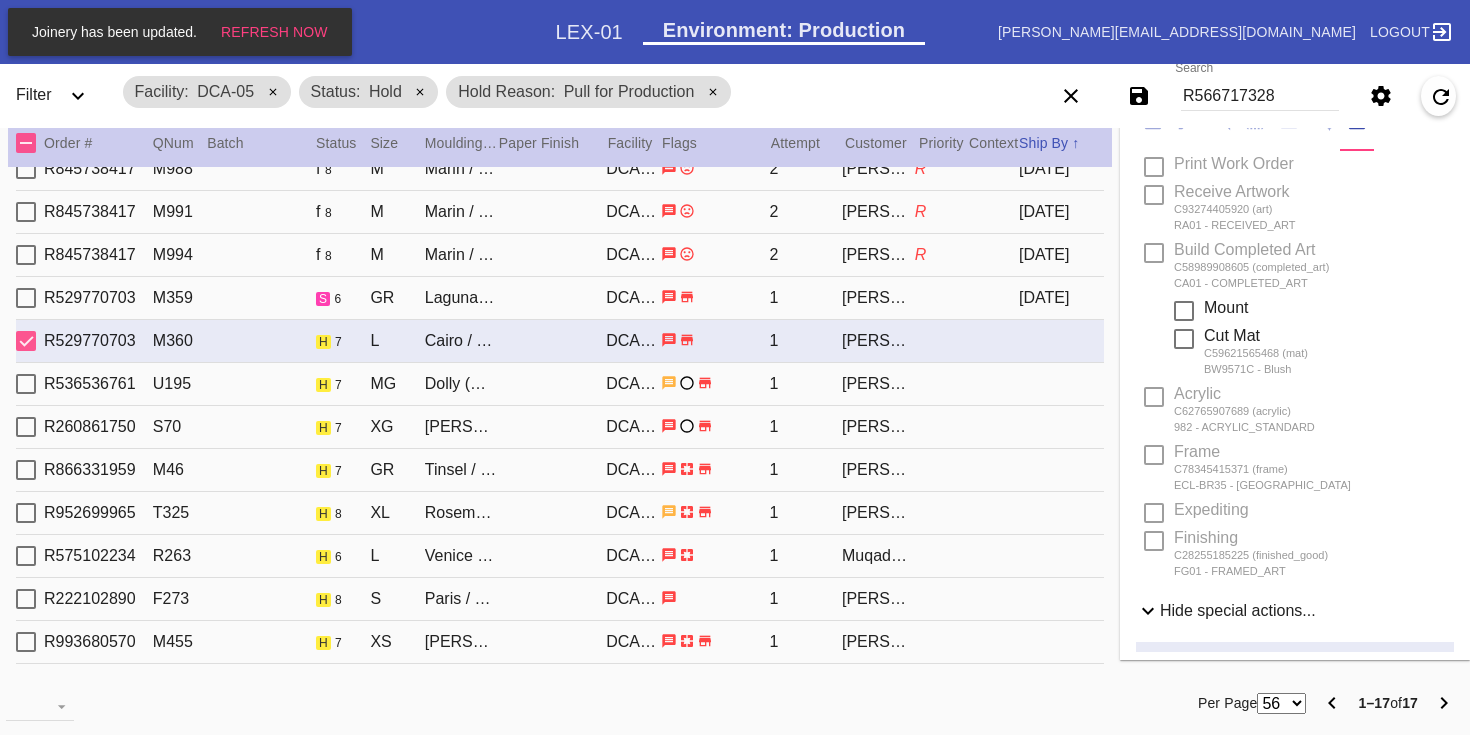 scroll, scrollTop: 0, scrollLeft: 0, axis: both 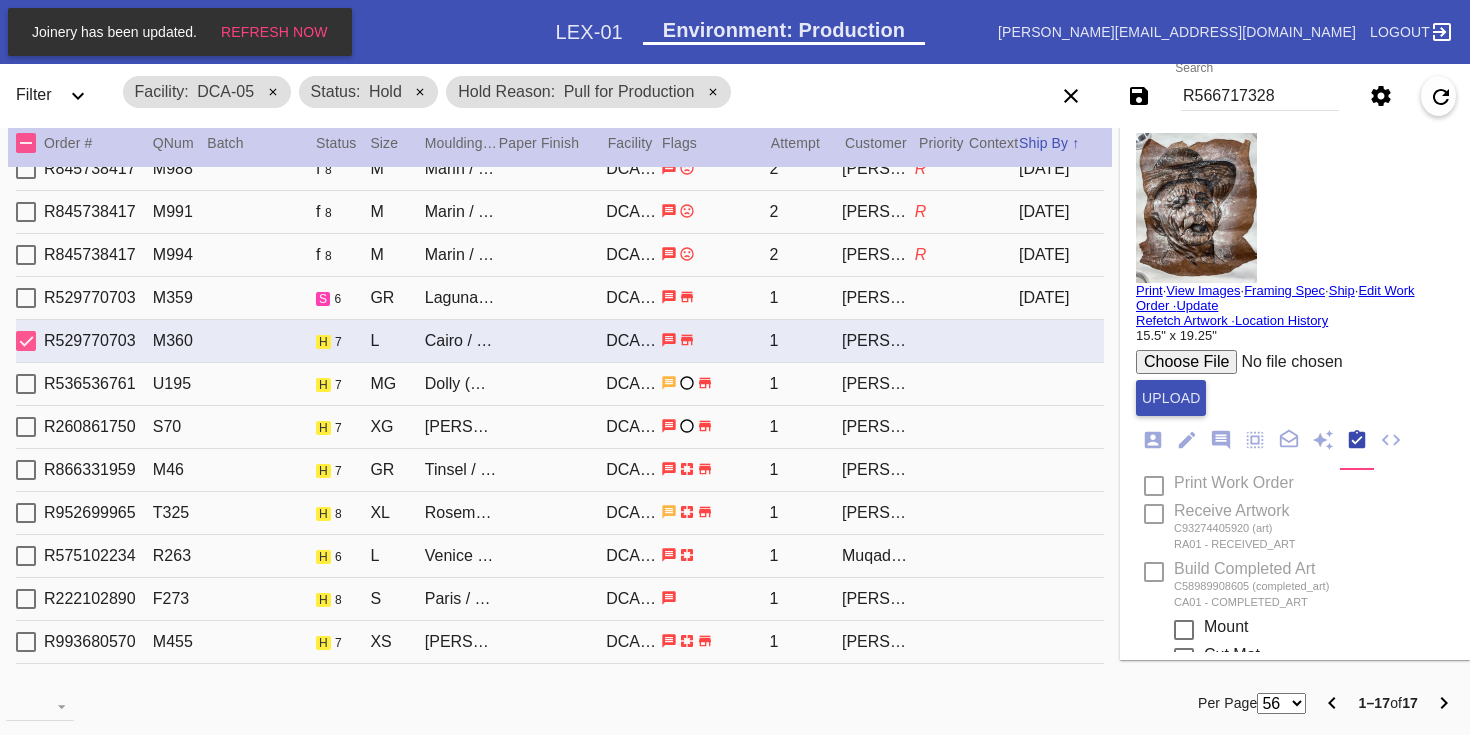 type on "[DATE]" 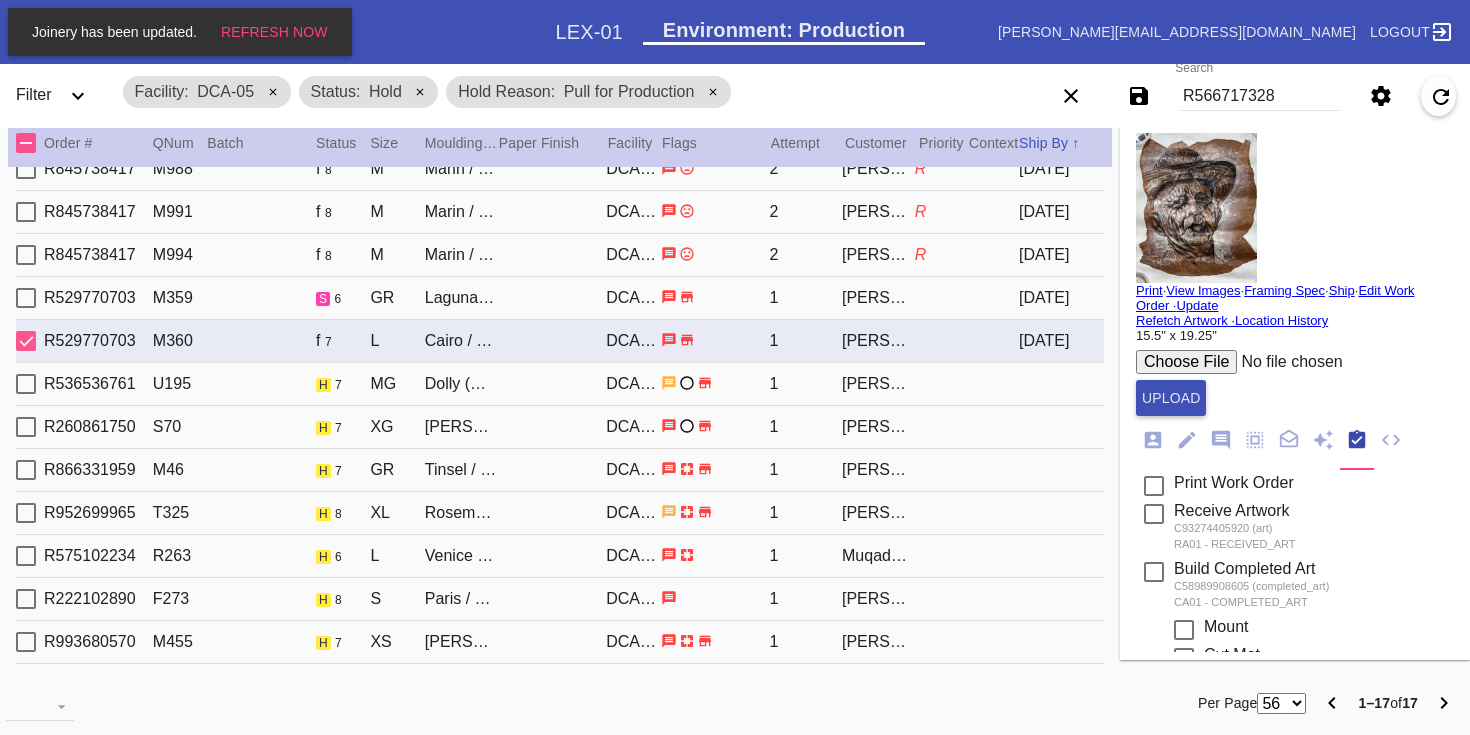 click on "Print" at bounding box center [1149, 290] 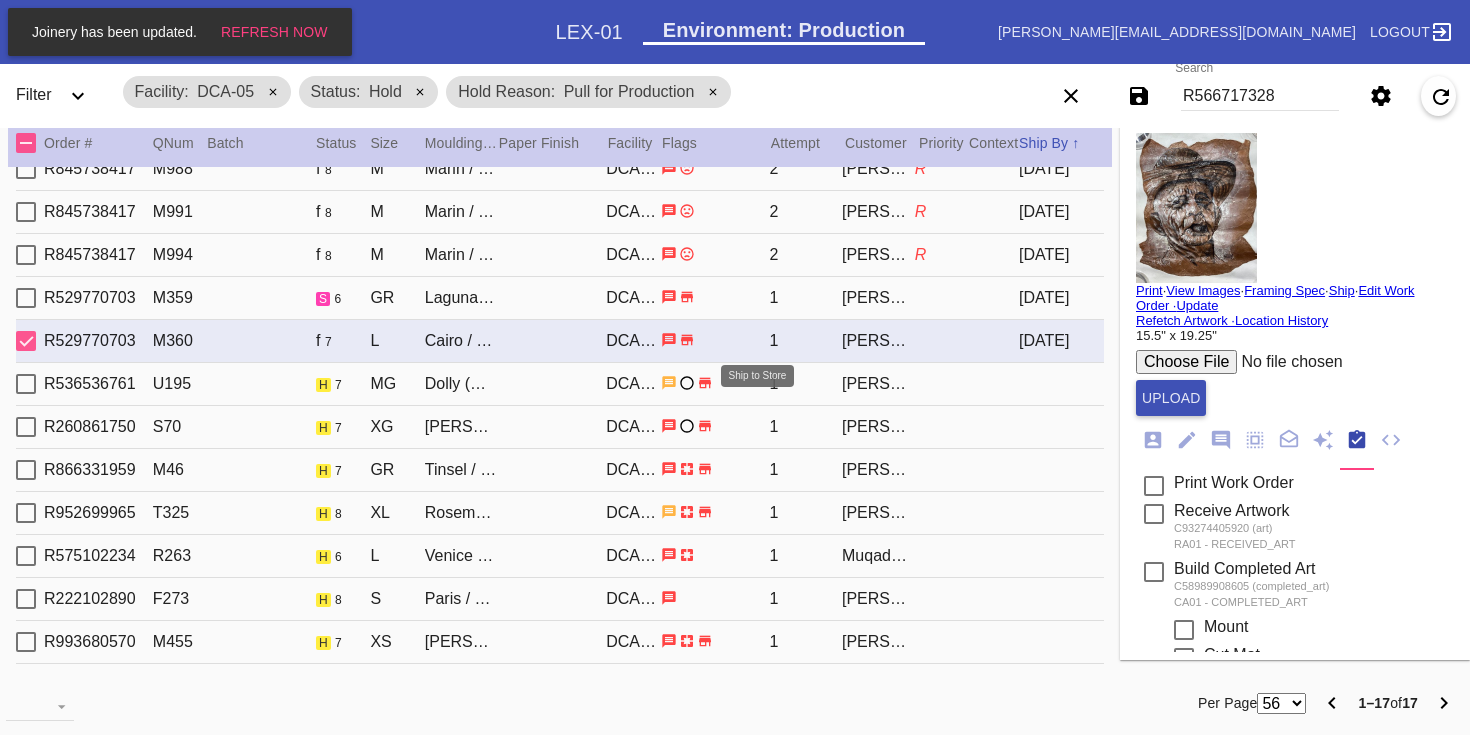 click at bounding box center [705, 384] 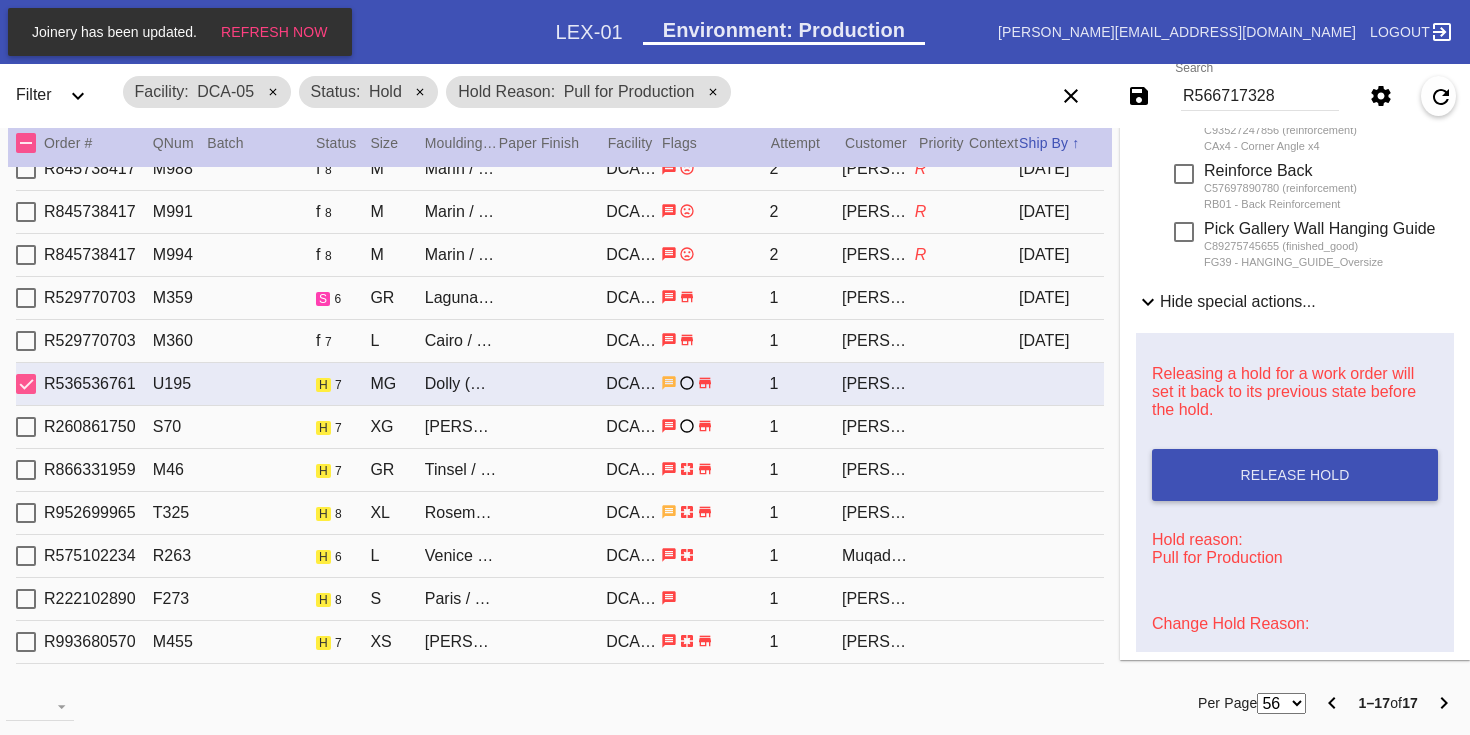 scroll, scrollTop: 1048, scrollLeft: 0, axis: vertical 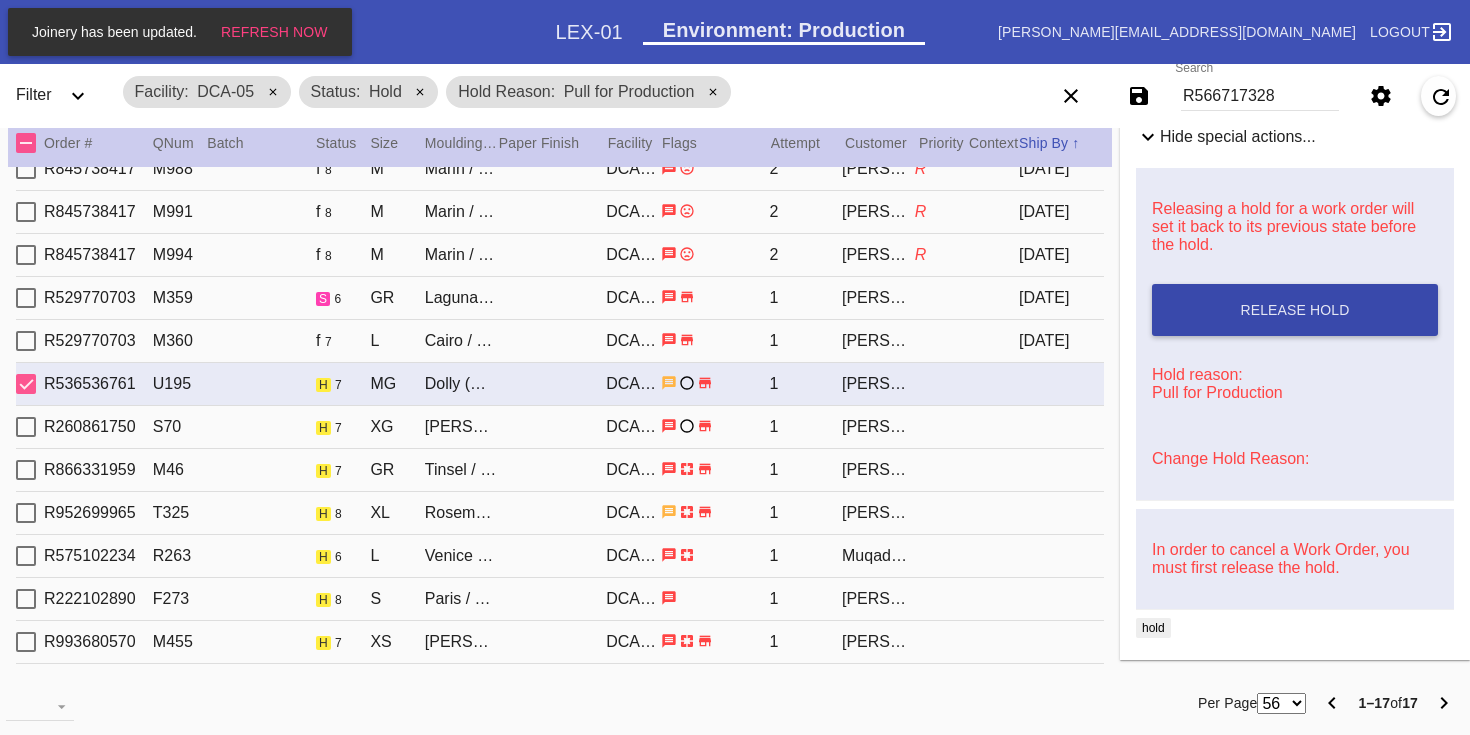 click on "Release Hold" at bounding box center (1295, 310) 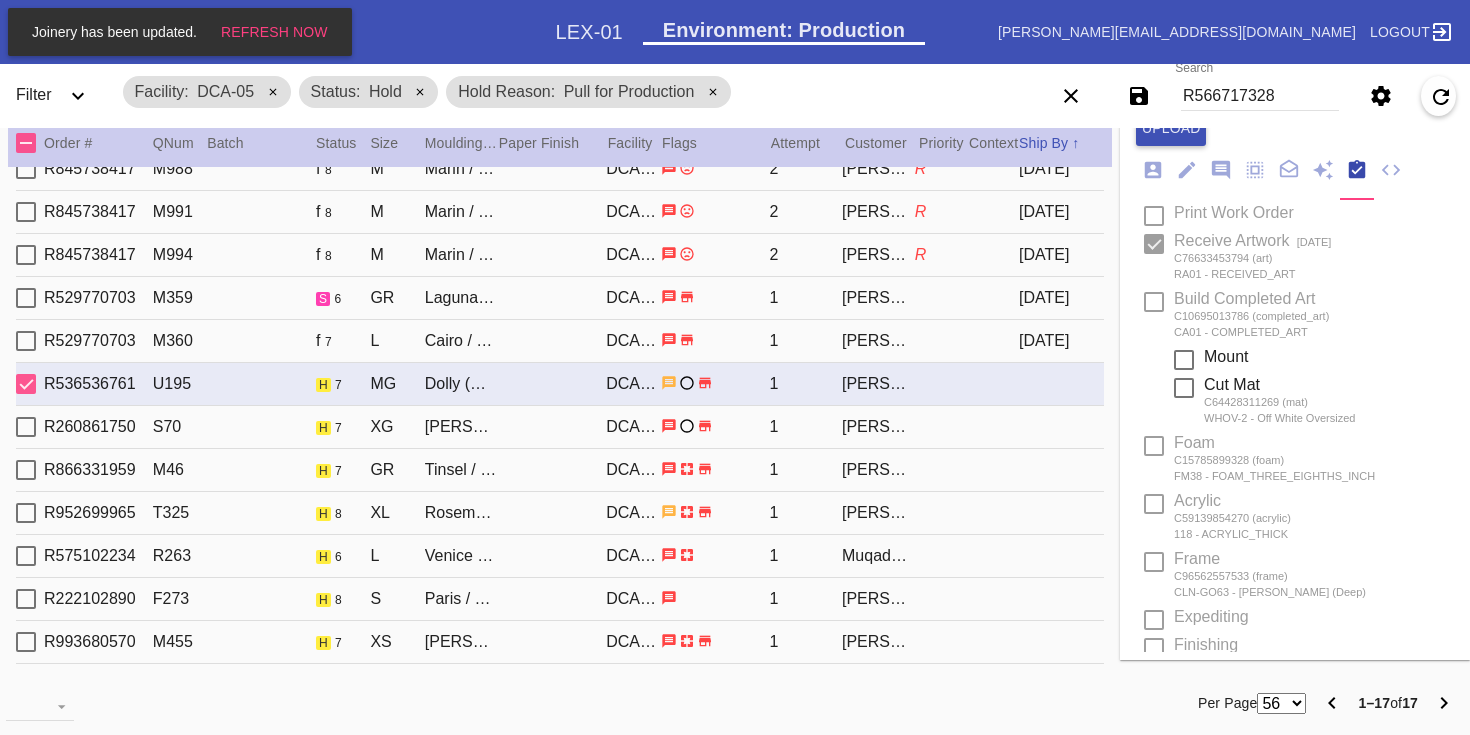scroll, scrollTop: 0, scrollLeft: 0, axis: both 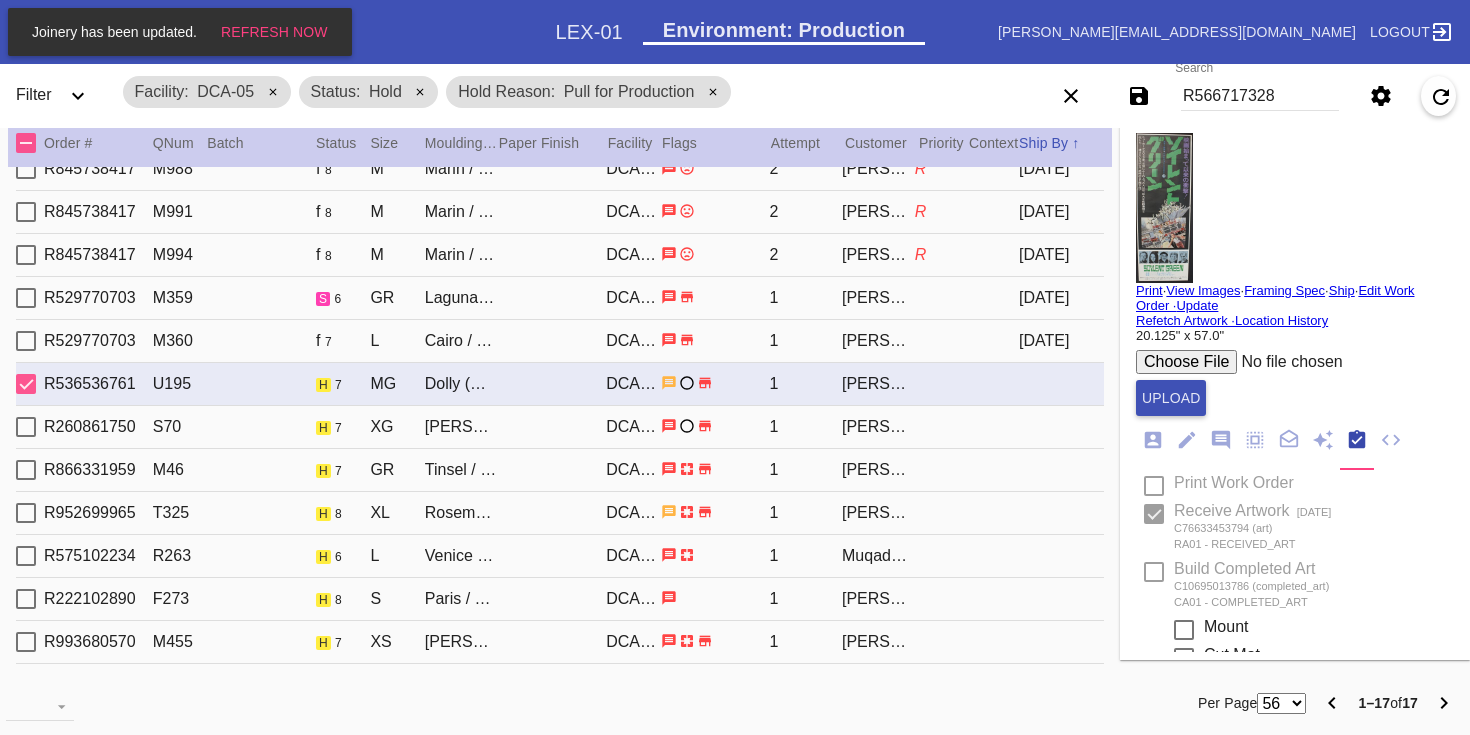 type on "[DATE]" 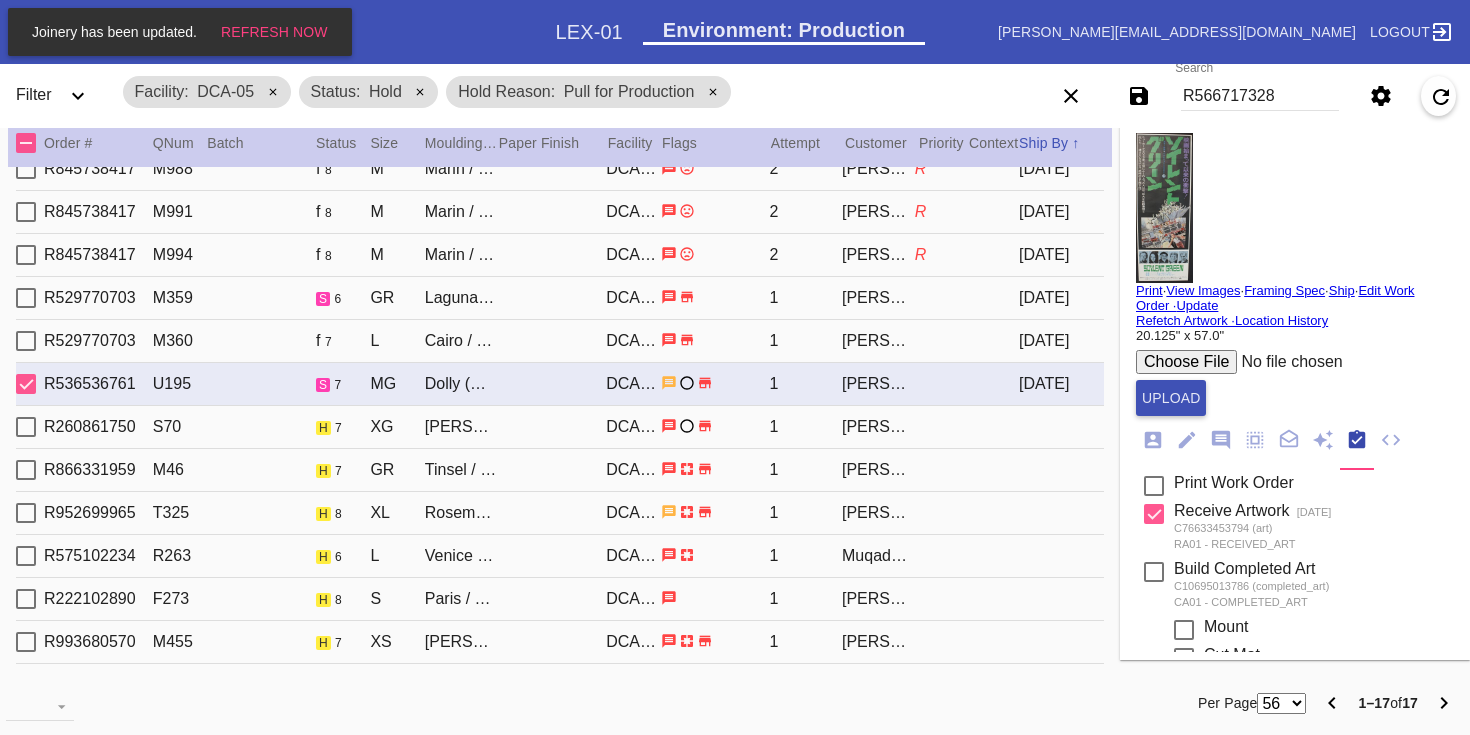 click on "Print  ·  View Images  ·  Framing Spec  ·  Ship  ·  Edit Work Order ·  Update Refetch Artwork ·  Location History 20.125" x 57.0"" at bounding box center [1295, 313] 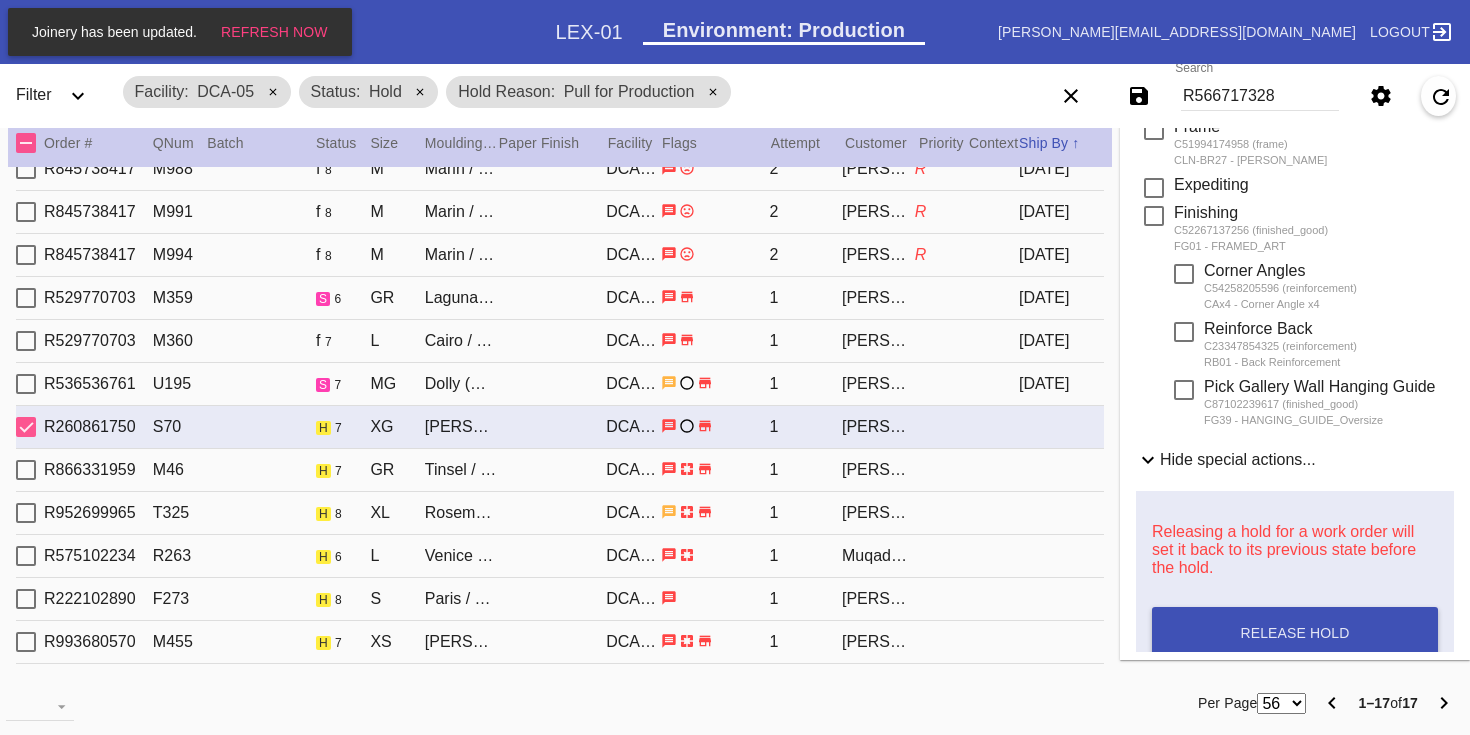 scroll, scrollTop: 1048, scrollLeft: 0, axis: vertical 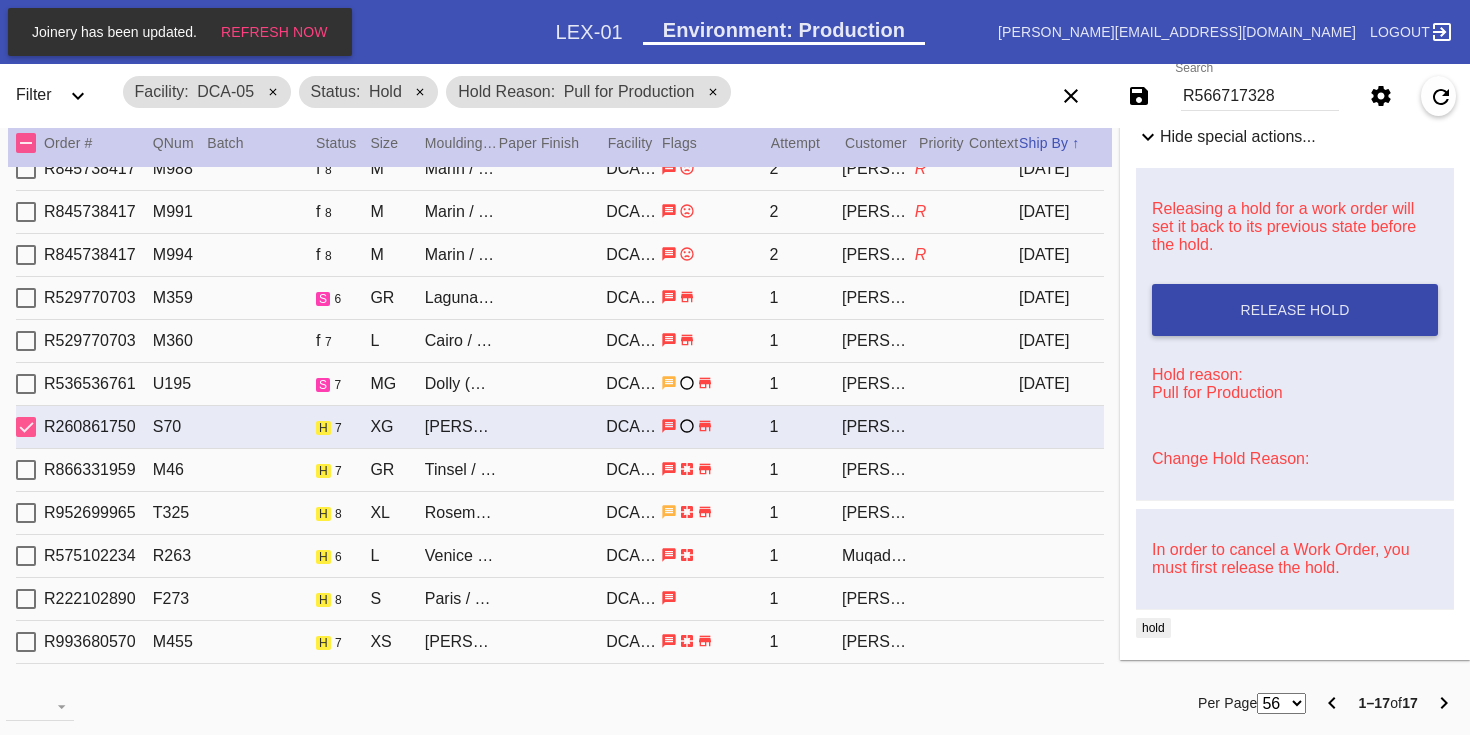 click on "Release Hold" at bounding box center (1294, 310) 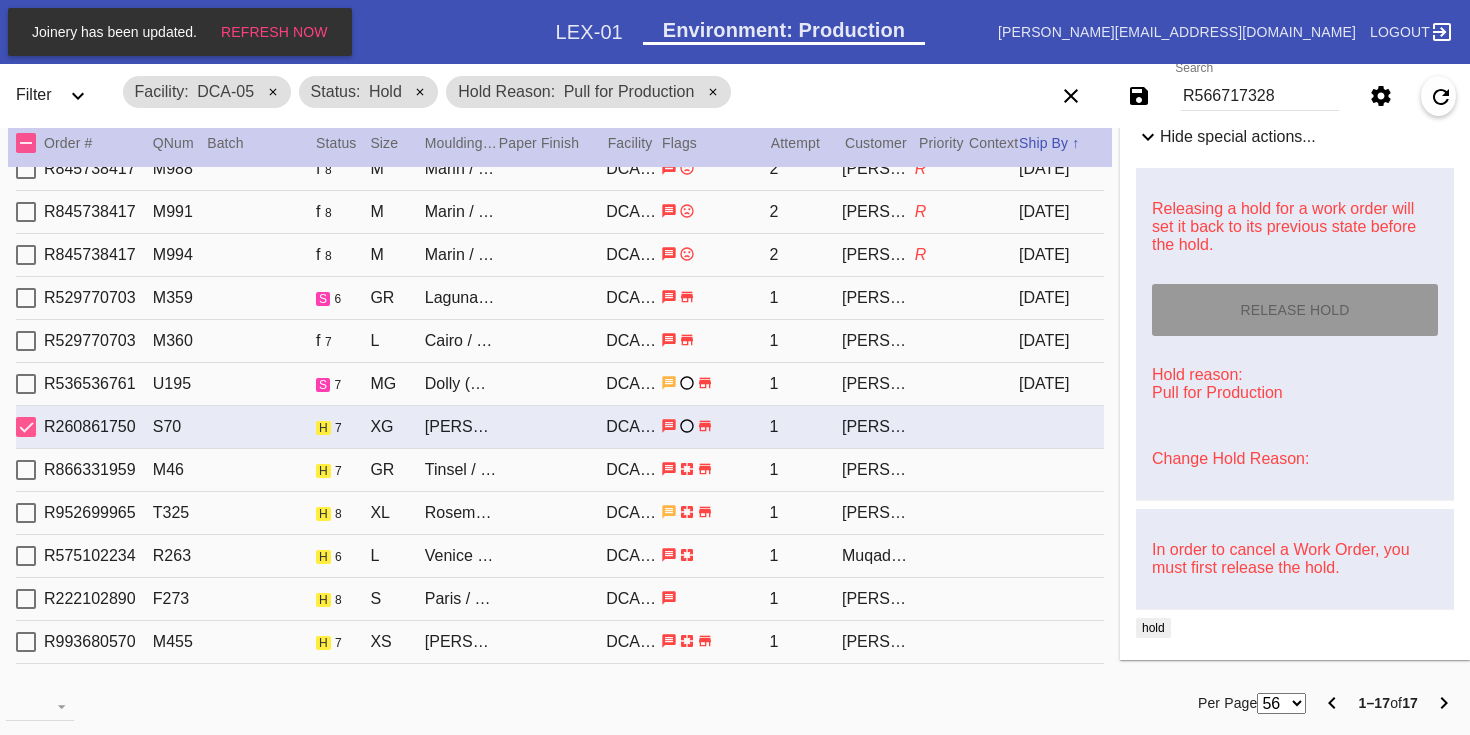 scroll, scrollTop: 0, scrollLeft: 0, axis: both 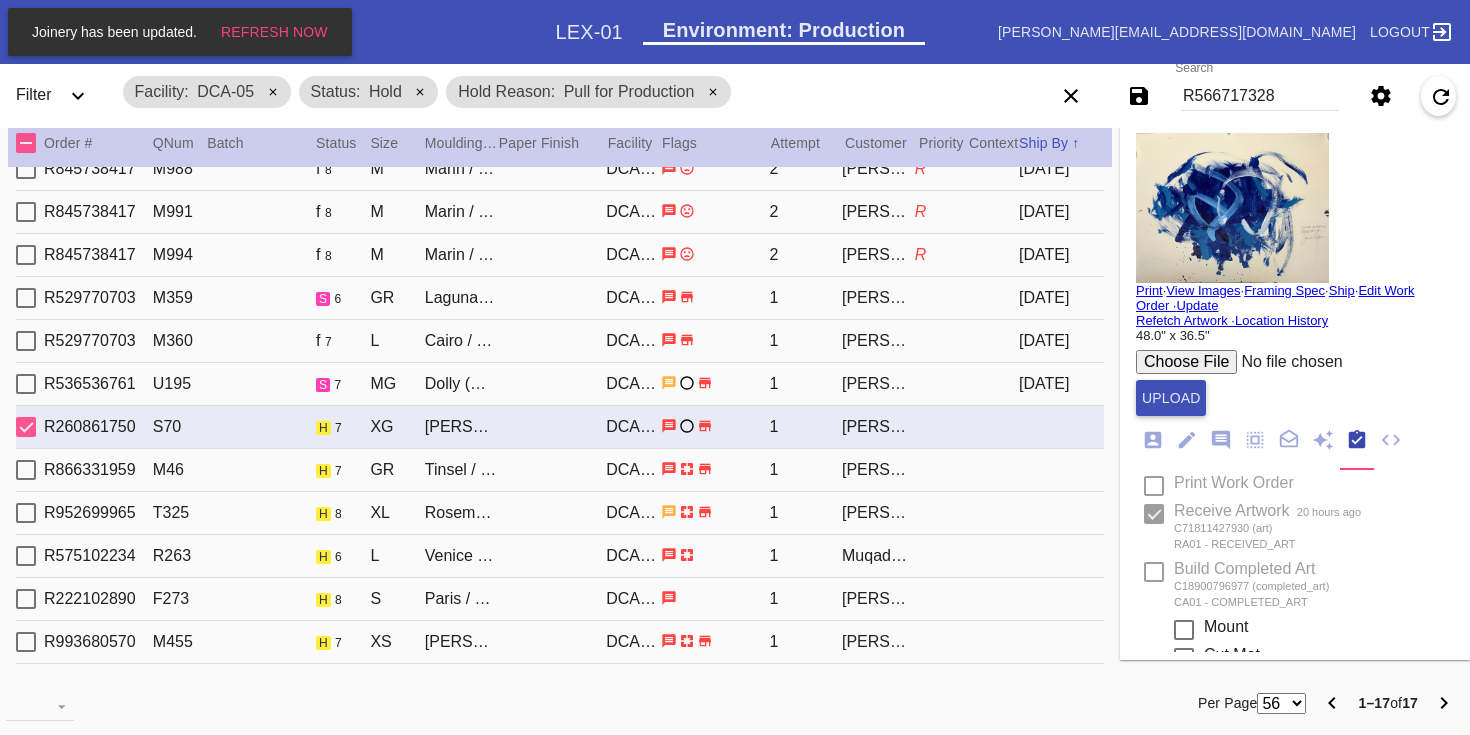 type on "[DATE]" 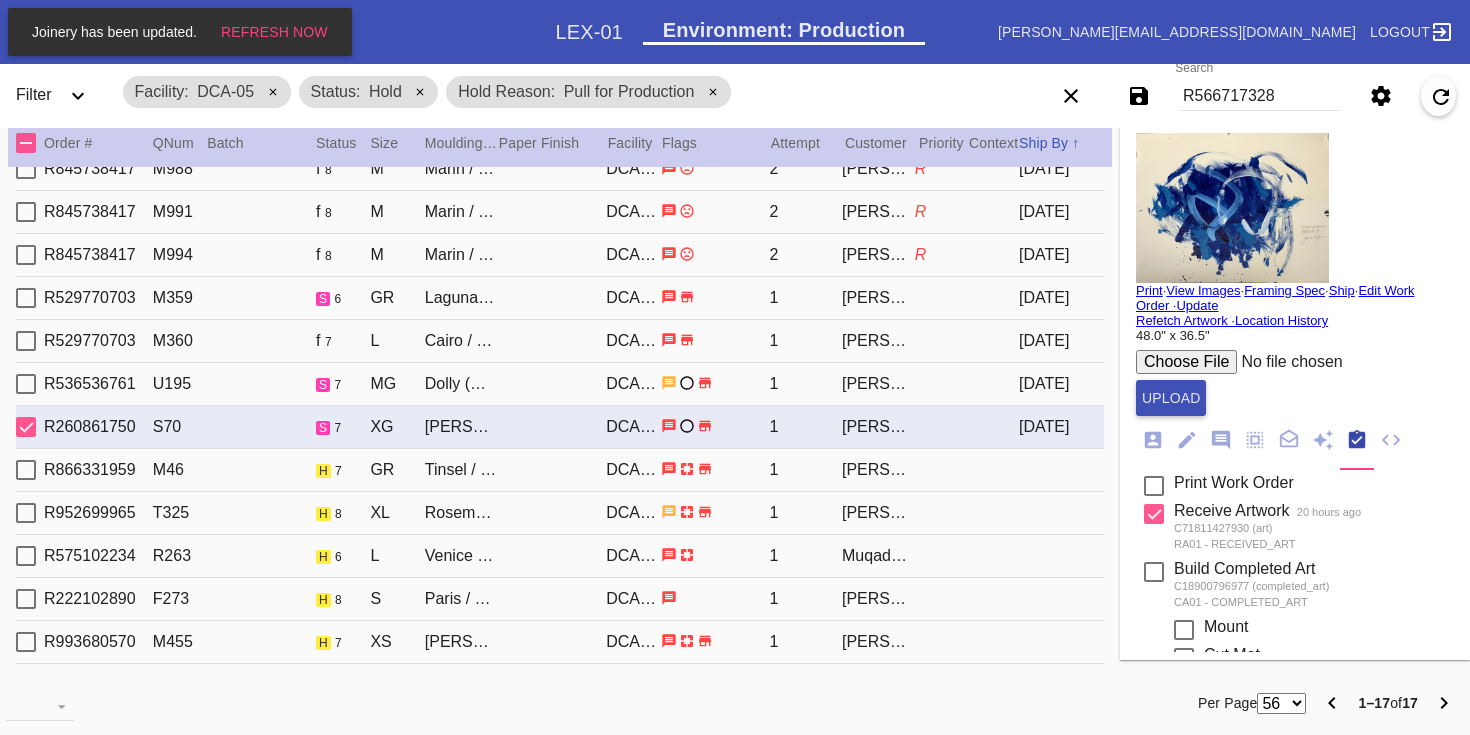 click on "Print" at bounding box center [1149, 290] 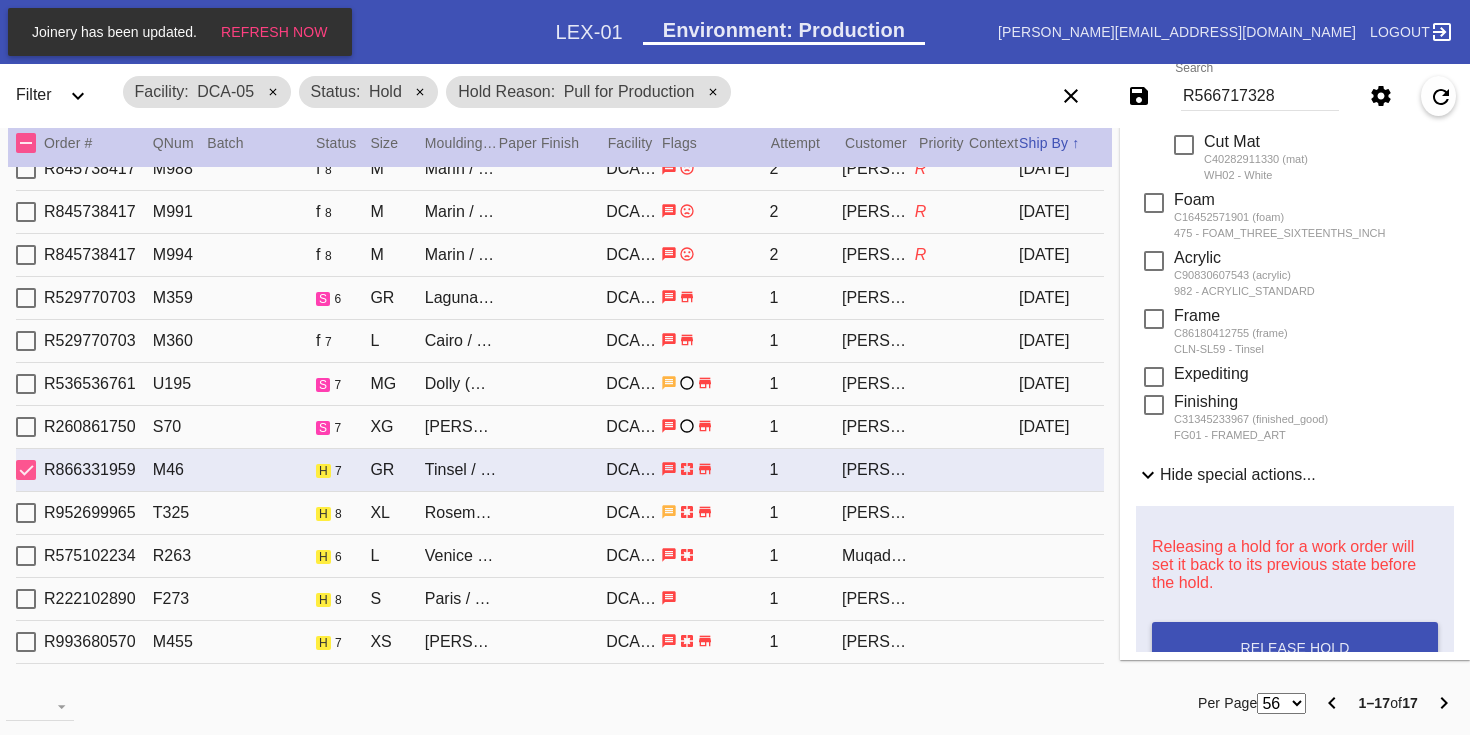 scroll, scrollTop: 930, scrollLeft: 0, axis: vertical 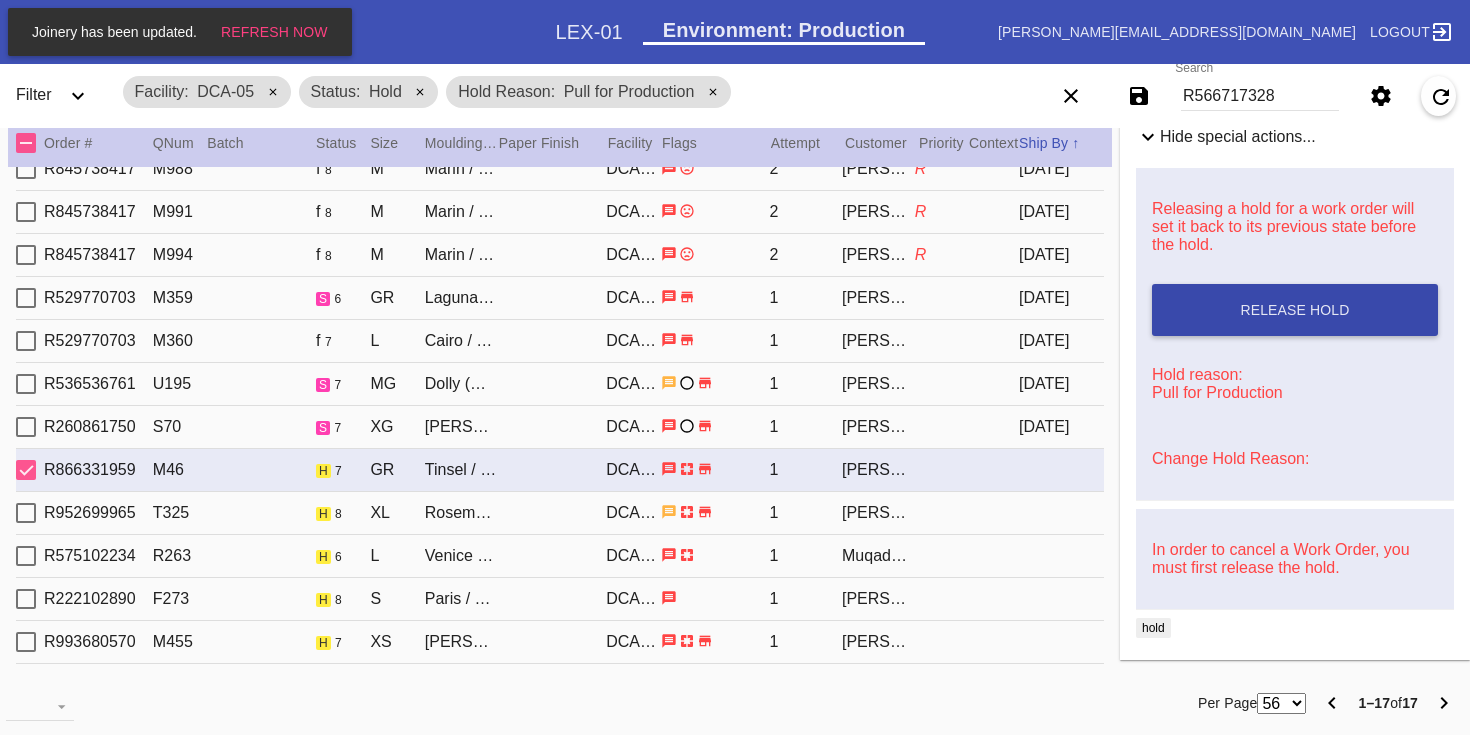 click on "Release Hold" at bounding box center (1295, 310) 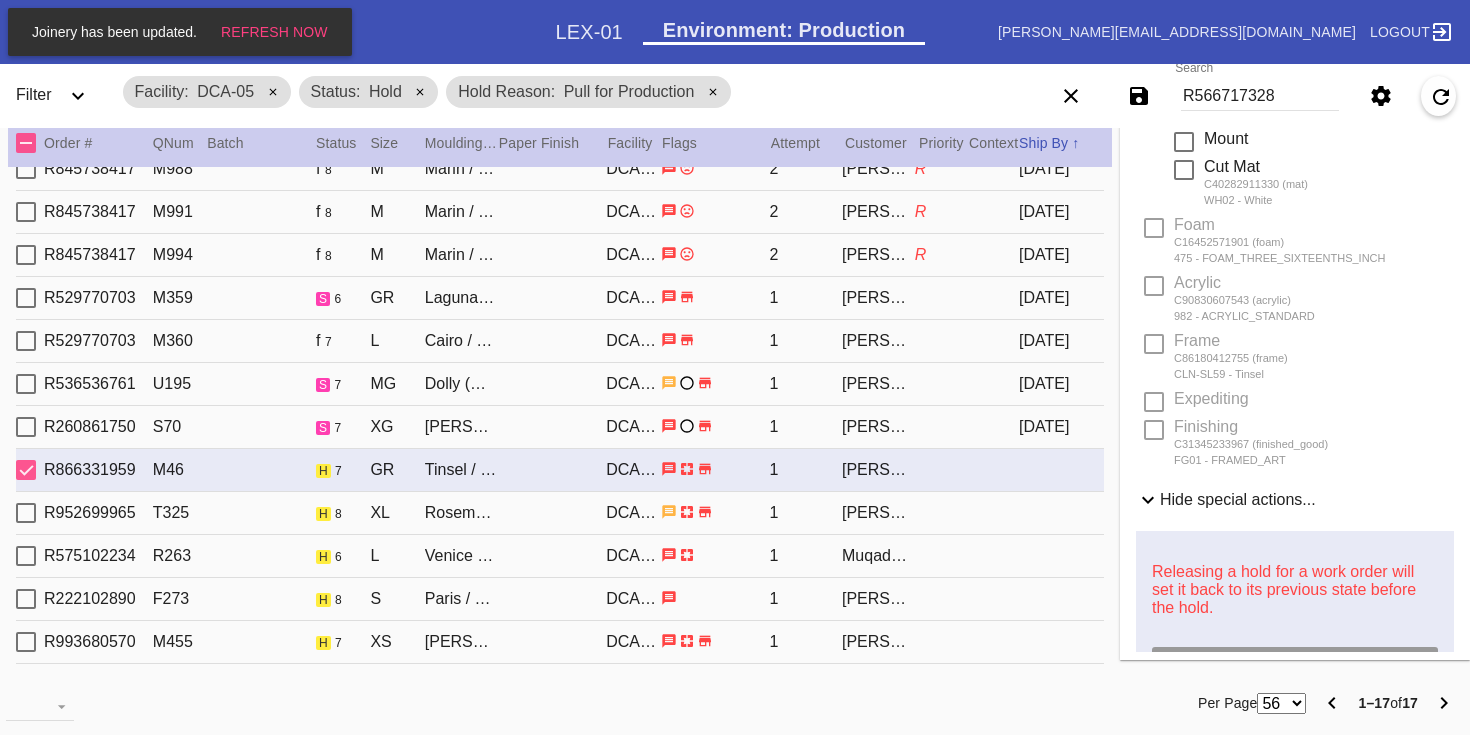 scroll, scrollTop: 0, scrollLeft: 0, axis: both 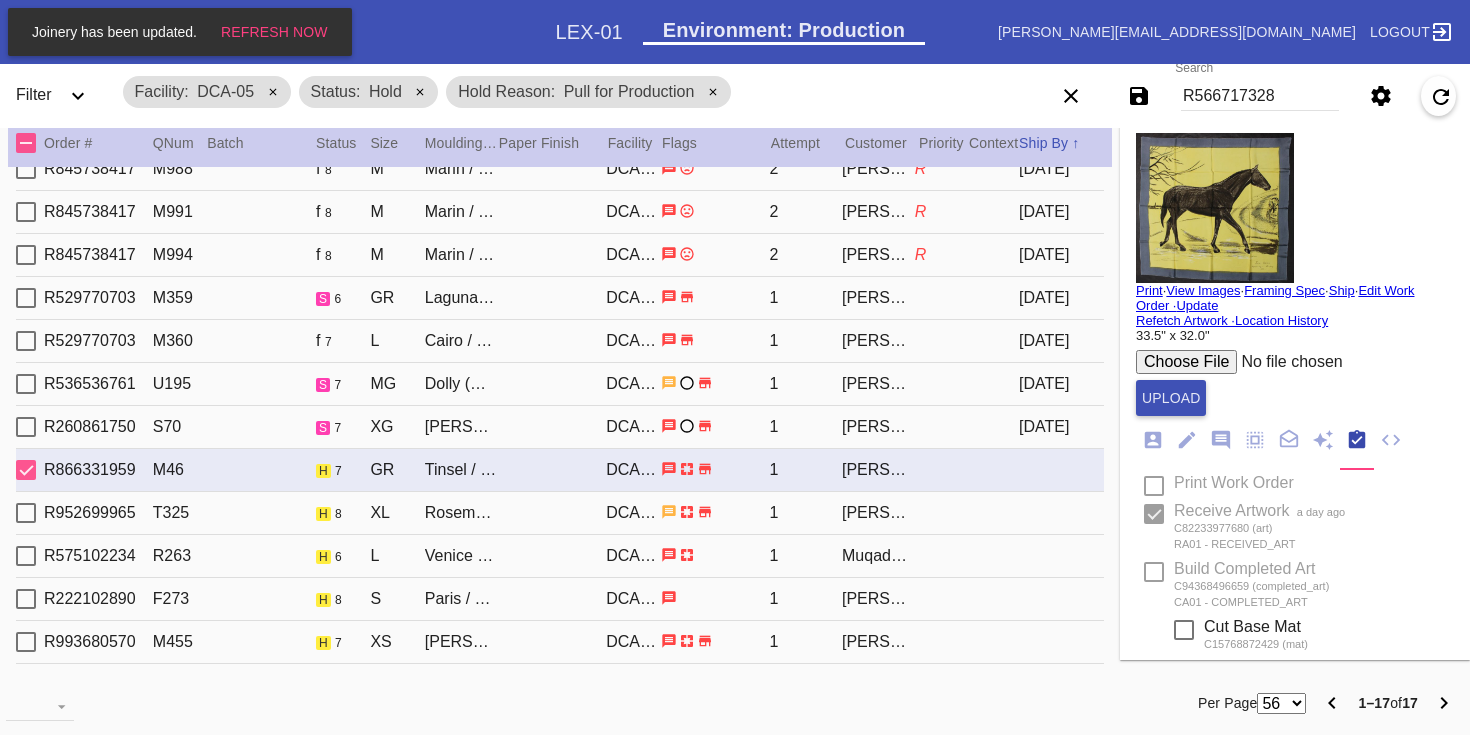 type on "[DATE]" 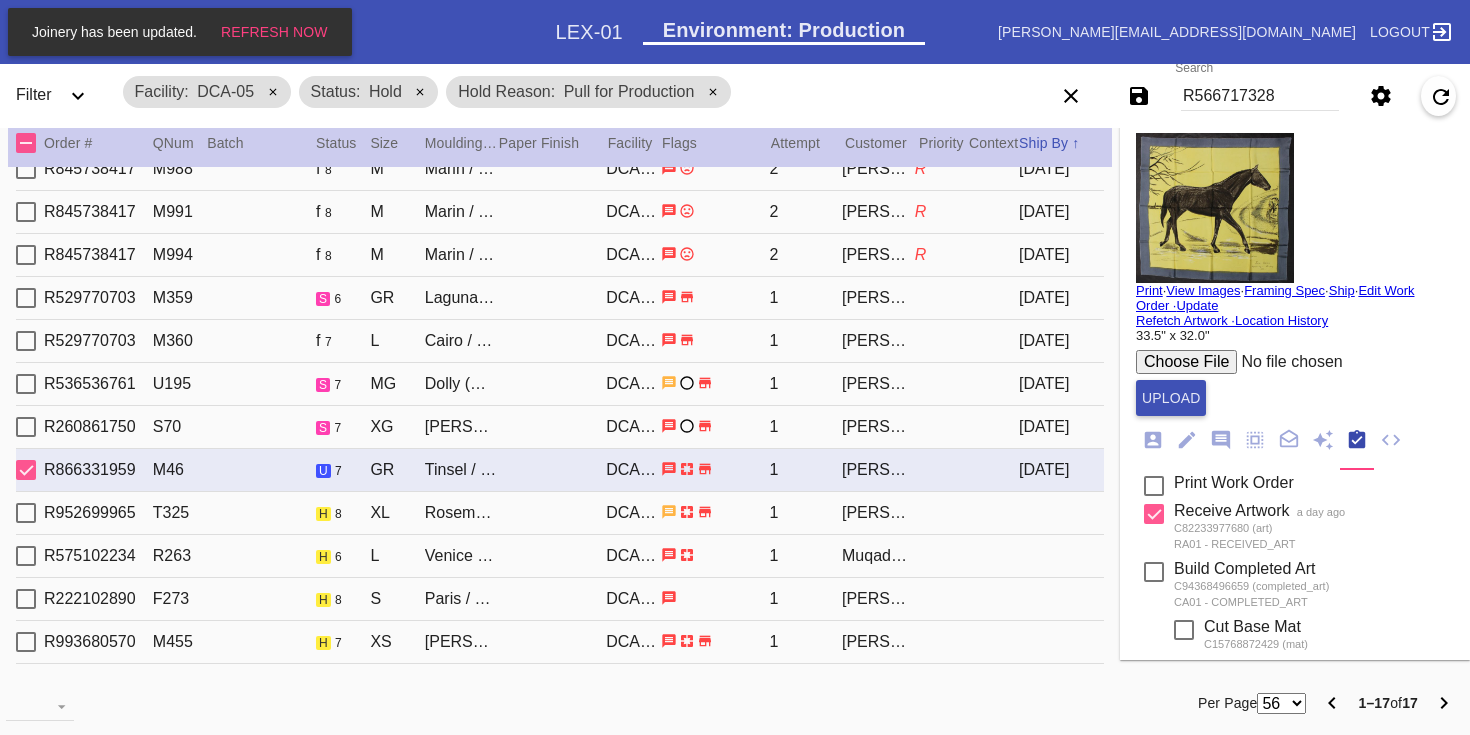 click on "Print" at bounding box center (1149, 290) 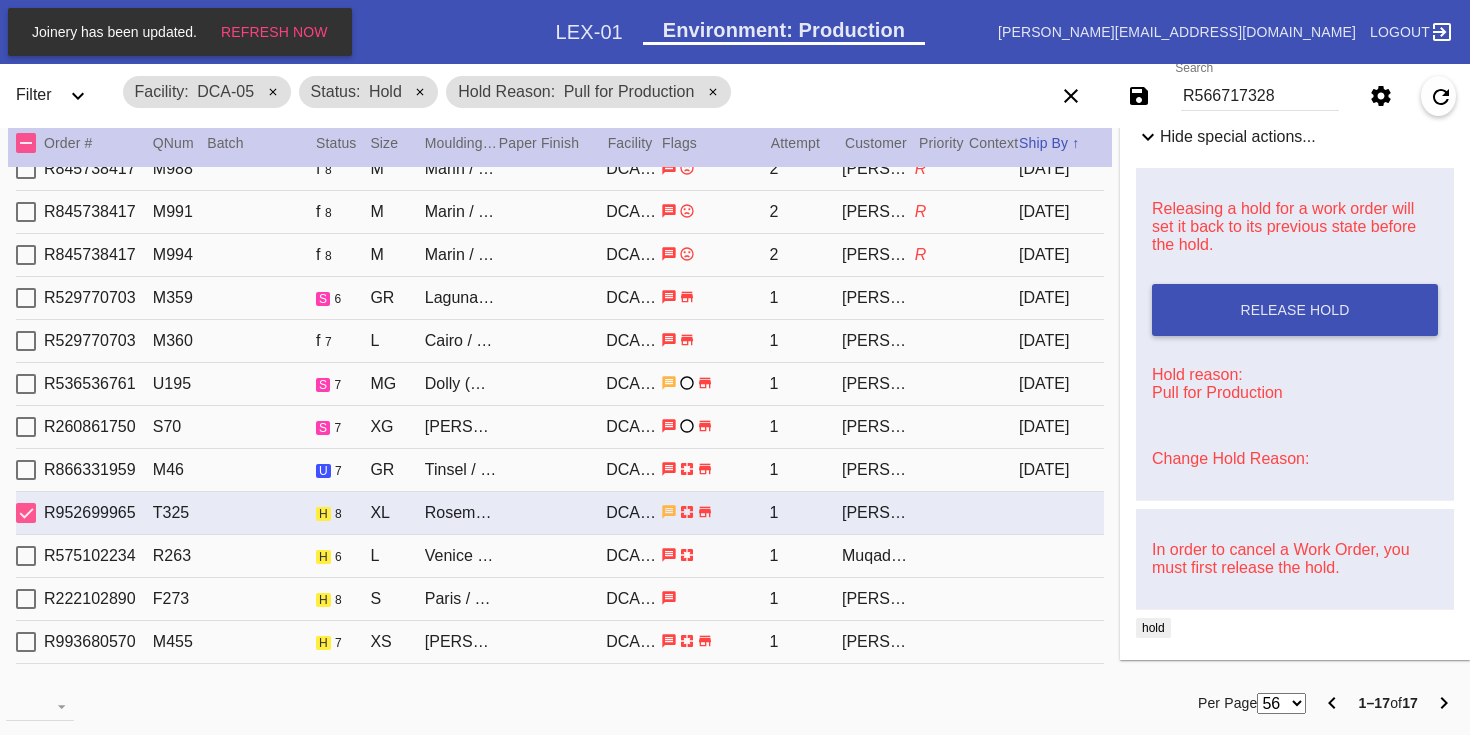 scroll, scrollTop: 930, scrollLeft: 0, axis: vertical 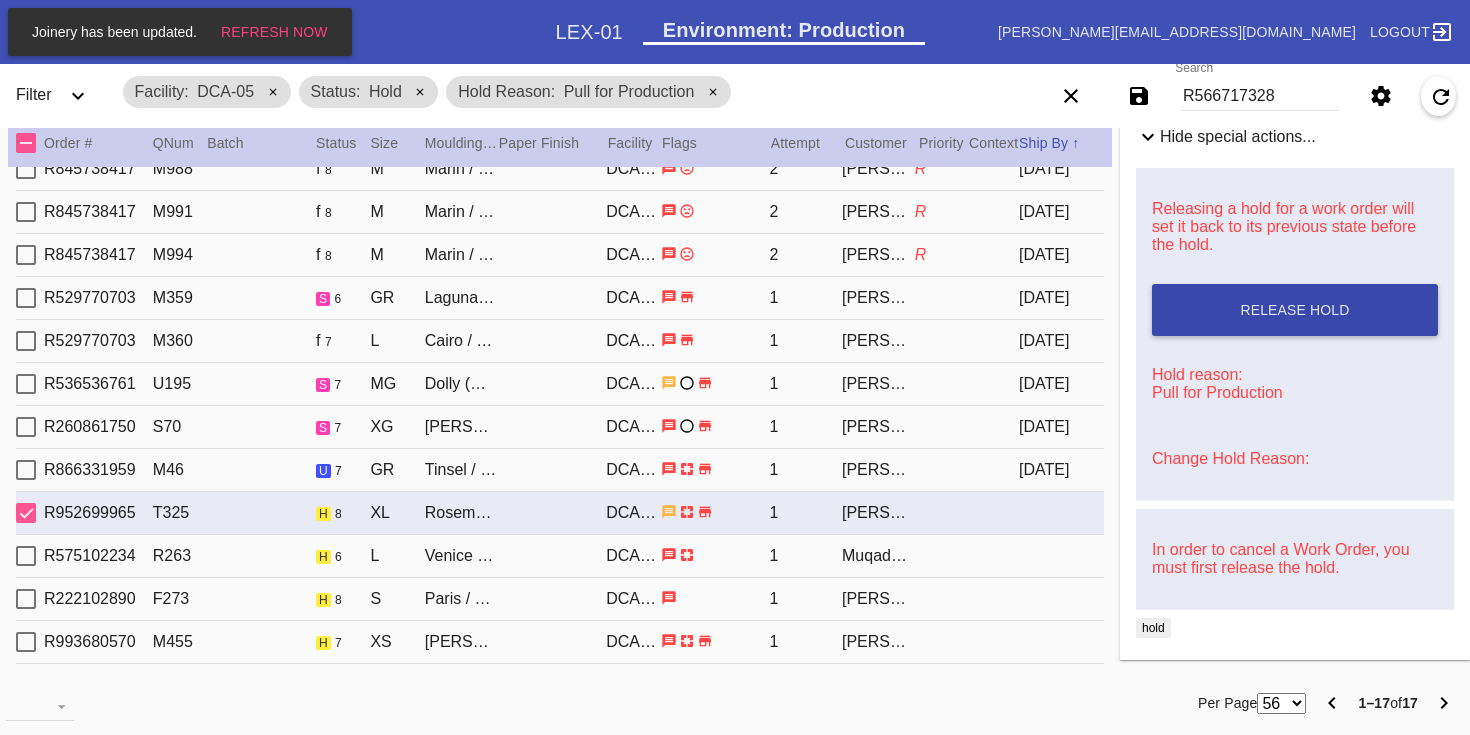 click on "Release Hold" at bounding box center (1295, 310) 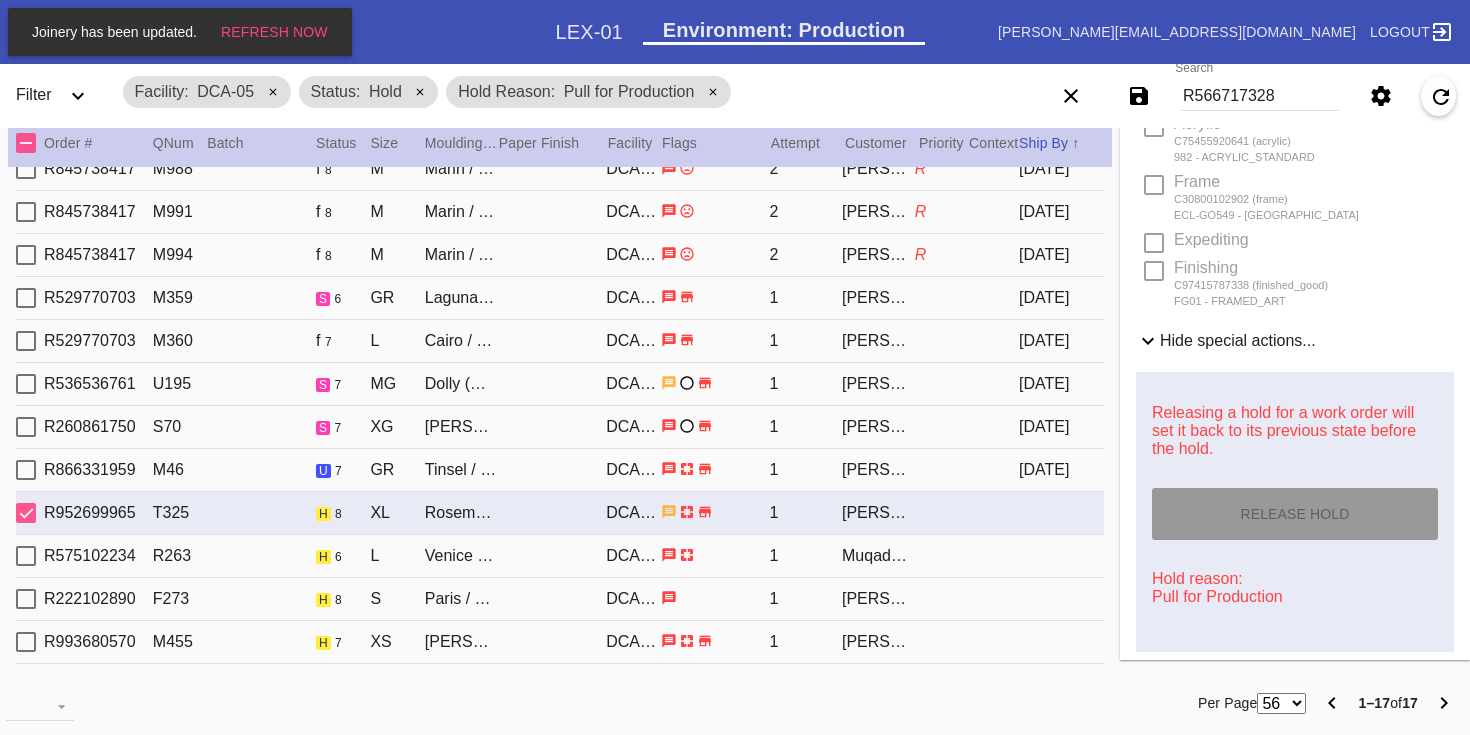 scroll, scrollTop: 272, scrollLeft: 0, axis: vertical 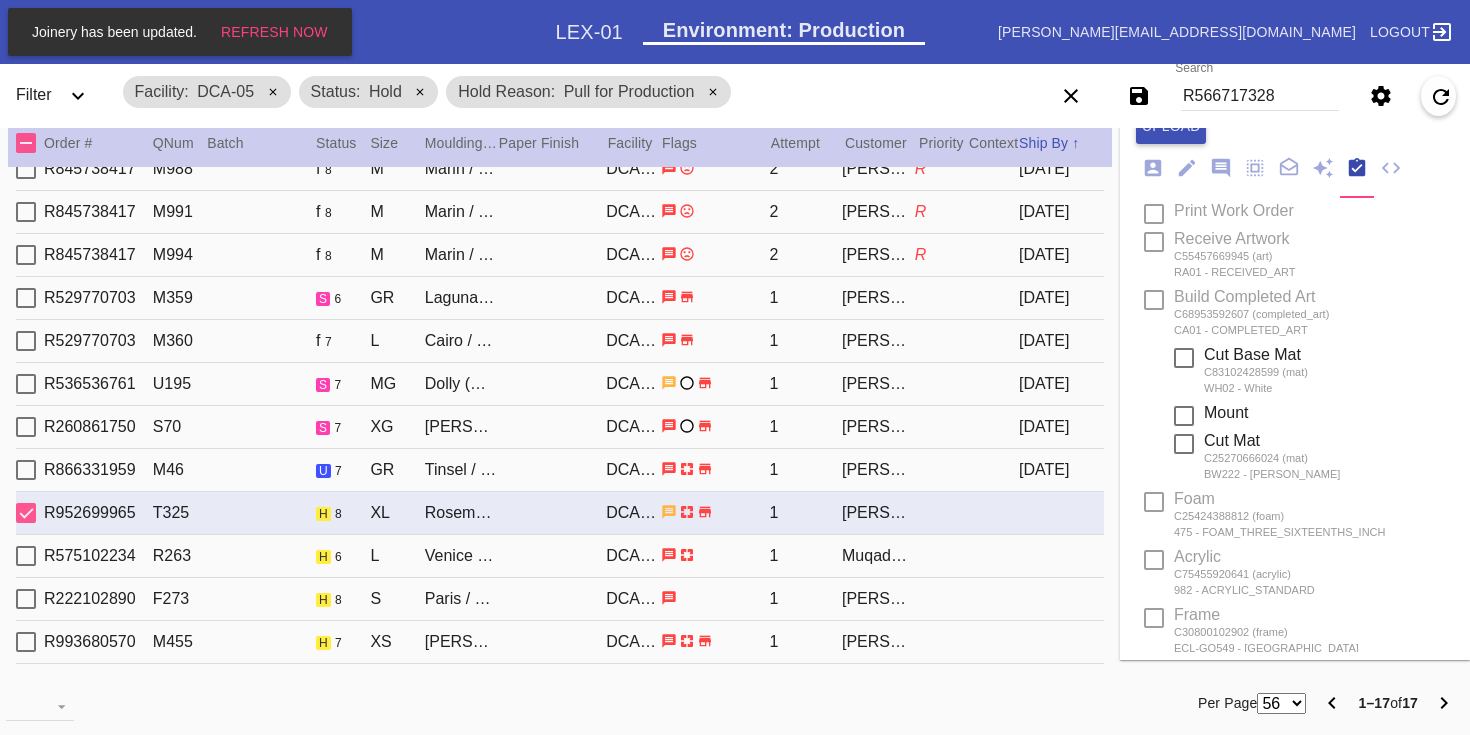 type on "[DATE]" 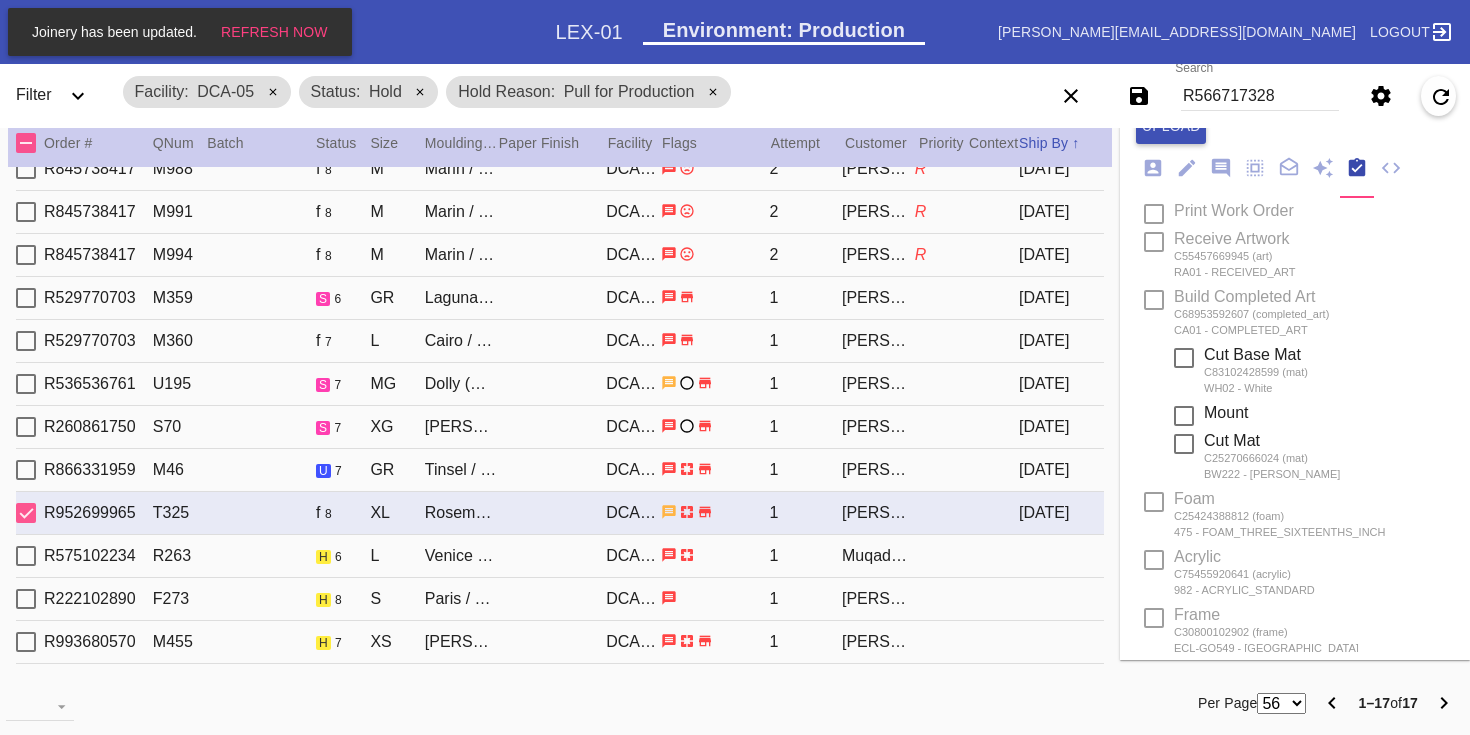 scroll, scrollTop: 0, scrollLeft: 0, axis: both 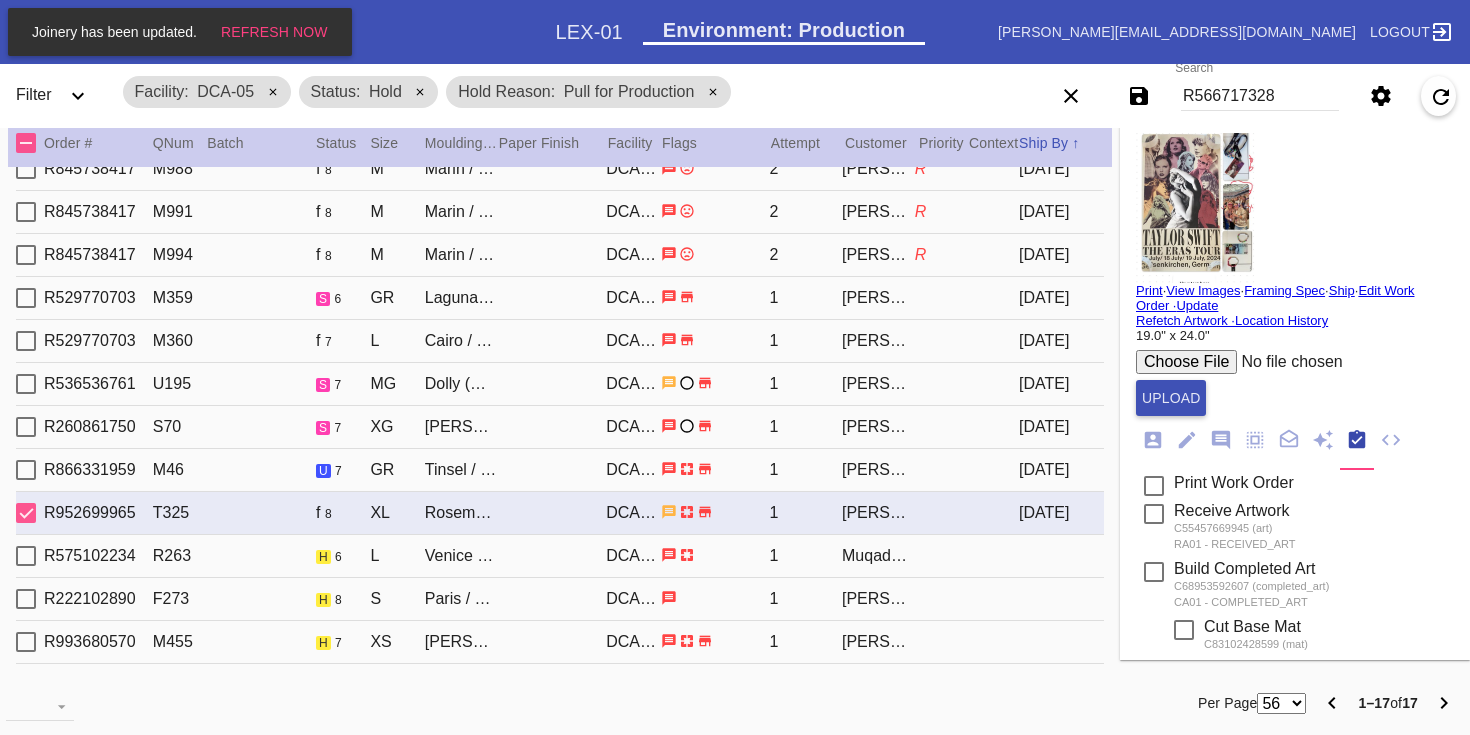 click on "Print" at bounding box center [1149, 290] 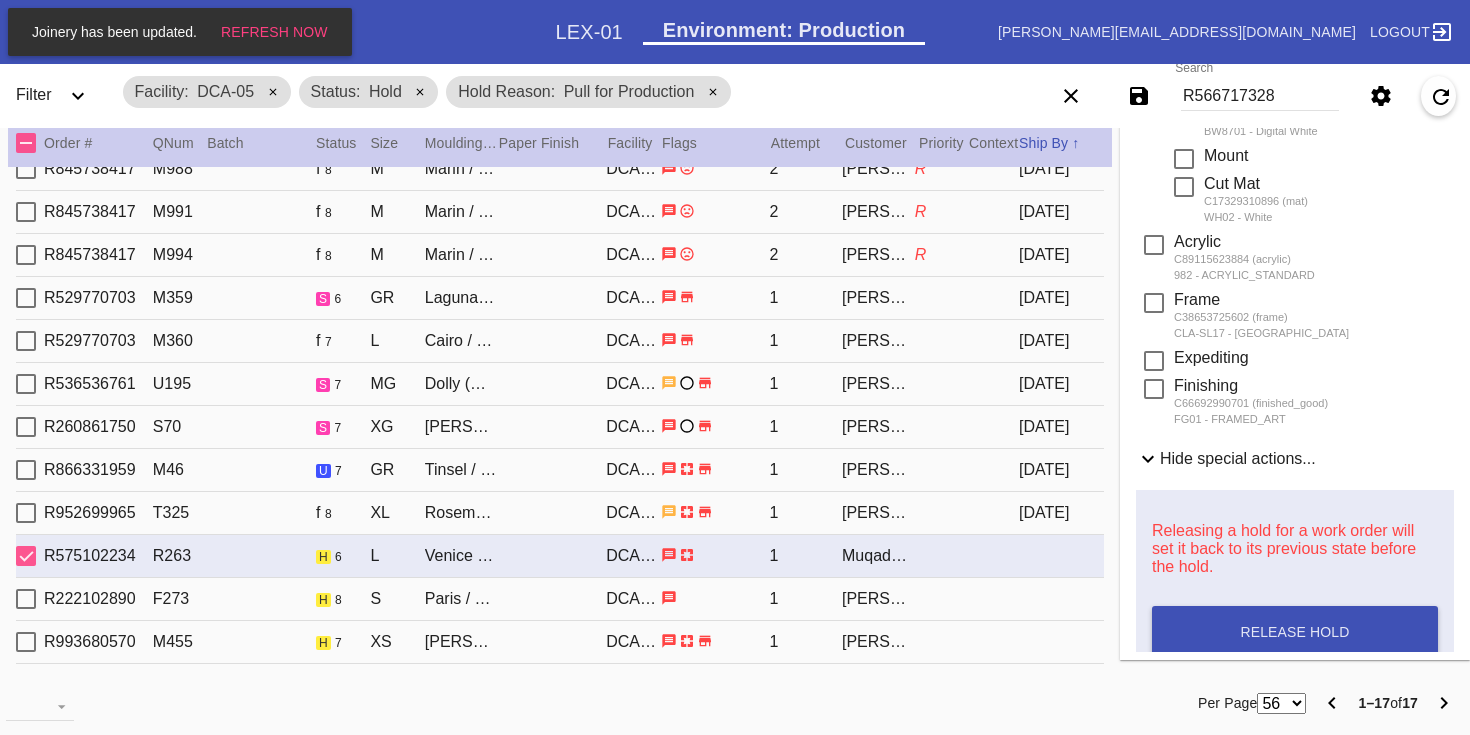 scroll, scrollTop: 903, scrollLeft: 0, axis: vertical 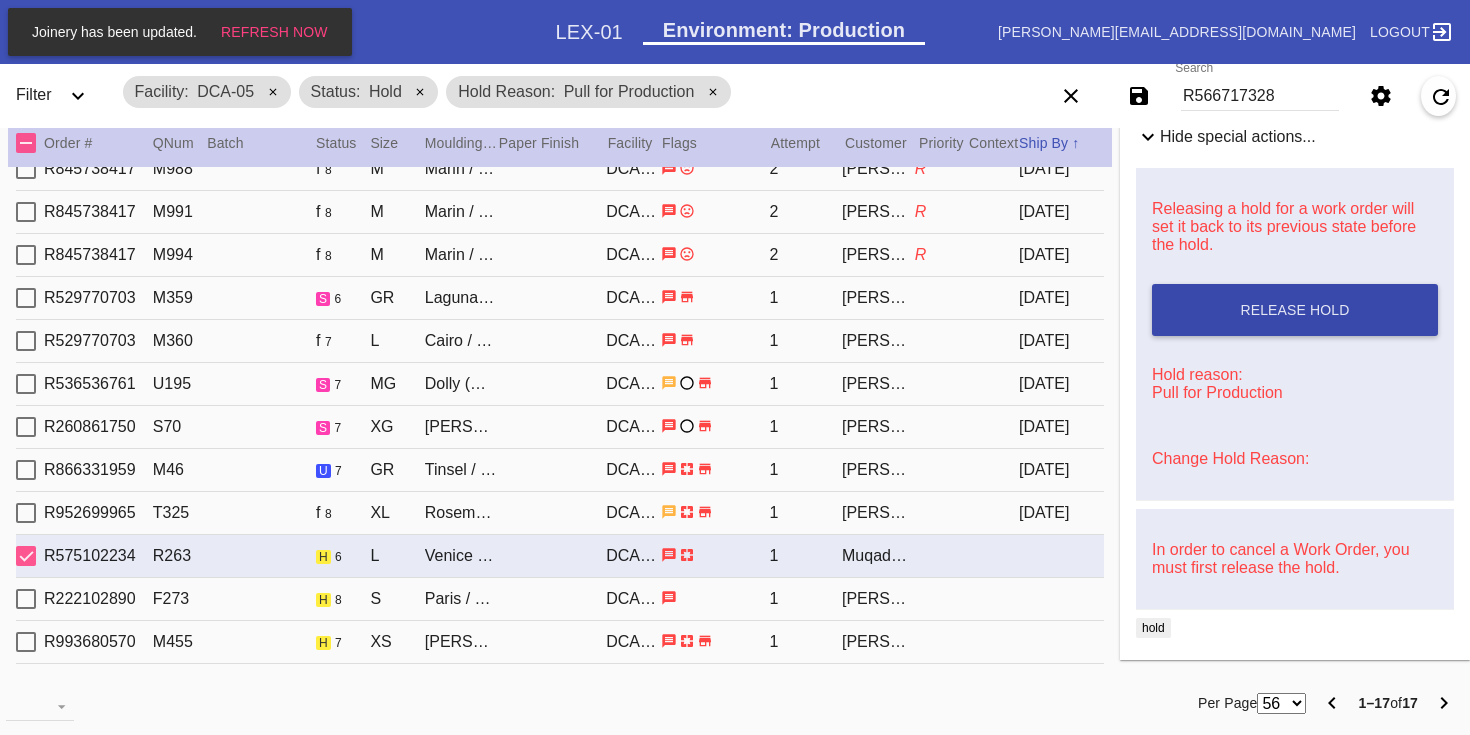 click on "Release Hold" at bounding box center [1294, 310] 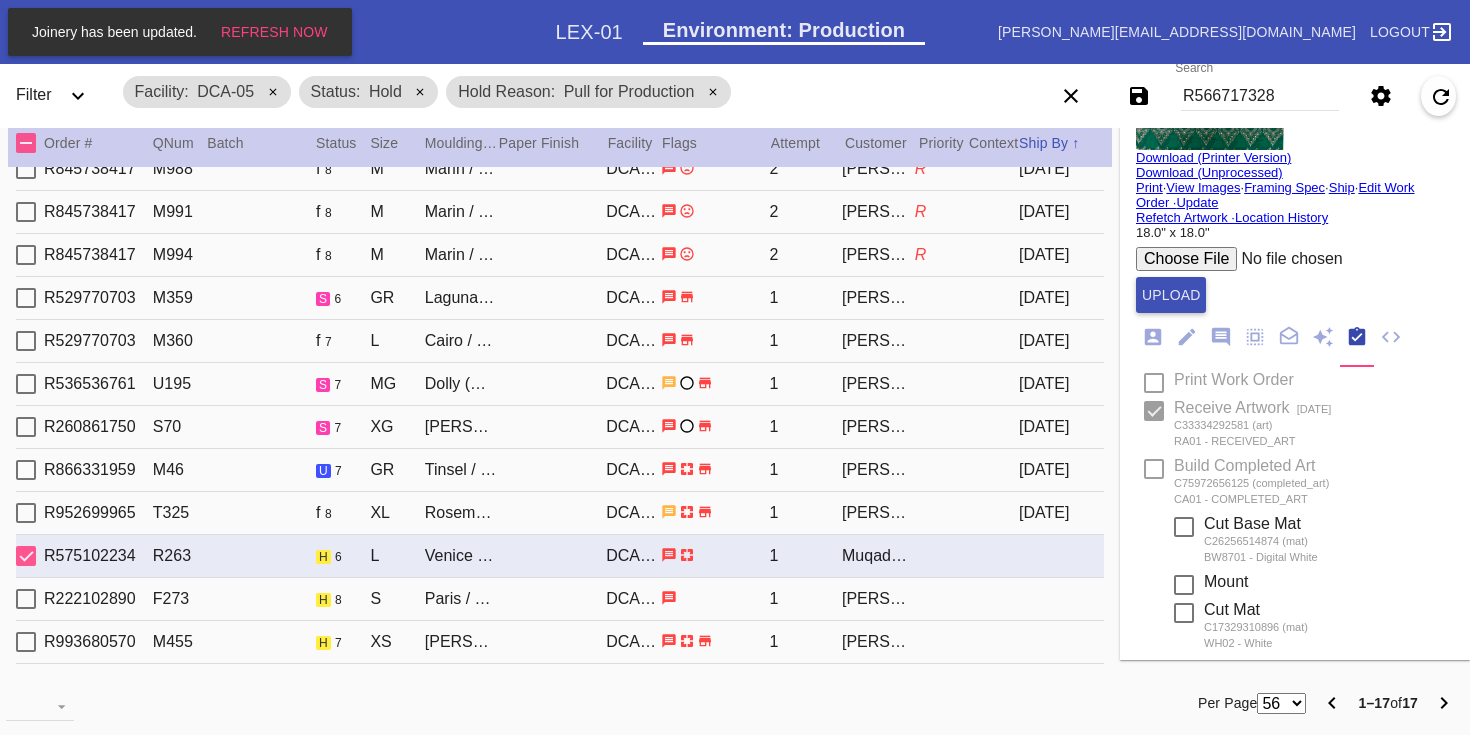 scroll, scrollTop: 0, scrollLeft: 0, axis: both 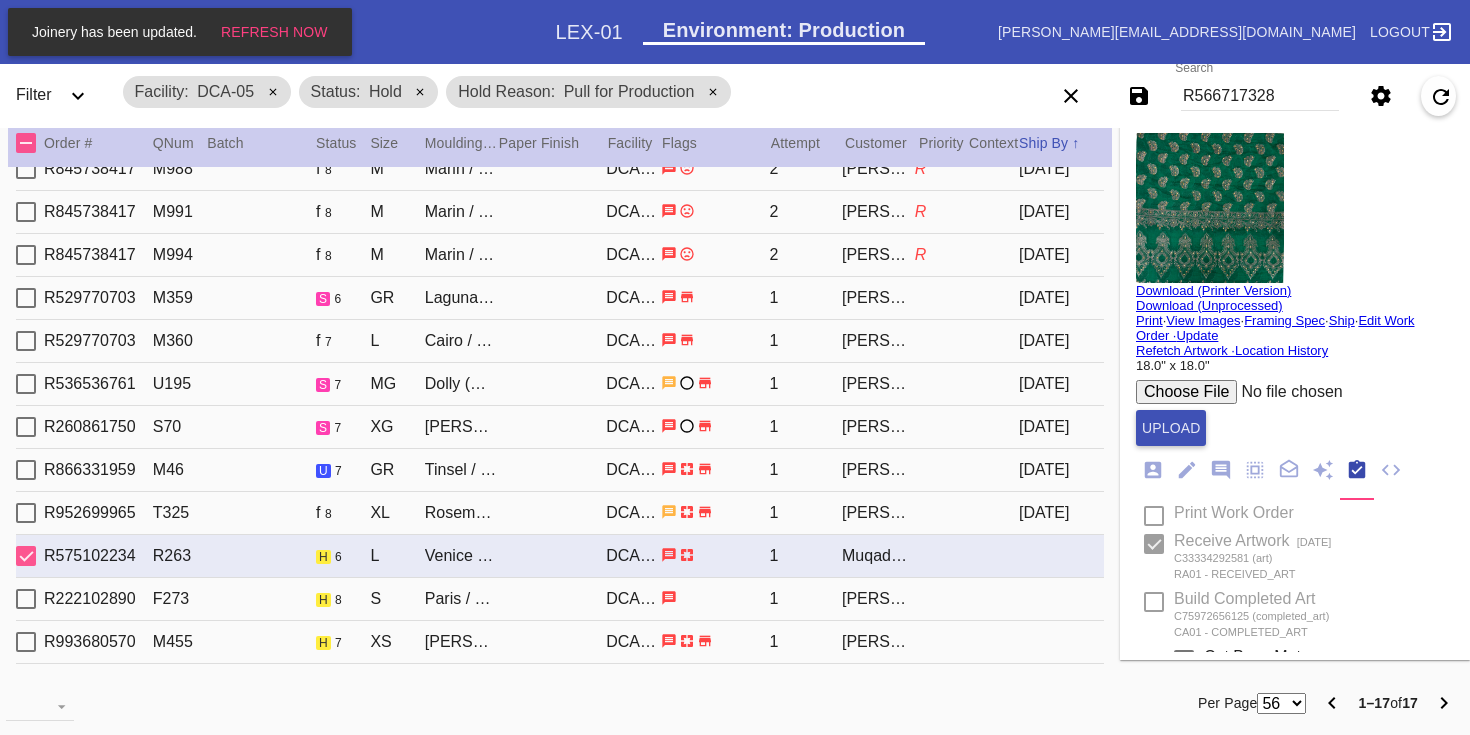 type on "[DATE]" 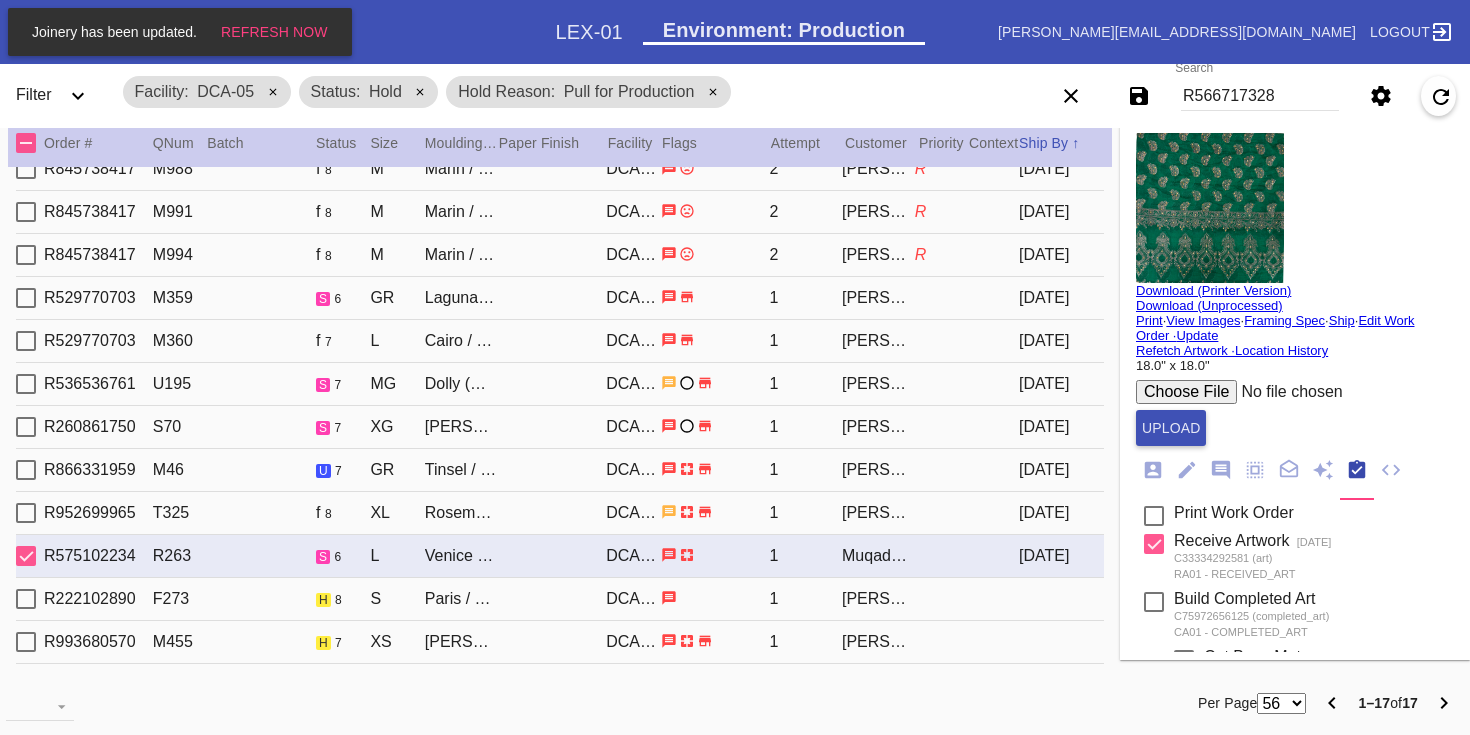 click on "Print" at bounding box center [1149, 320] 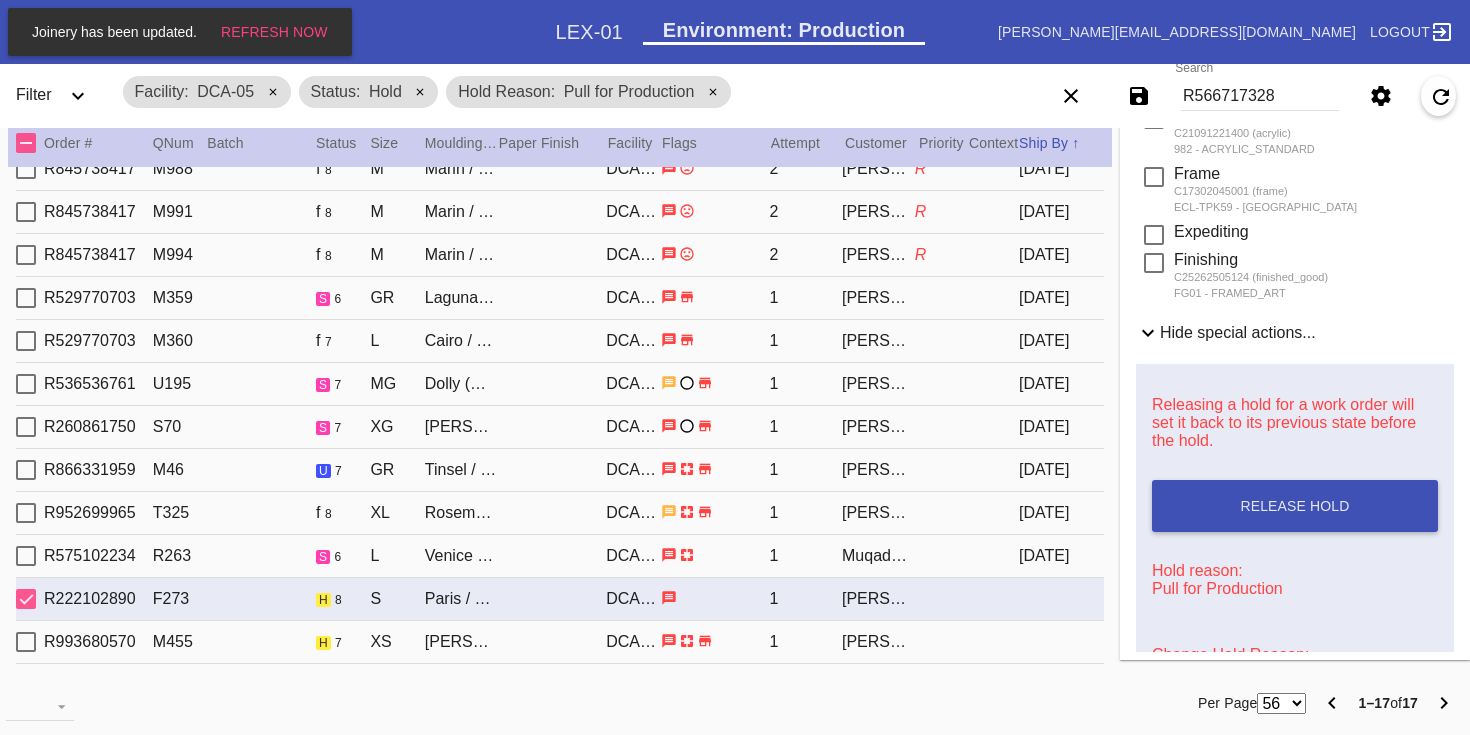 scroll, scrollTop: 871, scrollLeft: 0, axis: vertical 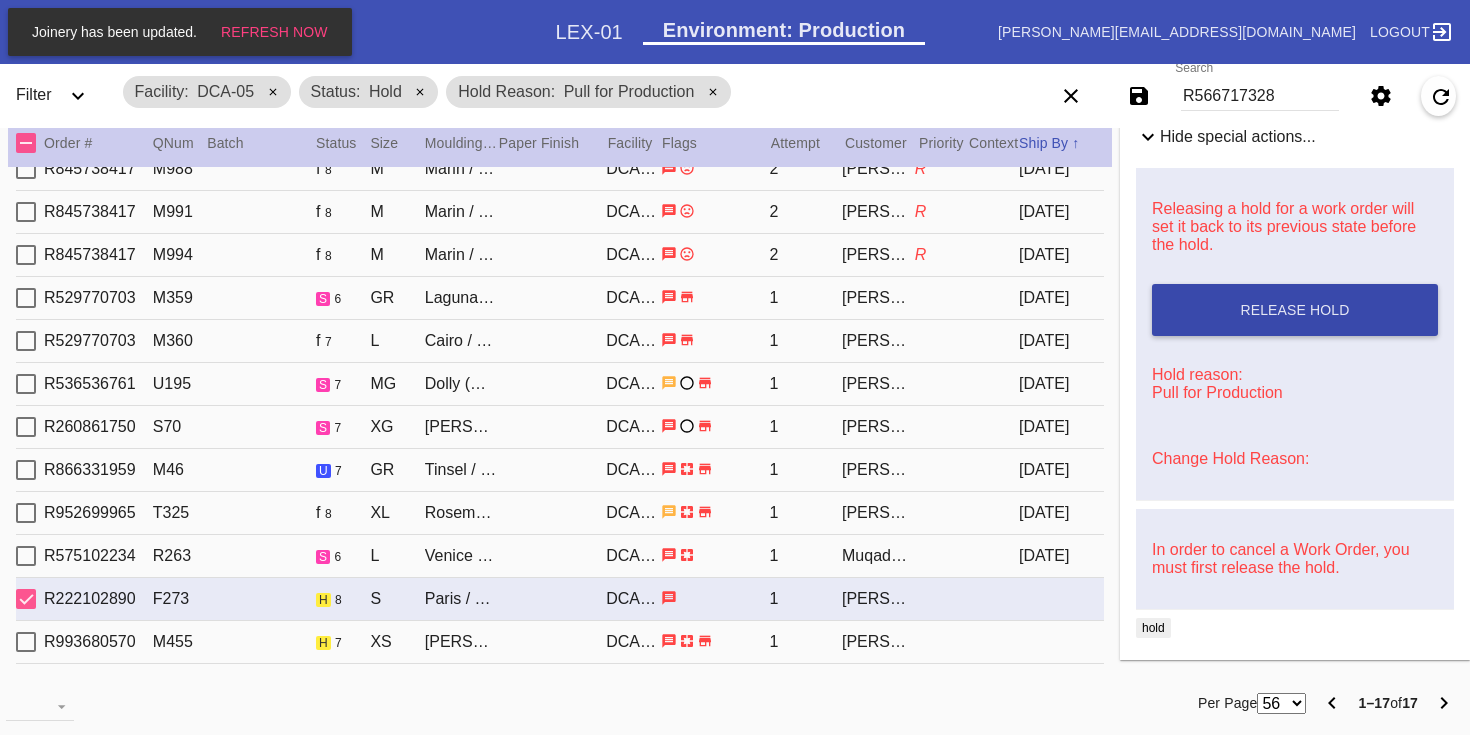 click on "Release Hold" at bounding box center (1294, 310) 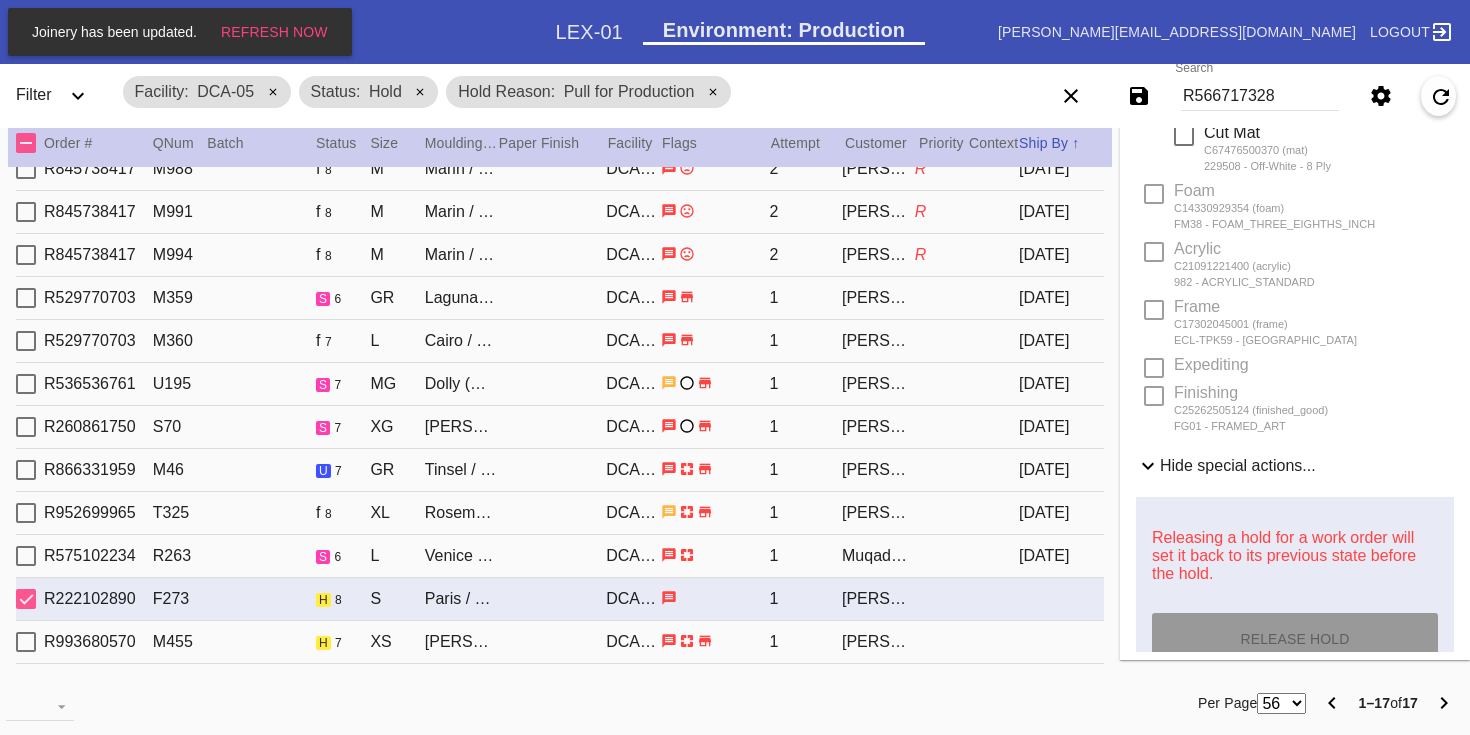 scroll, scrollTop: 0, scrollLeft: 0, axis: both 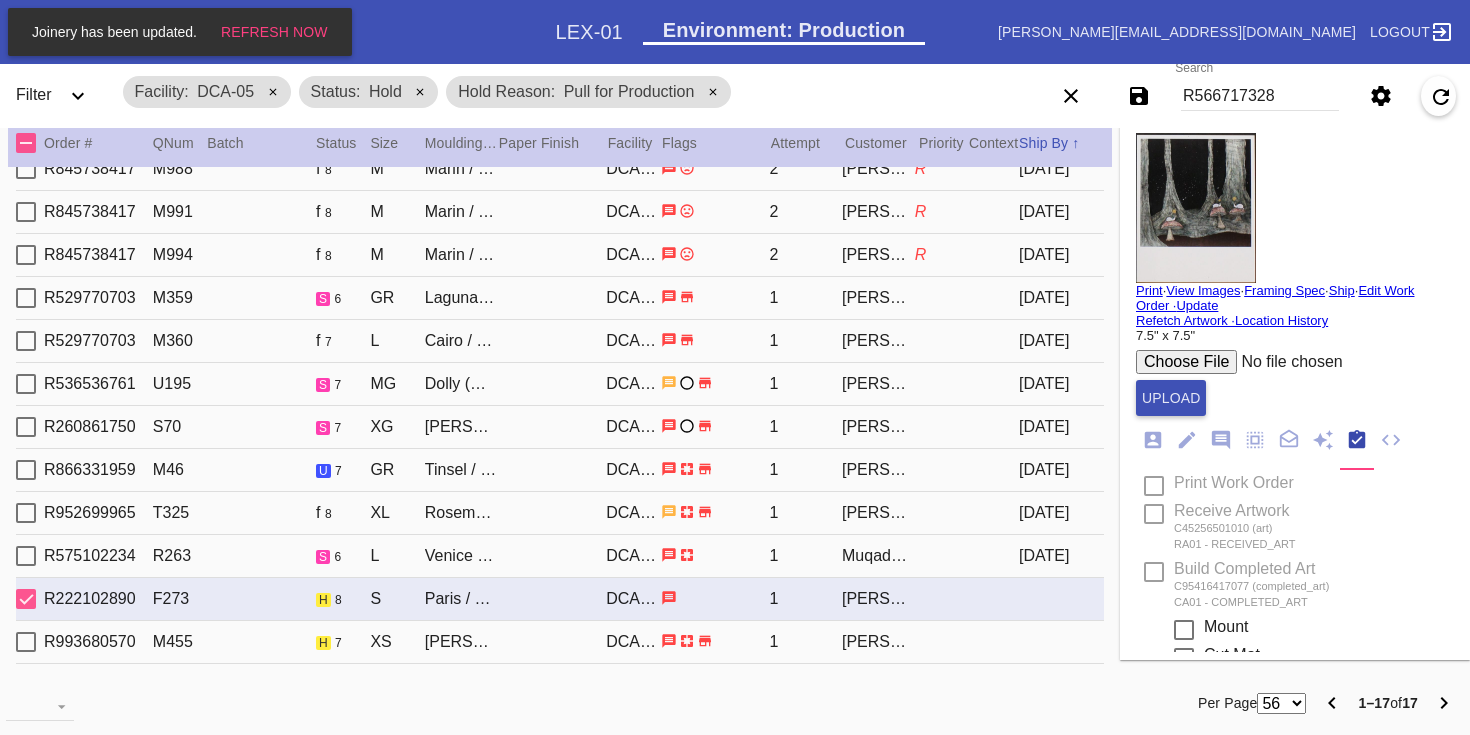 type on "[DATE]" 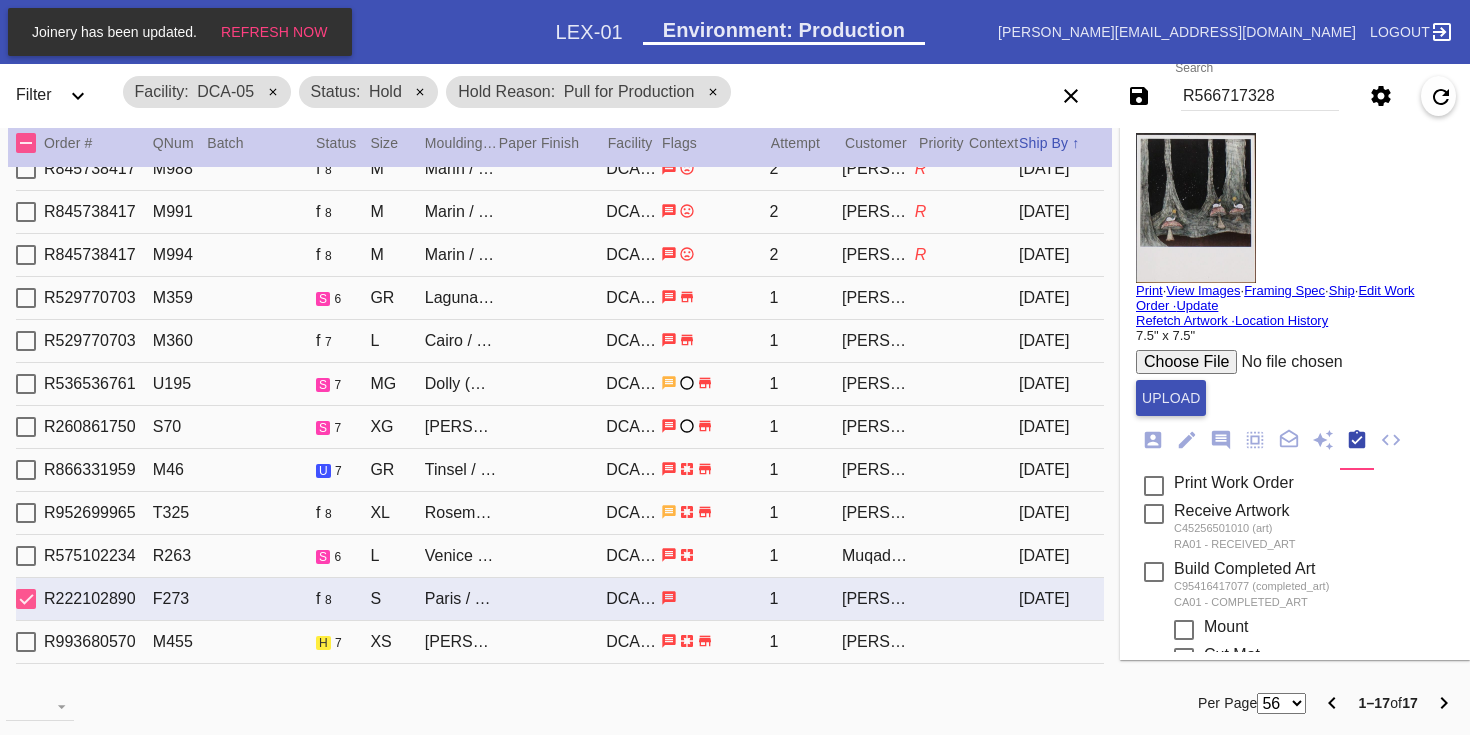 click on "Print" at bounding box center (1149, 290) 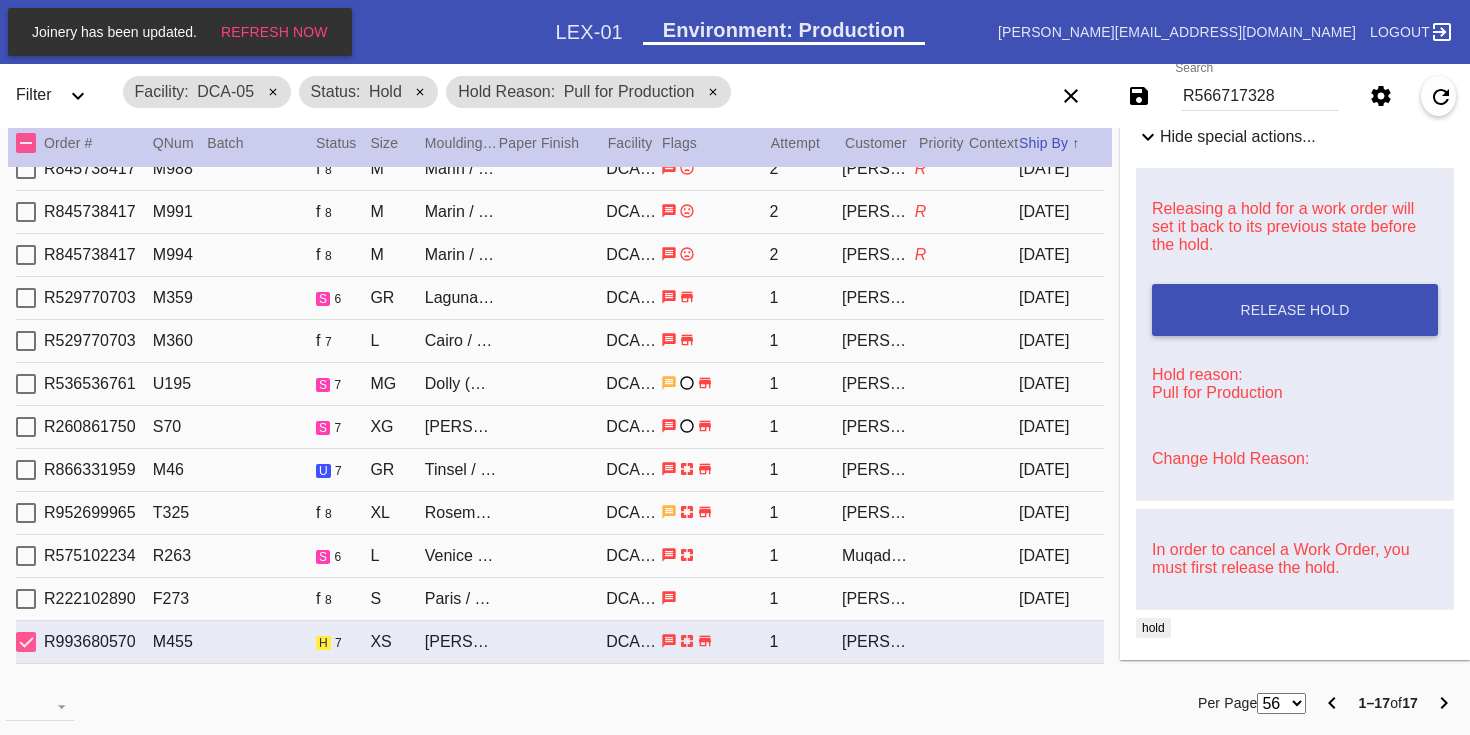 scroll, scrollTop: 989, scrollLeft: 0, axis: vertical 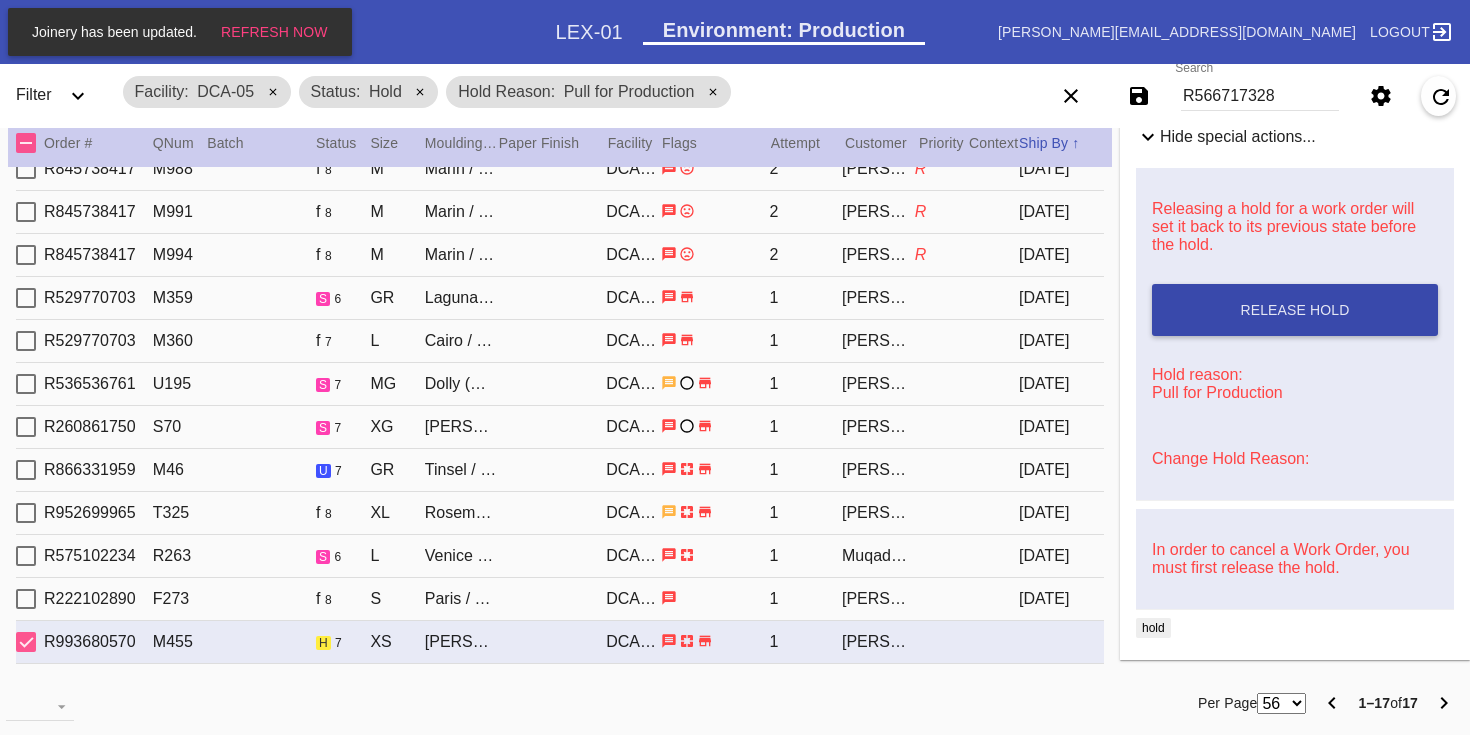 click on "Release Hold" at bounding box center [1294, 310] 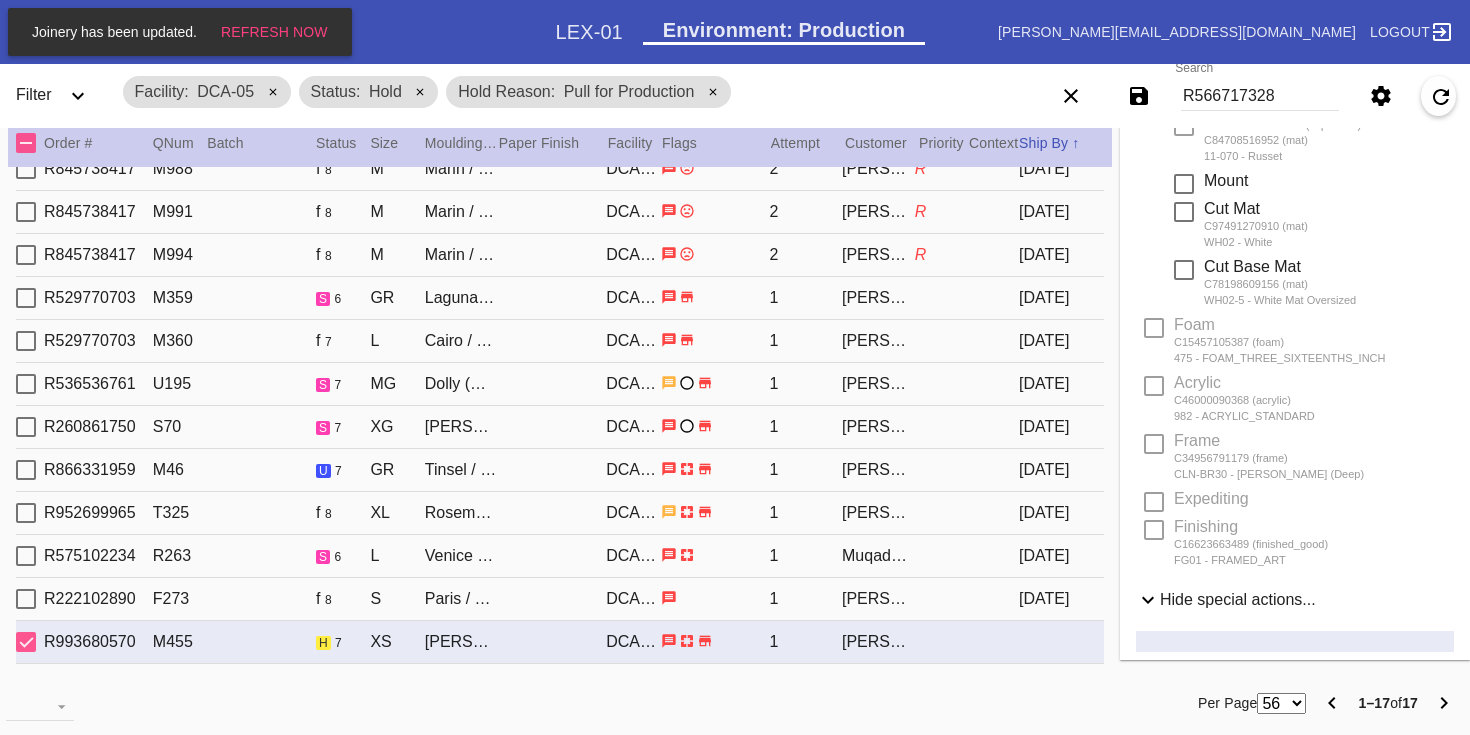 scroll, scrollTop: 0, scrollLeft: 0, axis: both 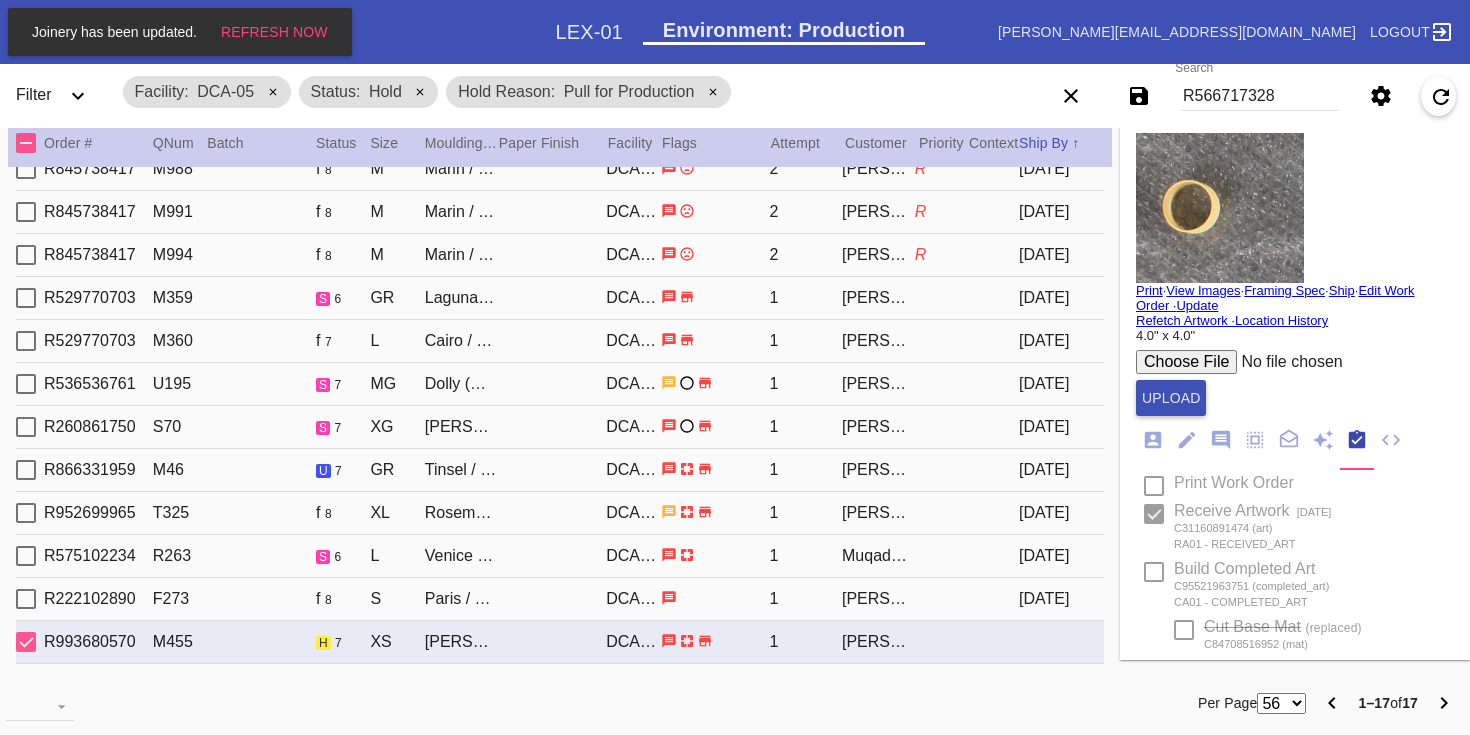 type on "[DATE]" 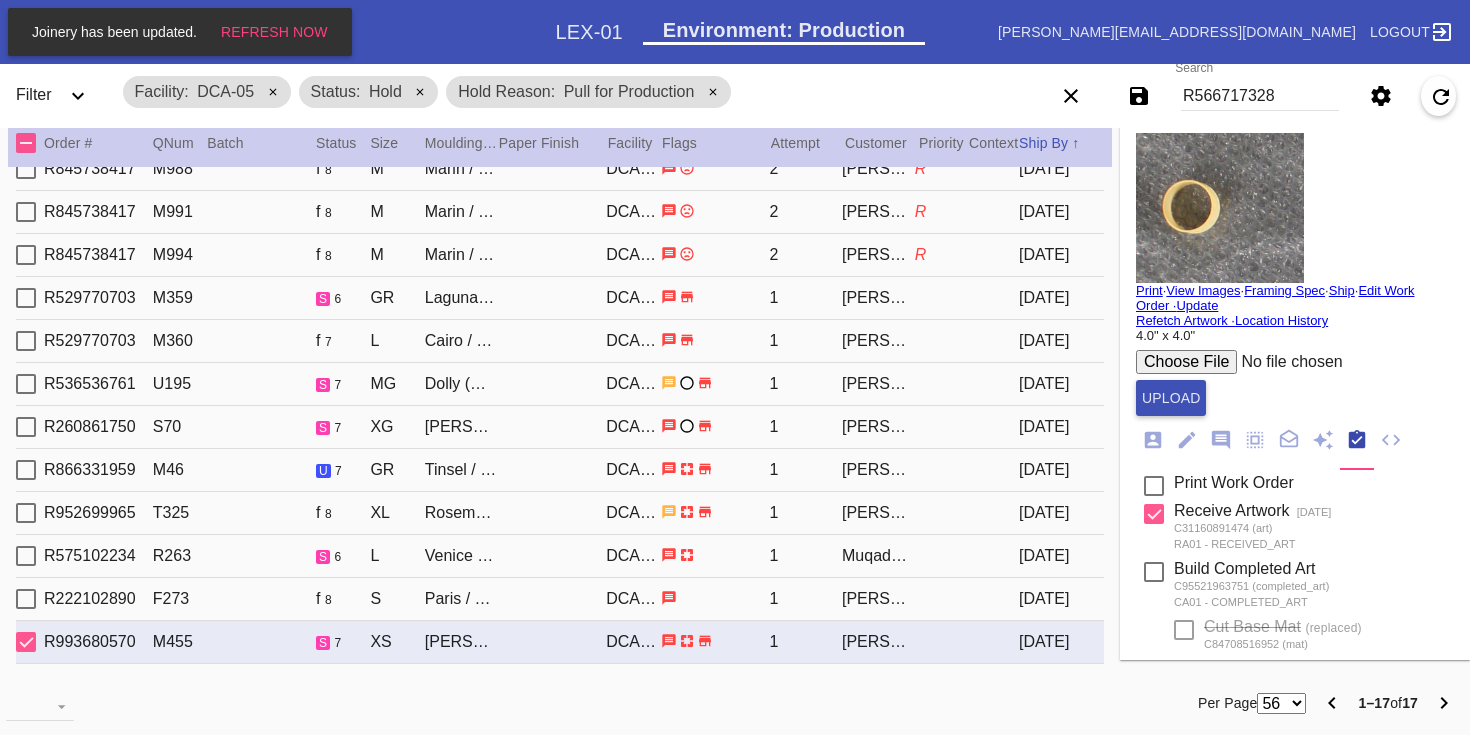 click on "Print" at bounding box center (1149, 290) 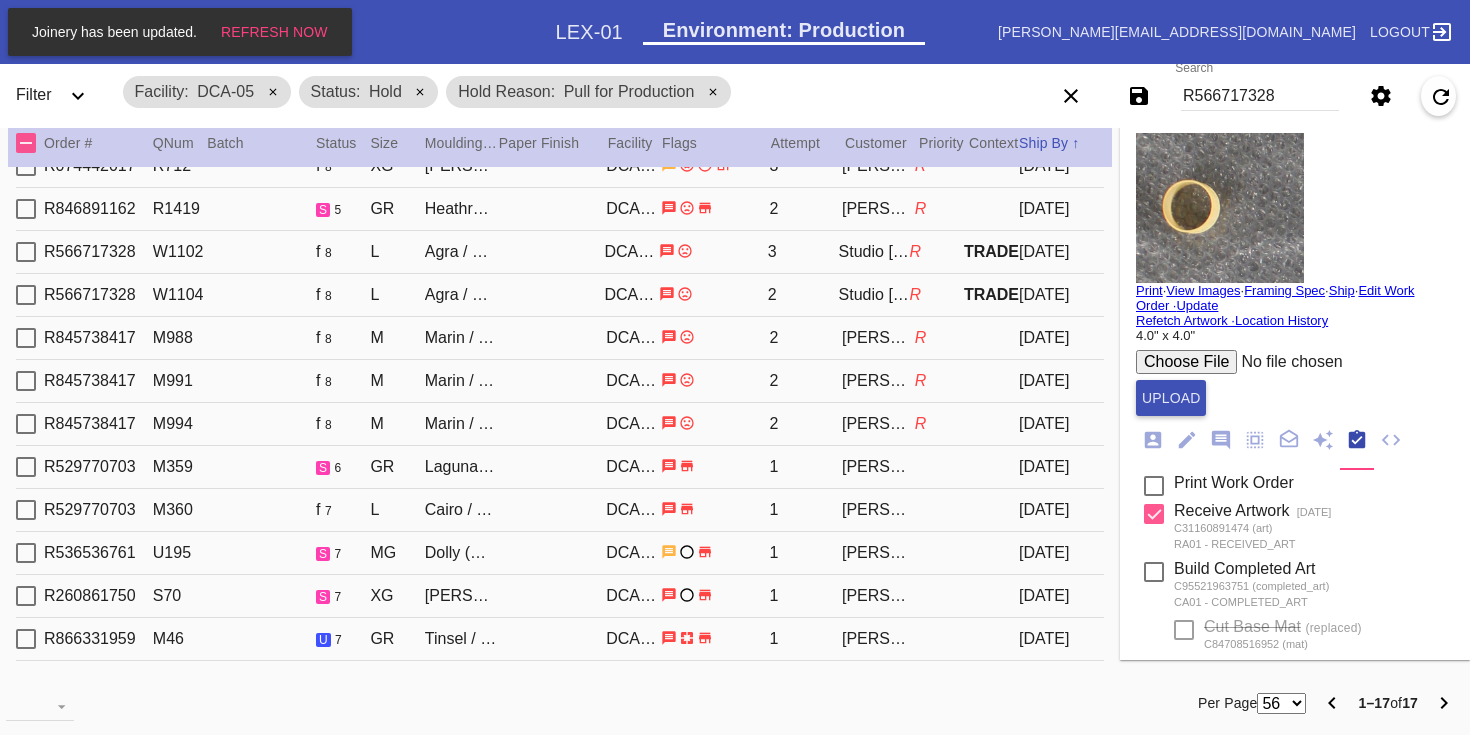 scroll, scrollTop: 87, scrollLeft: 0, axis: vertical 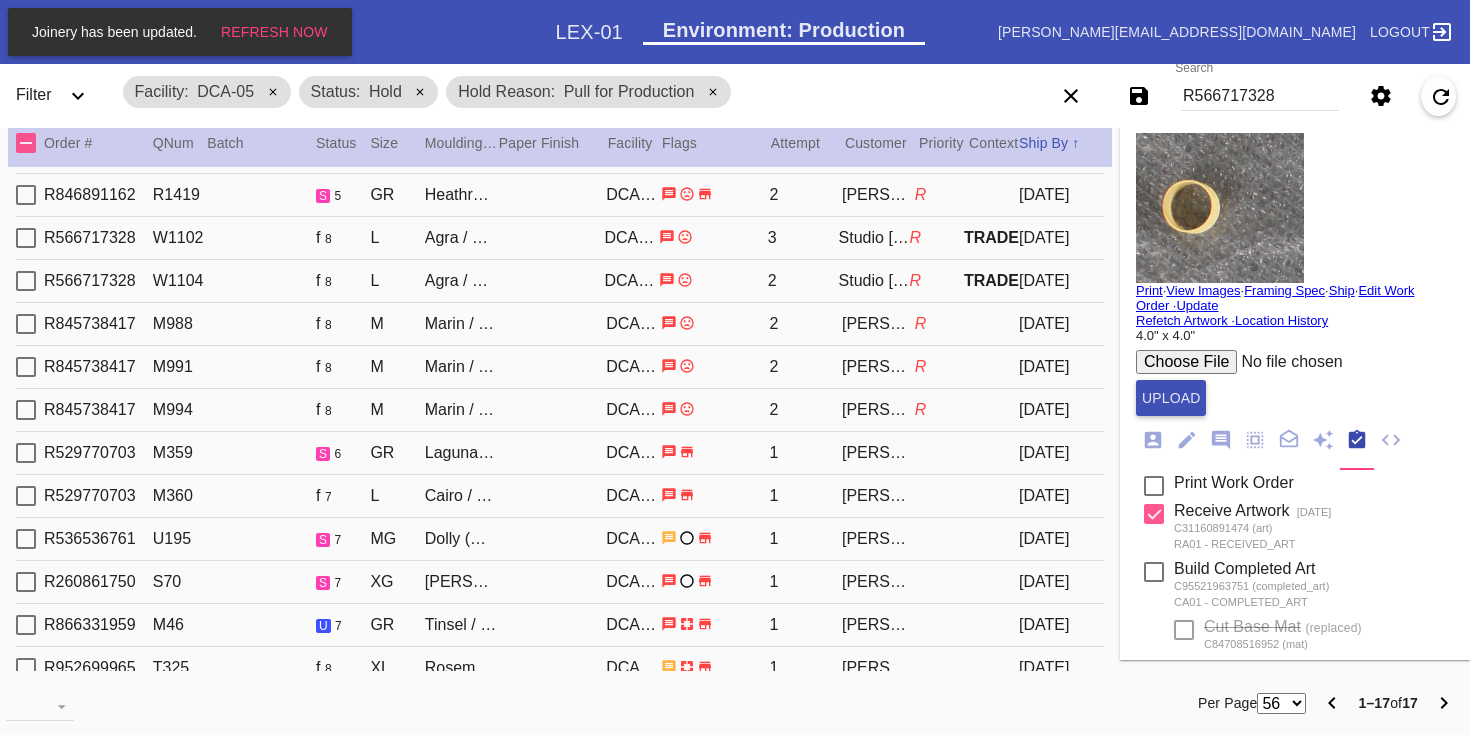 click on "R536536761 U195 s   7 MG Dolly (Deep) / Off White Oversized DCA-05 1 [PERSON_NAME]
[DATE]" at bounding box center [560, 539] 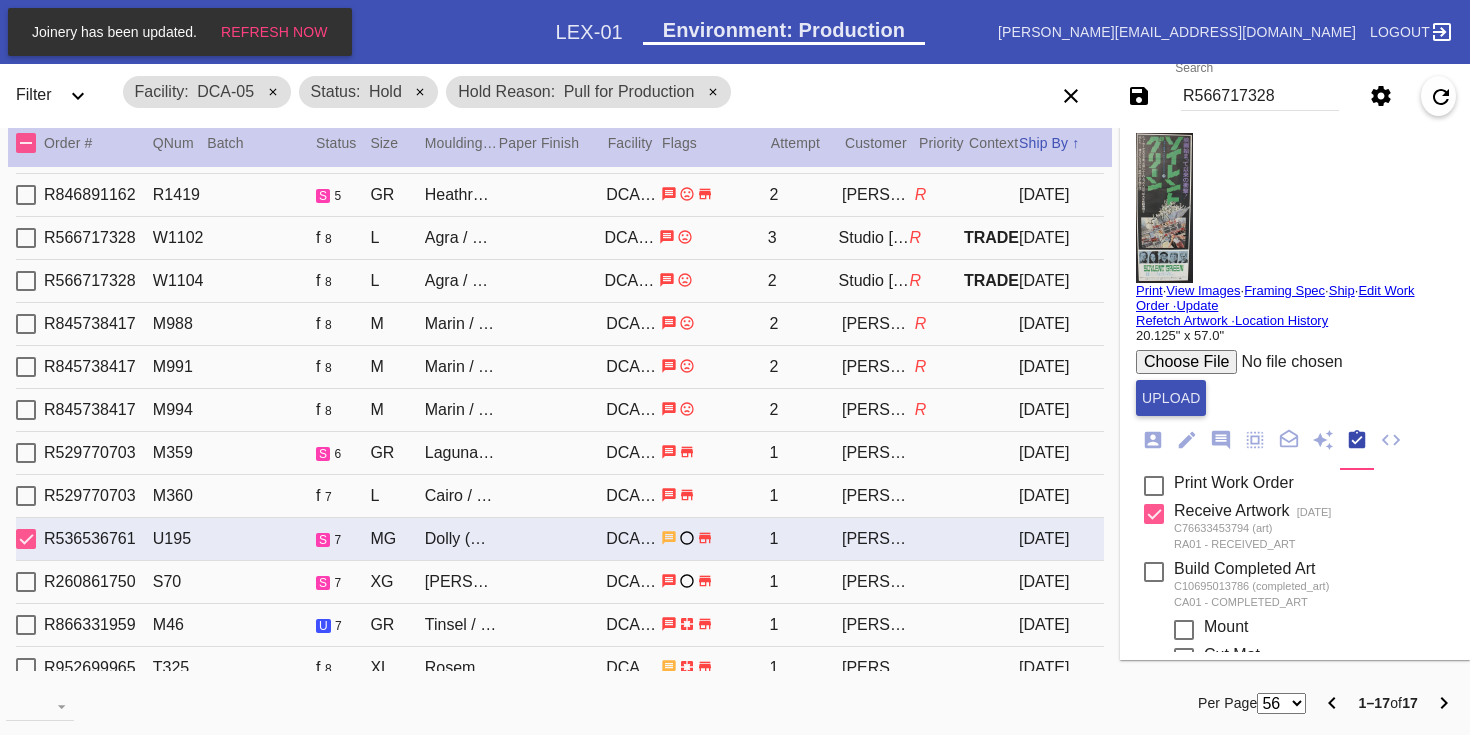 click 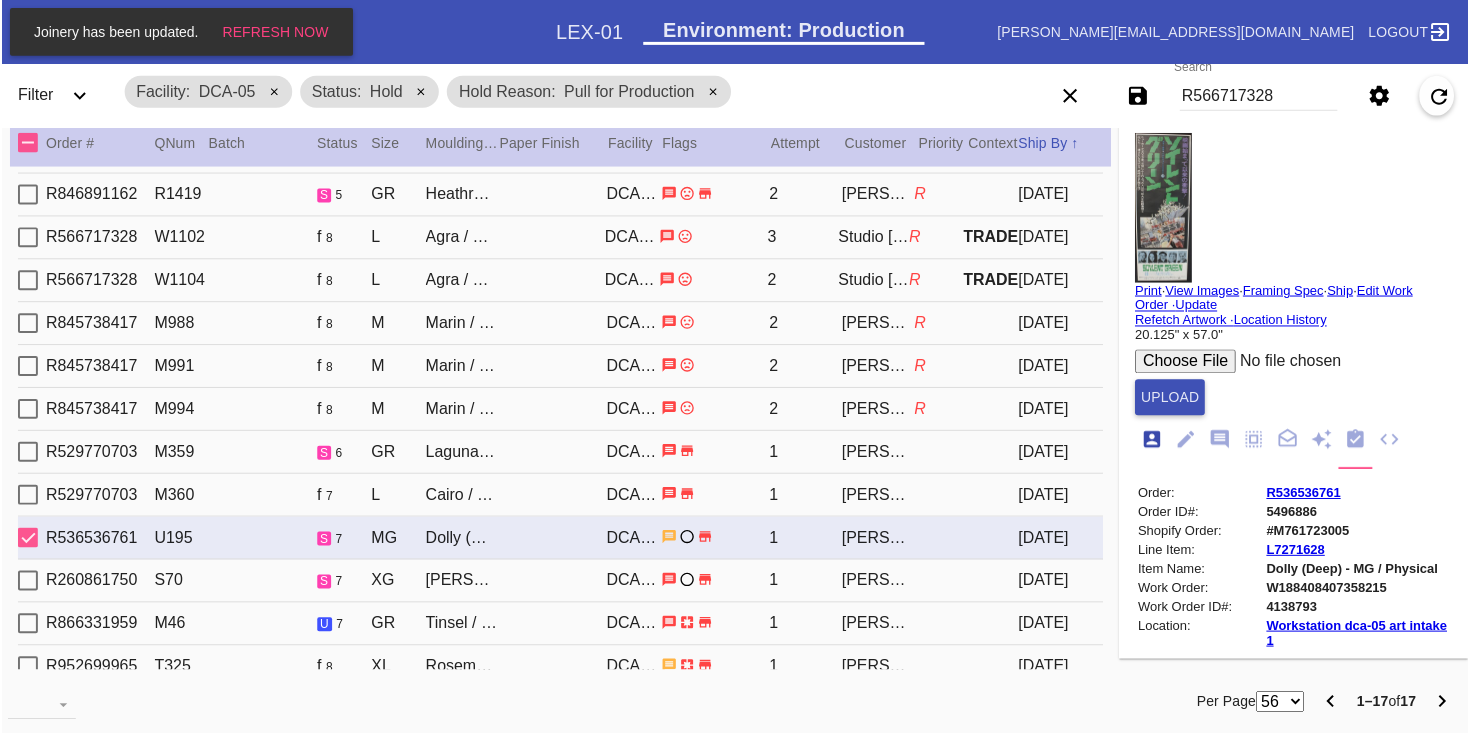 scroll, scrollTop: 24, scrollLeft: 0, axis: vertical 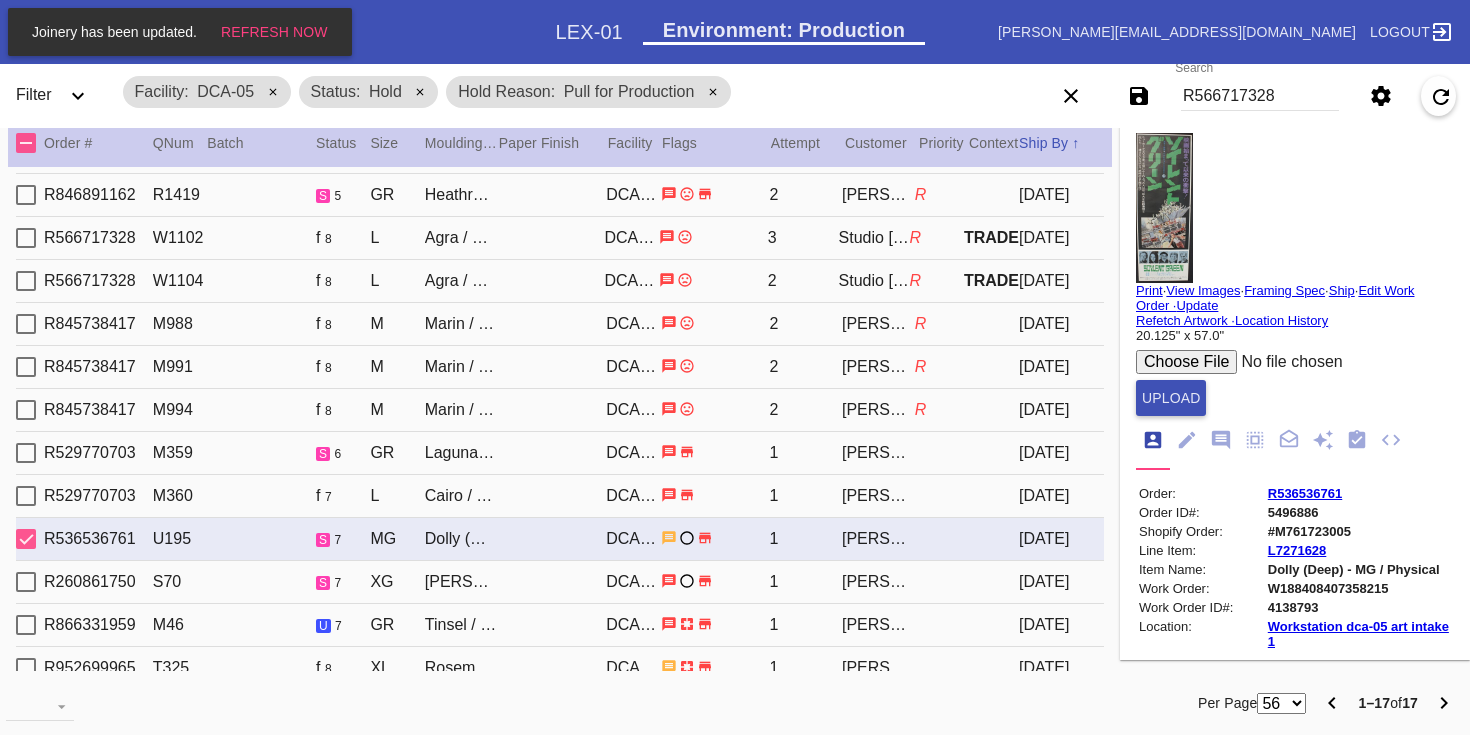 click on "R536536761" at bounding box center (1305, 493) 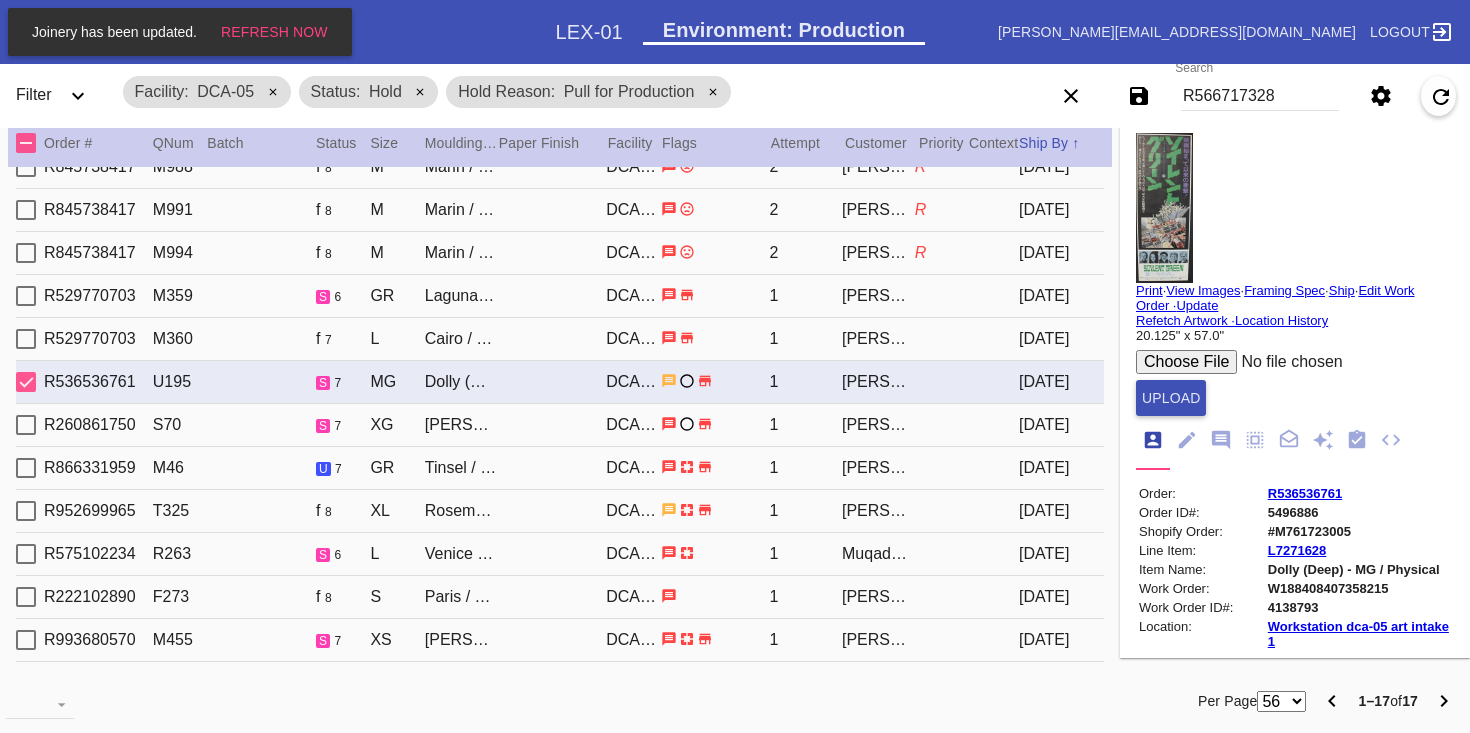 scroll, scrollTop: 0, scrollLeft: 0, axis: both 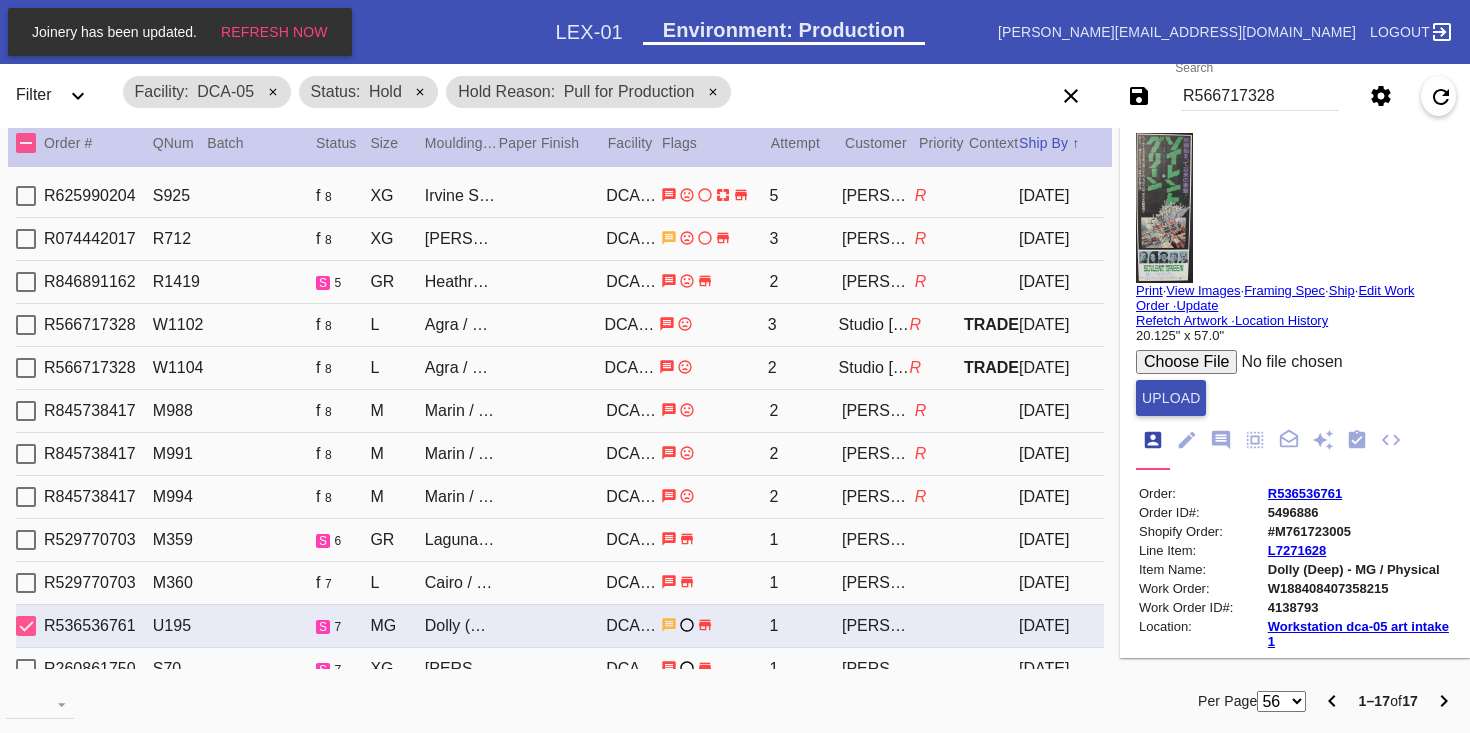 click on "f   8" at bounding box center [343, 411] 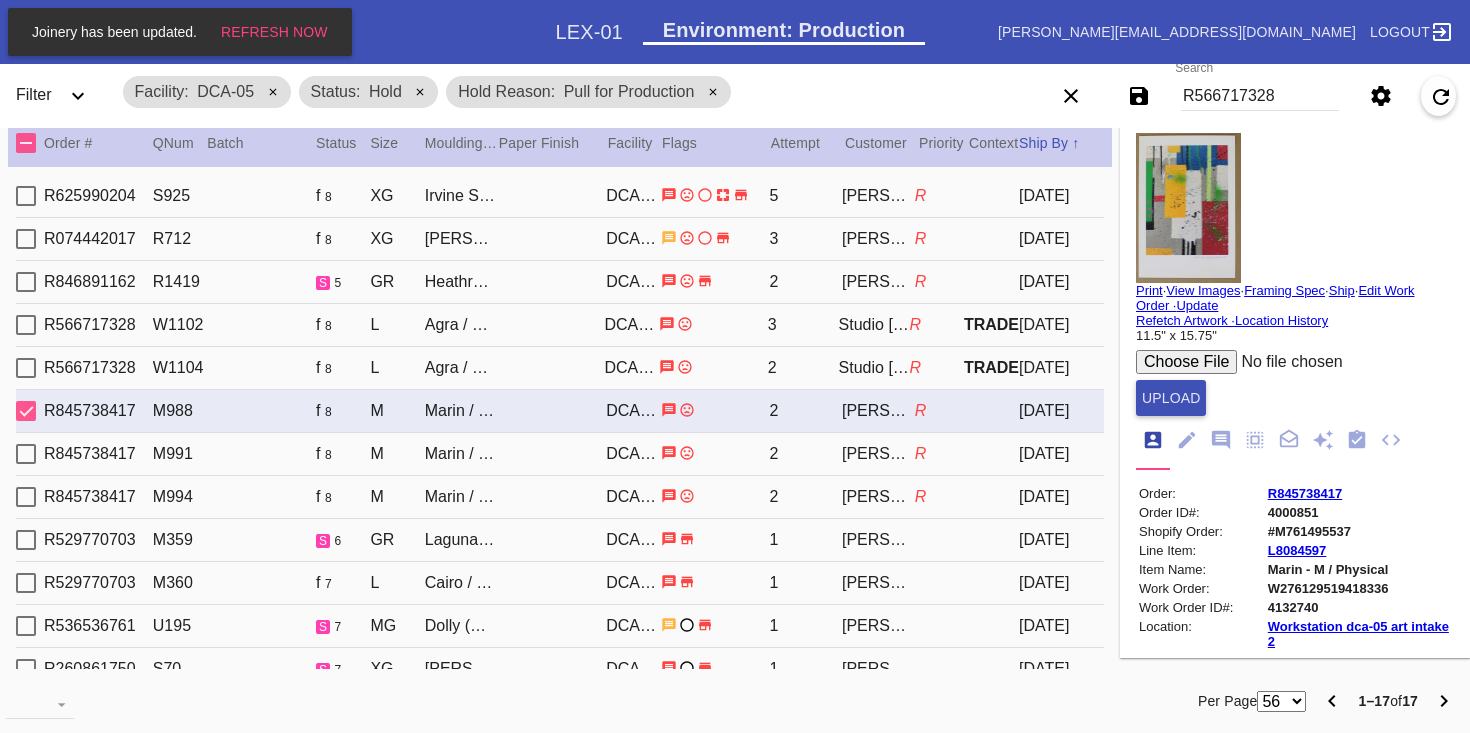 click on "R845738417 M991 f   8 M Marin / No Mat DCA-05 2 [PERSON_NAME]
R
[DATE]" at bounding box center [560, 454] 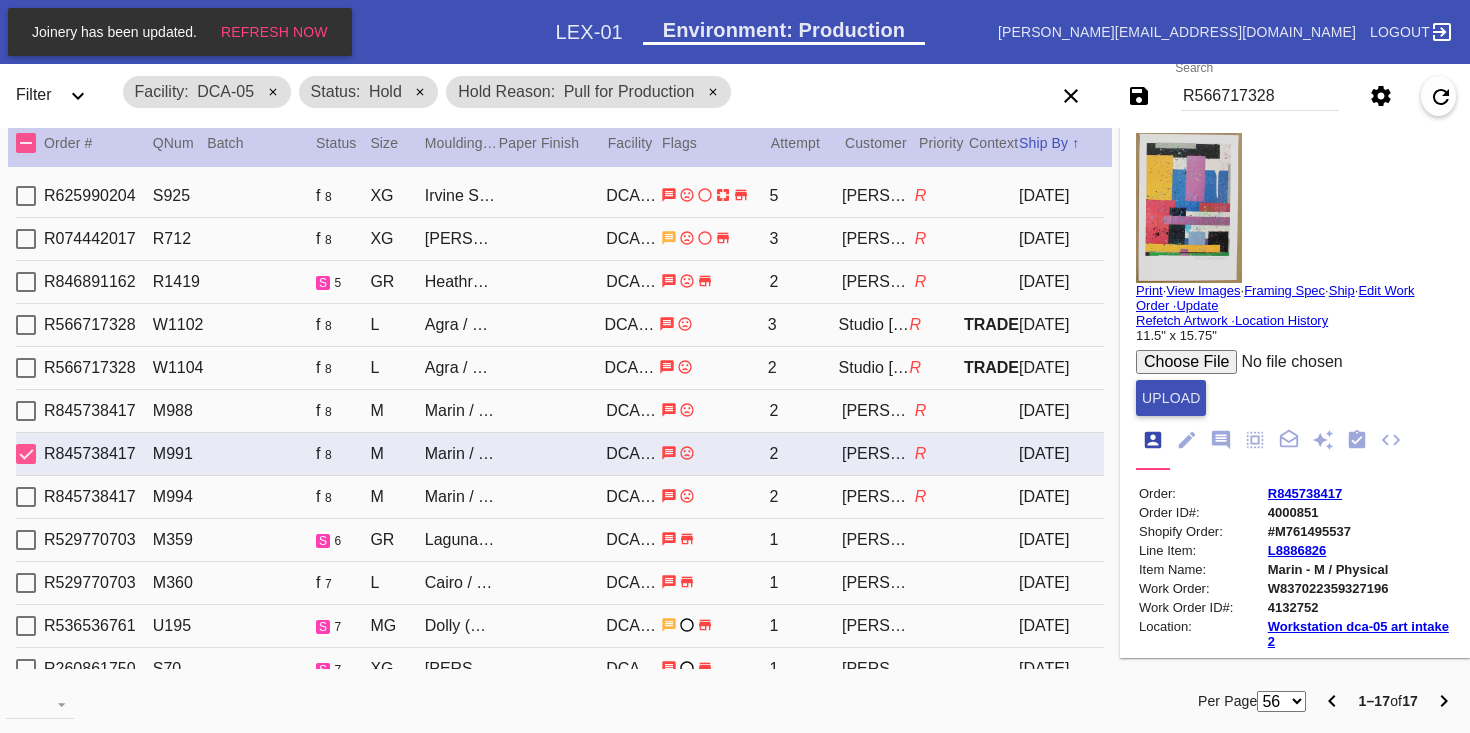 click on "R845738417 M994 f   8 M Marin / No Mat DCA-05 2 [PERSON_NAME]
R
[DATE]" at bounding box center [560, 497] 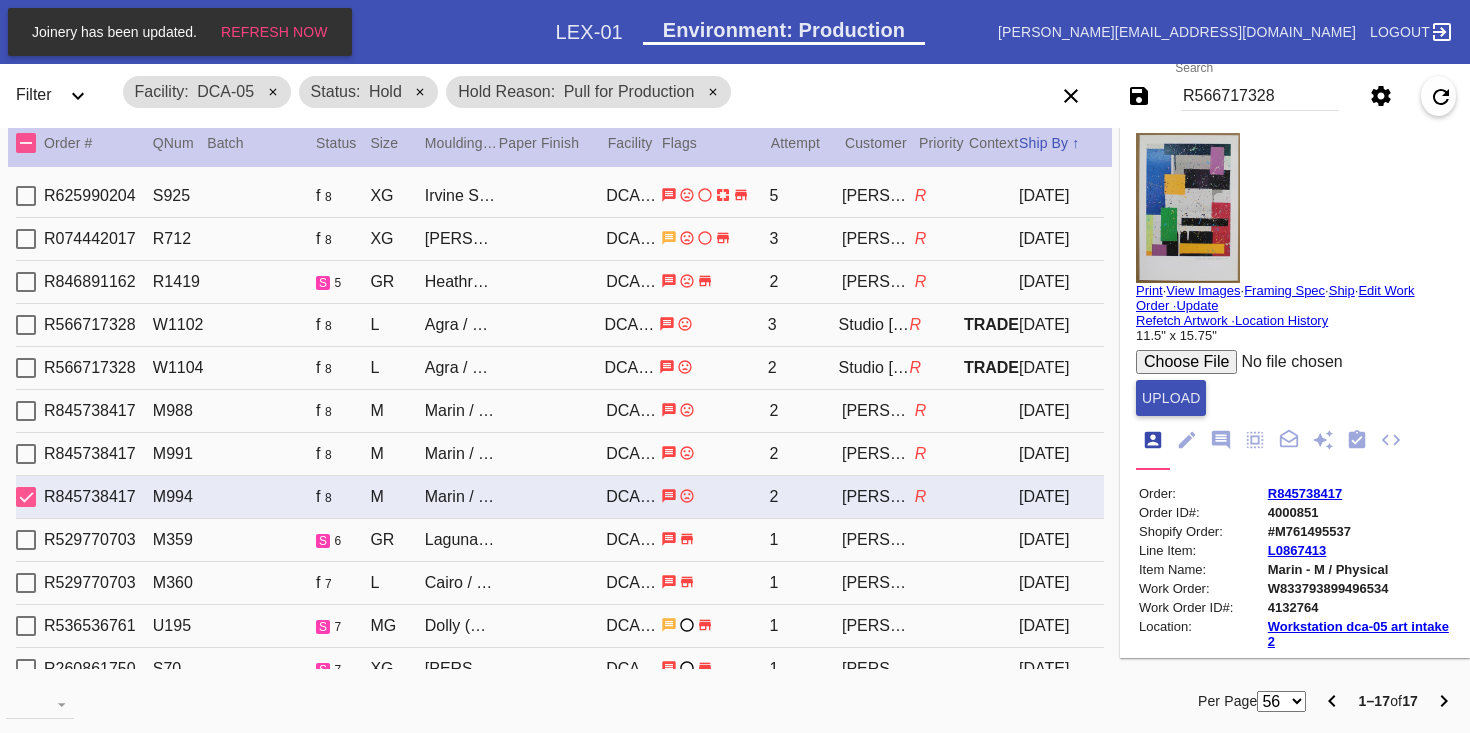 click on "M" at bounding box center (397, 411) 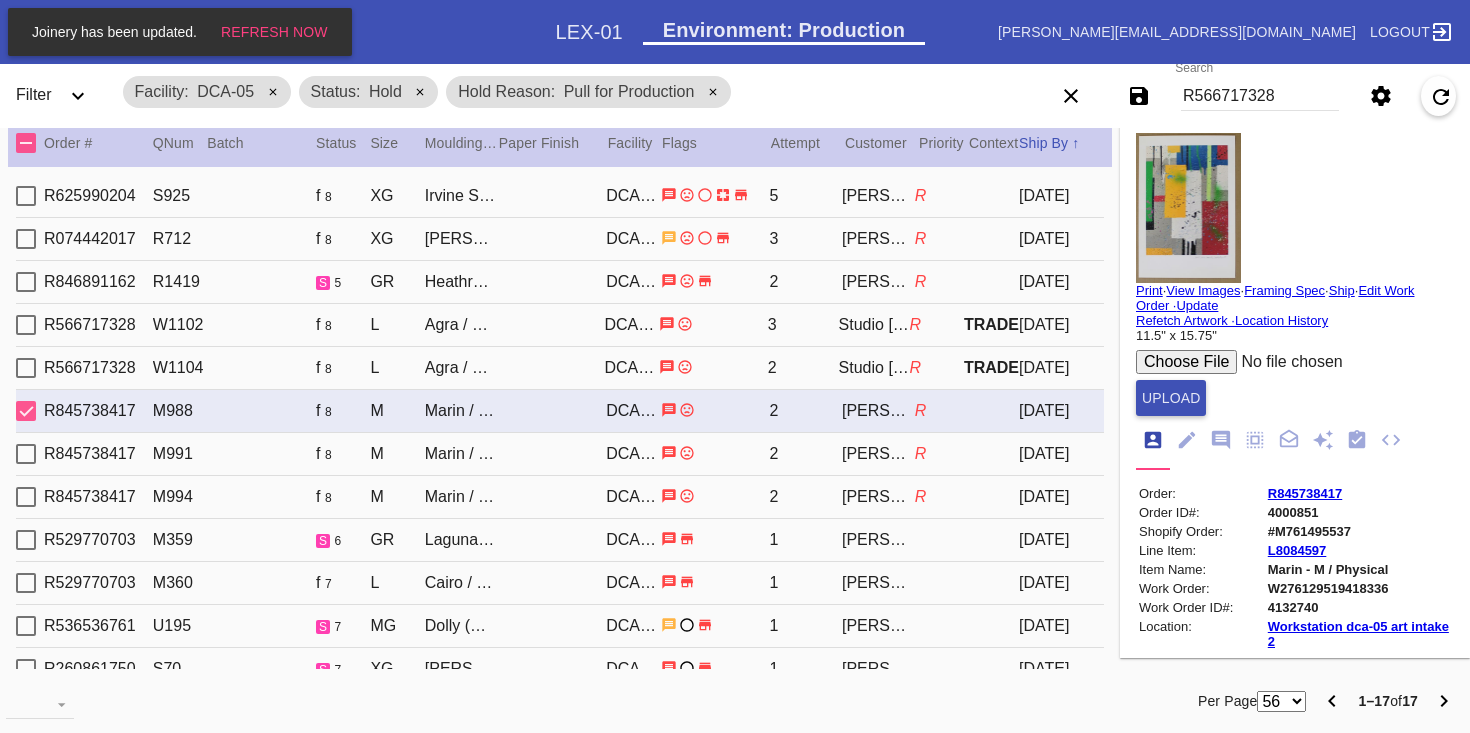 click on "Print" at bounding box center (1149, 290) 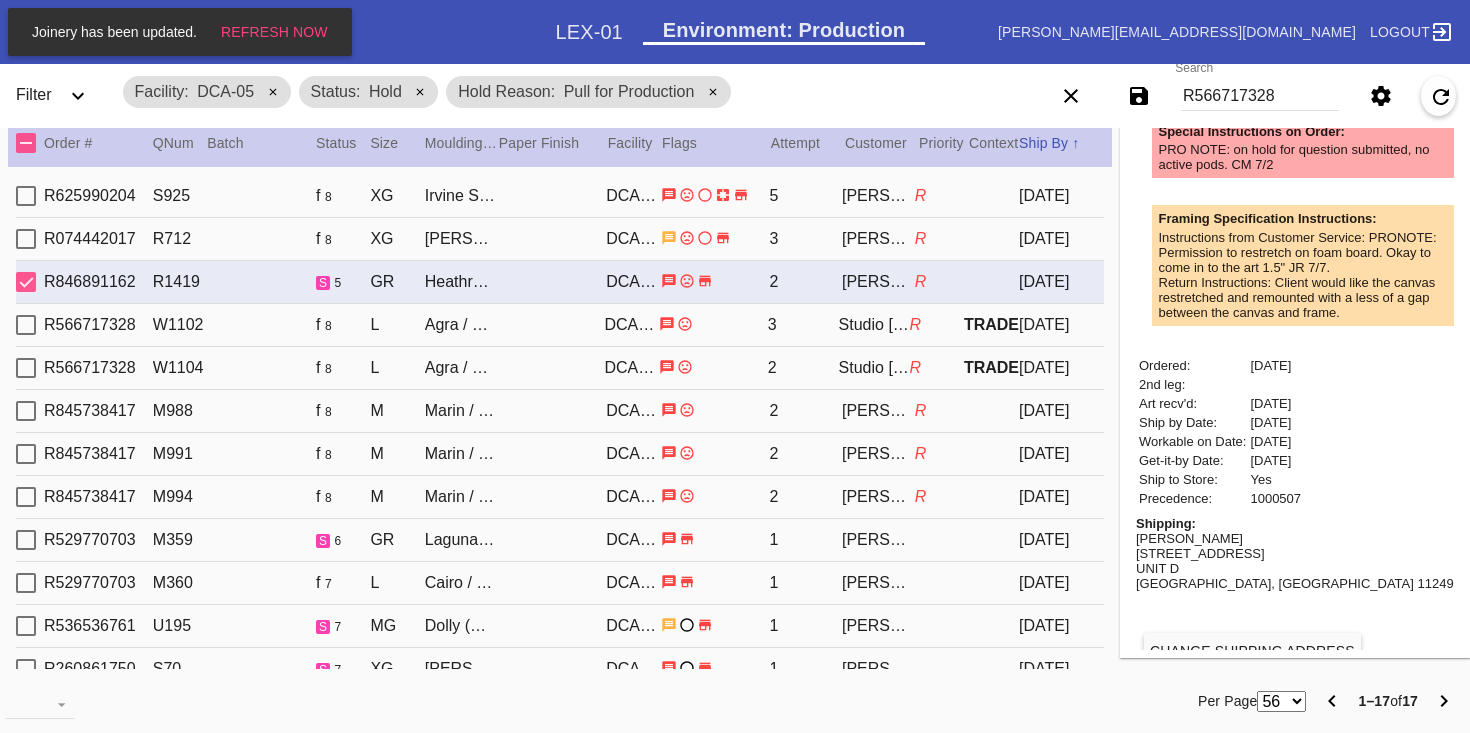 scroll, scrollTop: 907, scrollLeft: 0, axis: vertical 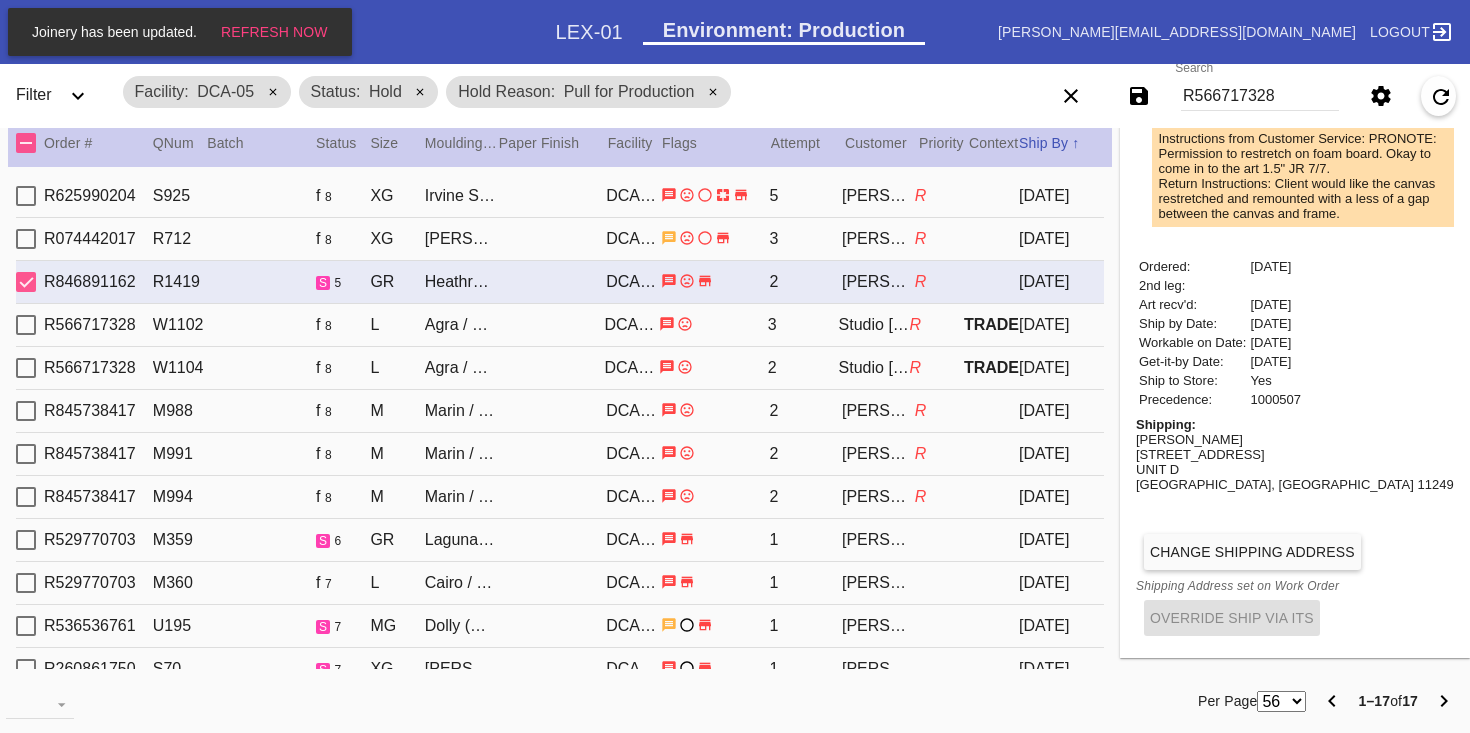 drag, startPoint x: 1432, startPoint y: 524, endPoint x: 1274, endPoint y: 505, distance: 159.1383 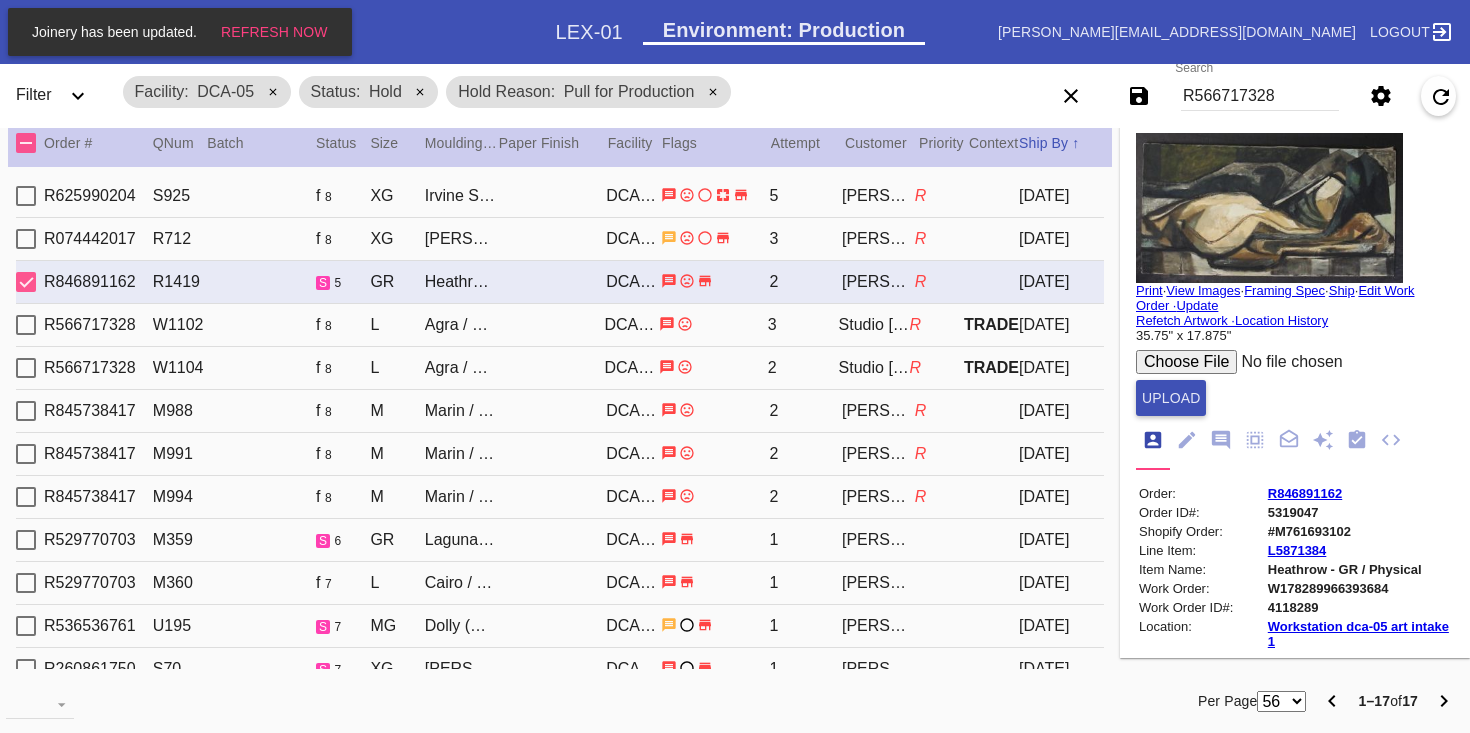 click on "Print" at bounding box center [1149, 290] 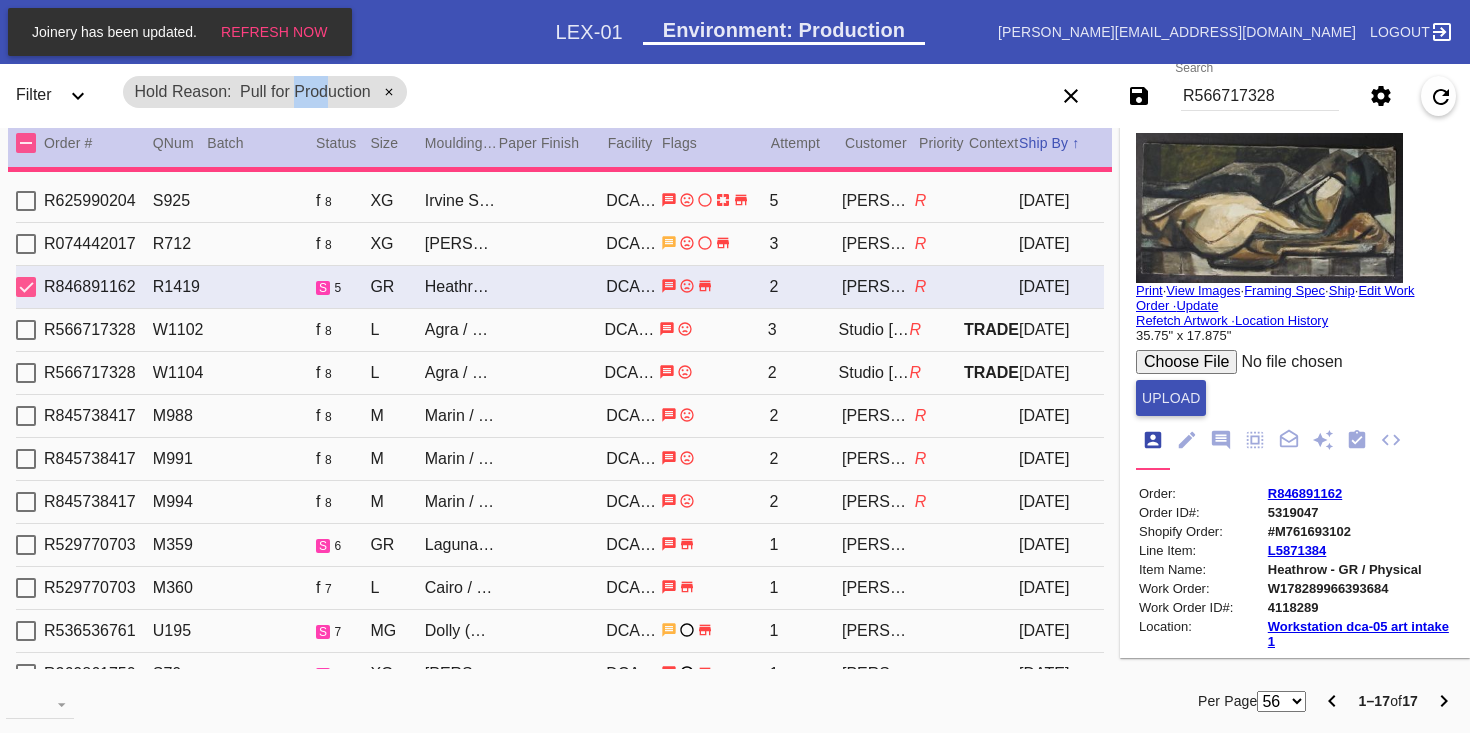 click on "Pull for Production" at bounding box center (305, 91) 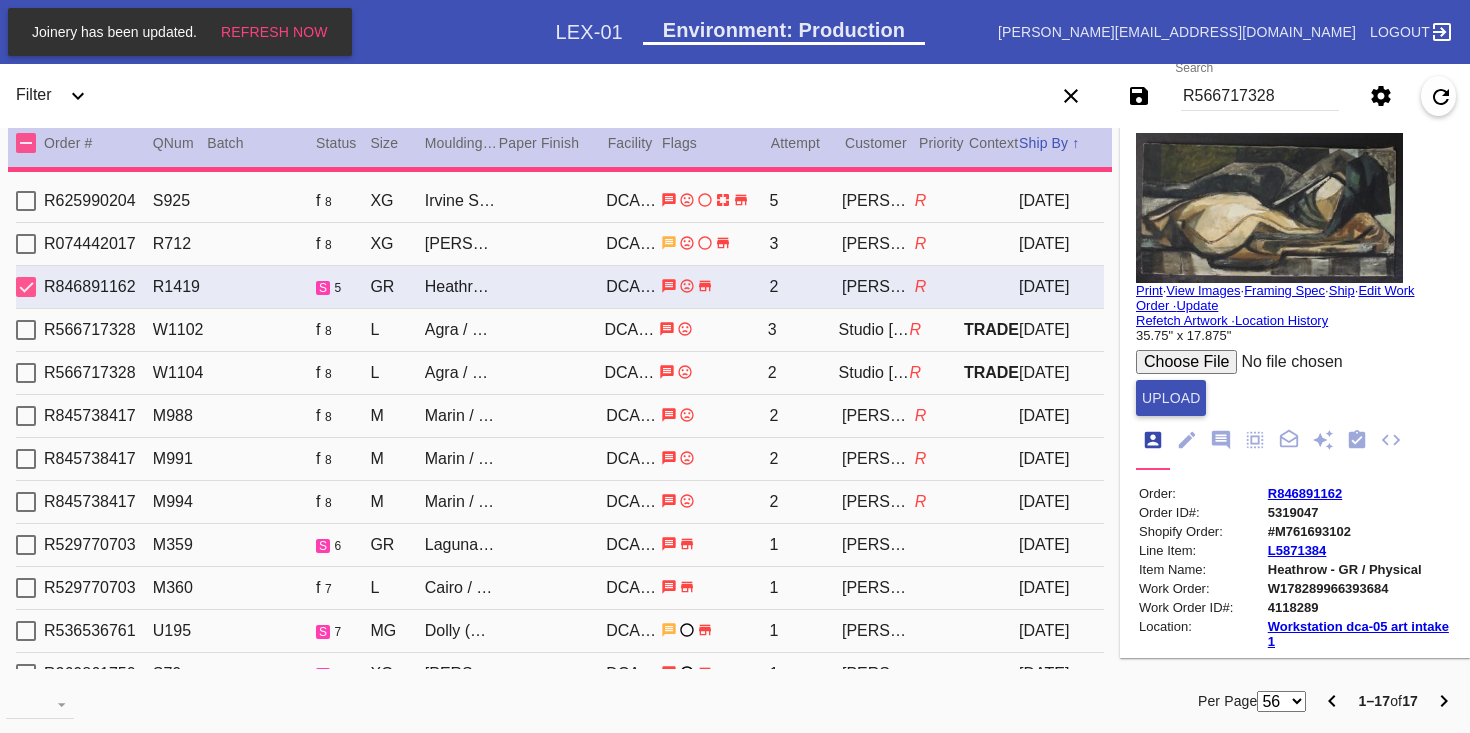 click on "R566717328" at bounding box center (1260, 96) 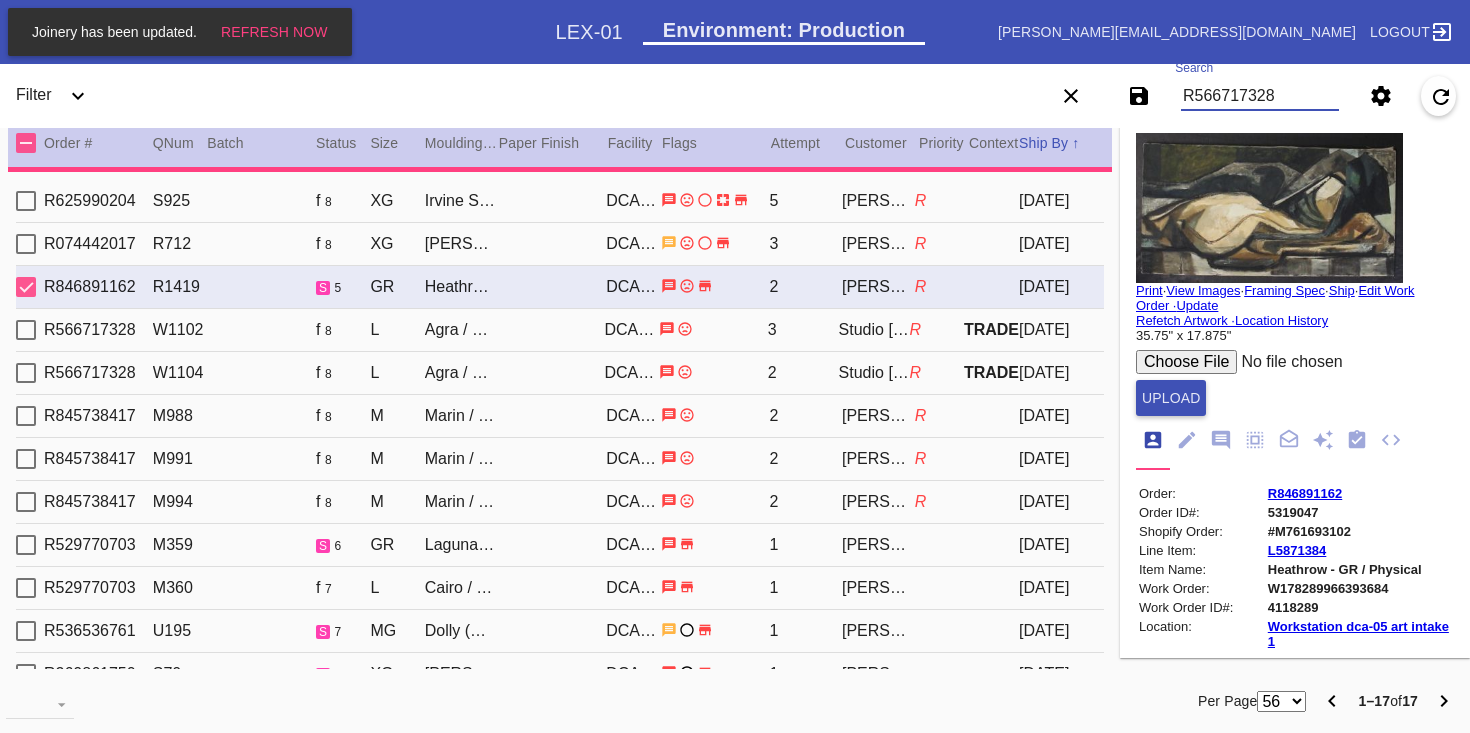 click on "R566717328" at bounding box center (1260, 96) 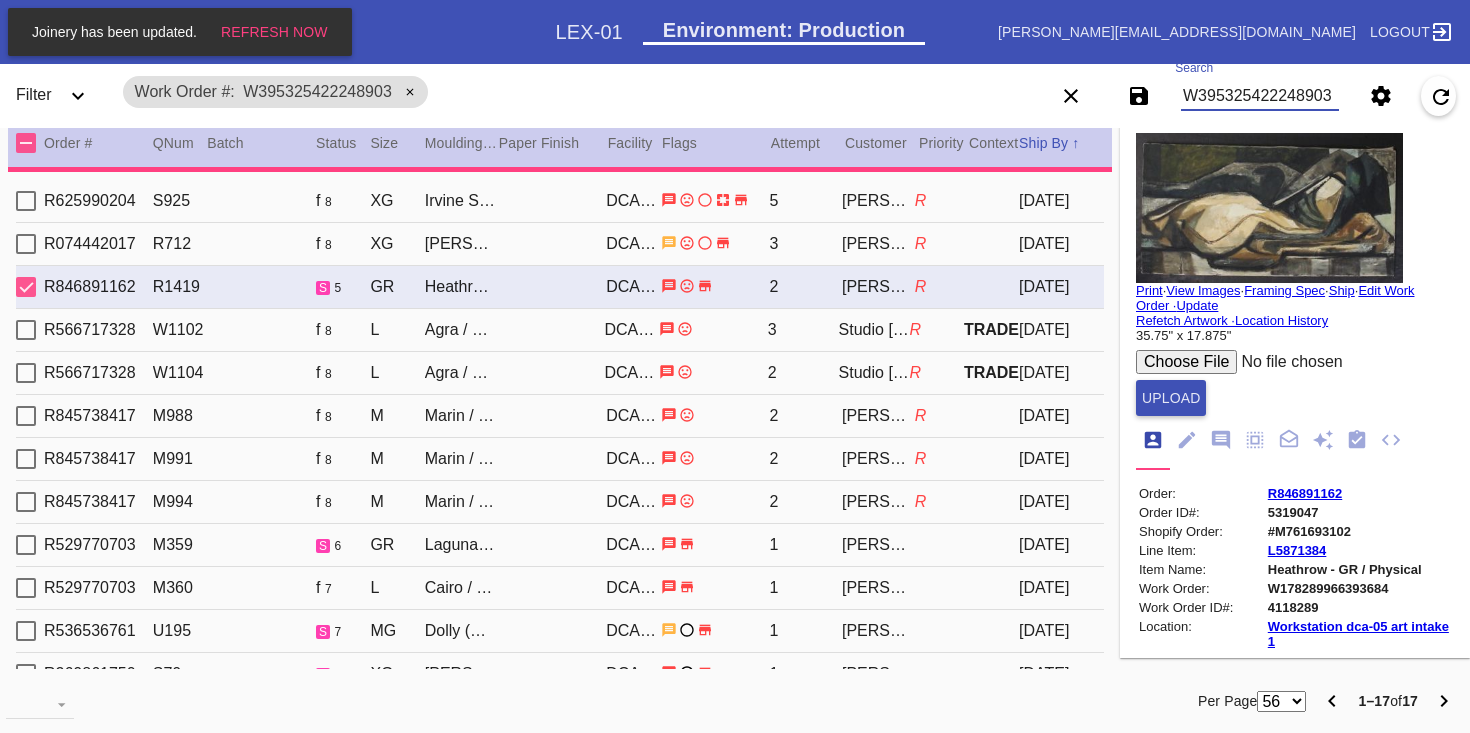 type 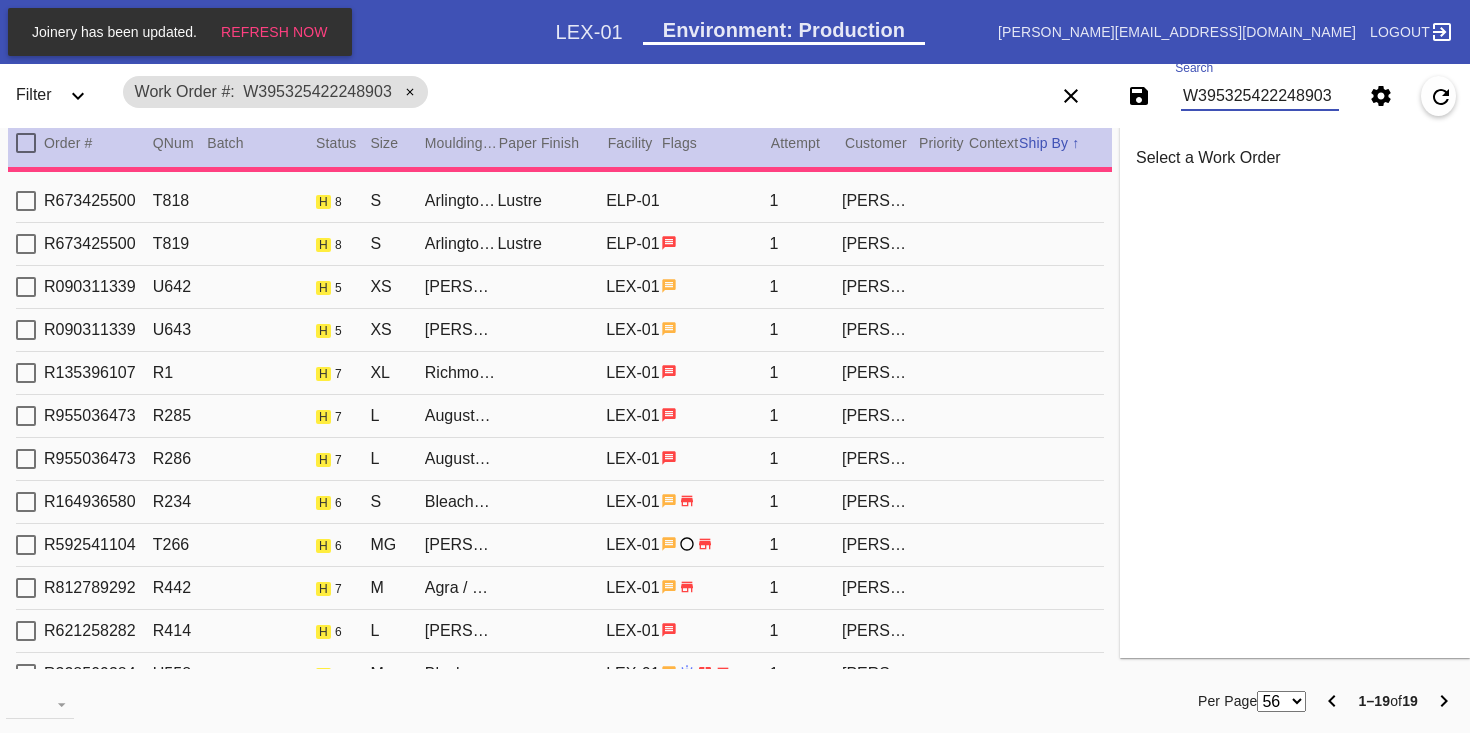 type on "7.0" 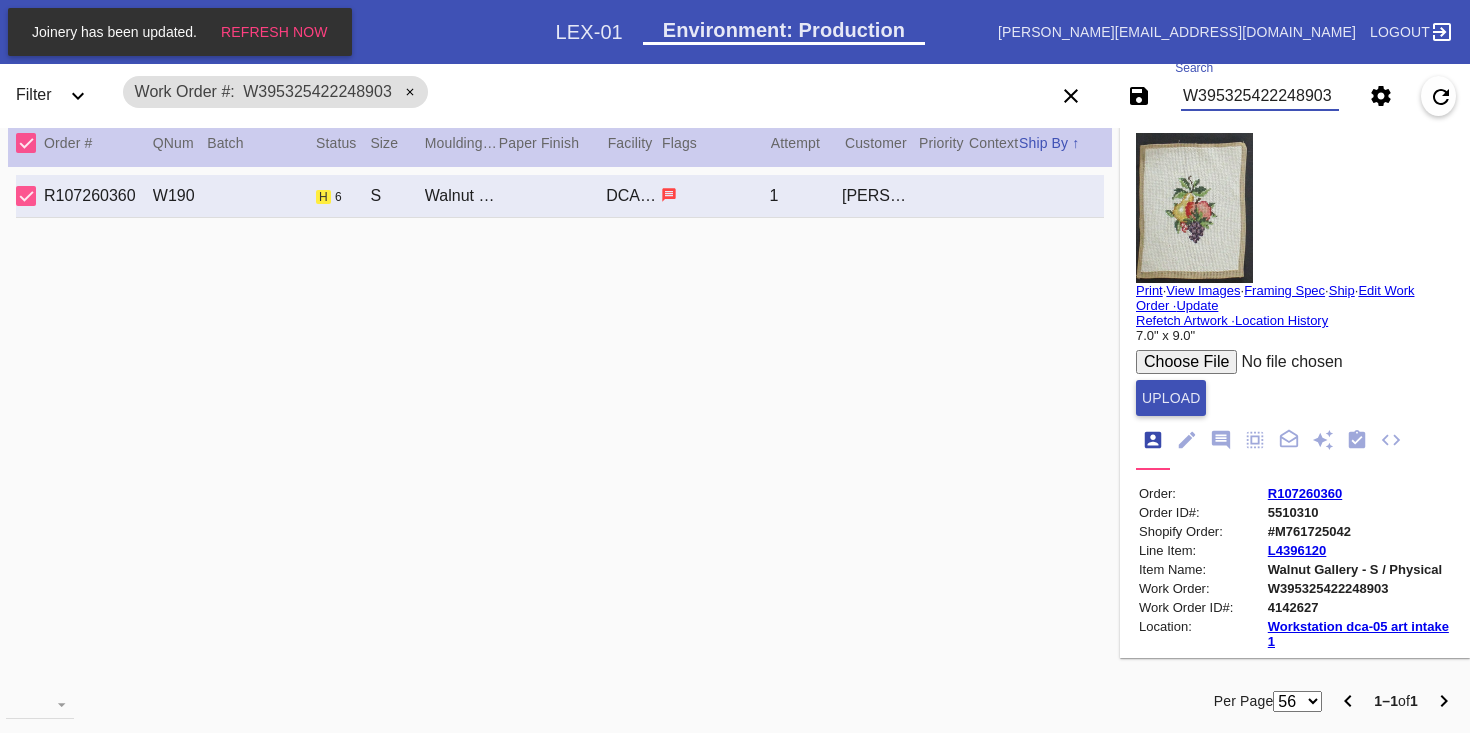 click on "#M761725042" at bounding box center [1359, 531] 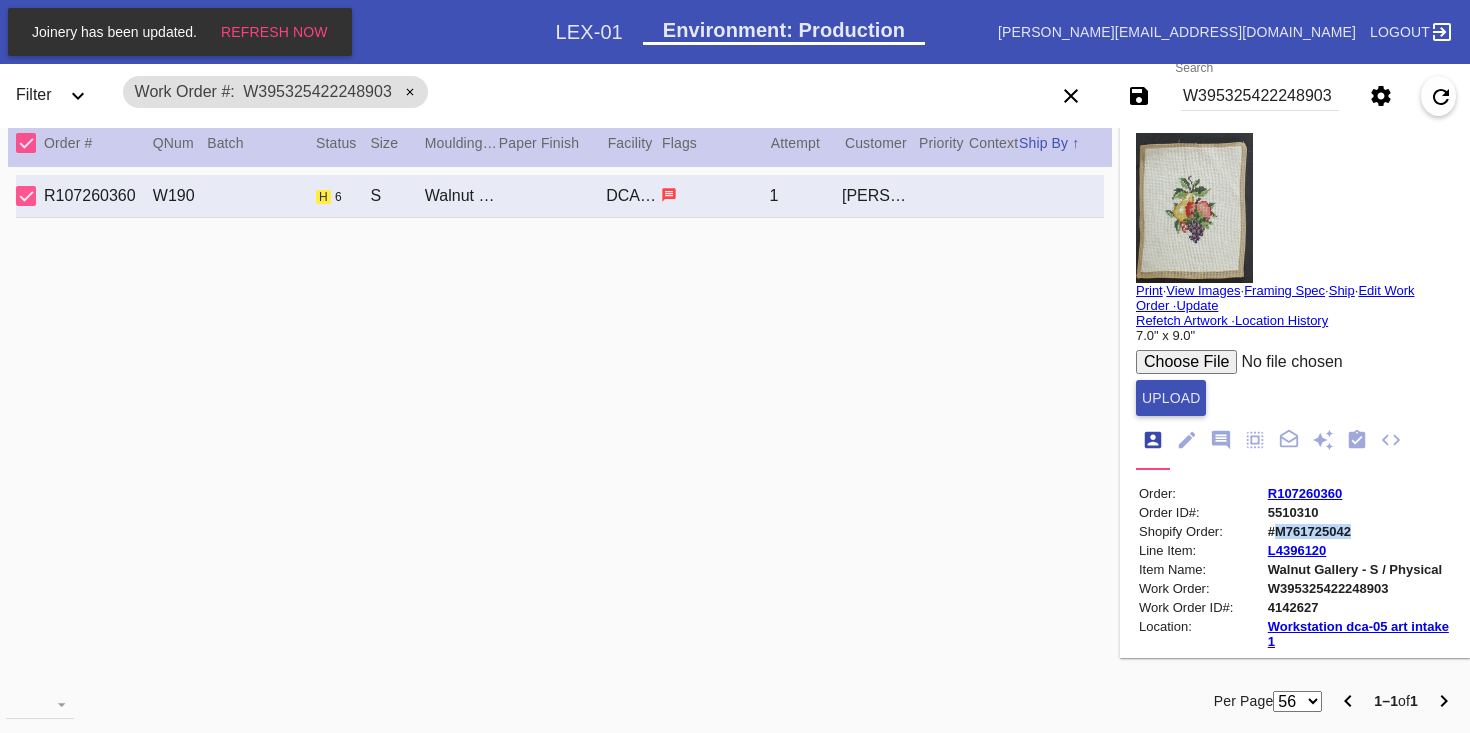 click on "#M761725042" at bounding box center (1359, 531) 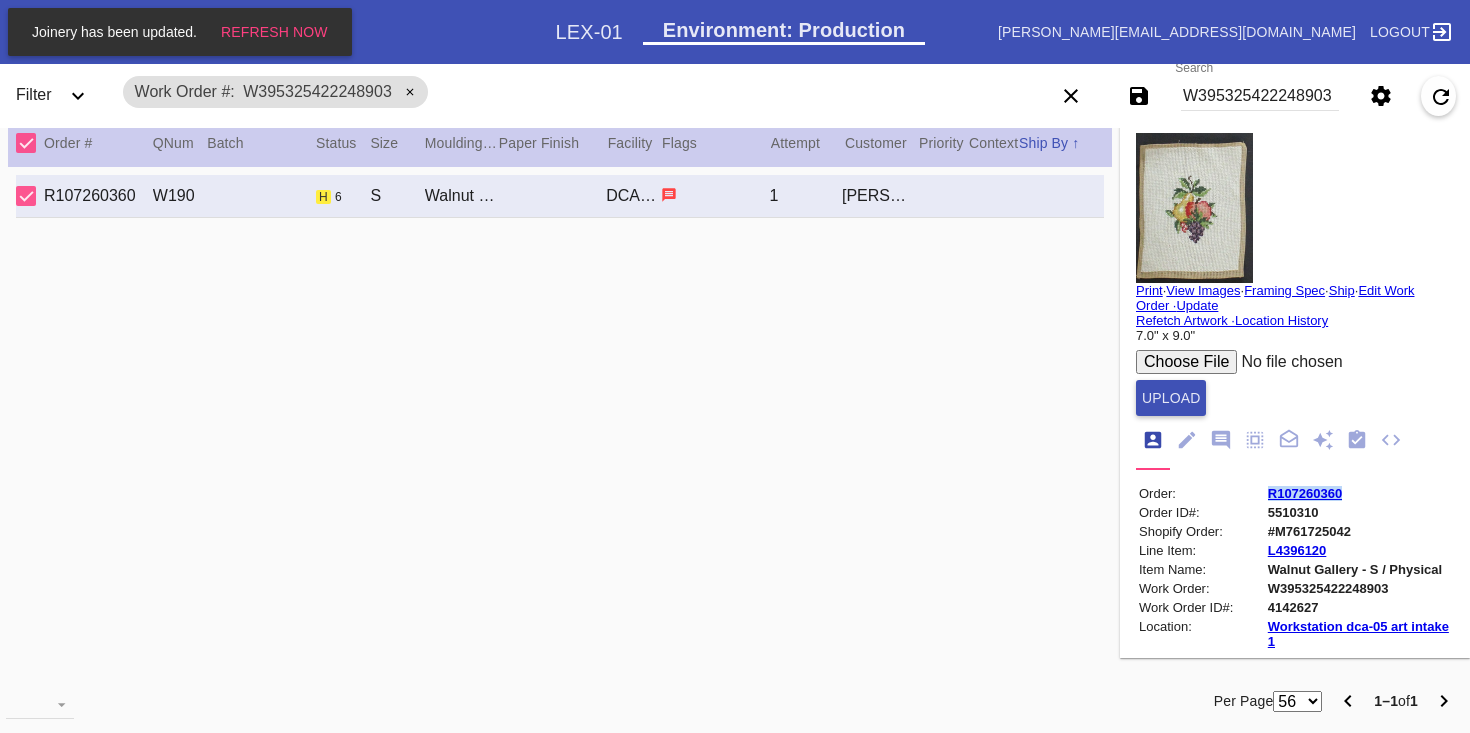 drag, startPoint x: 1352, startPoint y: 490, endPoint x: 1226, endPoint y: 503, distance: 126.66886 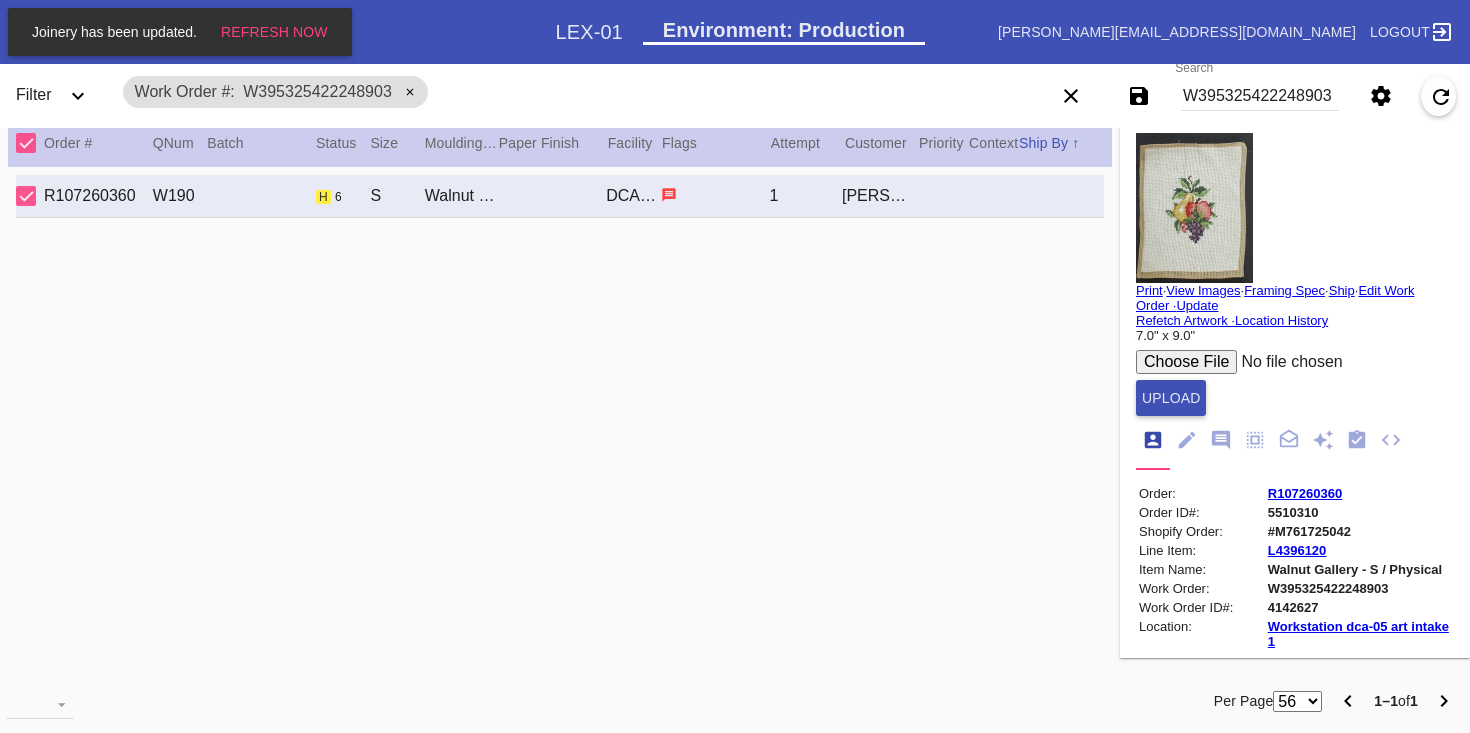 click on "W395325422248903" at bounding box center [1260, 96] 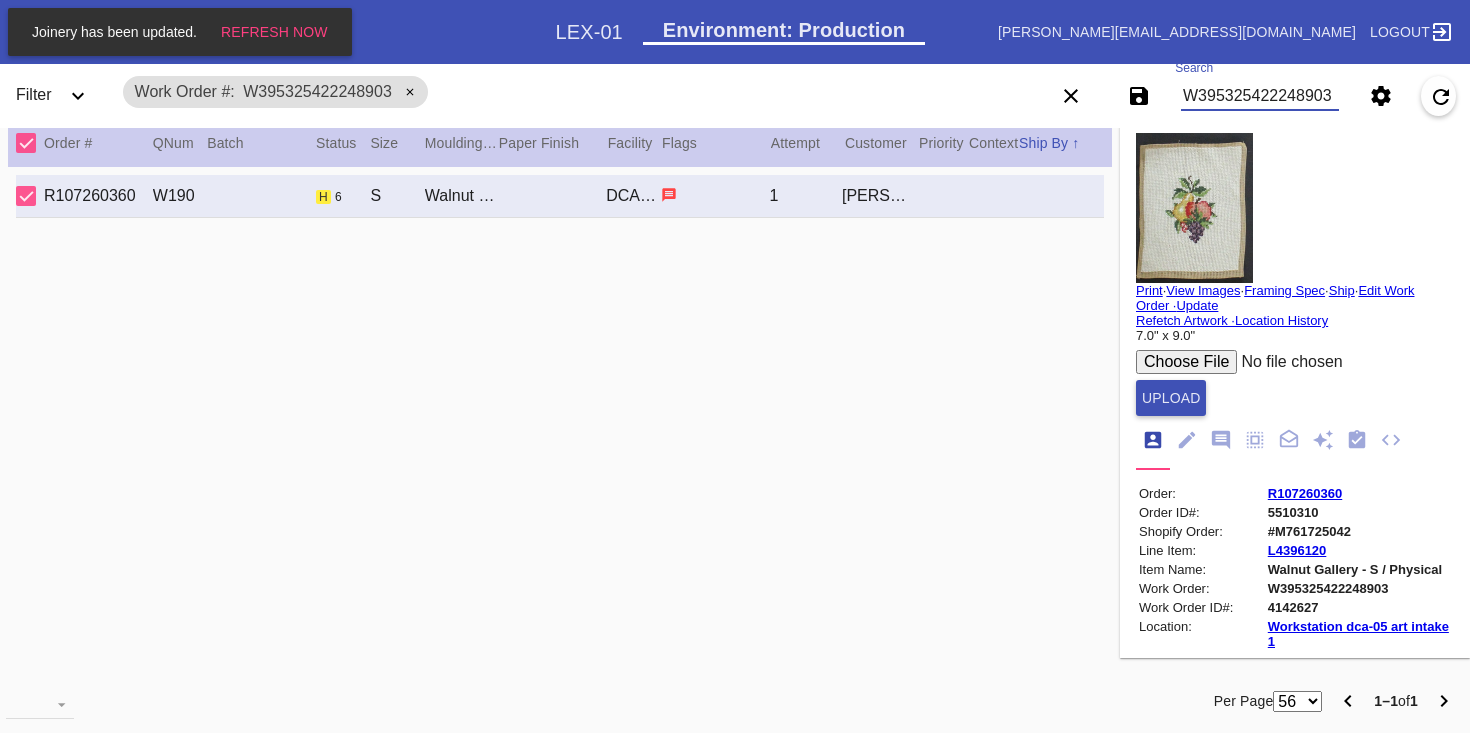 click on "W395325422248903" at bounding box center [1260, 96] 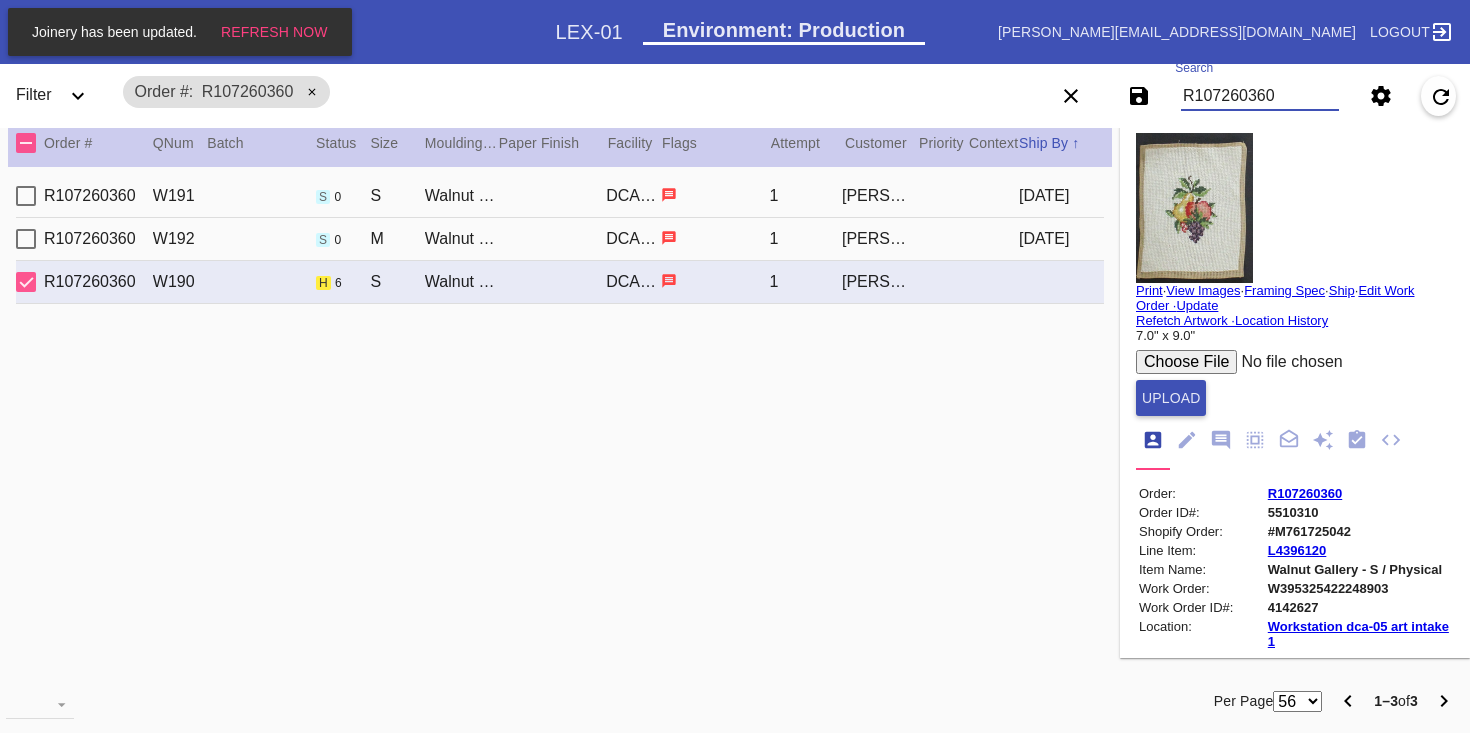 type on "R107260360" 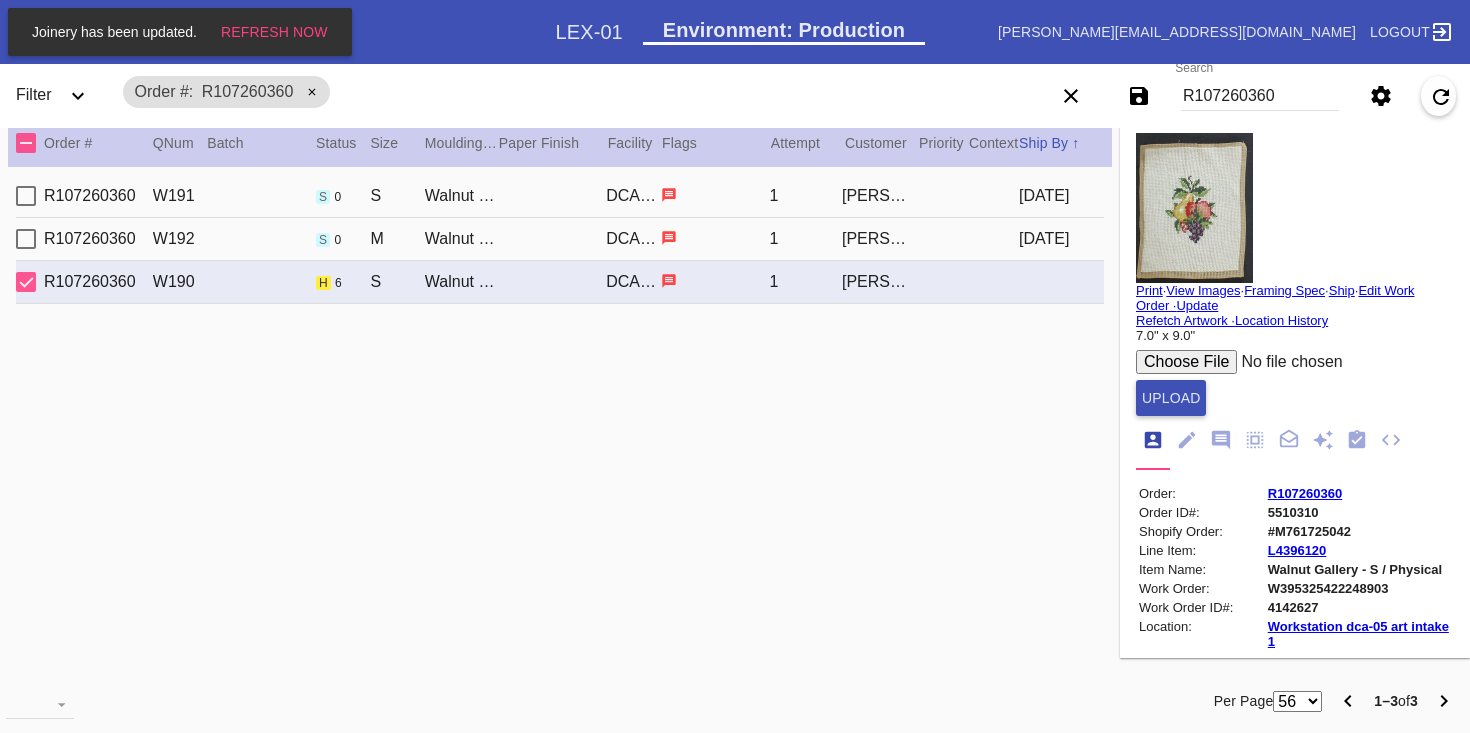 click on "R107260360 W192 s   0 M Walnut (Gallery) / No Mat DCA-05 1 [PERSON_NAME]
[DATE]" at bounding box center (560, 239) 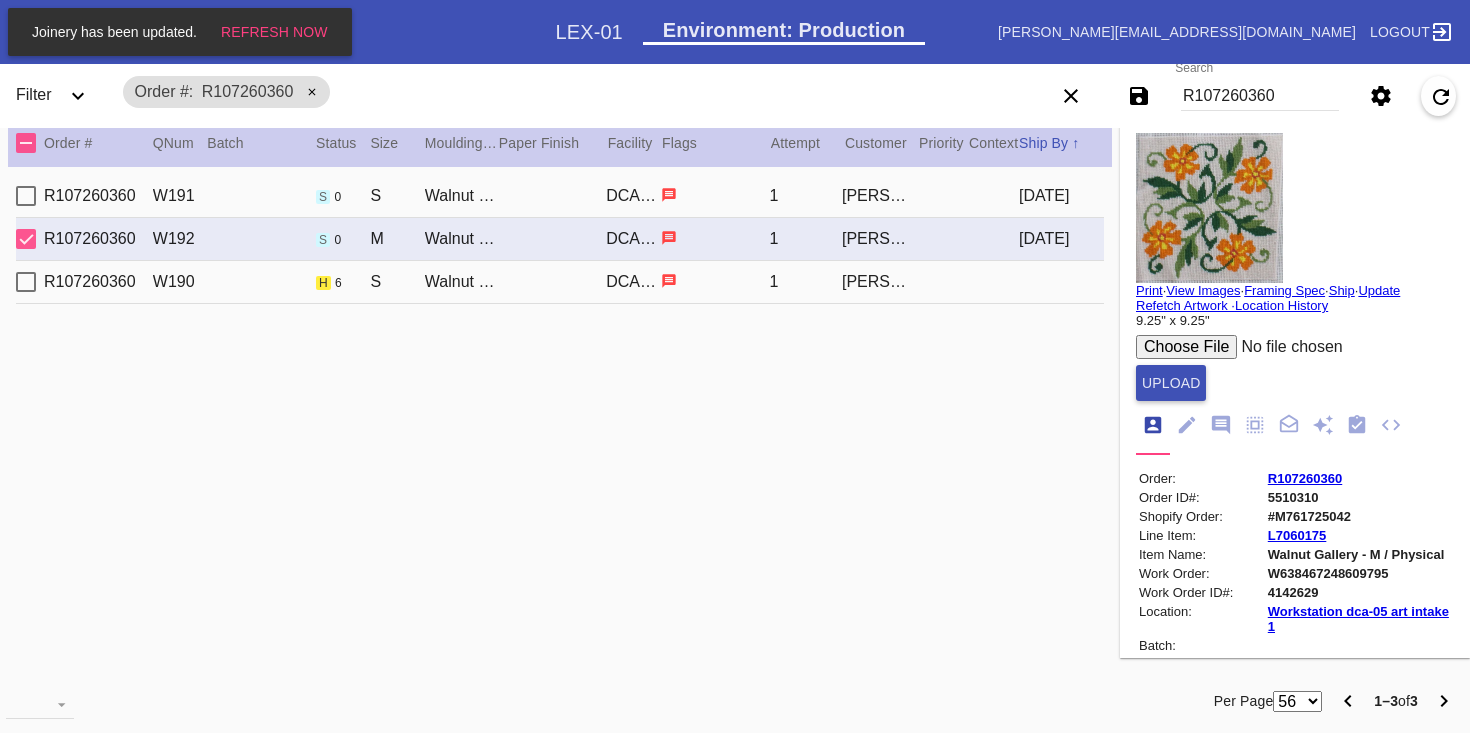 click at bounding box center (715, 238) 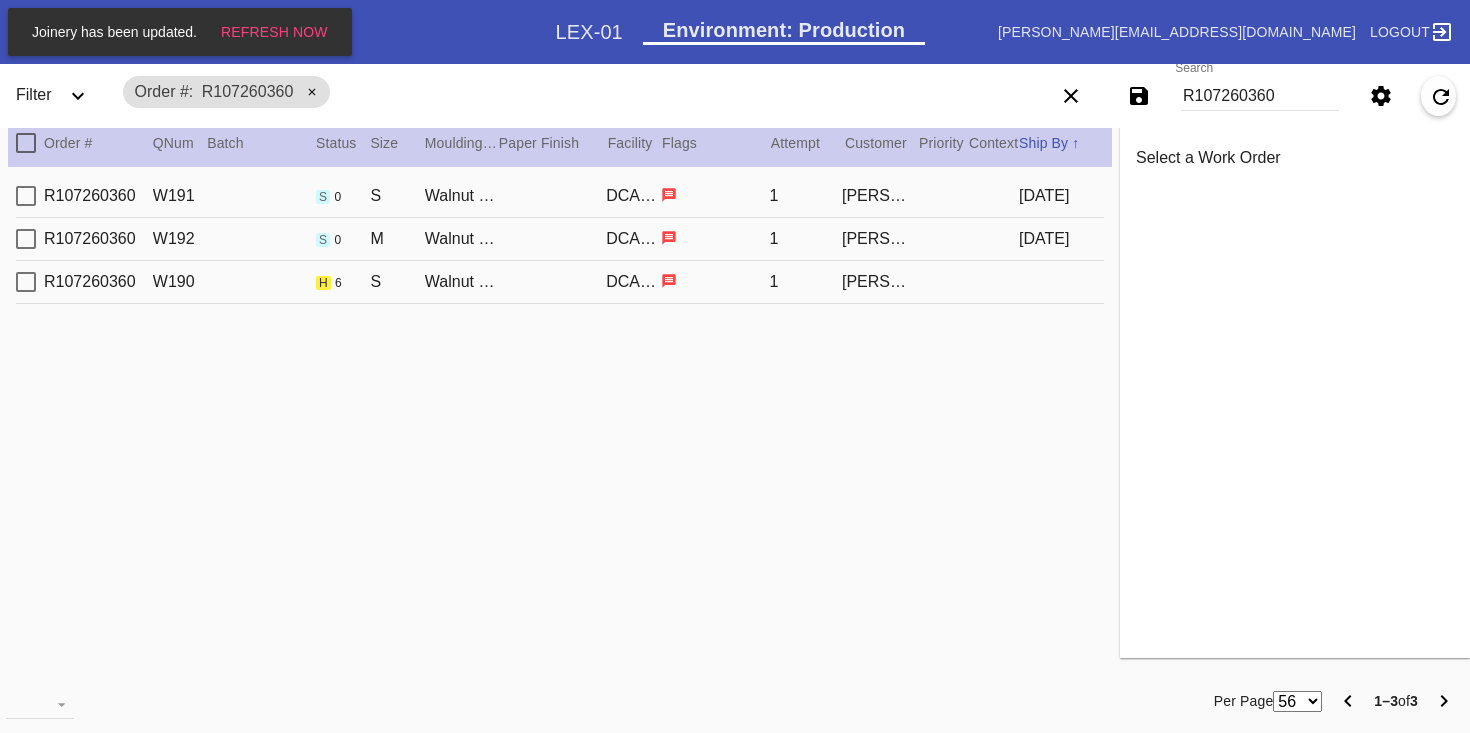 click at bounding box center (715, 238) 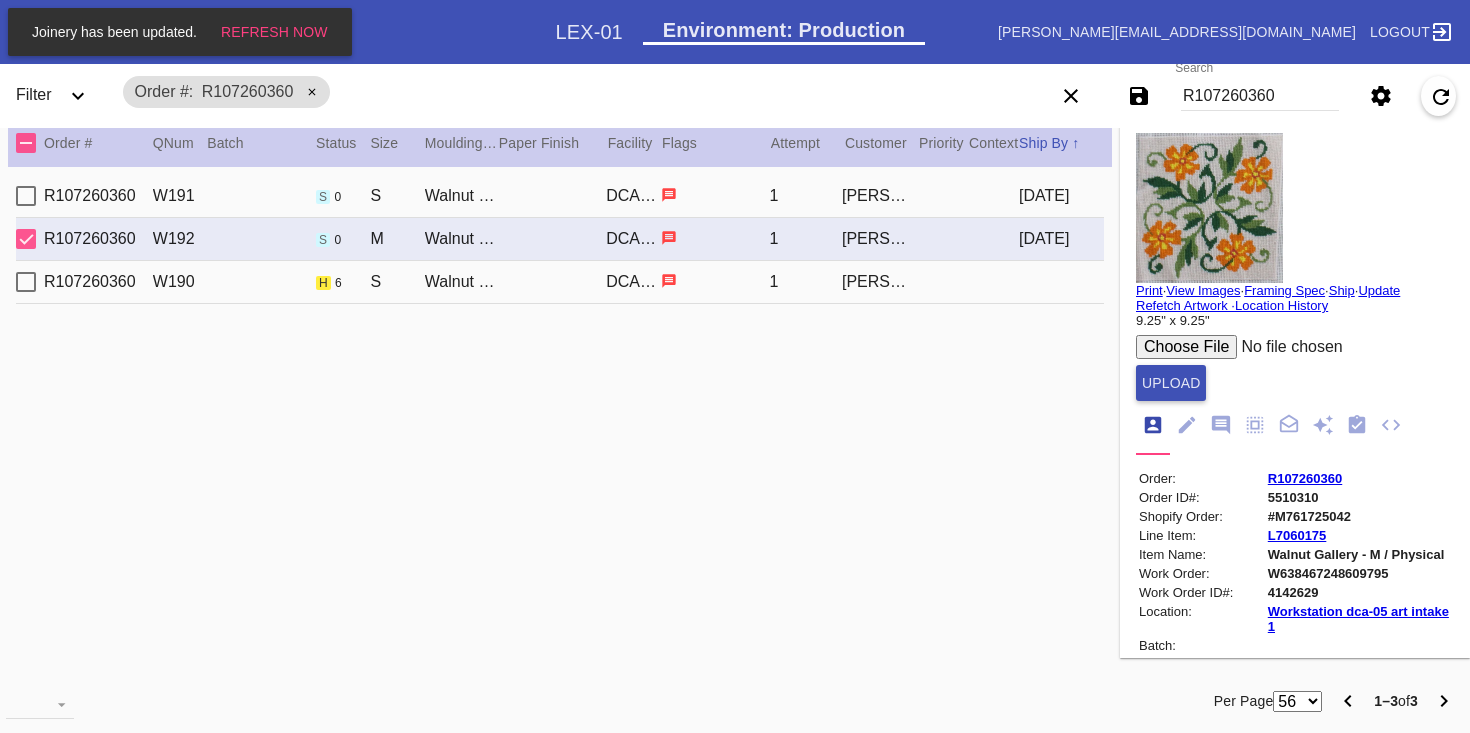 click at bounding box center (715, 281) 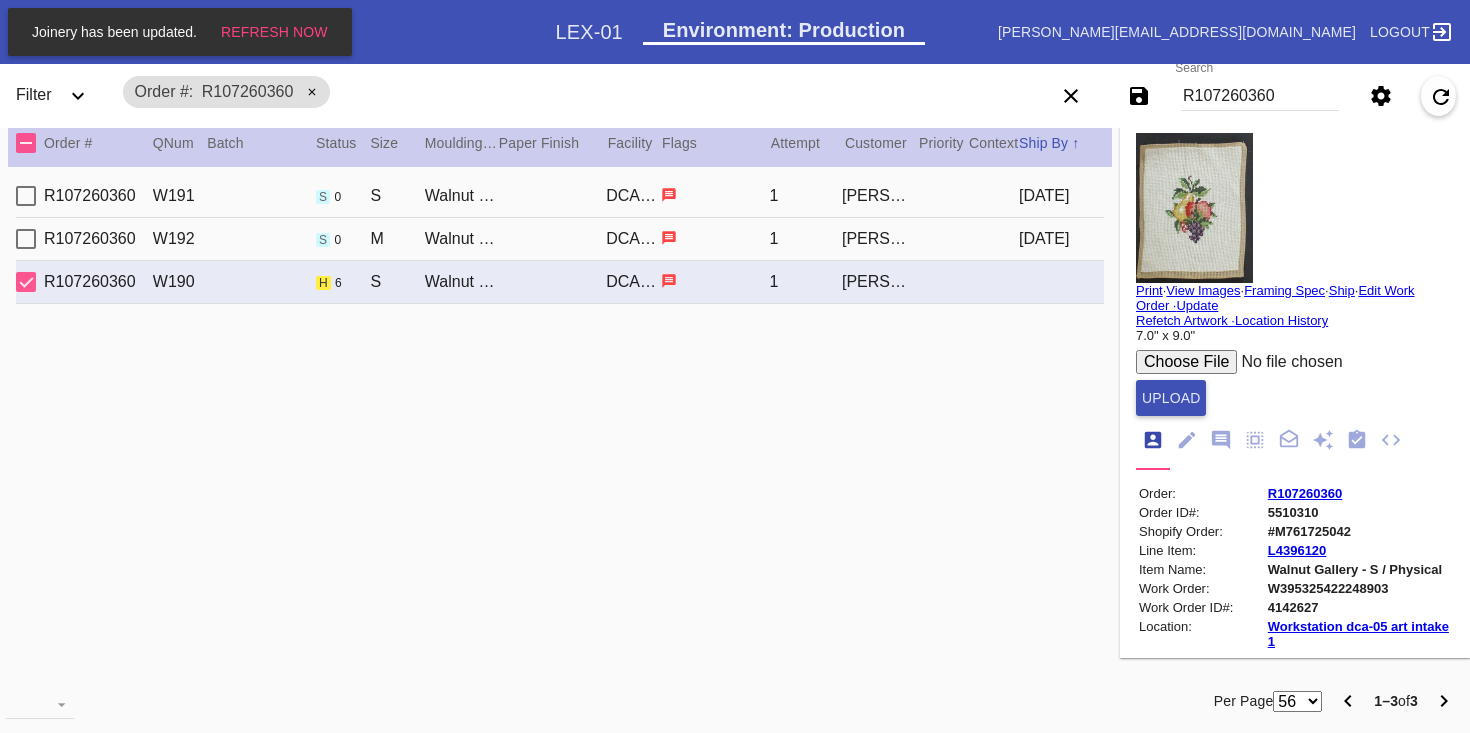 click at bounding box center [715, 195] 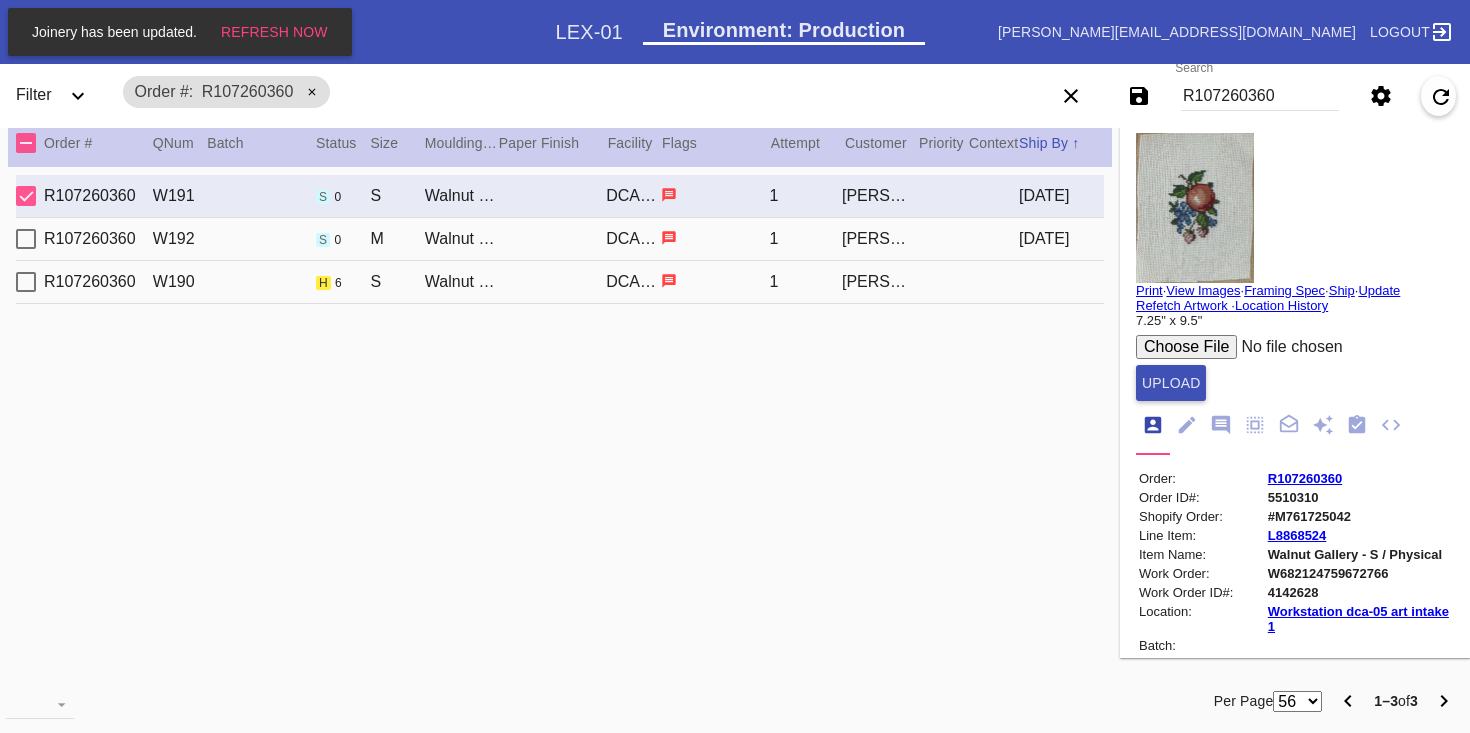 click at bounding box center [1195, 208] 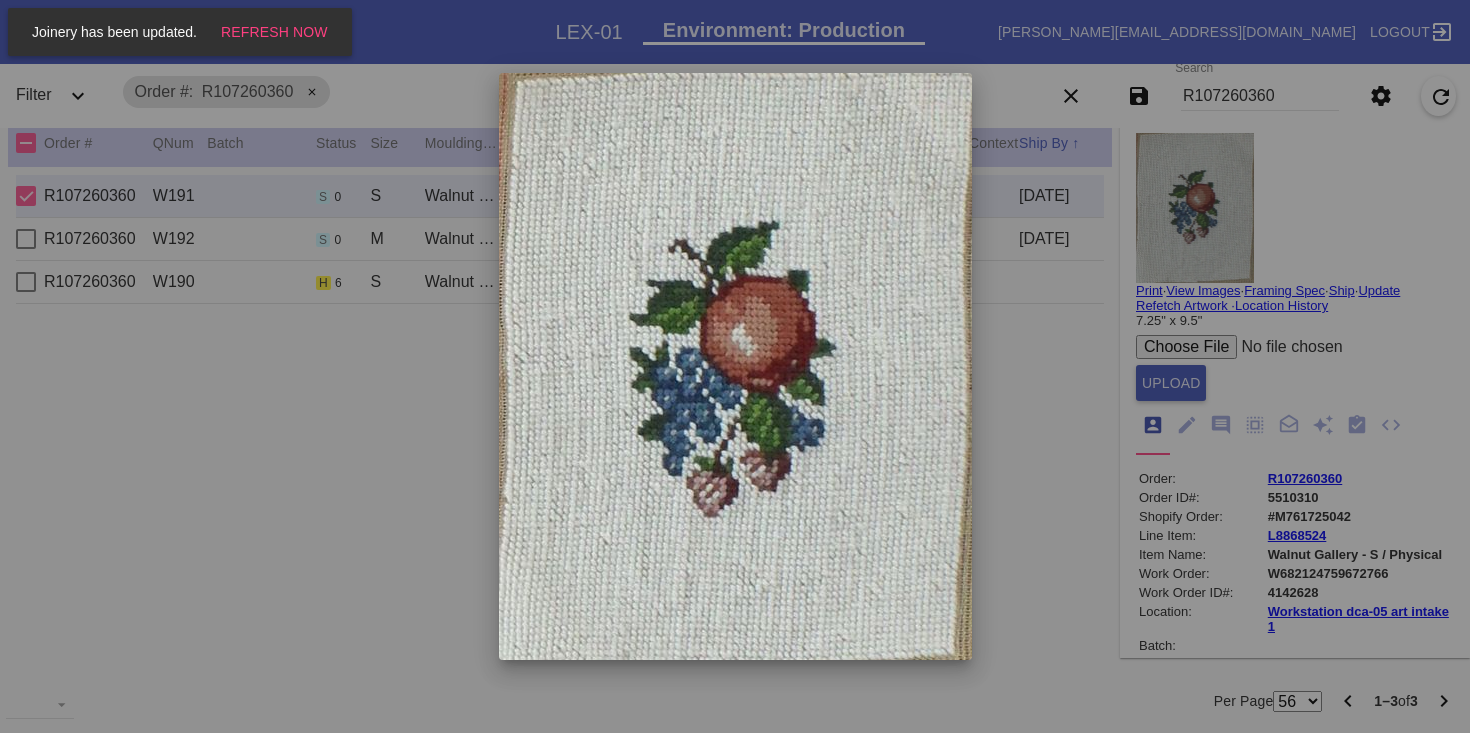 click at bounding box center [735, 366] 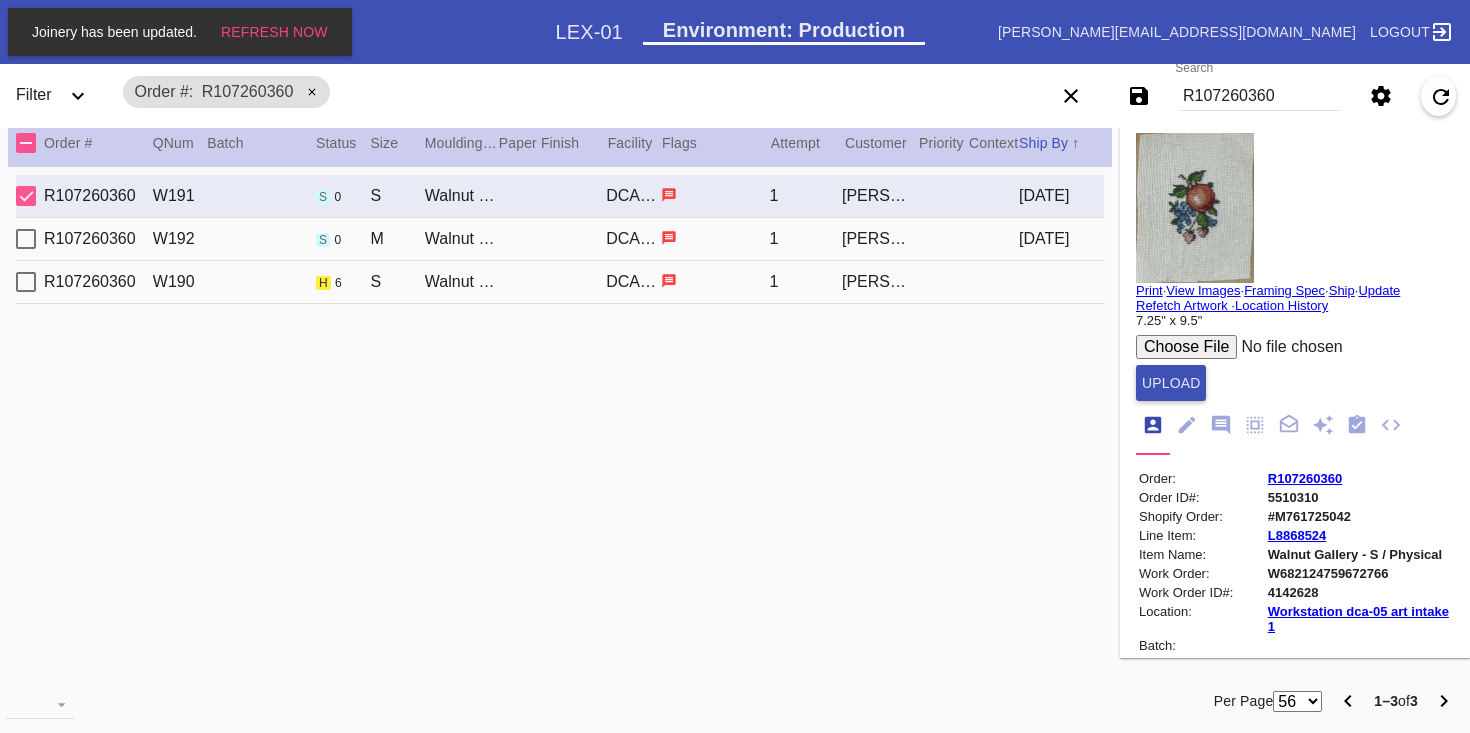 click on "R107260360 W192 s   0 M Walnut (Gallery) / No Mat DCA-05 1 [PERSON_NAME]
[DATE]" at bounding box center [560, 239] 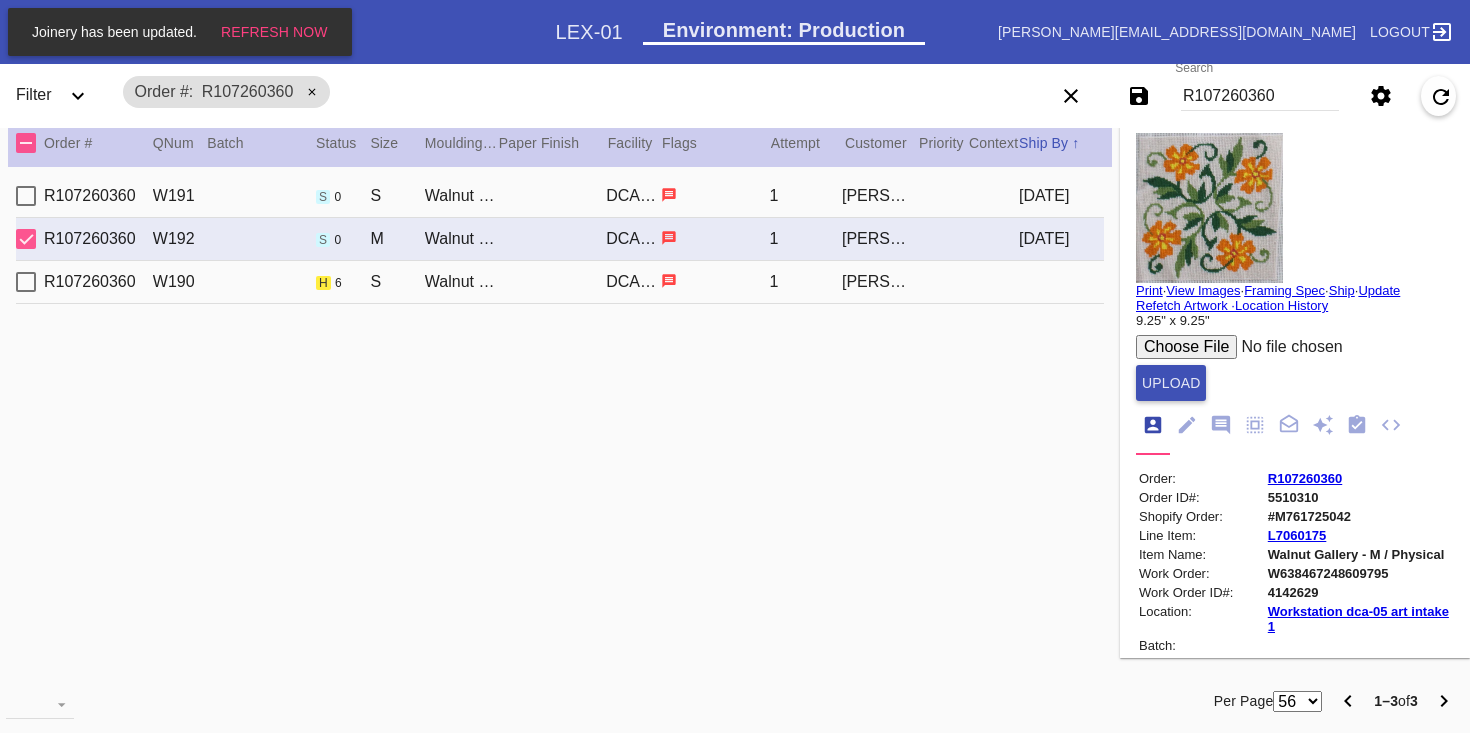 click on "[DATE]" at bounding box center [1061, 196] 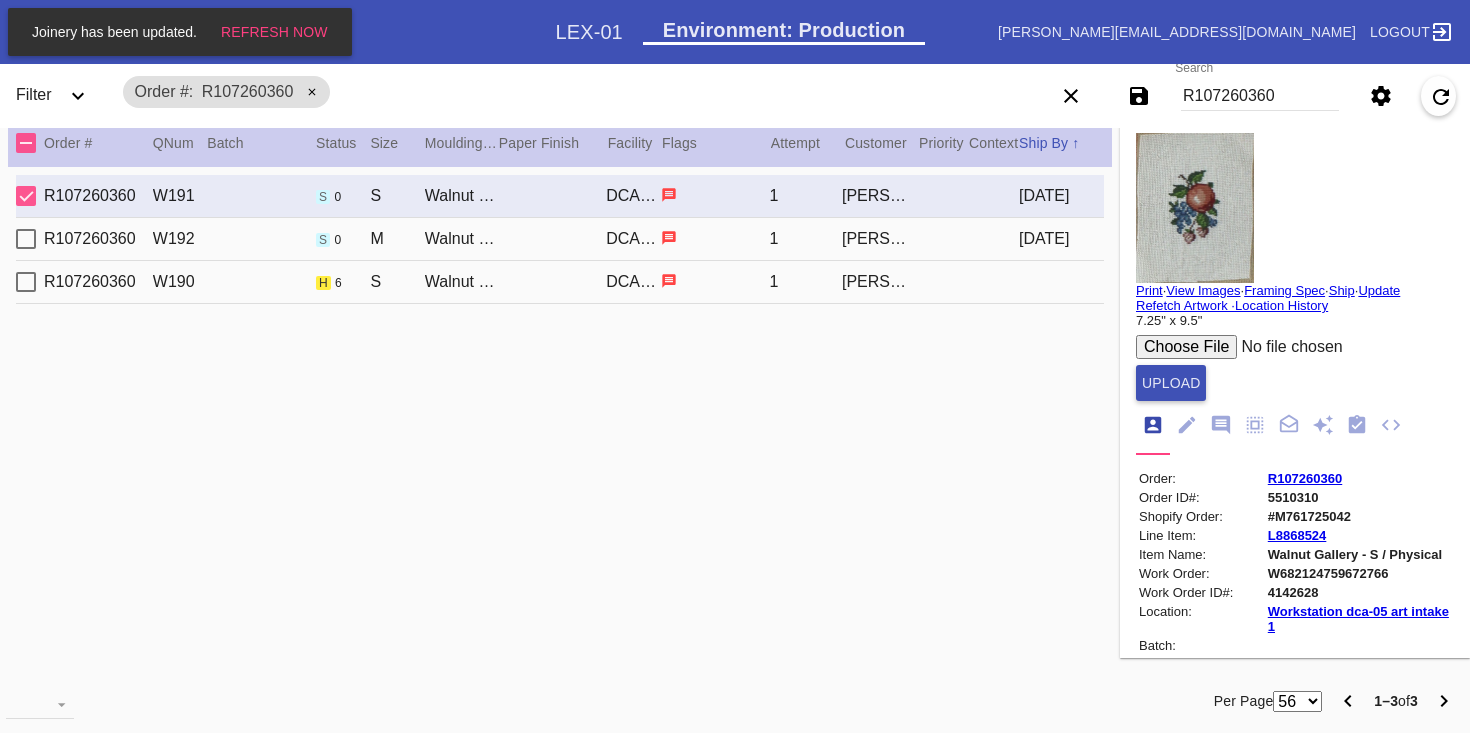 click on "[DATE]" at bounding box center (1061, 239) 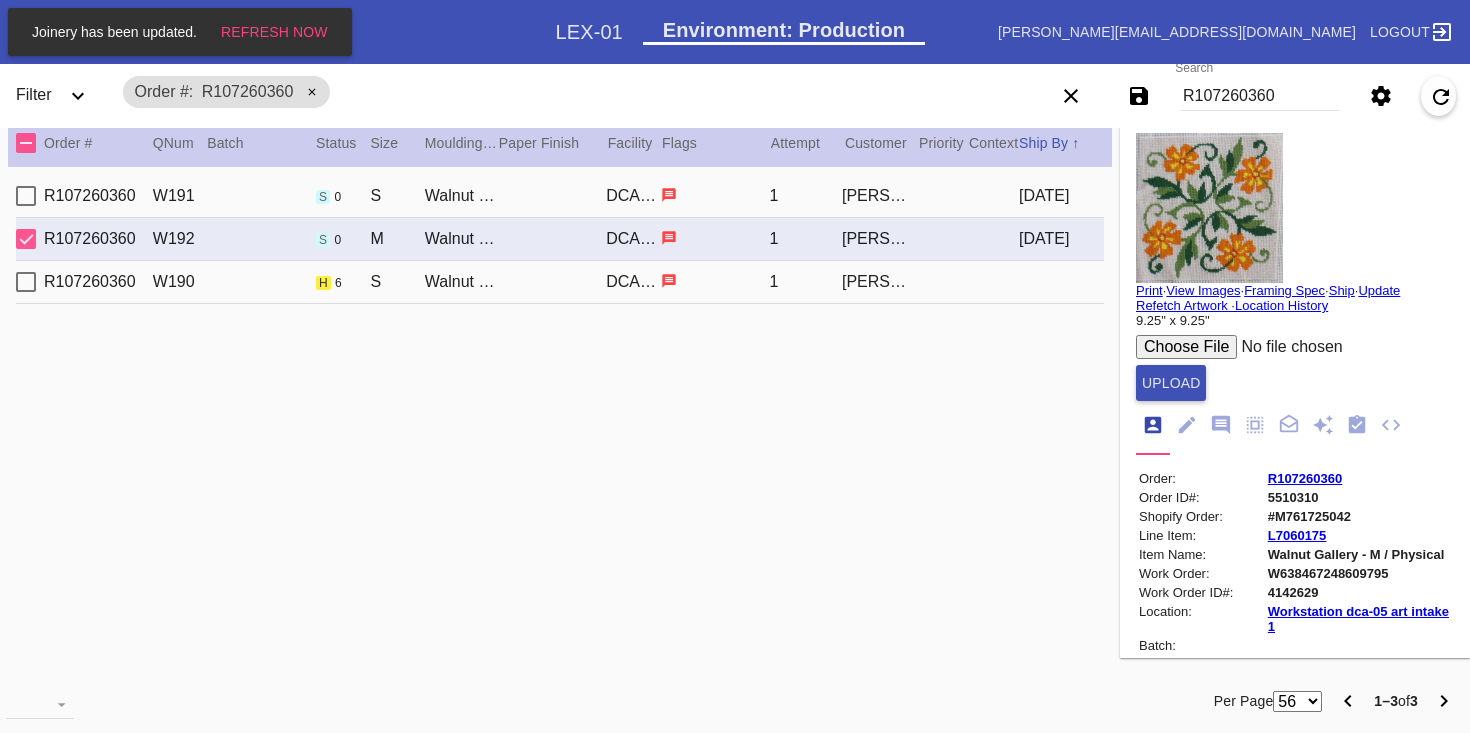 click on "Print" at bounding box center [1149, 290] 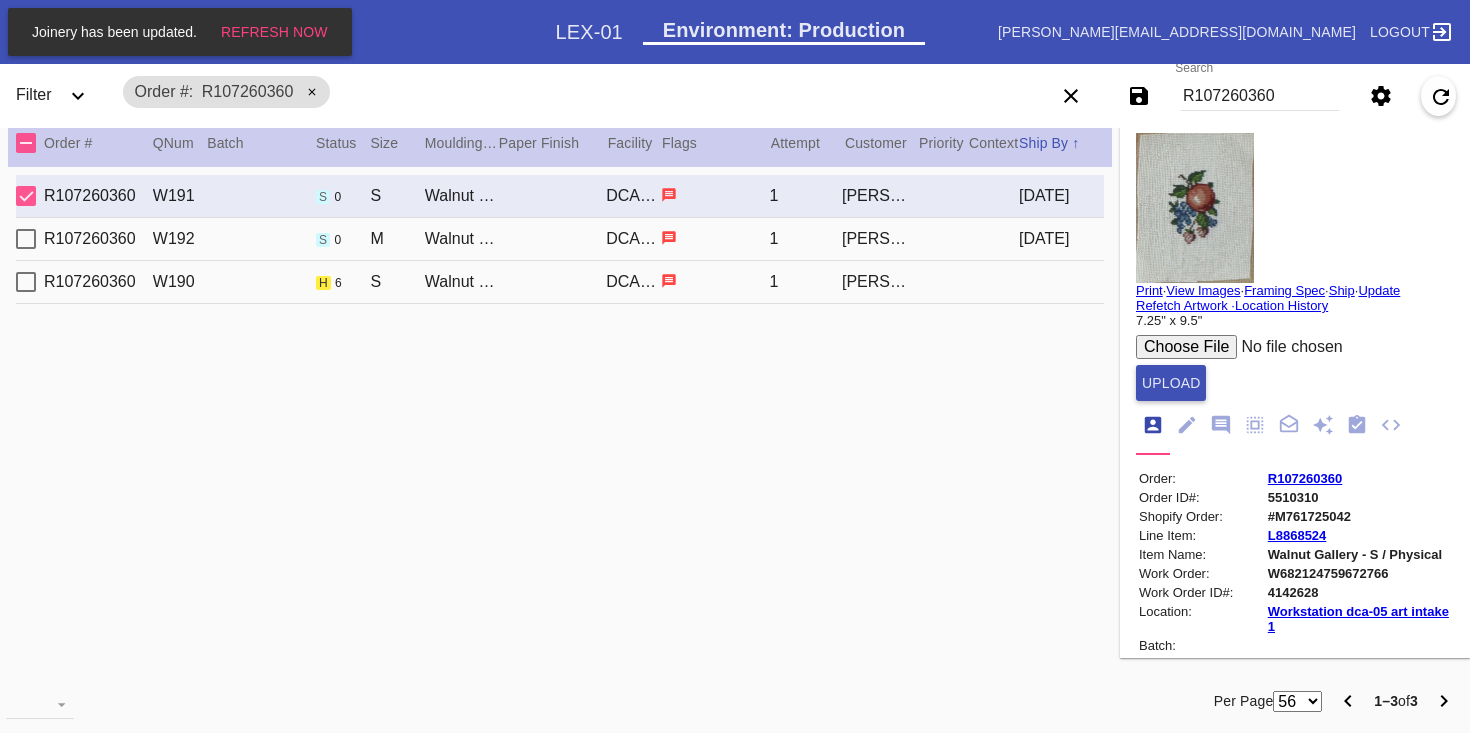 click at bounding box center (1195, 208) 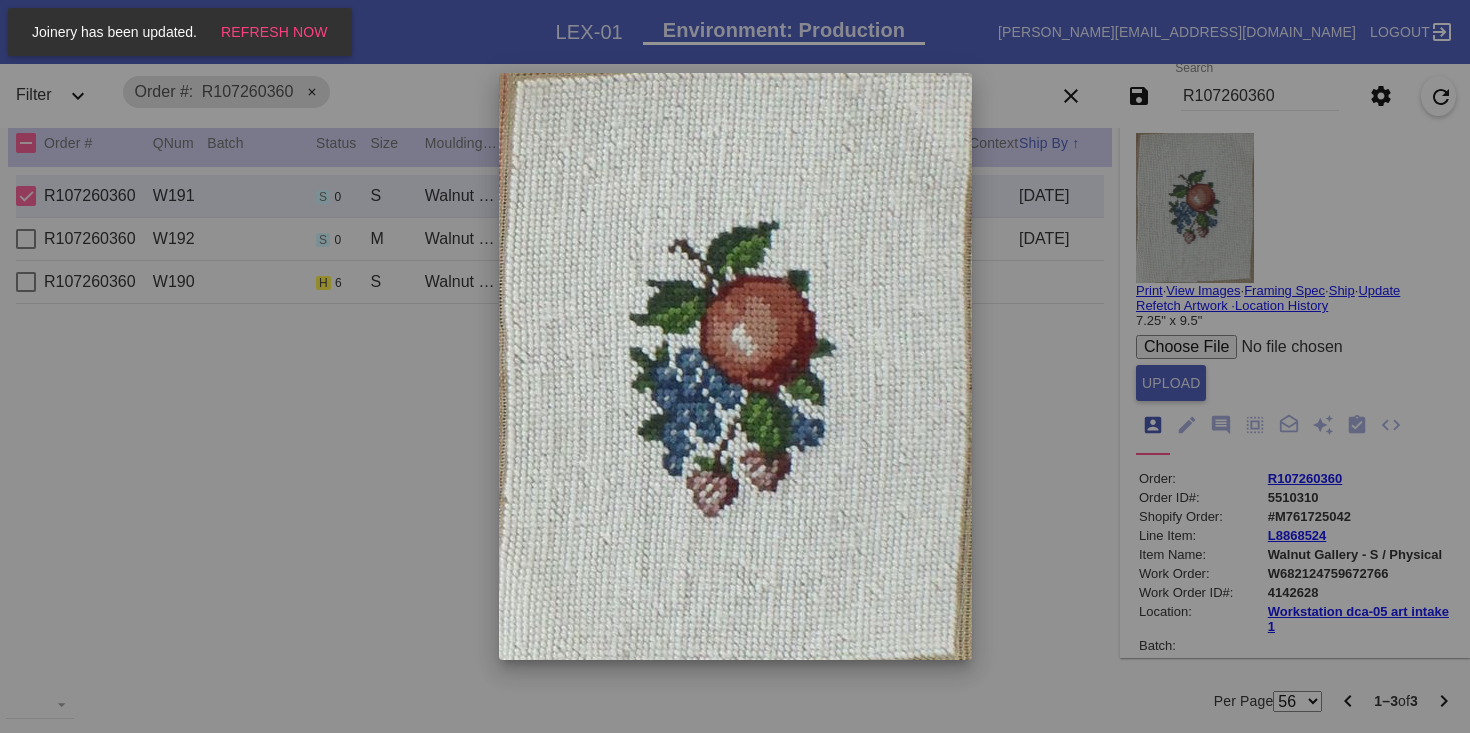 click at bounding box center (735, 366) 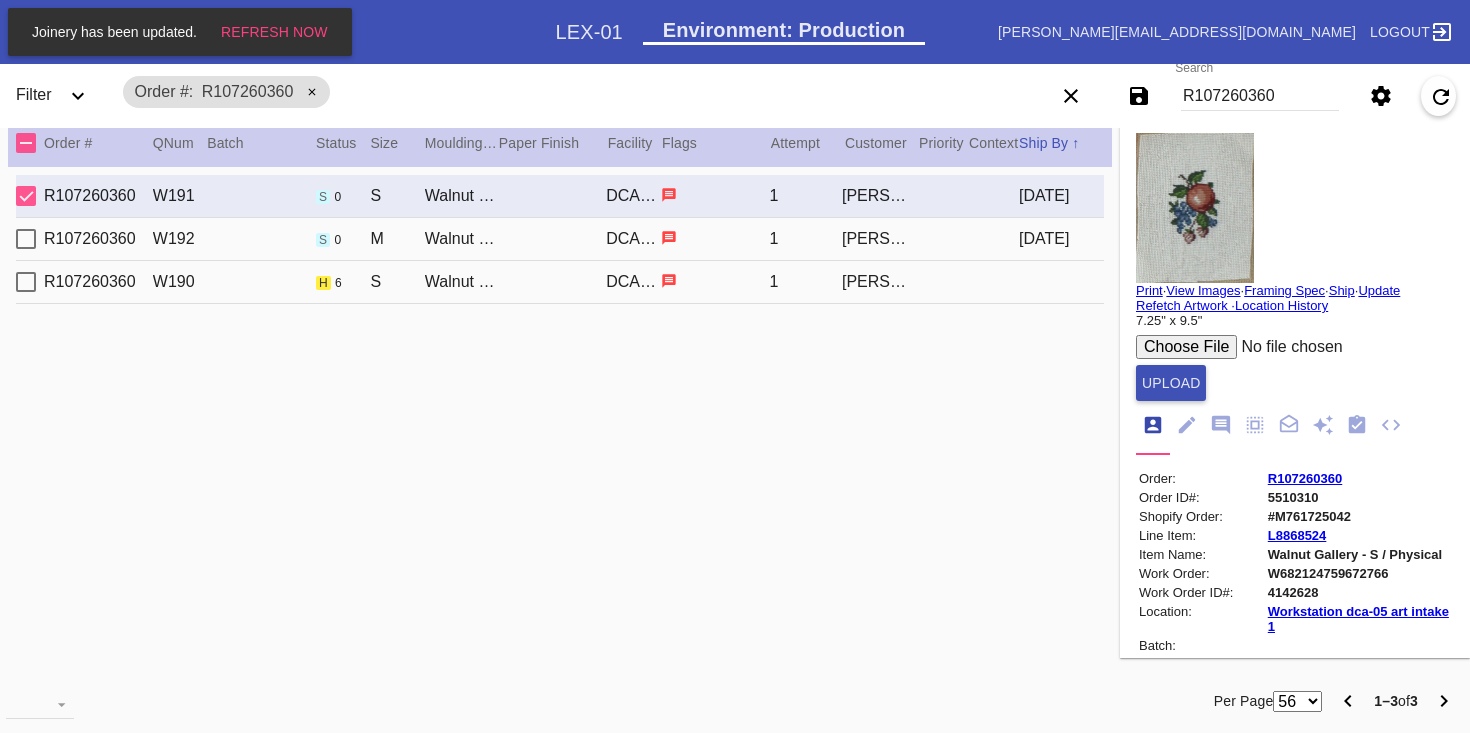 click at bounding box center (715, 281) 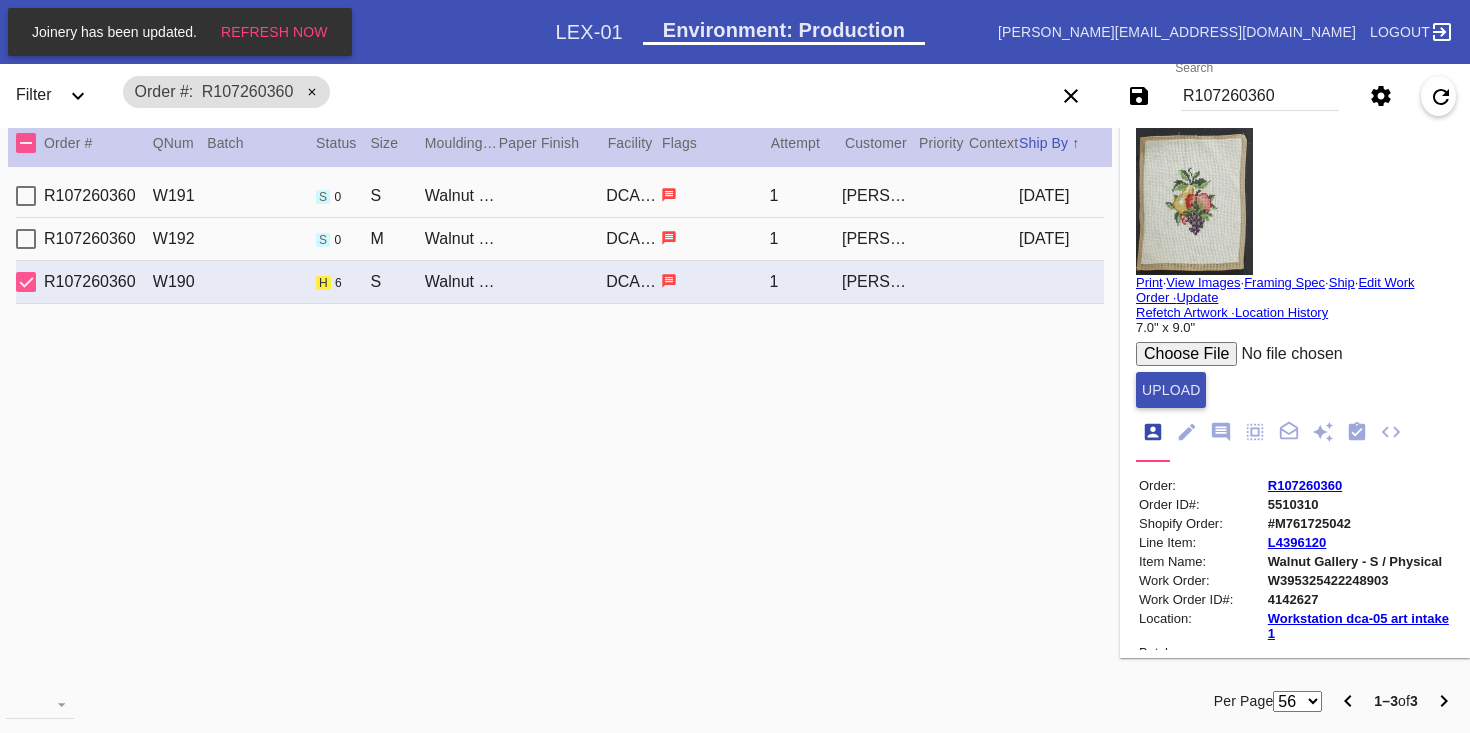 scroll, scrollTop: 24, scrollLeft: 0, axis: vertical 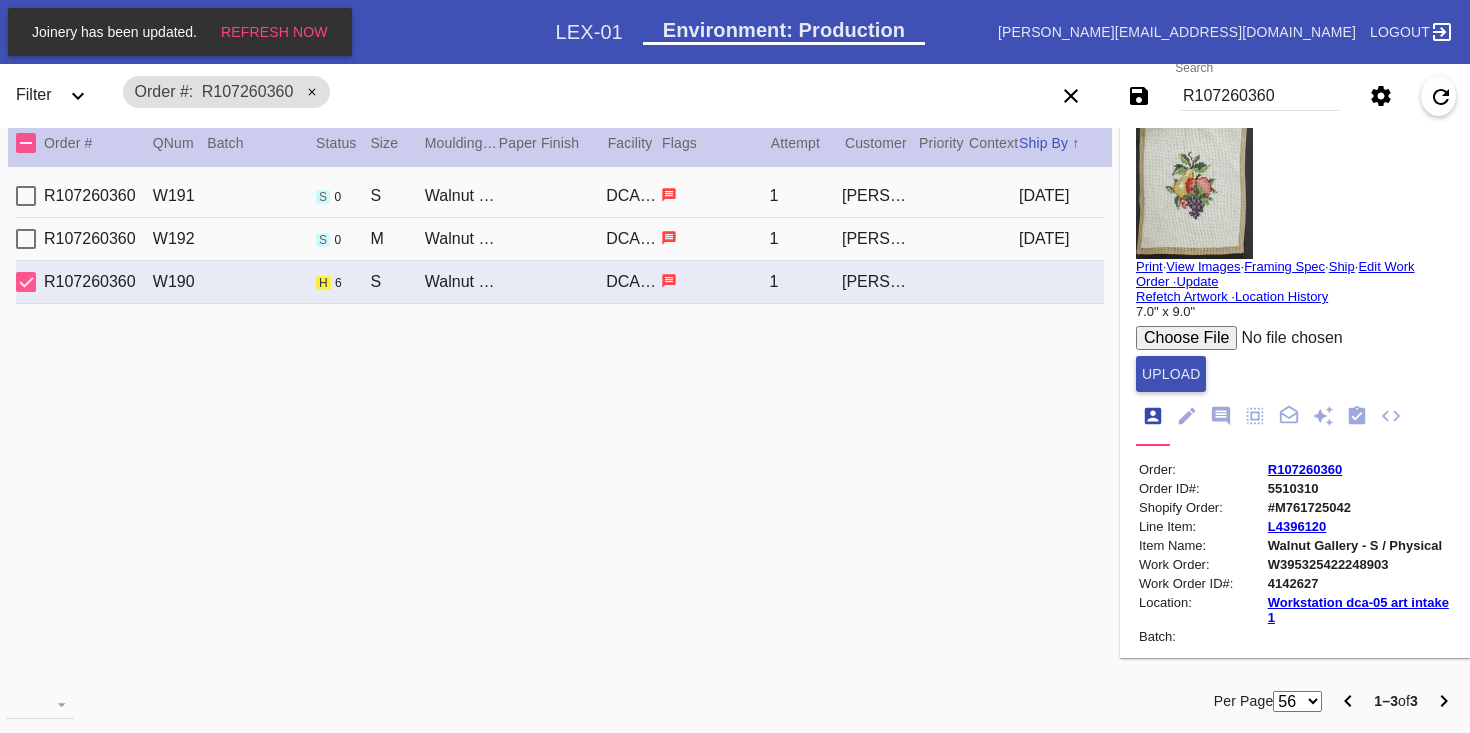 click on "R107260360 W191 s   0 S Walnut (Gallery) / No Mat DCA-05 1 [PERSON_NAME]
[DATE]" at bounding box center [560, 196] 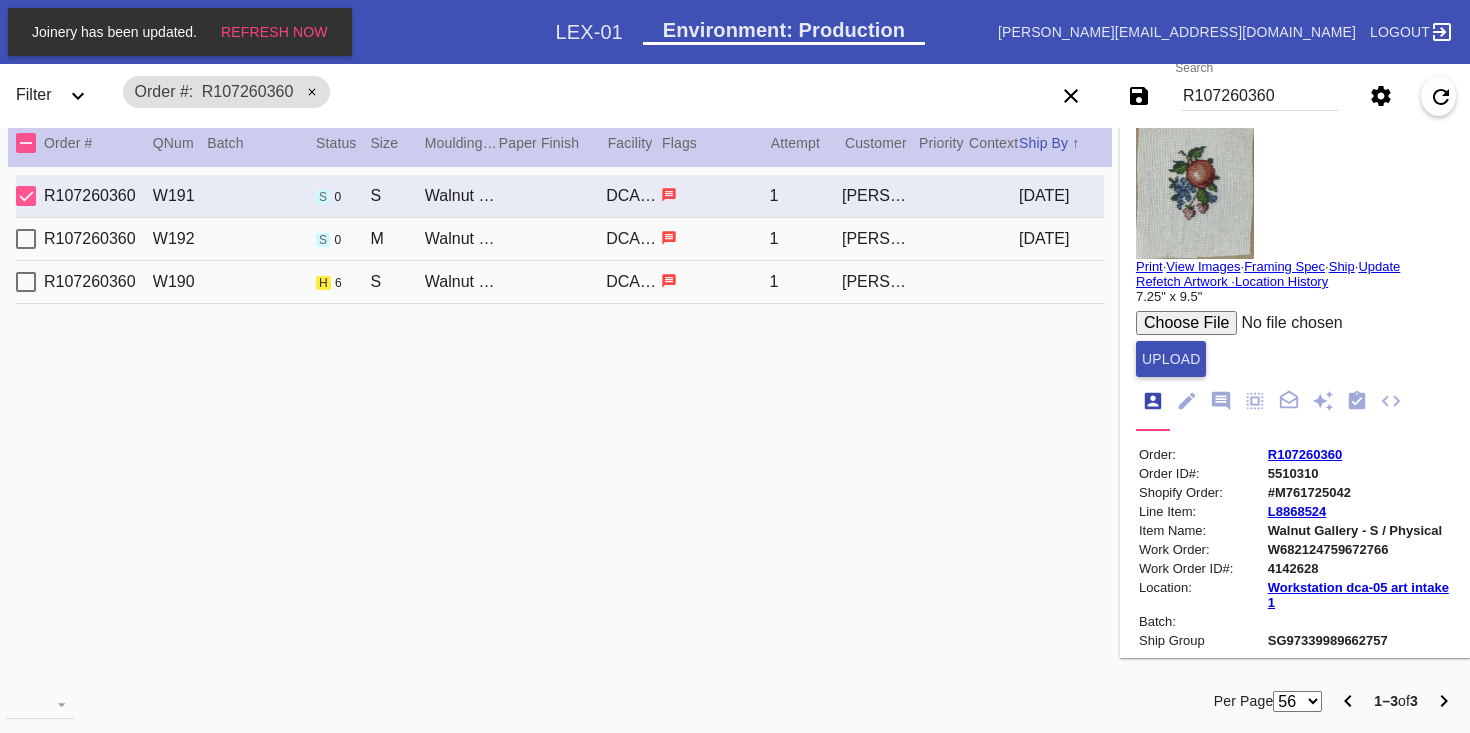 click on "1" at bounding box center (805, 282) 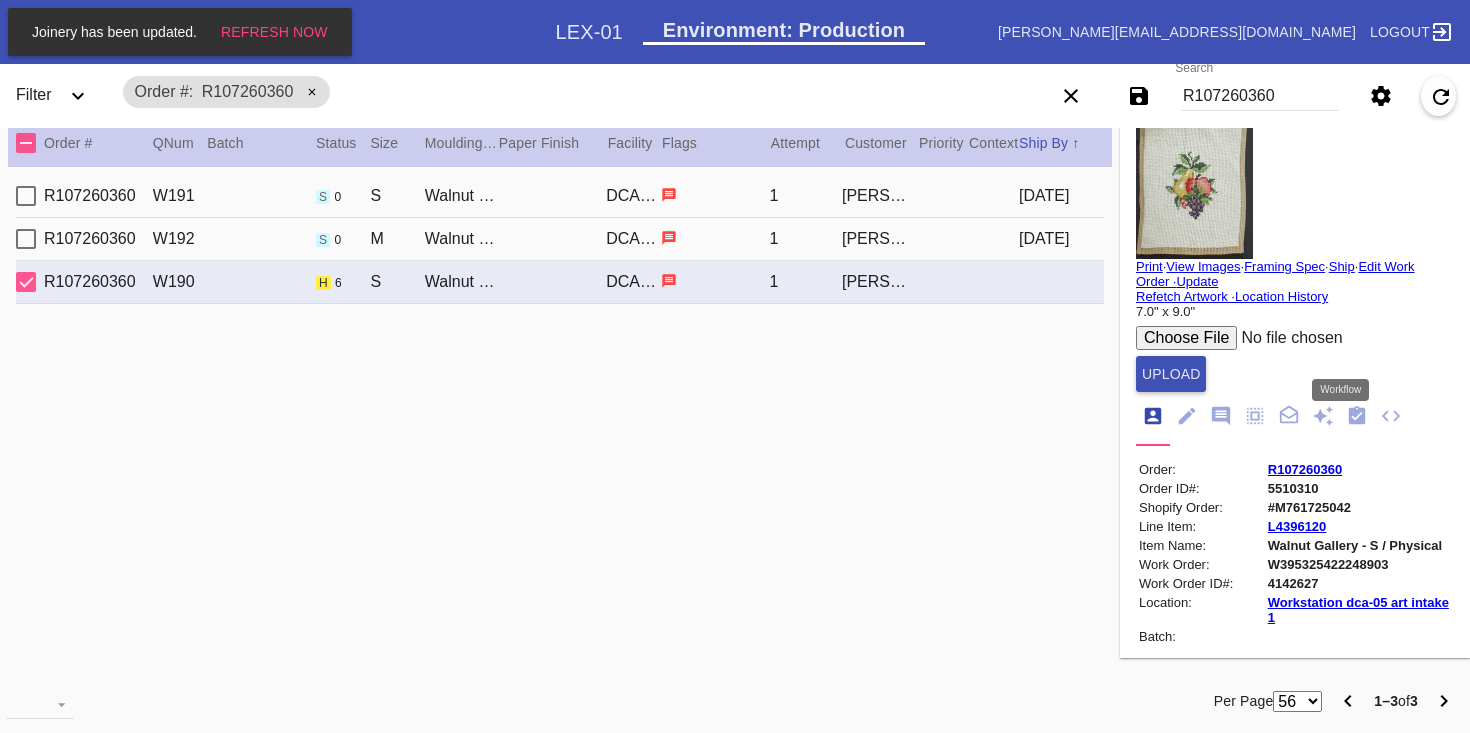 click 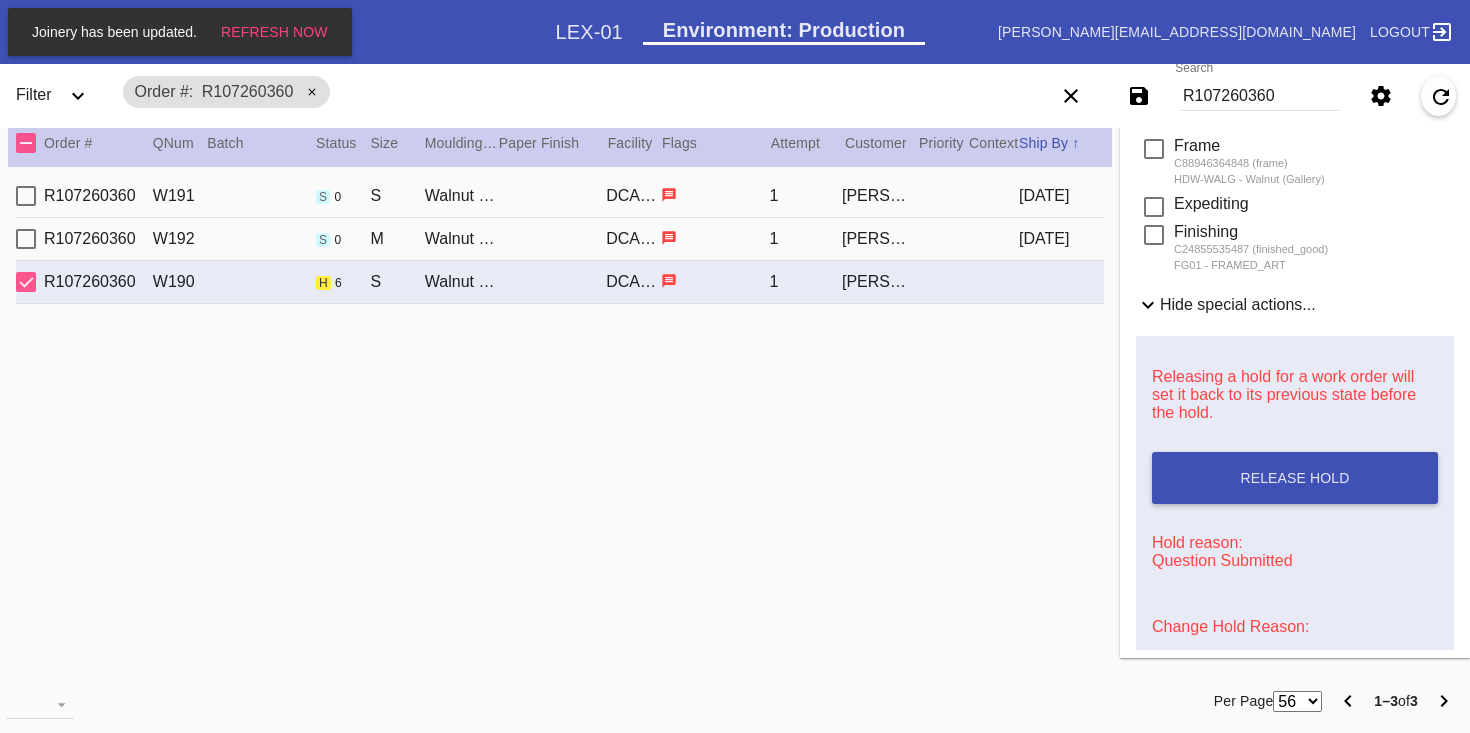 scroll, scrollTop: 755, scrollLeft: 0, axis: vertical 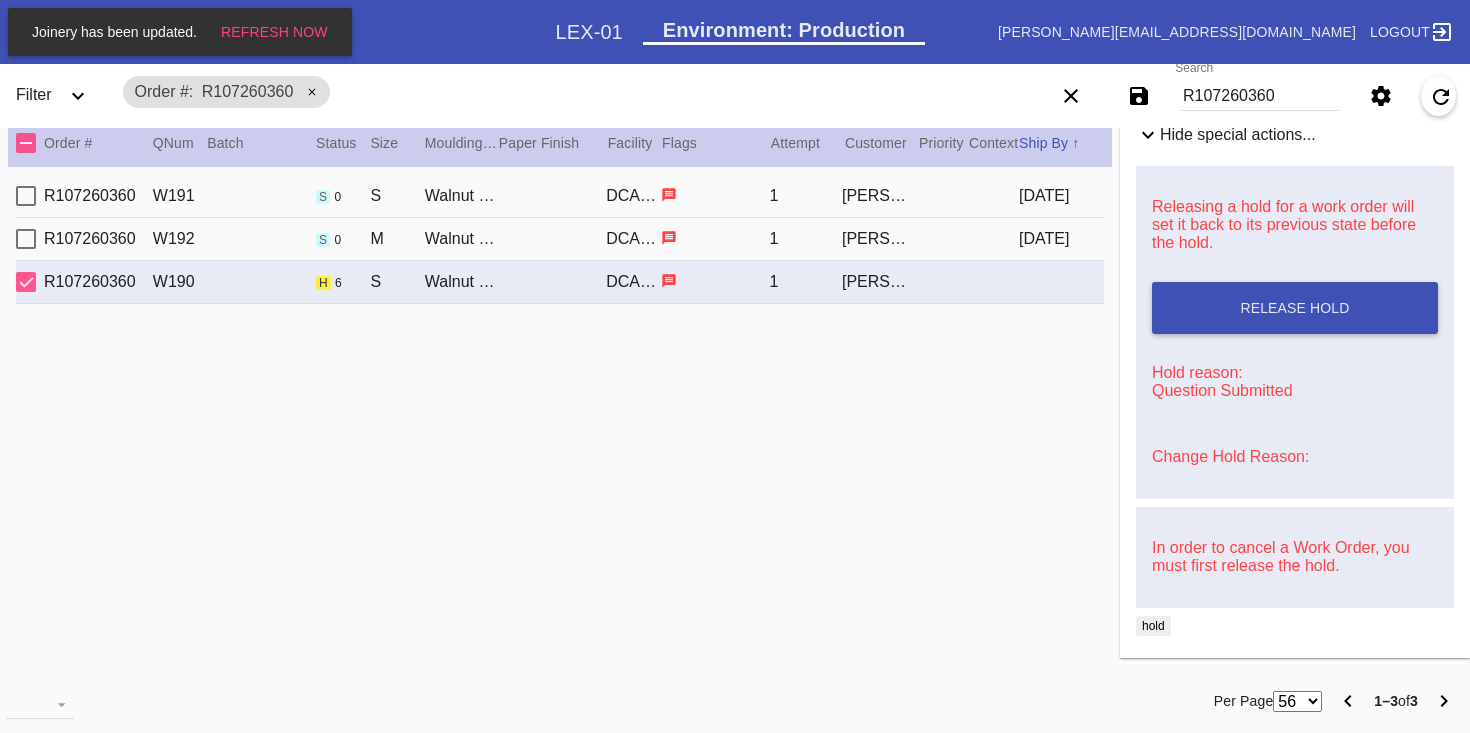 click on "Change Hold Reason:" at bounding box center [1295, 457] 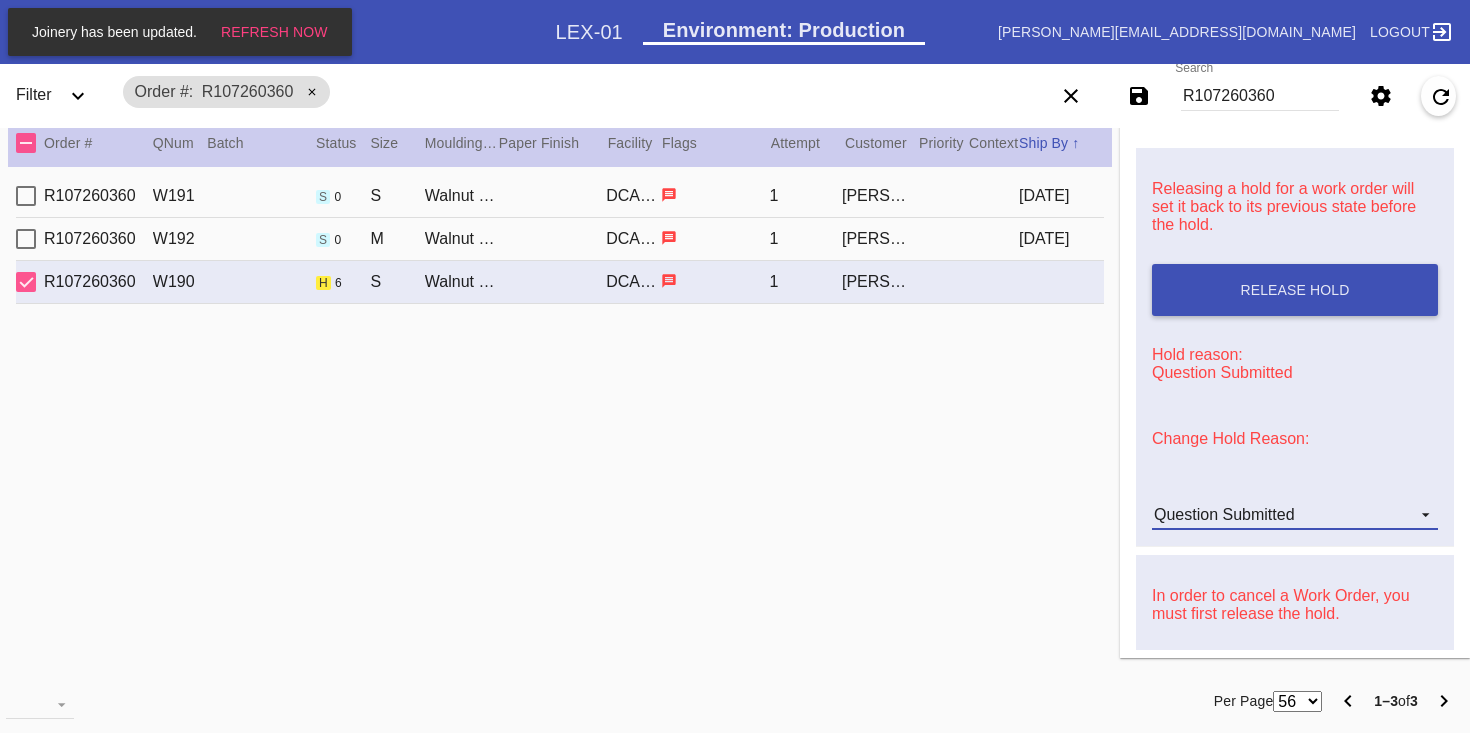 click on "Question Submitted" at bounding box center (1224, 514) 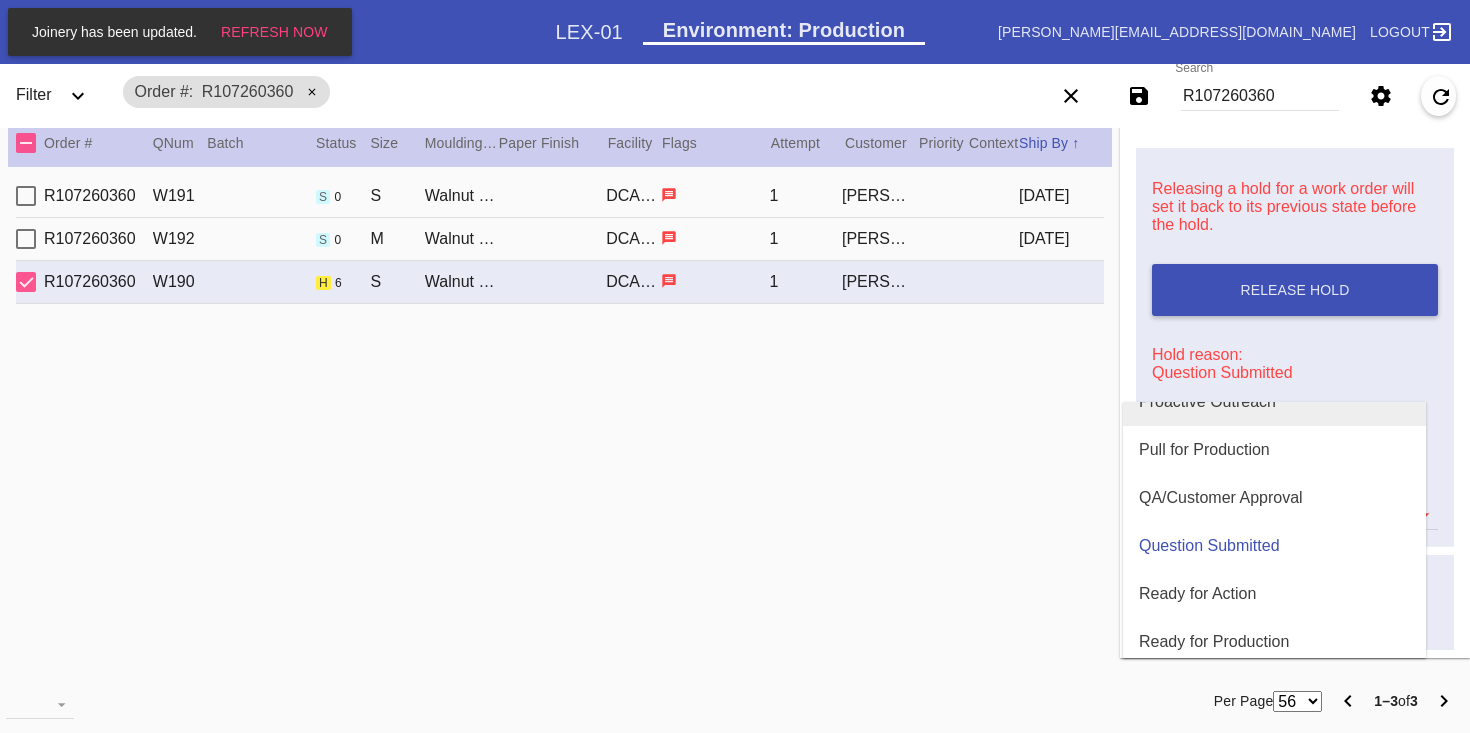scroll, scrollTop: 577, scrollLeft: 0, axis: vertical 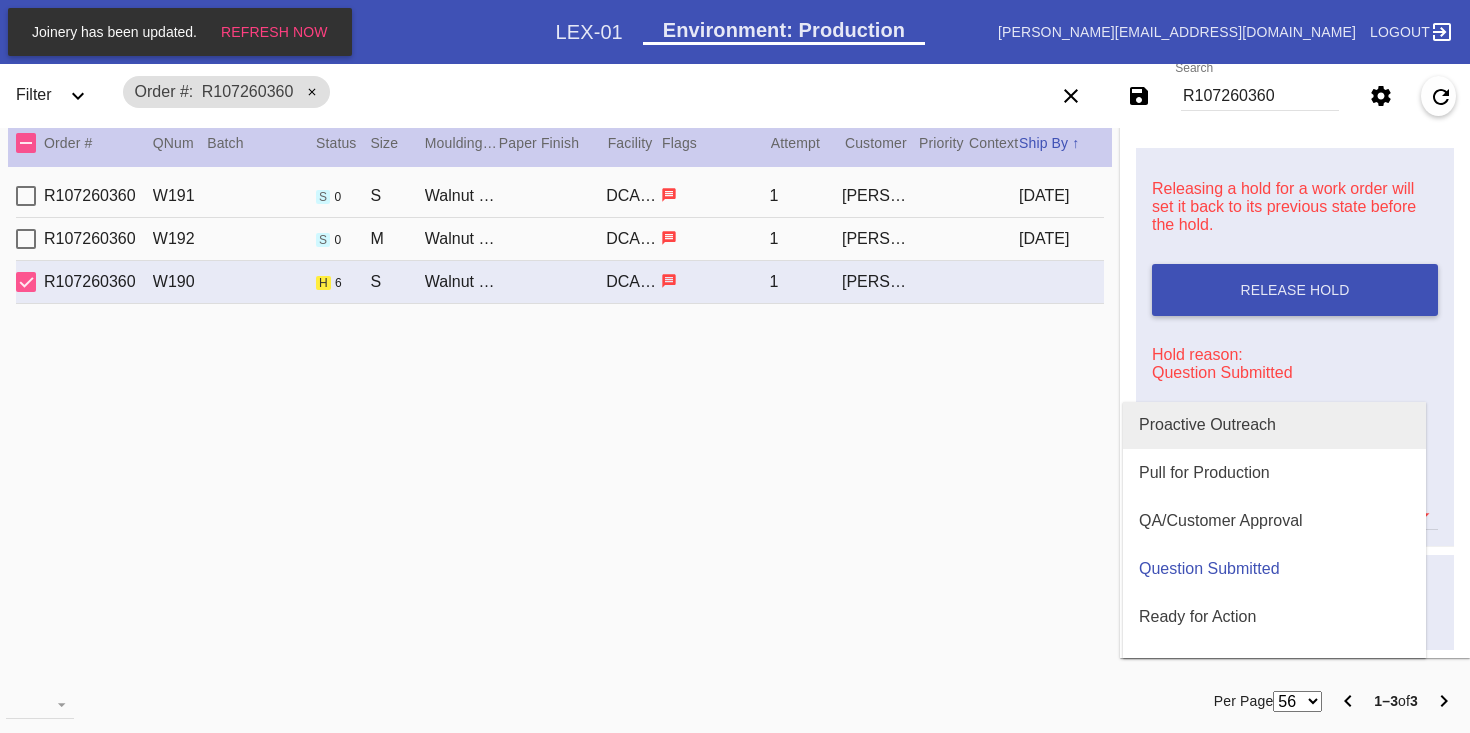 click on "Proactive Outreach" at bounding box center (1274, 425) 